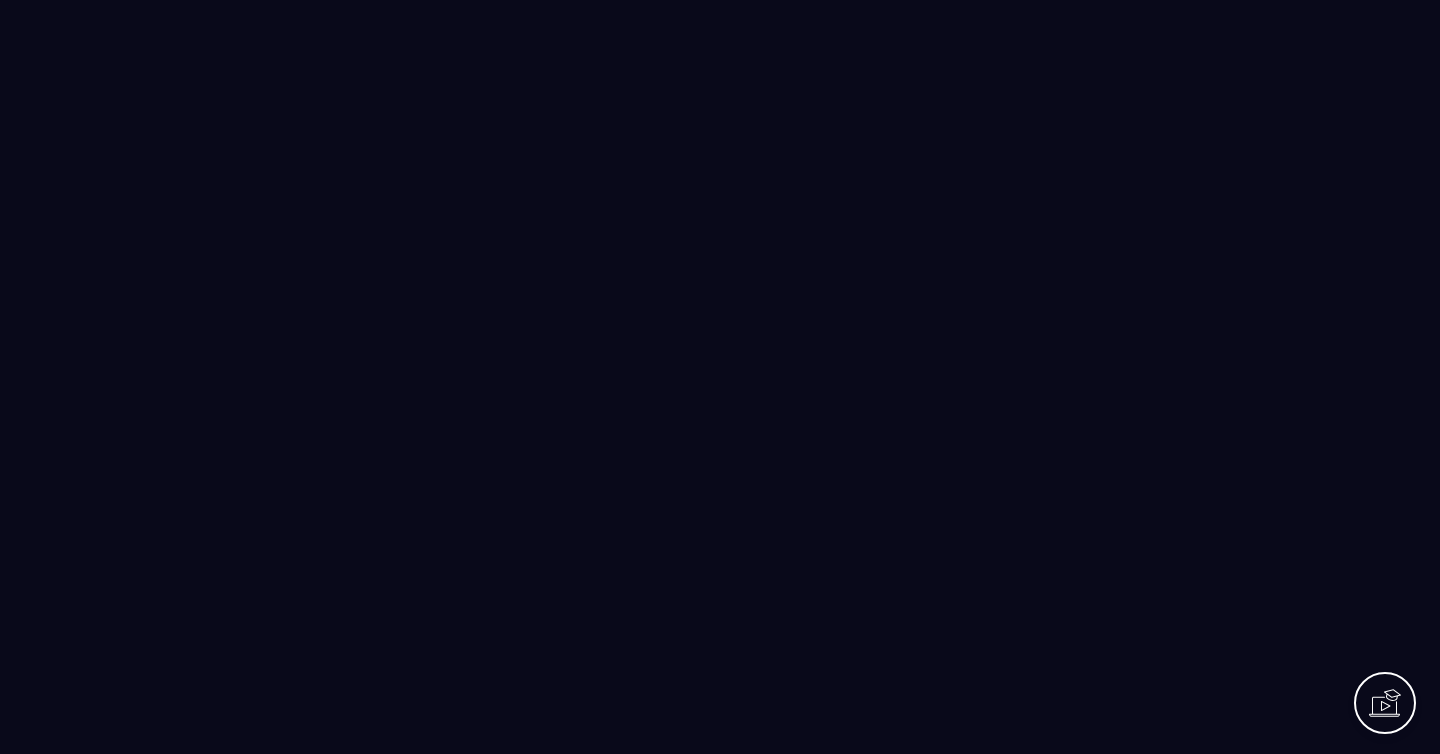 scroll, scrollTop: 0, scrollLeft: 0, axis: both 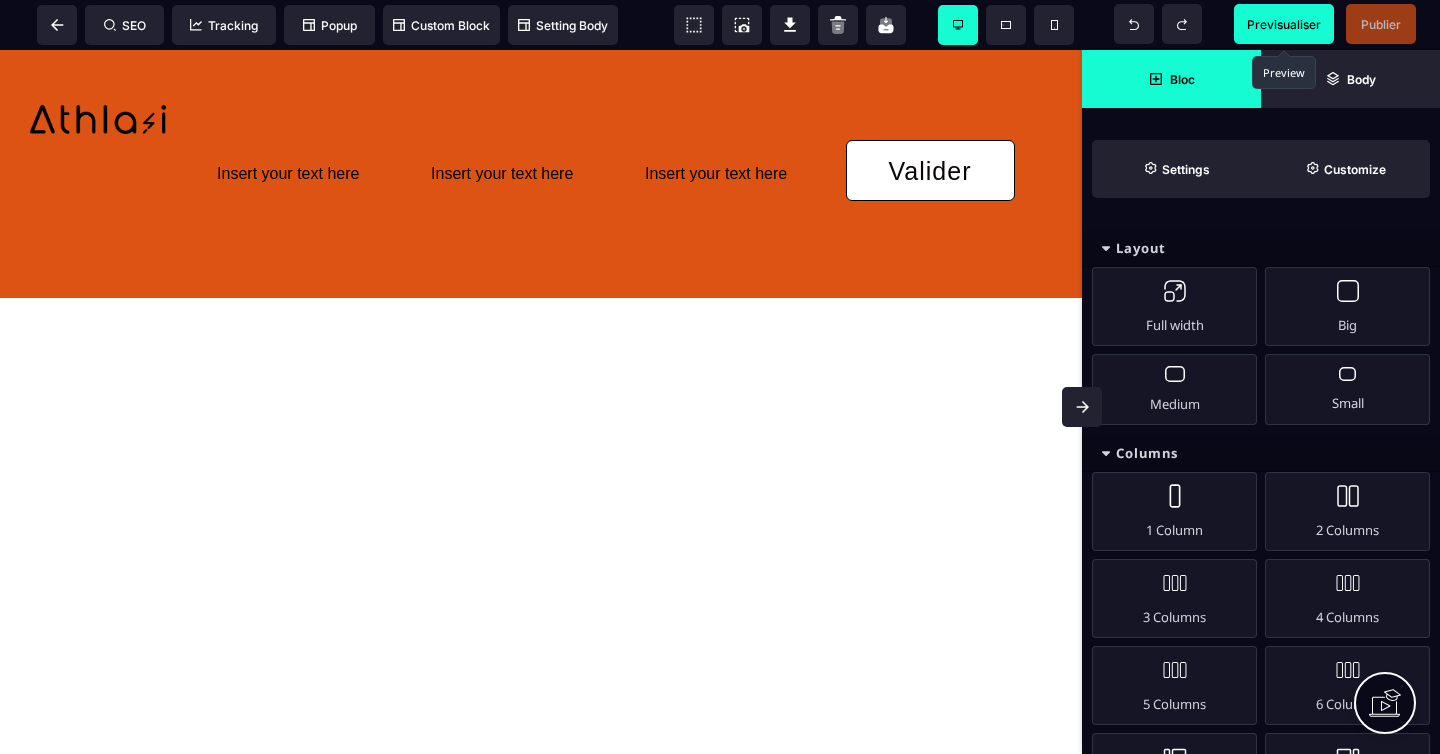 click on "Previsualiser" at bounding box center [1284, 24] 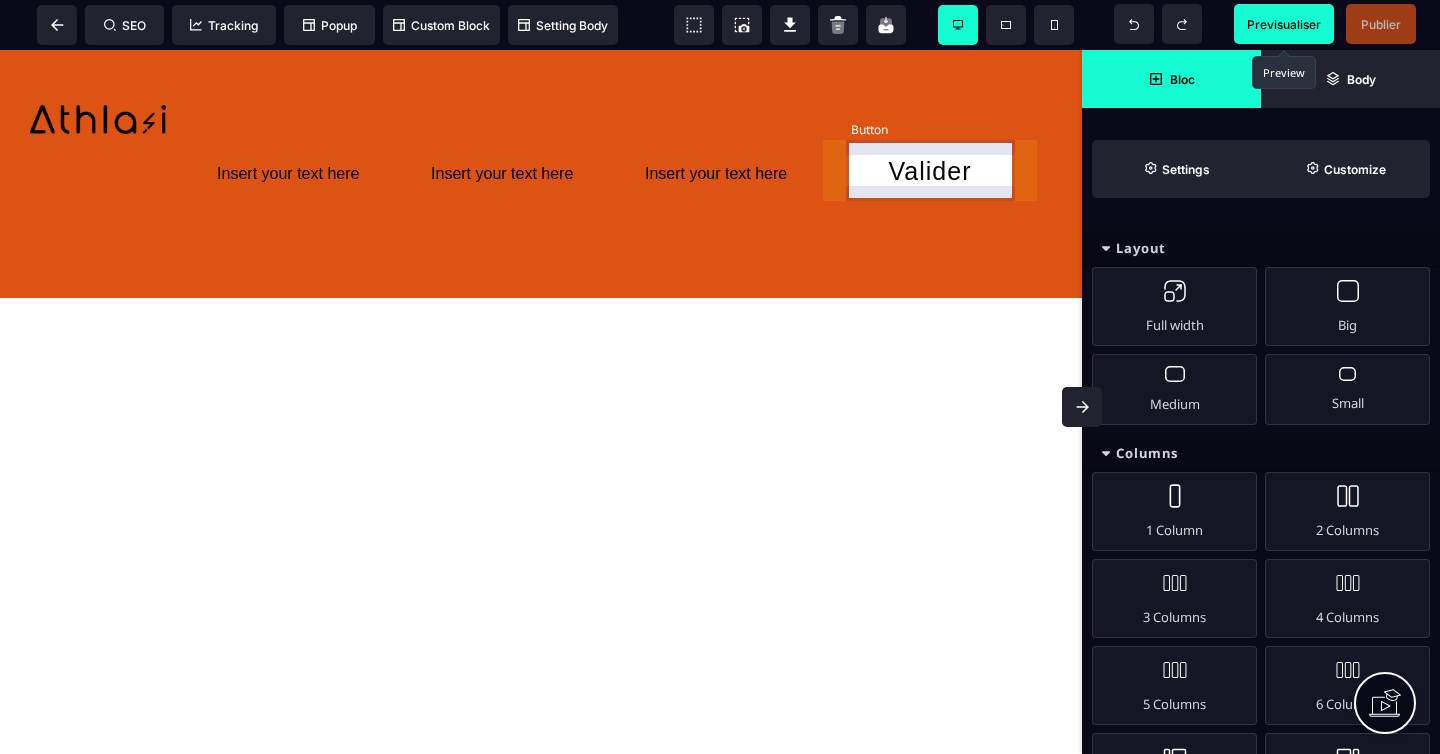 click on "Valider" at bounding box center (930, 171) 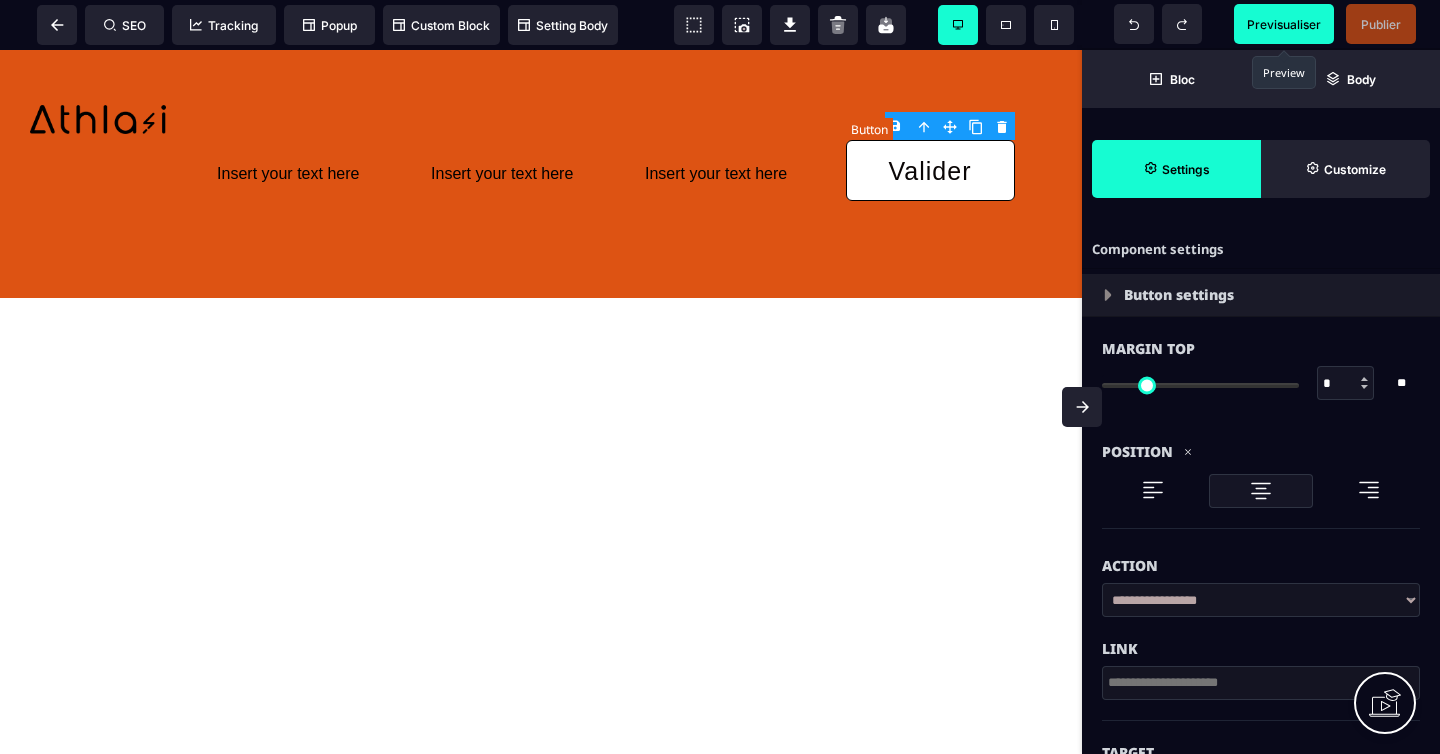 type on "*" 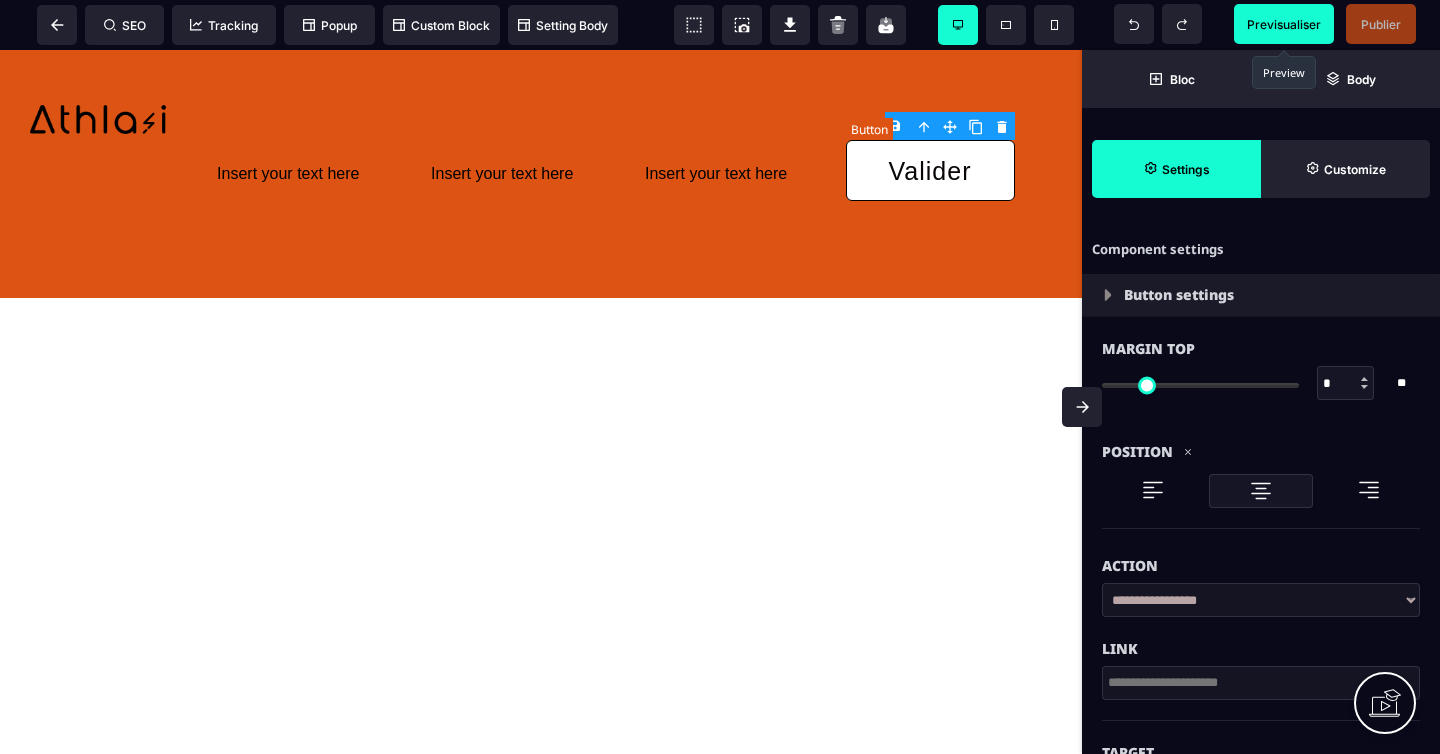 type on "**" 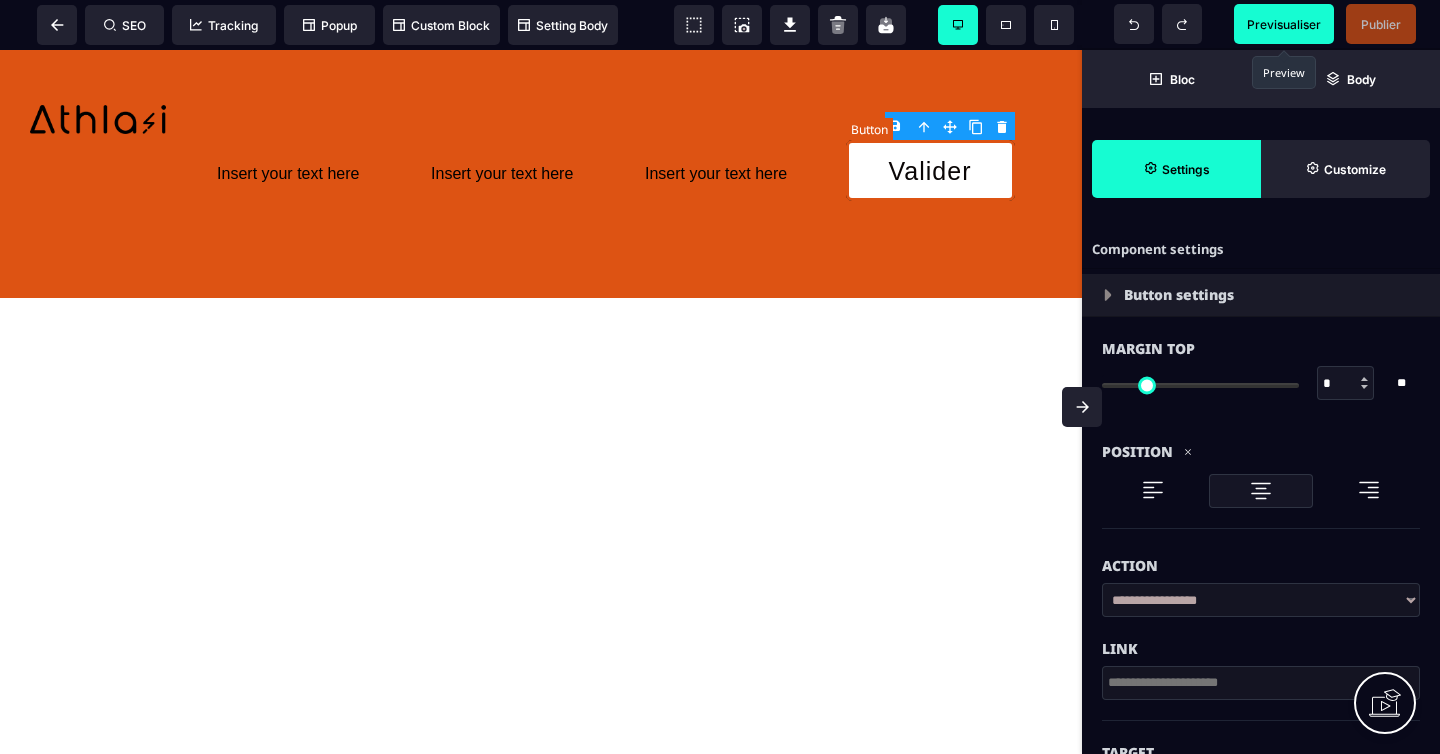 select on "***" 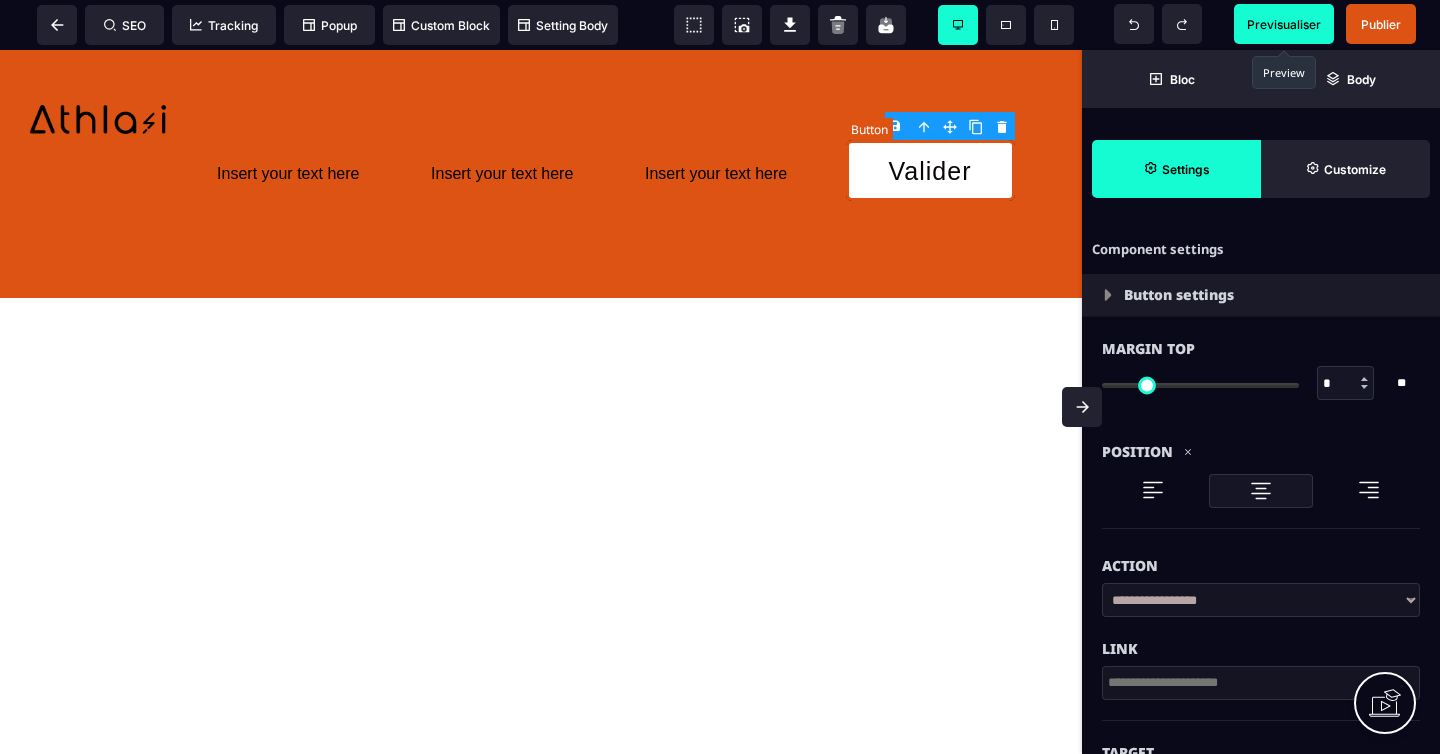 select 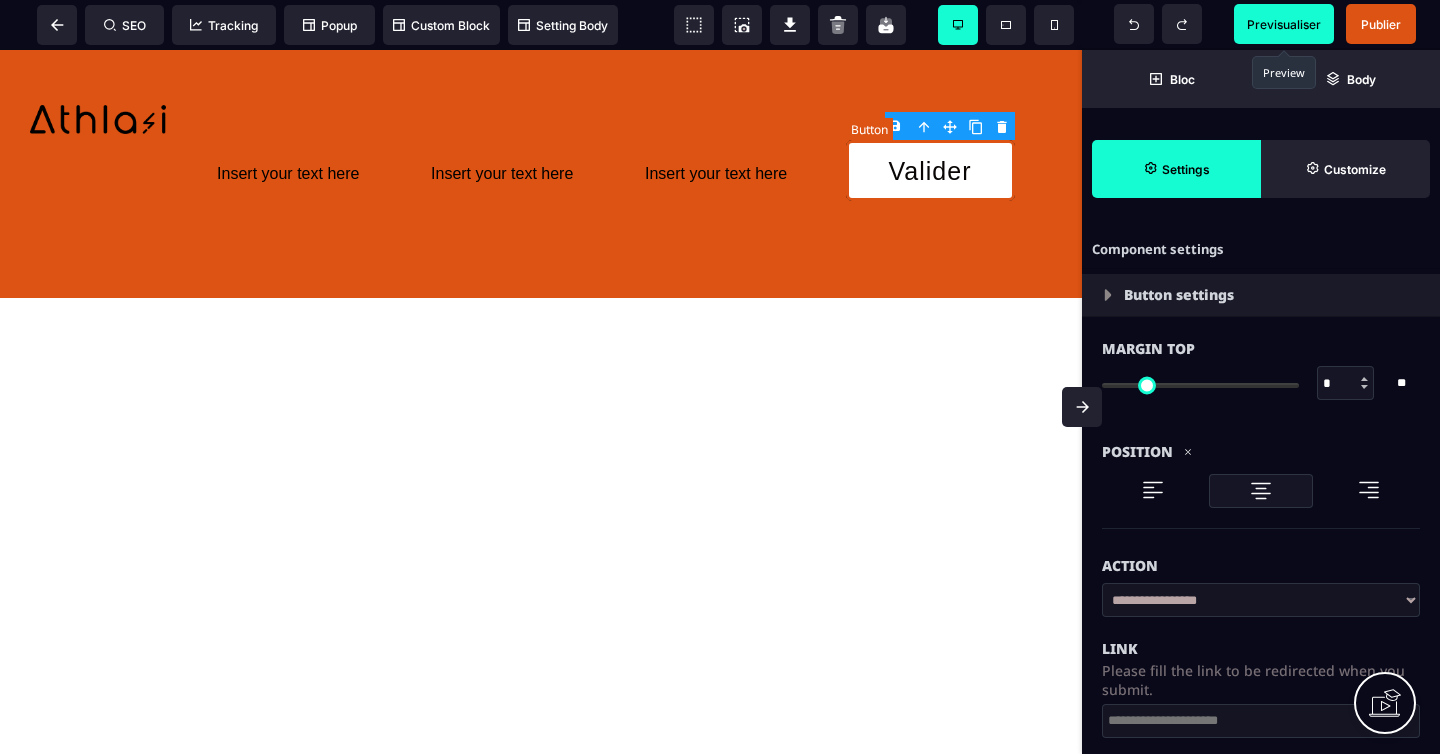 click on "Valider" at bounding box center [930, 171] 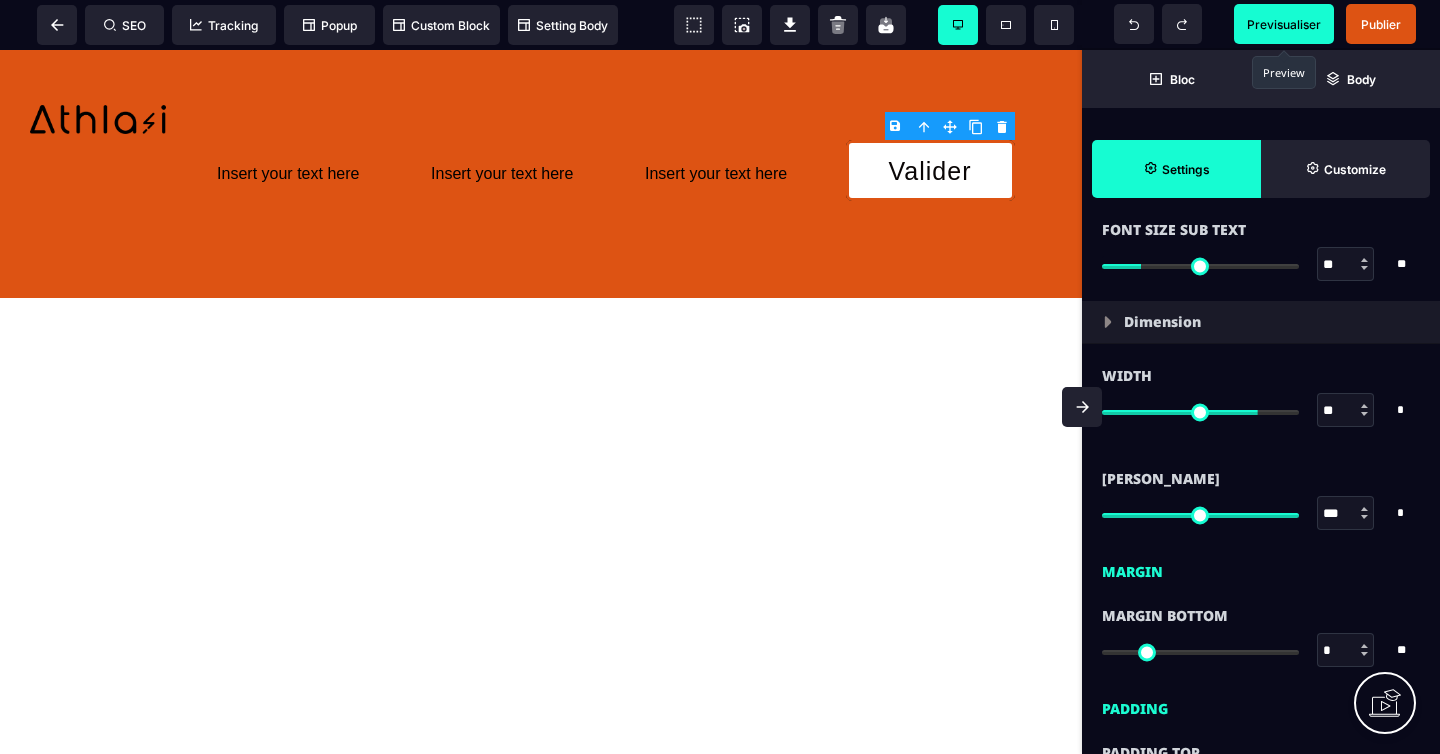 scroll, scrollTop: 1517, scrollLeft: 0, axis: vertical 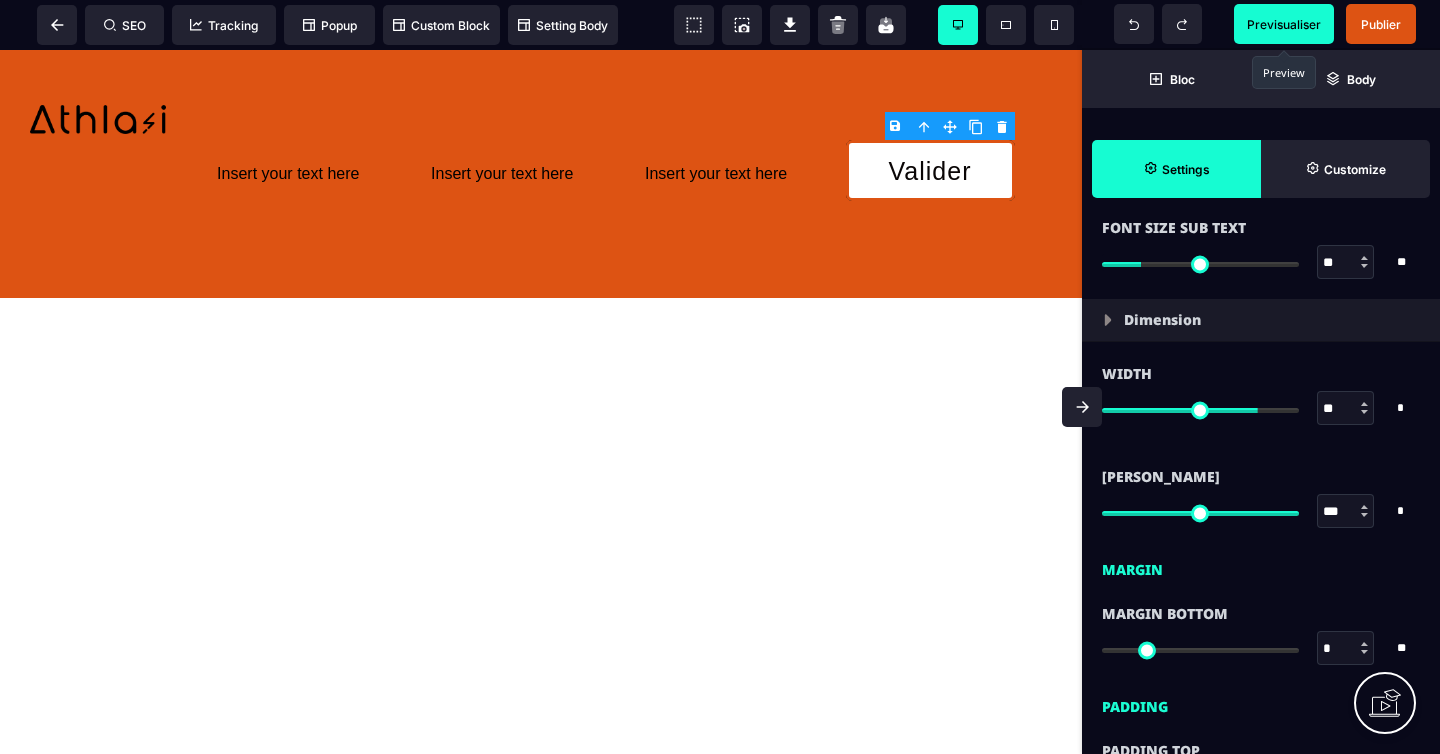 type on "**" 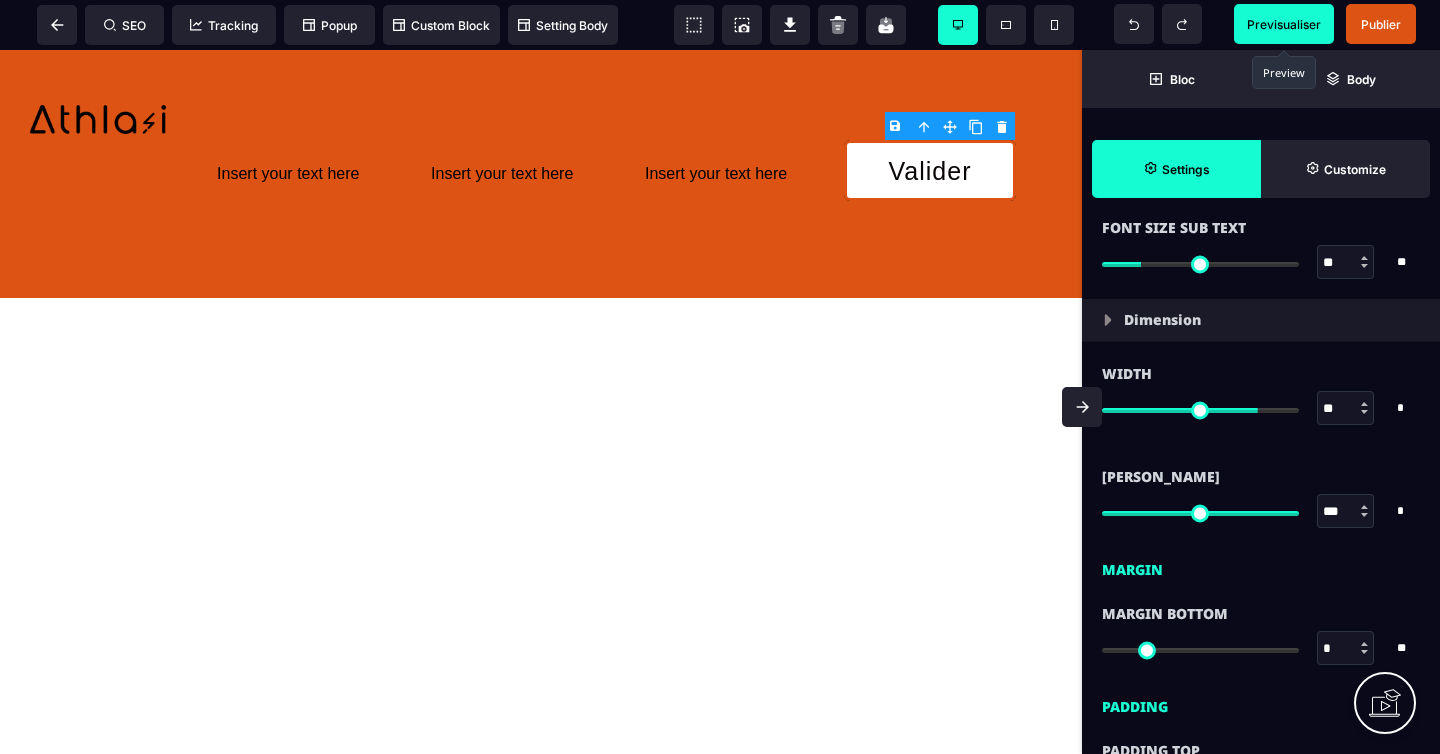 type on "**" 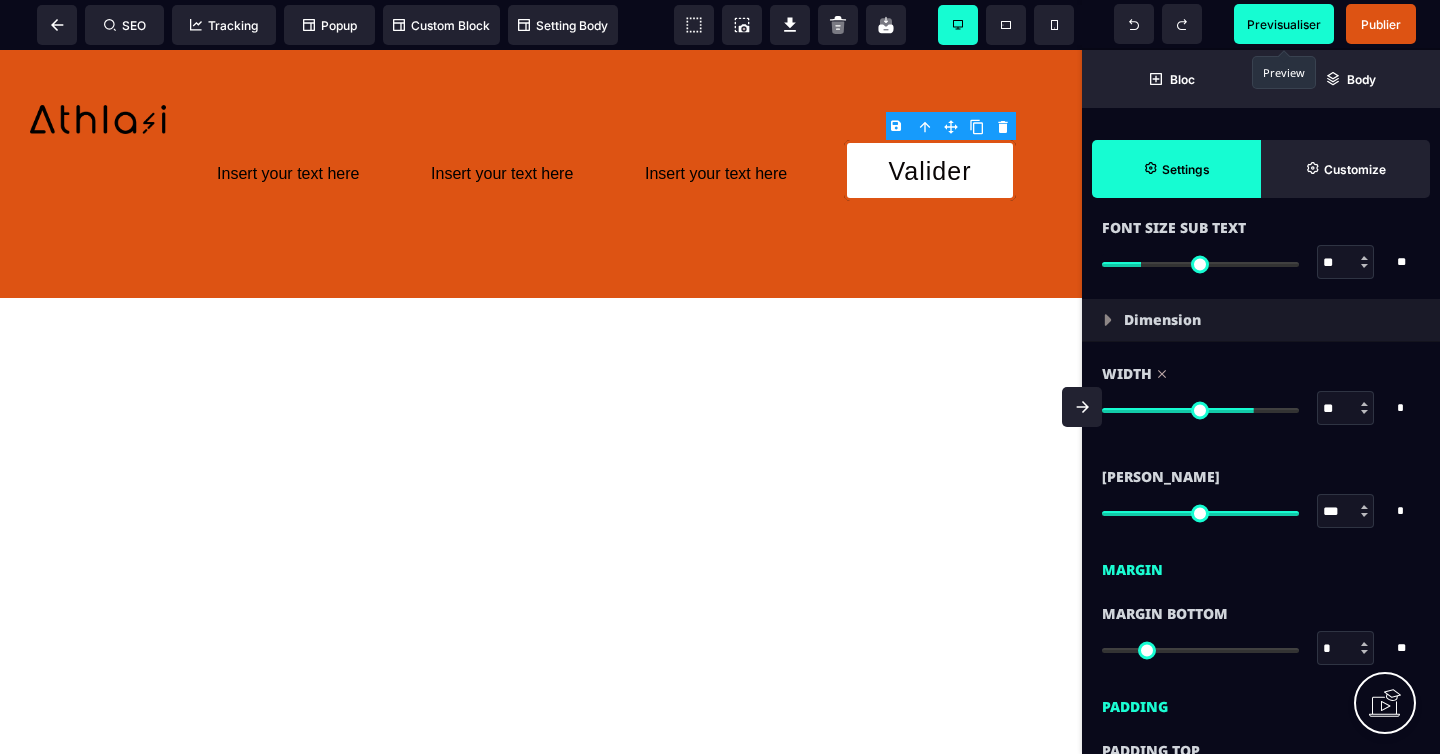 type on "**" 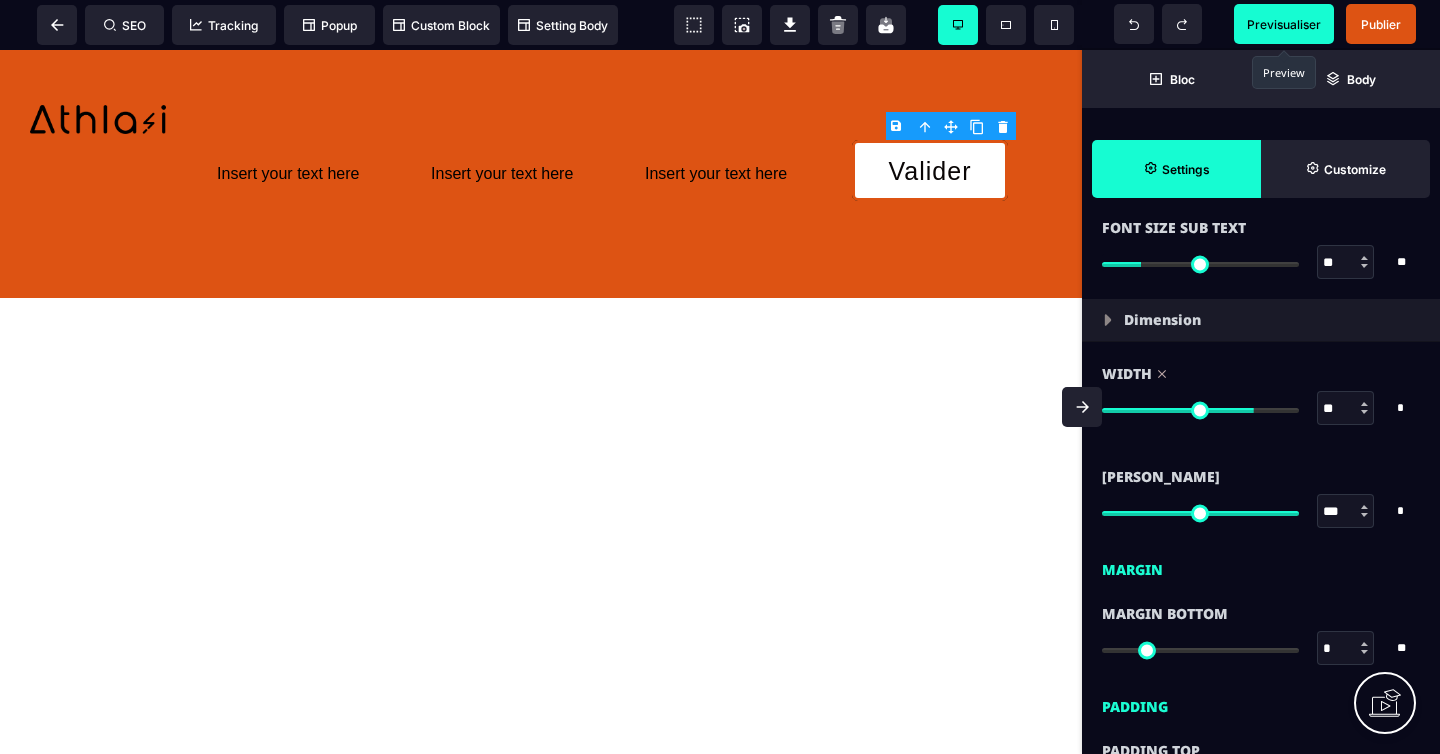 type on "**" 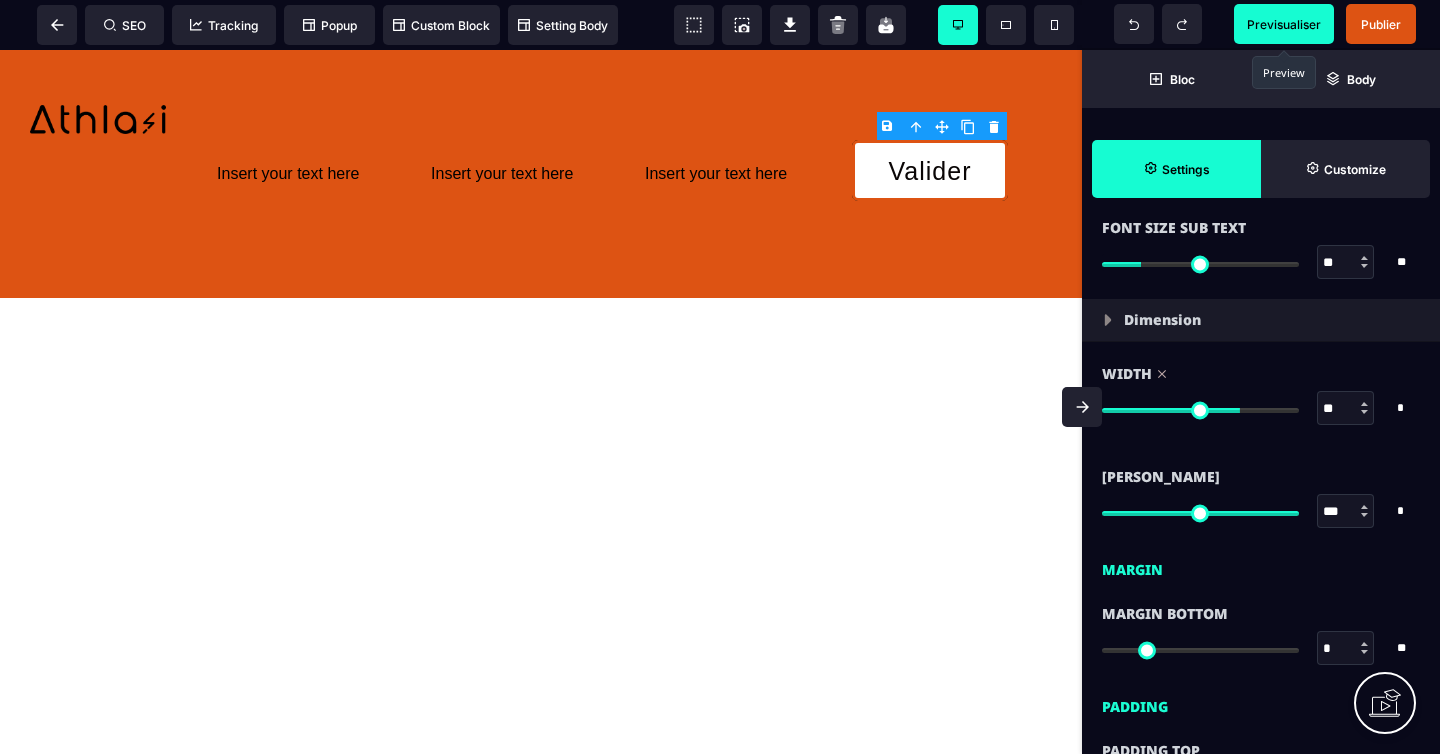 type on "**" 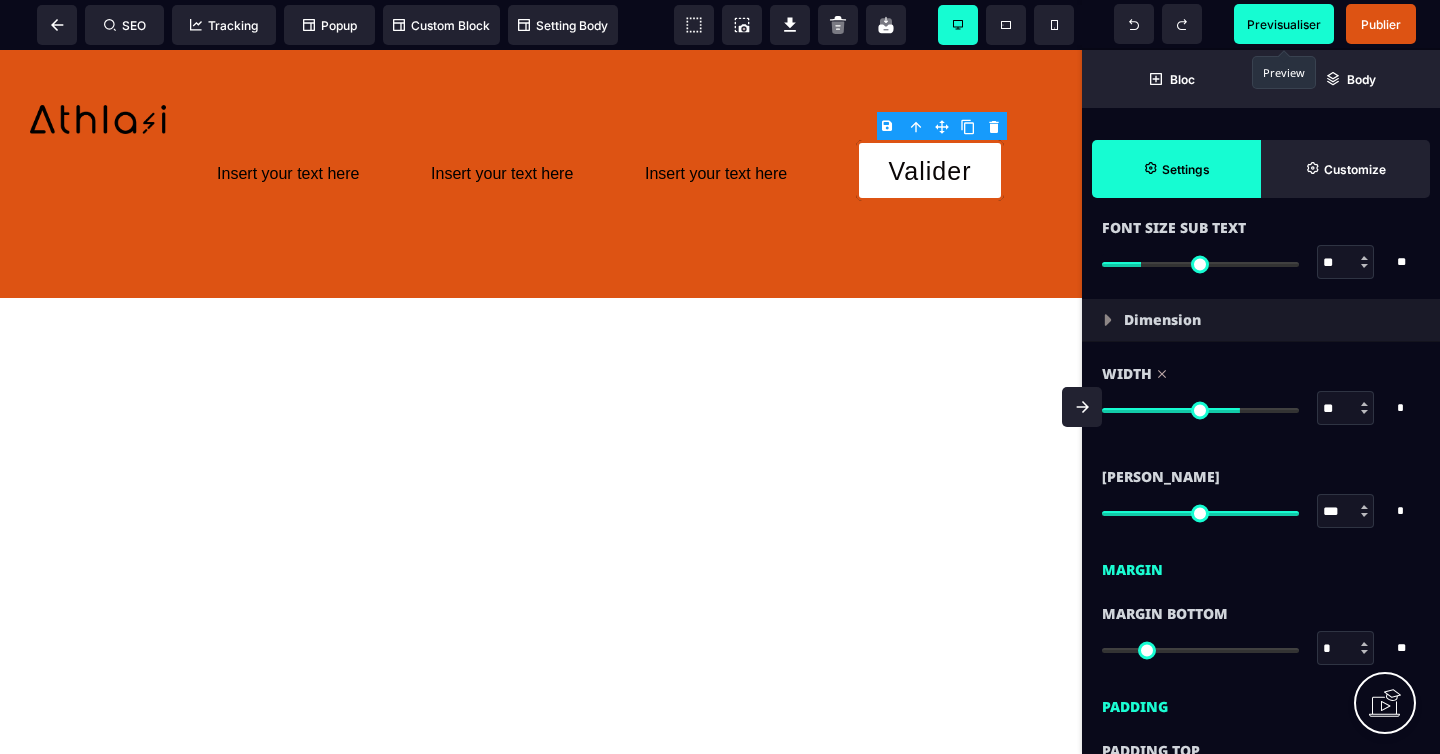 type on "**" 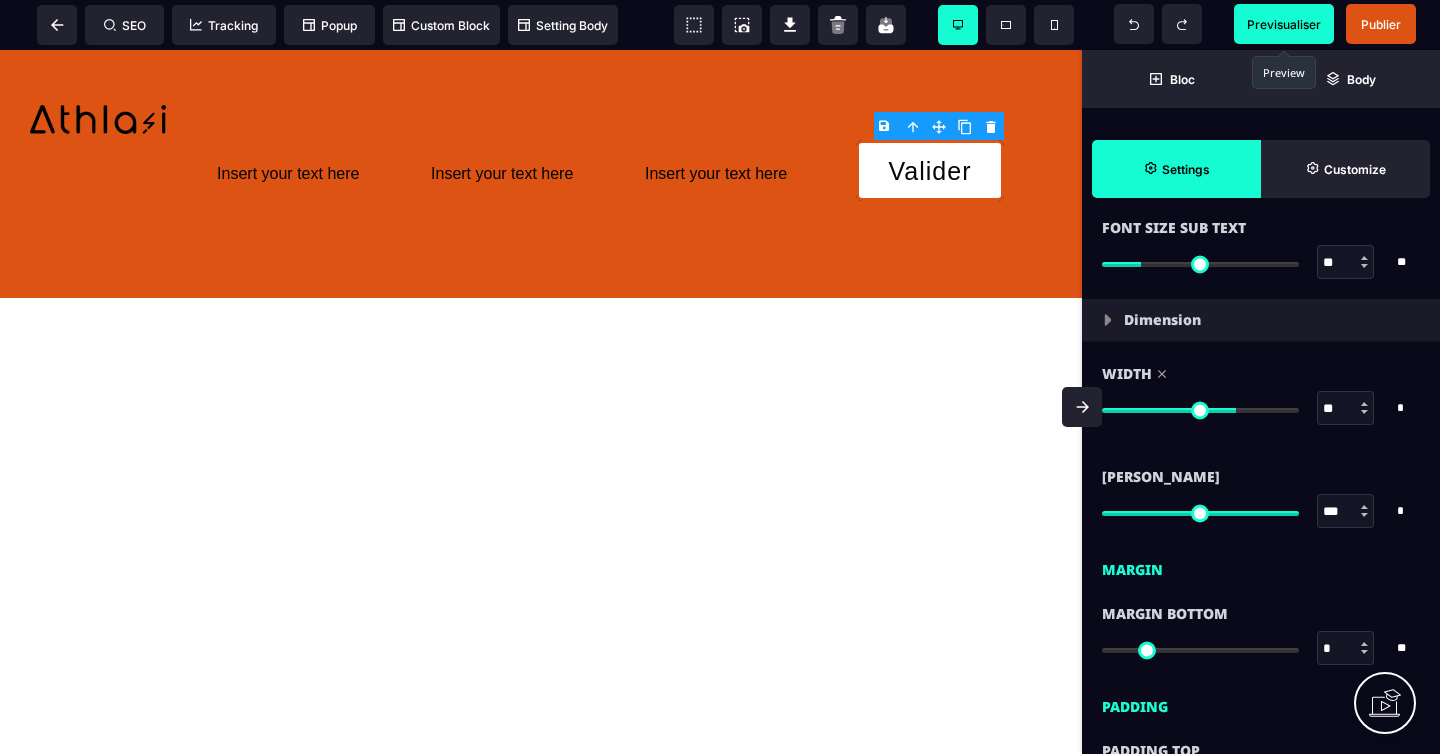 type on "**" 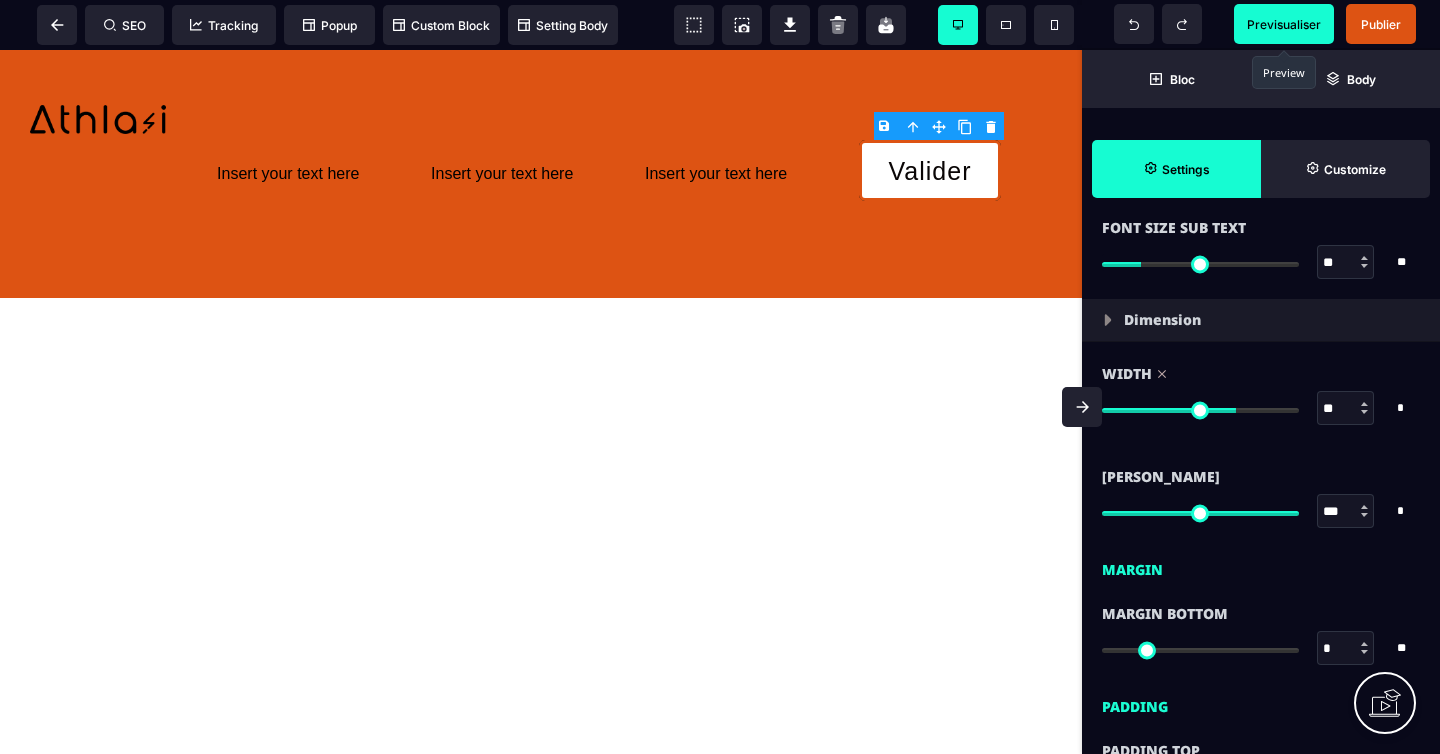 type on "**" 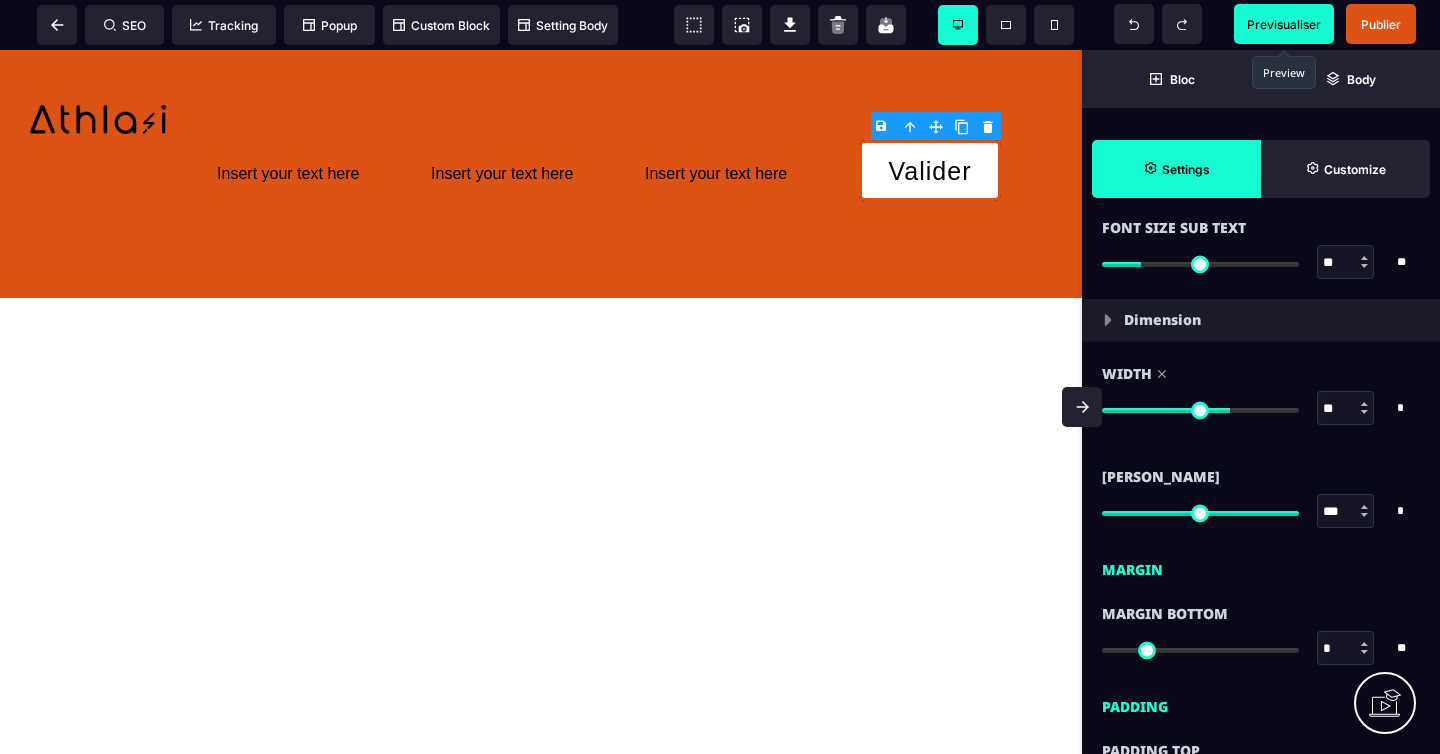 type on "**" 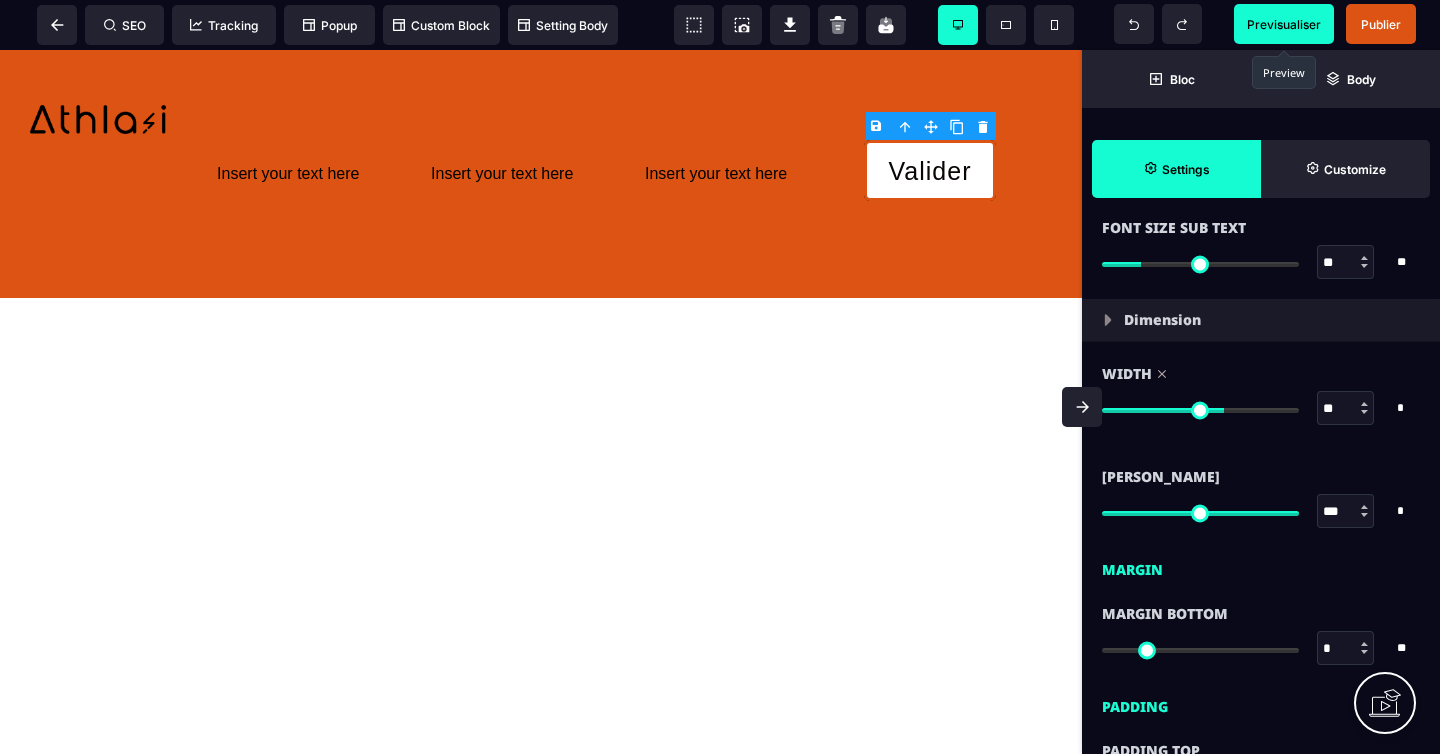 drag, startPoint x: 1254, startPoint y: 415, endPoint x: 1222, endPoint y: 412, distance: 32.140316 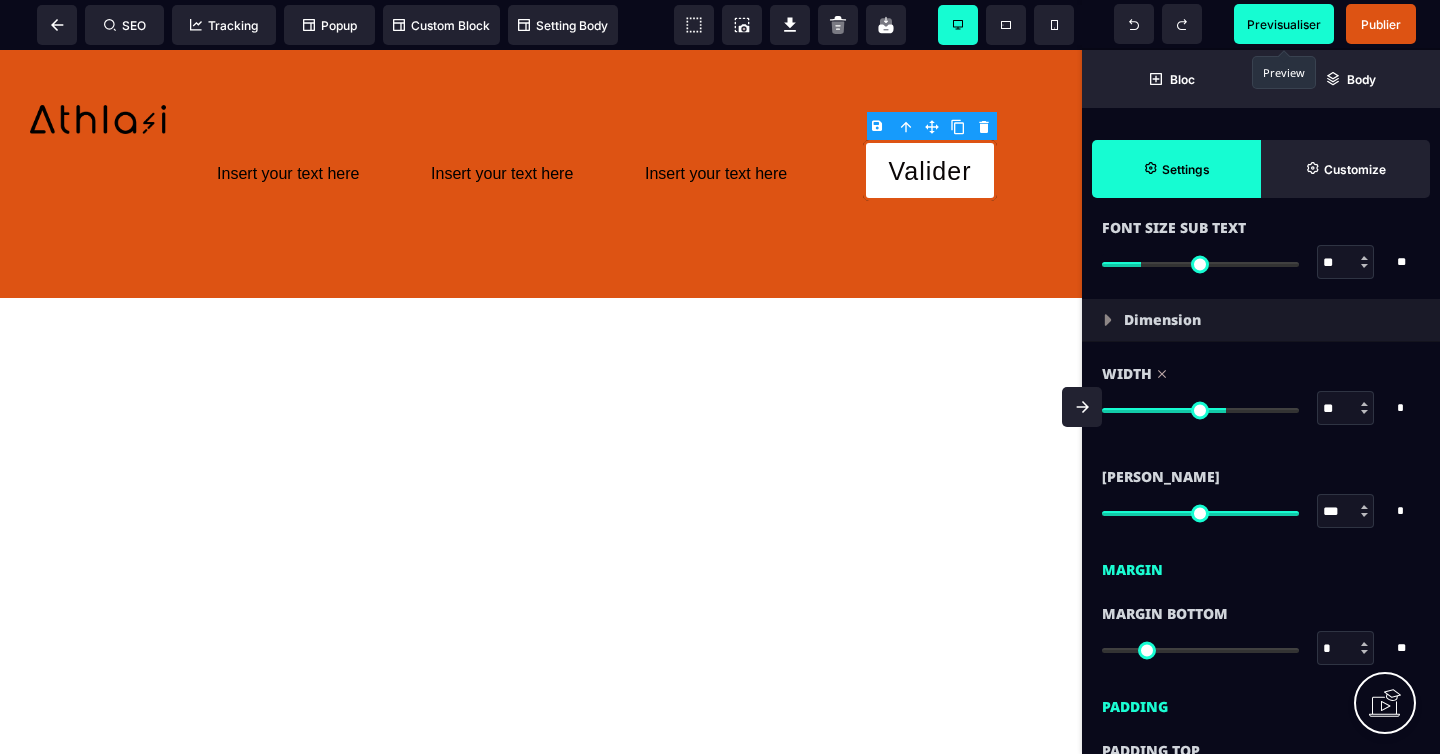 type on "**" 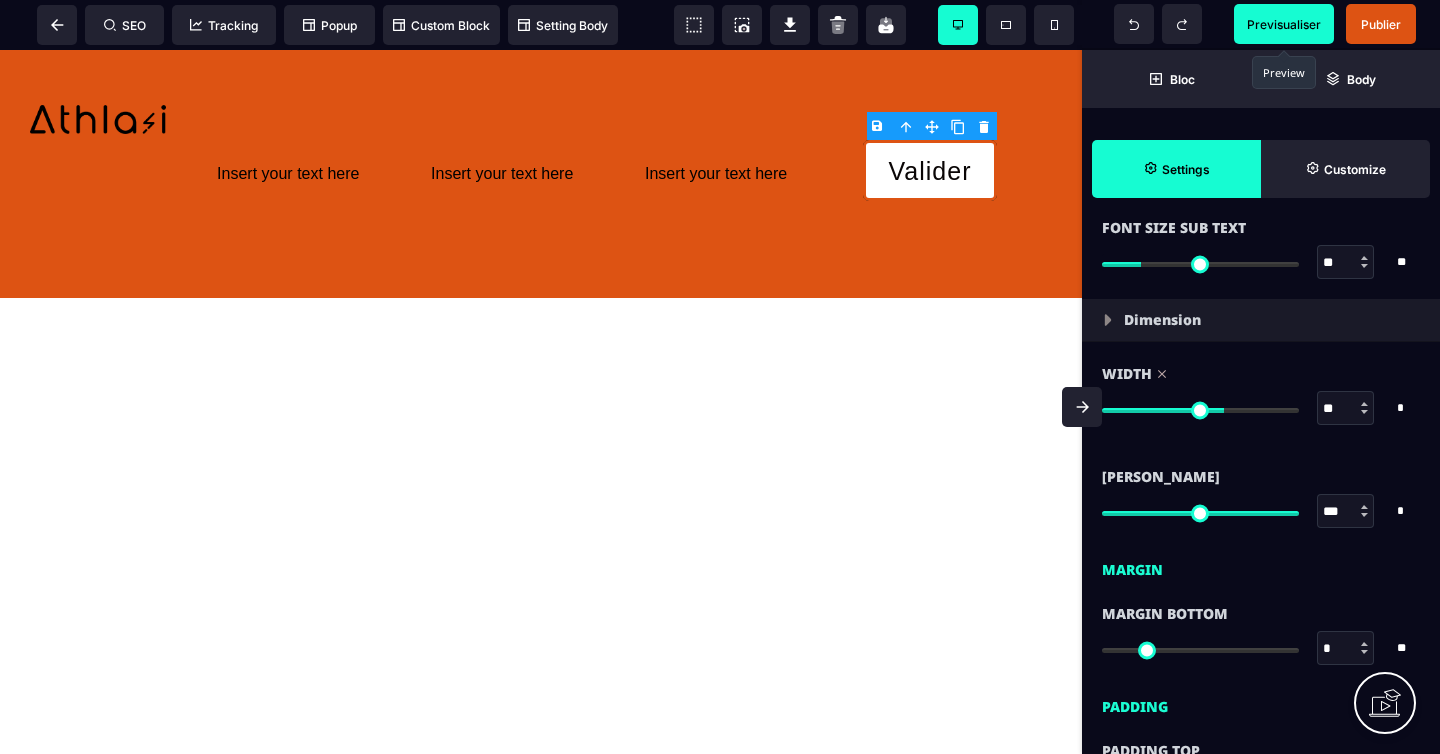 type on "**" 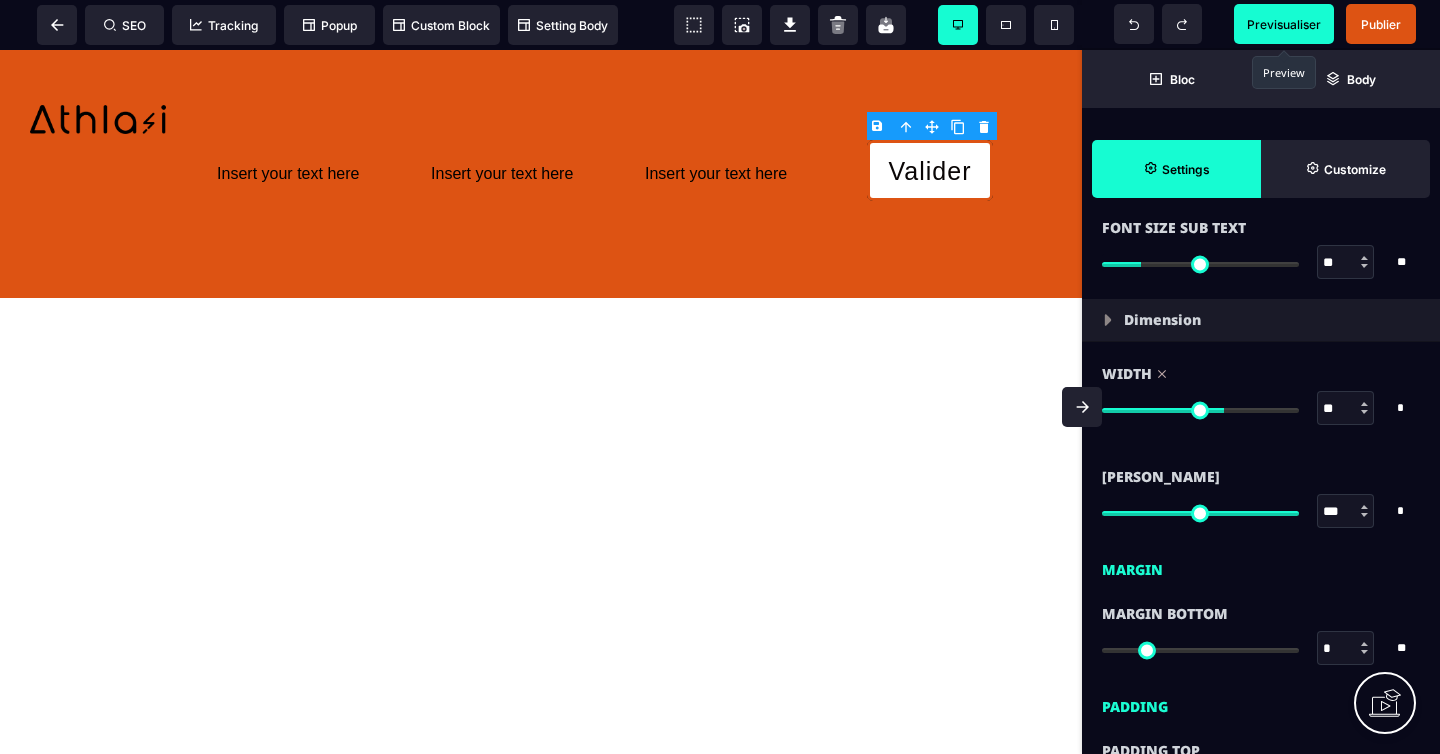 type on "**" 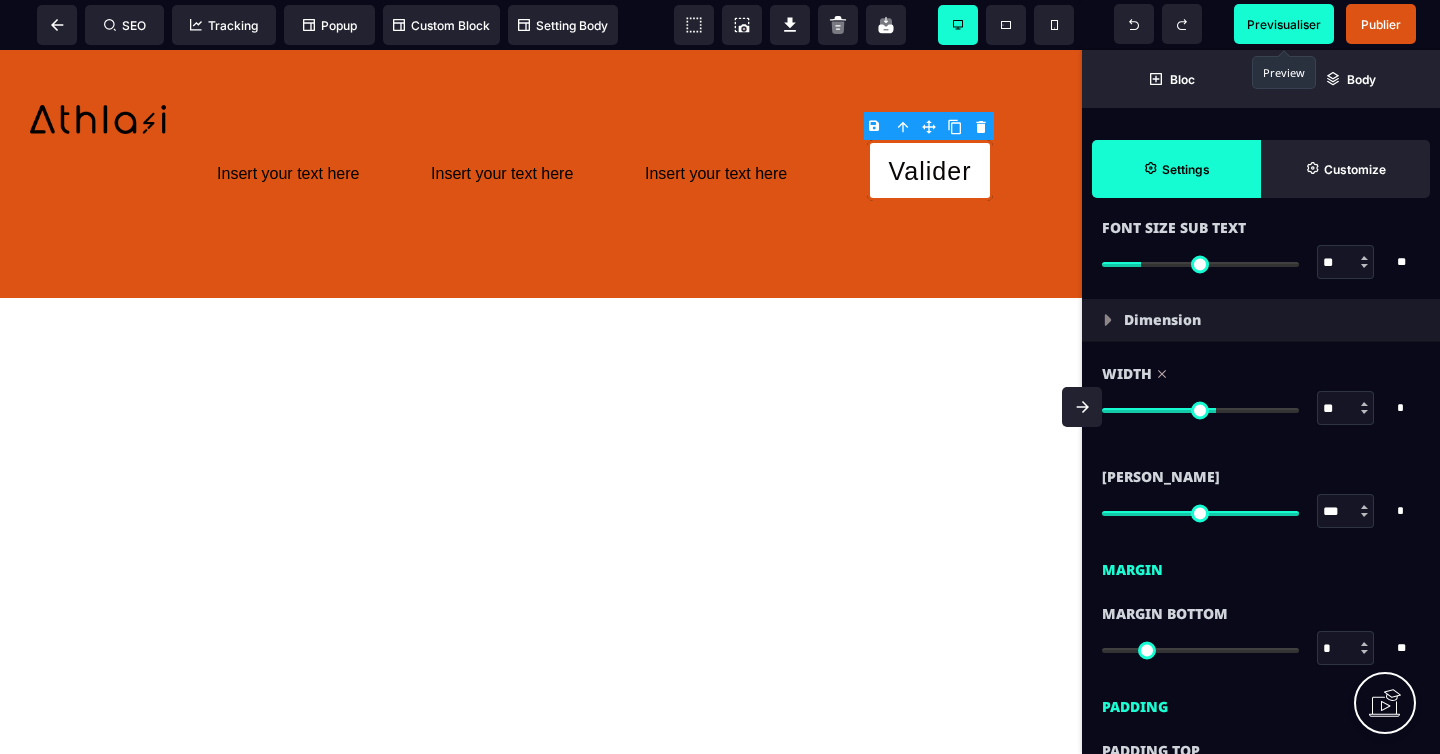 type on "**" 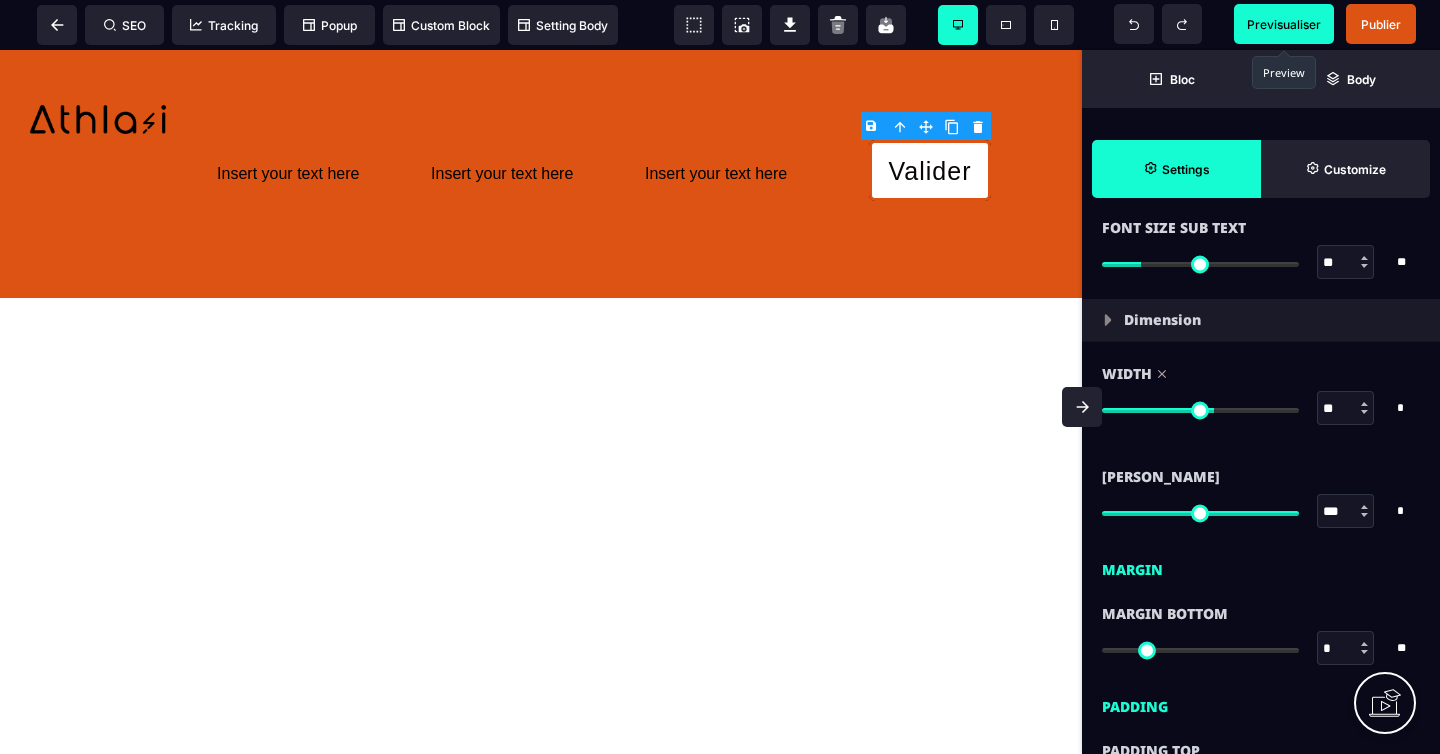 type on "**" 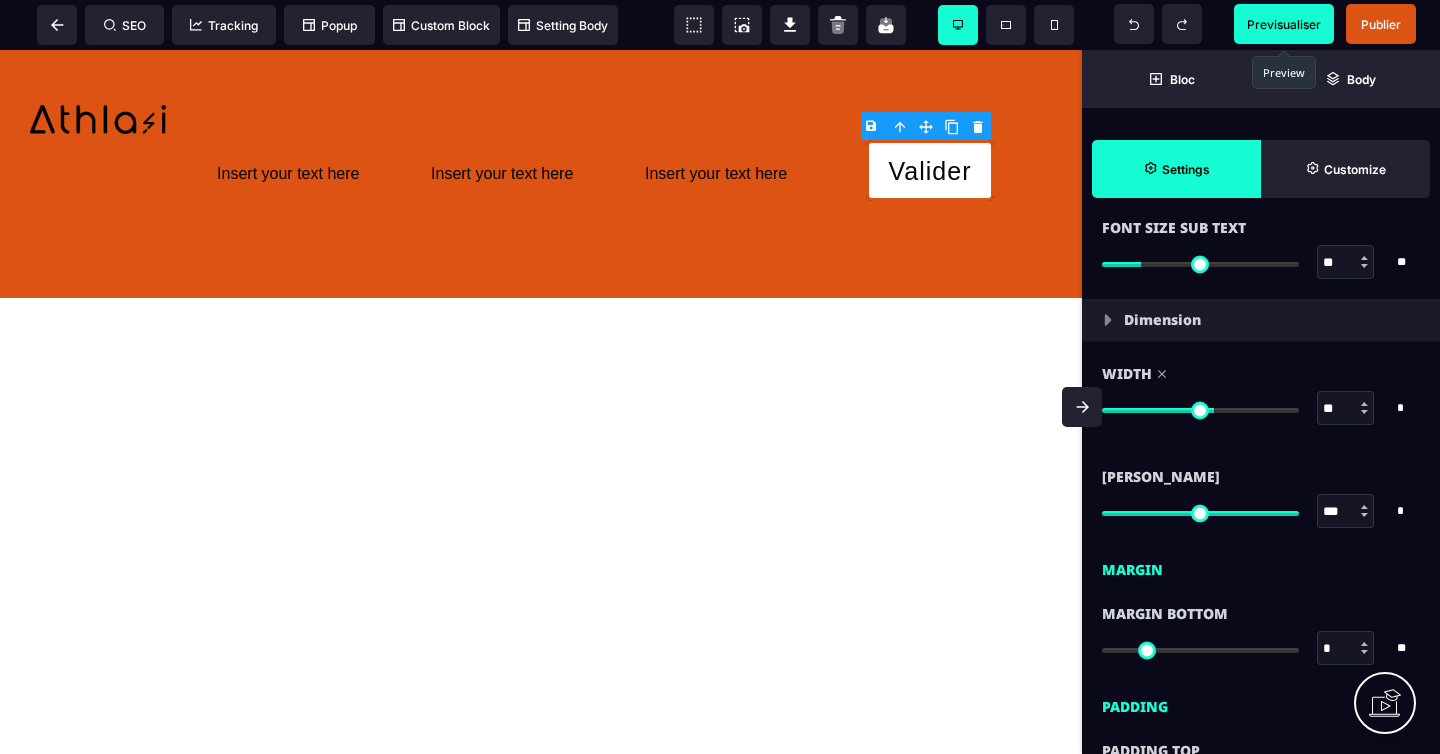 type on "**" 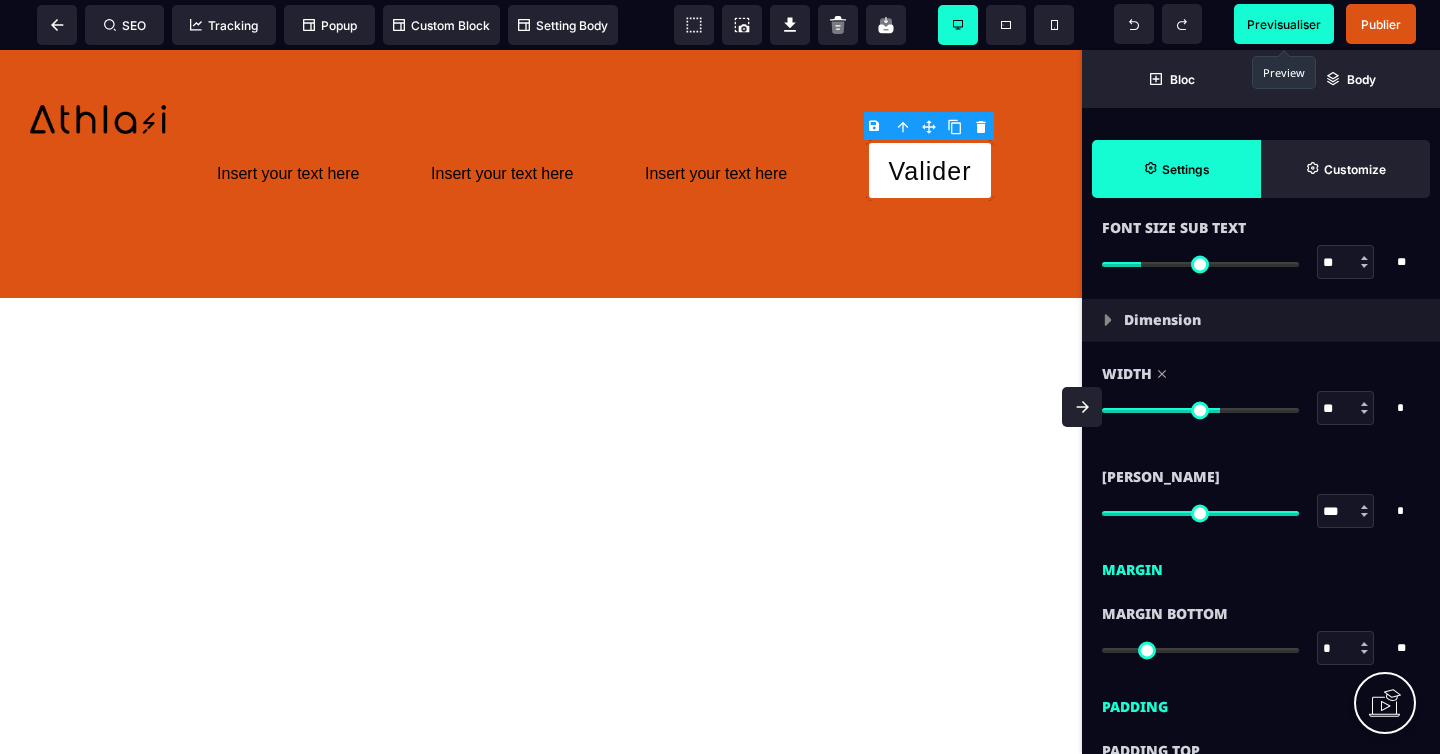 type on "**" 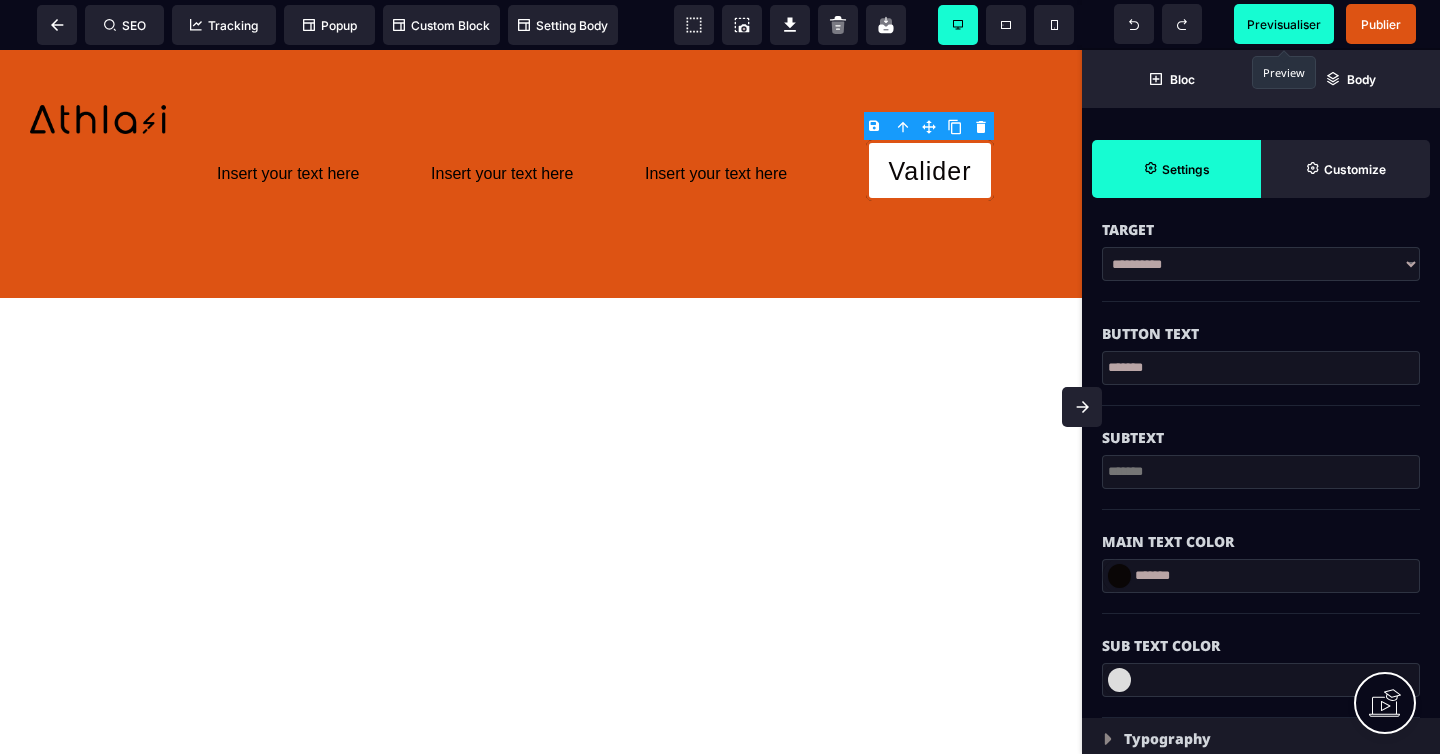 scroll, scrollTop: 0, scrollLeft: 0, axis: both 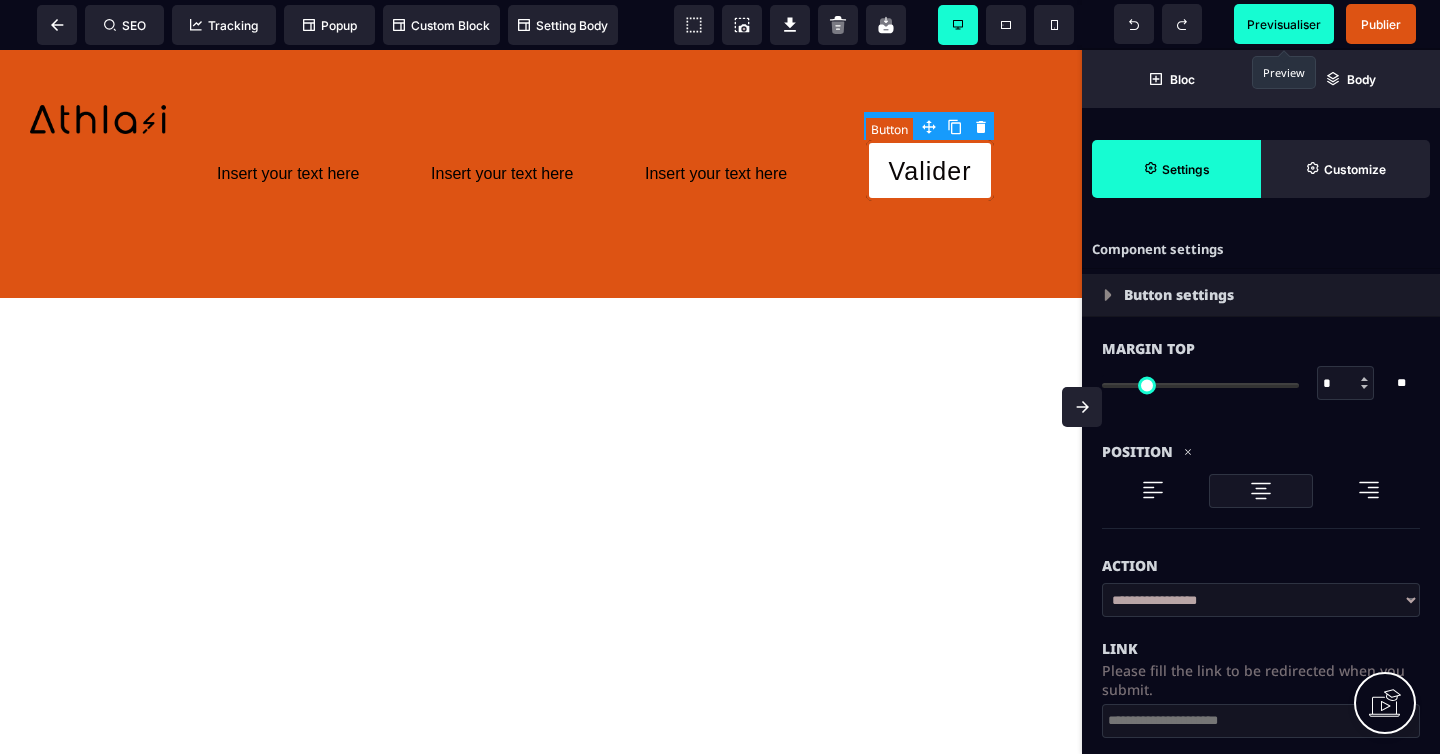 click on "Valider" at bounding box center [930, 171] 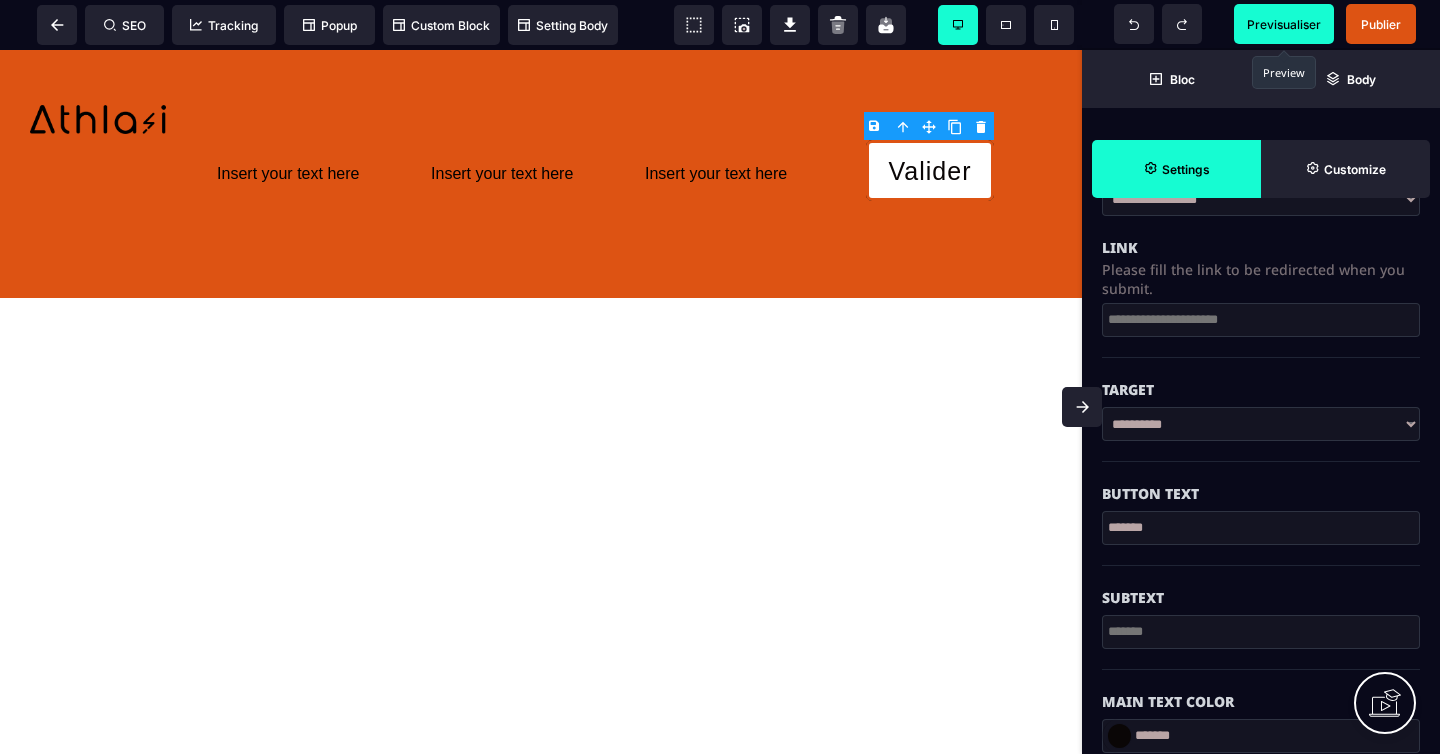 scroll, scrollTop: 451, scrollLeft: 0, axis: vertical 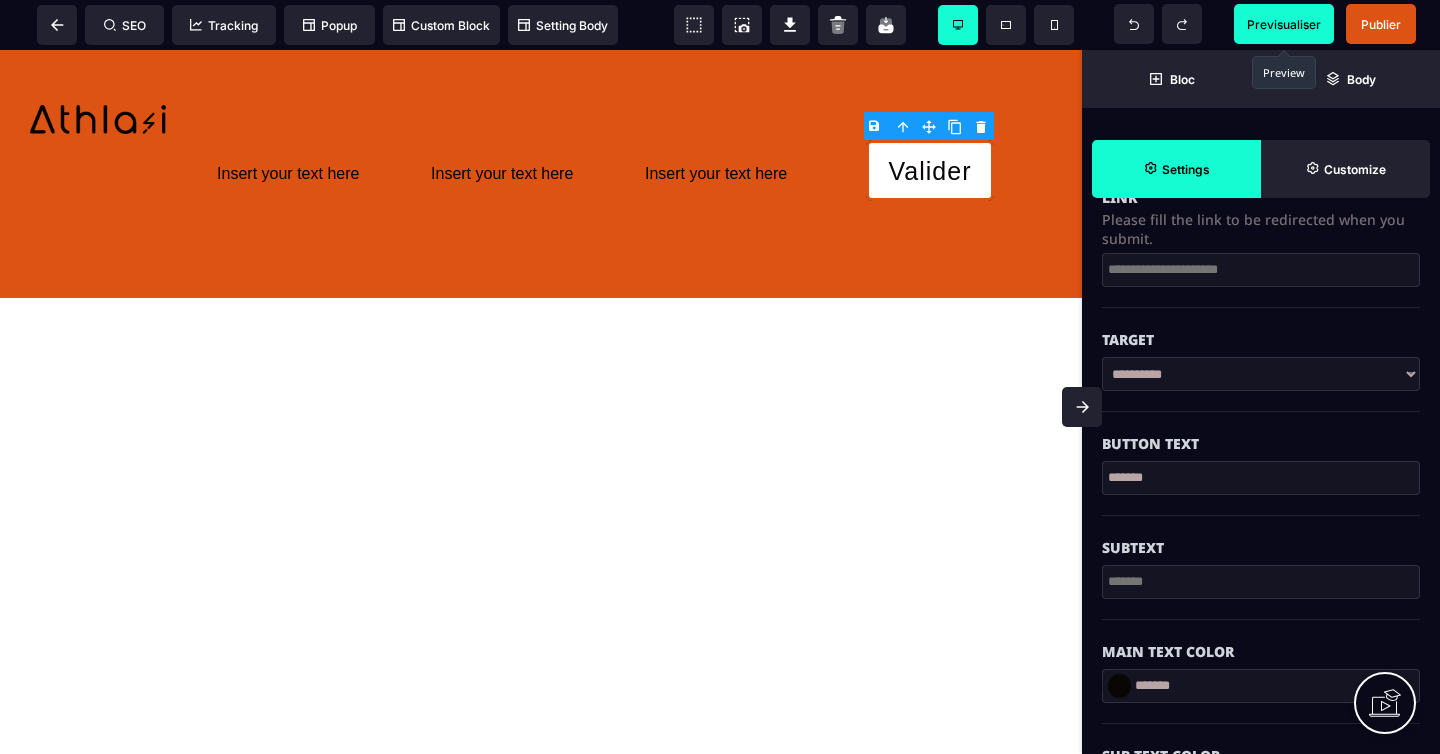 click on "*******" at bounding box center (1261, 478) 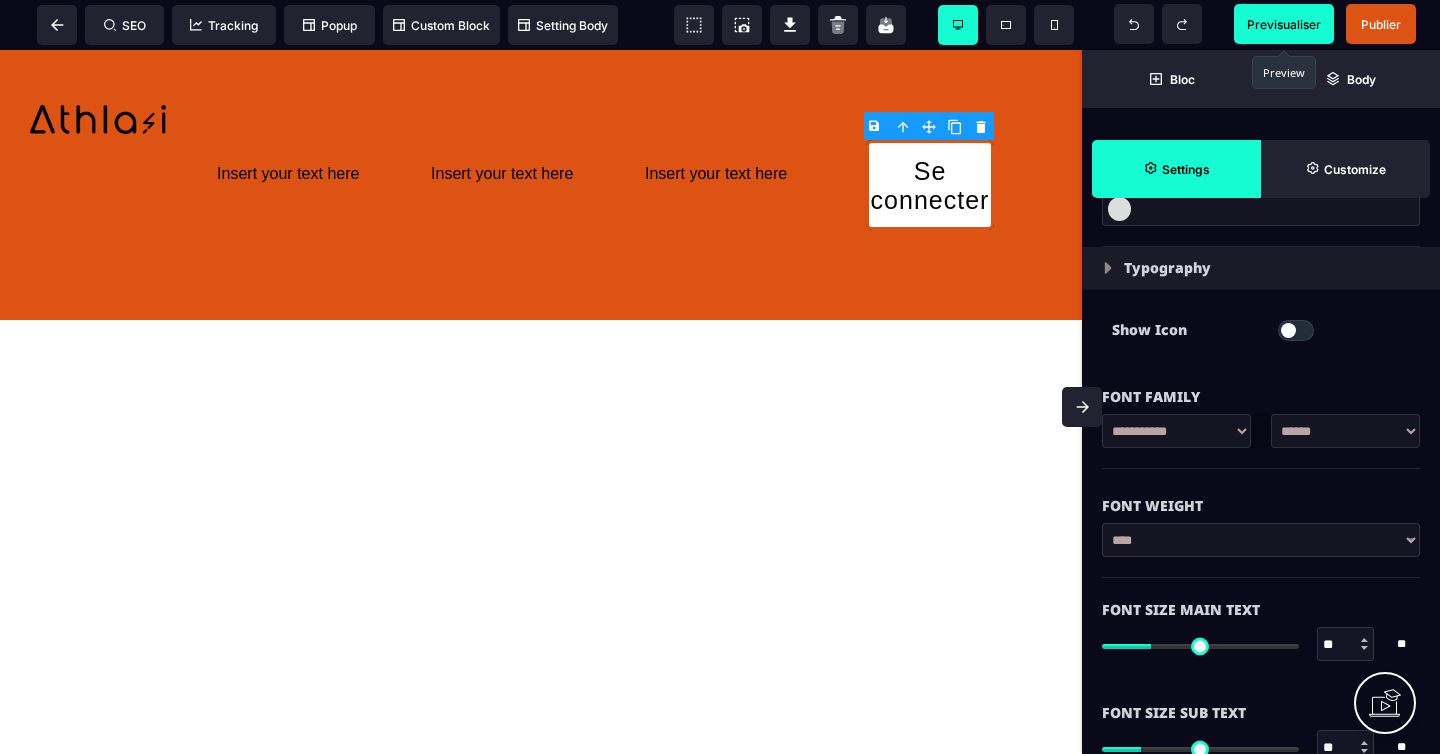scroll, scrollTop: 1044, scrollLeft: 0, axis: vertical 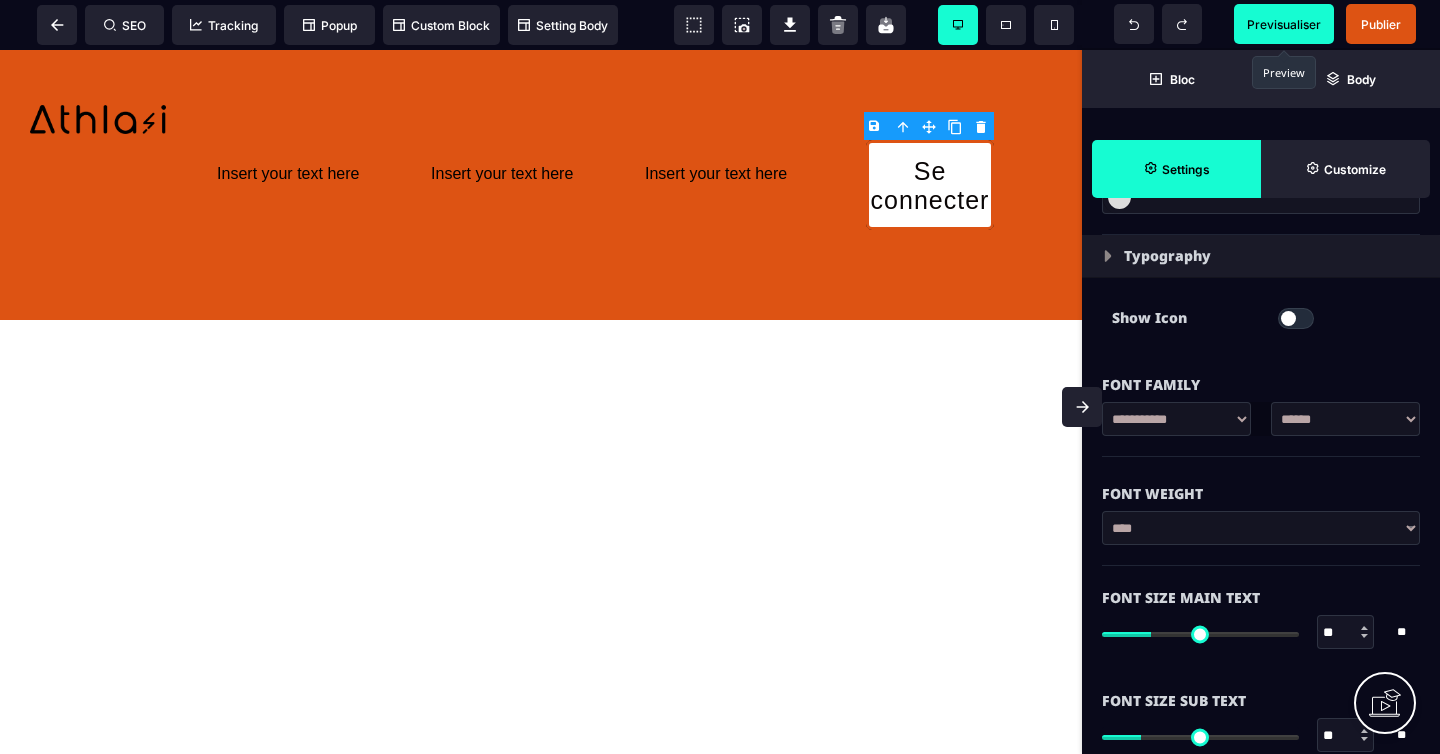 type on "**********" 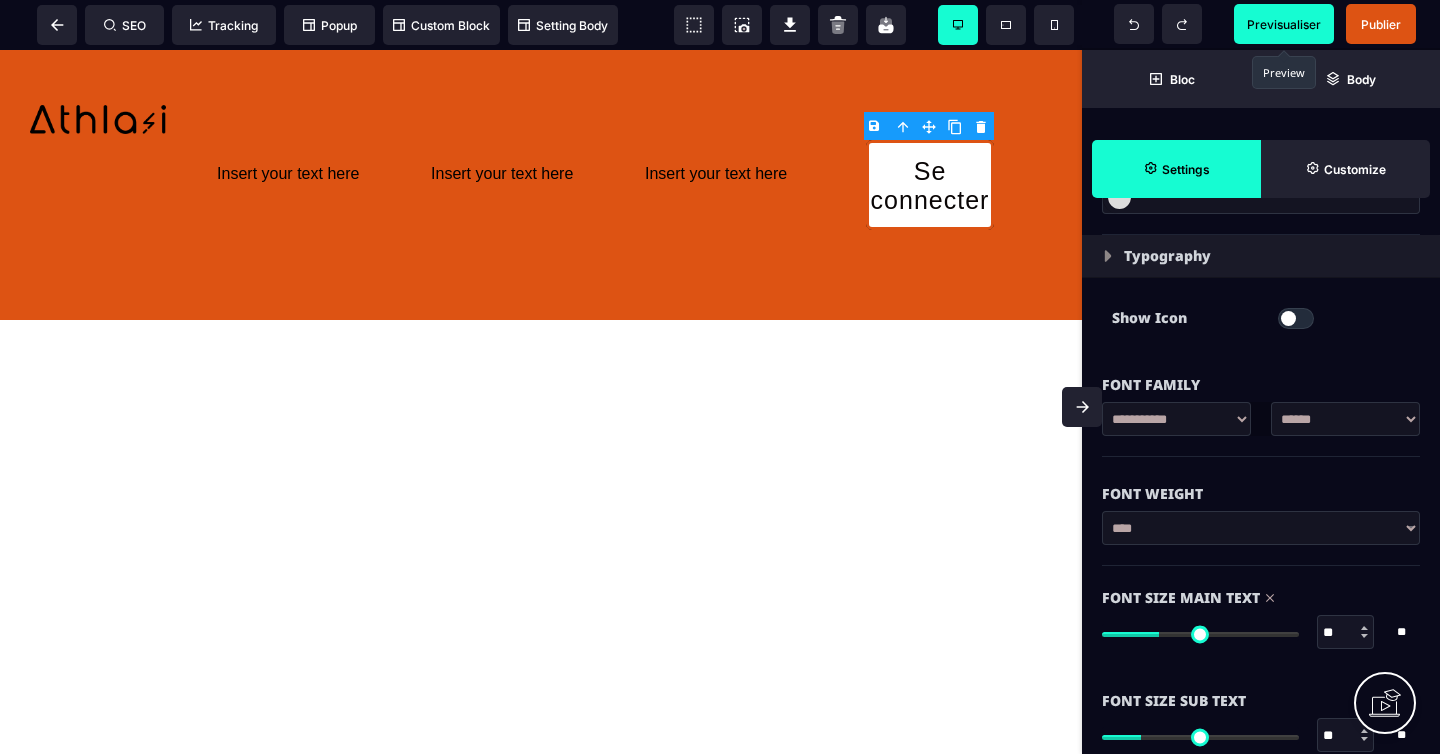 type on "**" 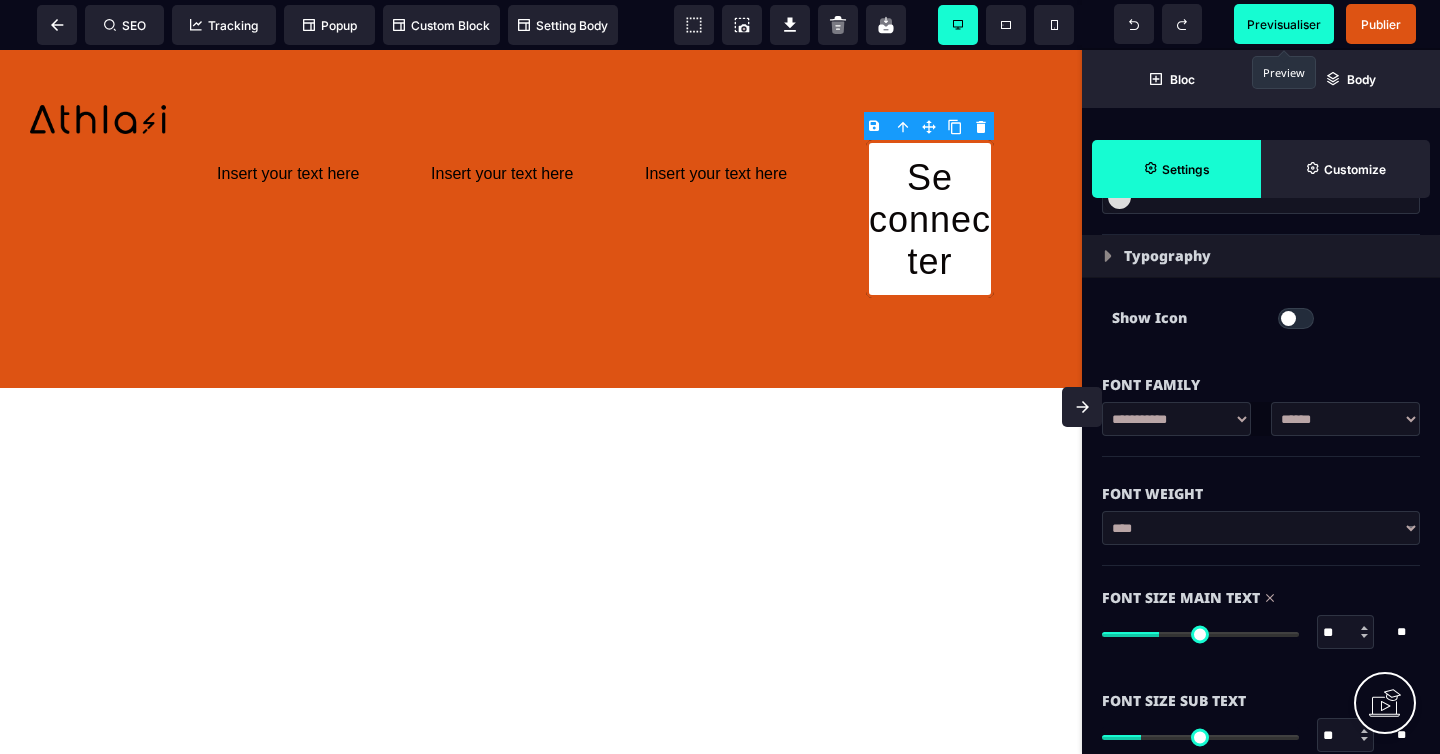 type on "**" 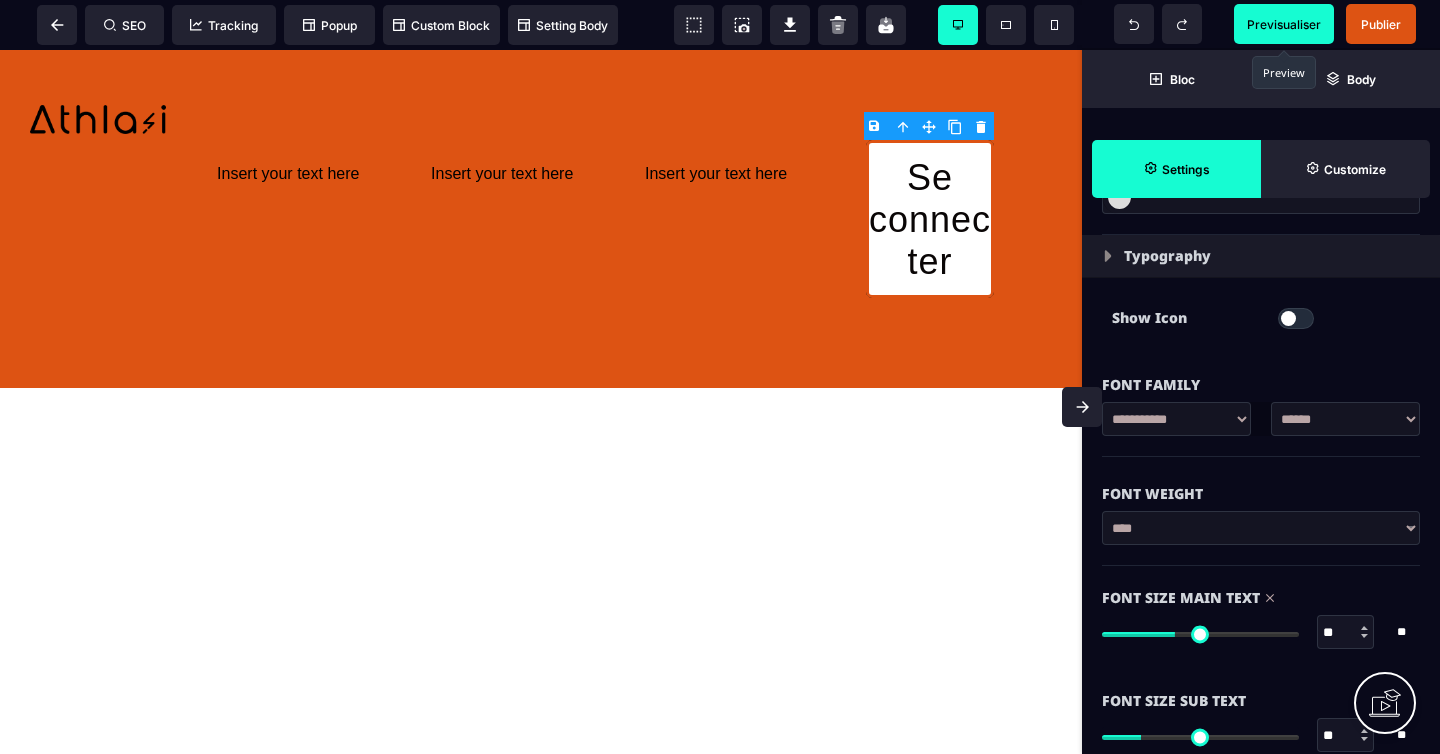 type on "**" 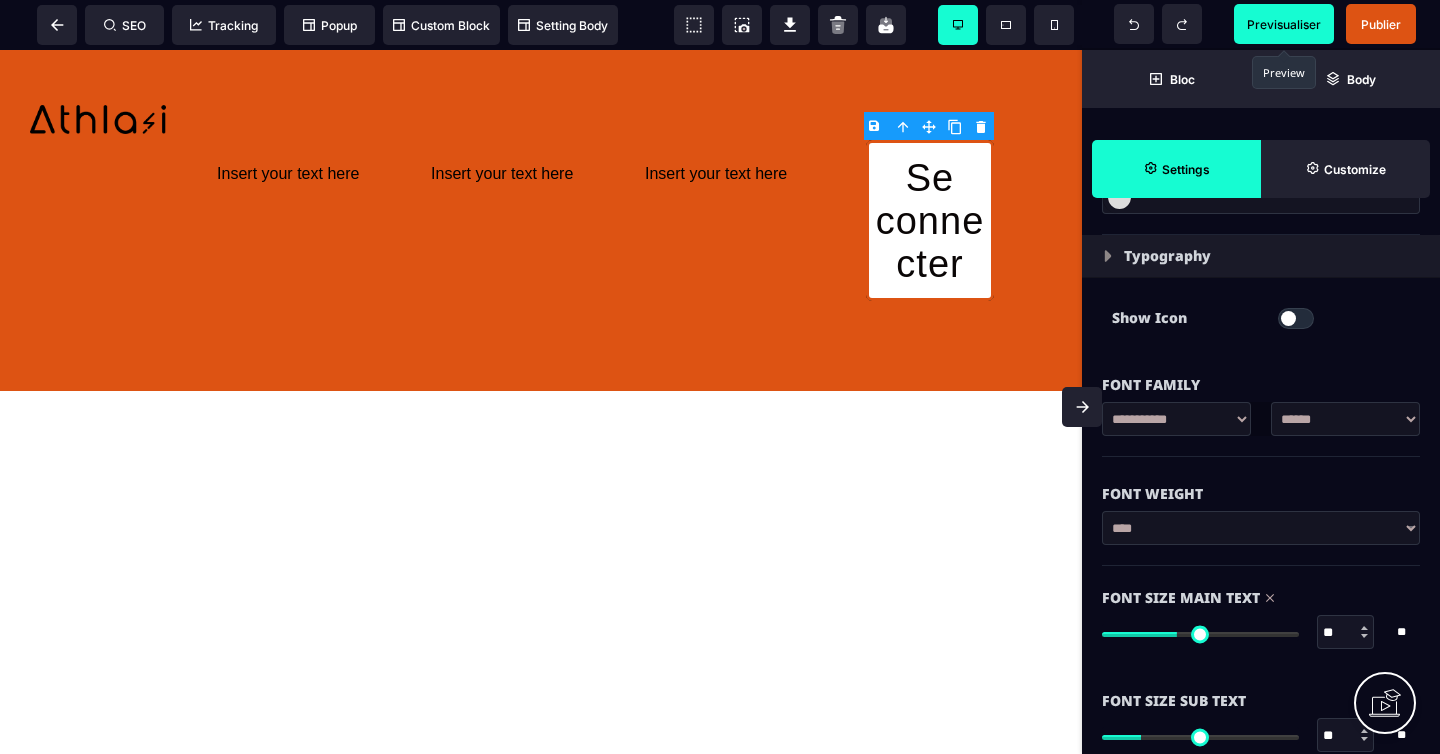 type on "**" 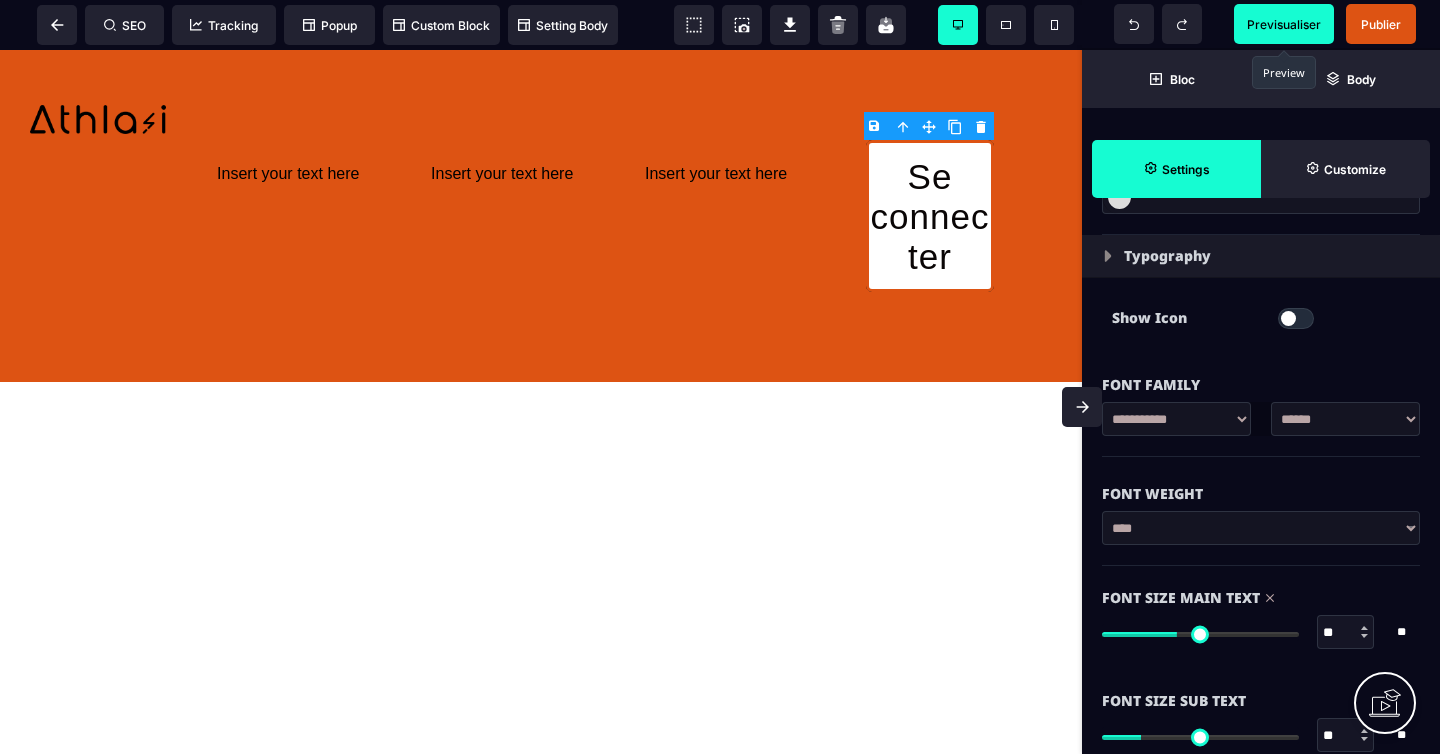 type on "**" 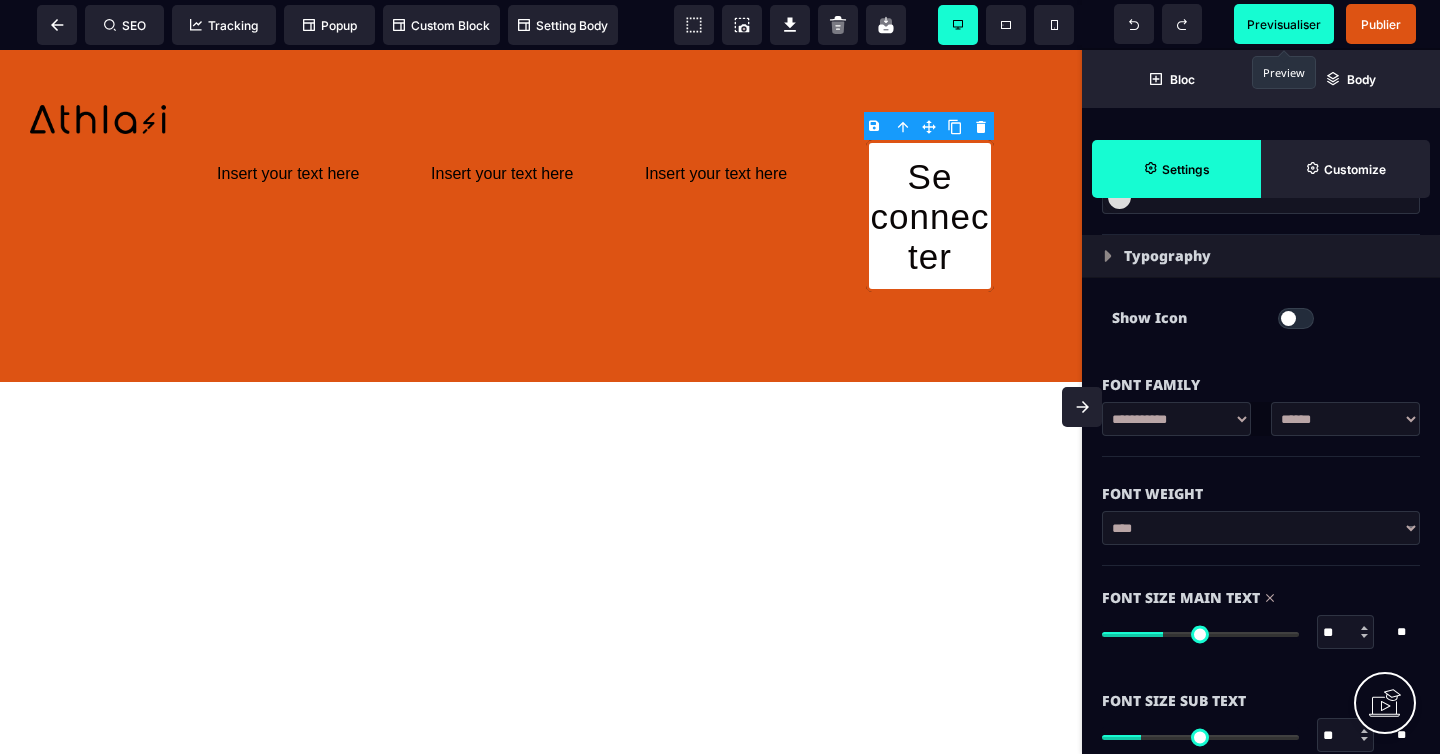 type on "**" 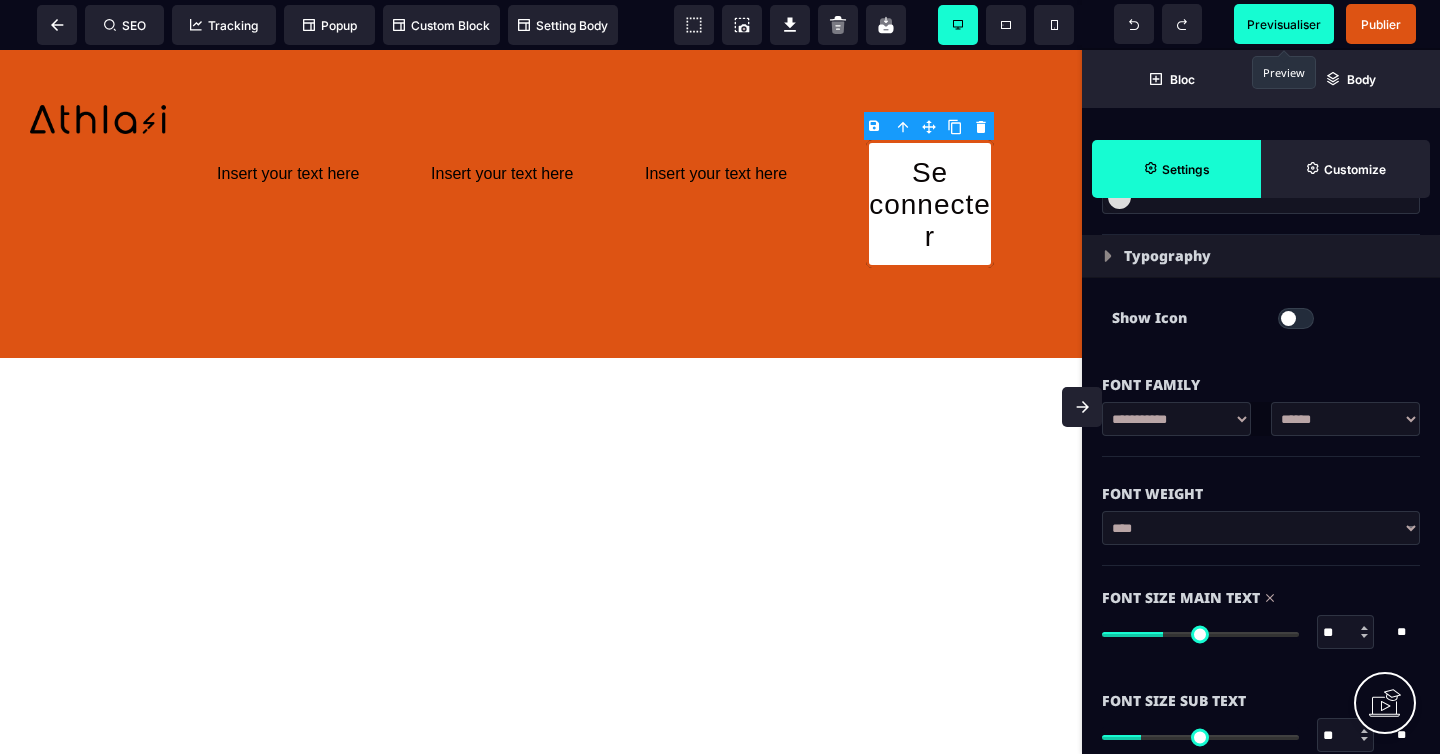 type on "**" 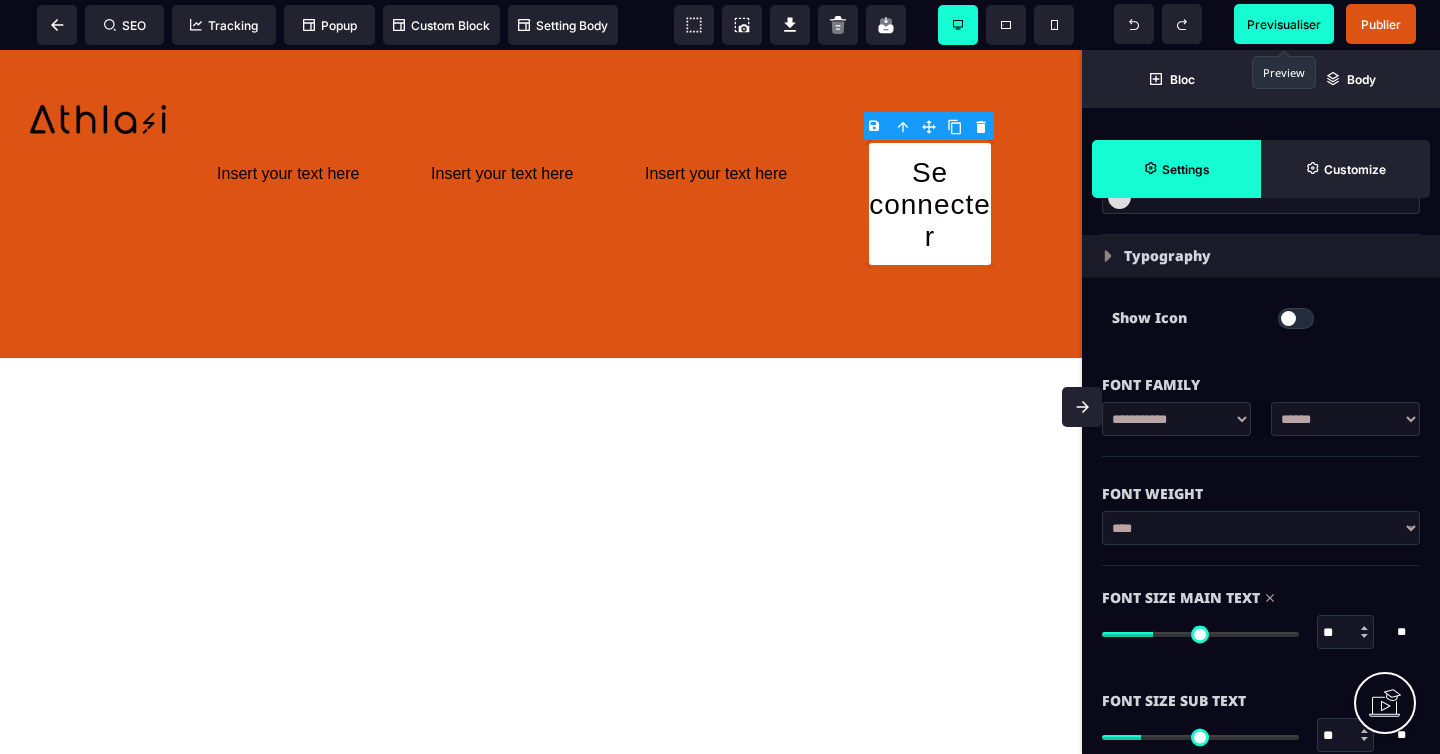 type on "**" 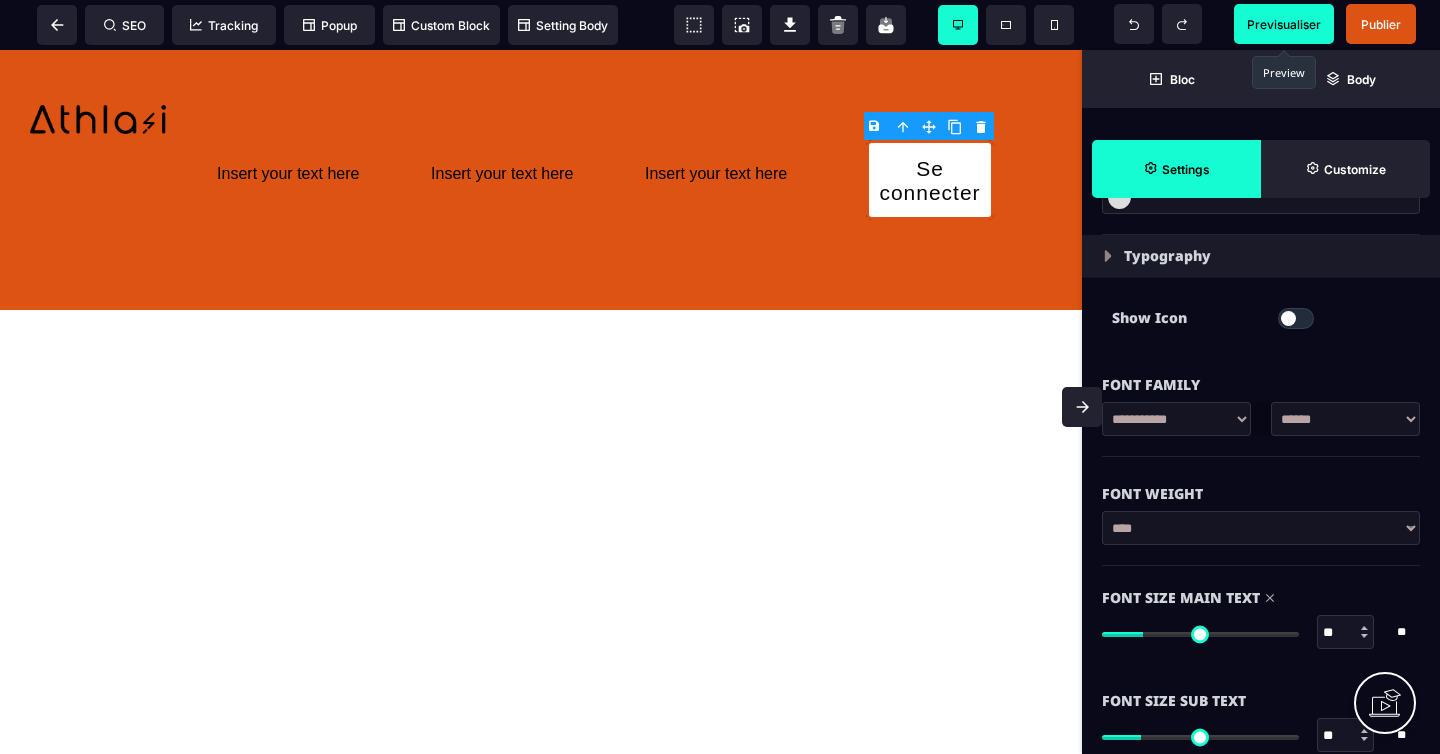 type on "**" 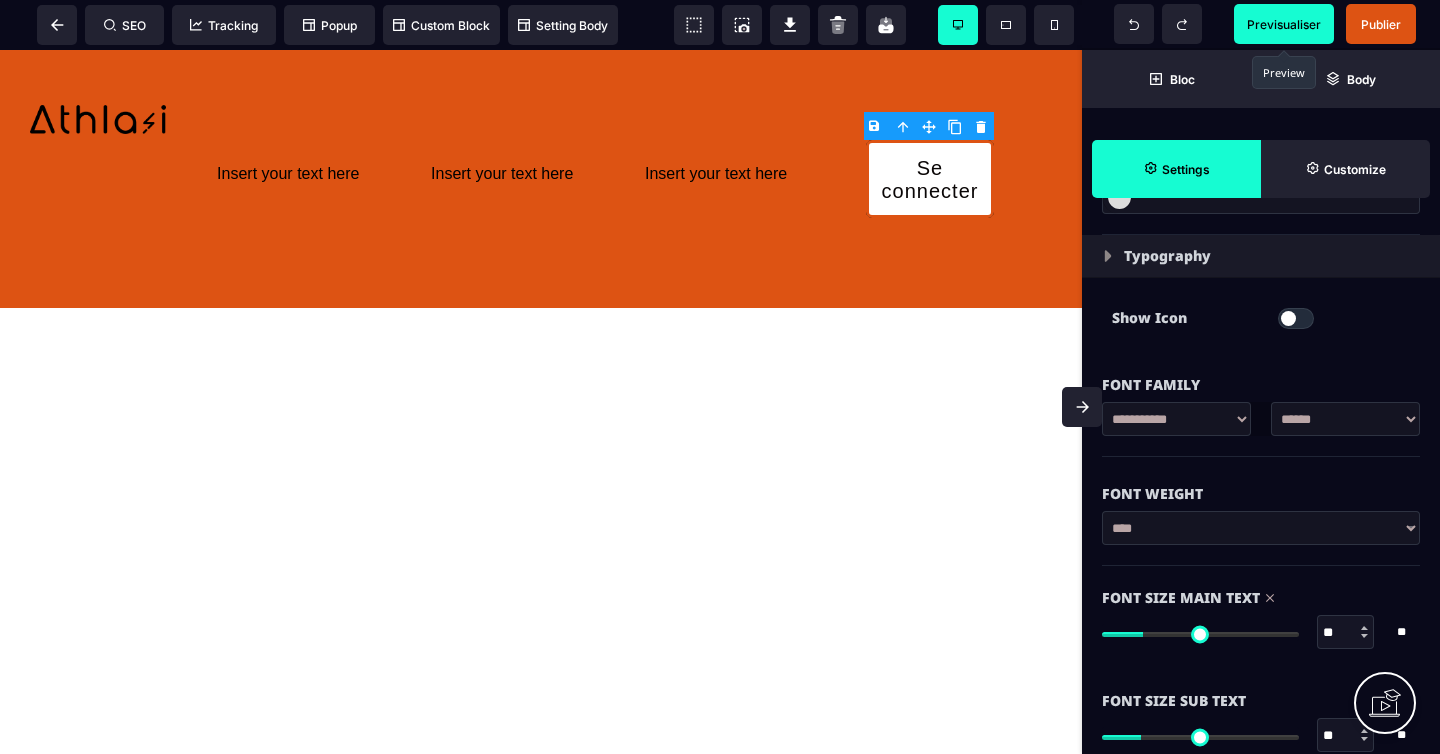 type on "**" 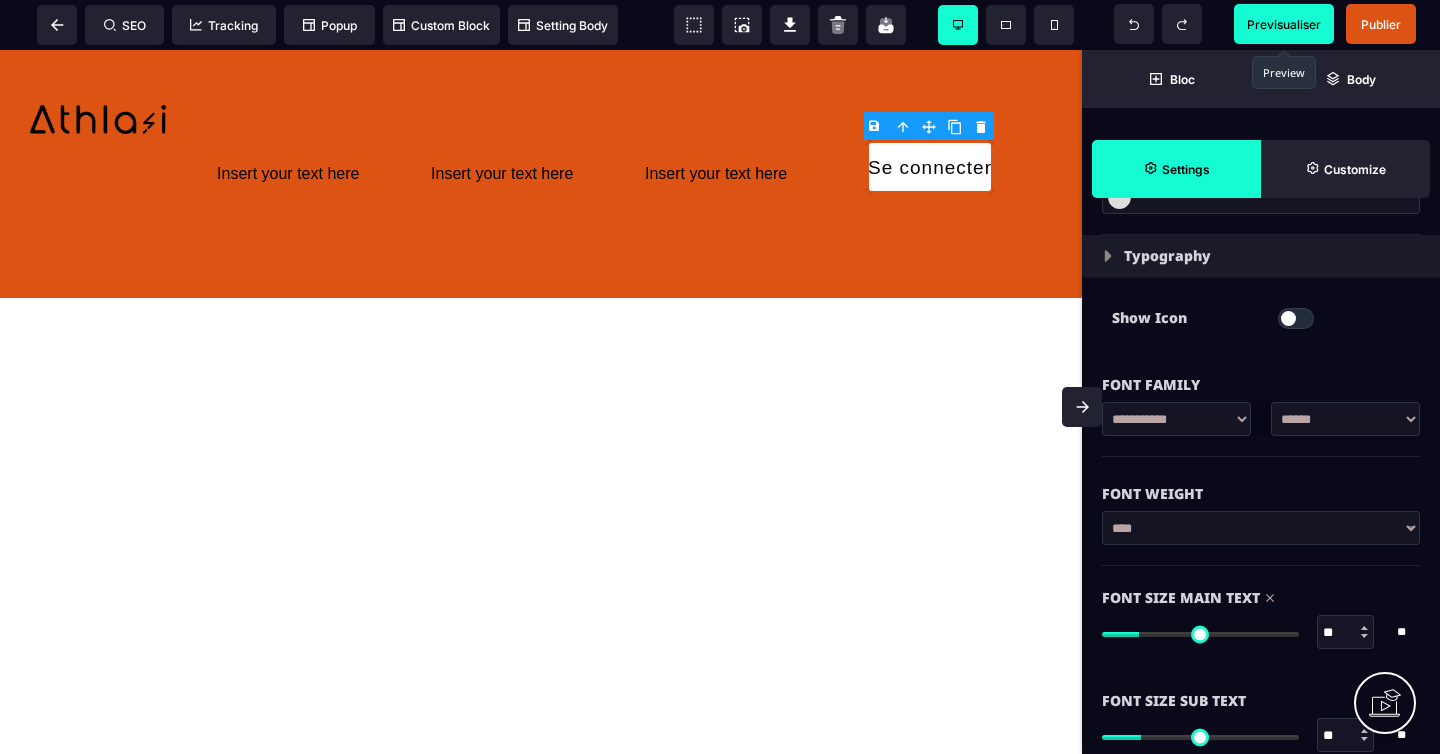 drag, startPoint x: 1155, startPoint y: 636, endPoint x: 1145, endPoint y: 635, distance: 10.049875 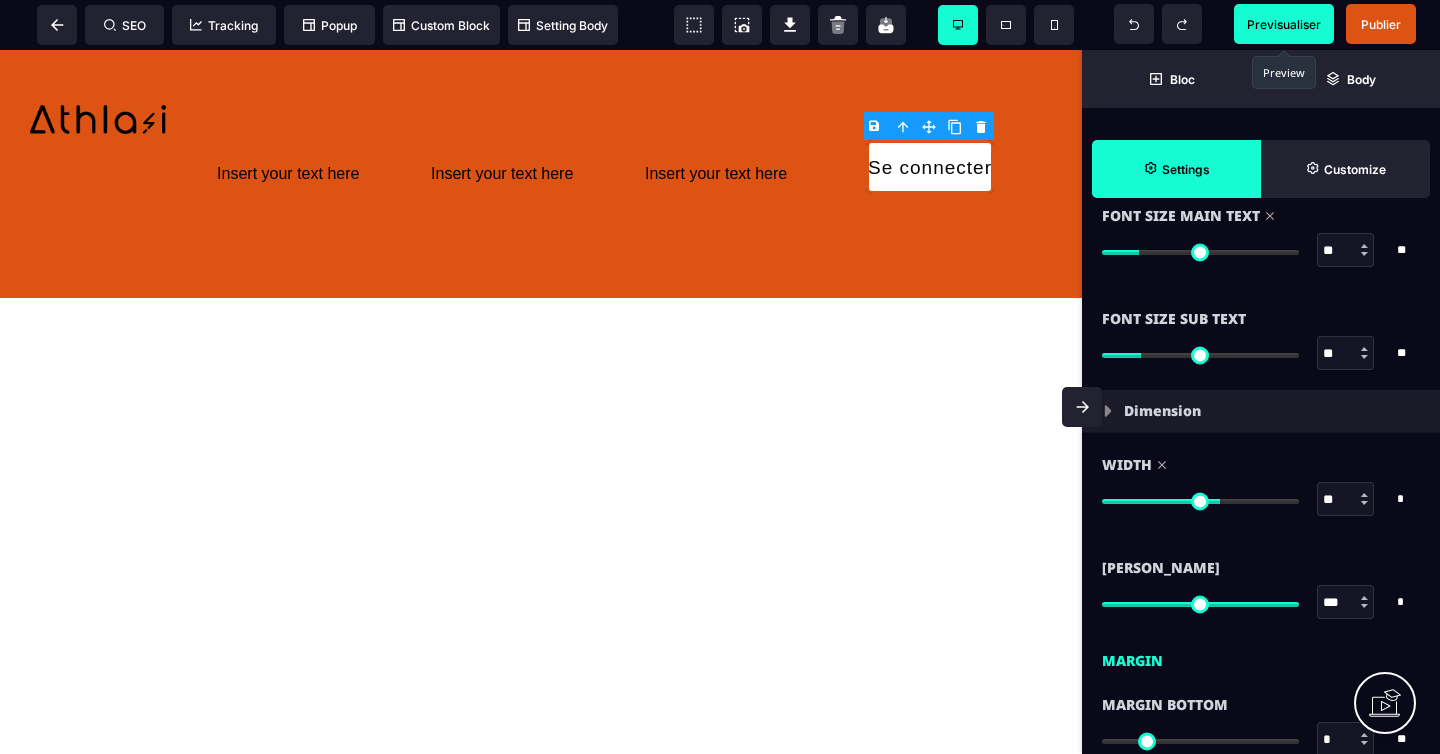scroll, scrollTop: 1521, scrollLeft: 0, axis: vertical 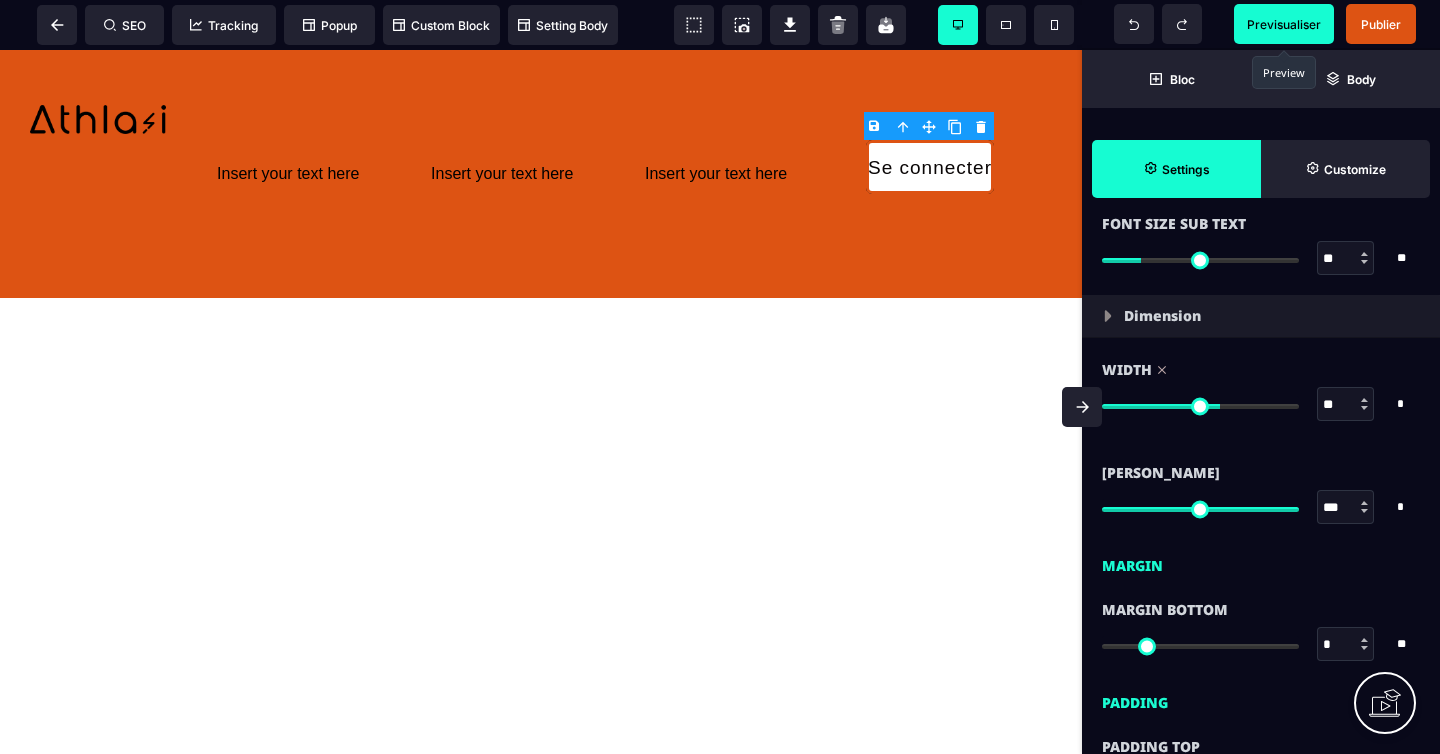 type on "**" 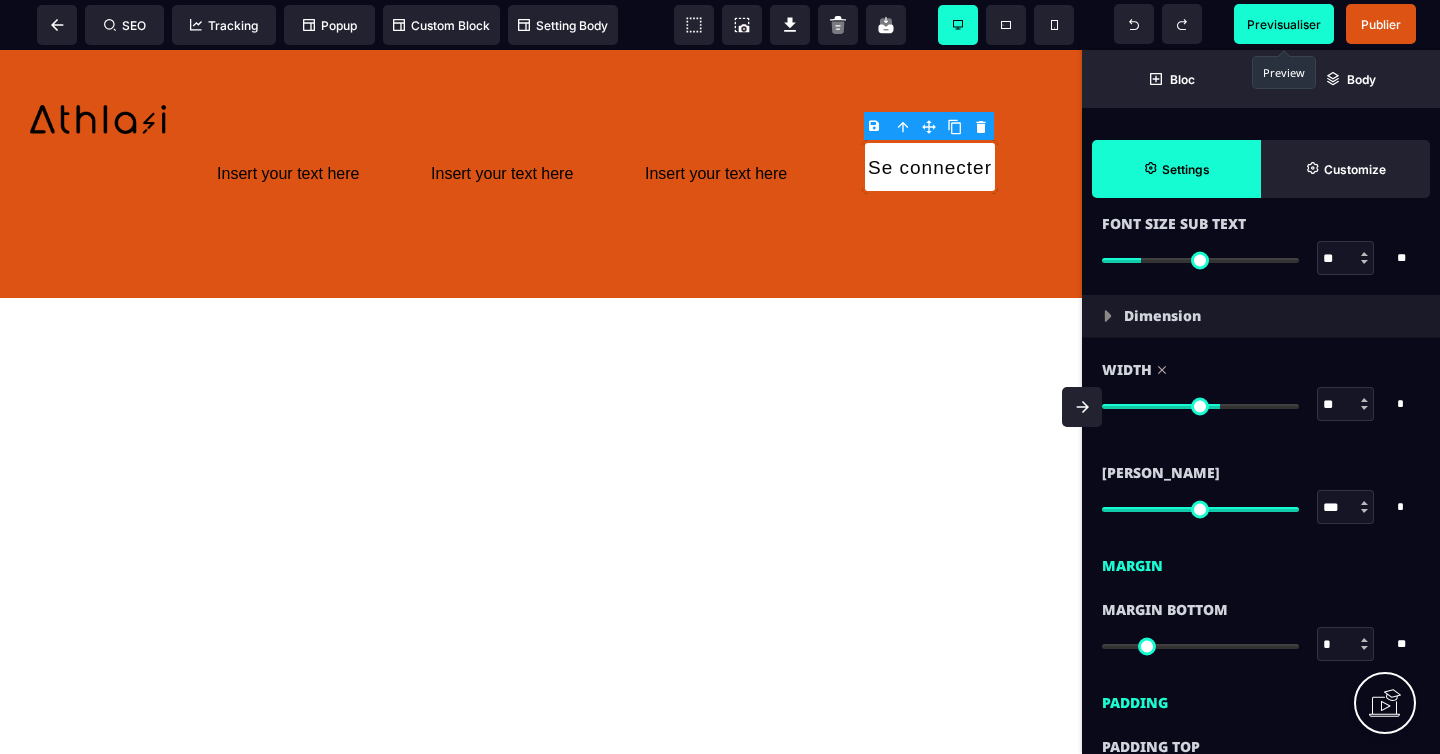 type on "**" 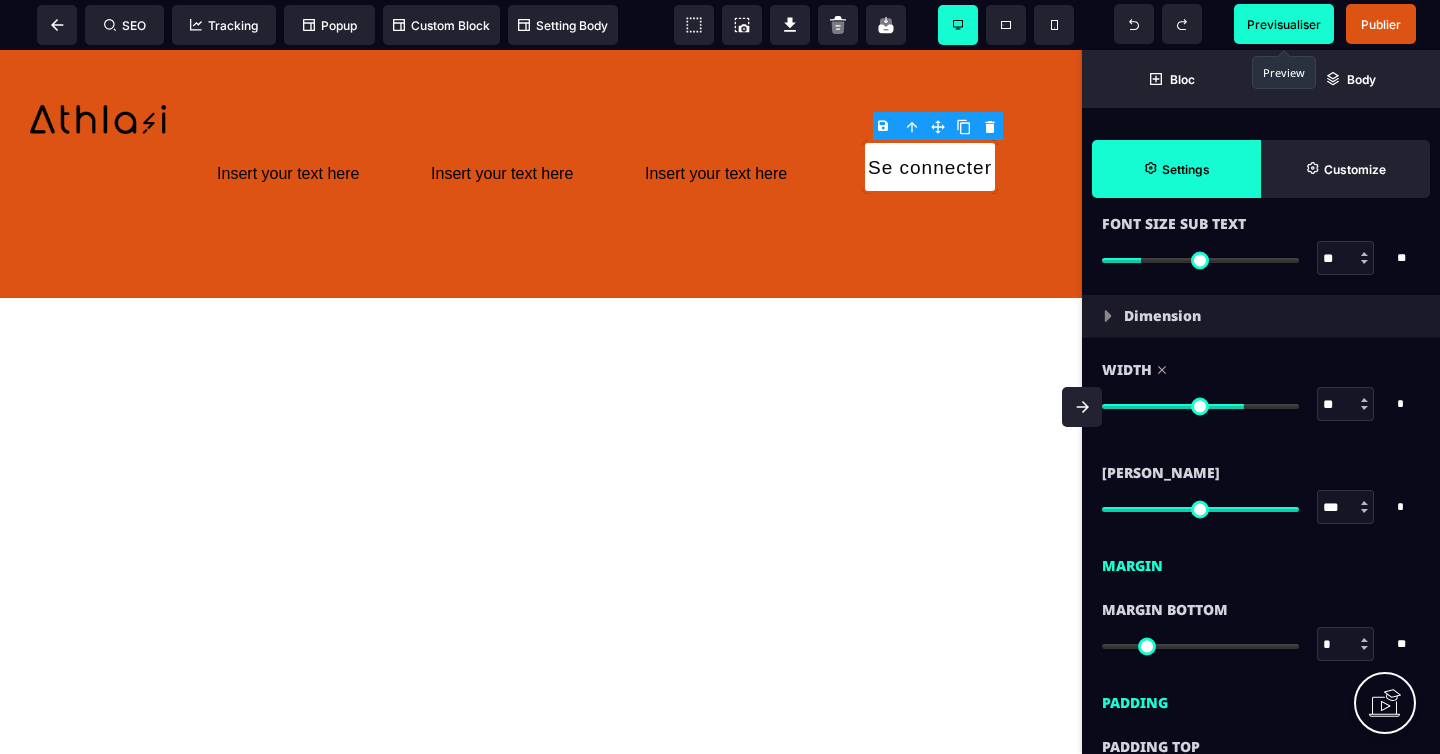type on "**" 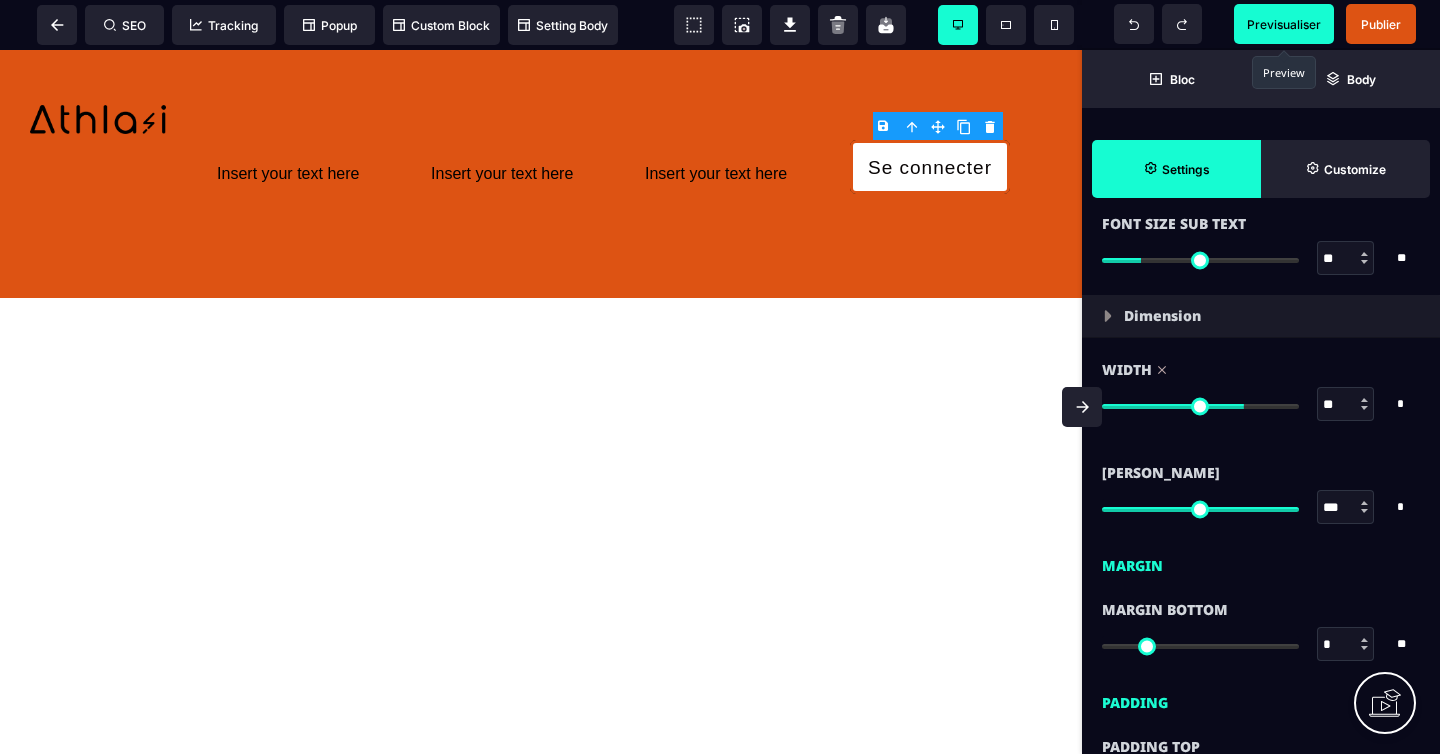 type on "**" 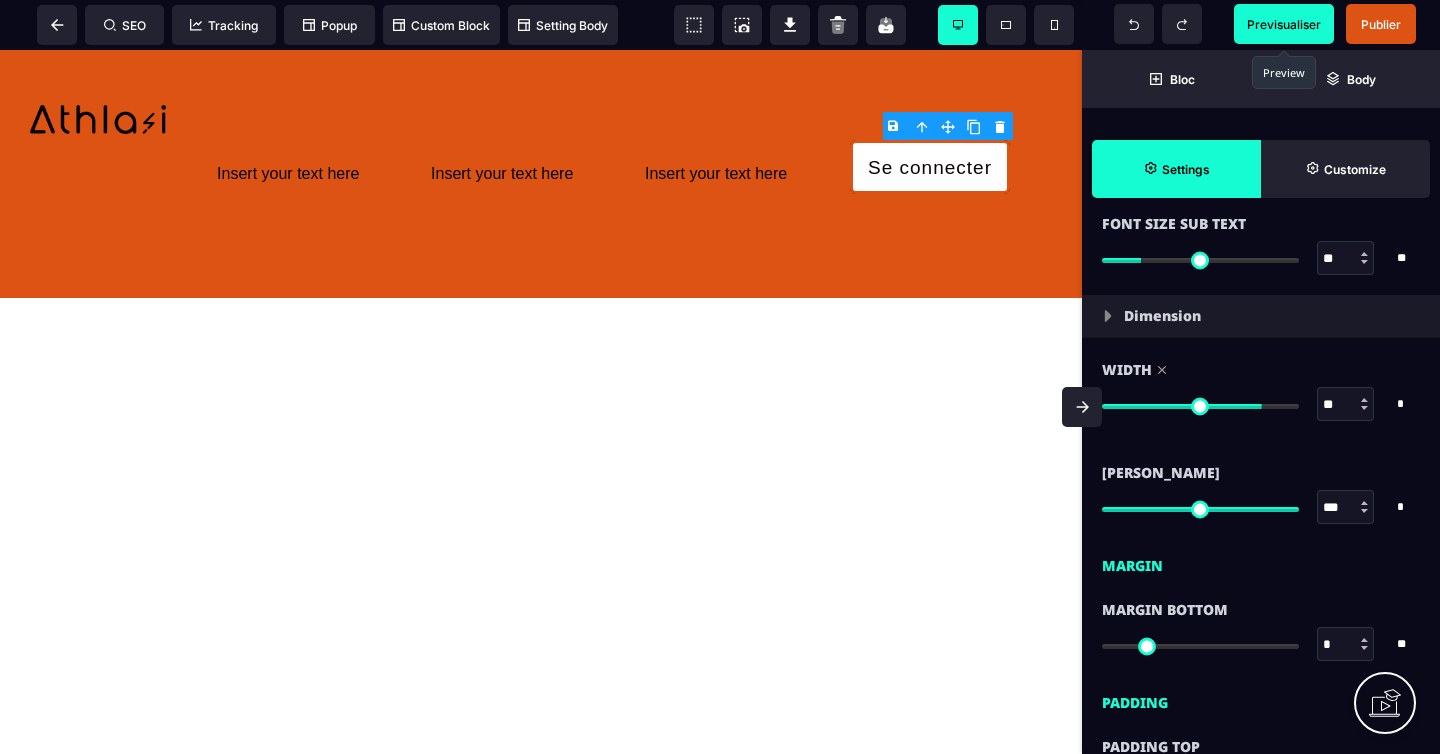 type on "**" 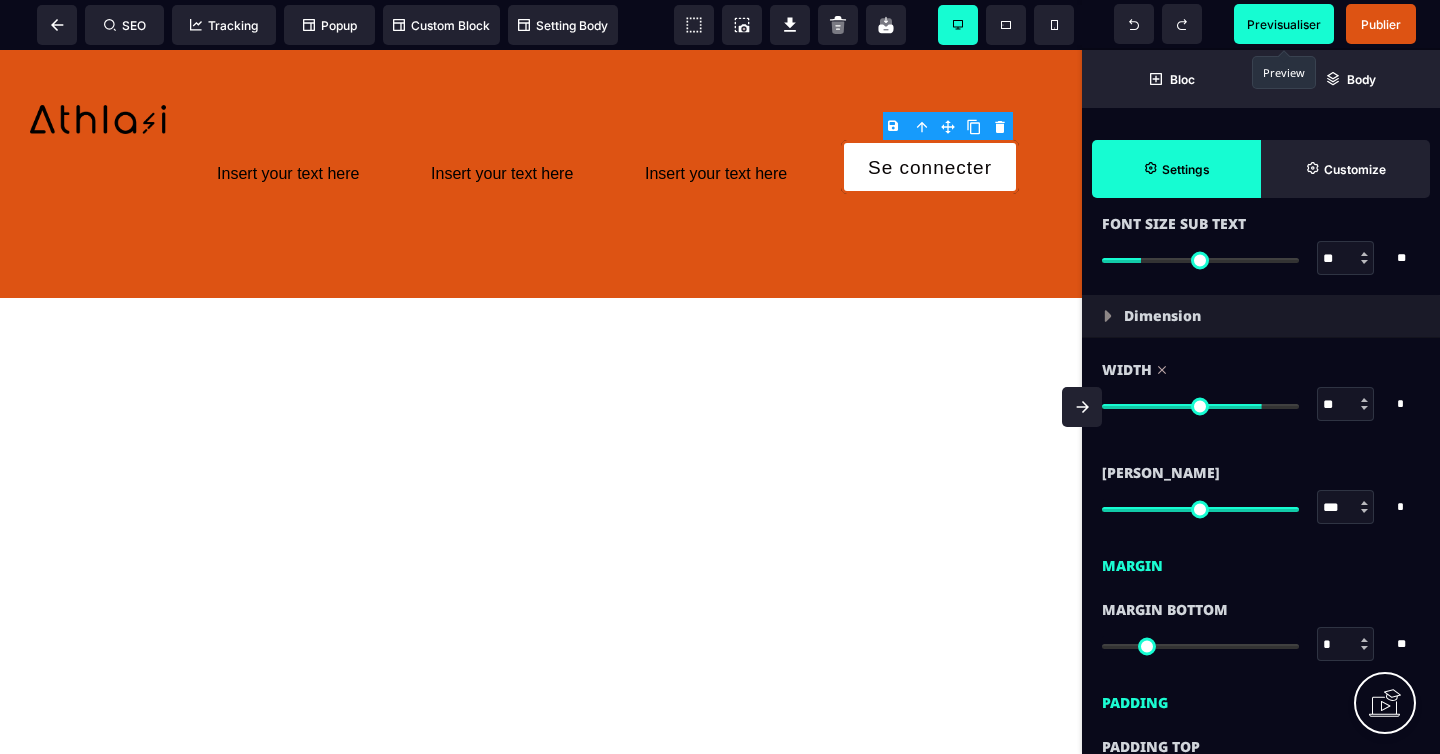 type on "**" 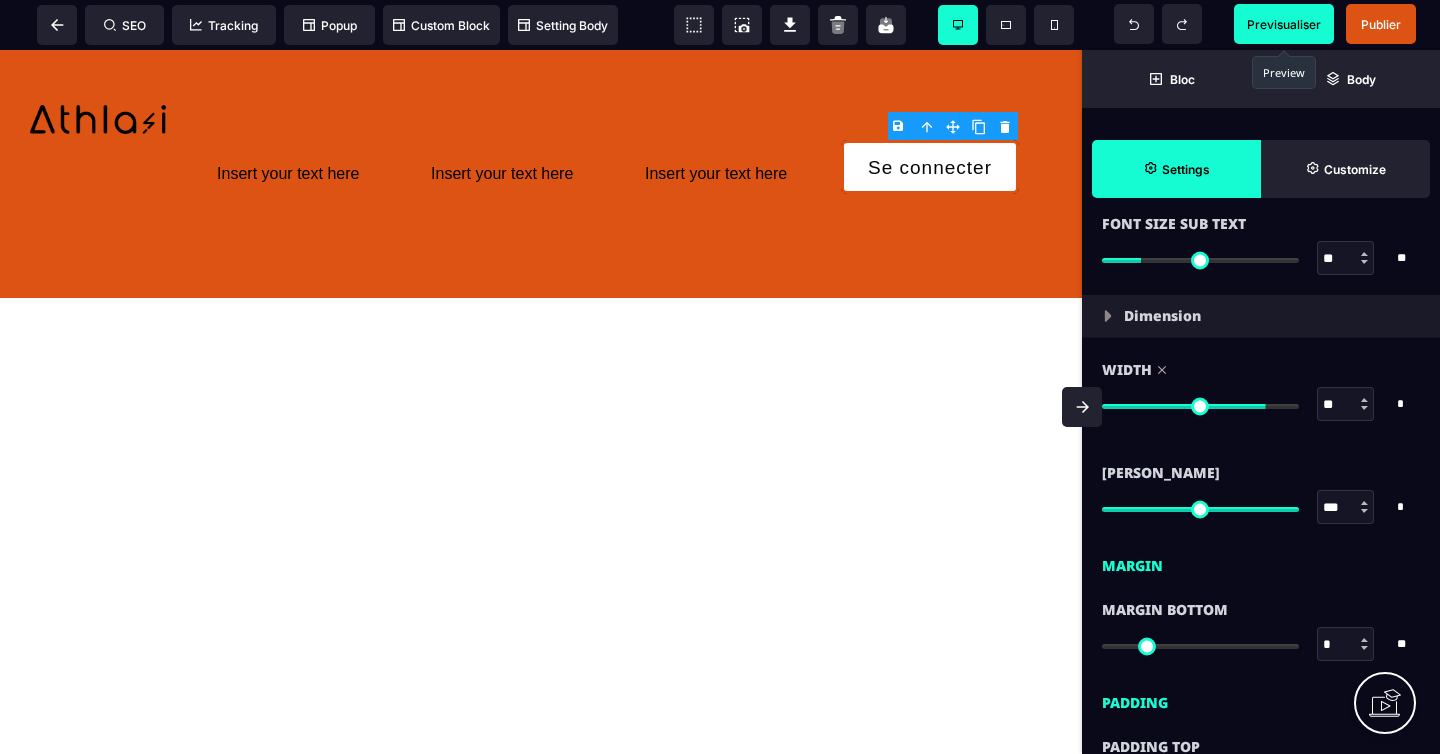 type on "**" 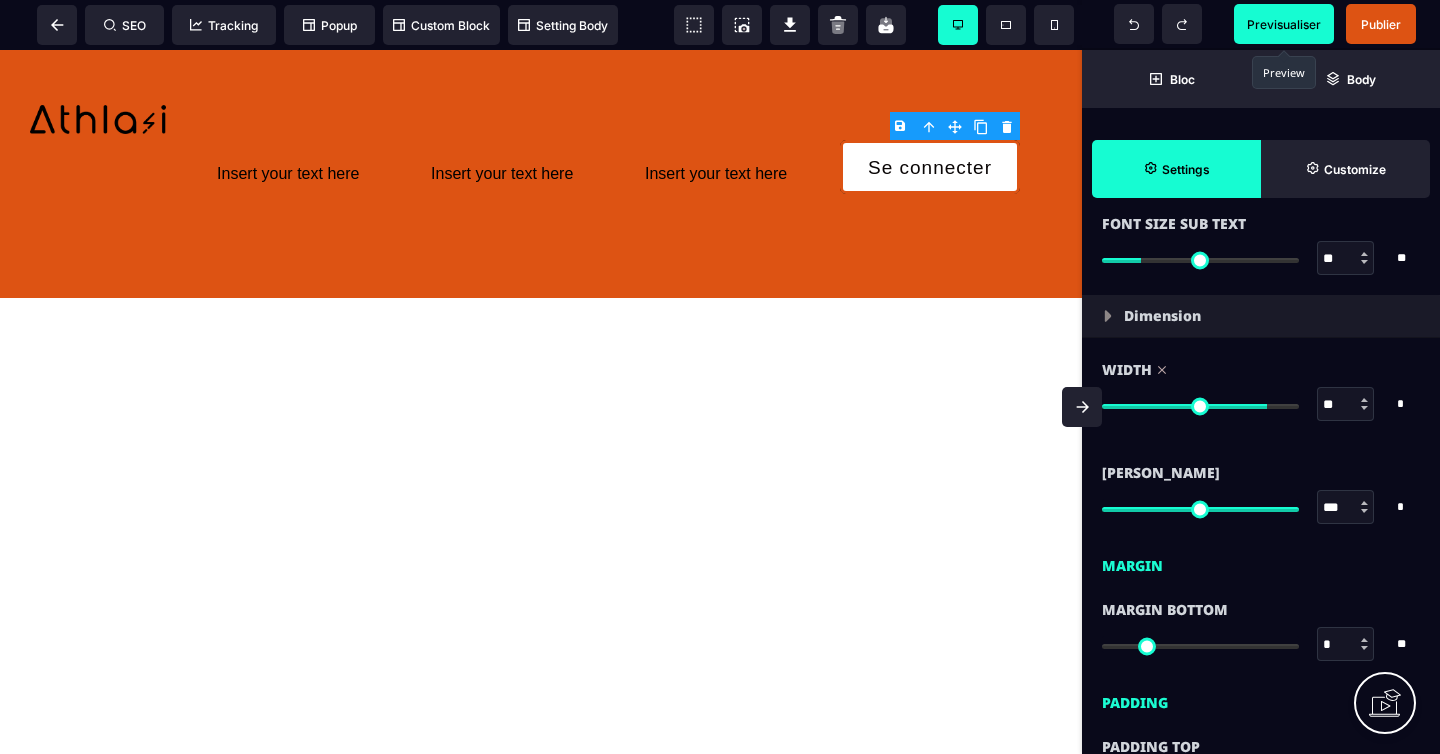 type on "**" 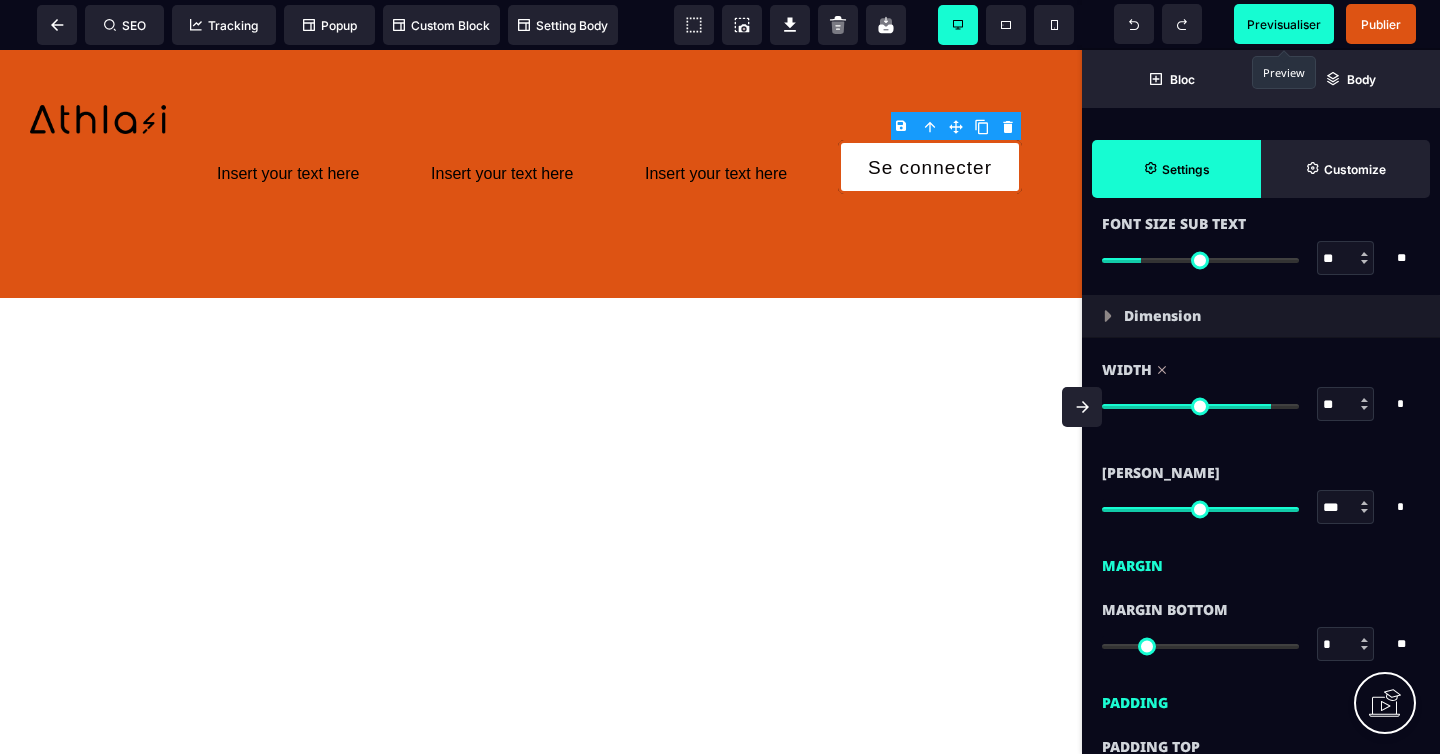 type on "**" 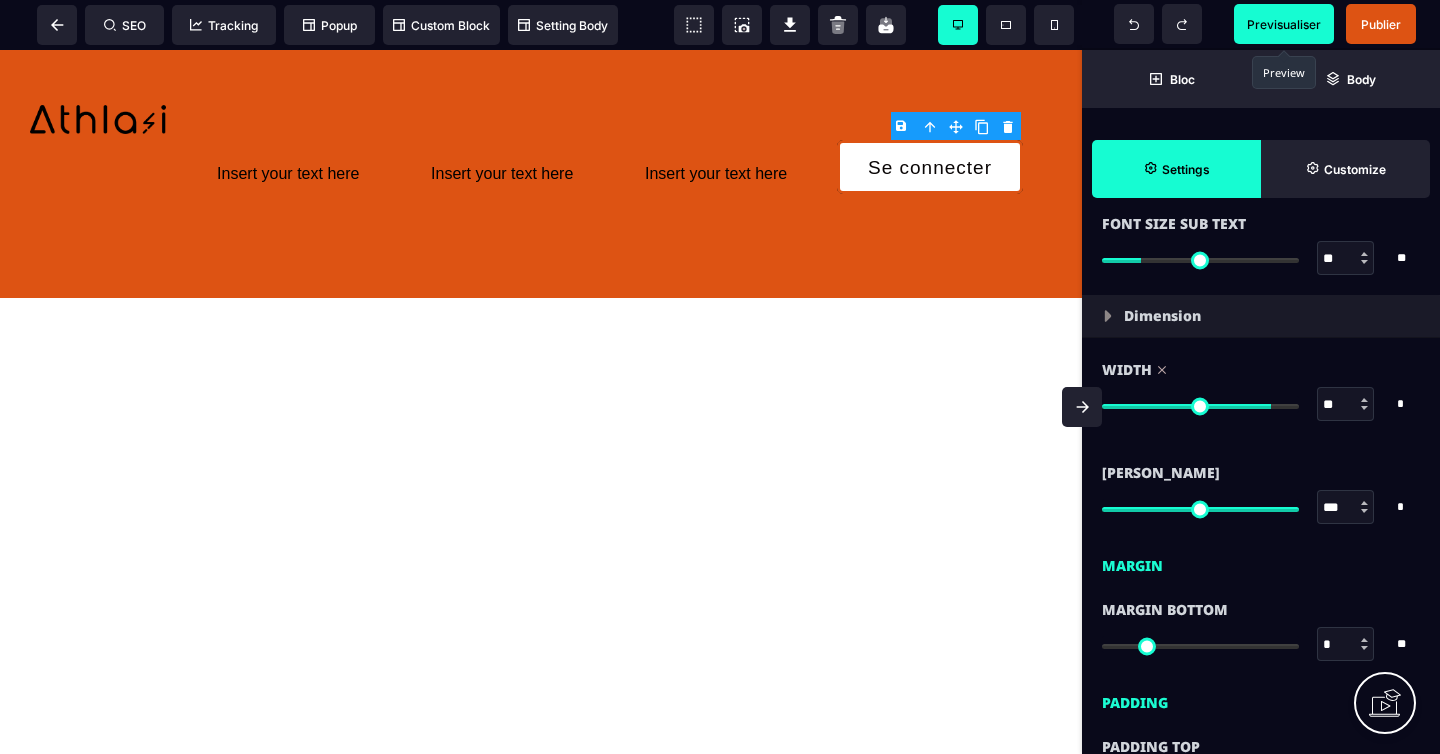 type on "**" 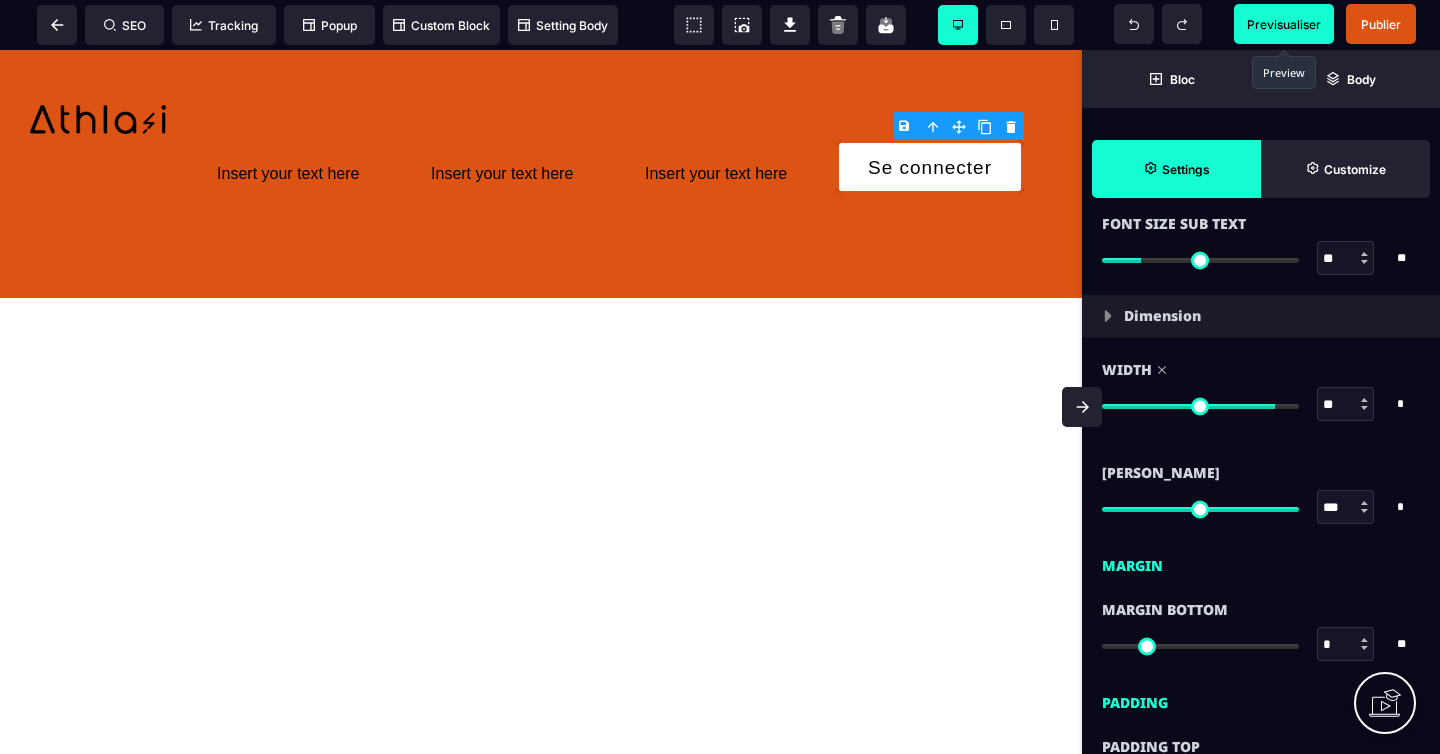 type on "**" 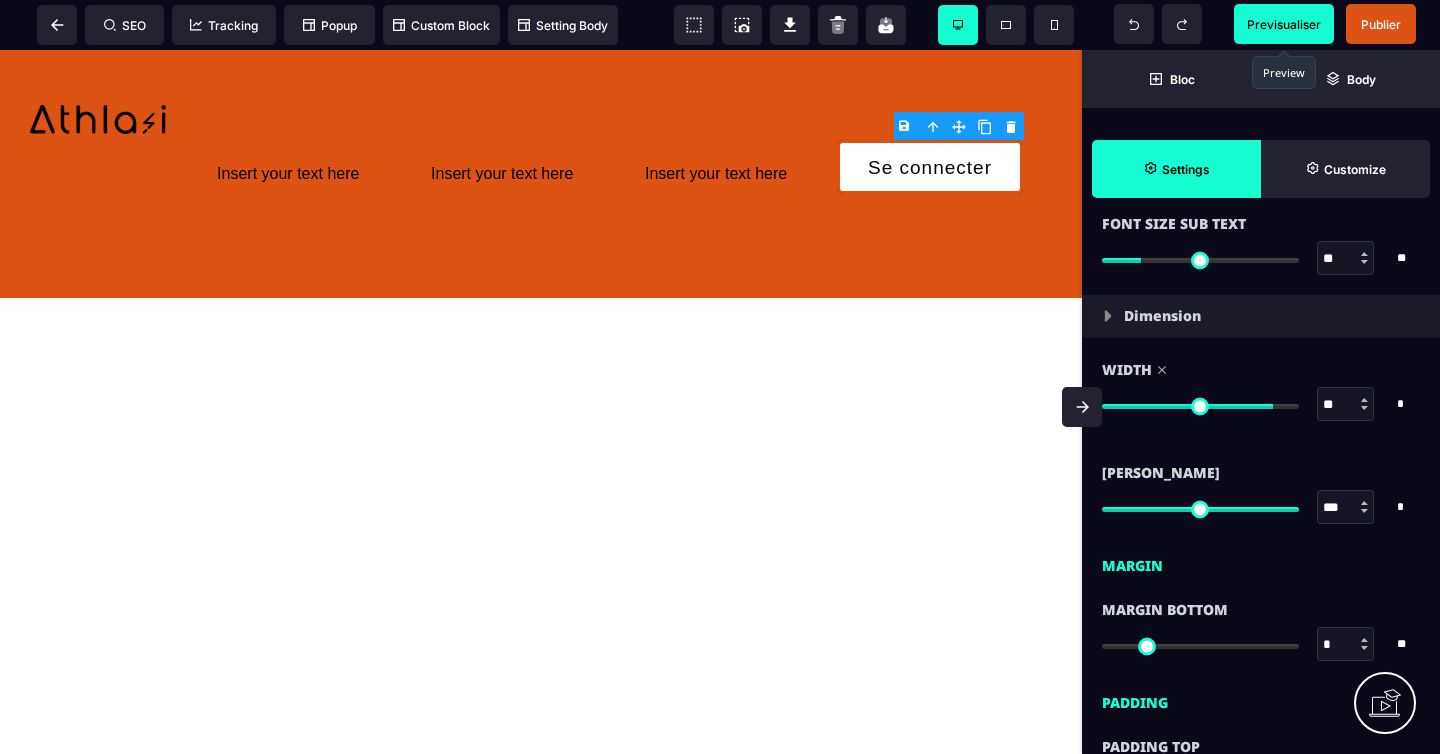 type on "**" 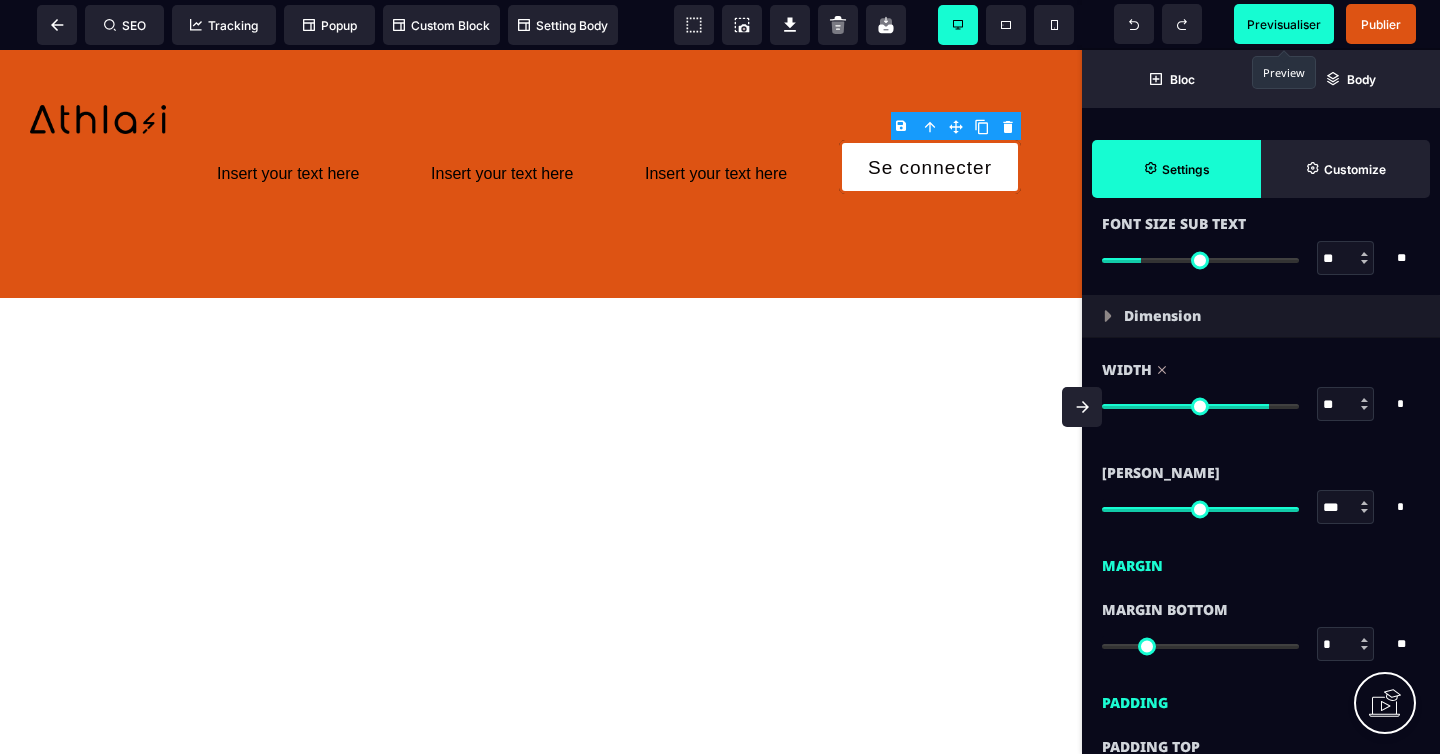 type on "**" 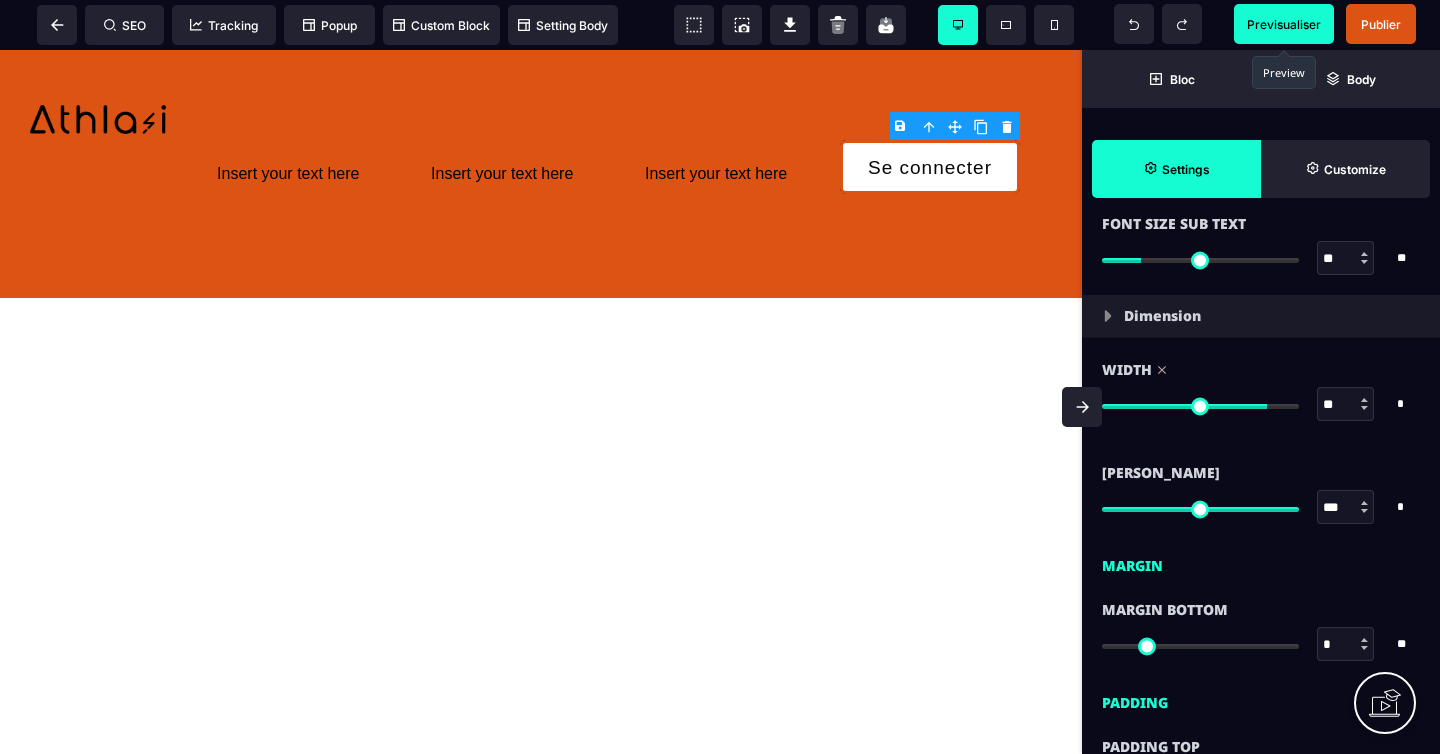 type on "**" 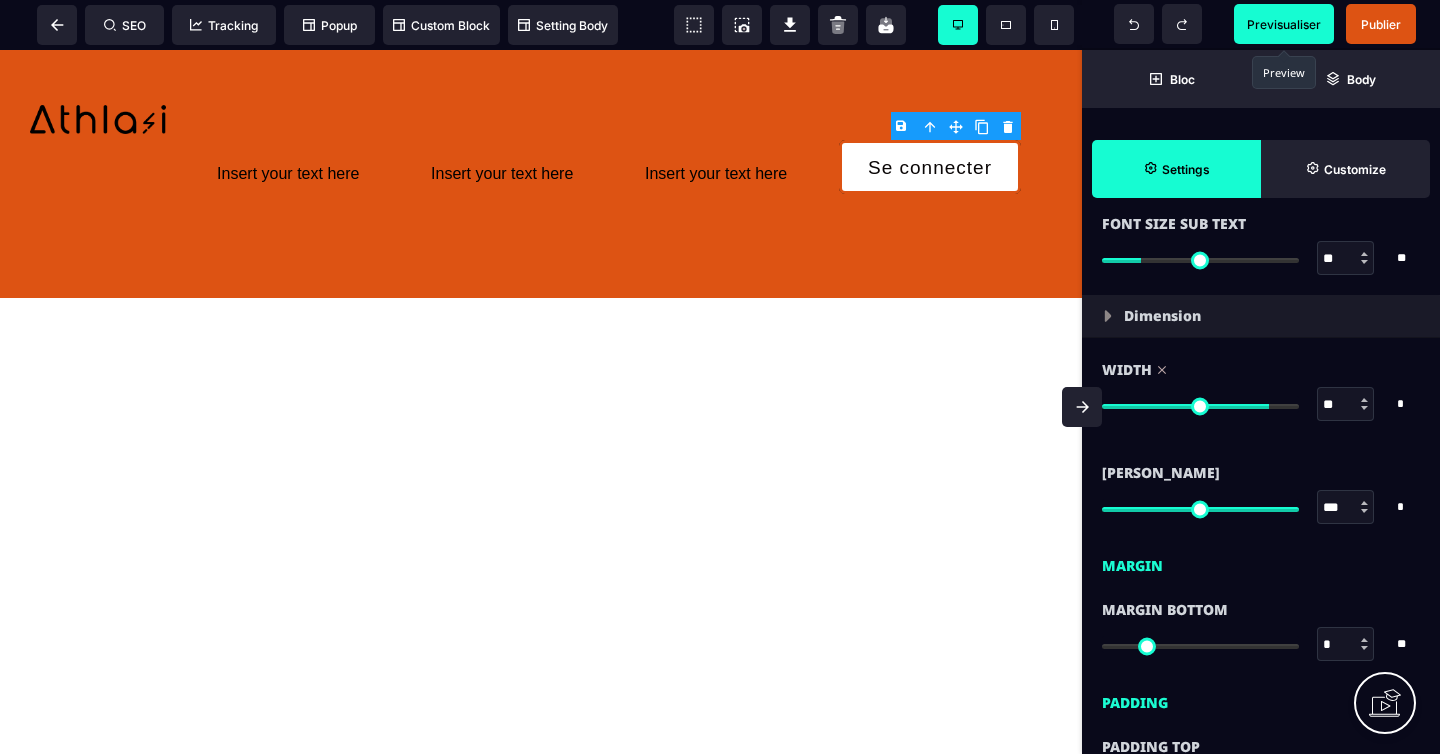 type on "**" 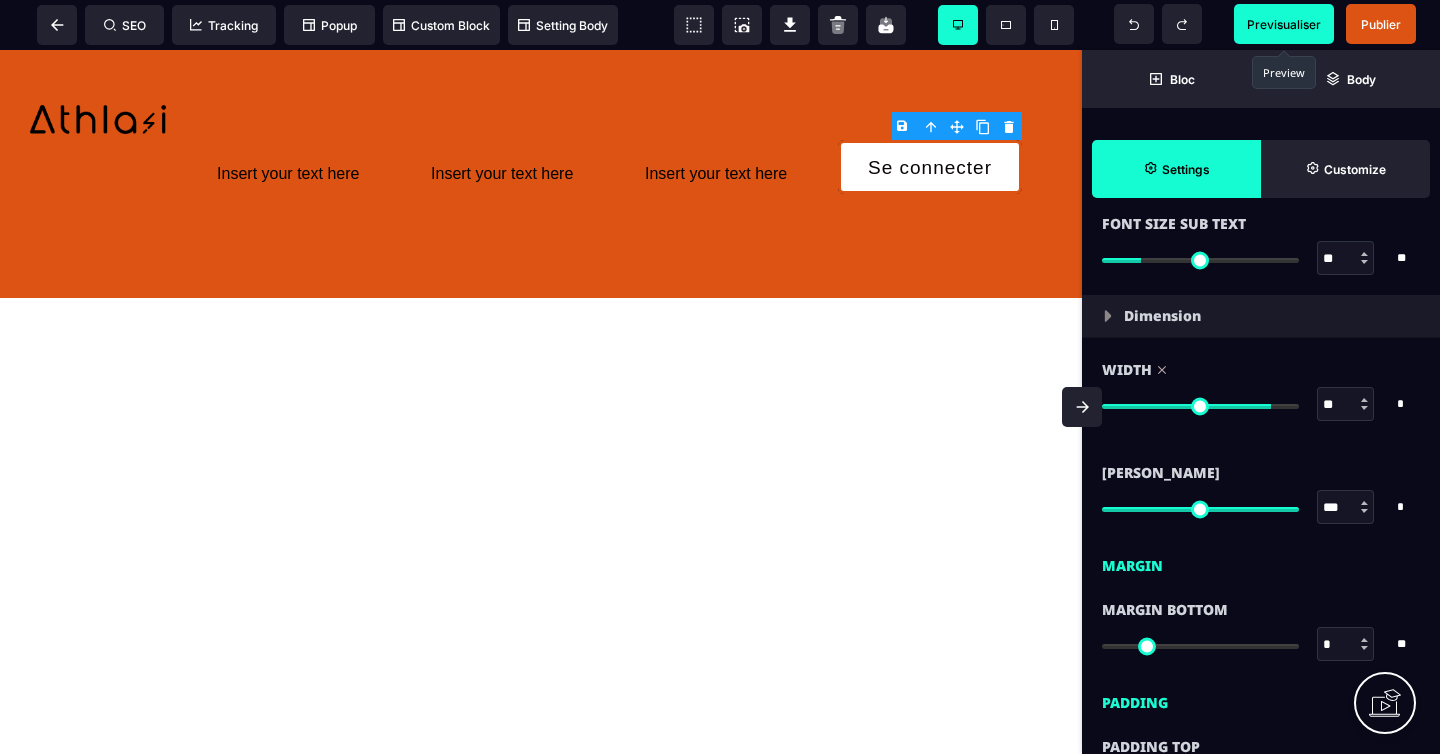 type on "**" 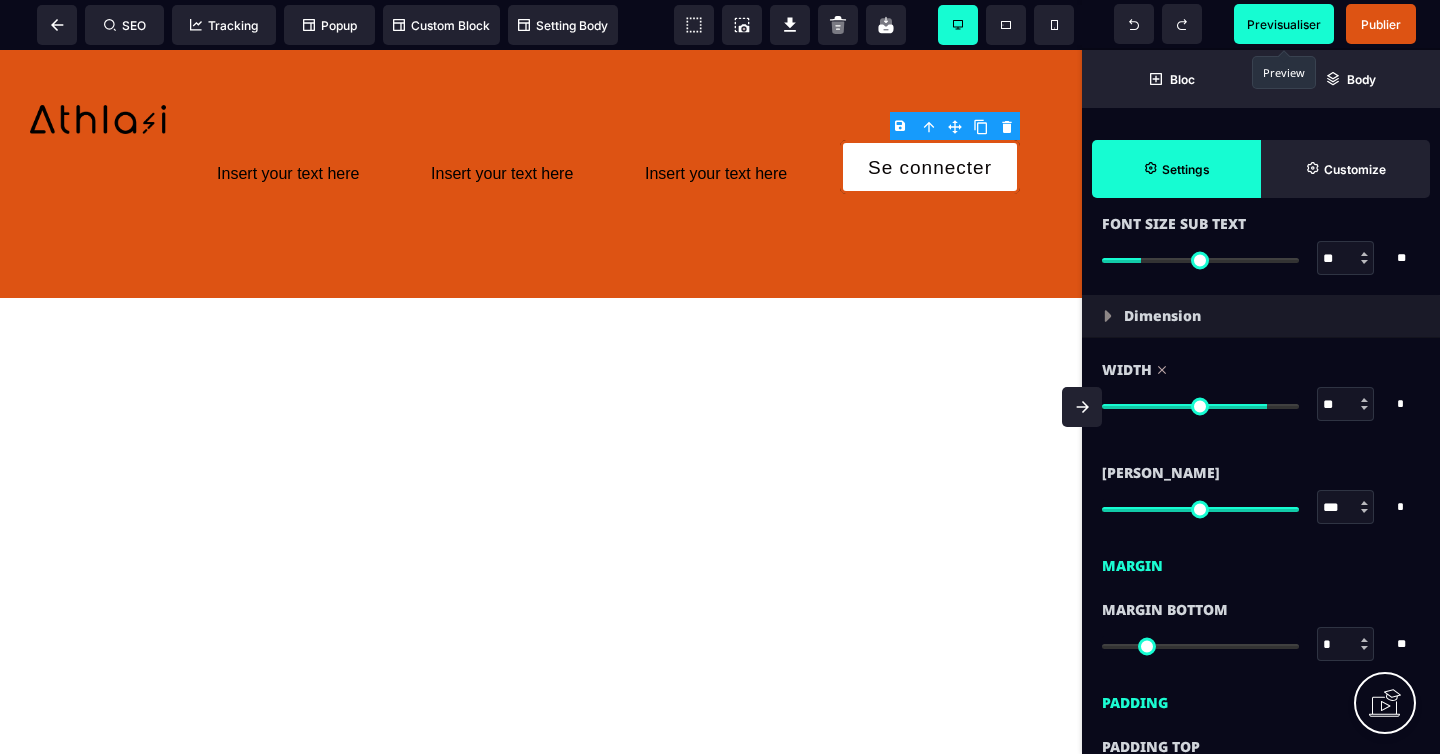 type on "**" 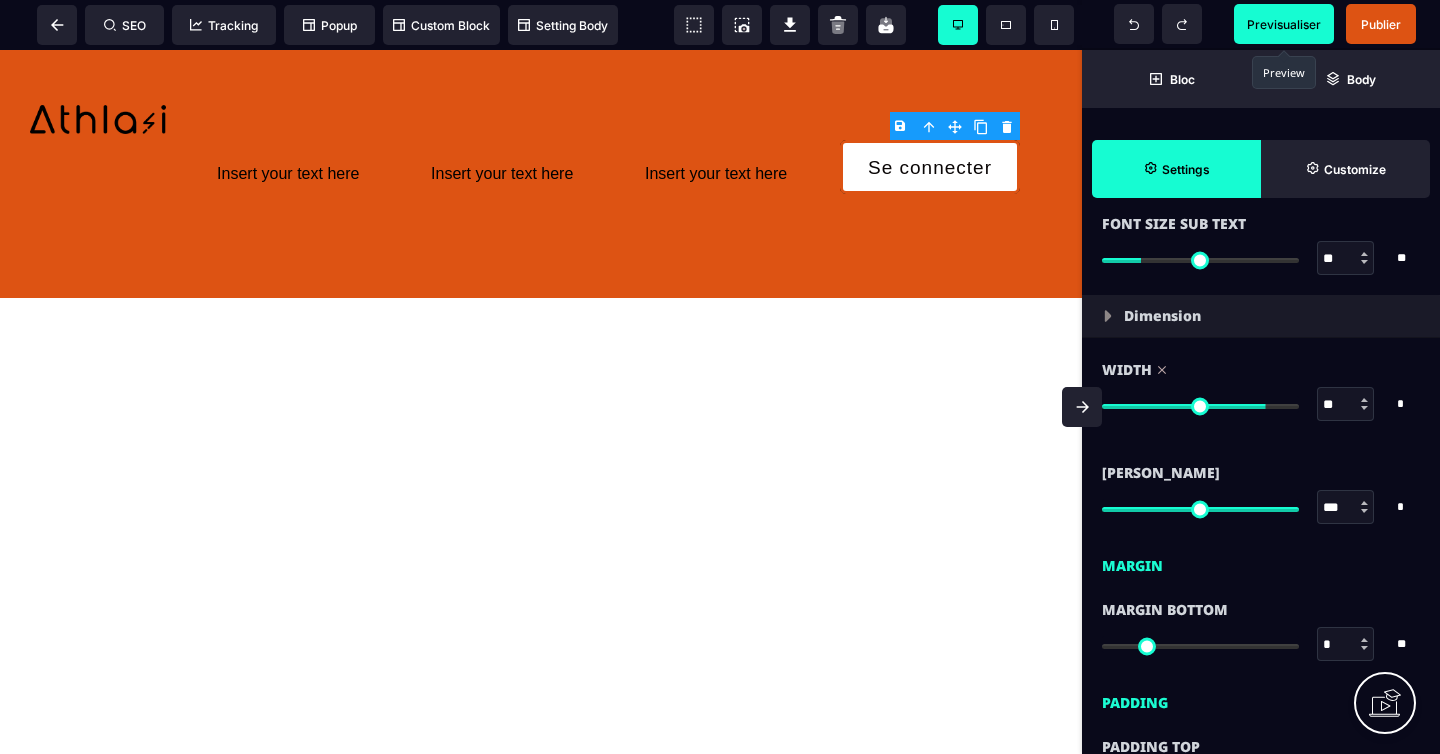 type on "**" 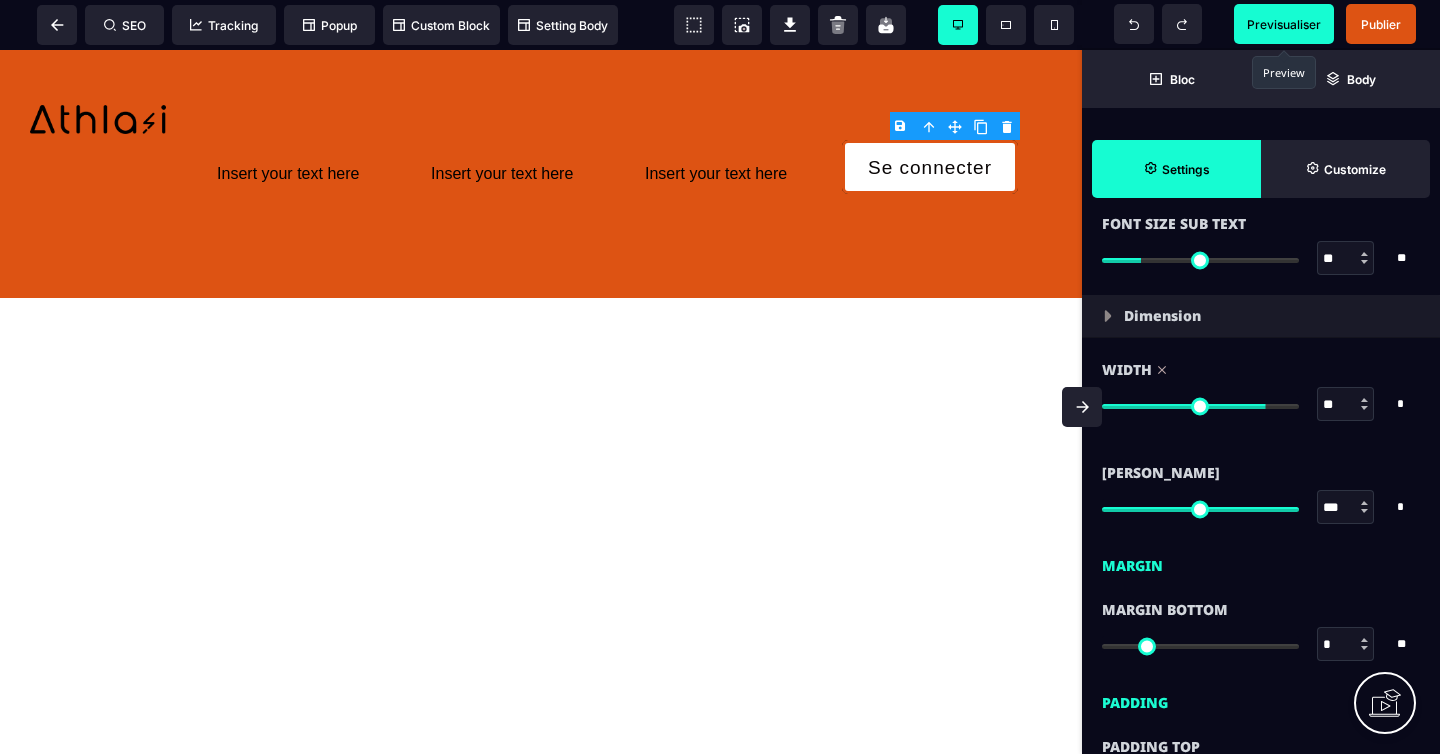 type on "**" 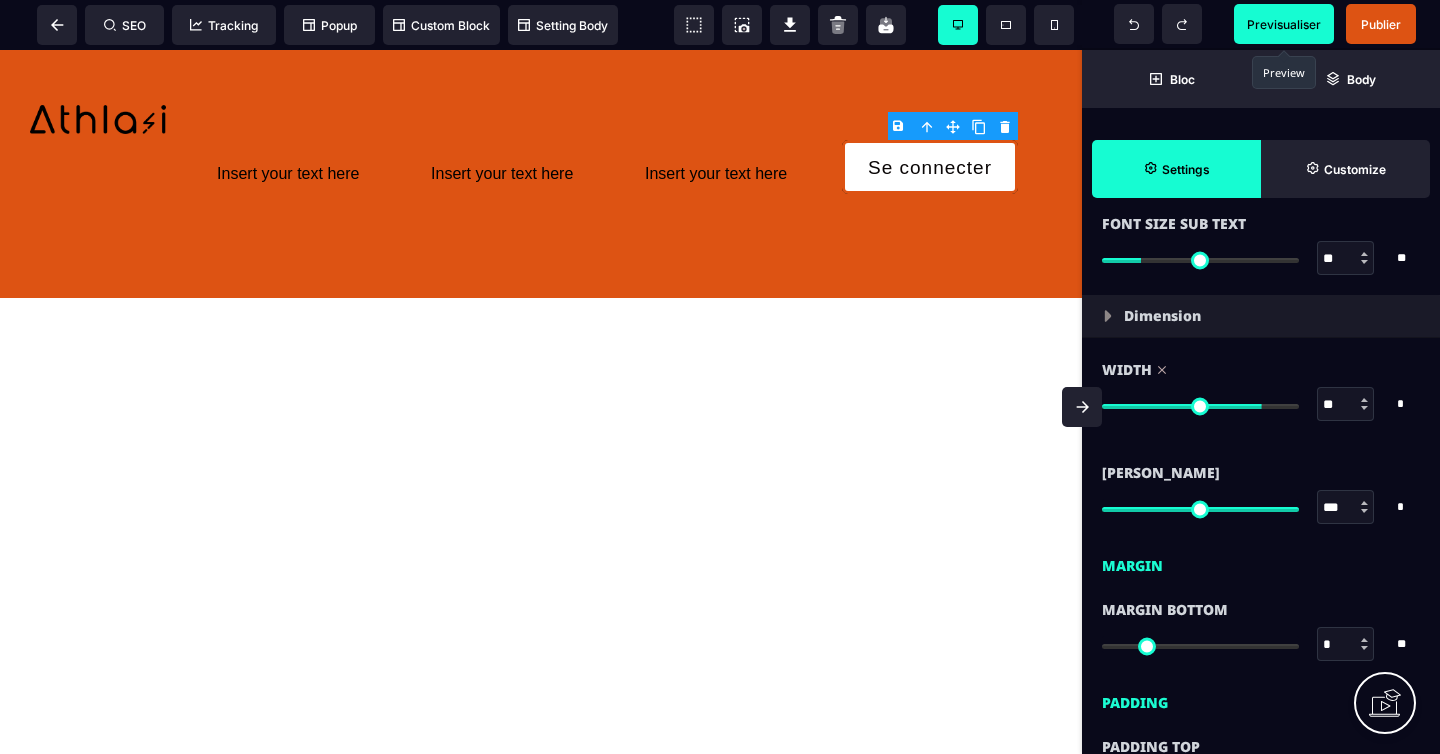 type on "**" 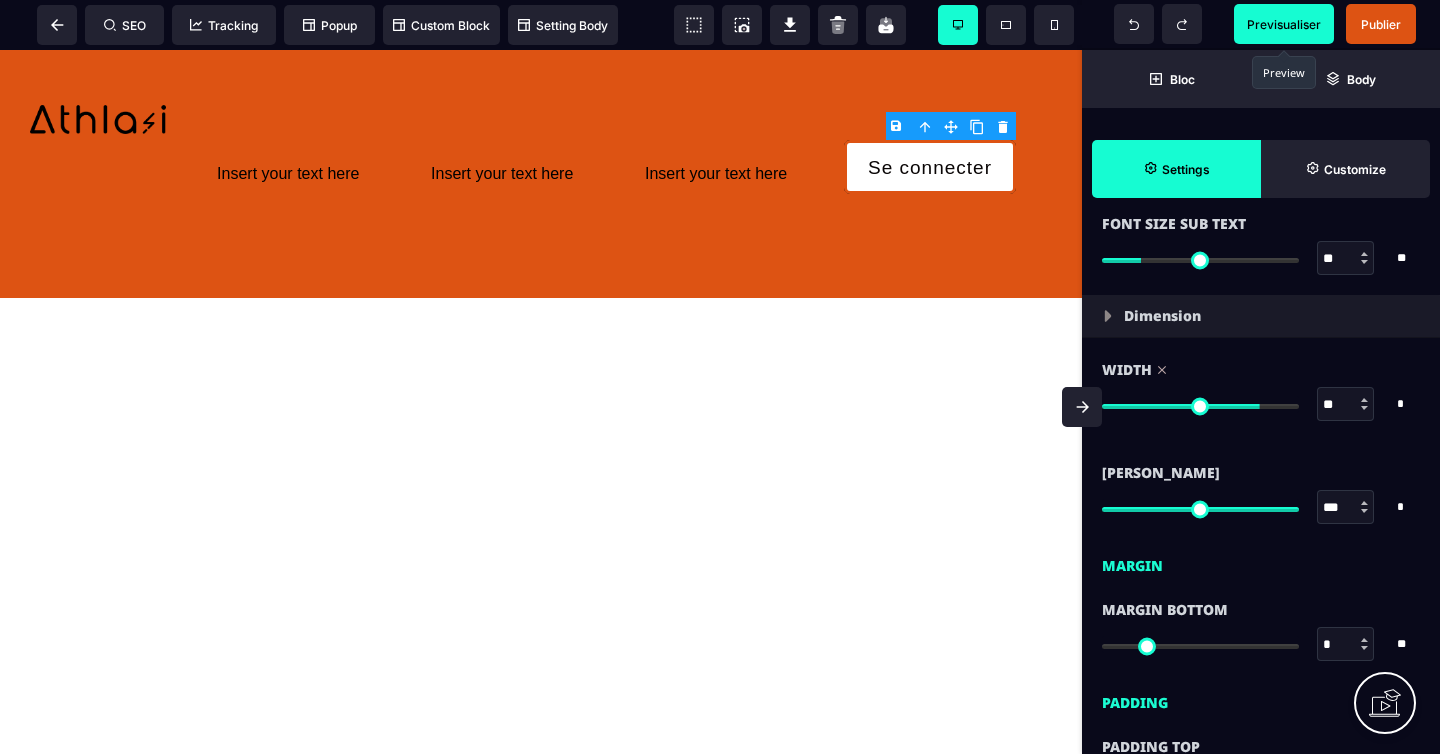 type 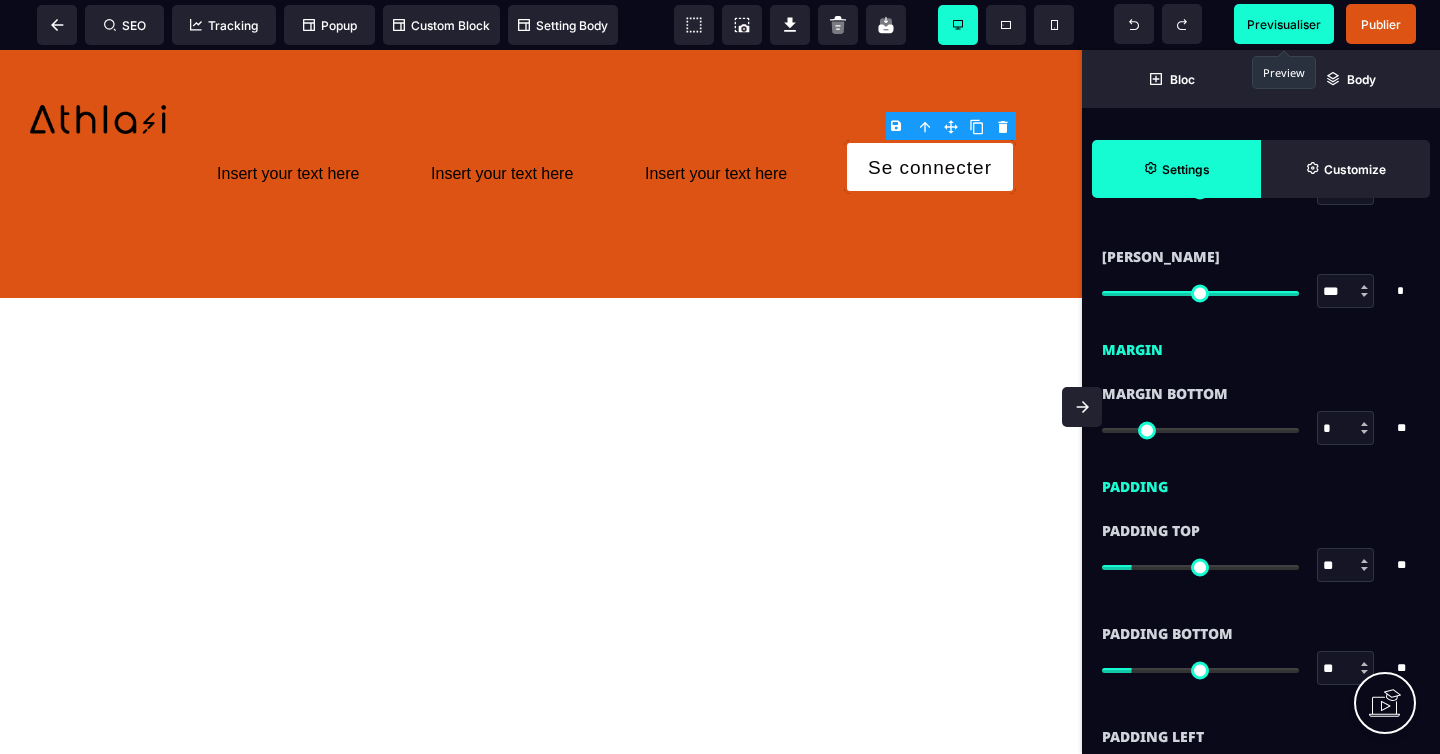scroll, scrollTop: 1742, scrollLeft: 0, axis: vertical 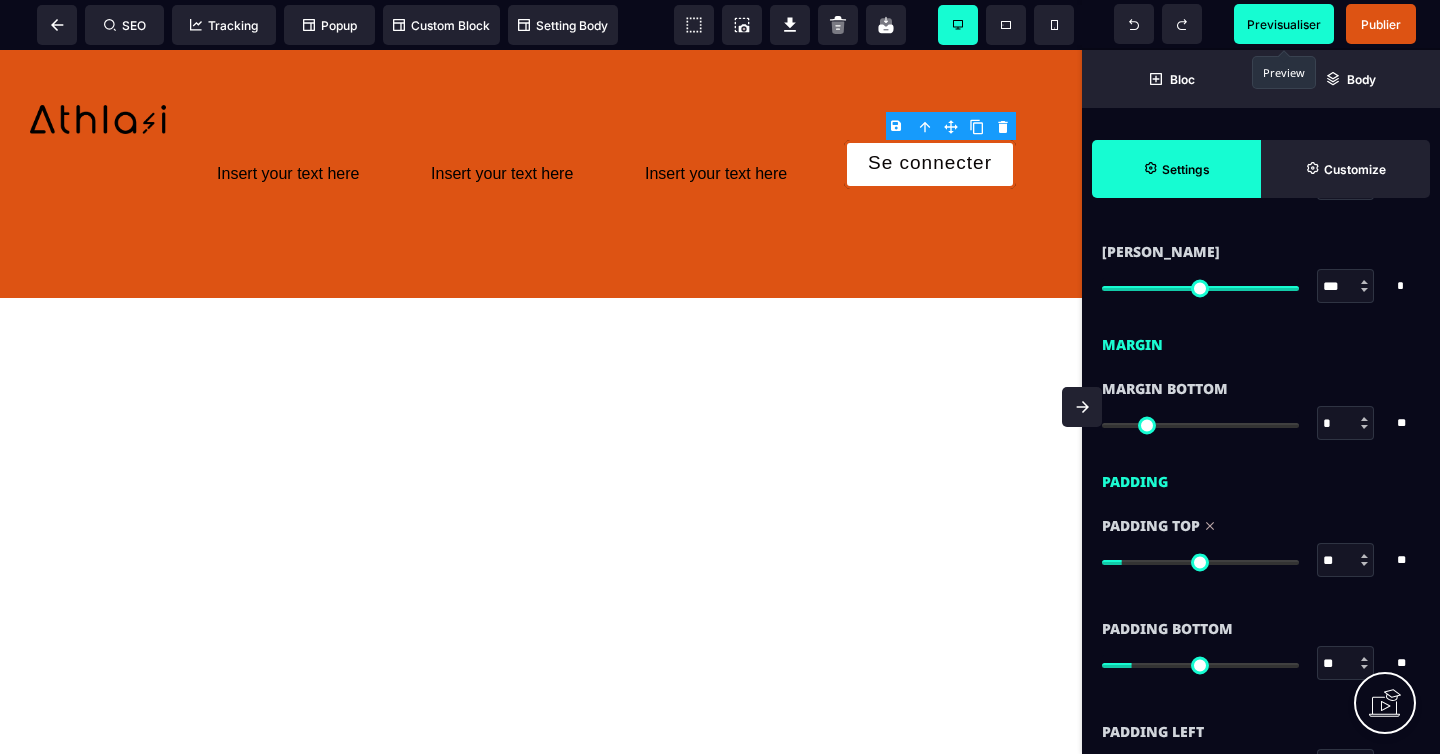 drag, startPoint x: 1137, startPoint y: 562, endPoint x: 1127, endPoint y: 563, distance: 10.049875 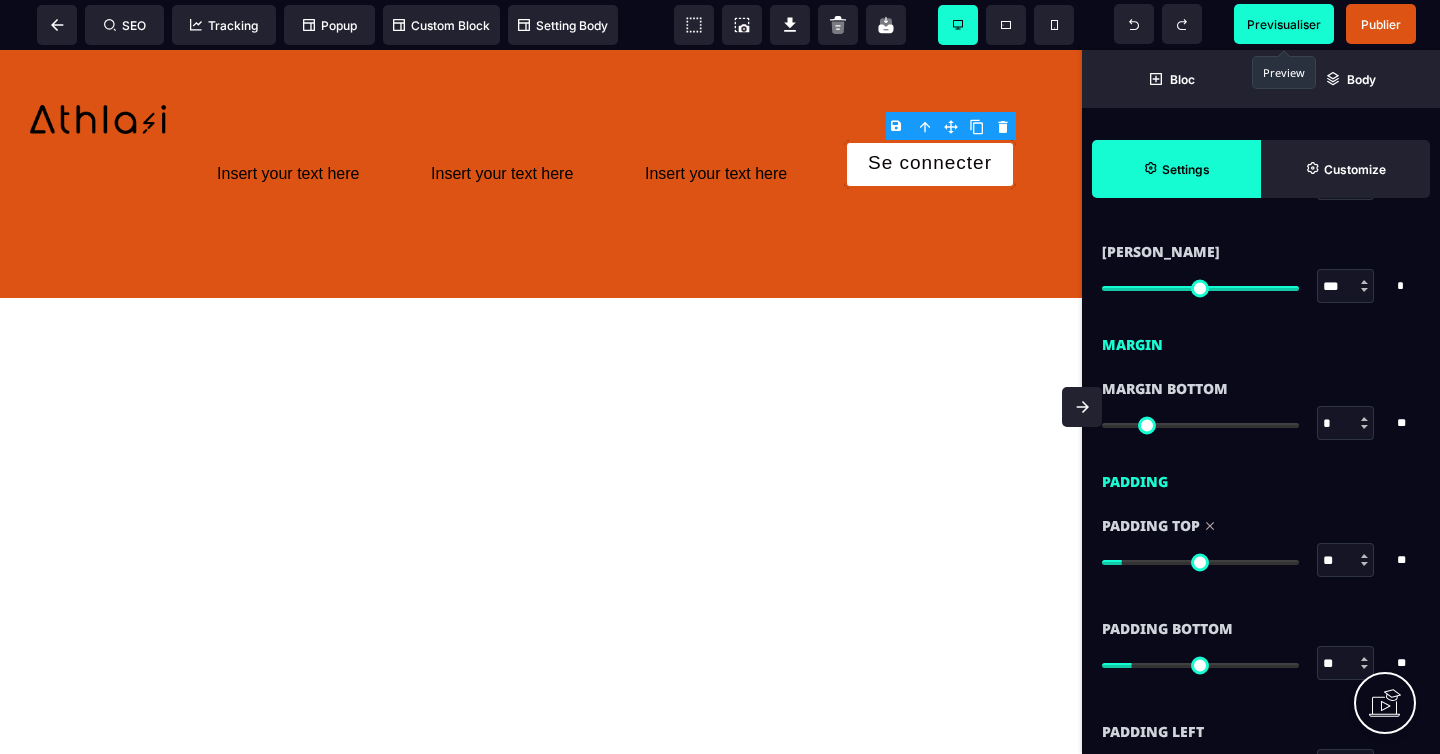 click on "**" at bounding box center (1346, 664) 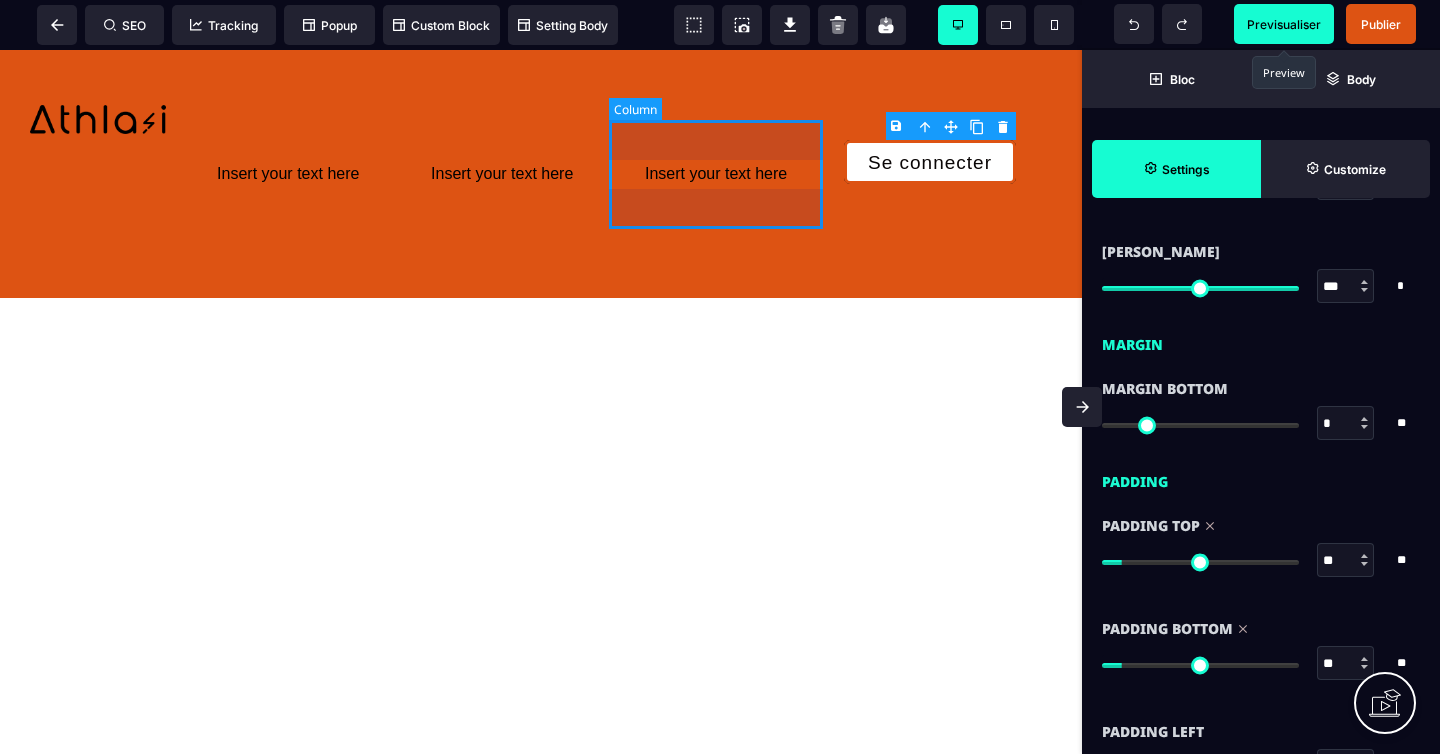click on "Insert your text here" at bounding box center (716, 174) 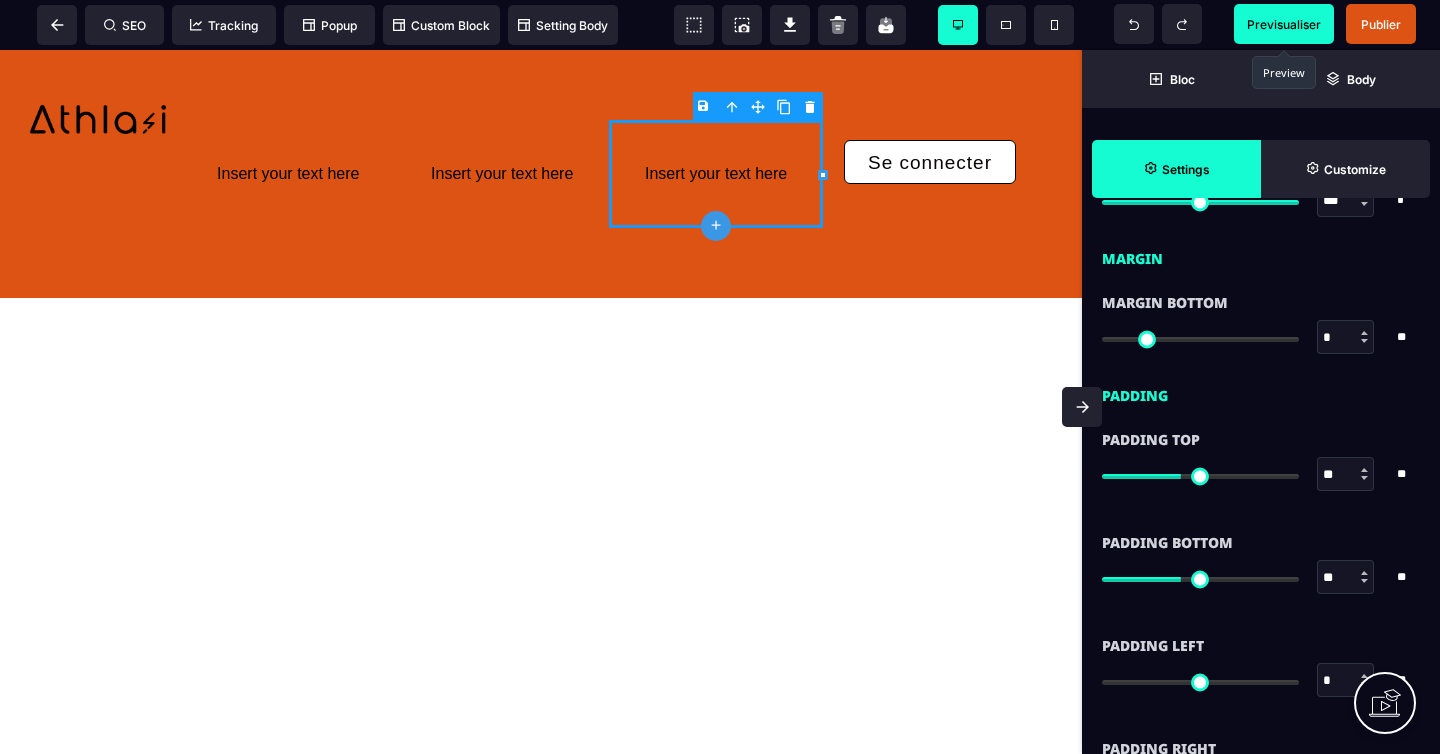 scroll, scrollTop: 1430, scrollLeft: 0, axis: vertical 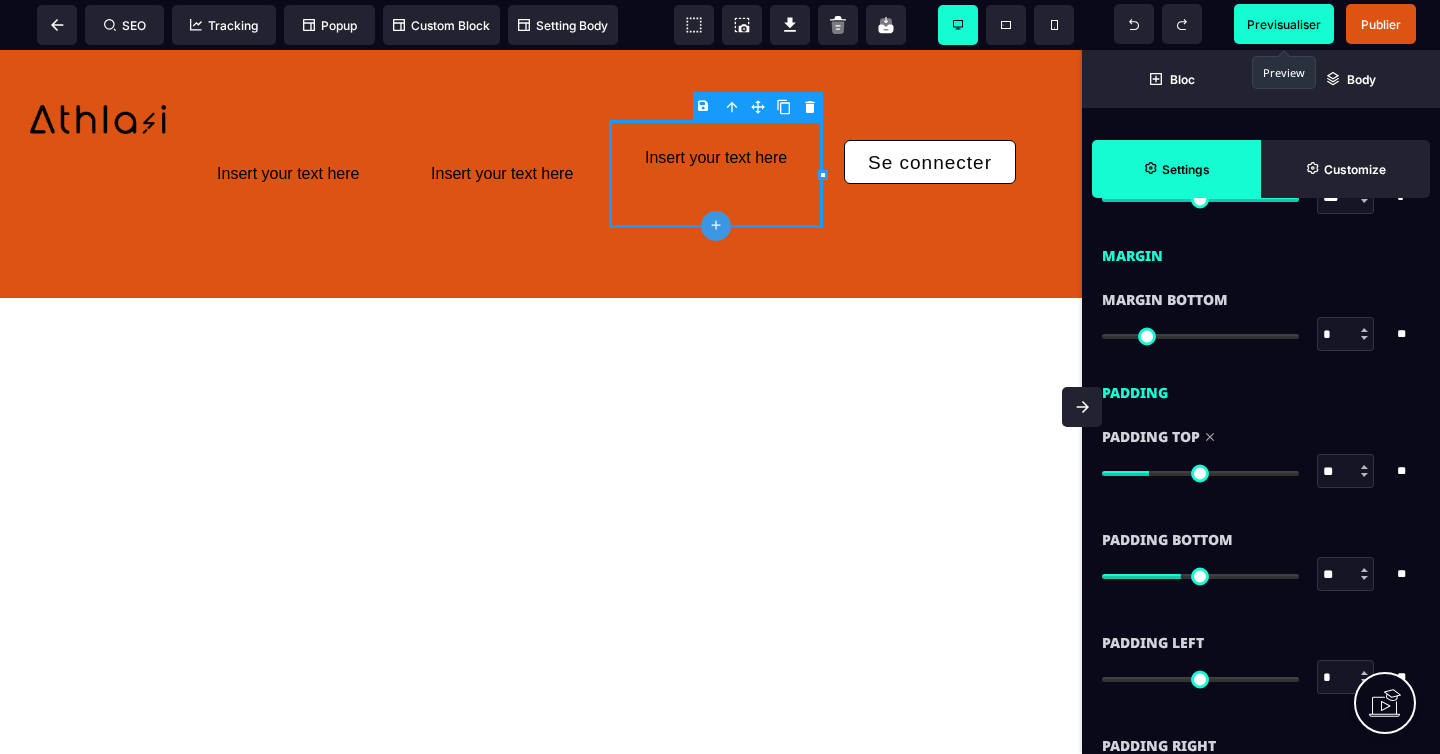 drag, startPoint x: 1179, startPoint y: 476, endPoint x: 1154, endPoint y: 470, distance: 25.70992 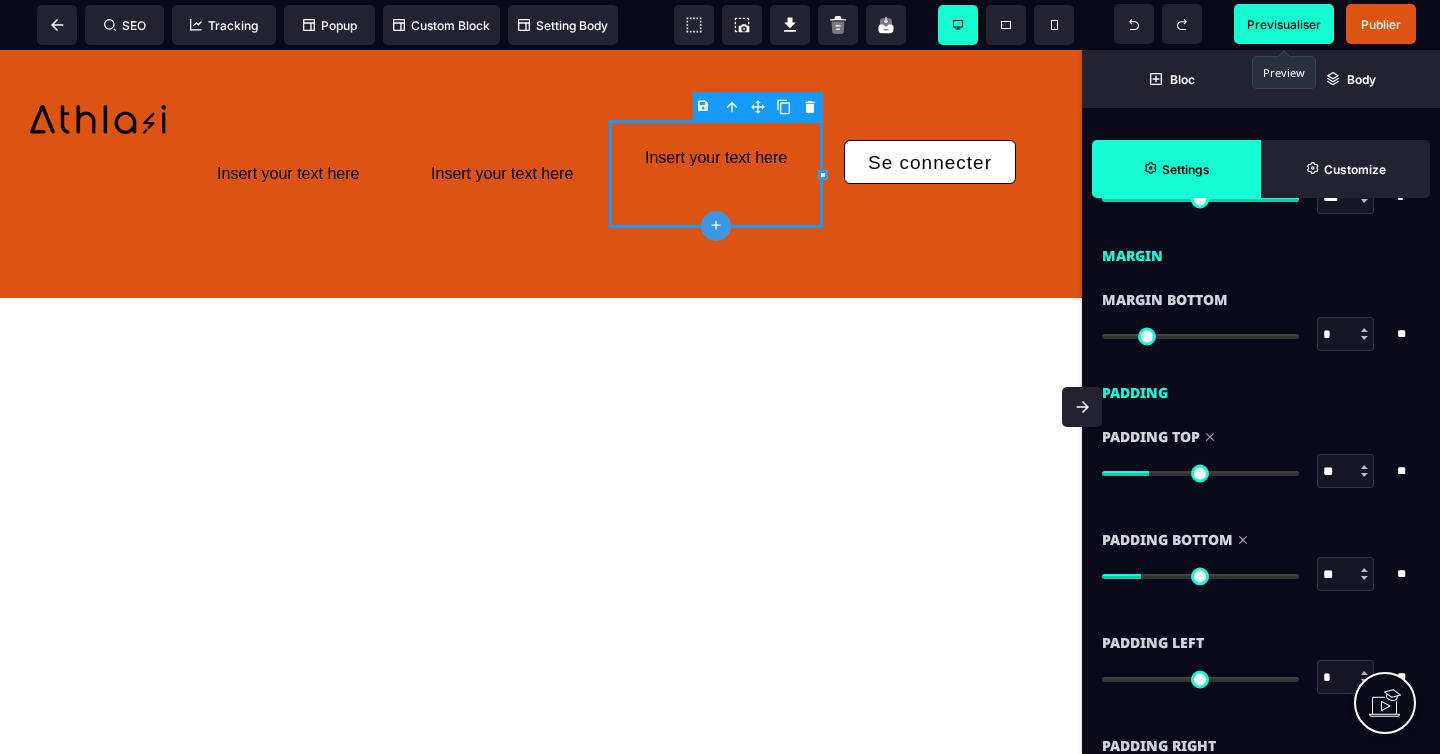 drag, startPoint x: 1183, startPoint y: 579, endPoint x: 1146, endPoint y: 565, distance: 39.56008 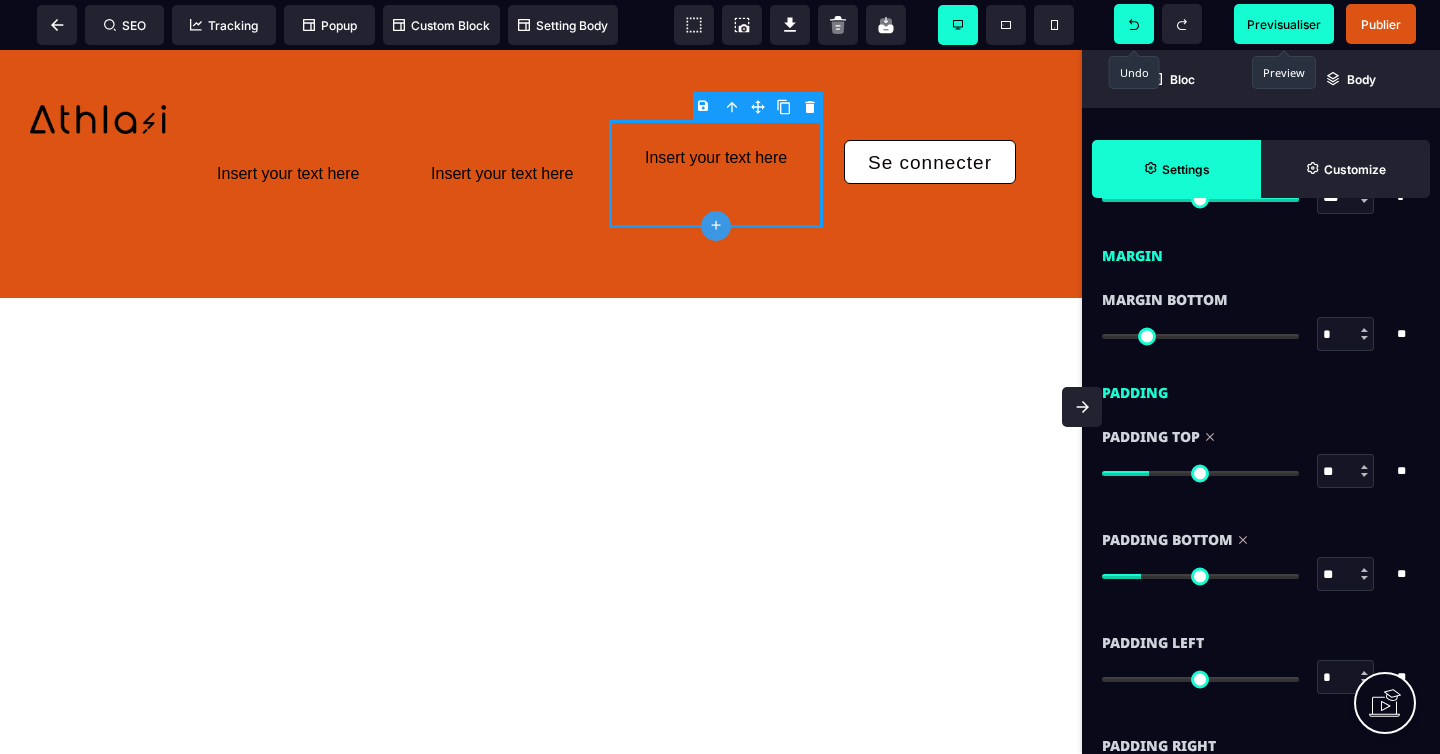 click at bounding box center (1134, 24) 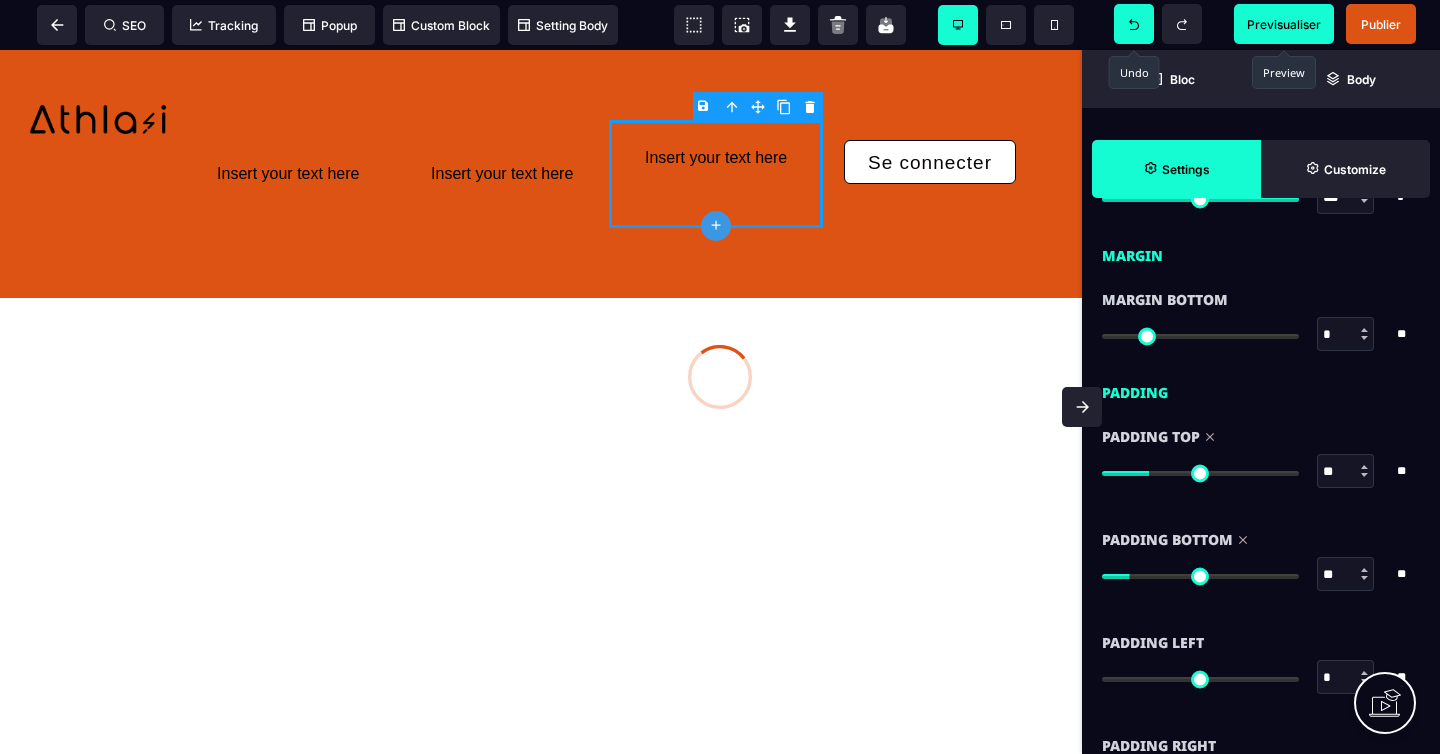 click 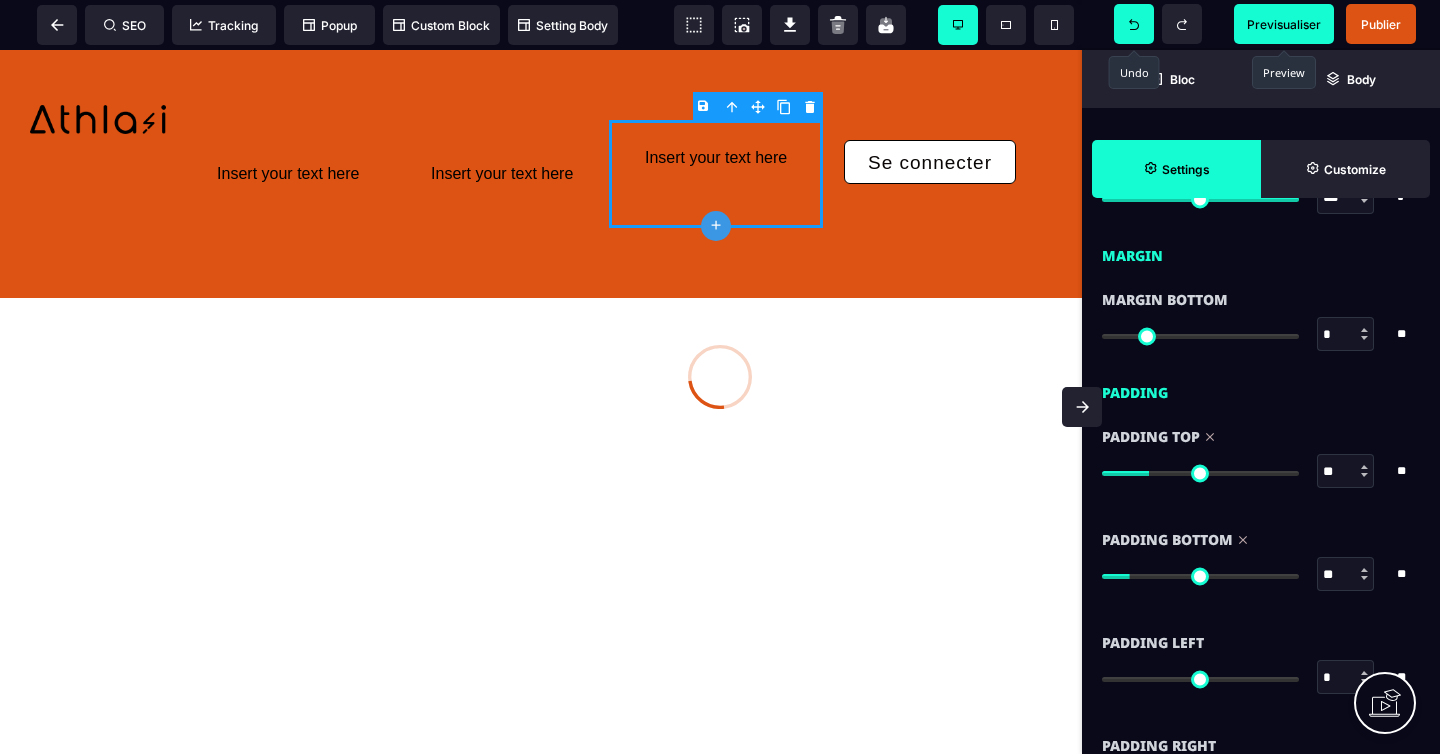 click 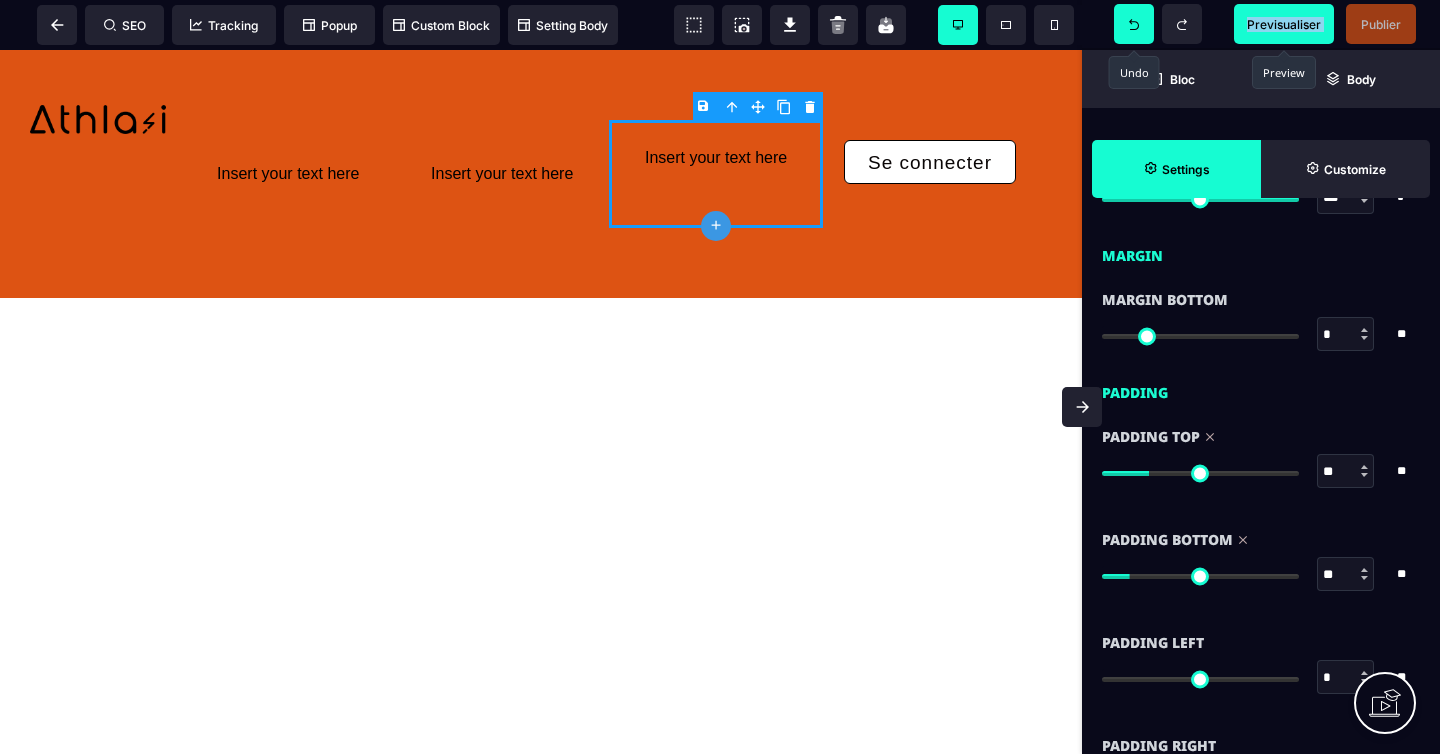 click at bounding box center [1134, 24] 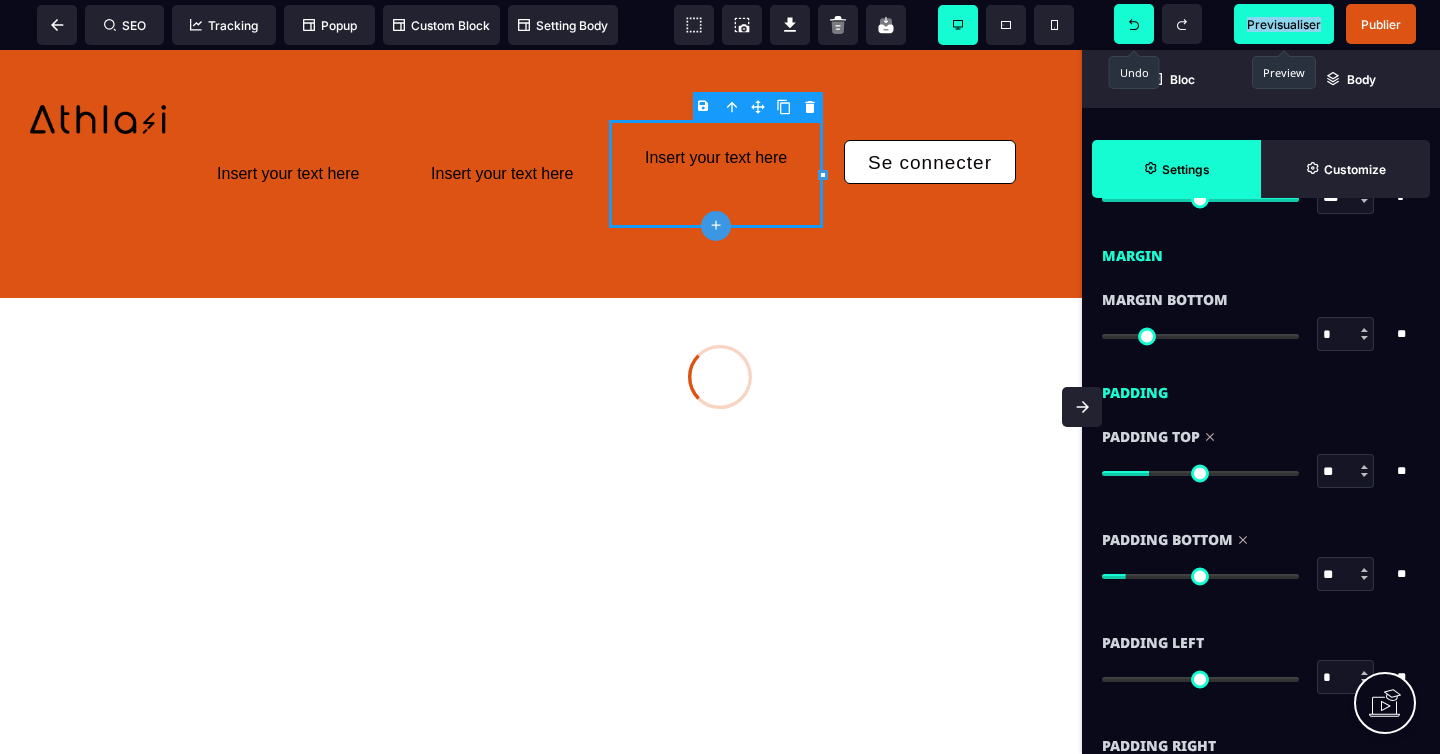 click at bounding box center (1134, 24) 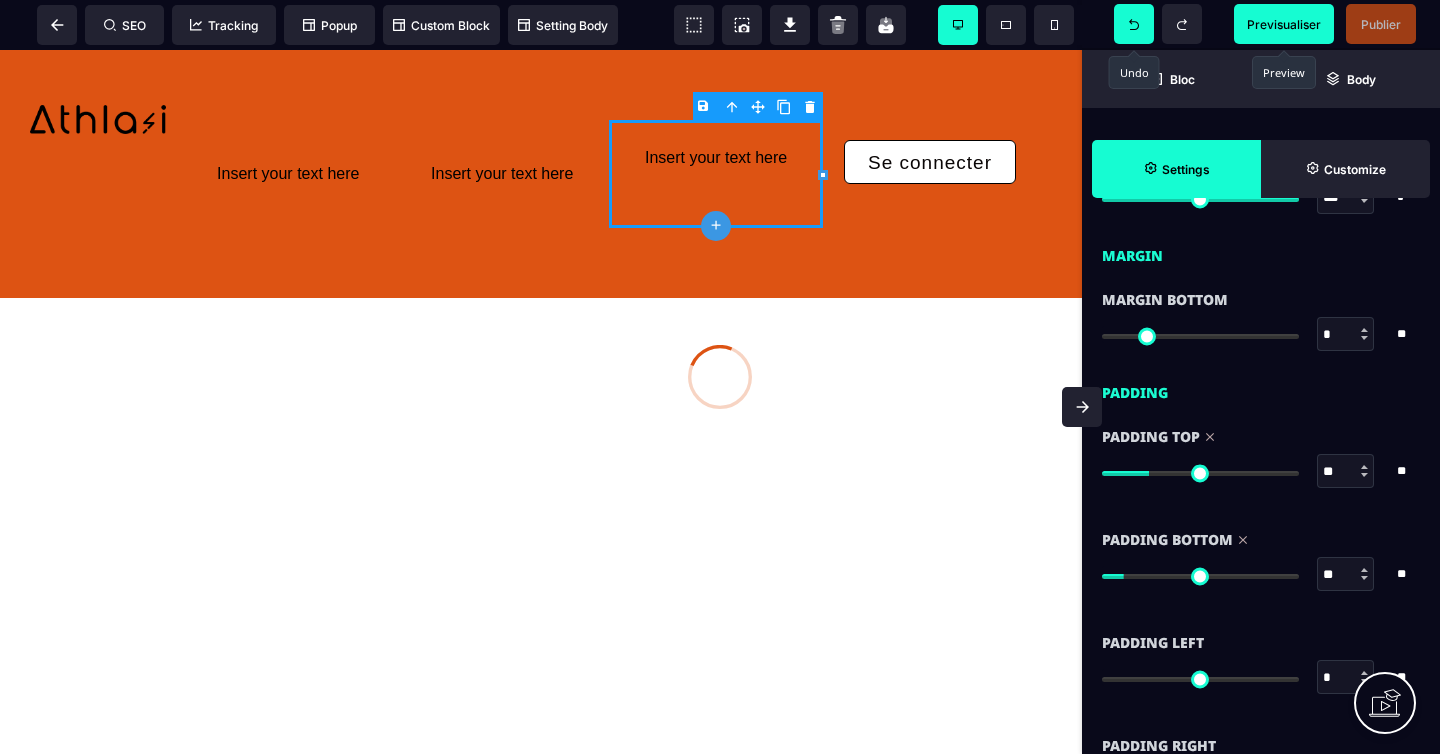 click 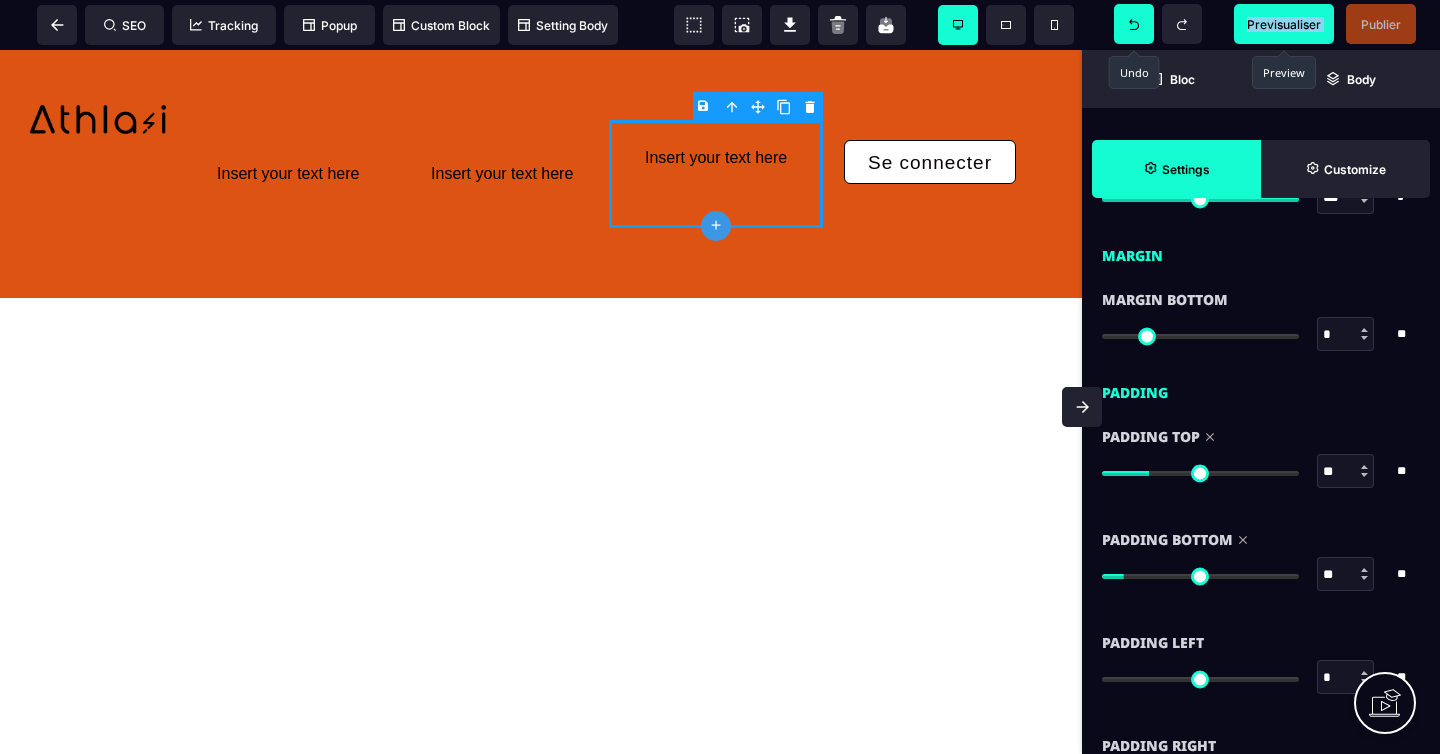 click at bounding box center [1134, 24] 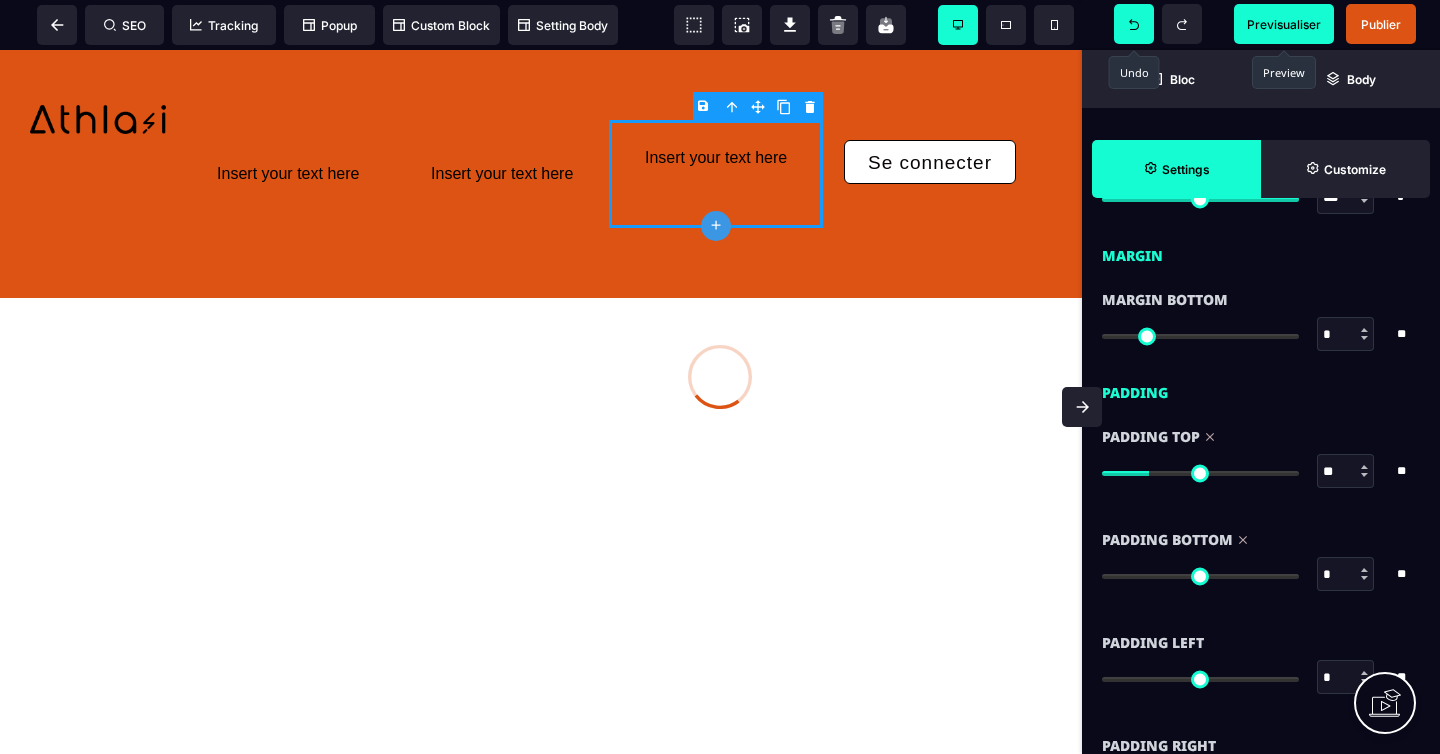 click 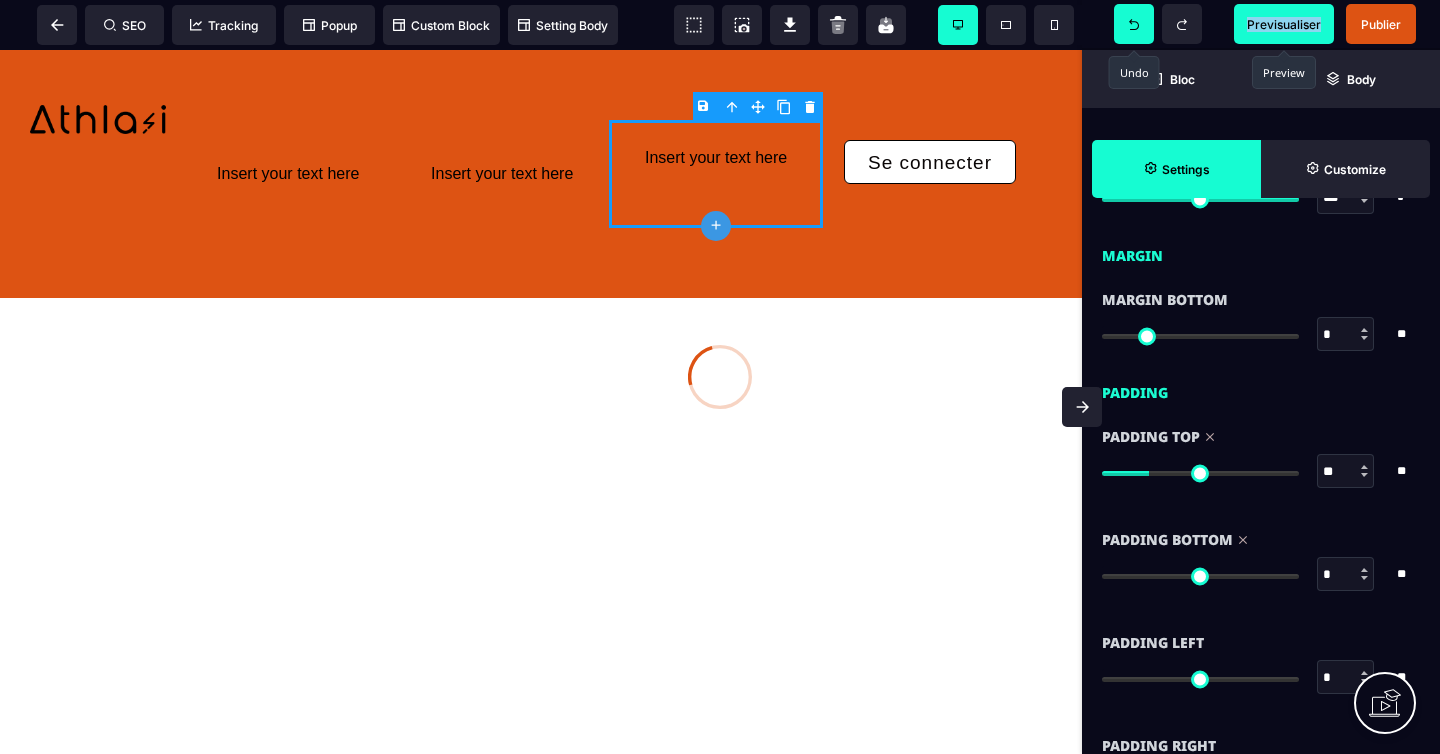 click at bounding box center (1134, 24) 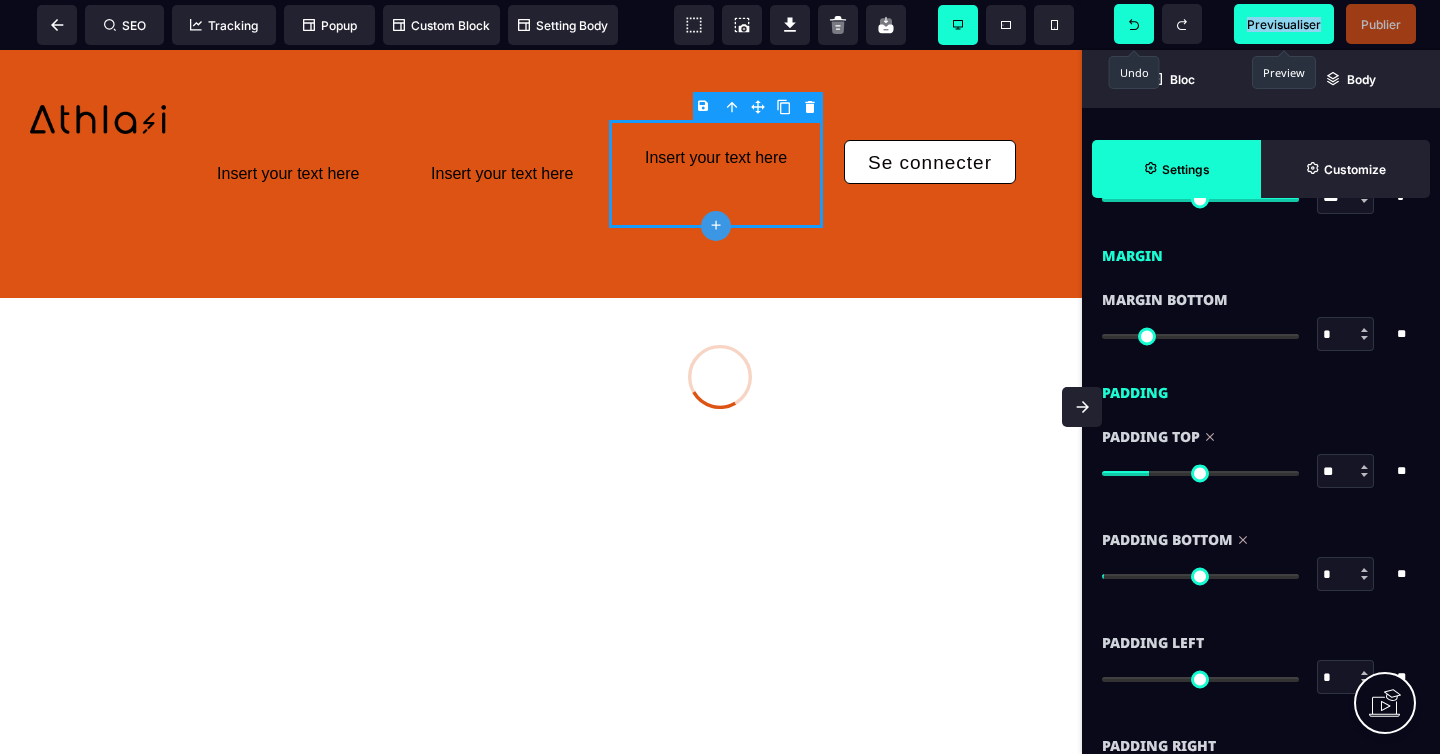 click 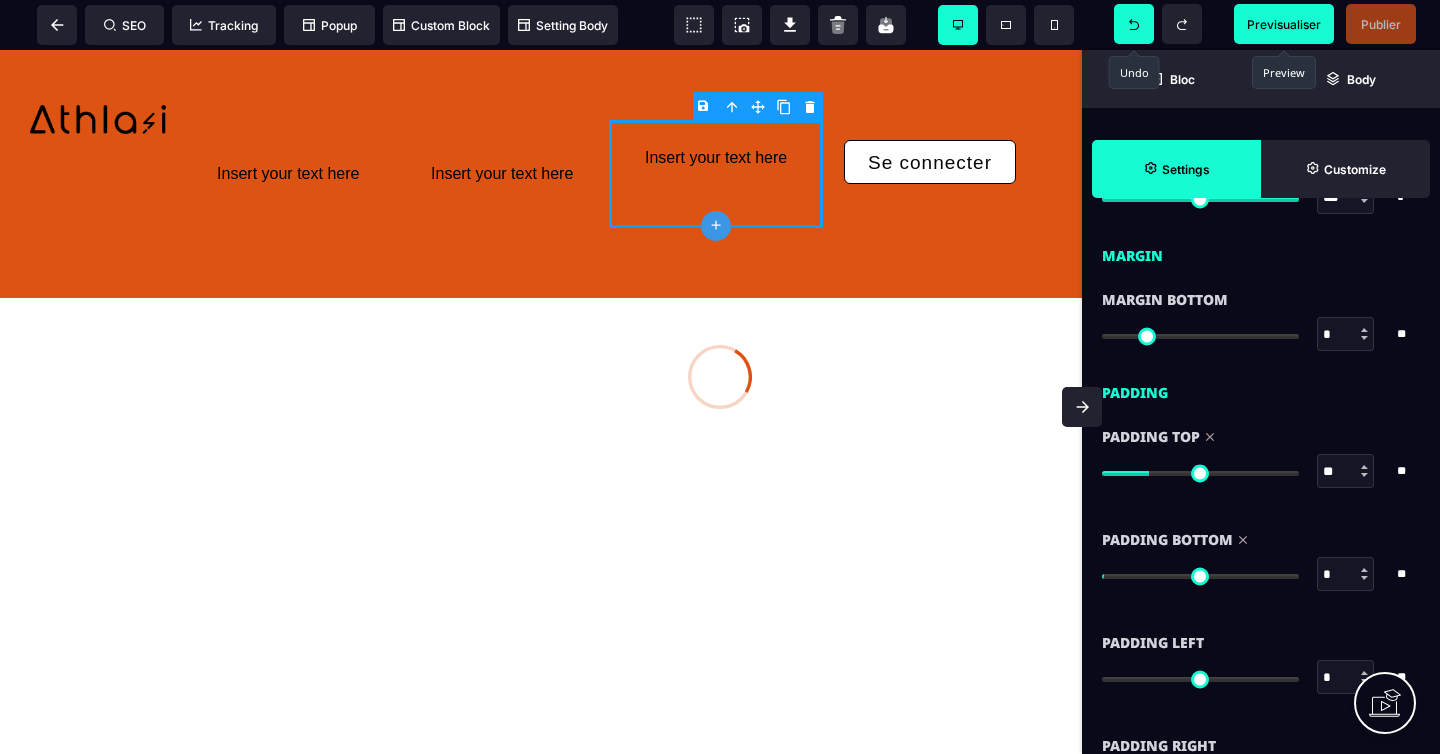 click 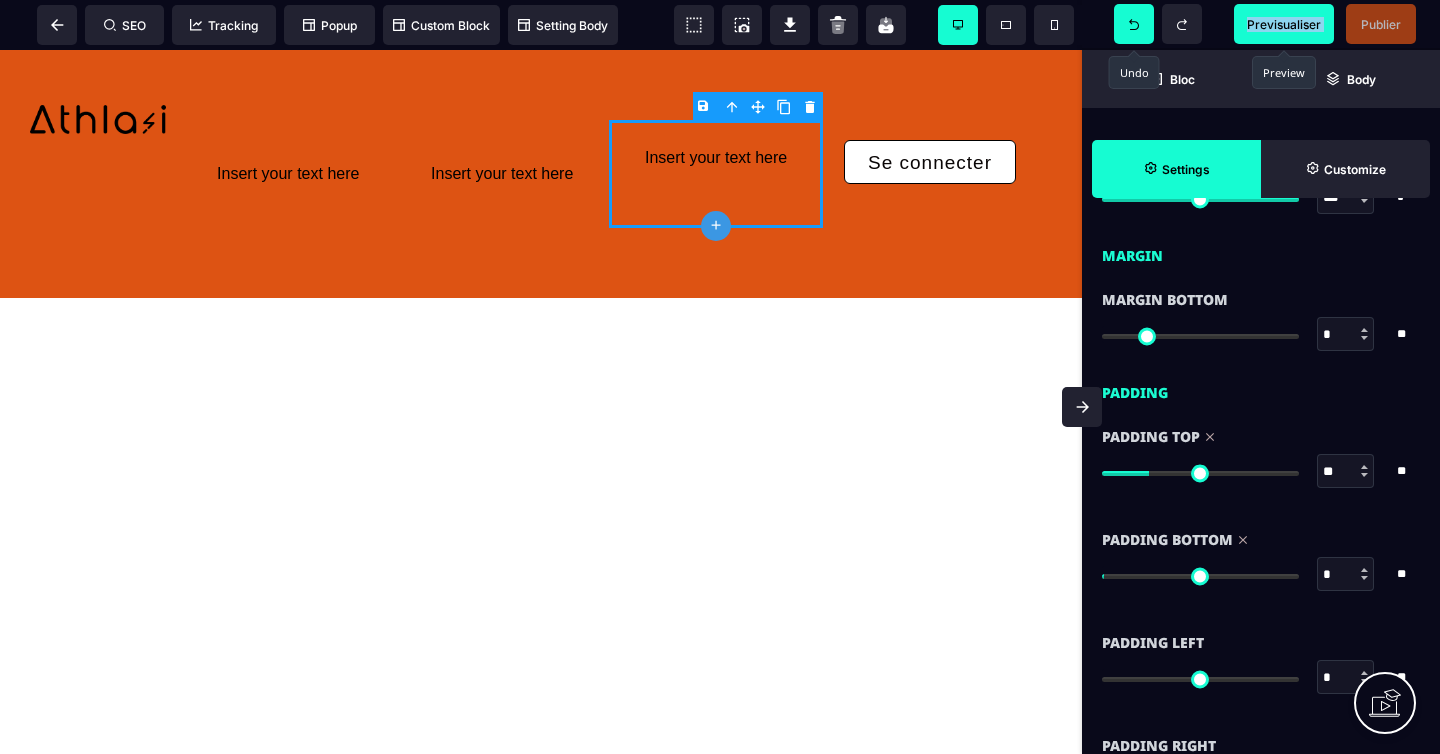 click at bounding box center (1134, 24) 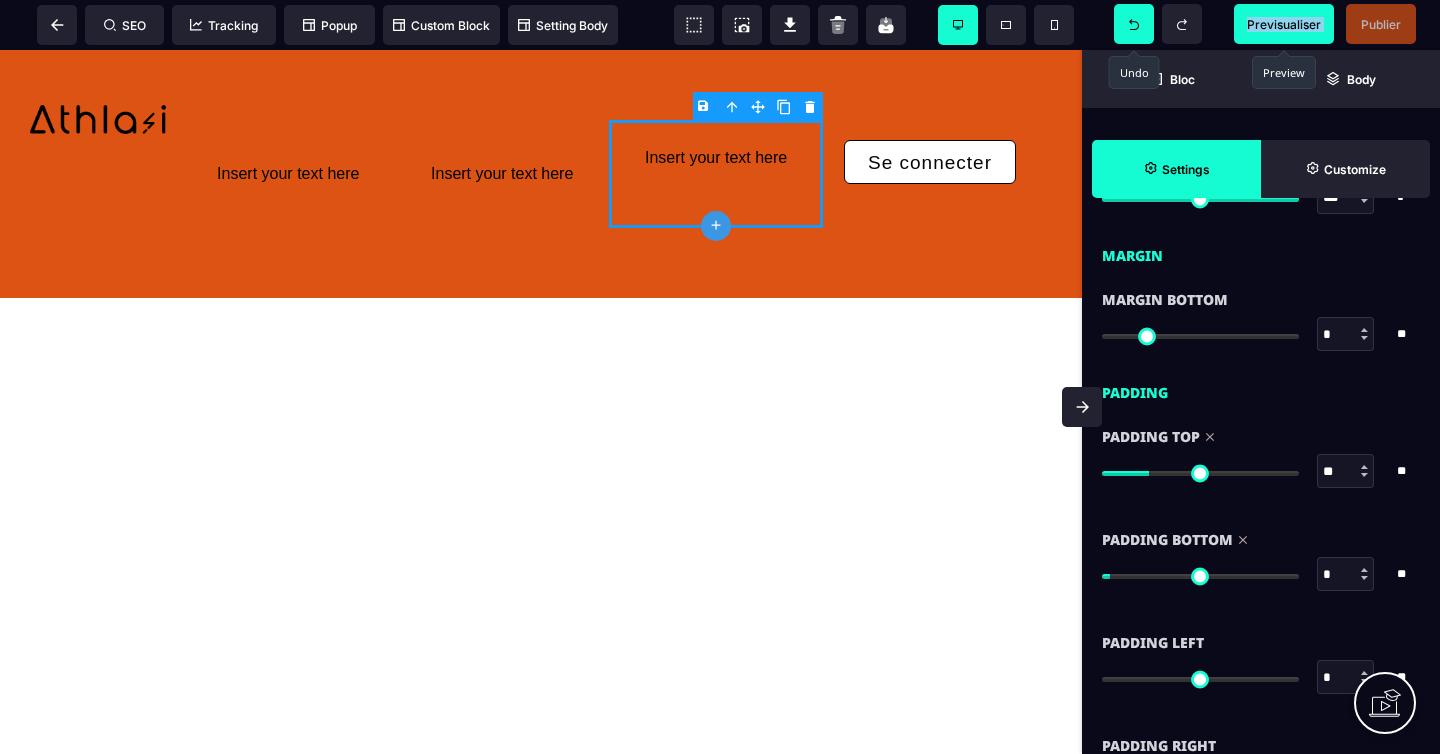 click at bounding box center [1134, 24] 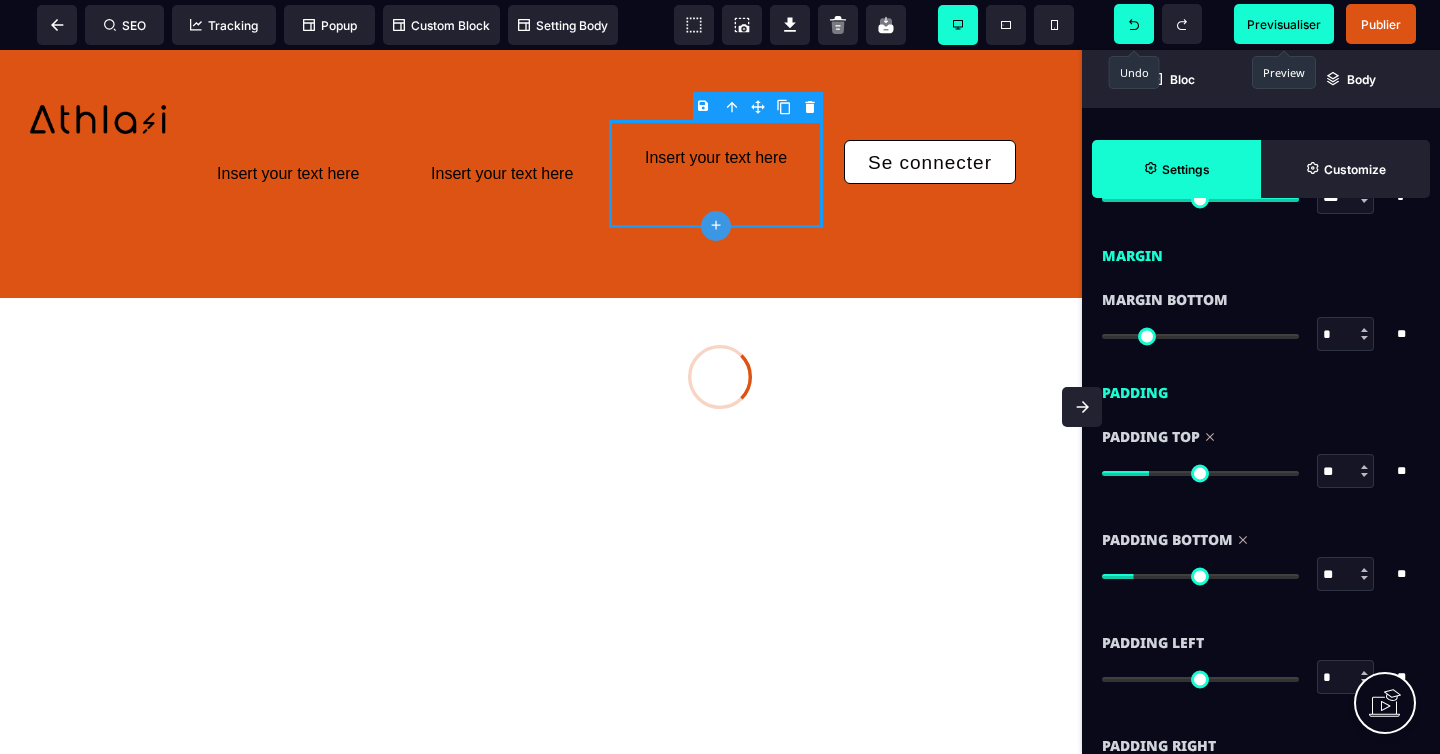click 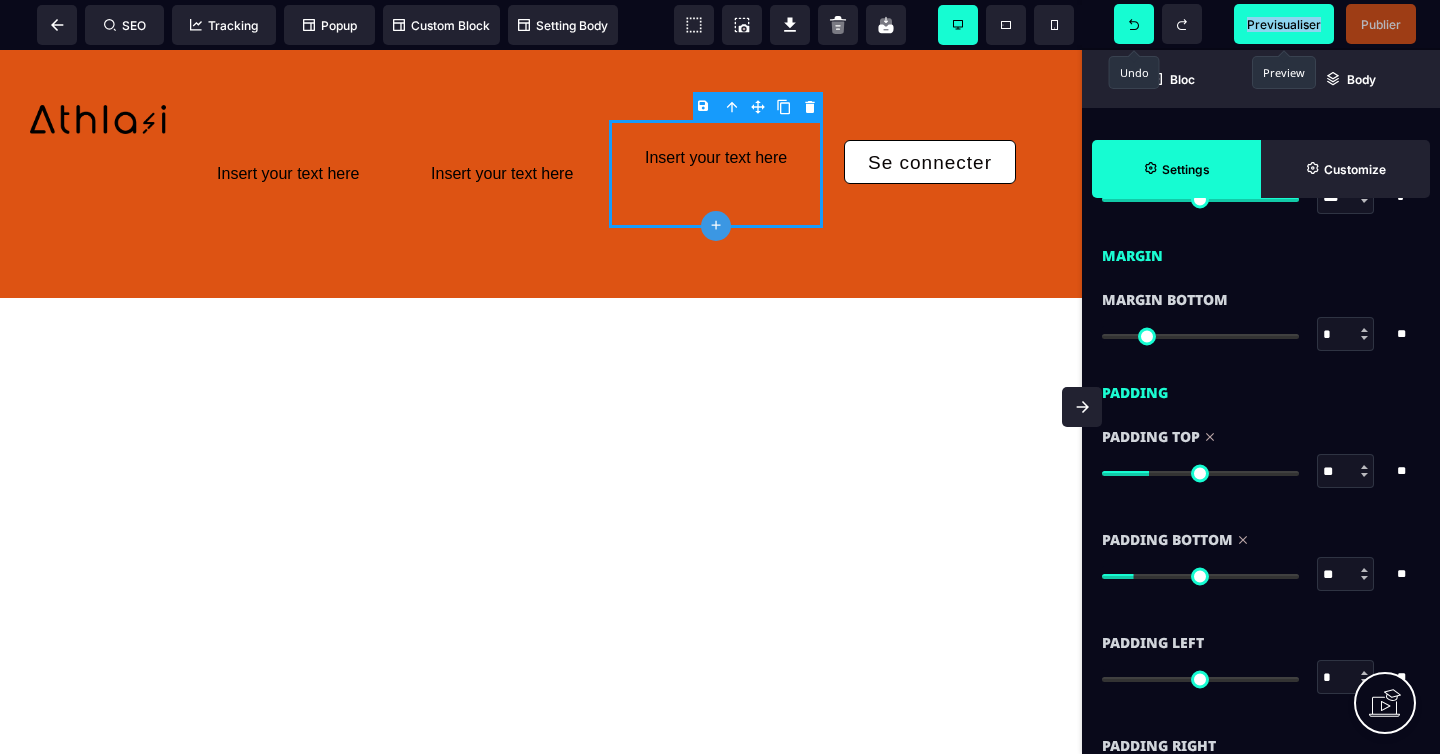 click at bounding box center [1134, 24] 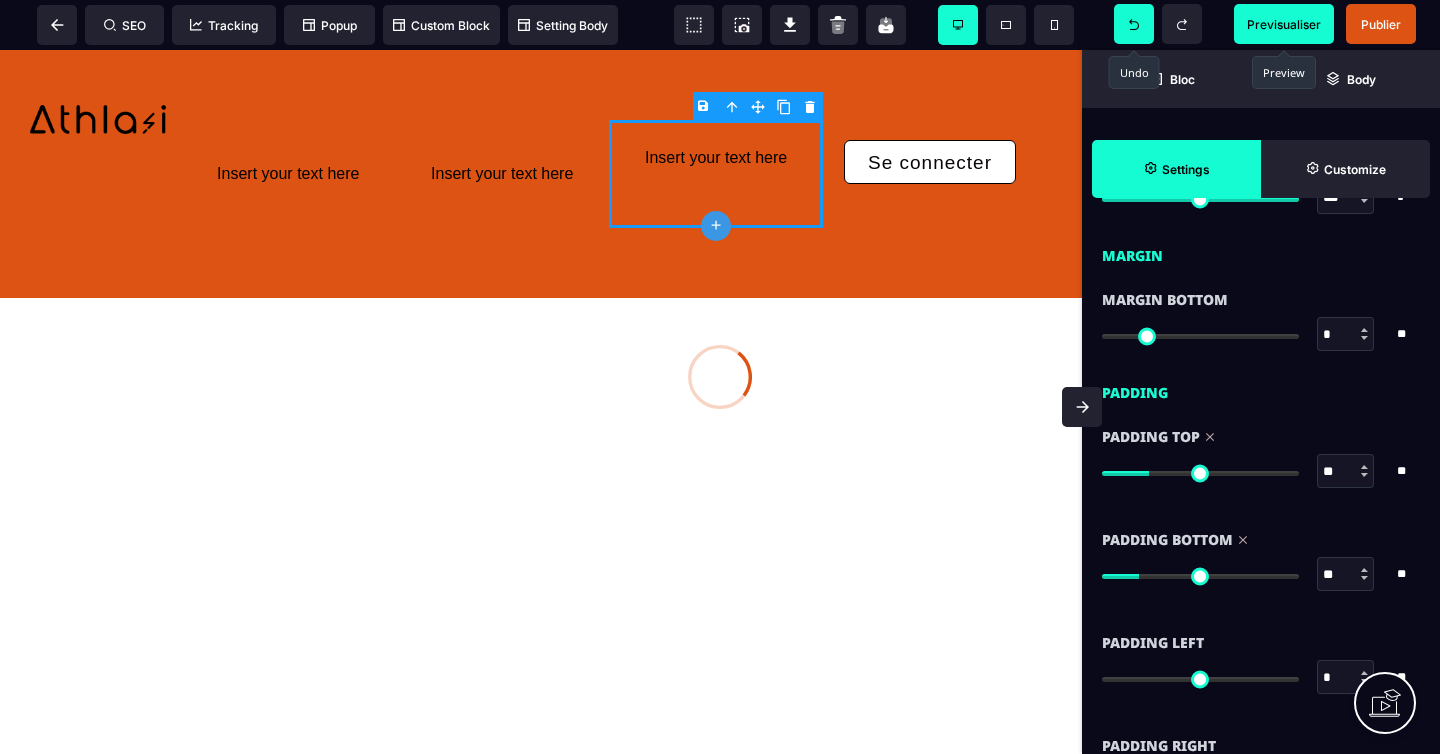 click 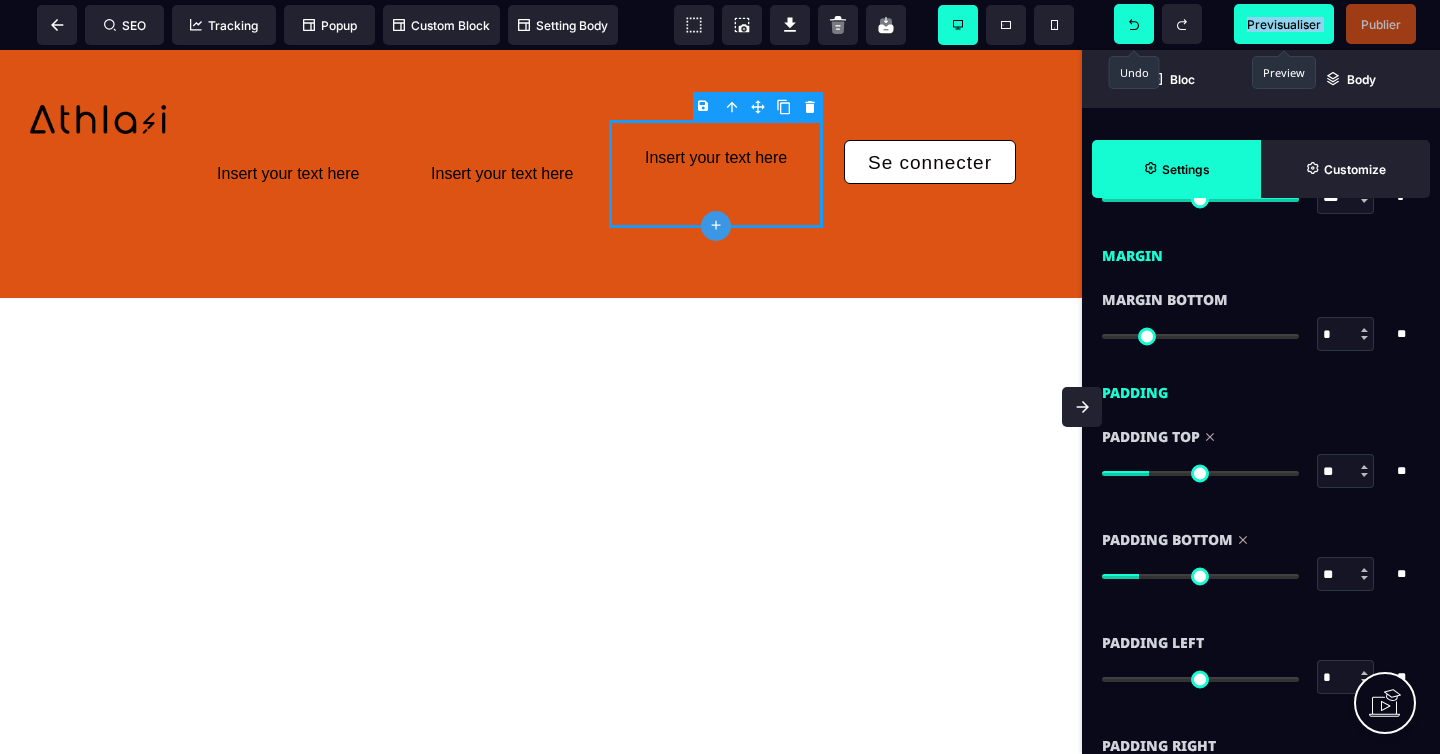 click at bounding box center (1134, 24) 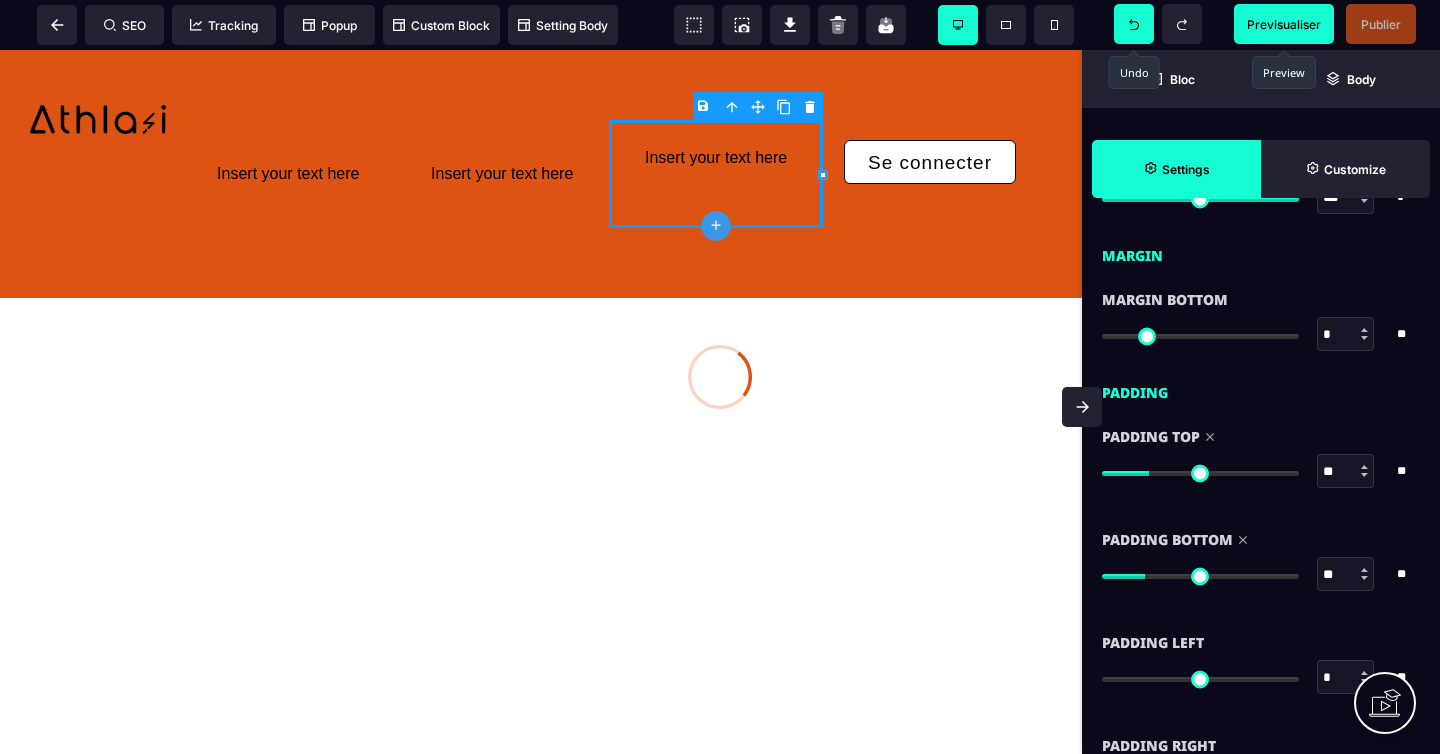 click 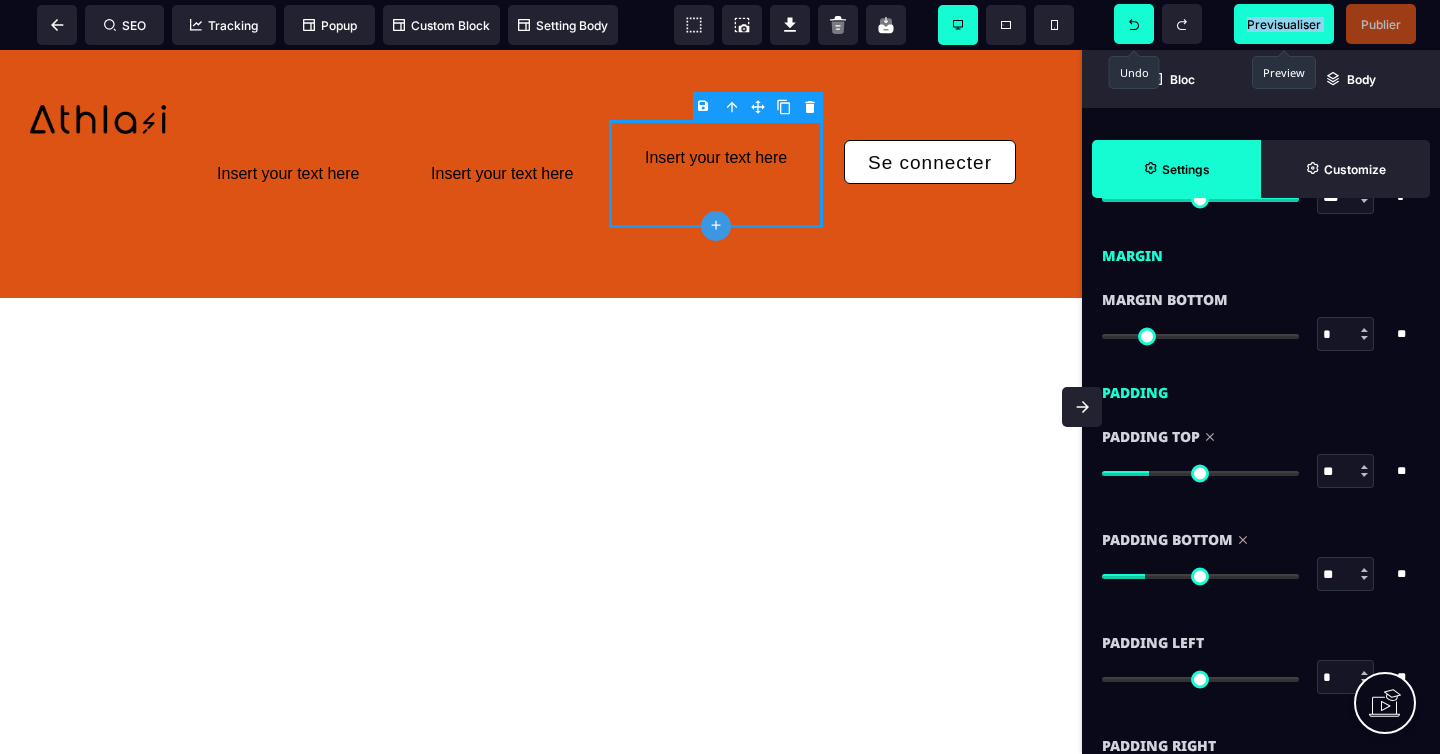 click at bounding box center (1134, 24) 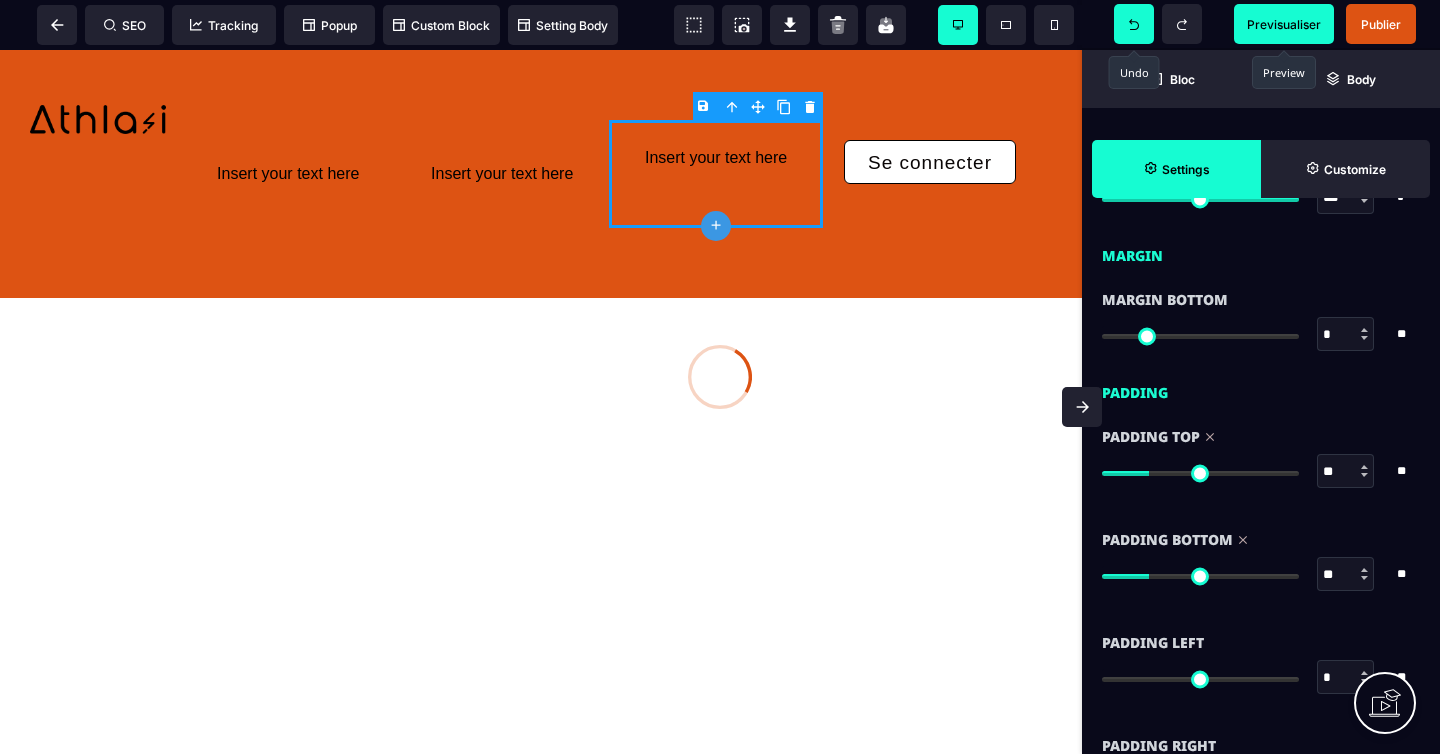 click 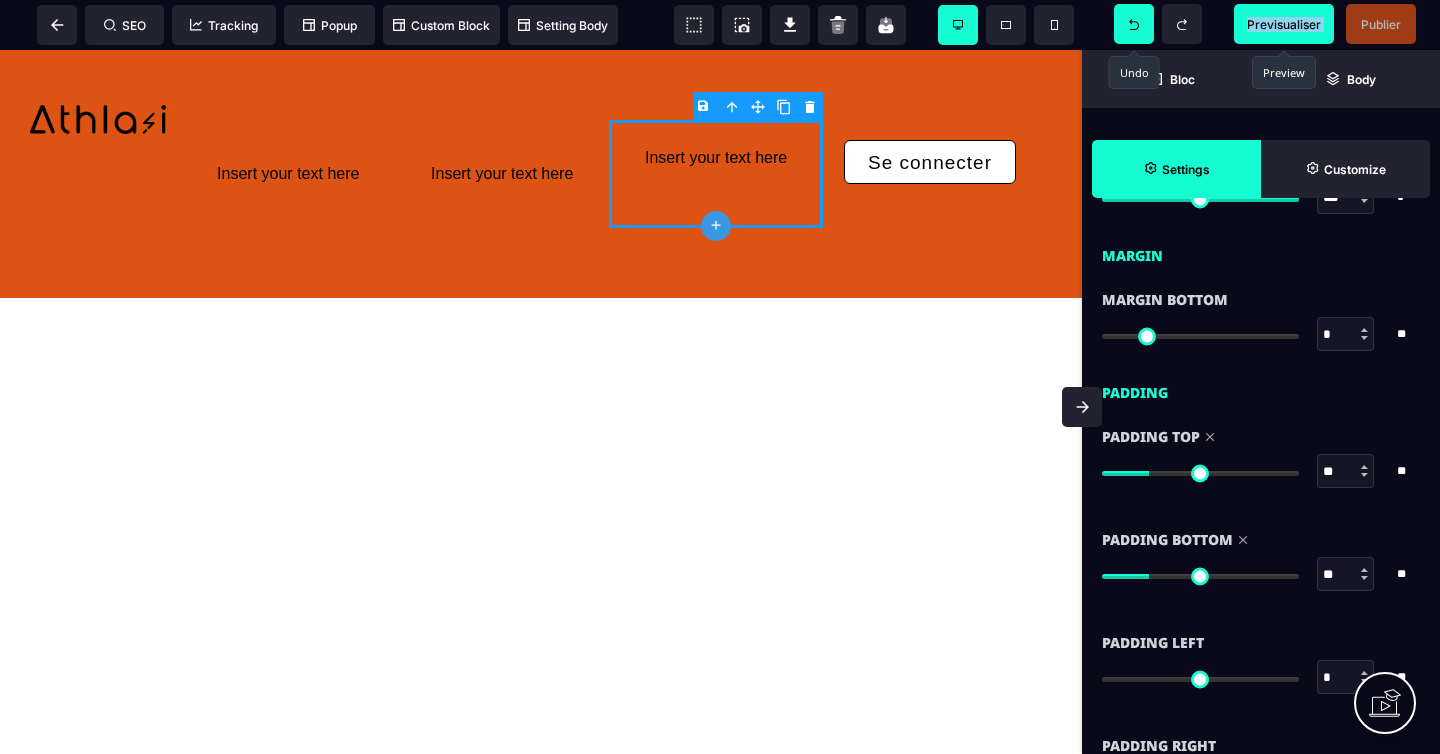 click at bounding box center [1134, 24] 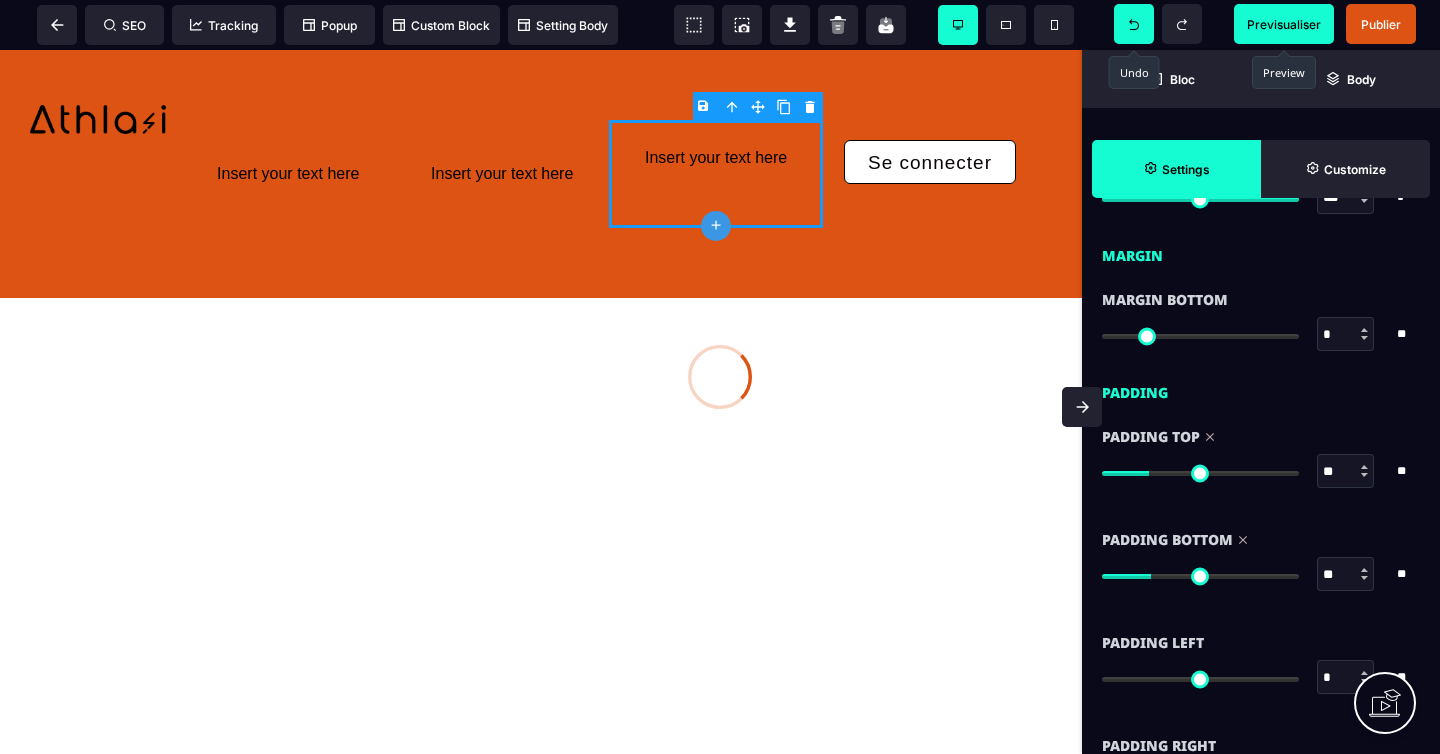 click 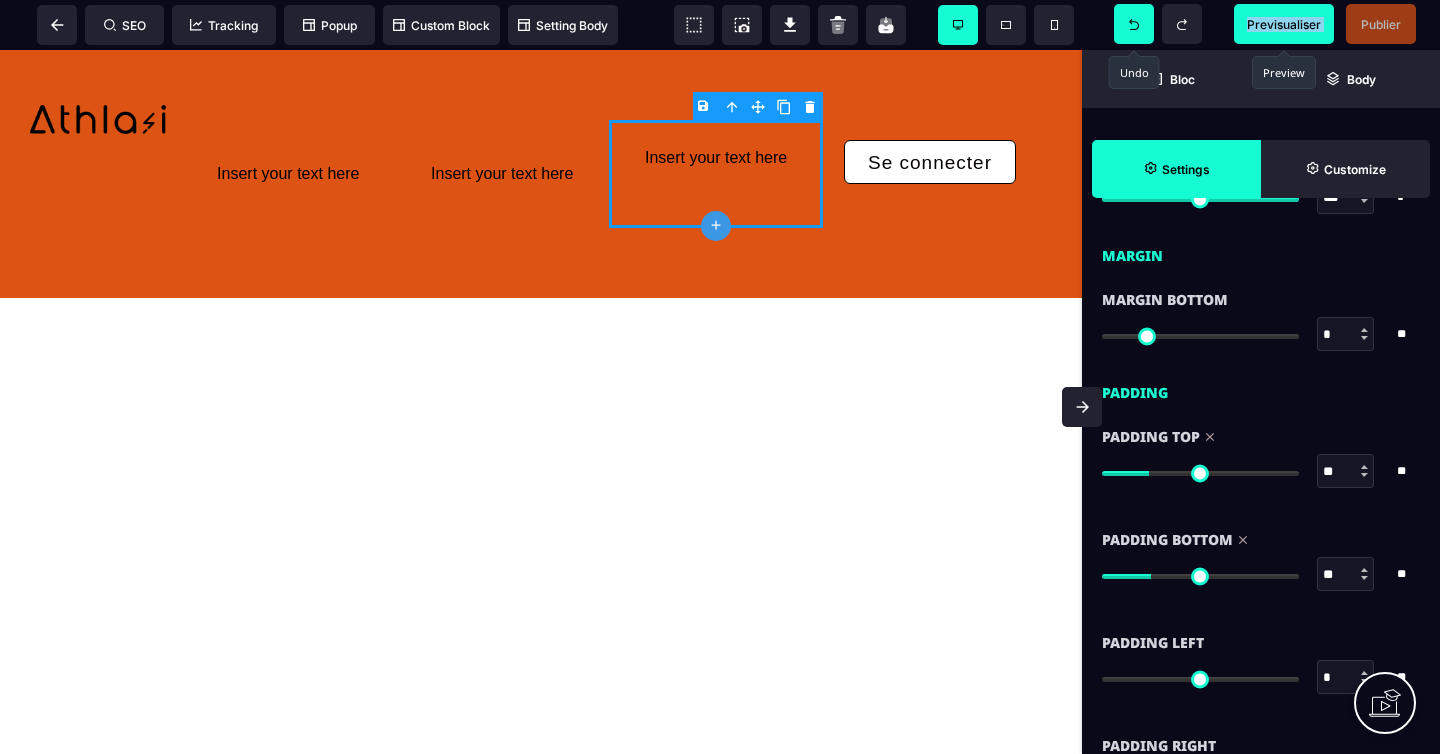 click at bounding box center [1134, 24] 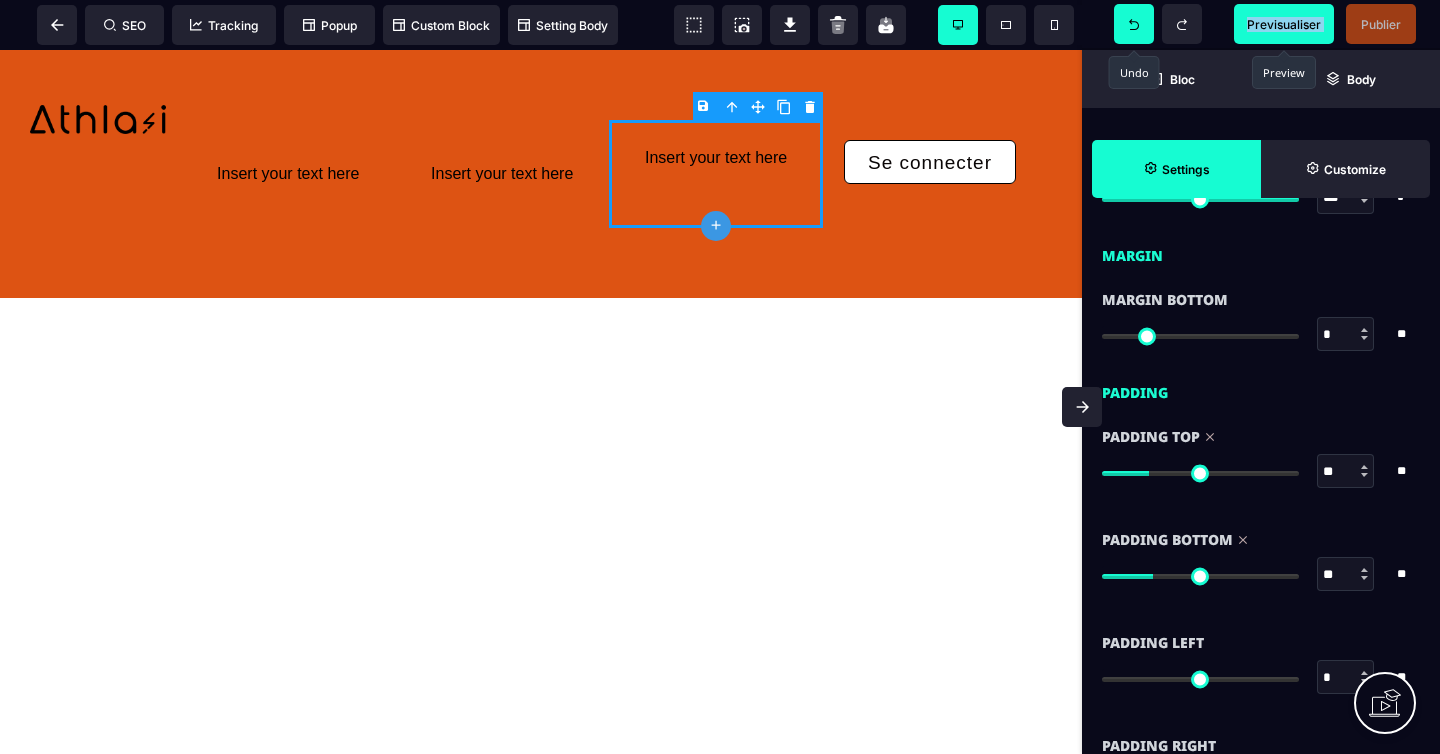 click at bounding box center [1134, 24] 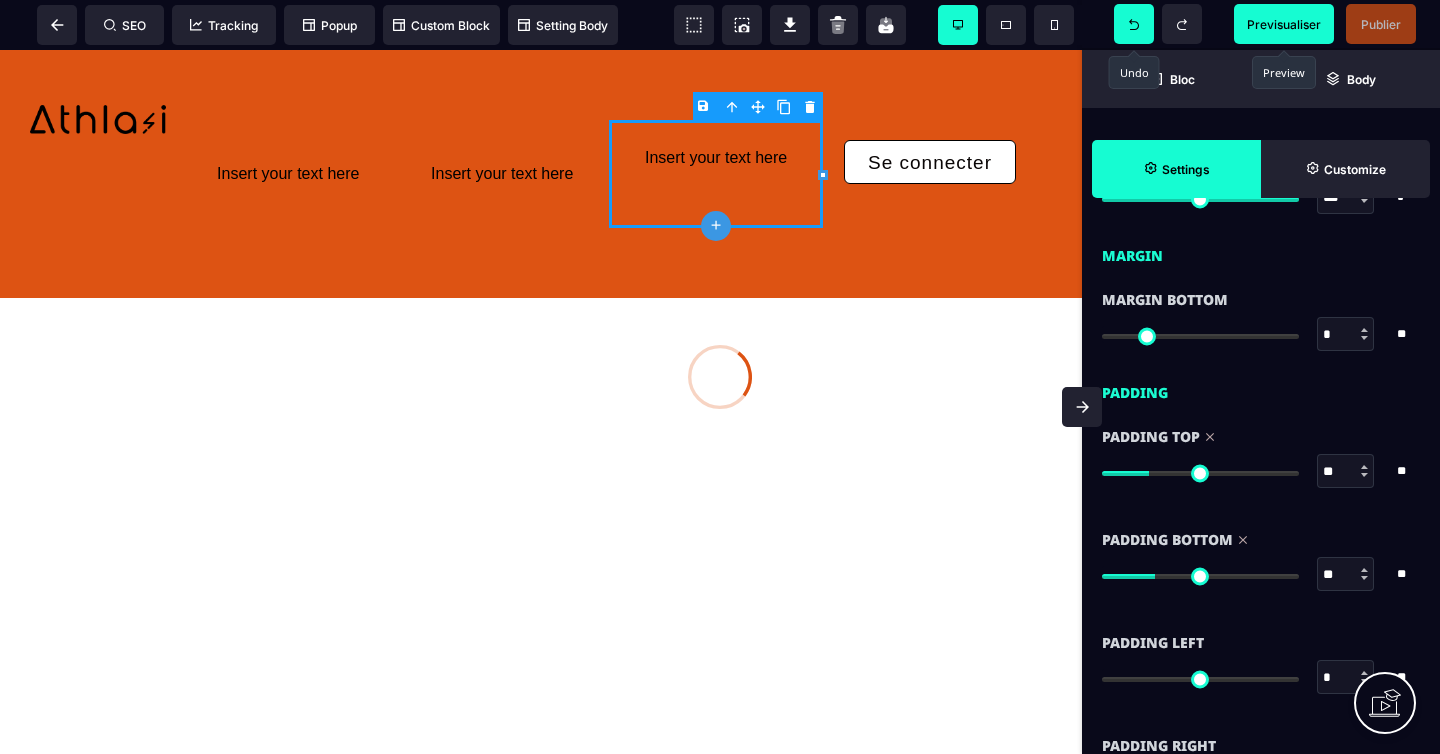click 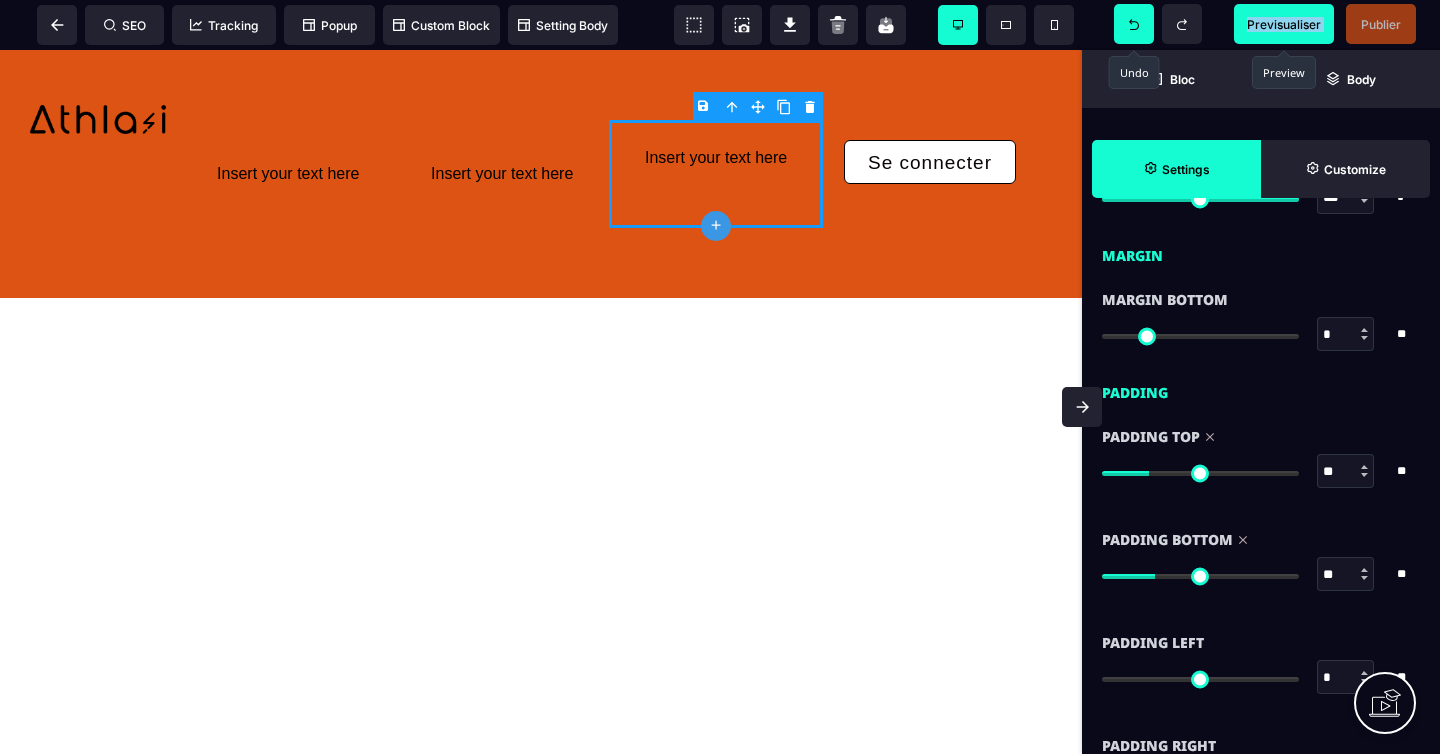 click at bounding box center (1134, 24) 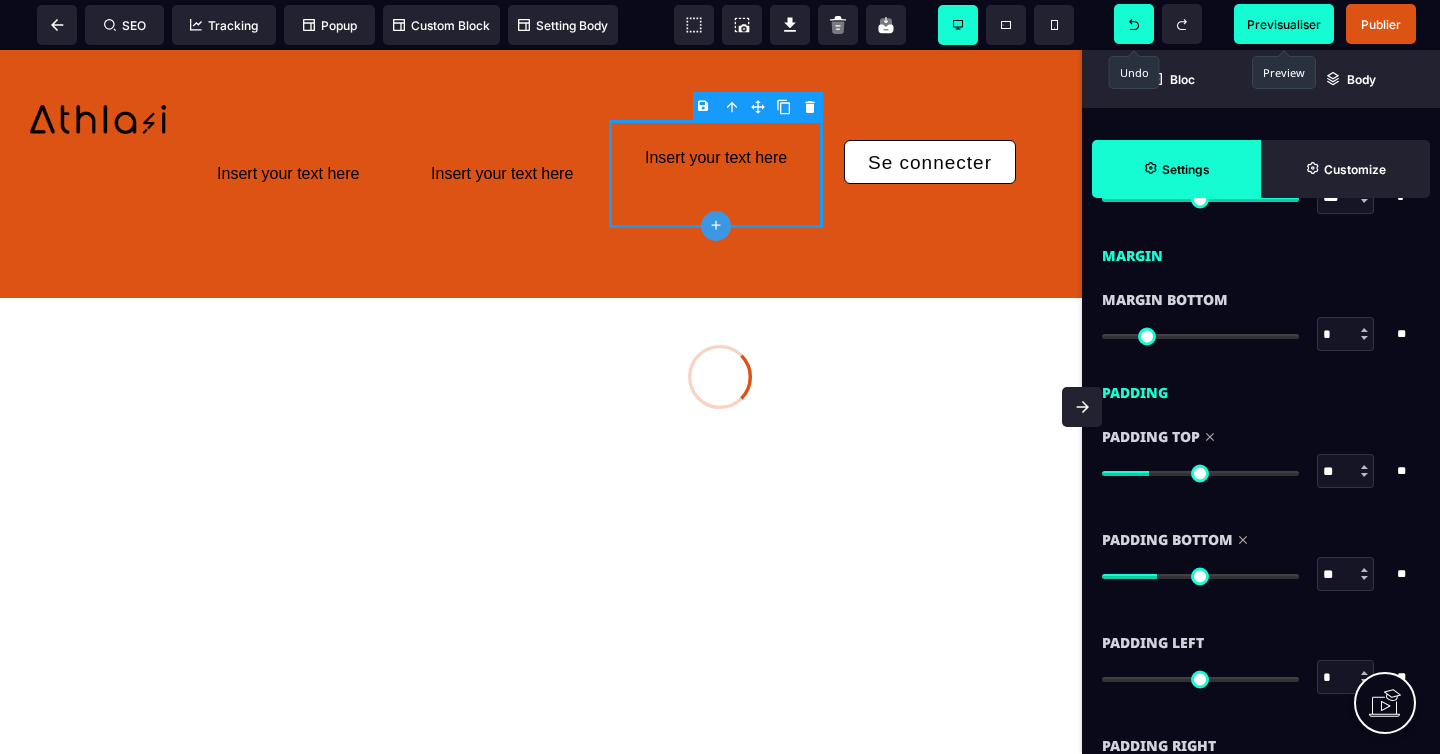 click 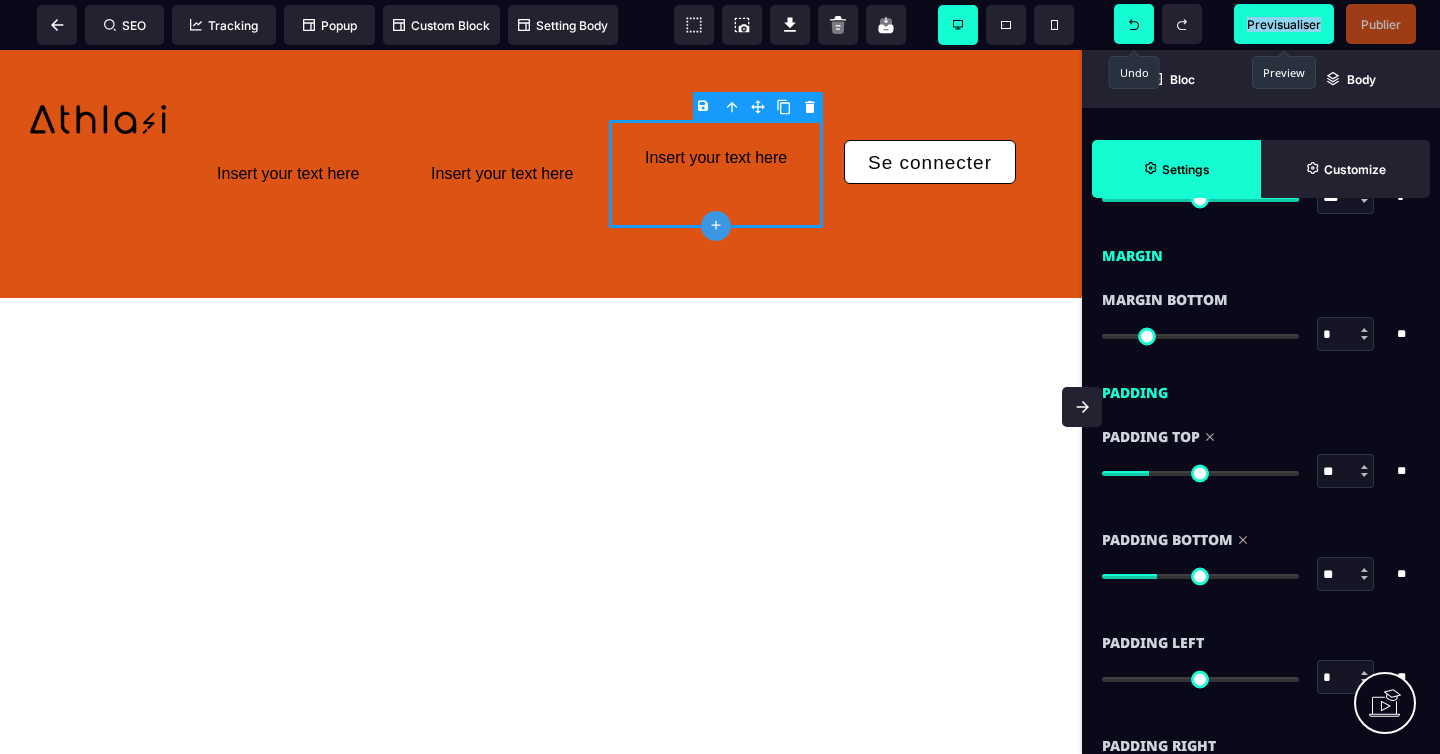 click at bounding box center (1134, 24) 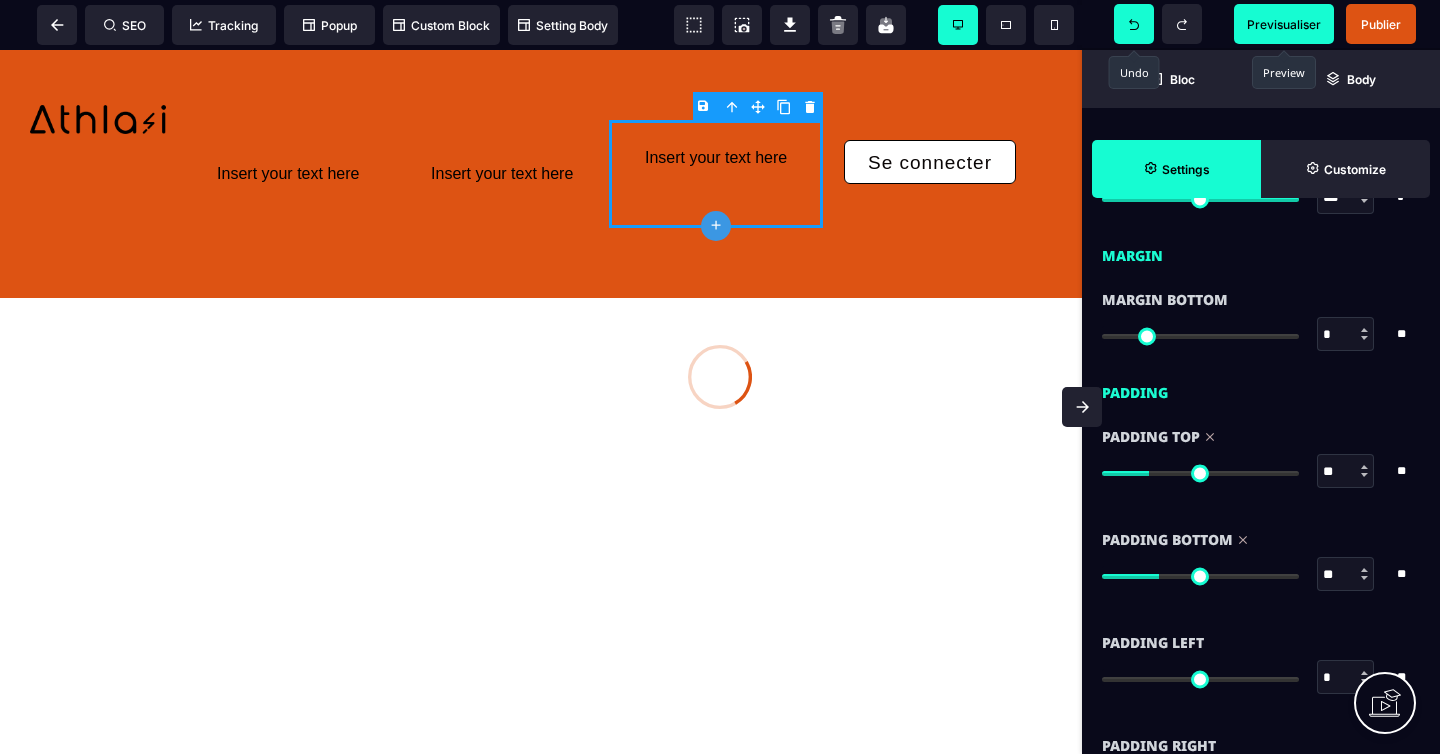 click 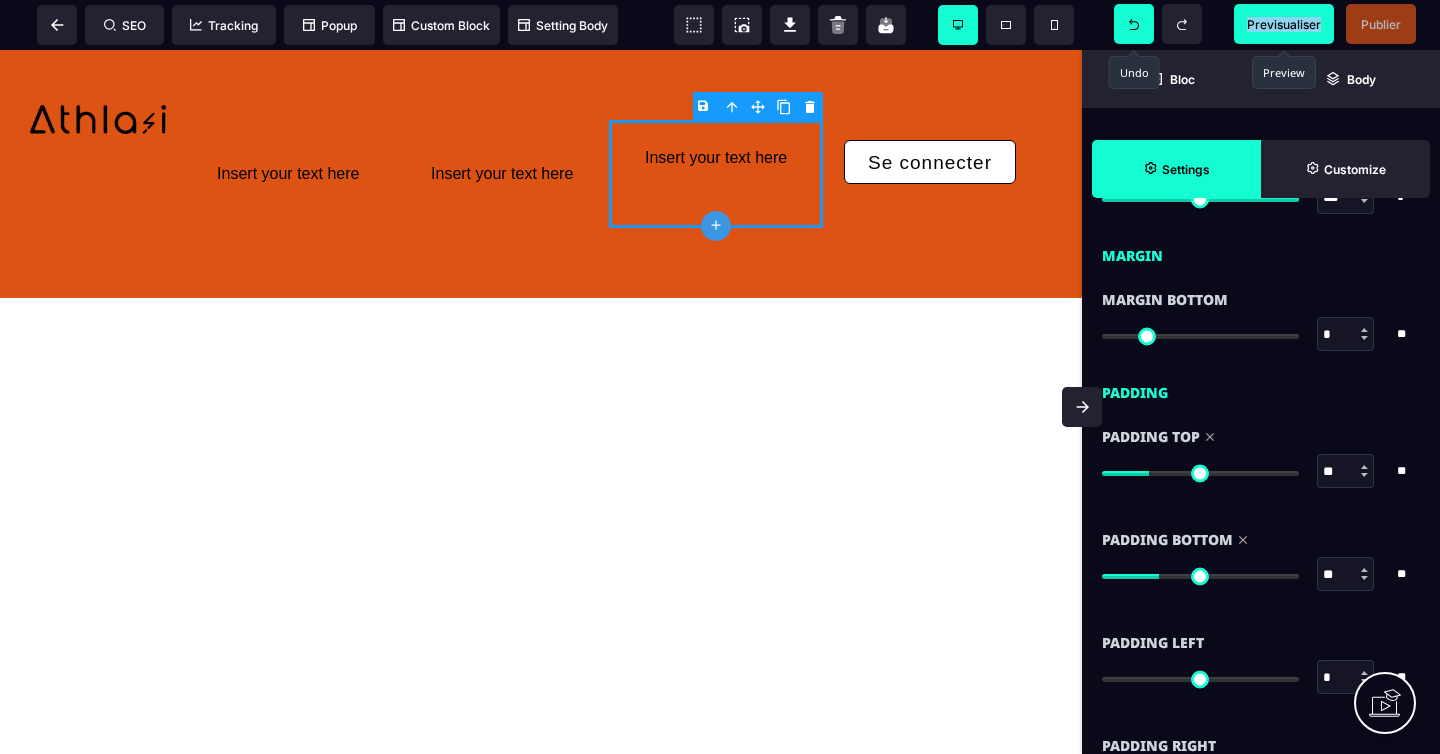click at bounding box center (1134, 24) 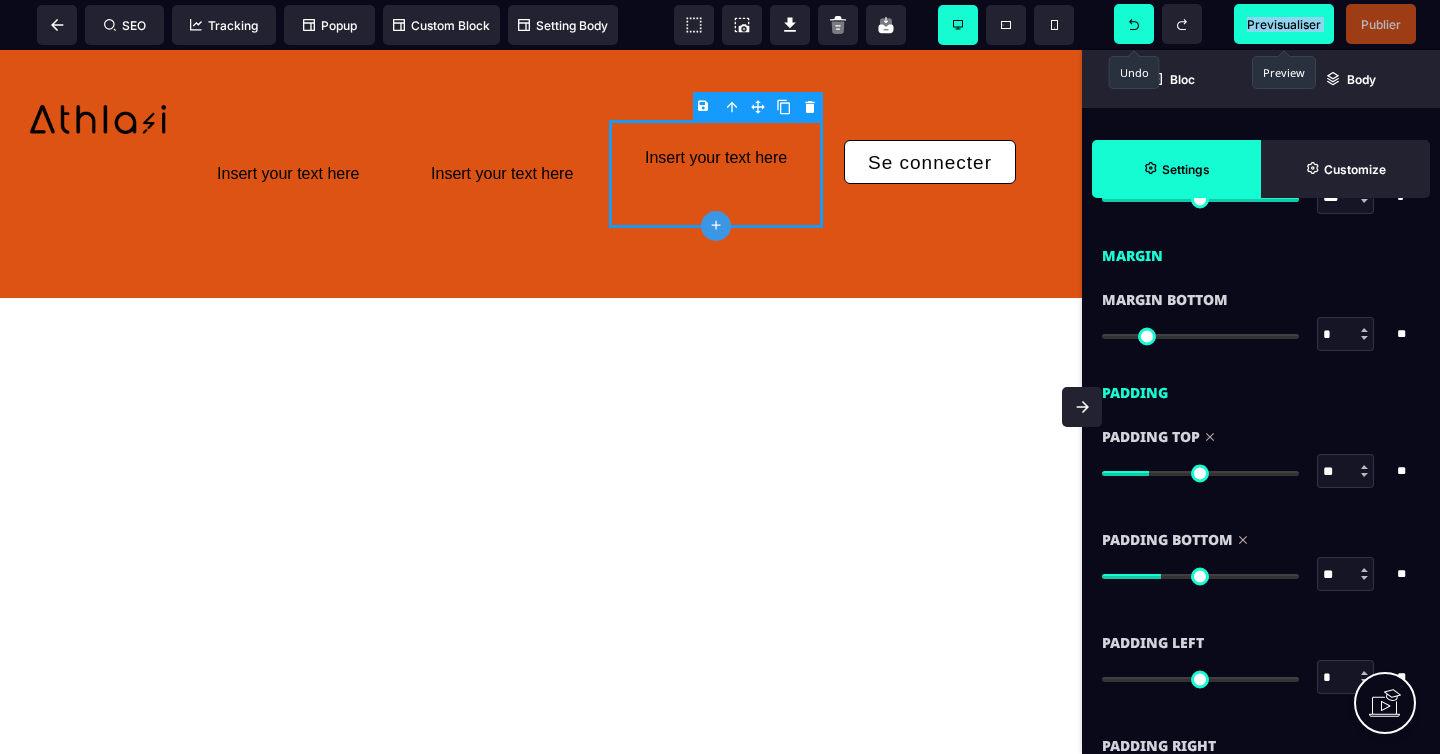 click at bounding box center [1134, 24] 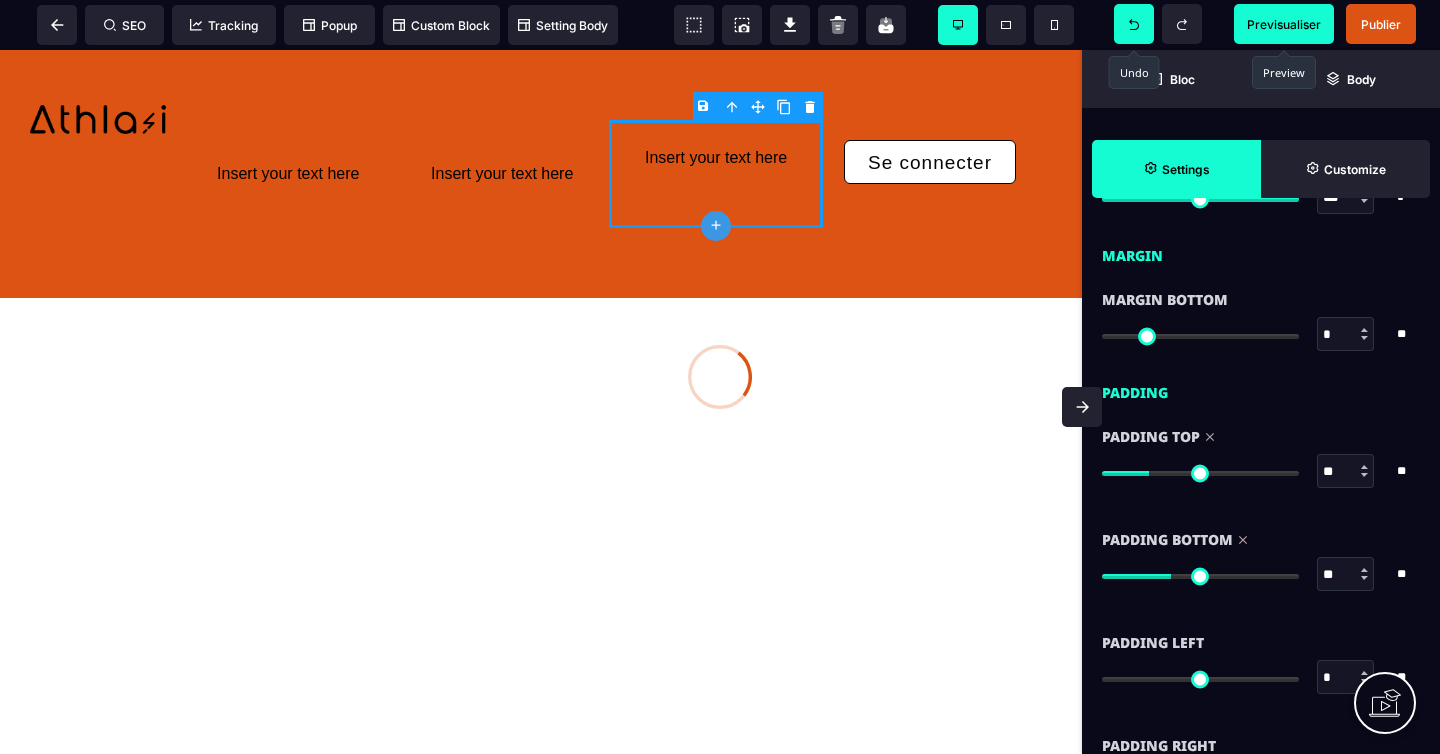 click 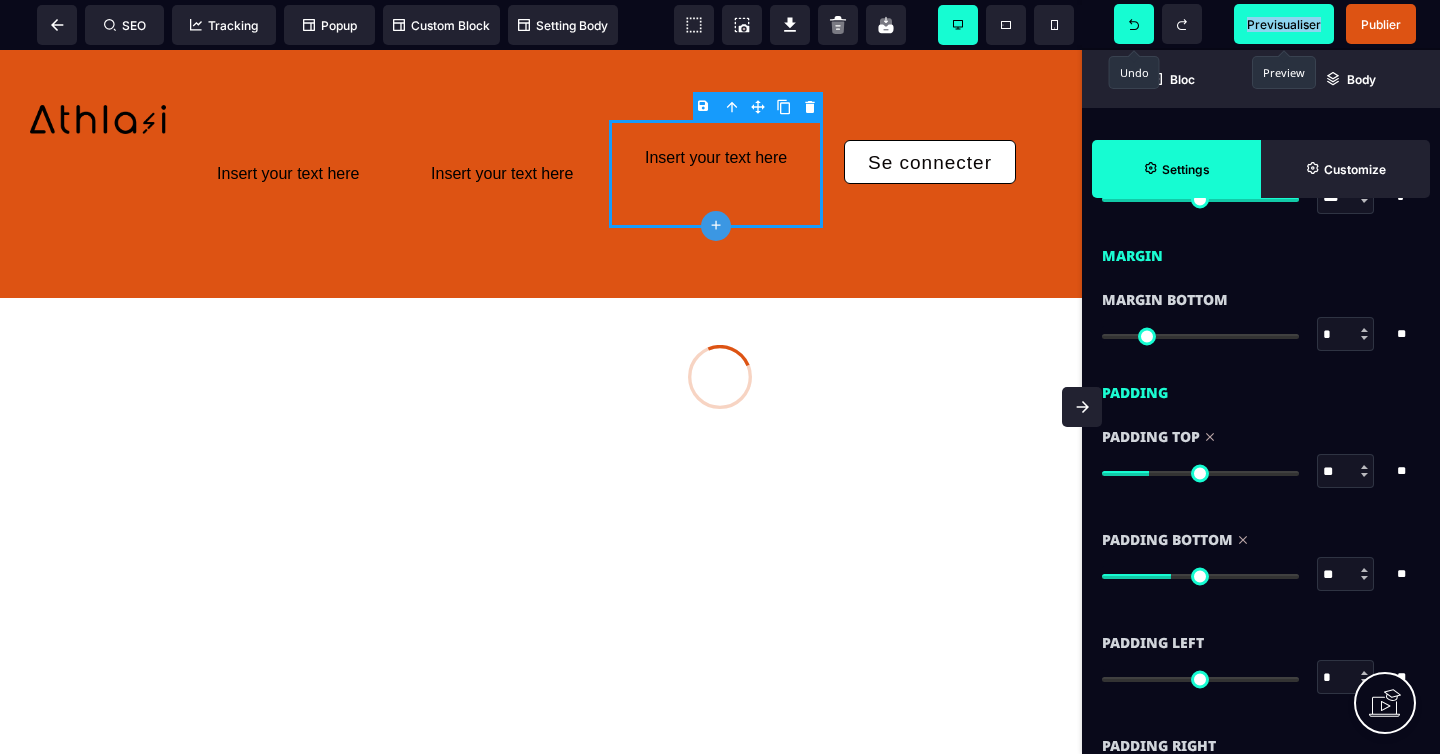 click at bounding box center [1134, 24] 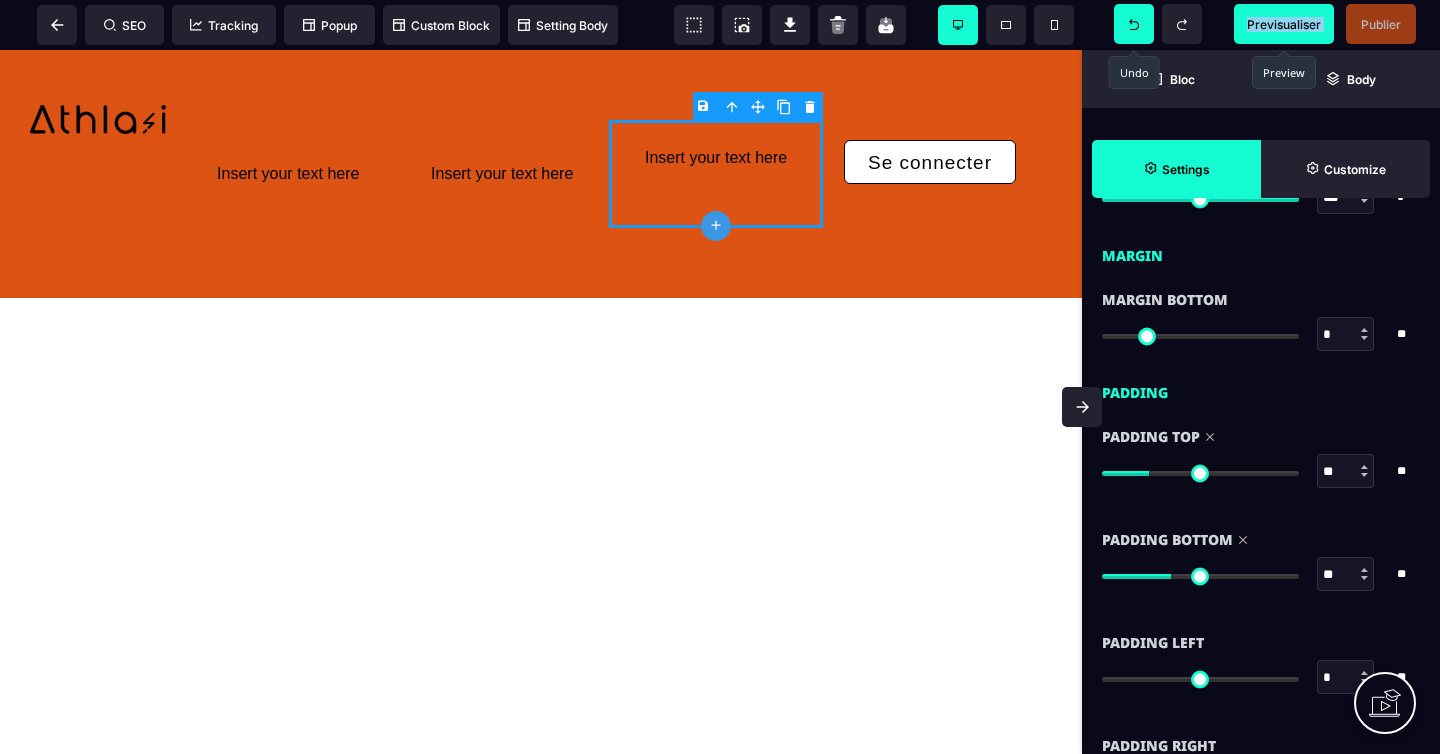 click at bounding box center [1134, 24] 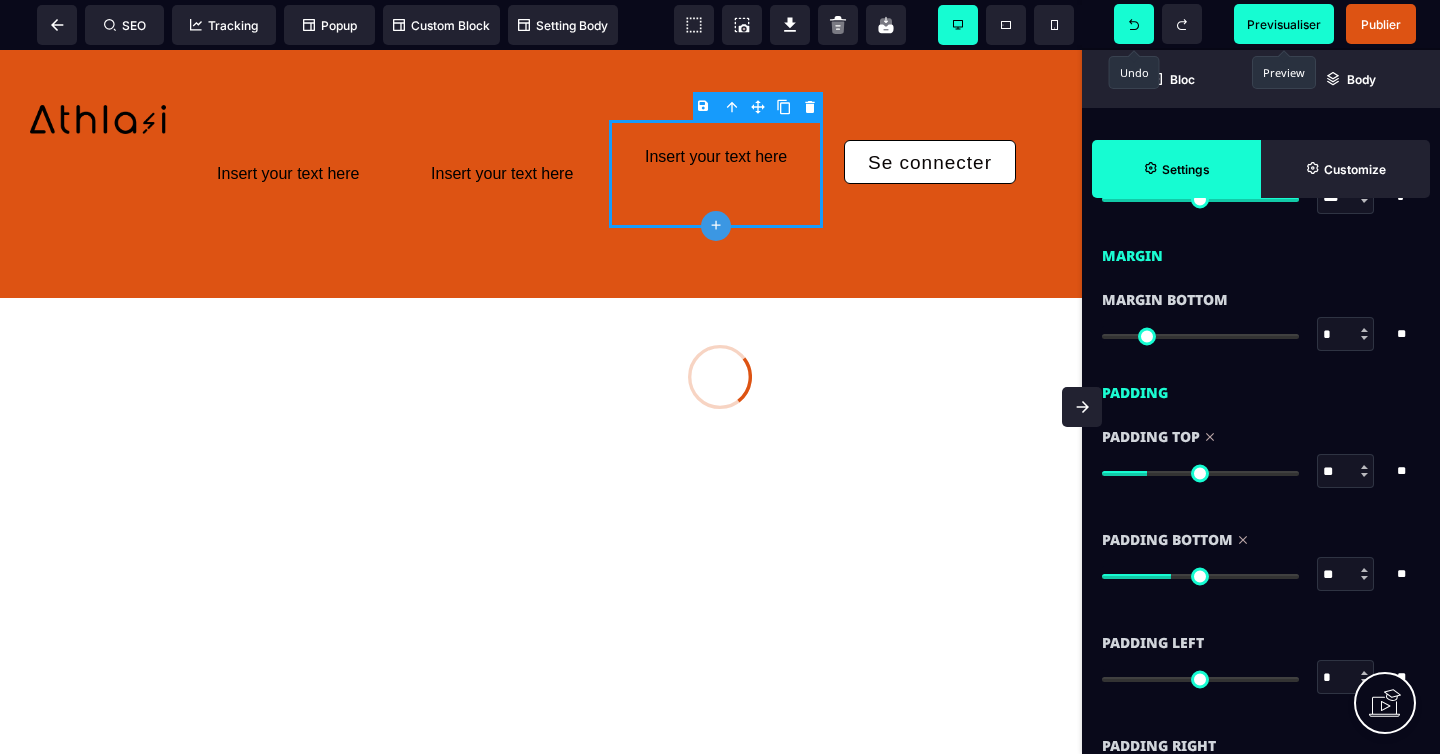 click 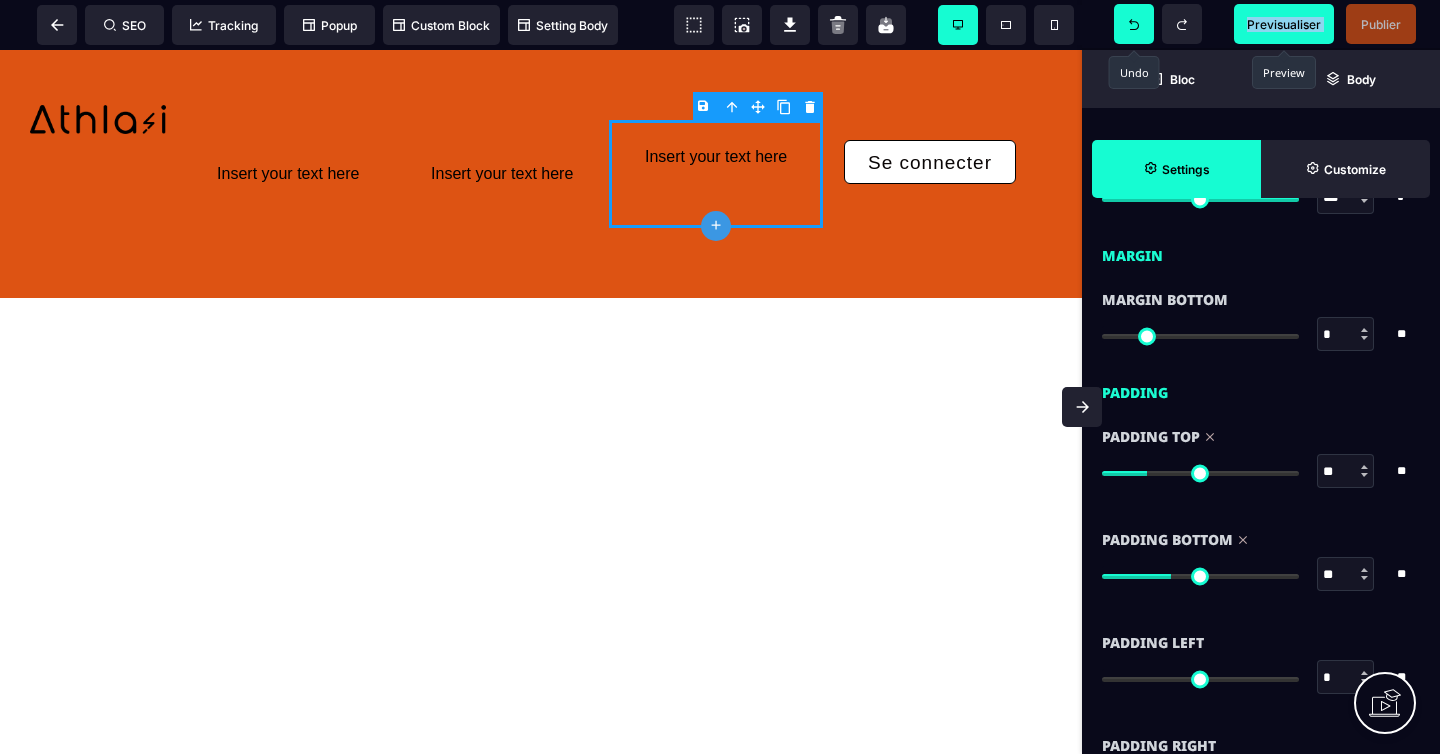 click at bounding box center (1134, 24) 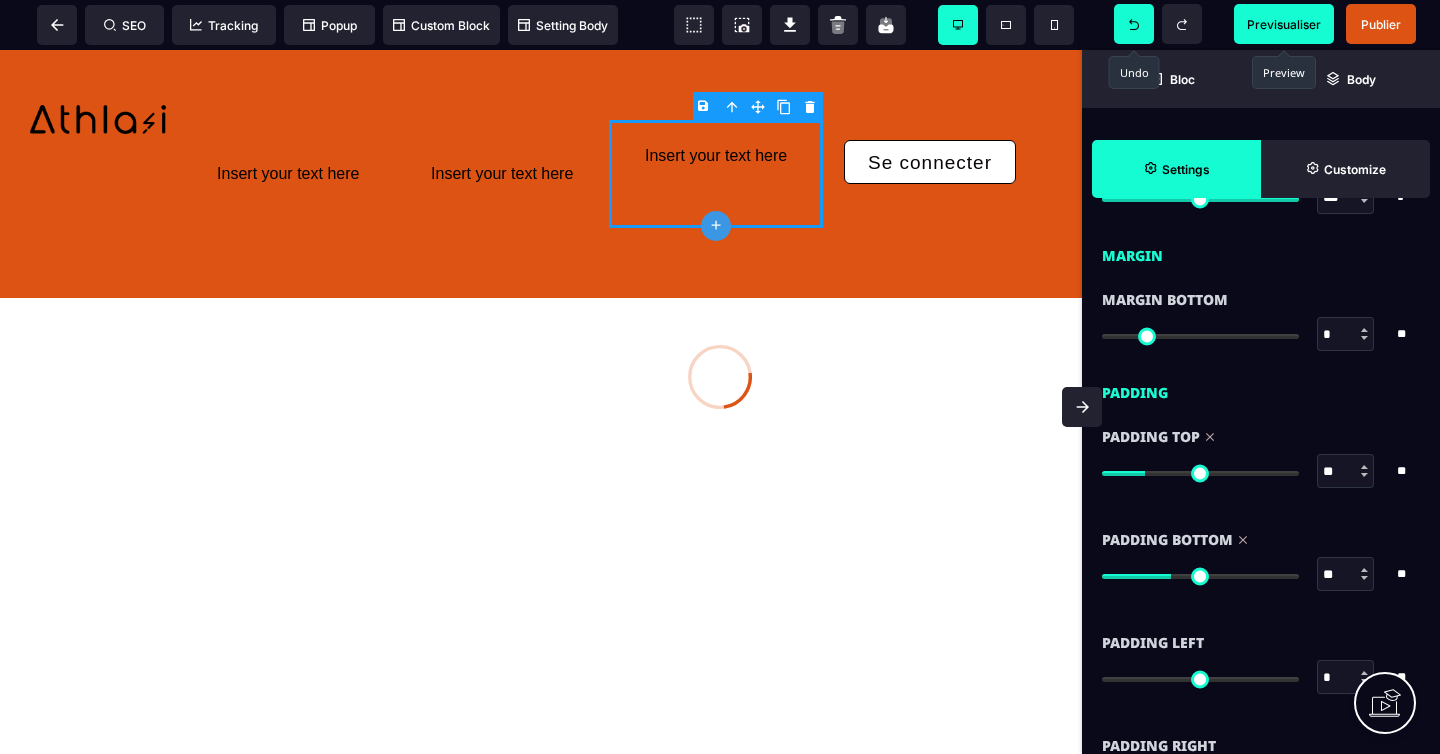 click 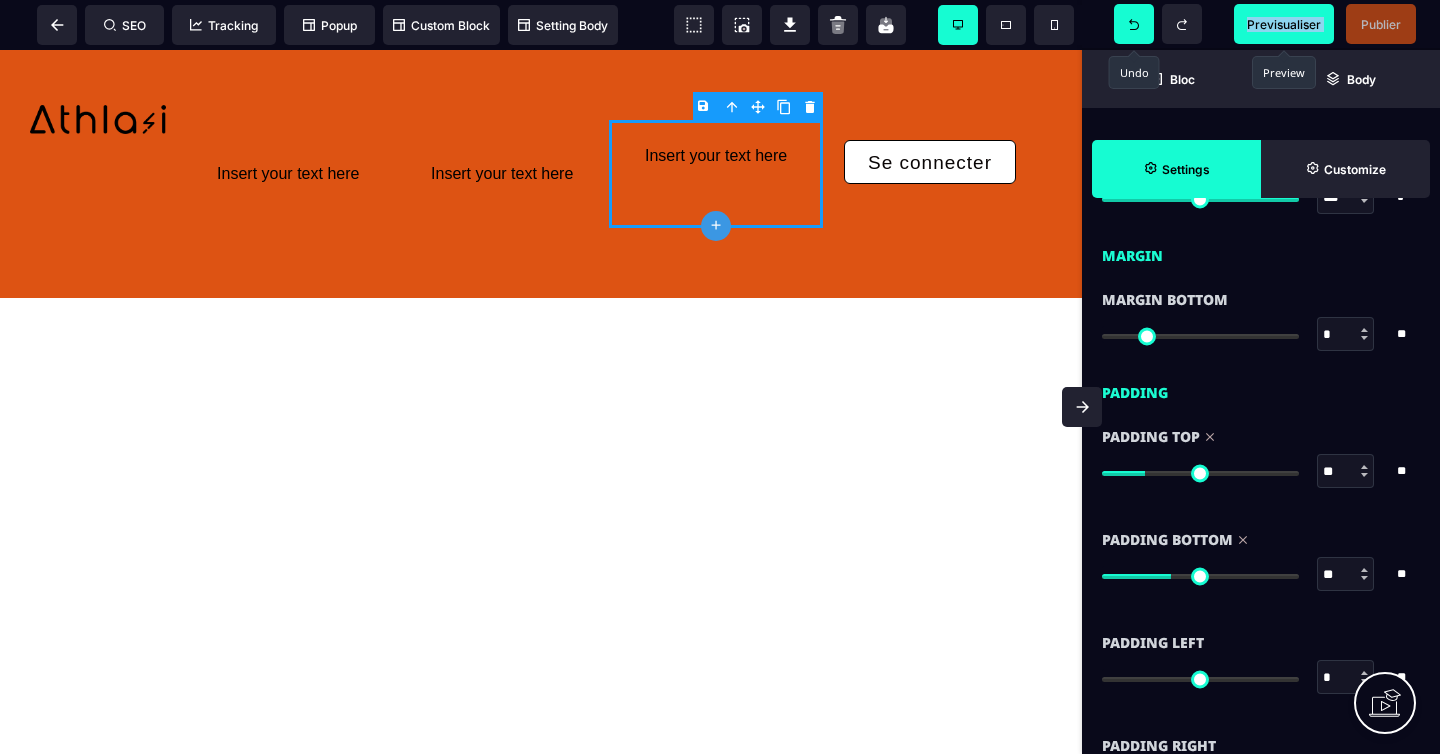 click at bounding box center [1134, 24] 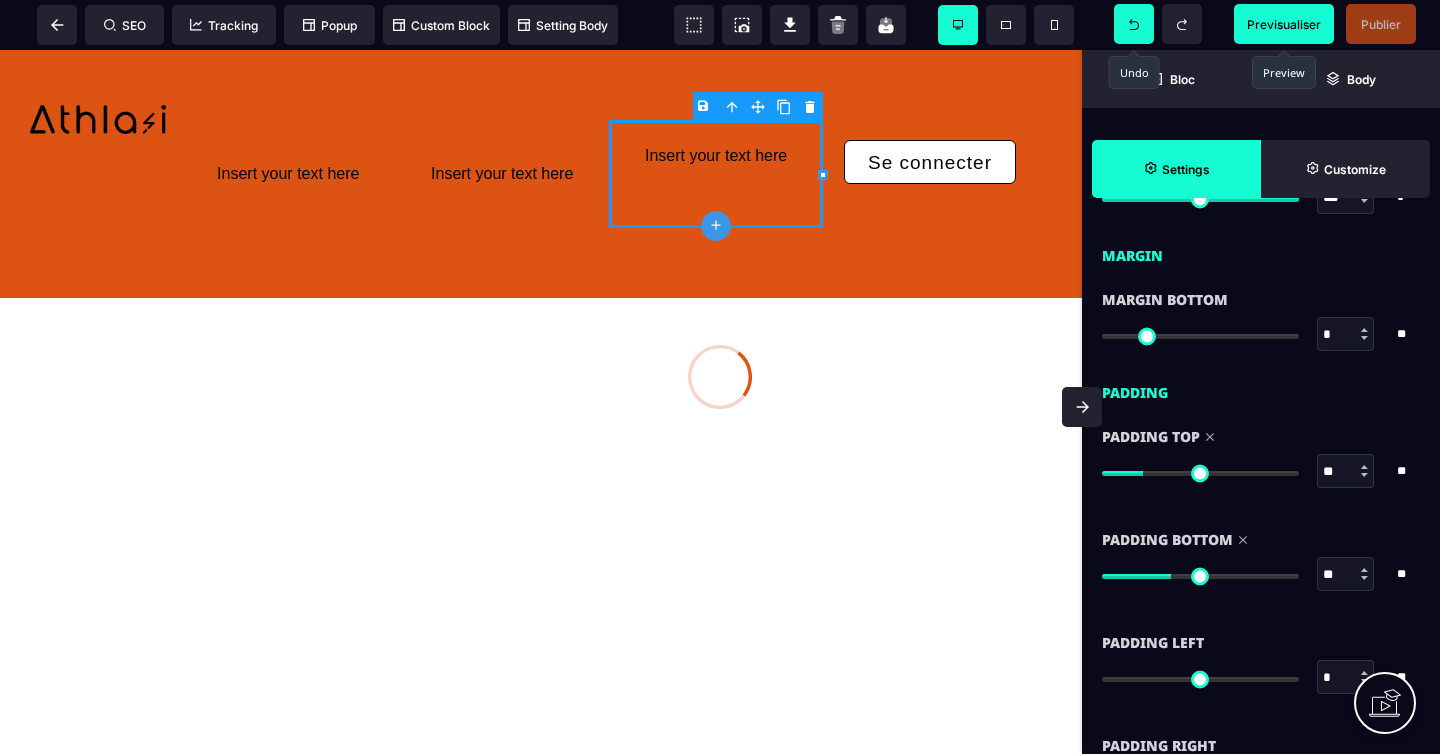 click 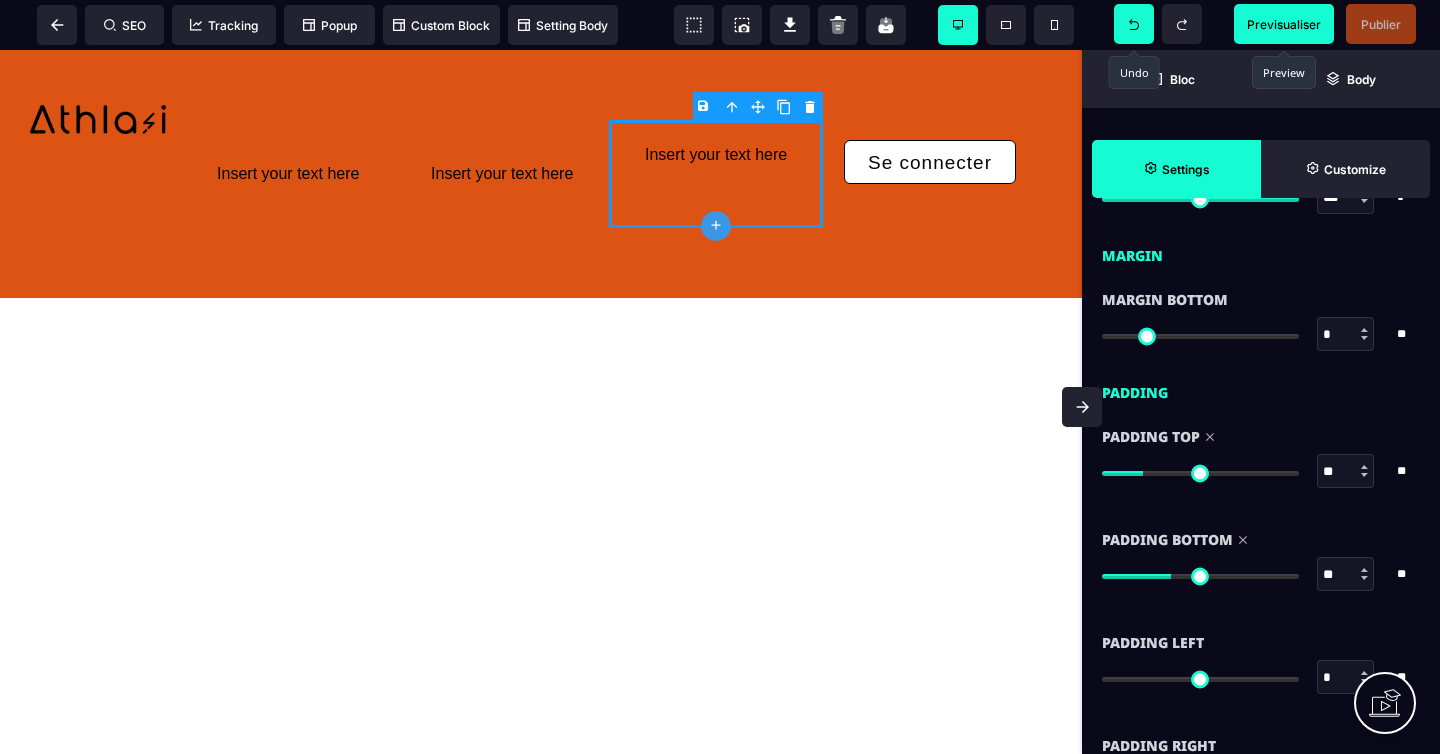 click at bounding box center [1134, 24] 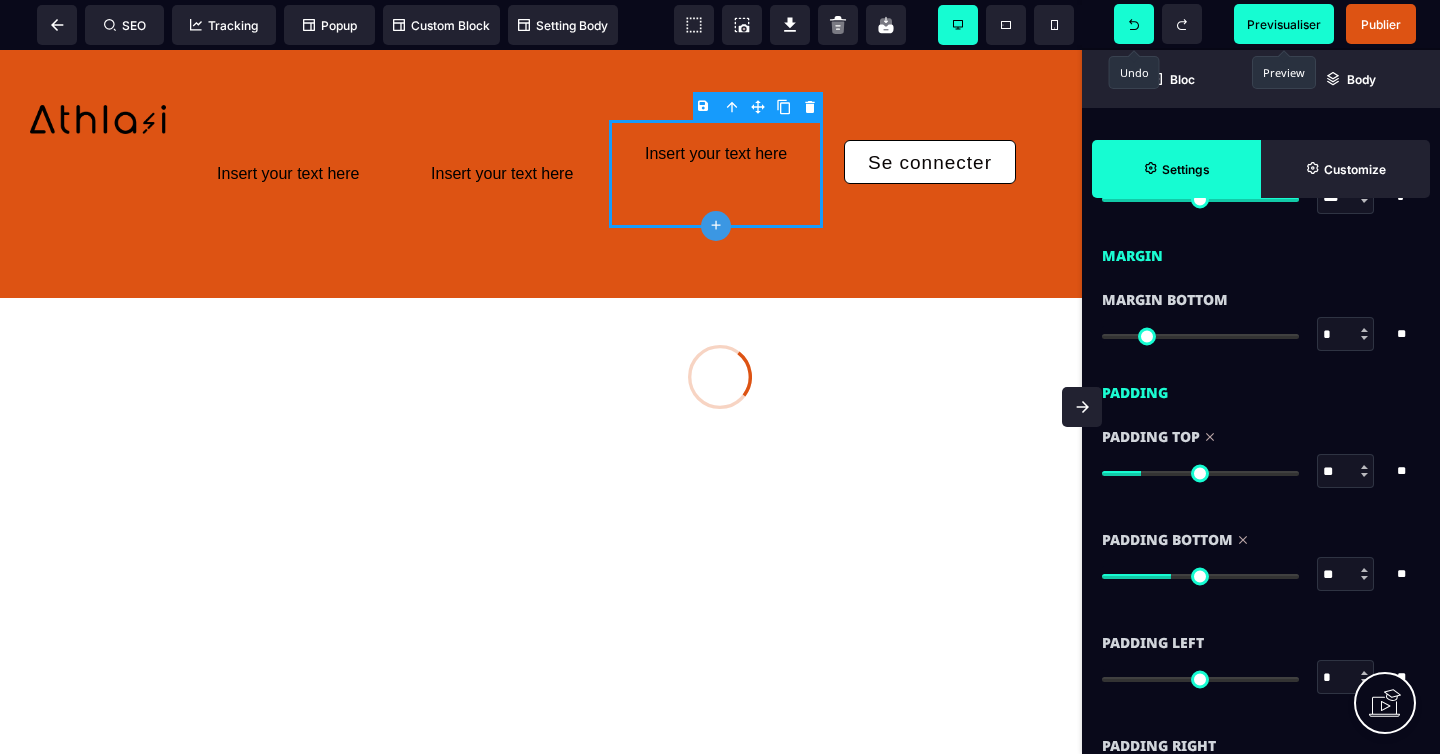 click 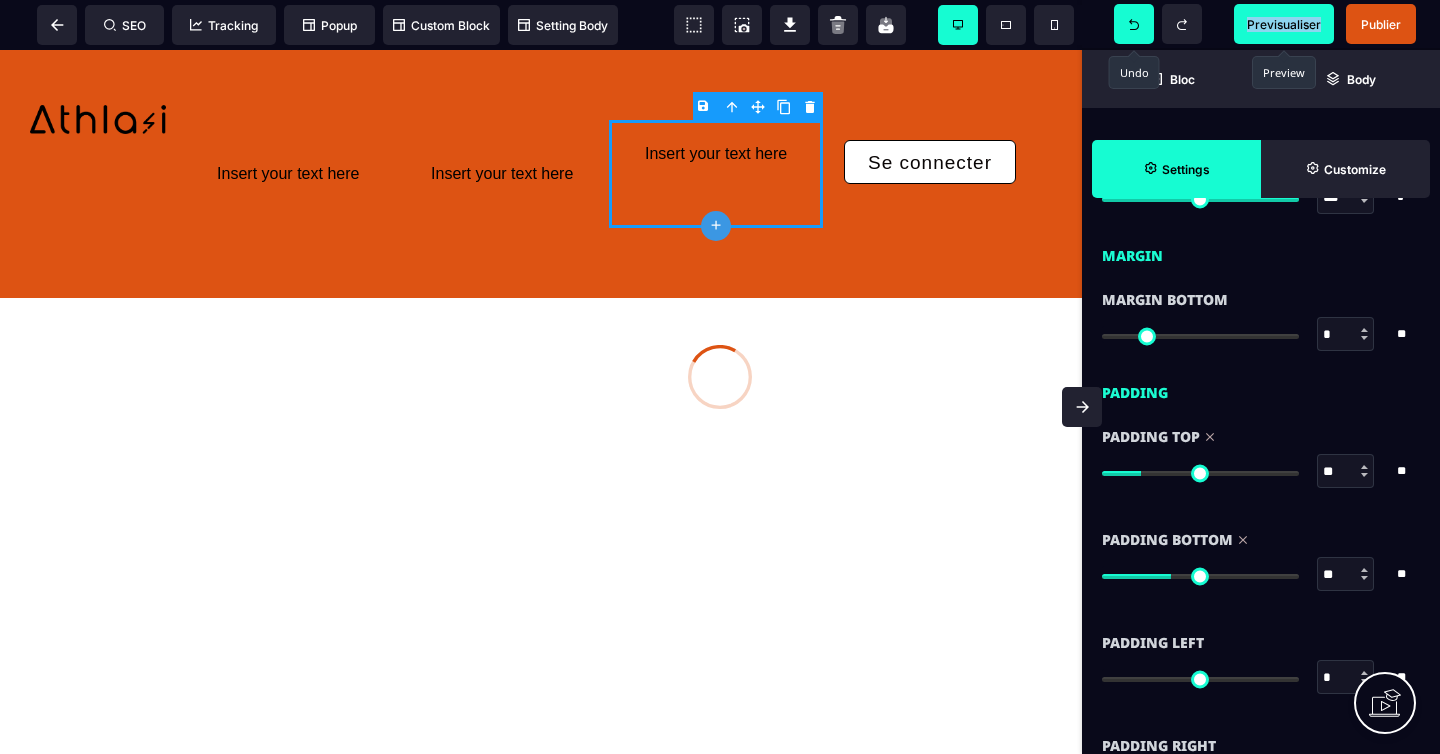click at bounding box center [1134, 24] 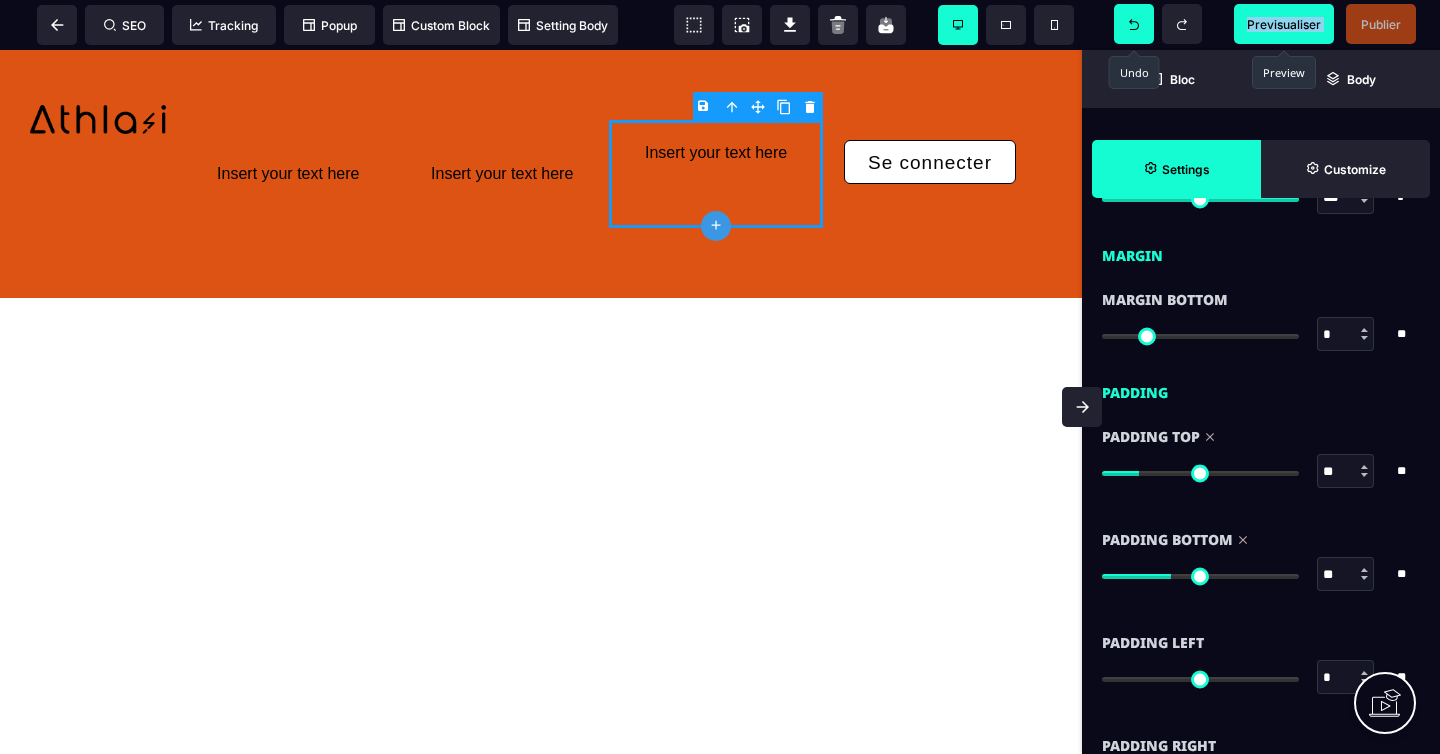 click at bounding box center (1134, 24) 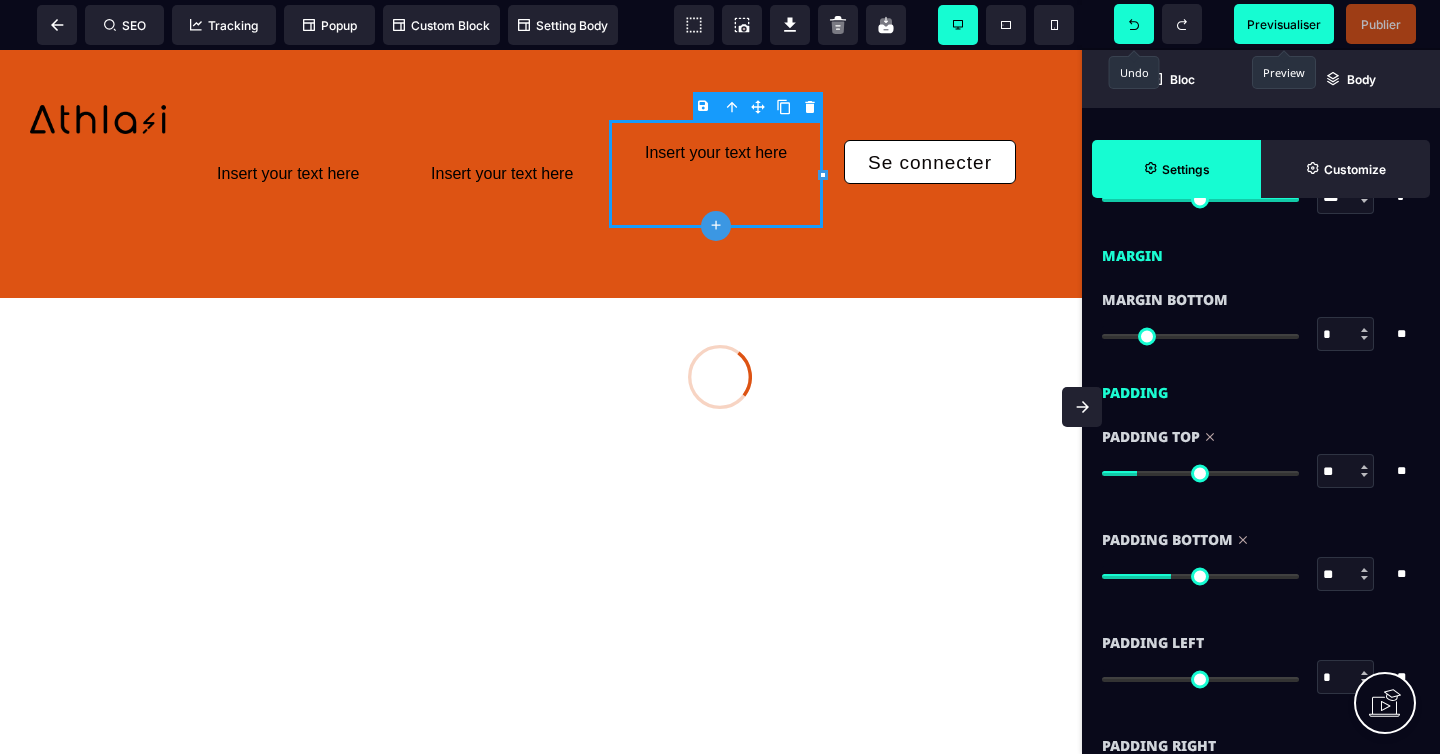 click 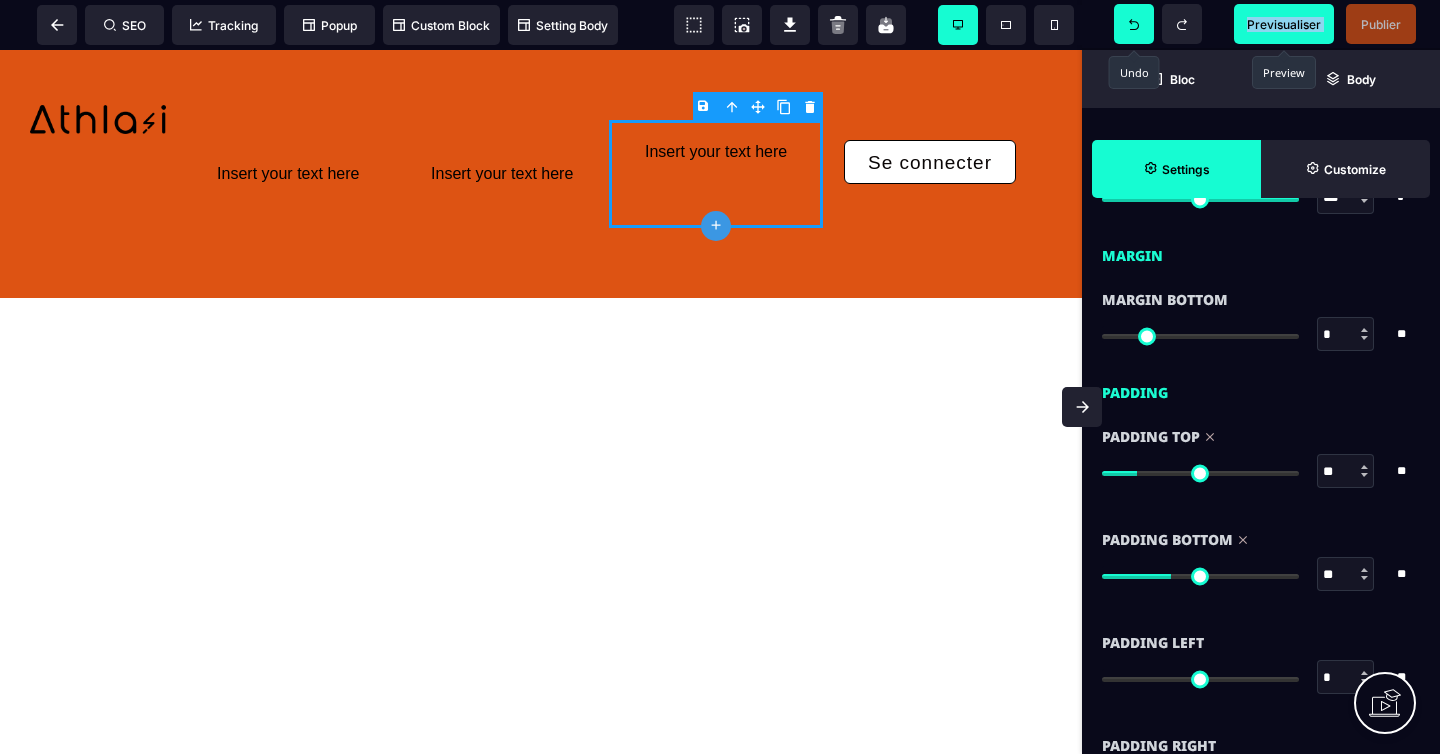 click at bounding box center [1134, 24] 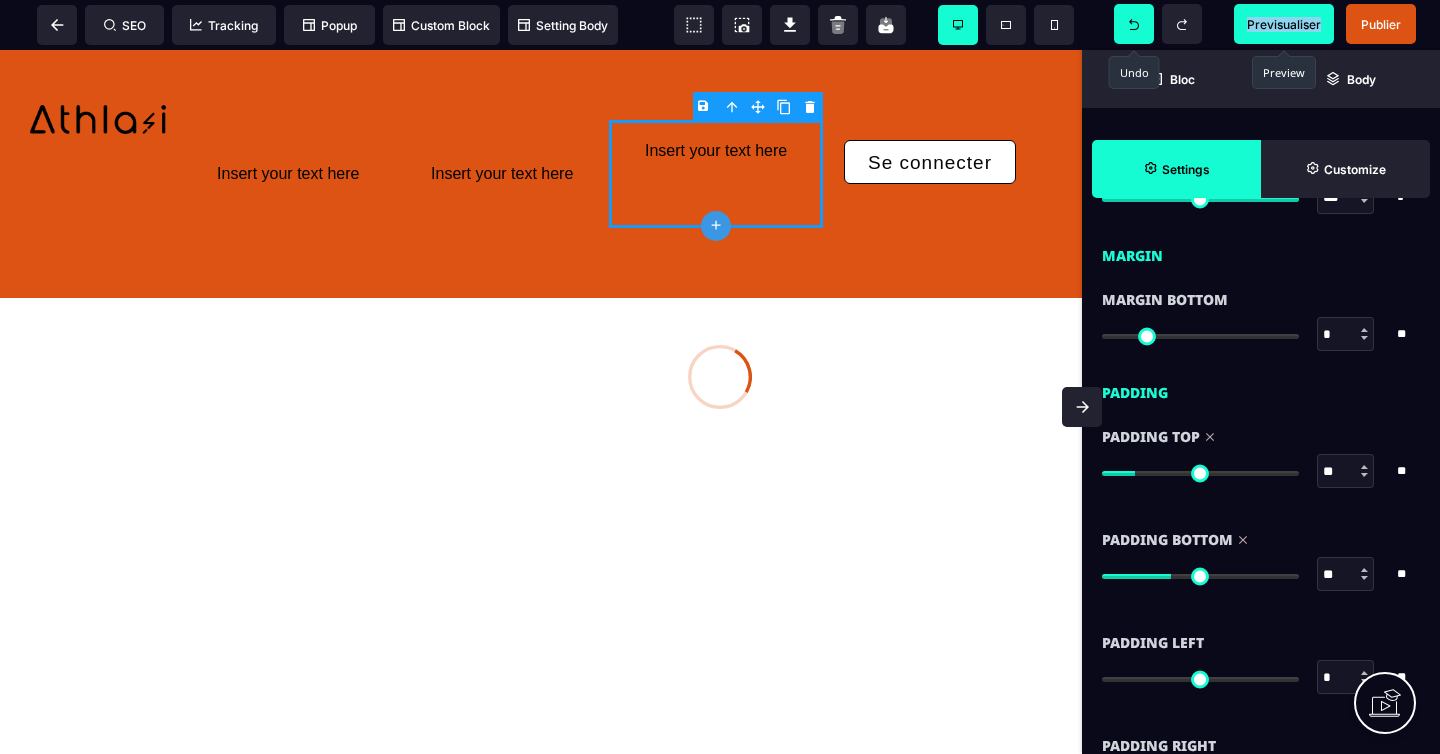 click 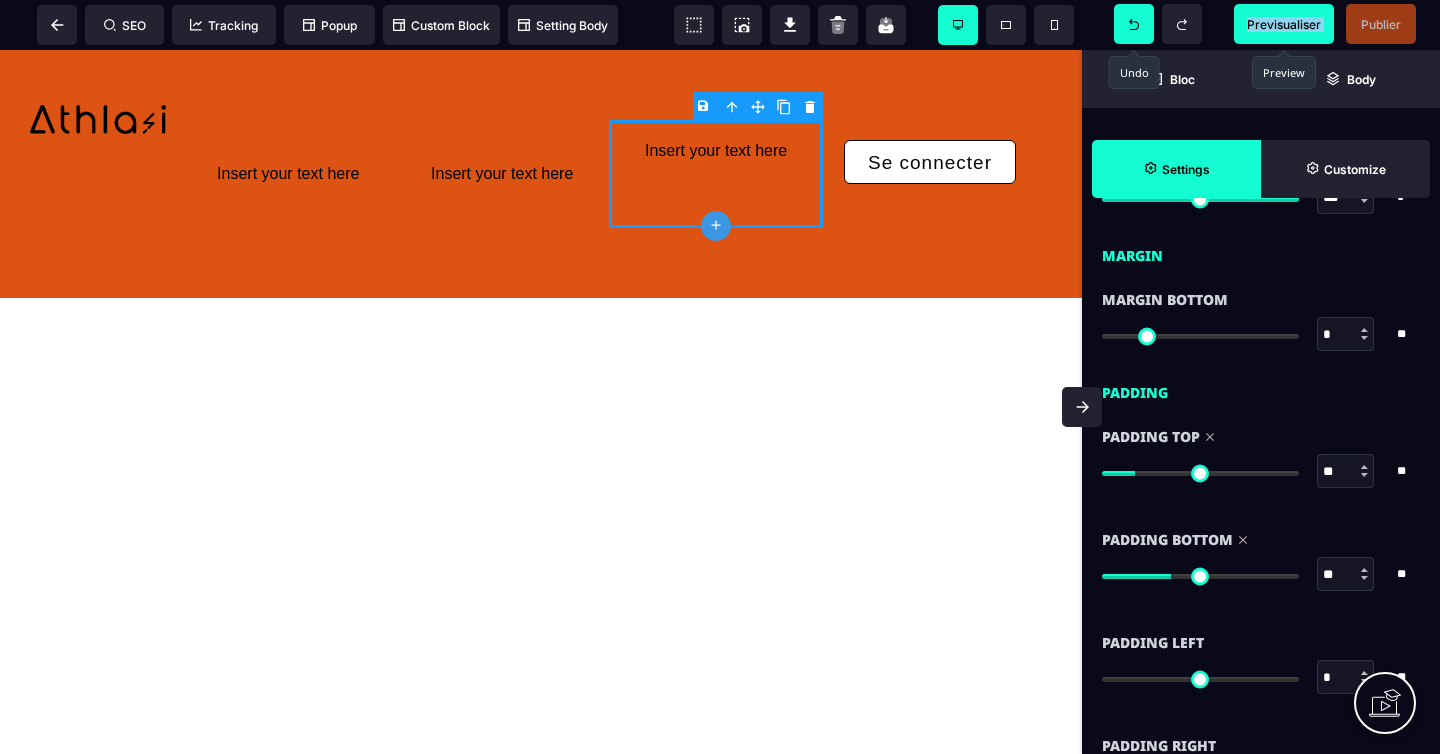 click at bounding box center (1134, 24) 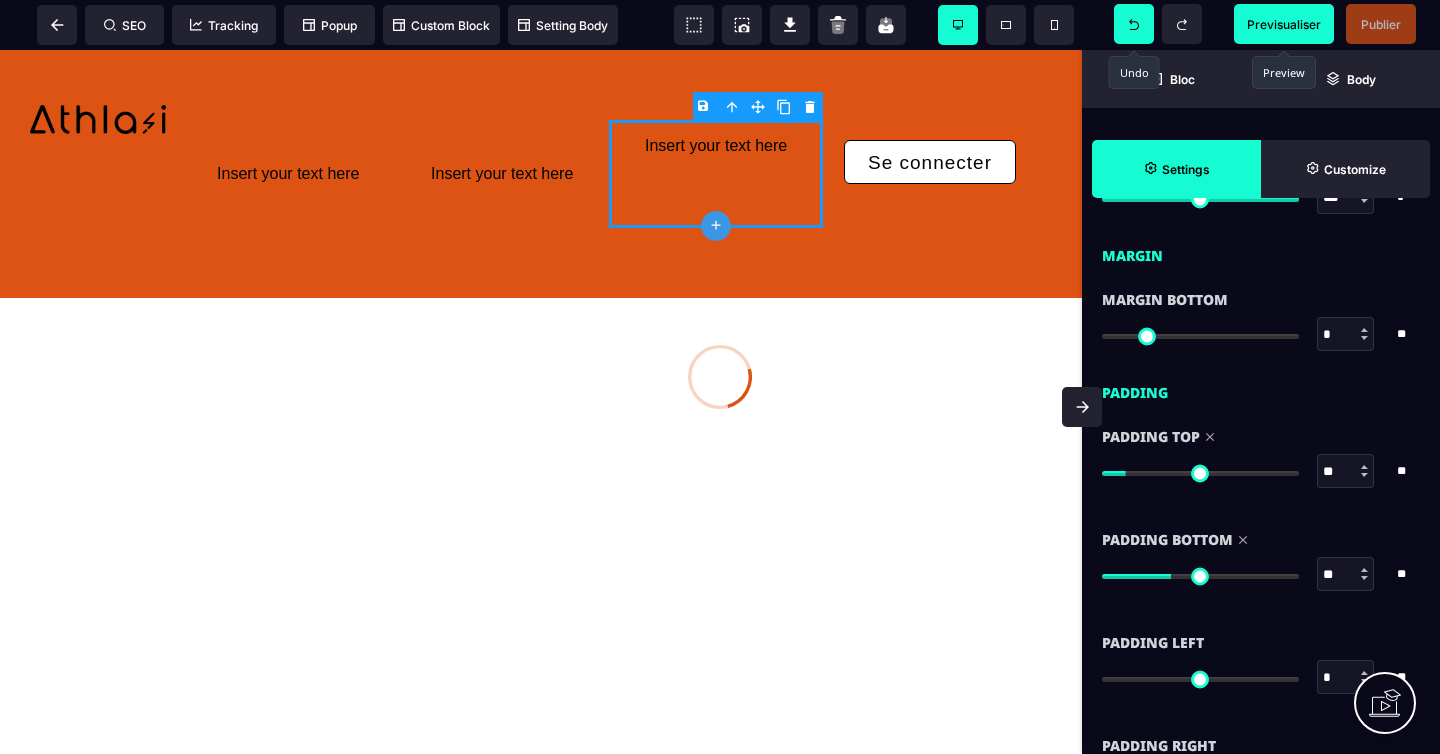 click 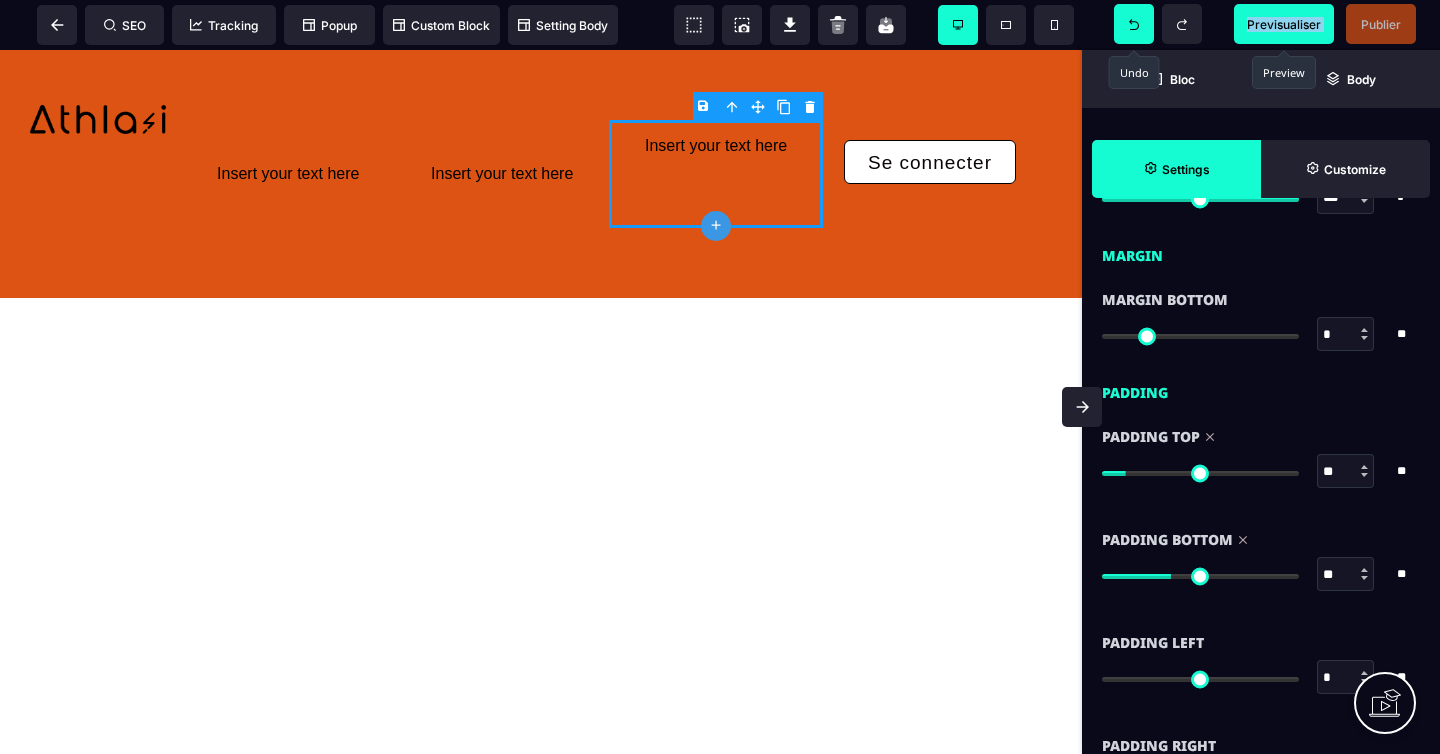 click at bounding box center (1134, 24) 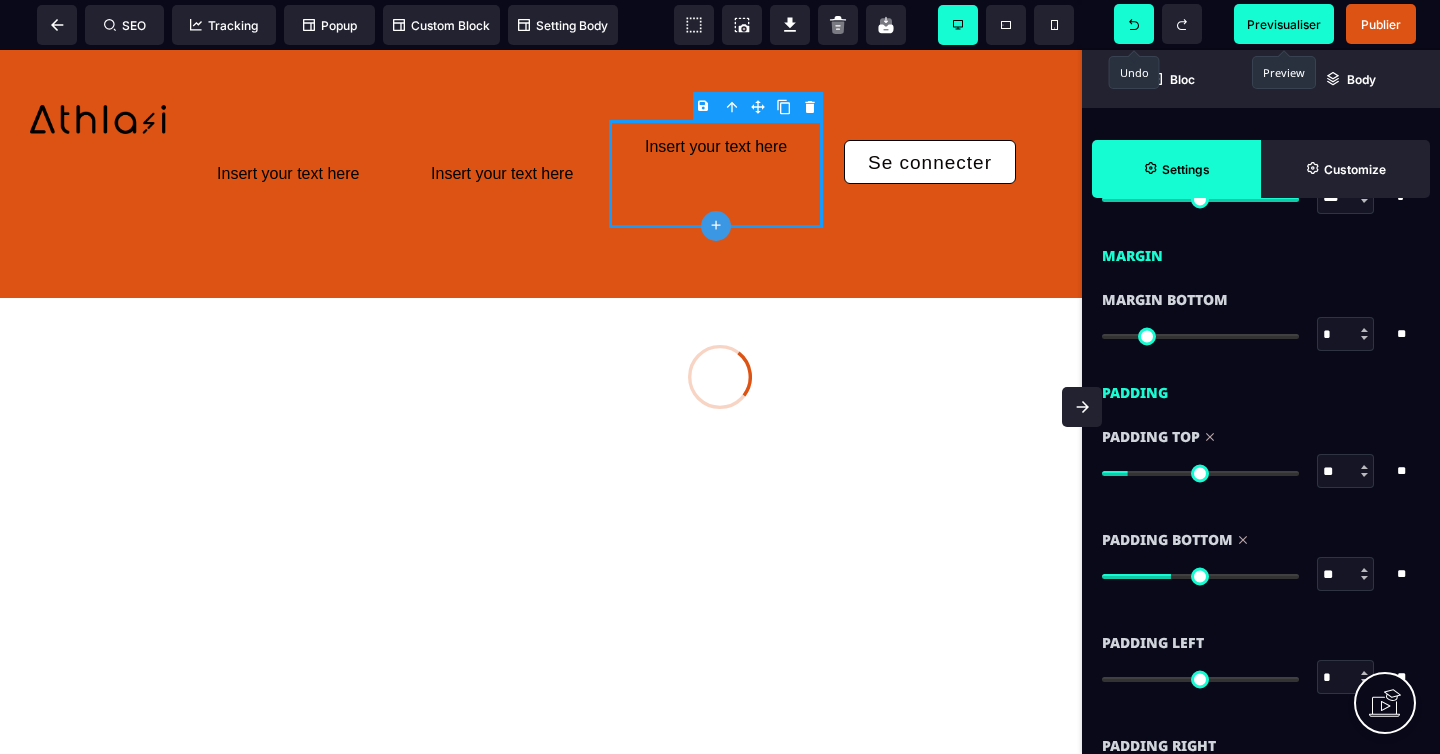 click 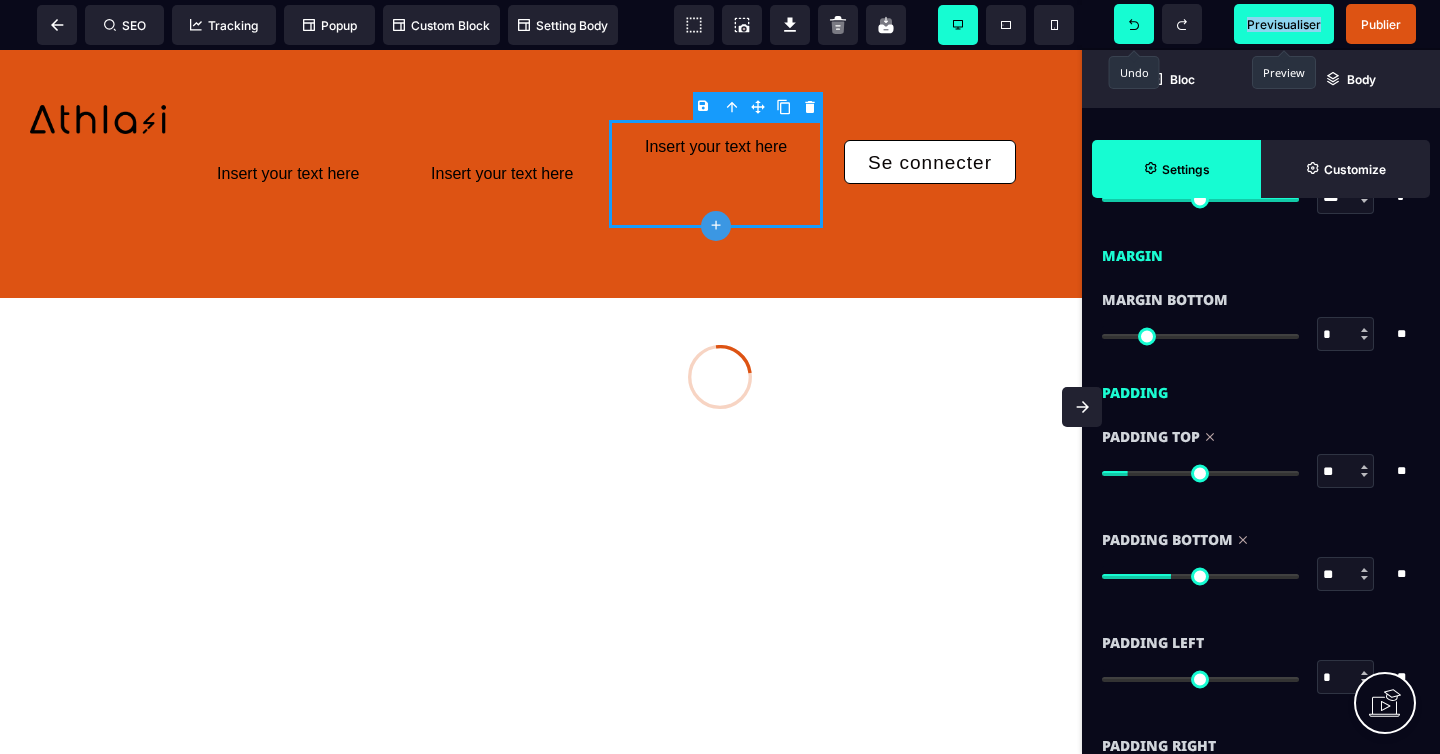 click at bounding box center (1134, 24) 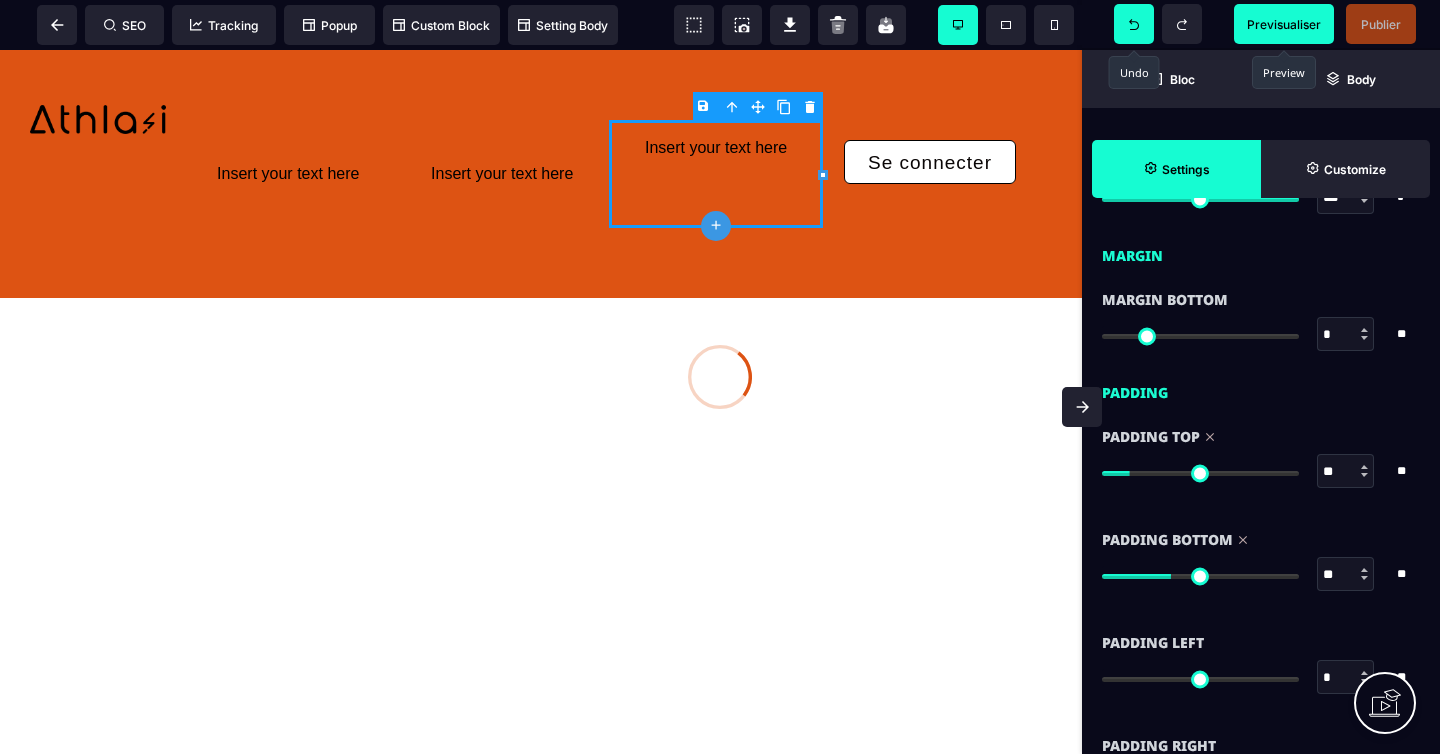 click 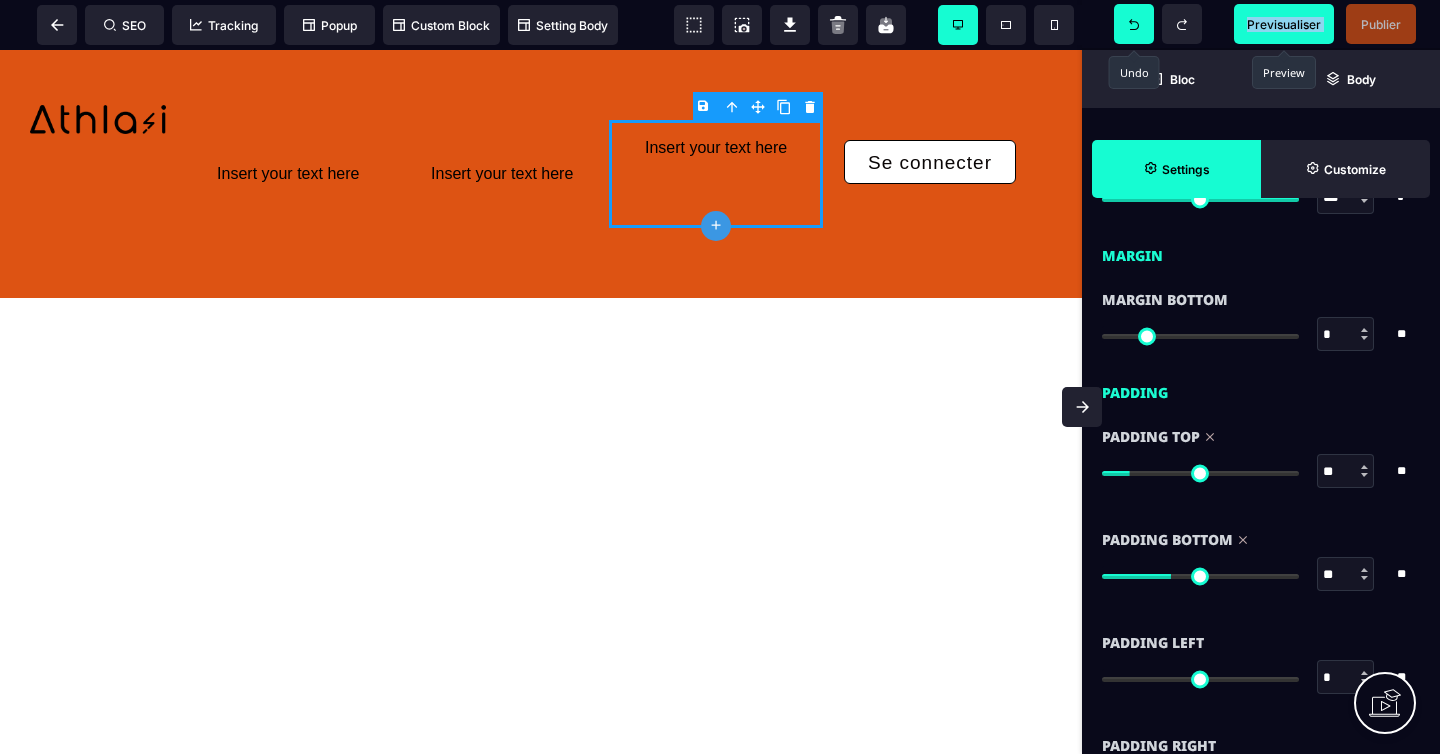 click at bounding box center [1134, 24] 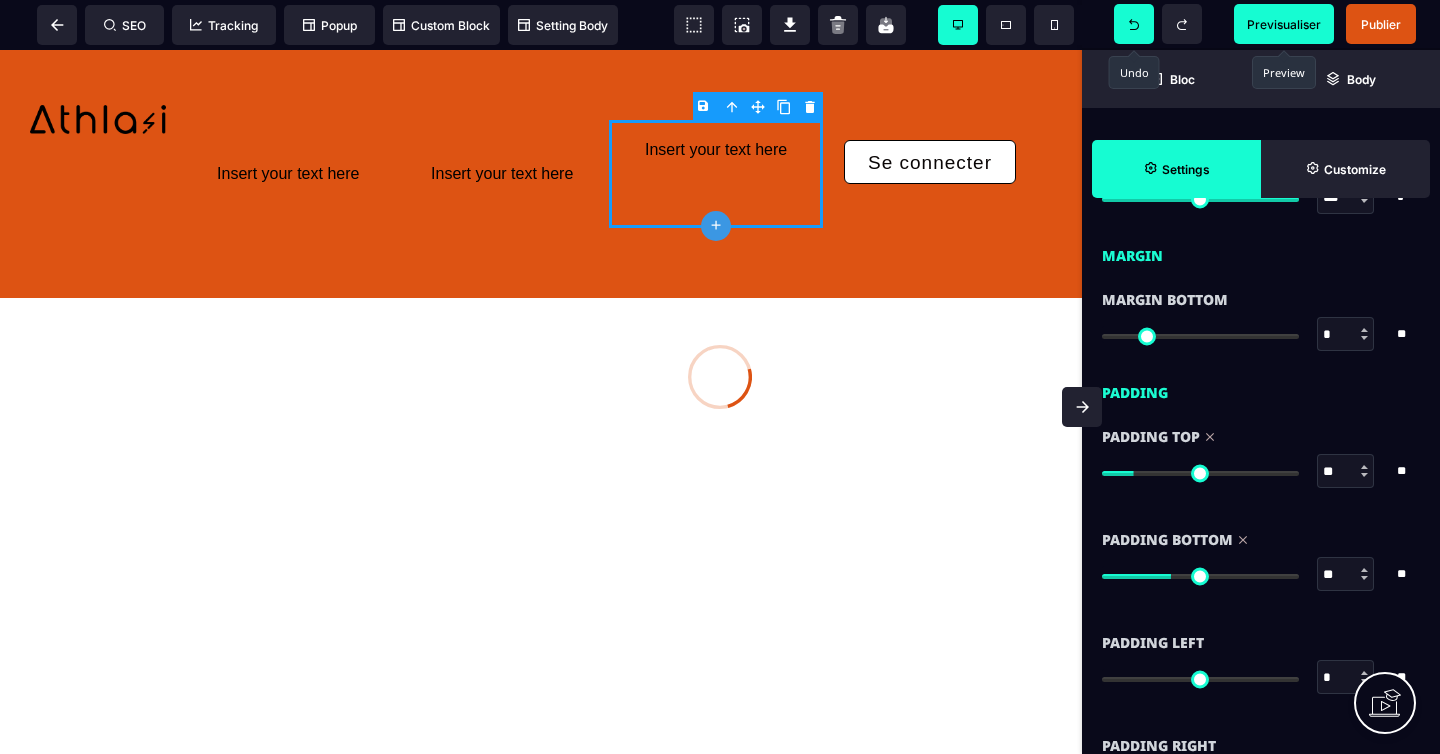 click 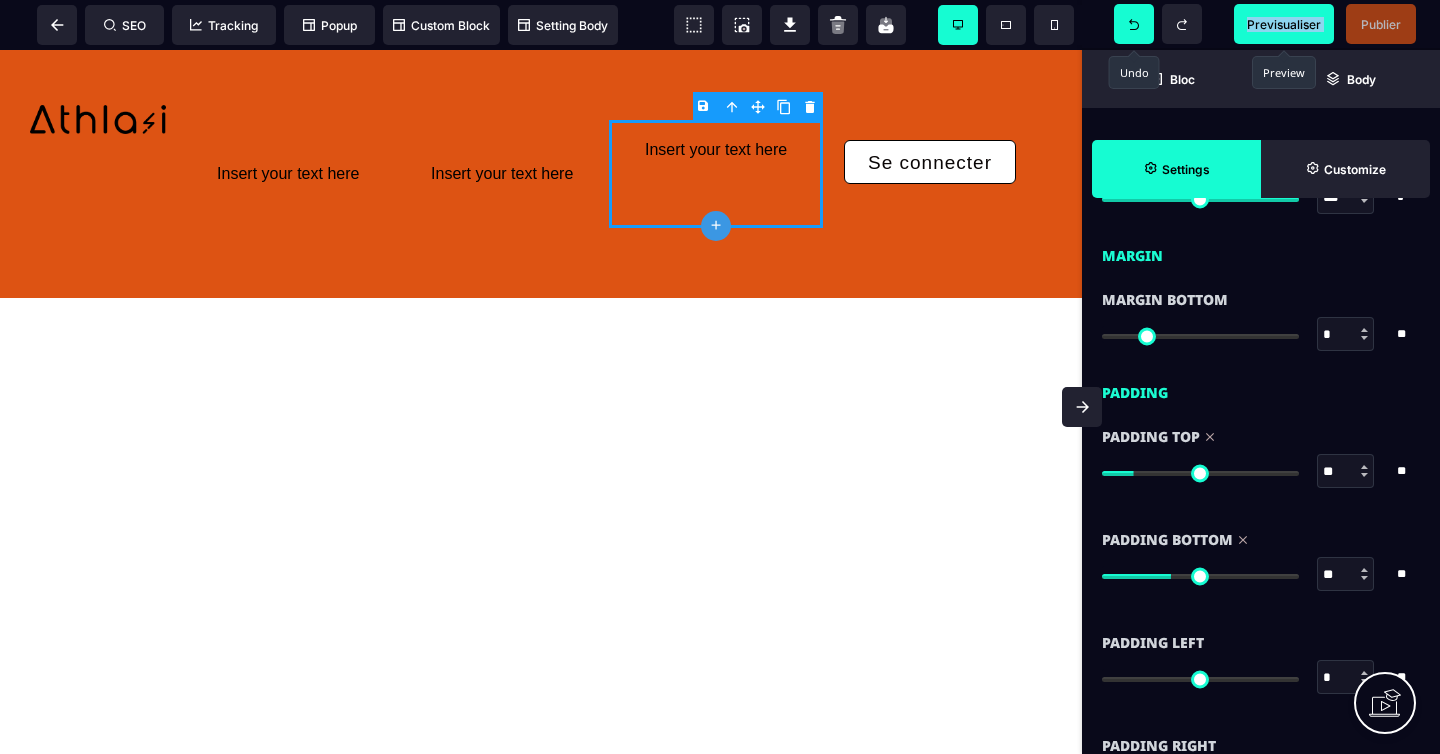 click at bounding box center [1134, 24] 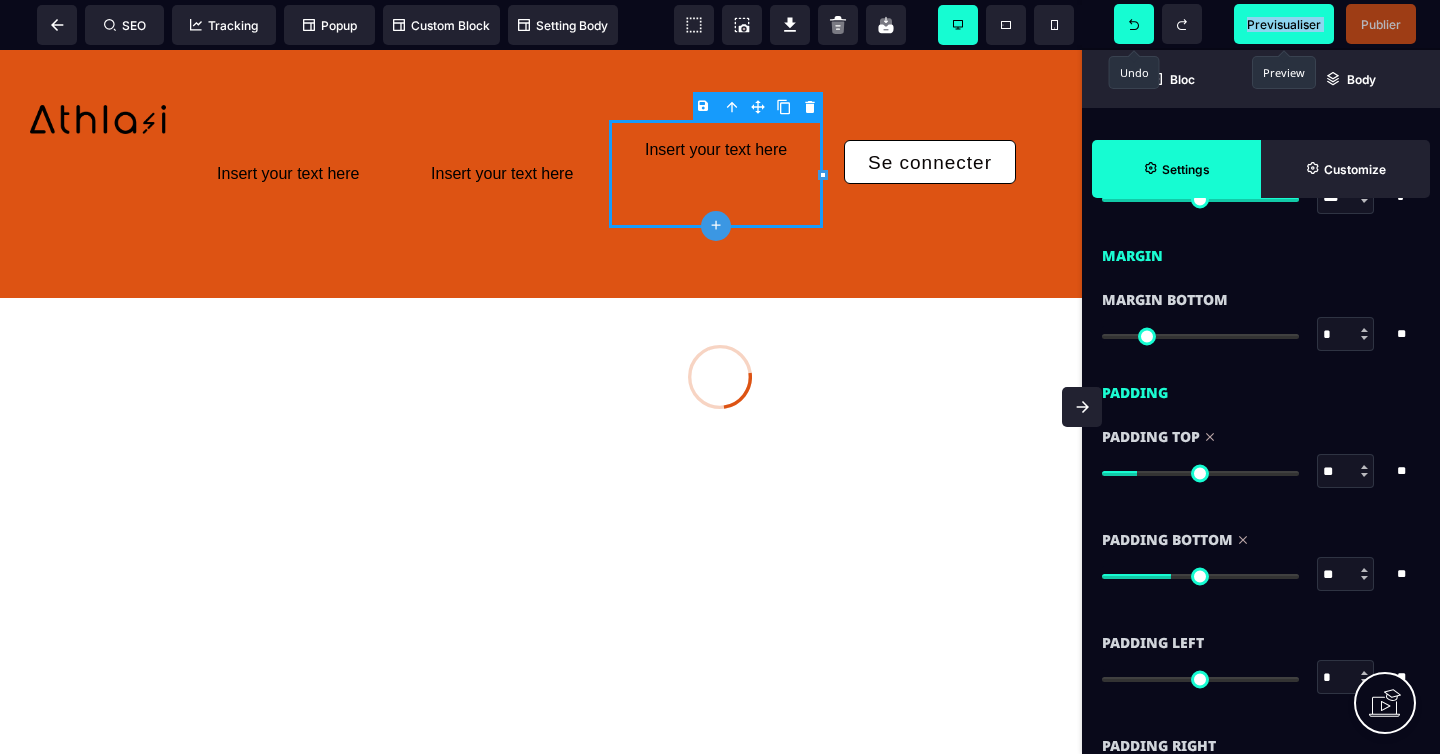 click 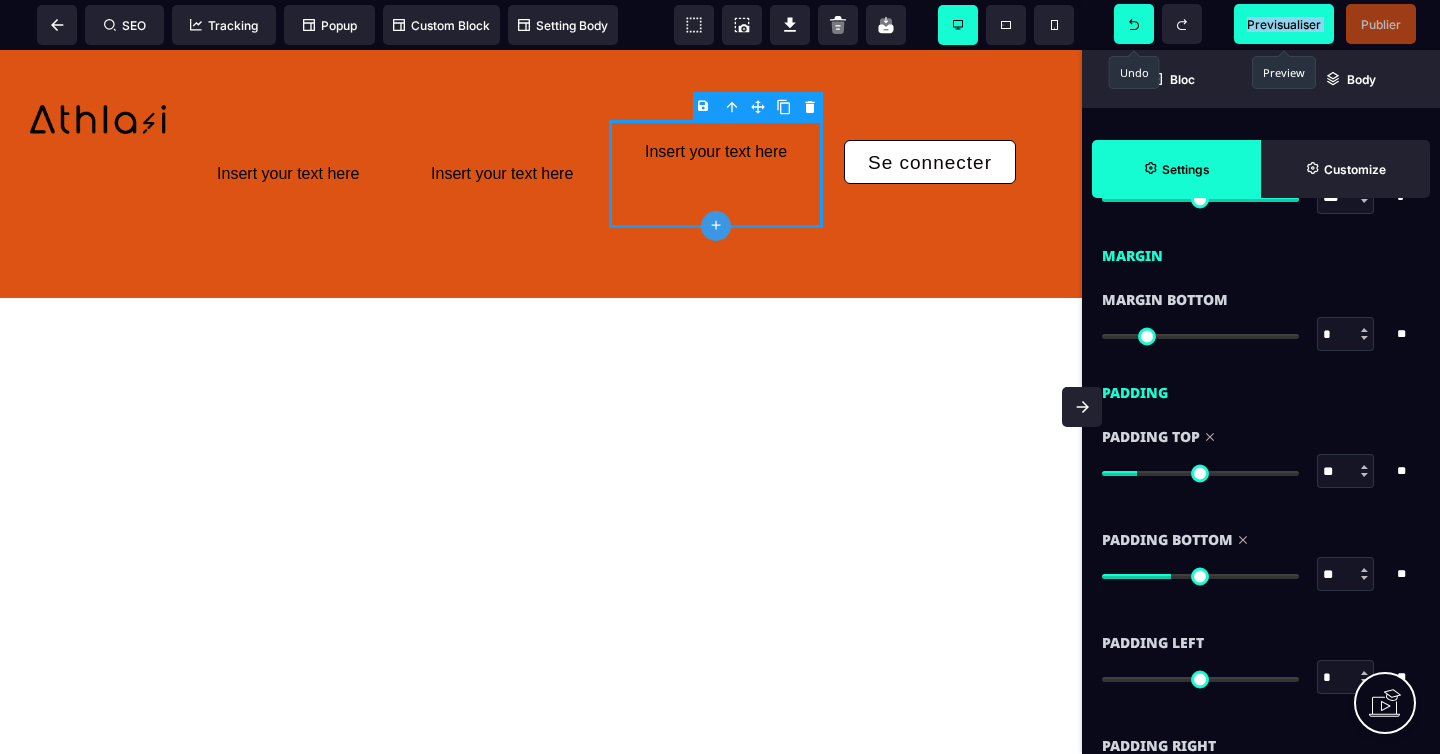 click at bounding box center [1134, 24] 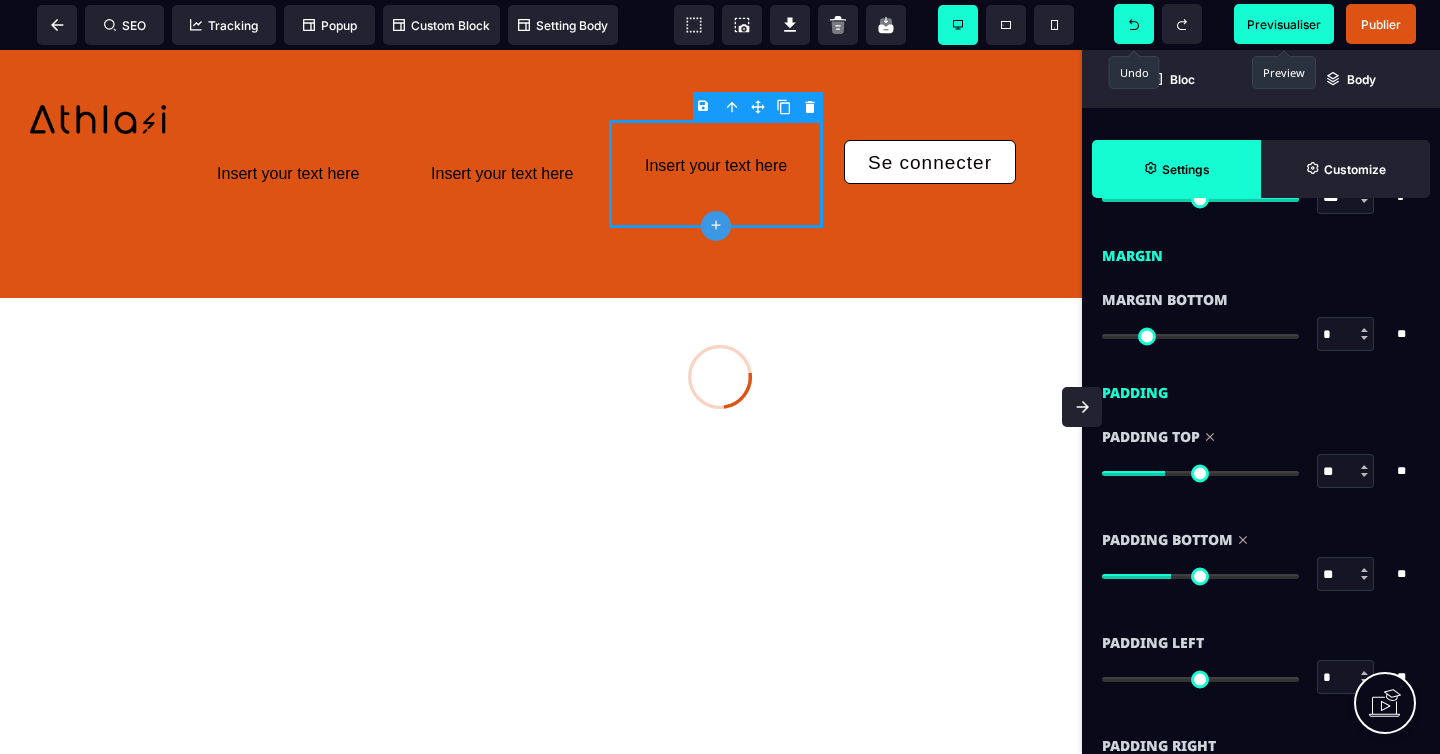click 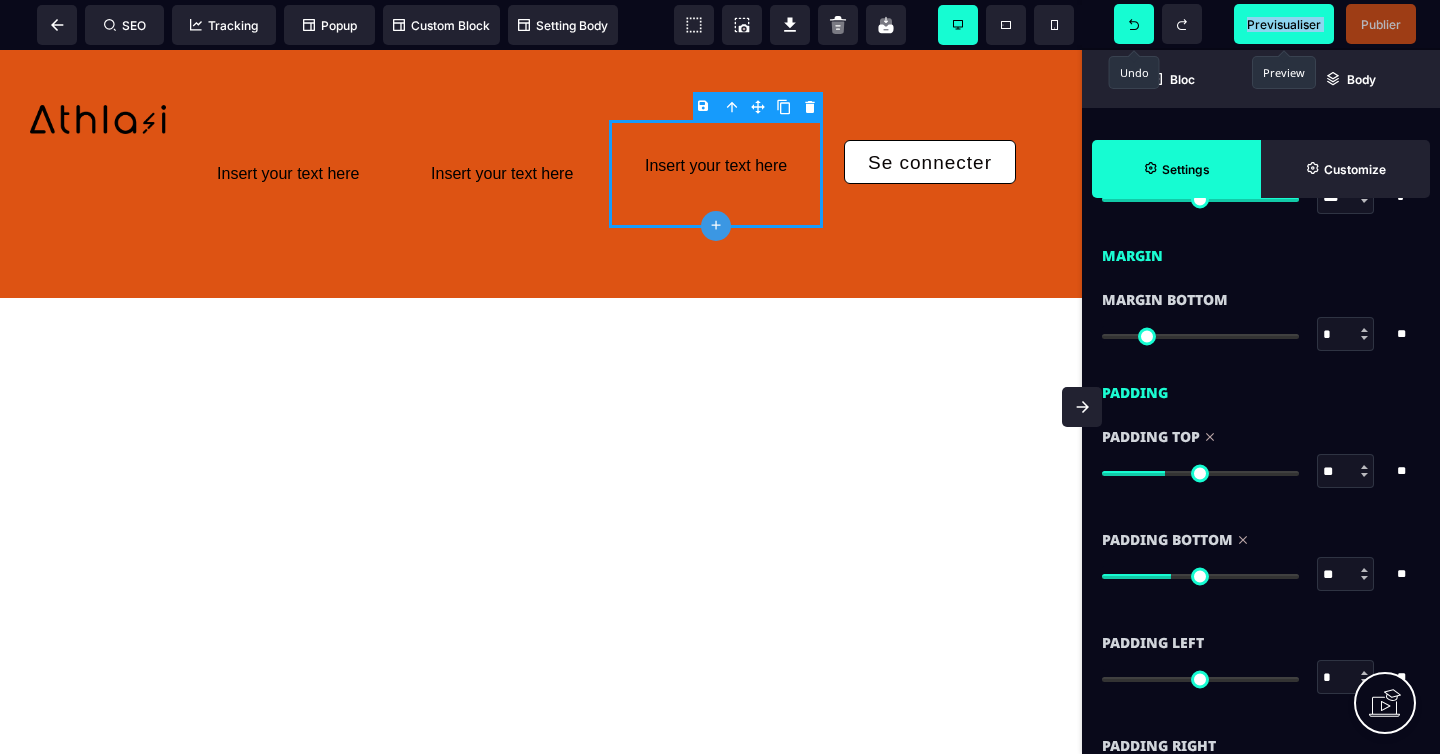 click at bounding box center [1134, 24] 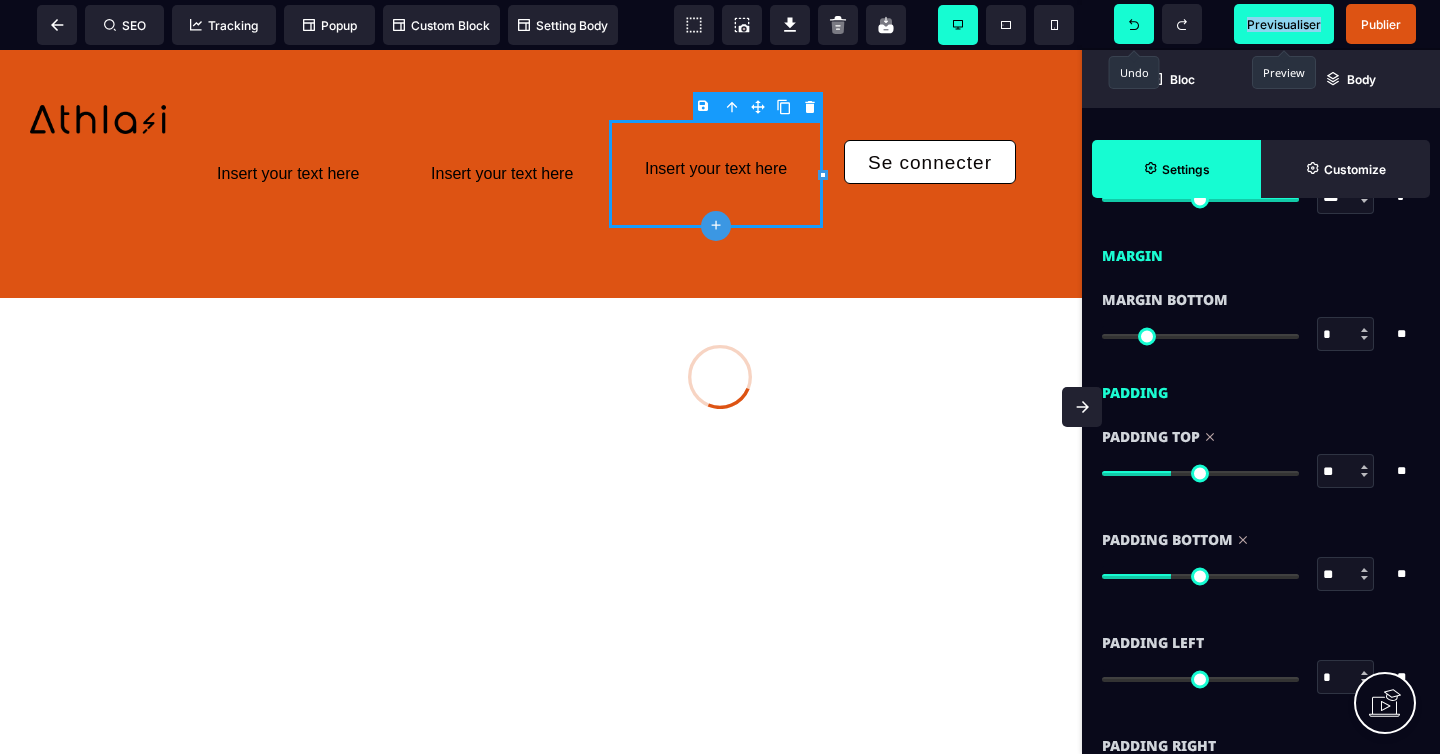 click at bounding box center (1134, 24) 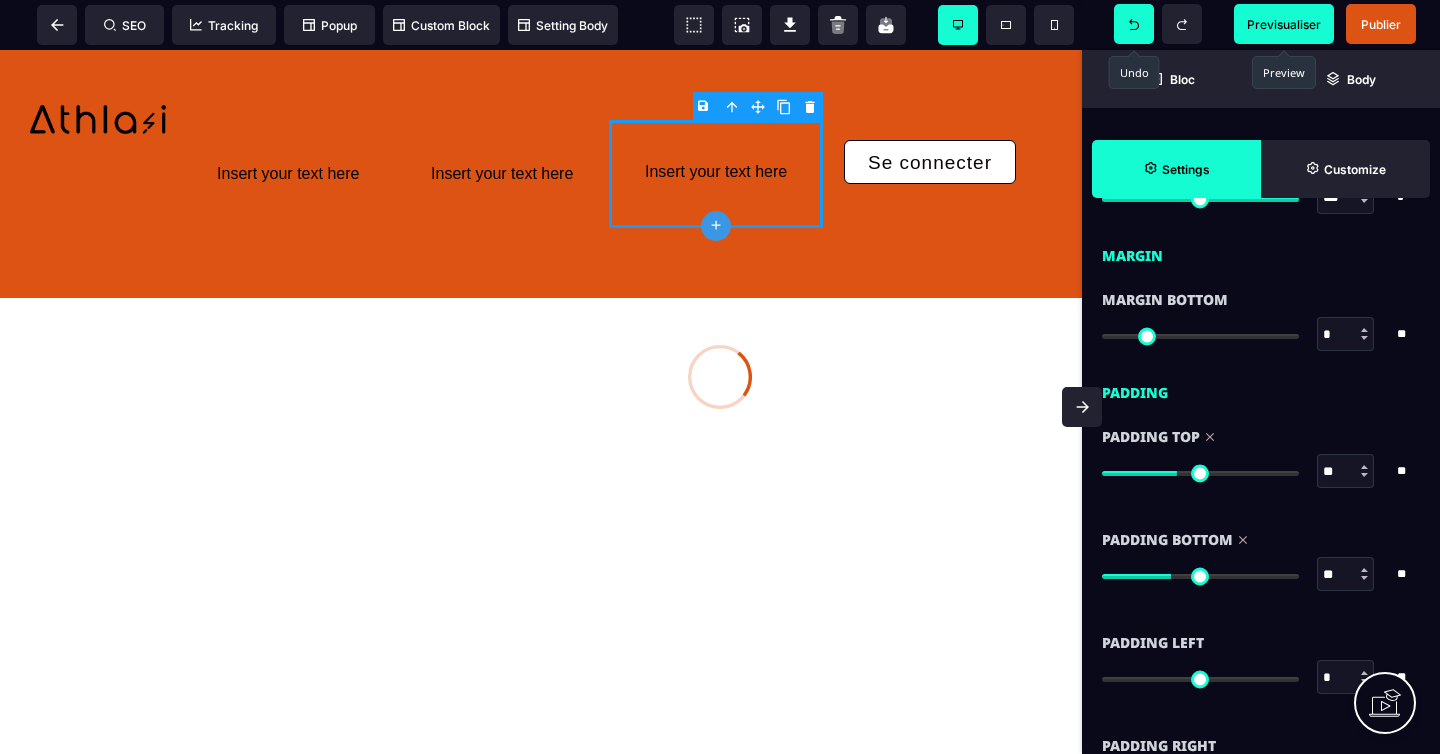 click 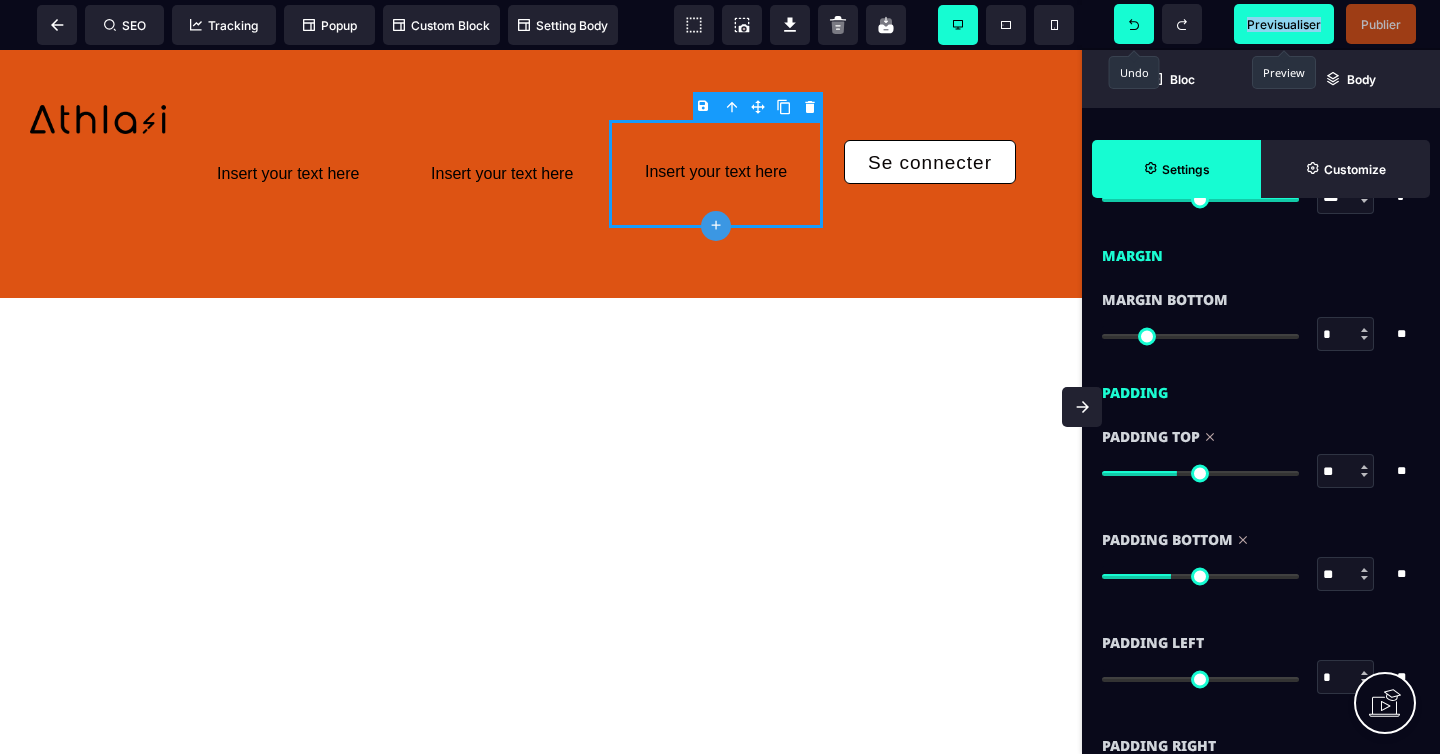 click at bounding box center (1134, 24) 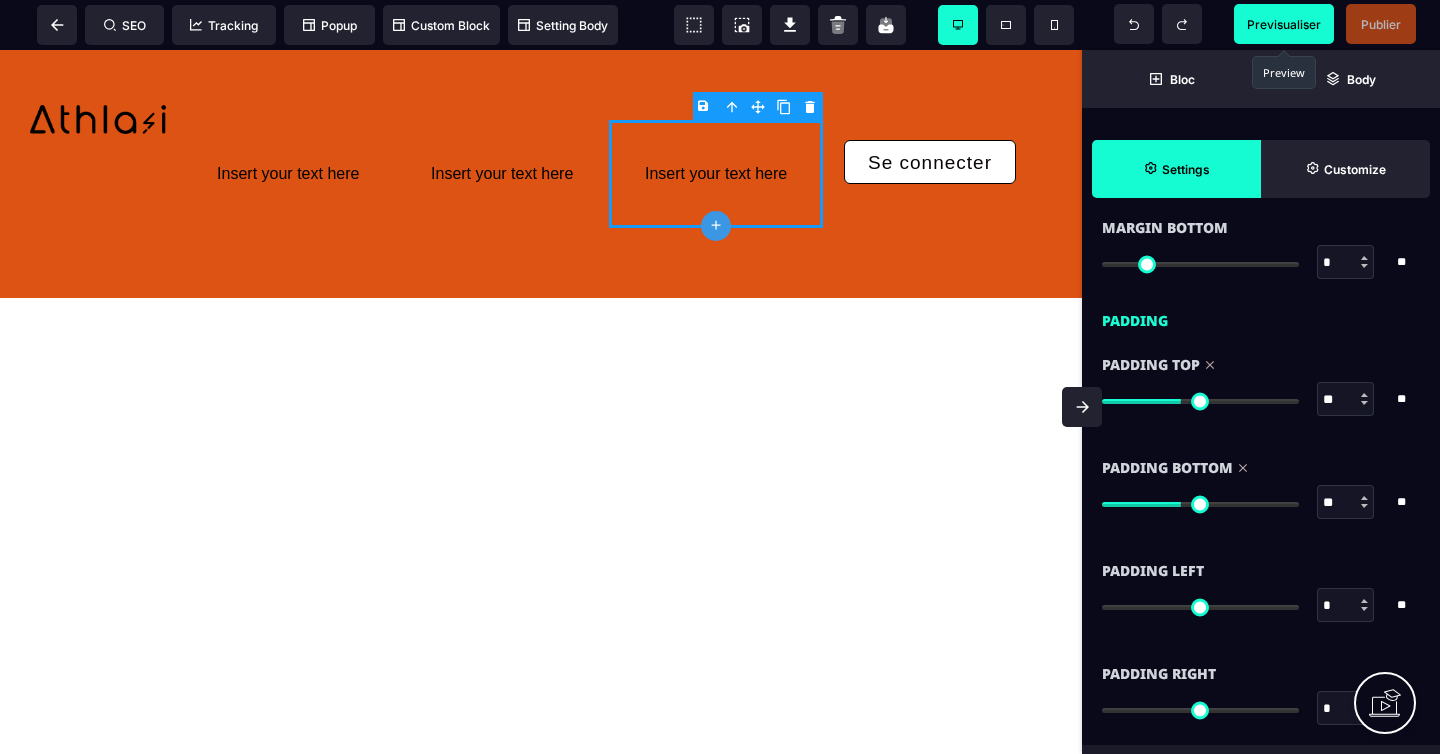 scroll, scrollTop: 1501, scrollLeft: 0, axis: vertical 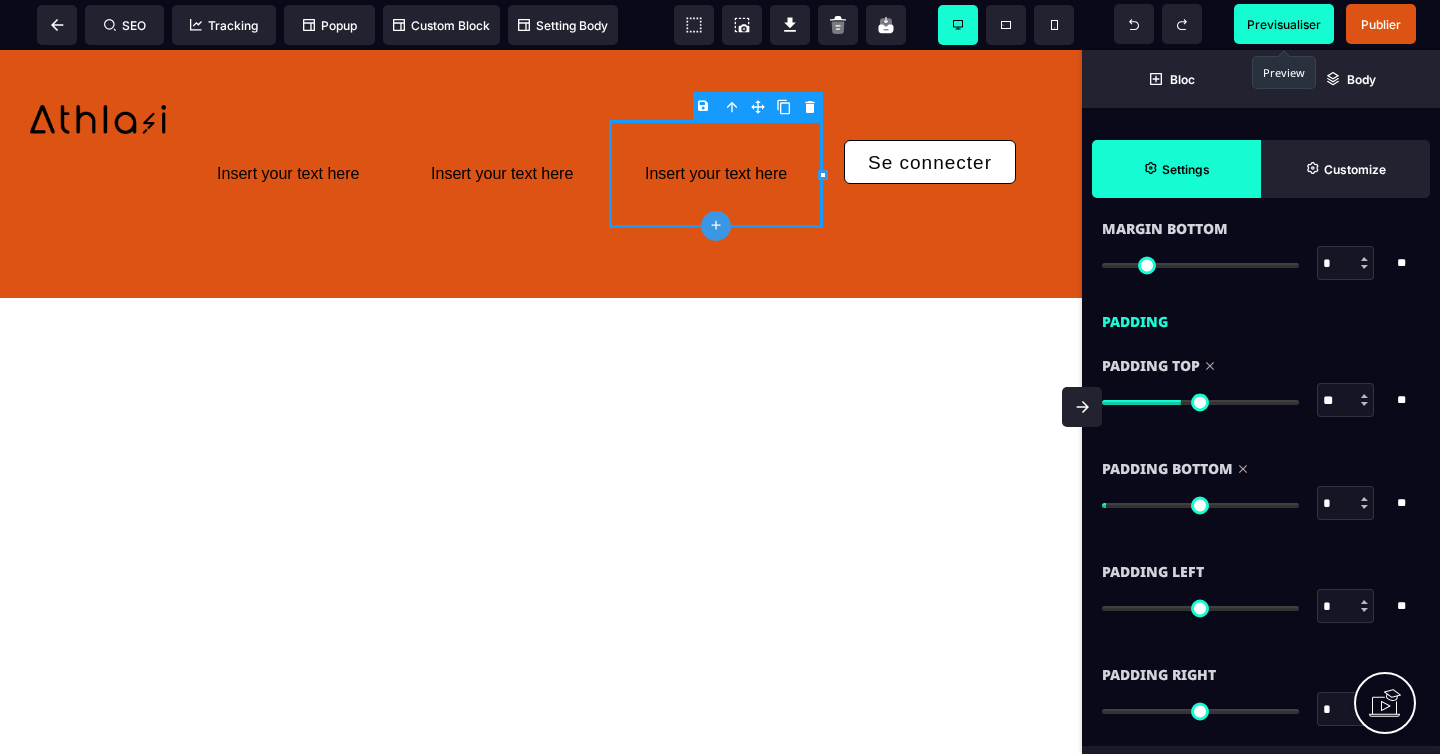 drag, startPoint x: 1179, startPoint y: 503, endPoint x: 1112, endPoint y: 497, distance: 67.26812 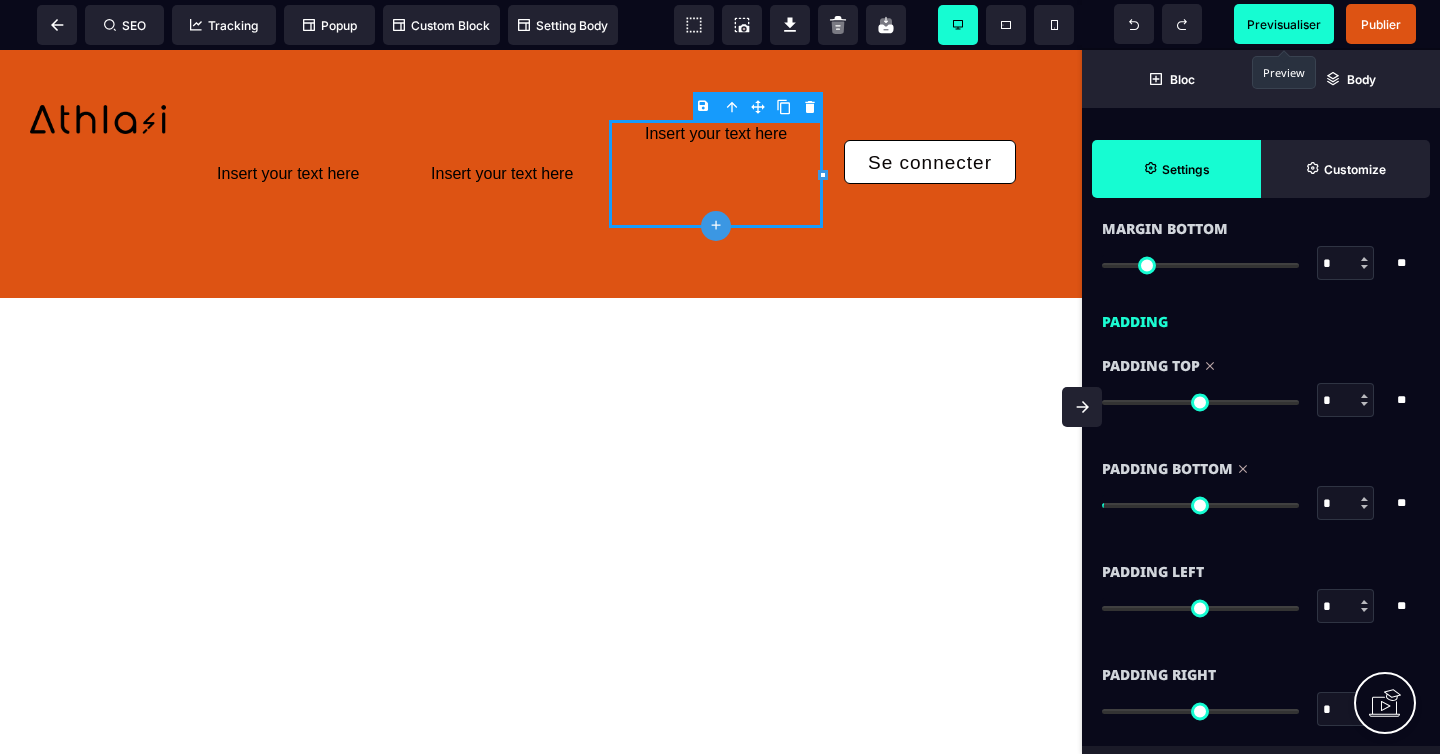 drag, startPoint x: 1180, startPoint y: 406, endPoint x: 1077, endPoint y: 388, distance: 104.56099 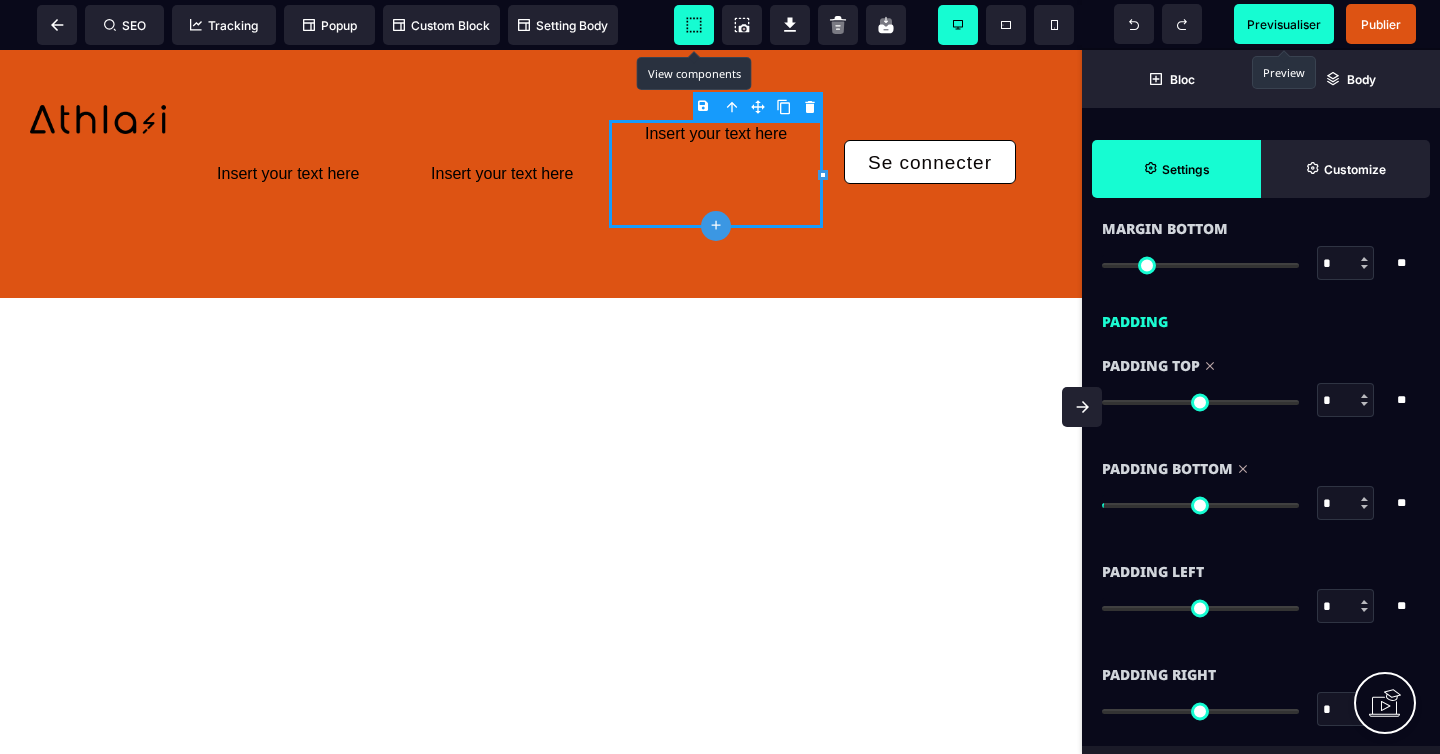 click at bounding box center (694, 25) 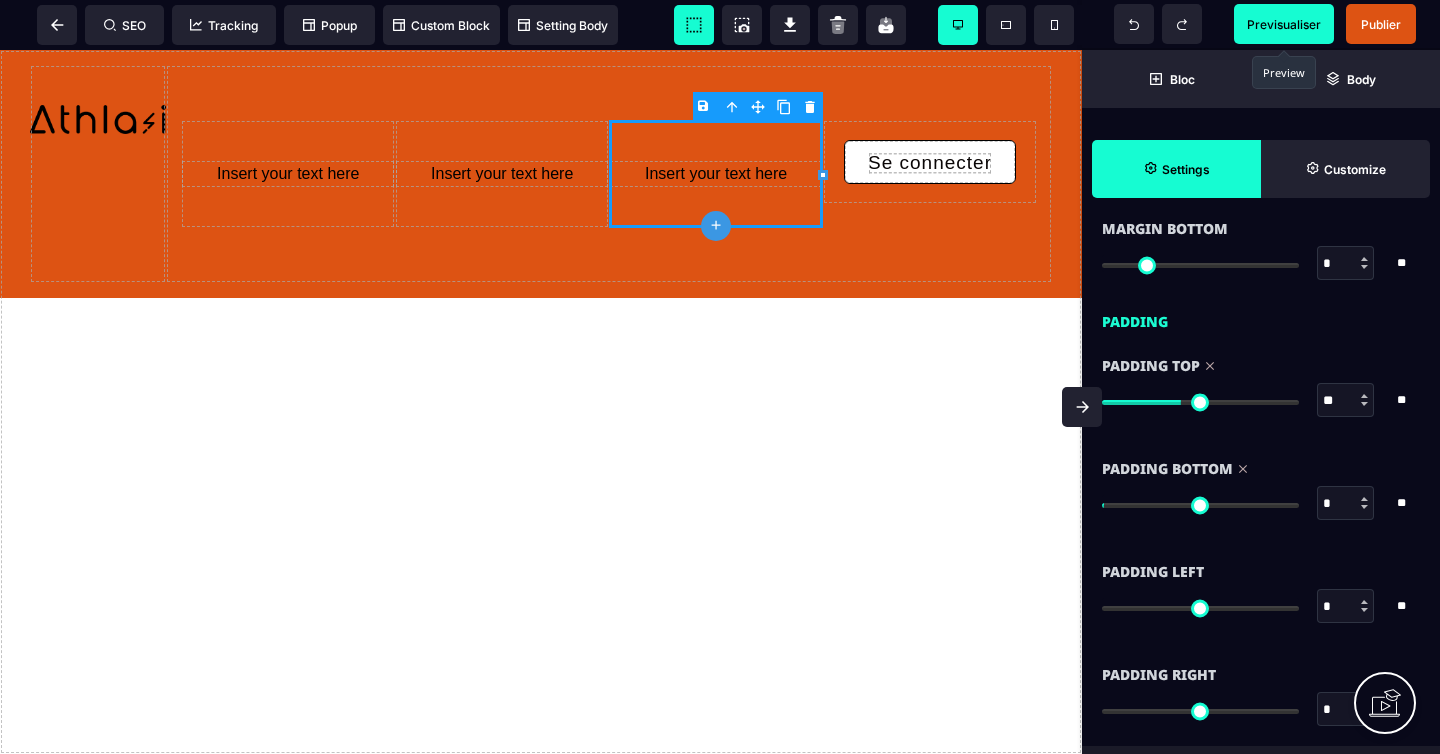 drag, startPoint x: 1110, startPoint y: 400, endPoint x: 1181, endPoint y: 400, distance: 71 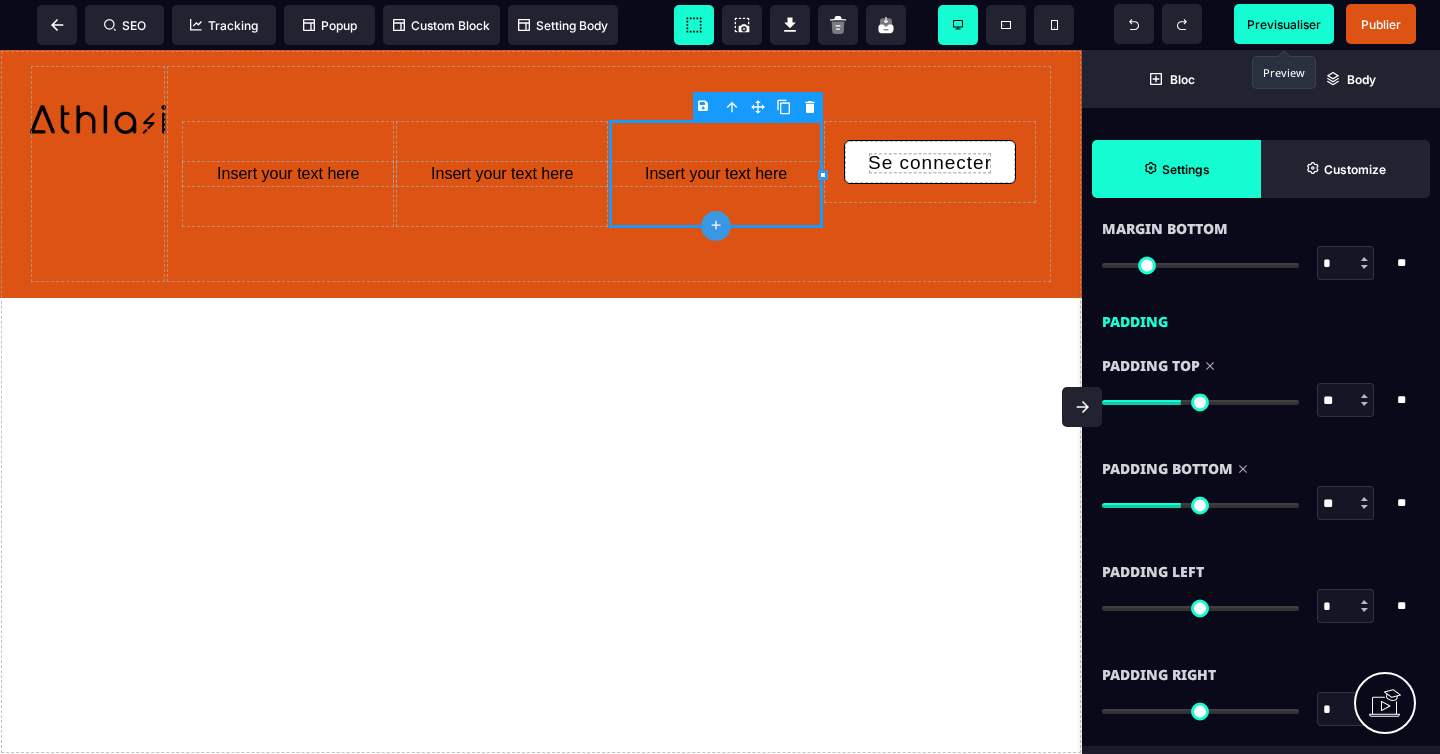 drag, startPoint x: 1116, startPoint y: 508, endPoint x: 1183, endPoint y: 503, distance: 67.18631 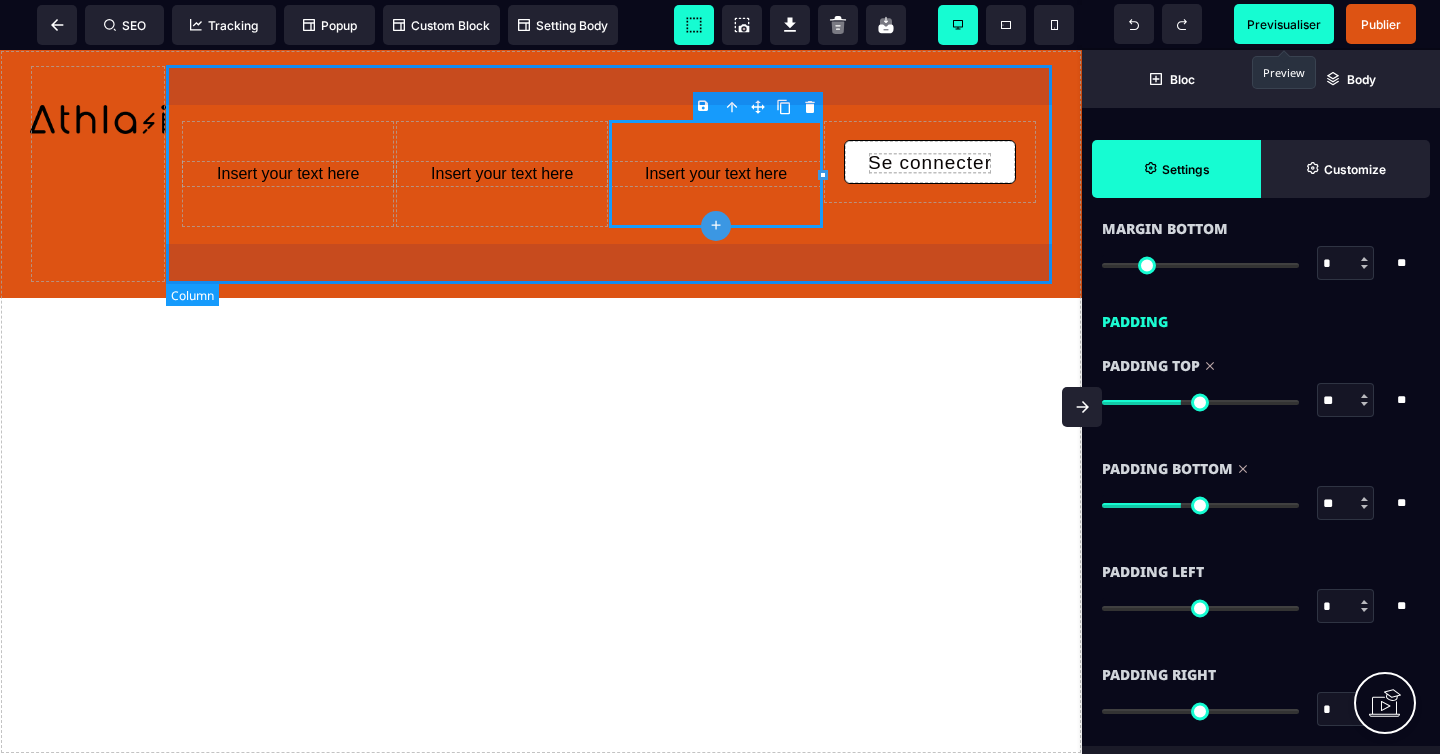 click on "Insert your text here Insert your text here Insert your text here Se connecter" at bounding box center (609, 174) 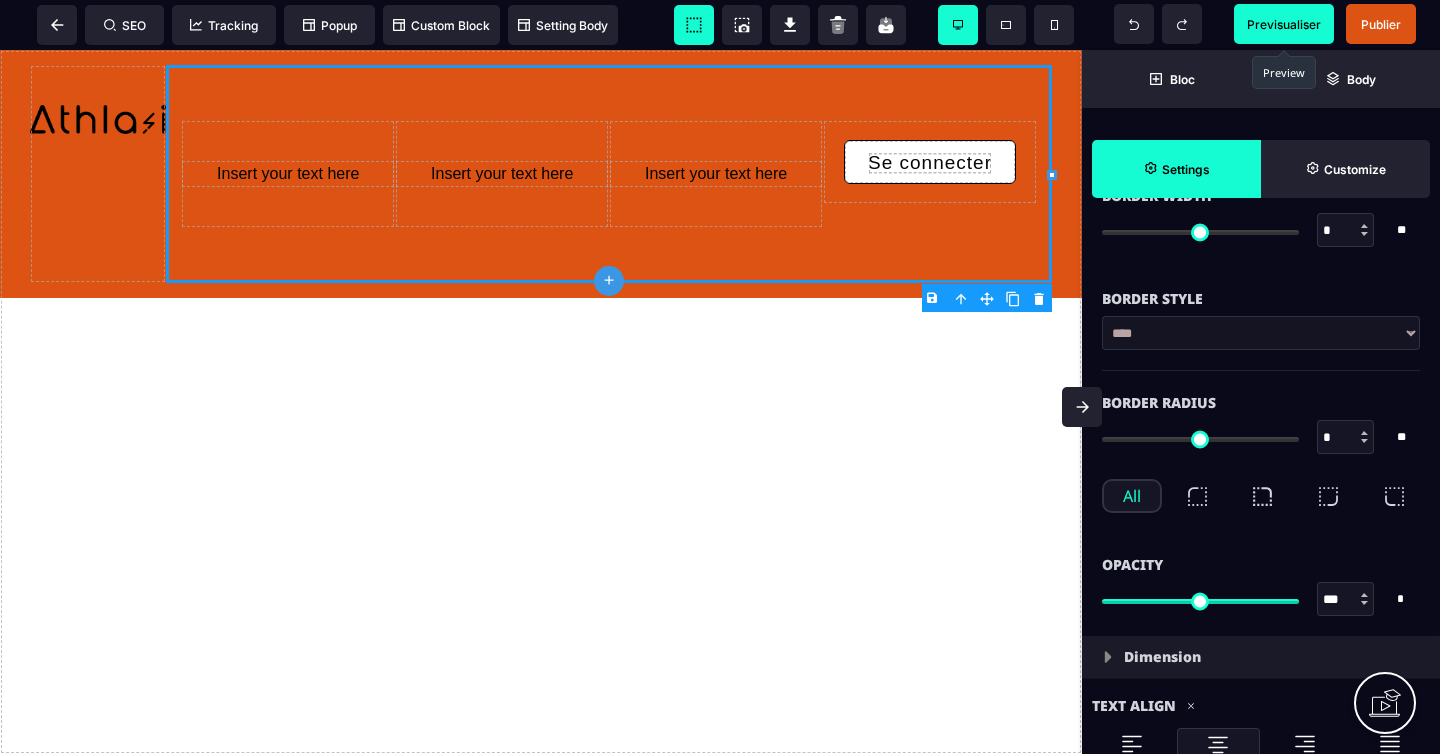 scroll, scrollTop: 530, scrollLeft: 0, axis: vertical 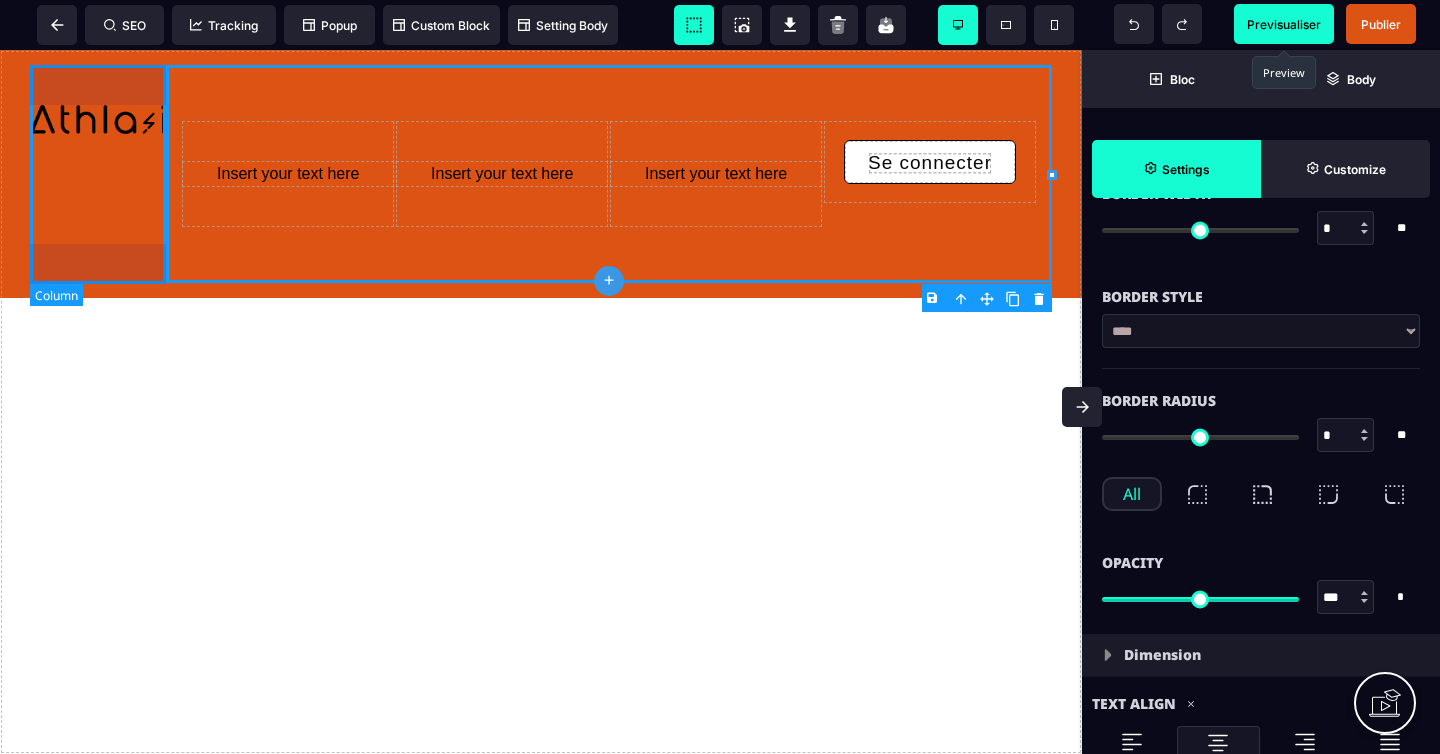 click at bounding box center (98, 174) 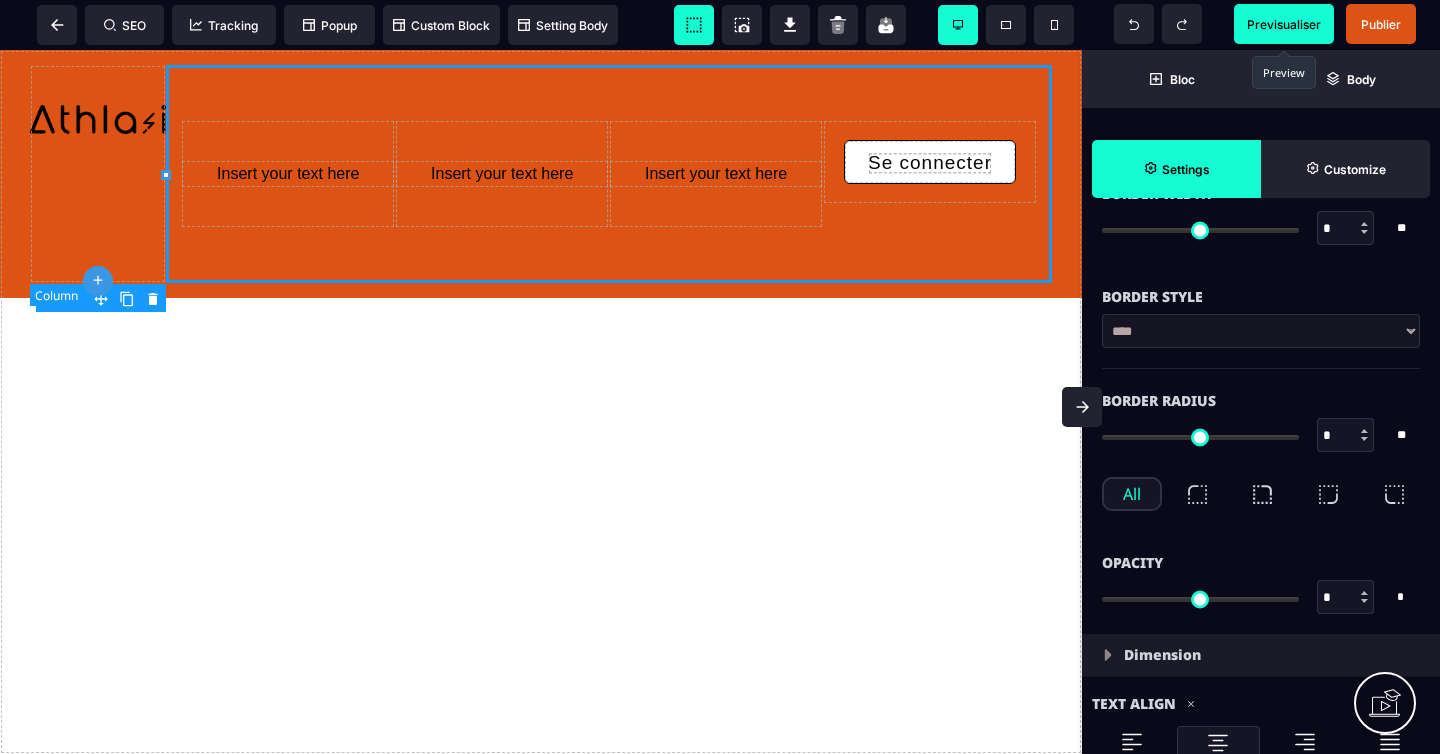 scroll, scrollTop: 0, scrollLeft: 0, axis: both 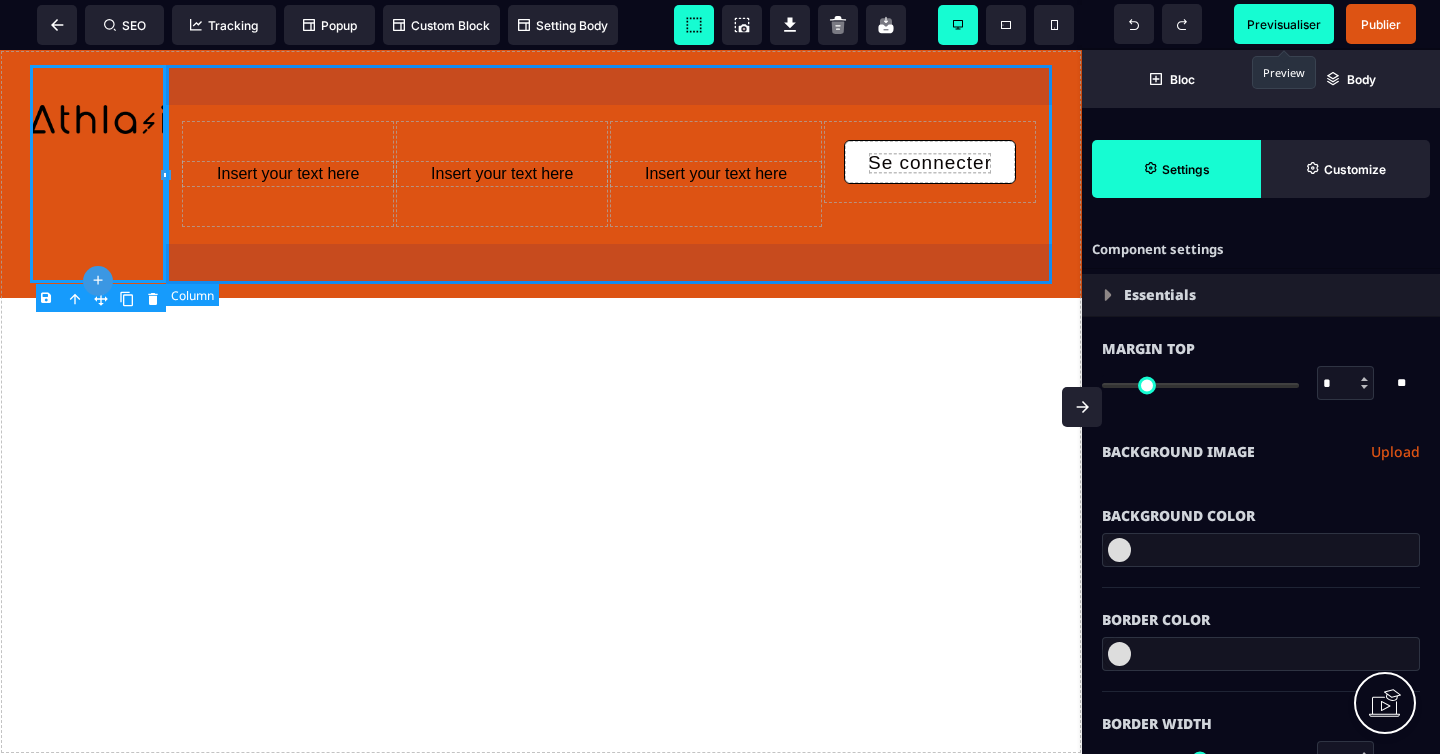 click on "Insert your text here Insert your text here Insert your text here Se connecter" at bounding box center [609, 174] 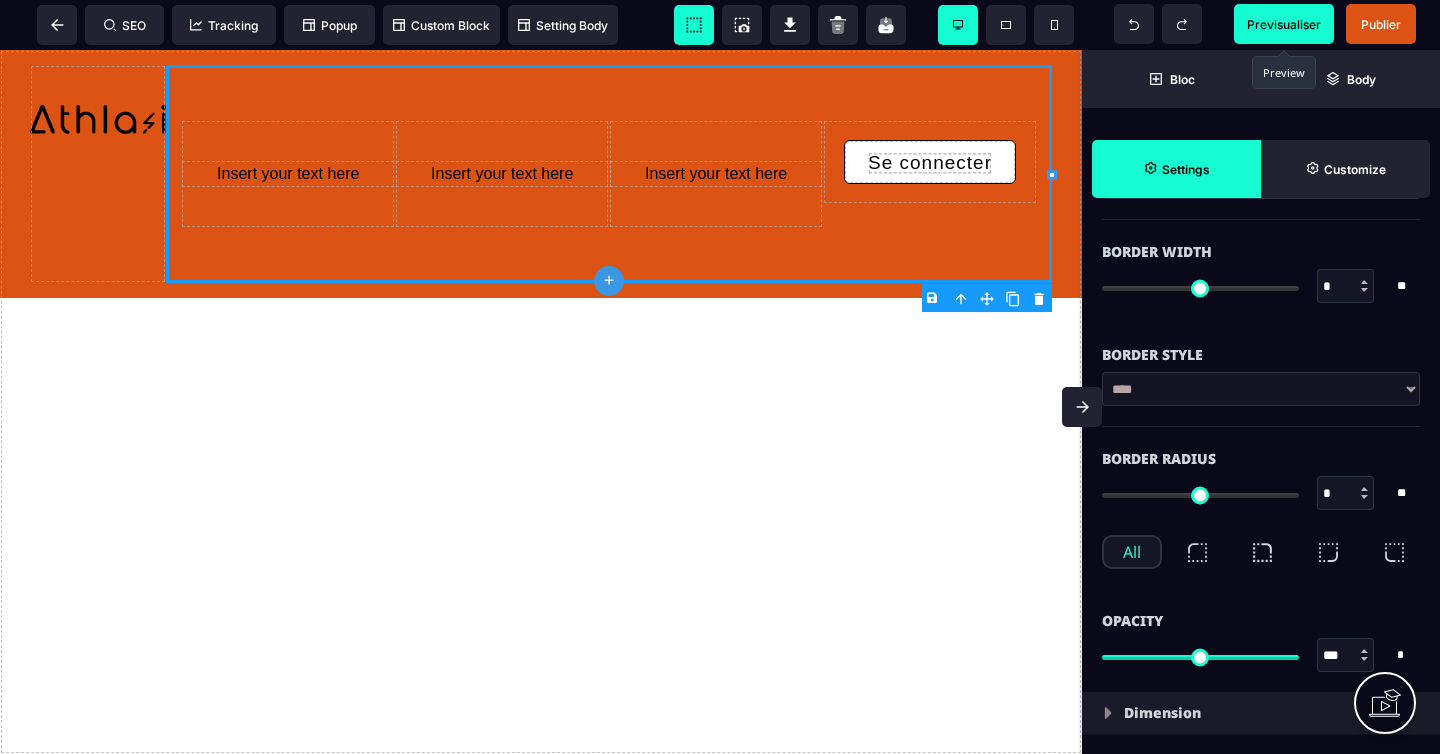 scroll, scrollTop: 485, scrollLeft: 0, axis: vertical 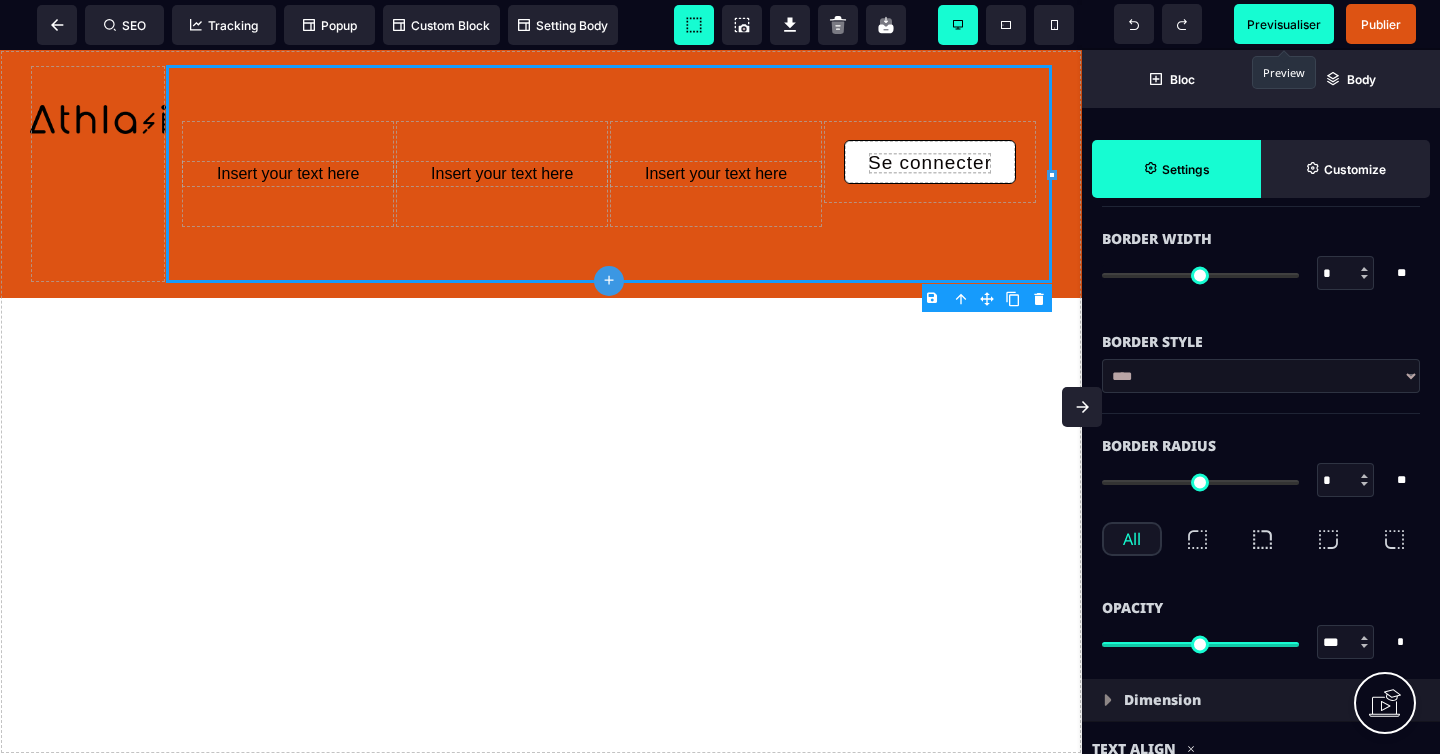 click on "Previsualiser" at bounding box center (1284, 24) 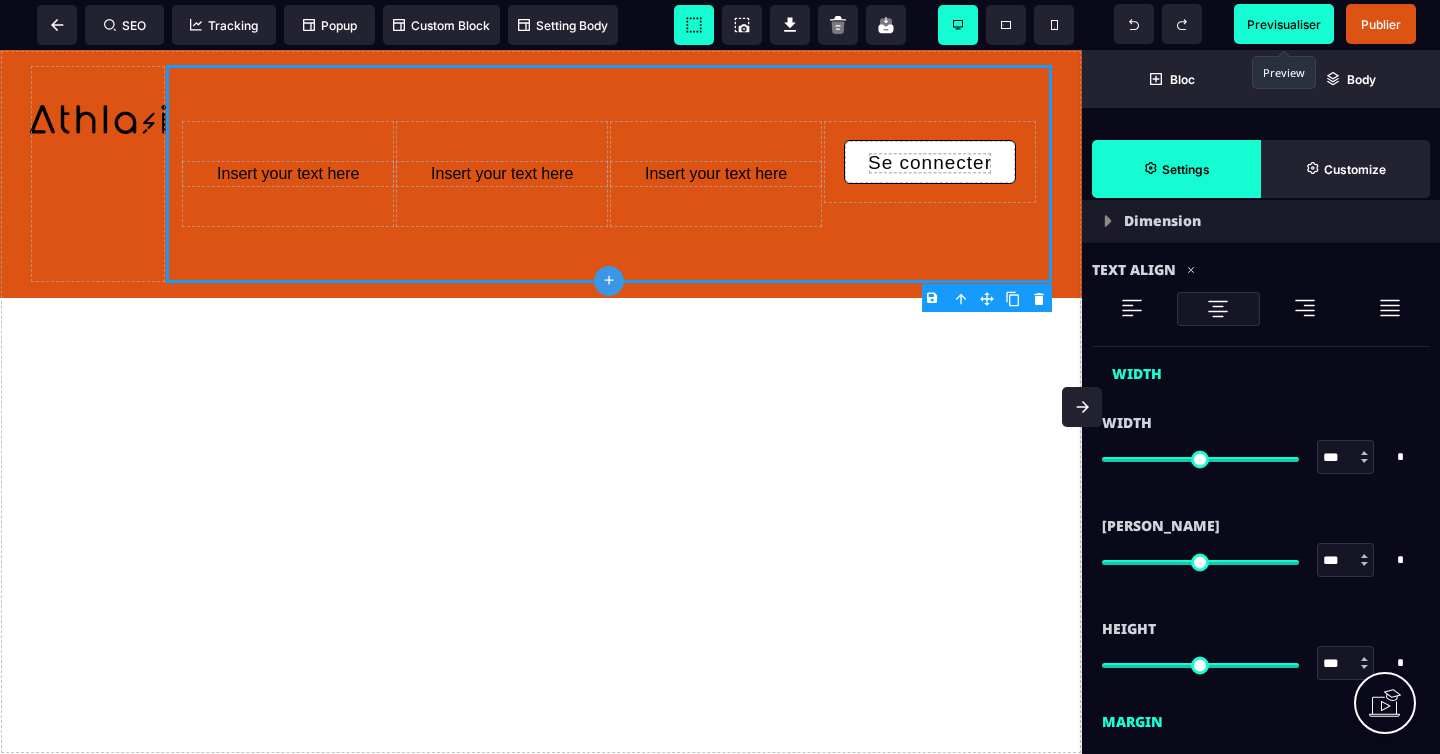 scroll, scrollTop: 971, scrollLeft: 0, axis: vertical 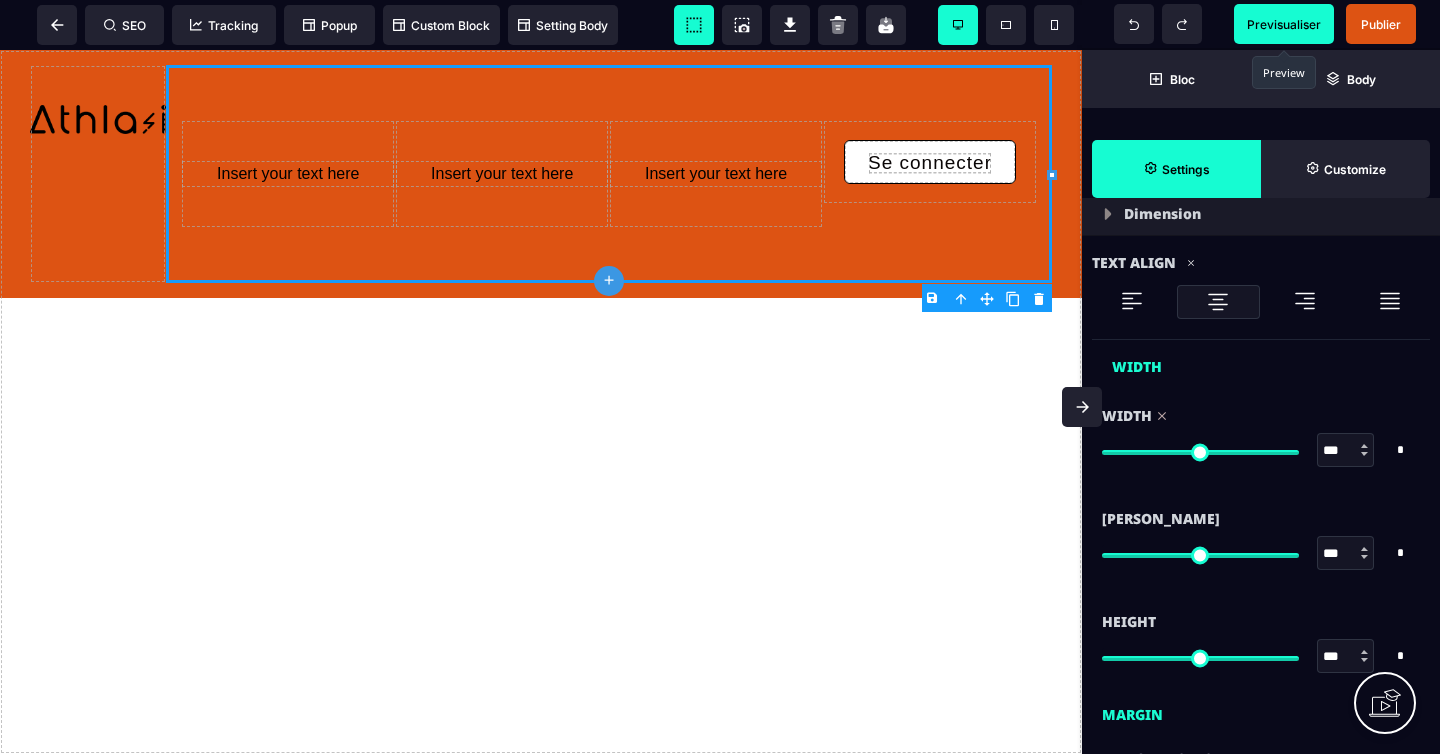 drag, startPoint x: 1288, startPoint y: 453, endPoint x: 1309, endPoint y: 448, distance: 21.587032 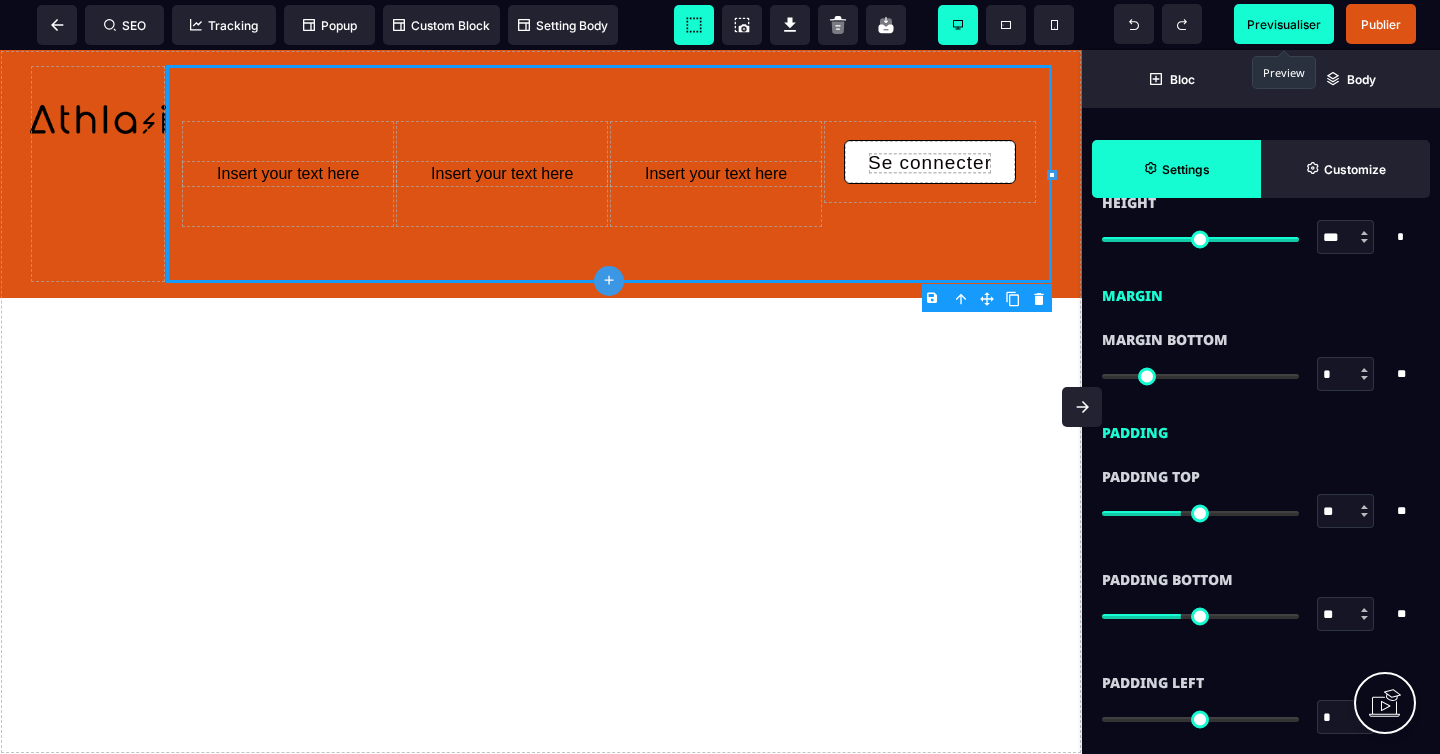 scroll, scrollTop: 1407, scrollLeft: 0, axis: vertical 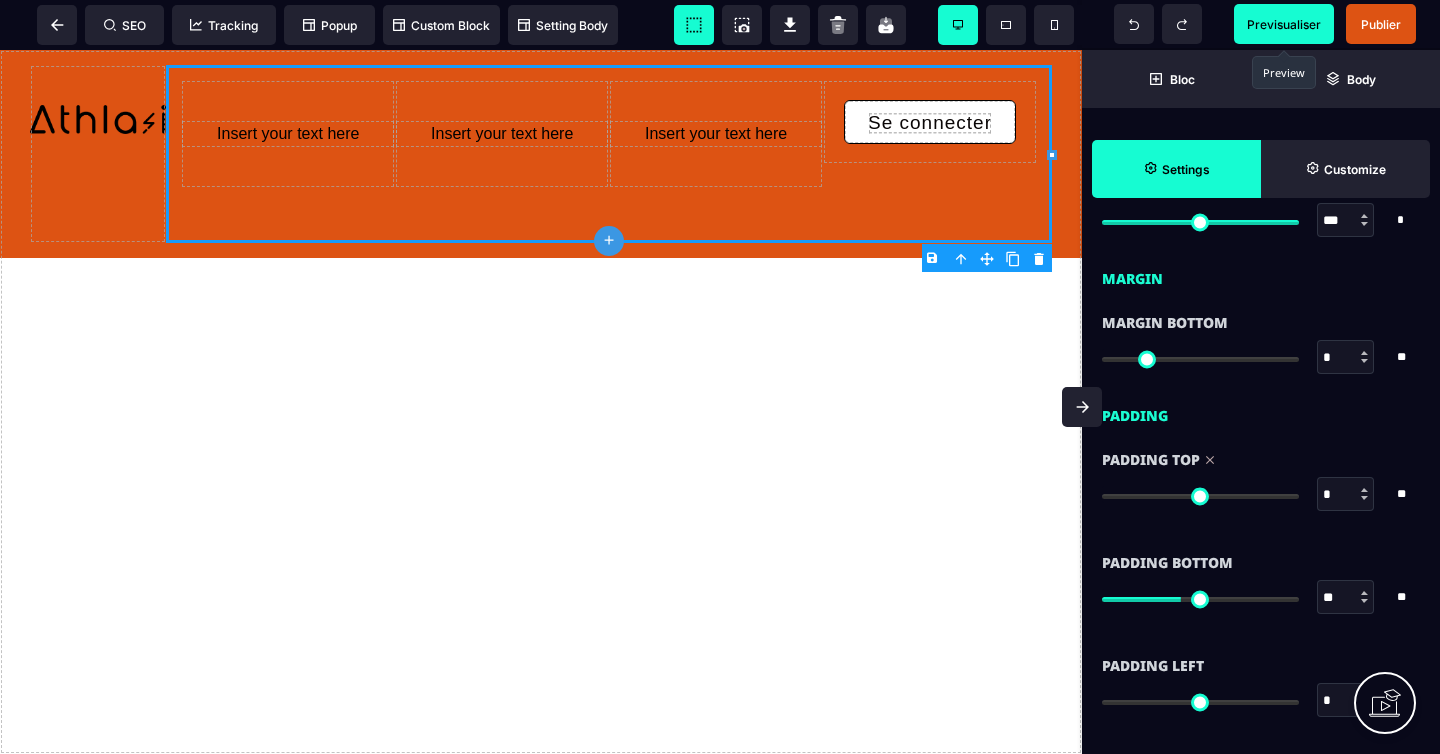 drag, startPoint x: 1182, startPoint y: 495, endPoint x: 1060, endPoint y: 489, distance: 122.14745 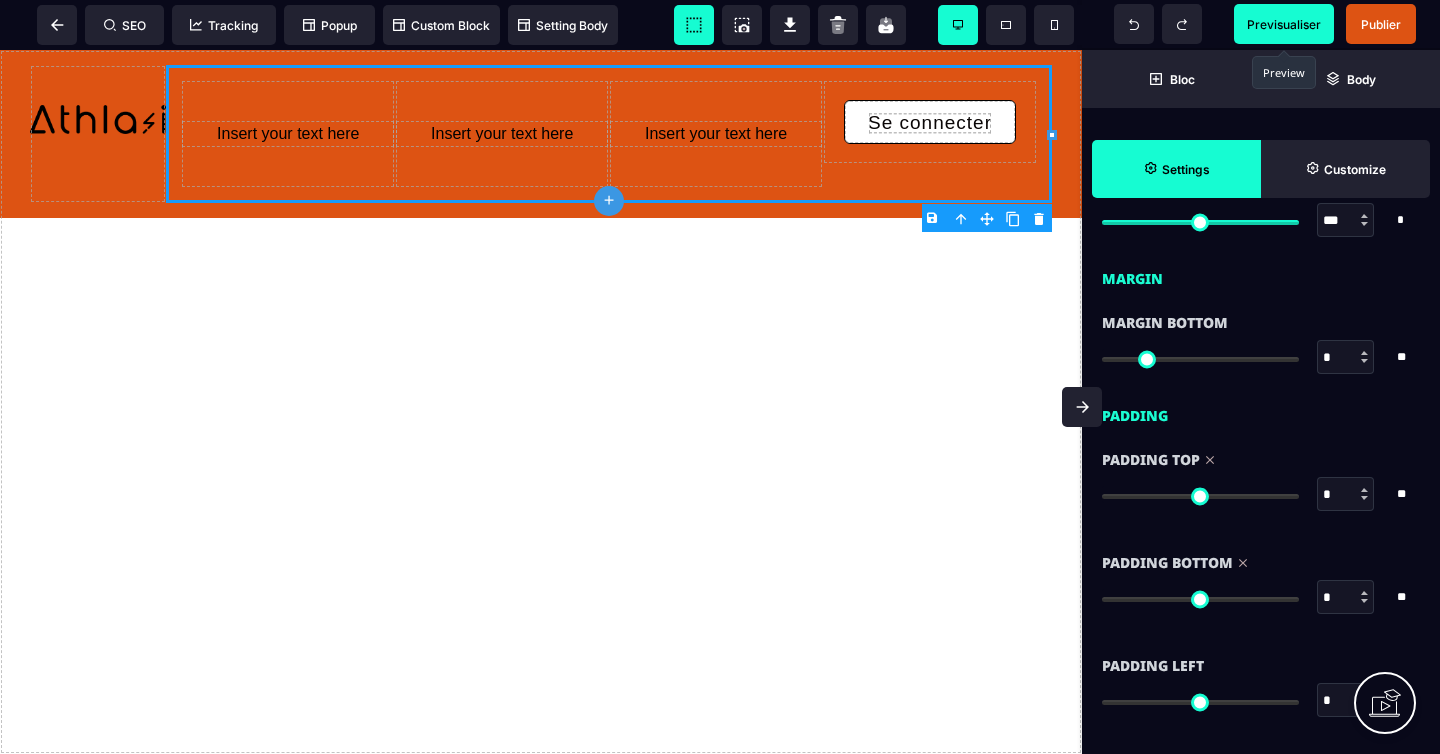 drag, startPoint x: 1184, startPoint y: 657, endPoint x: 1023, endPoint y: 627, distance: 163.77118 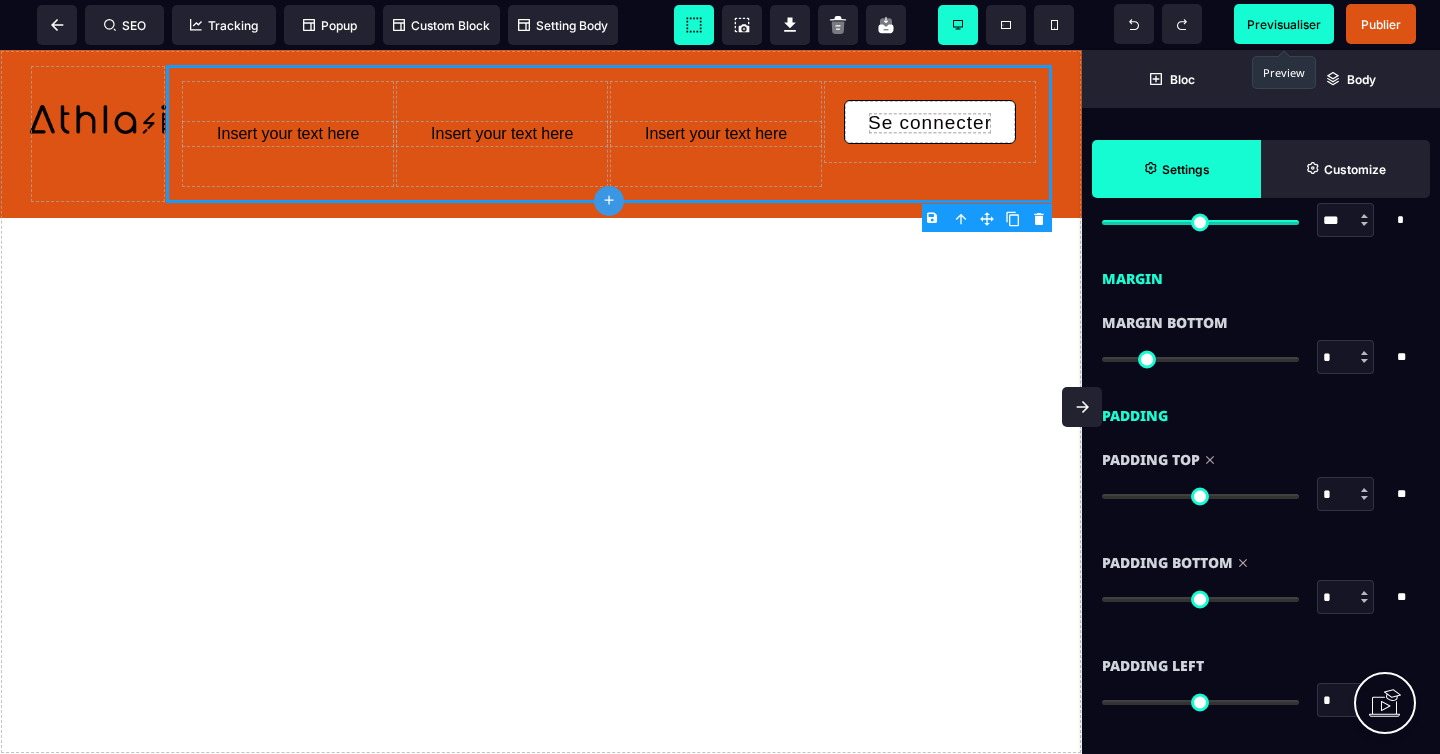 click on "Previsualiser" at bounding box center (1284, 24) 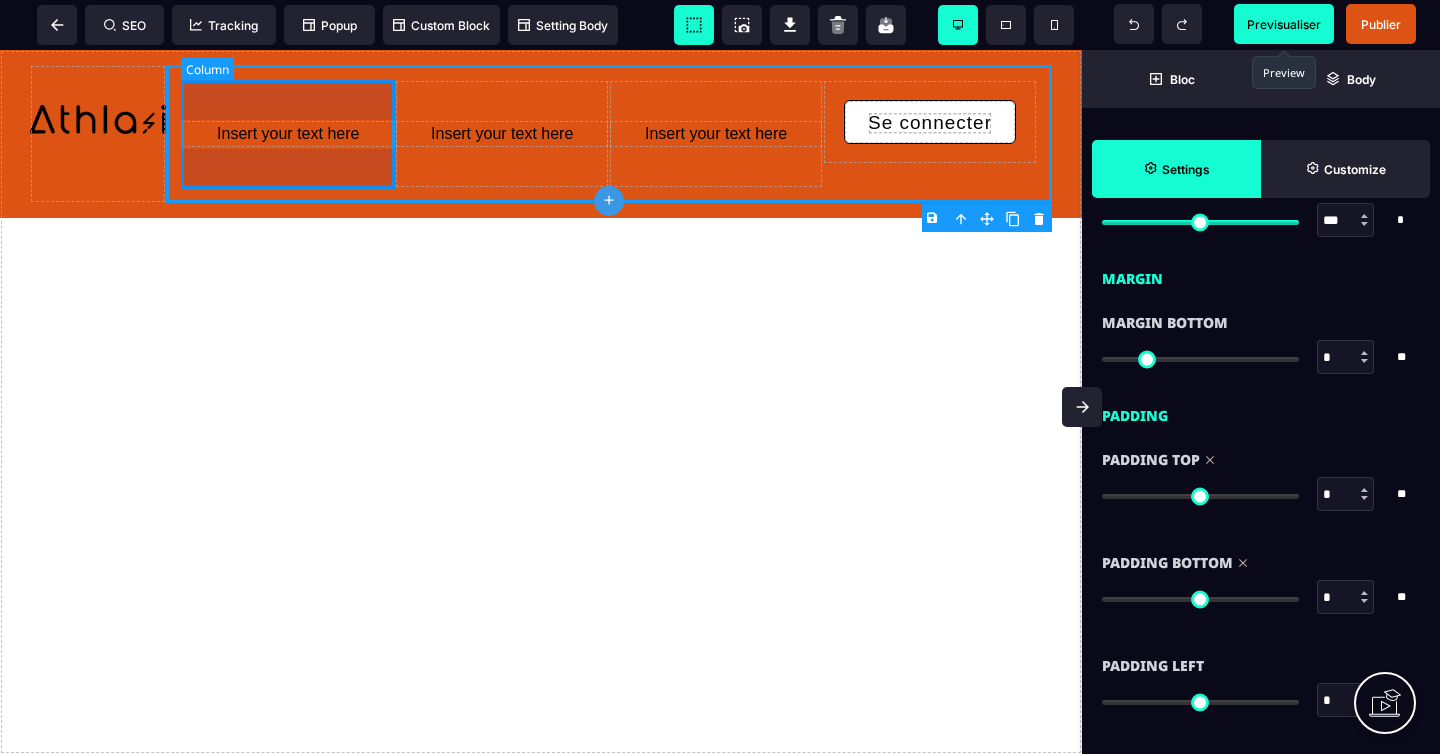 click on "Insert your text here" at bounding box center (288, 134) 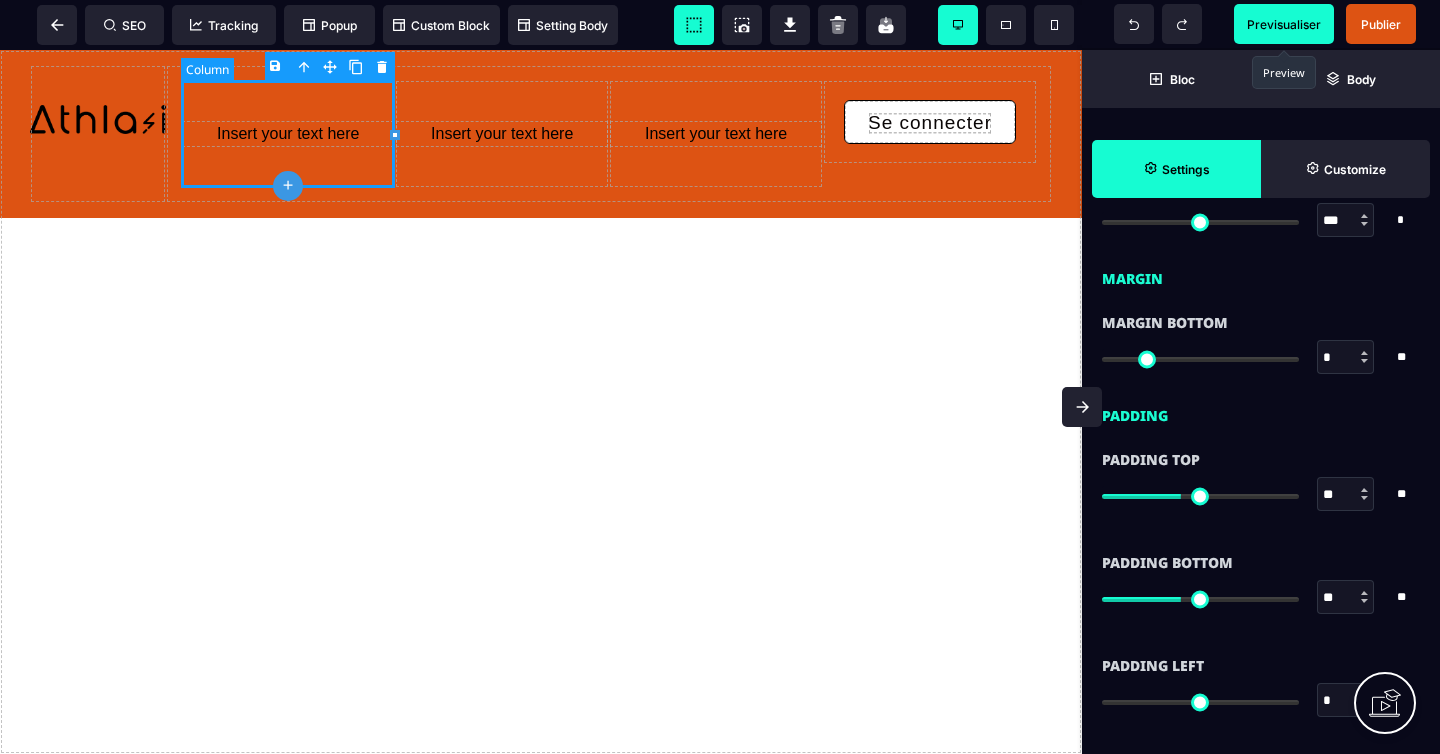 scroll, scrollTop: 0, scrollLeft: 0, axis: both 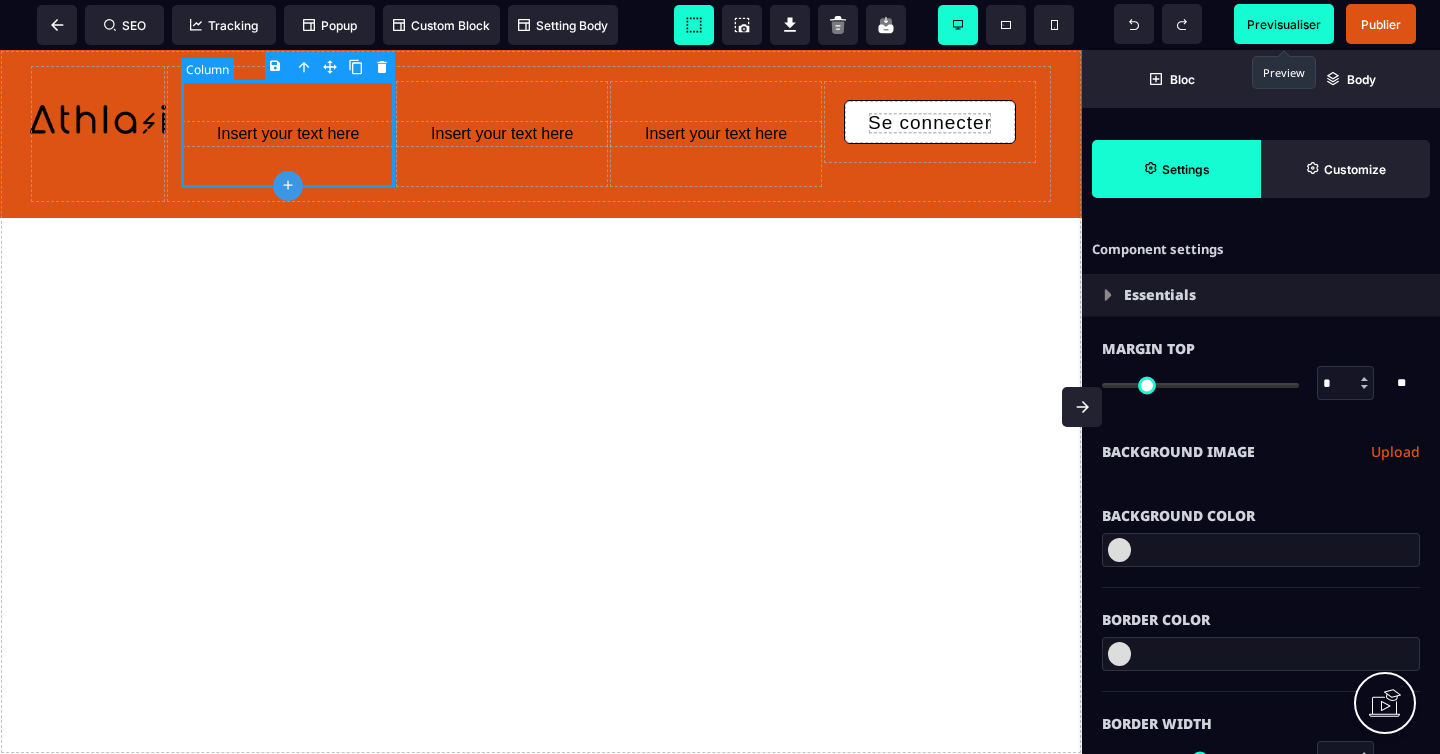 click on "Insert your text here" at bounding box center [288, 134] 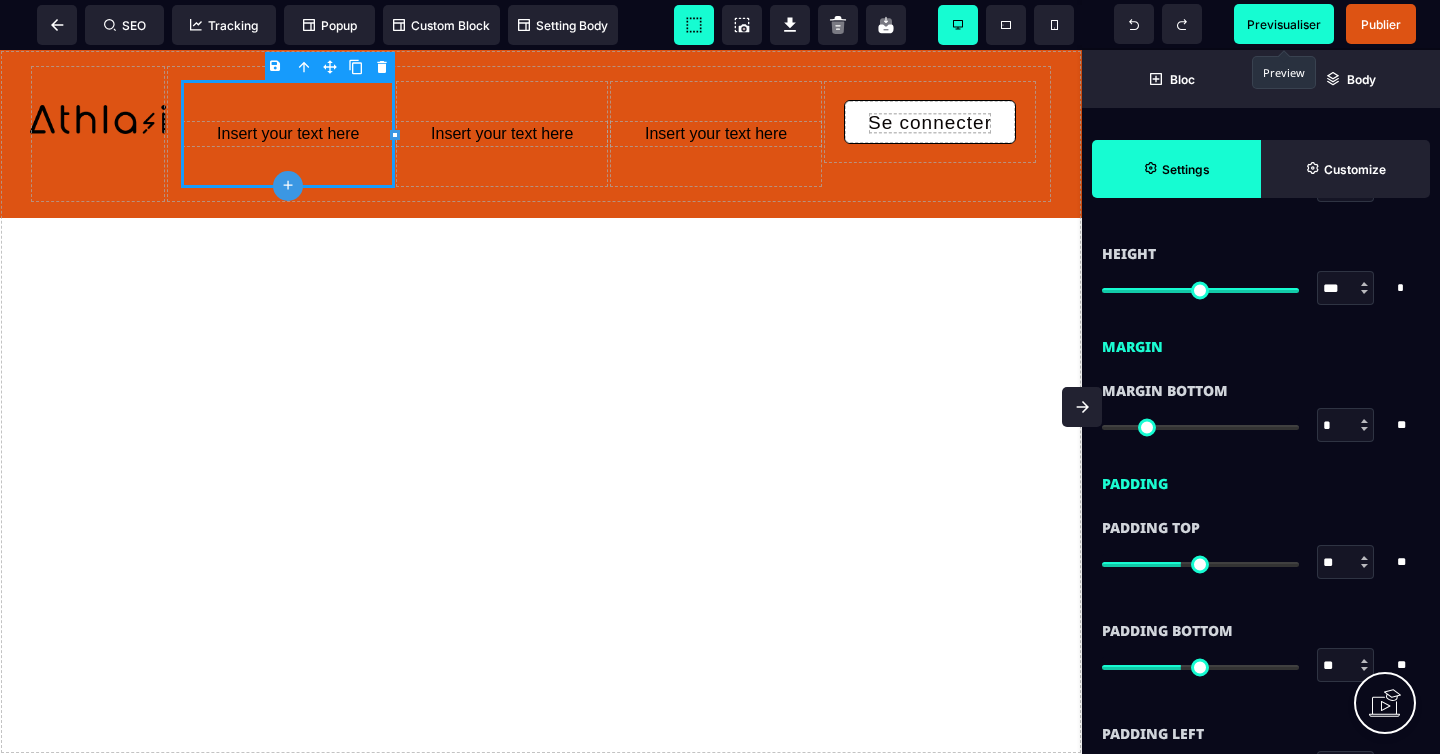 scroll, scrollTop: 1433, scrollLeft: 0, axis: vertical 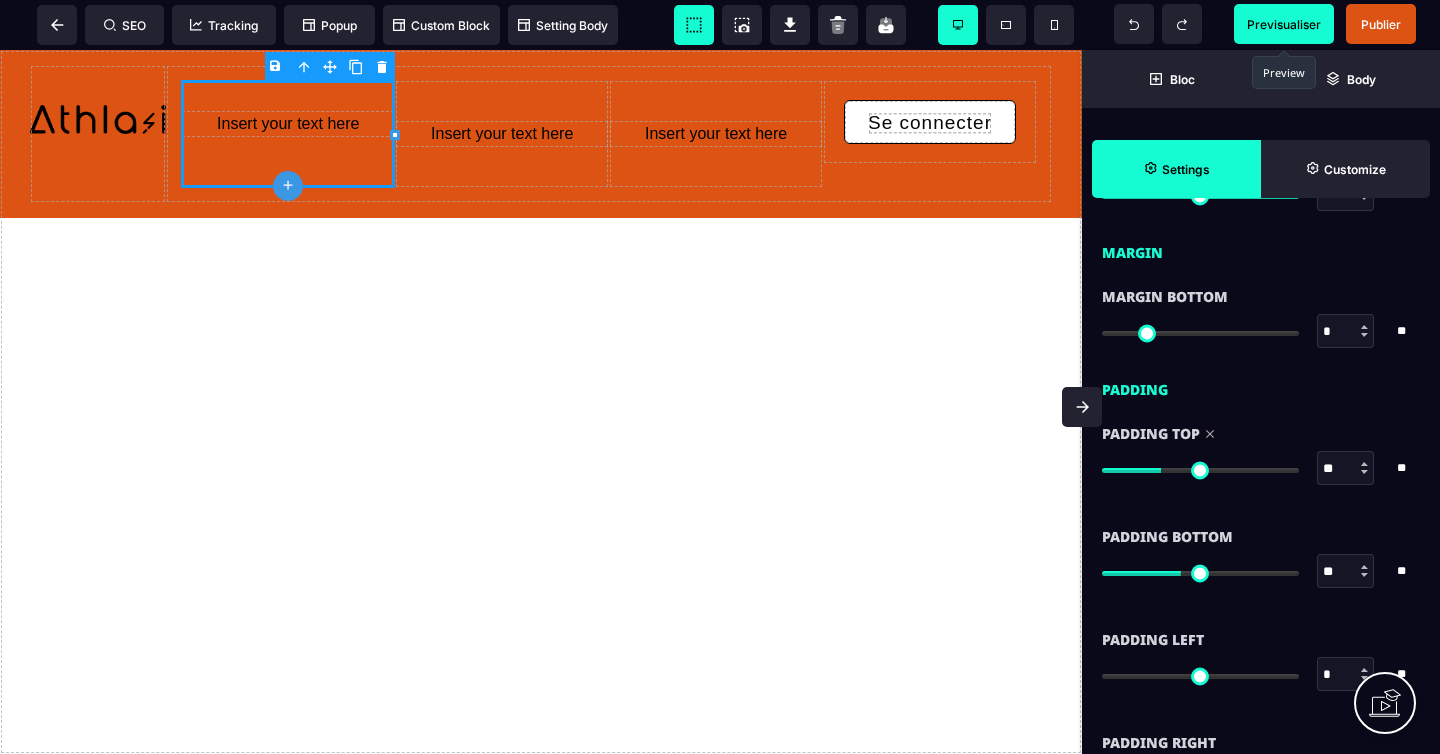 drag, startPoint x: 1180, startPoint y: 468, endPoint x: 1164, endPoint y: 465, distance: 16.27882 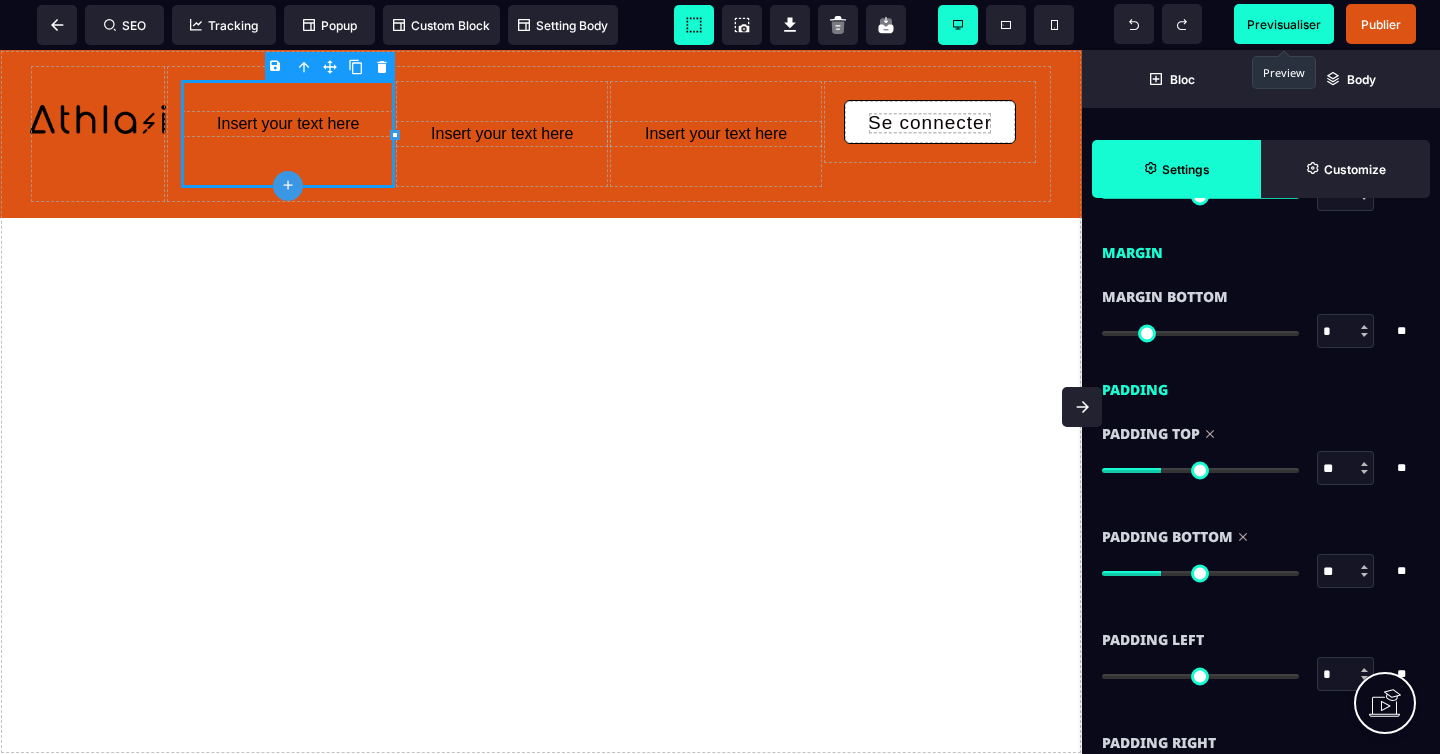 drag, startPoint x: 1185, startPoint y: 574, endPoint x: 1165, endPoint y: 572, distance: 20.09975 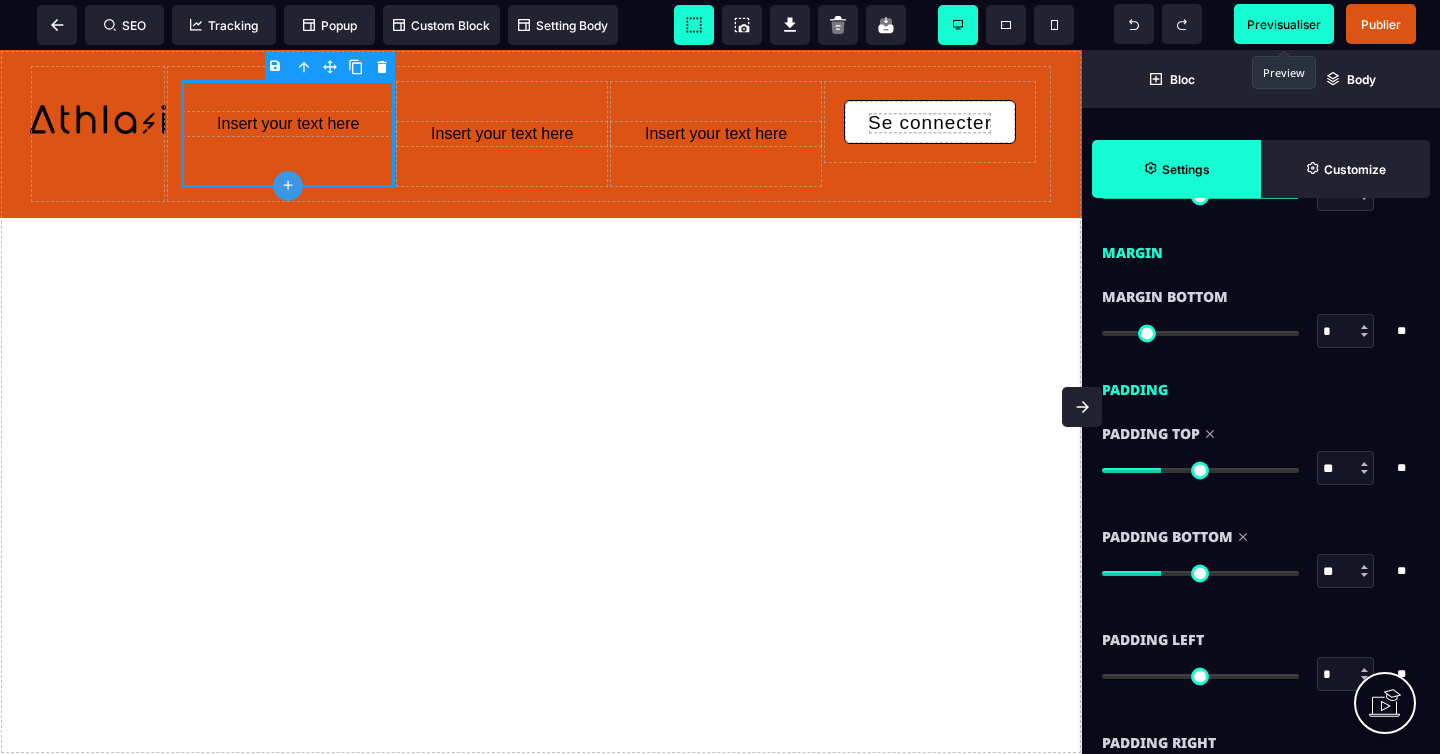 click on "Previsualiser" at bounding box center (1284, 24) 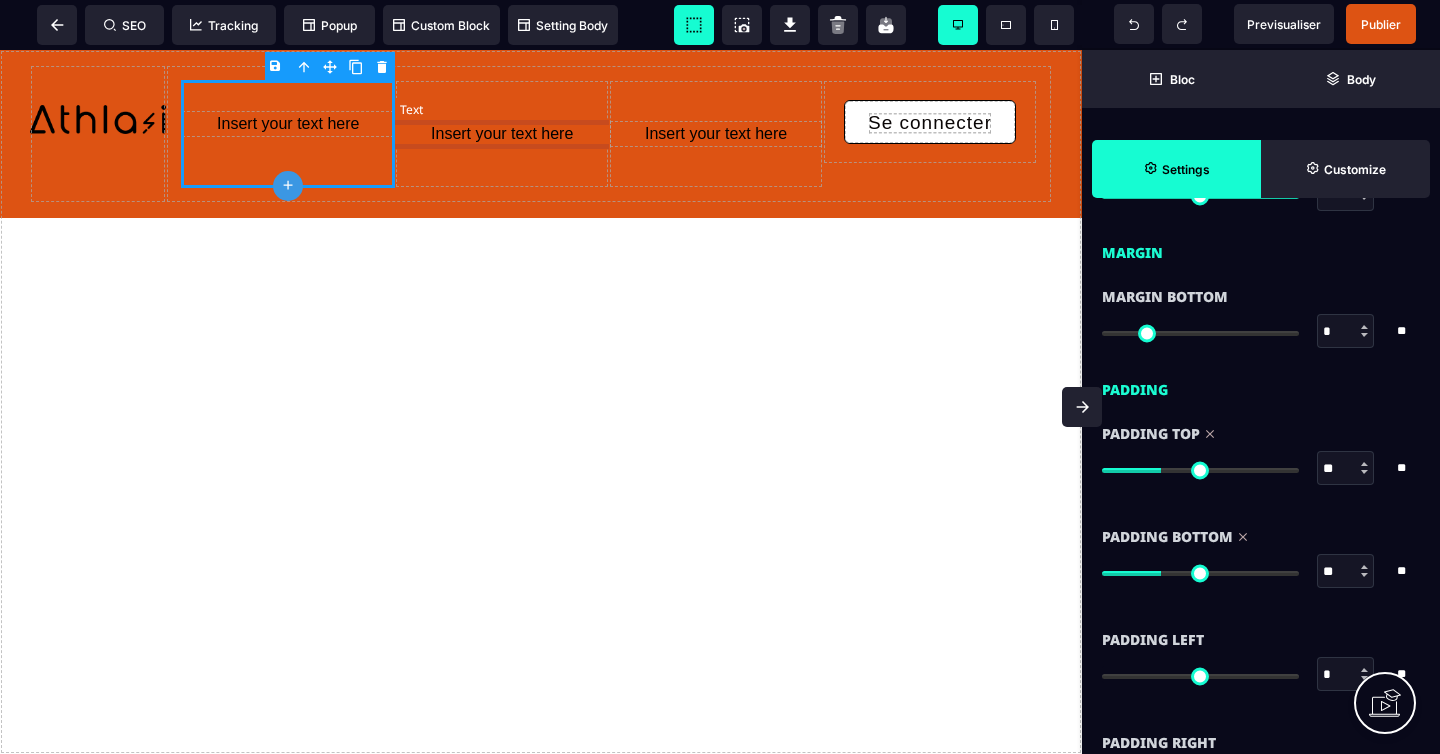 click on "Insert your text here" at bounding box center (502, 134) 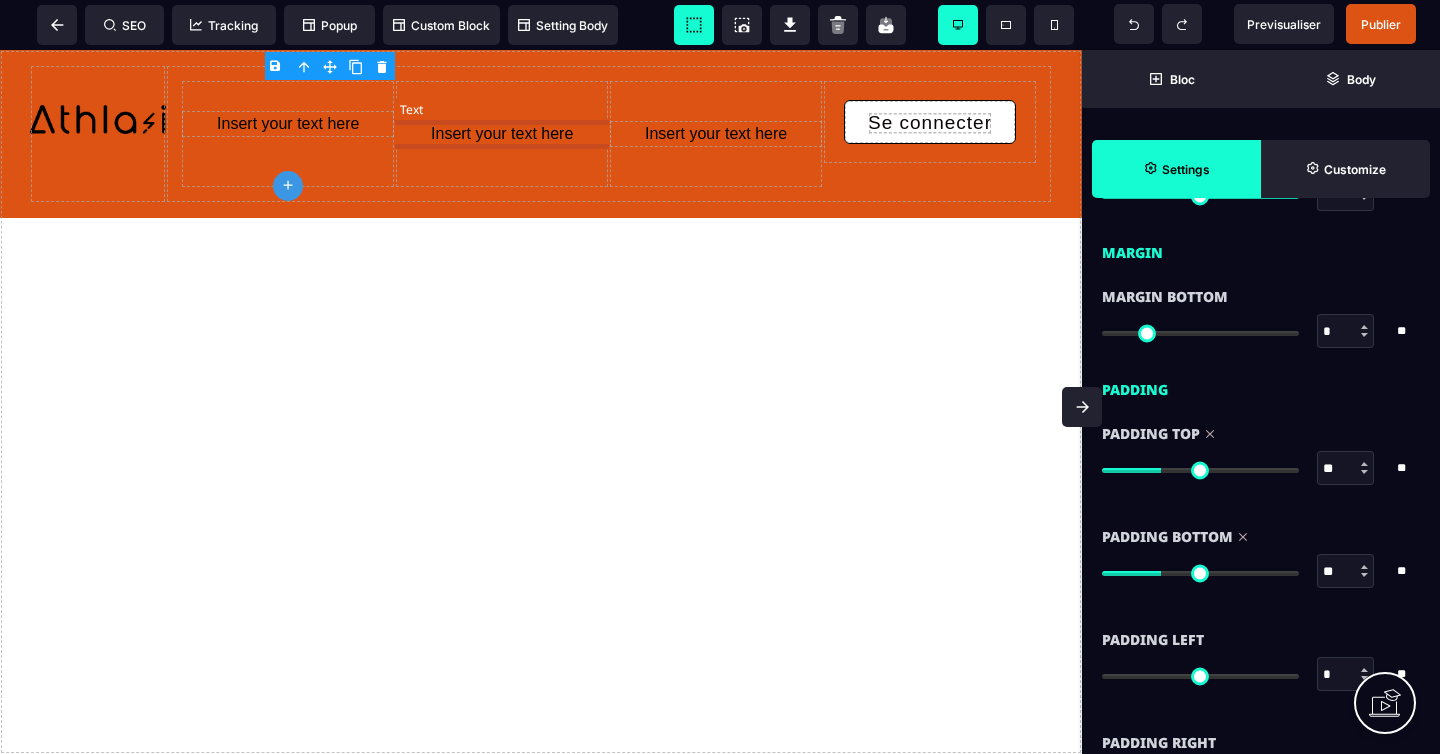 scroll, scrollTop: 0, scrollLeft: 0, axis: both 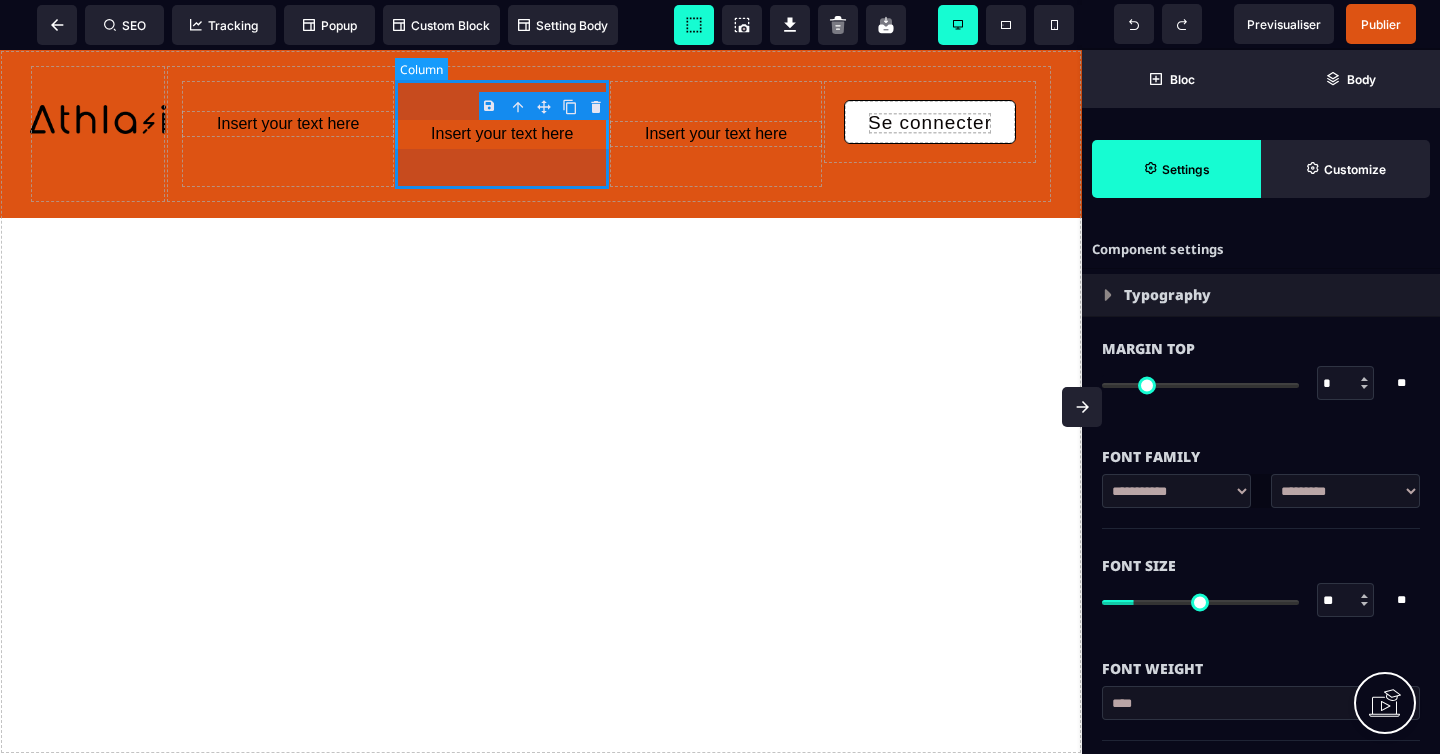 click on "Insert your text here" at bounding box center [502, 134] 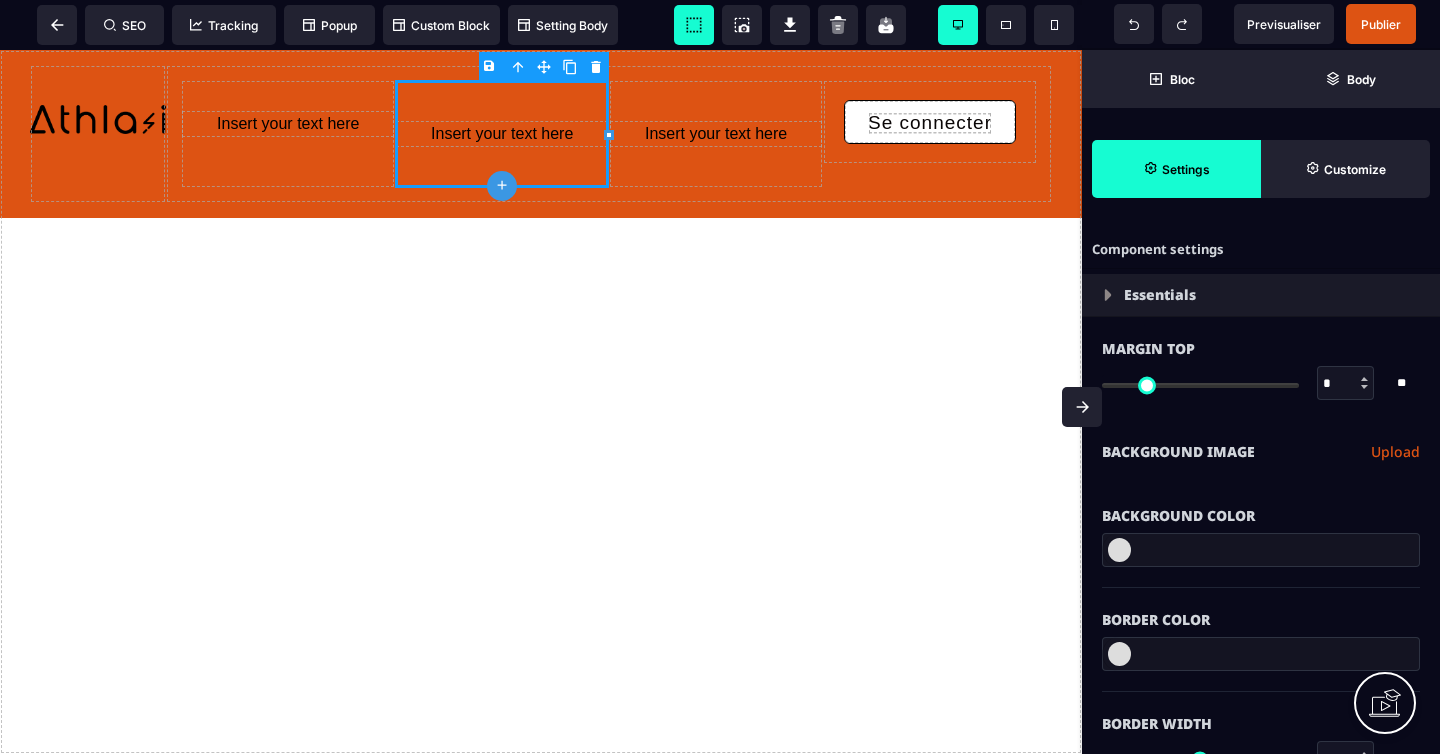click on "B I U S
A *******
plus
Column
SEO
Tracking
Popup" at bounding box center (720, 377) 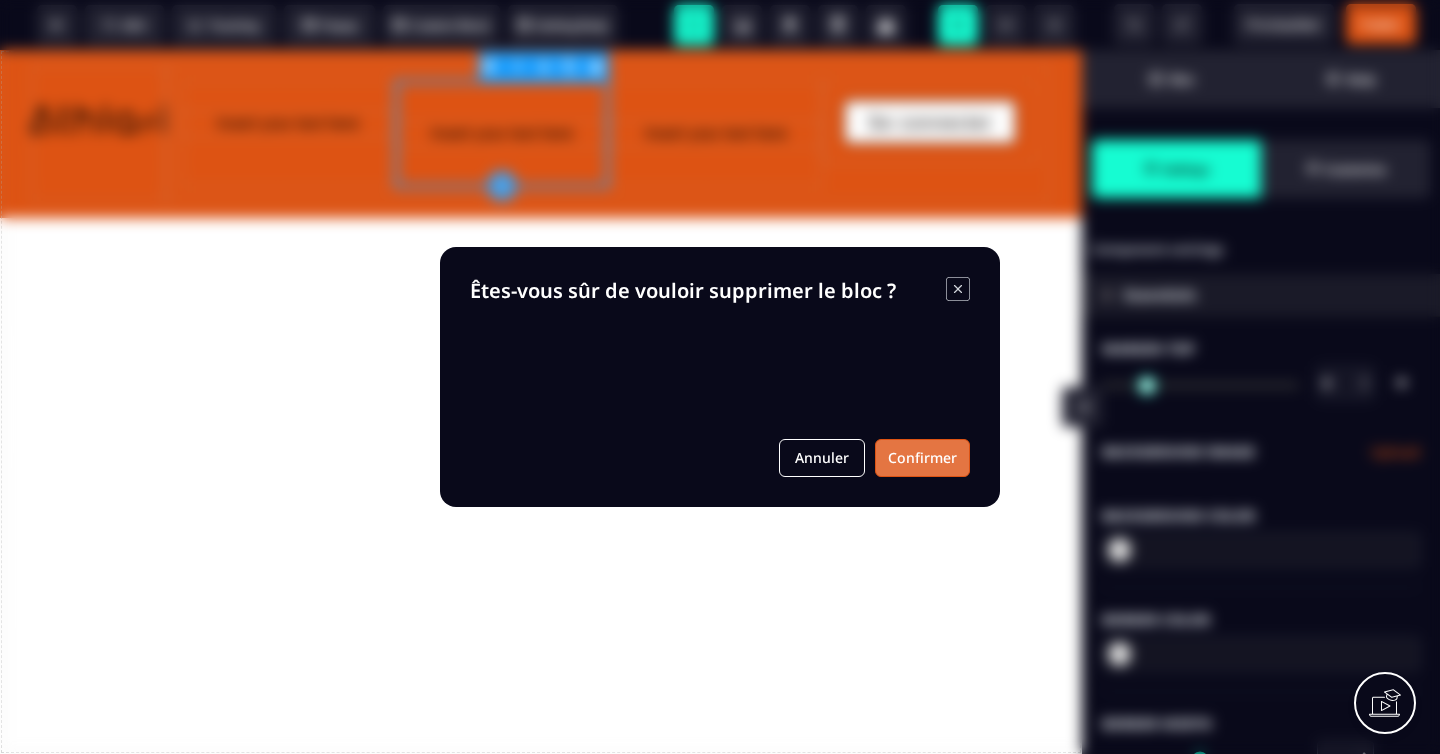 click on "Confirmer" at bounding box center [922, 458] 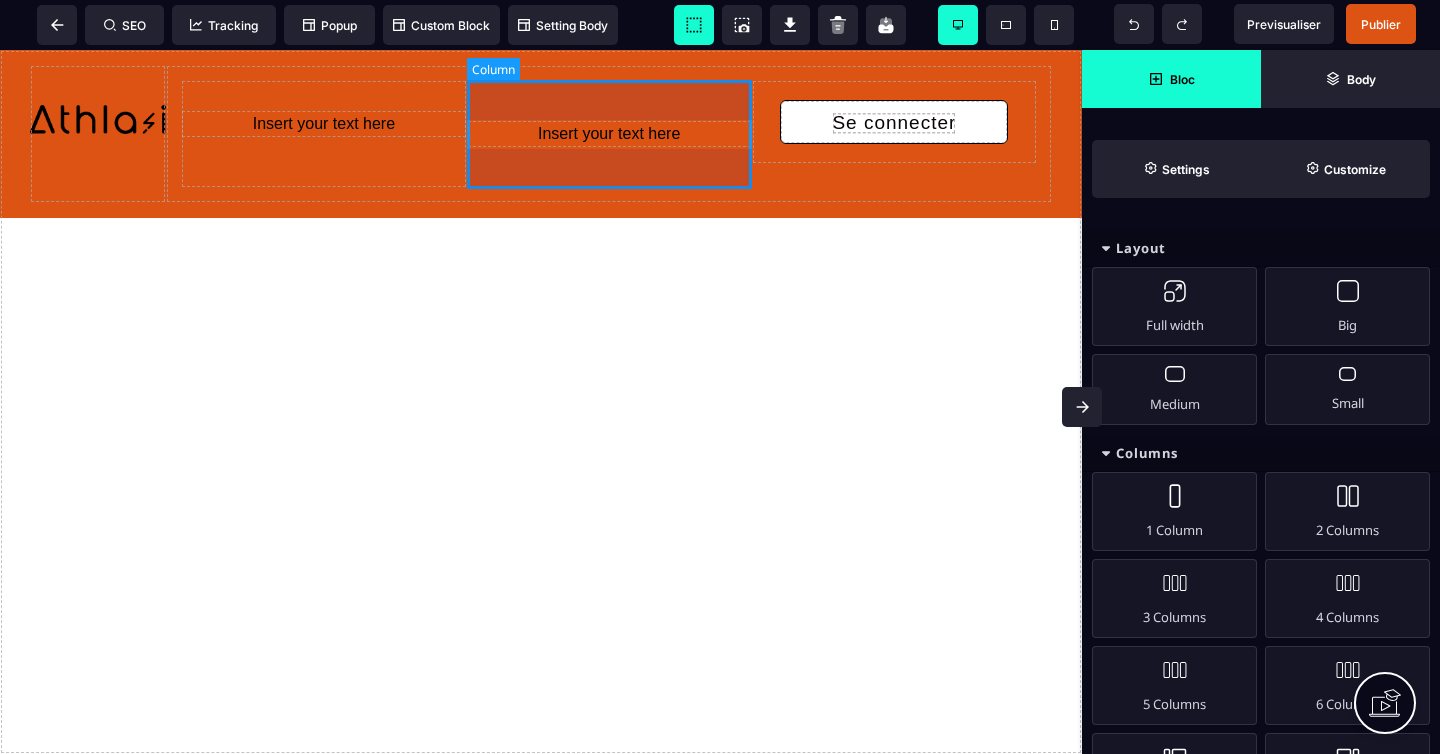 click on "Insert your text here" at bounding box center (609, 134) 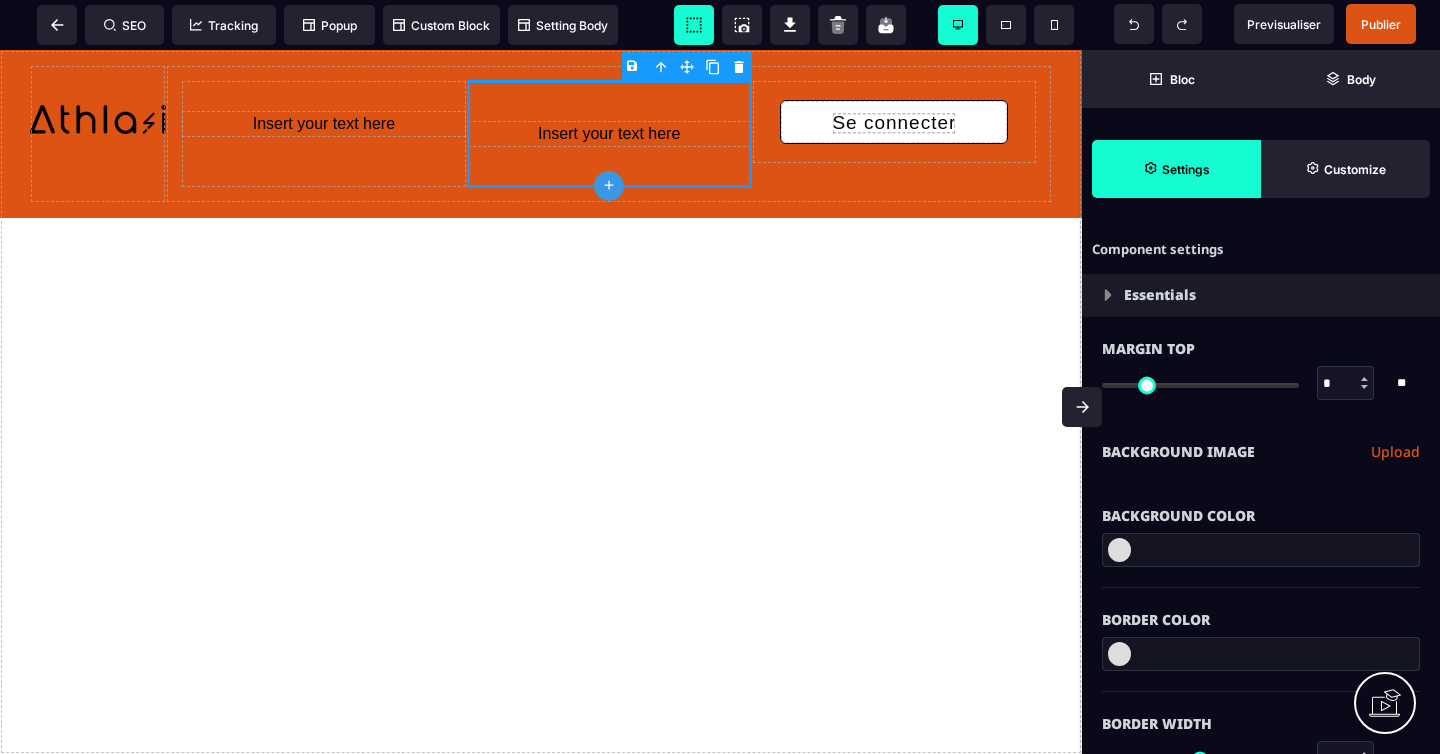 click on "B I U S
A *******
plus
Column
SEO
Tracking
Popup" at bounding box center (720, 377) 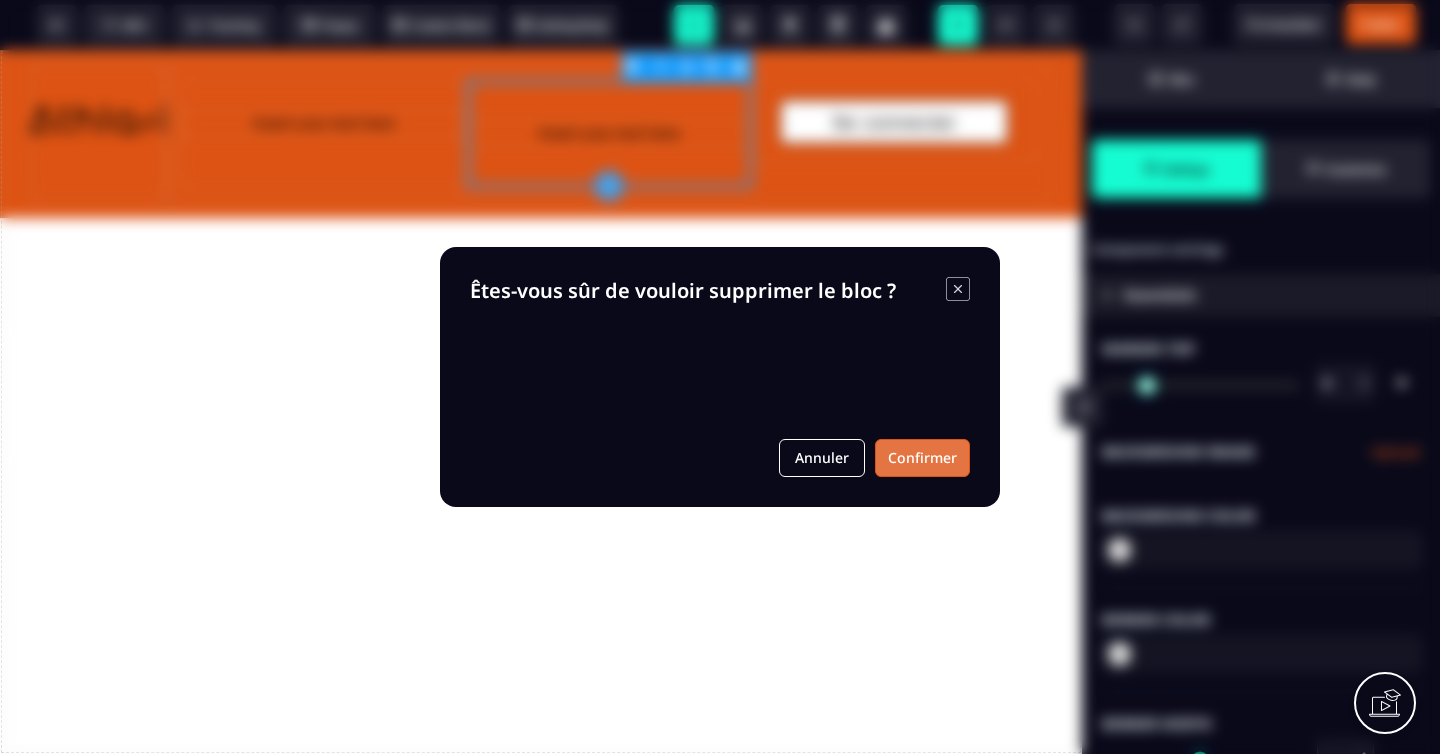 click on "Confirmer" at bounding box center [922, 458] 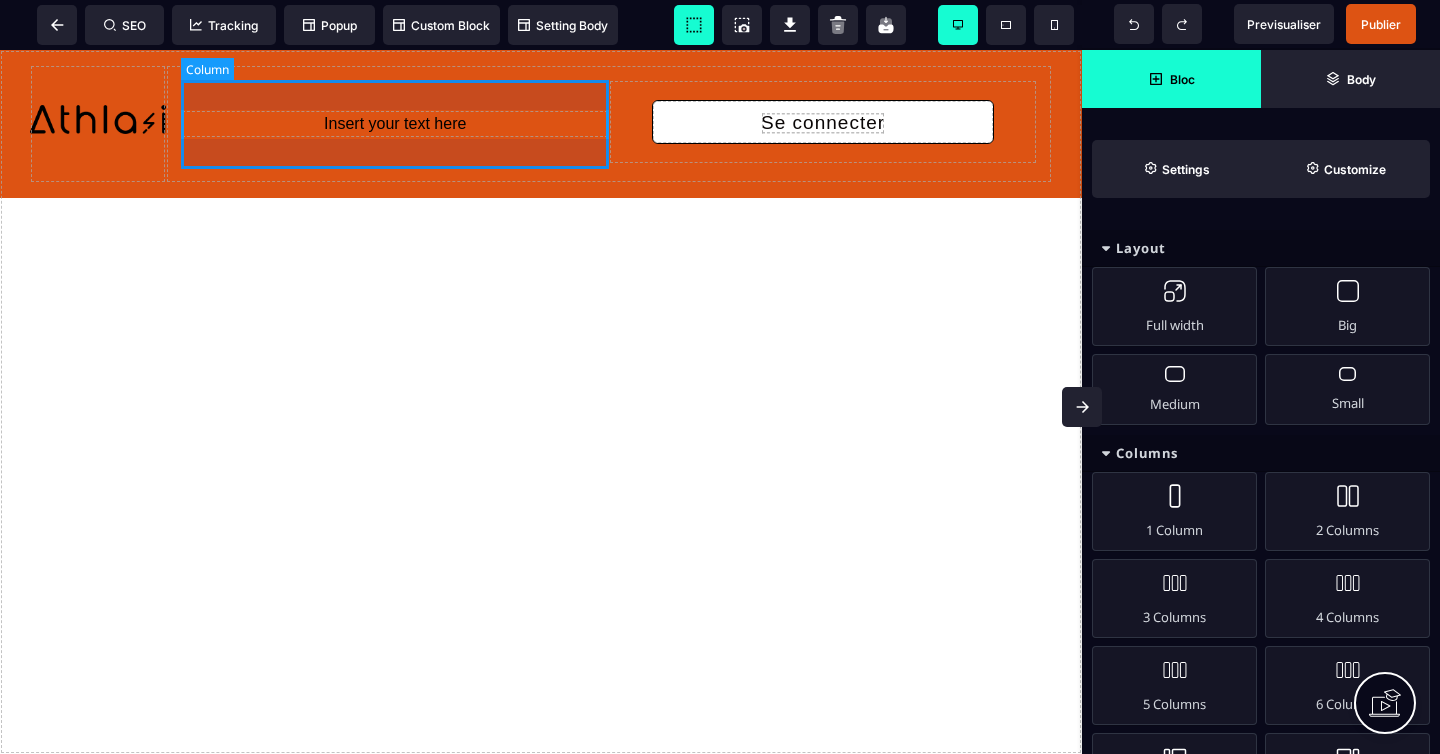 click on "Insert your text here" at bounding box center (395, 124) 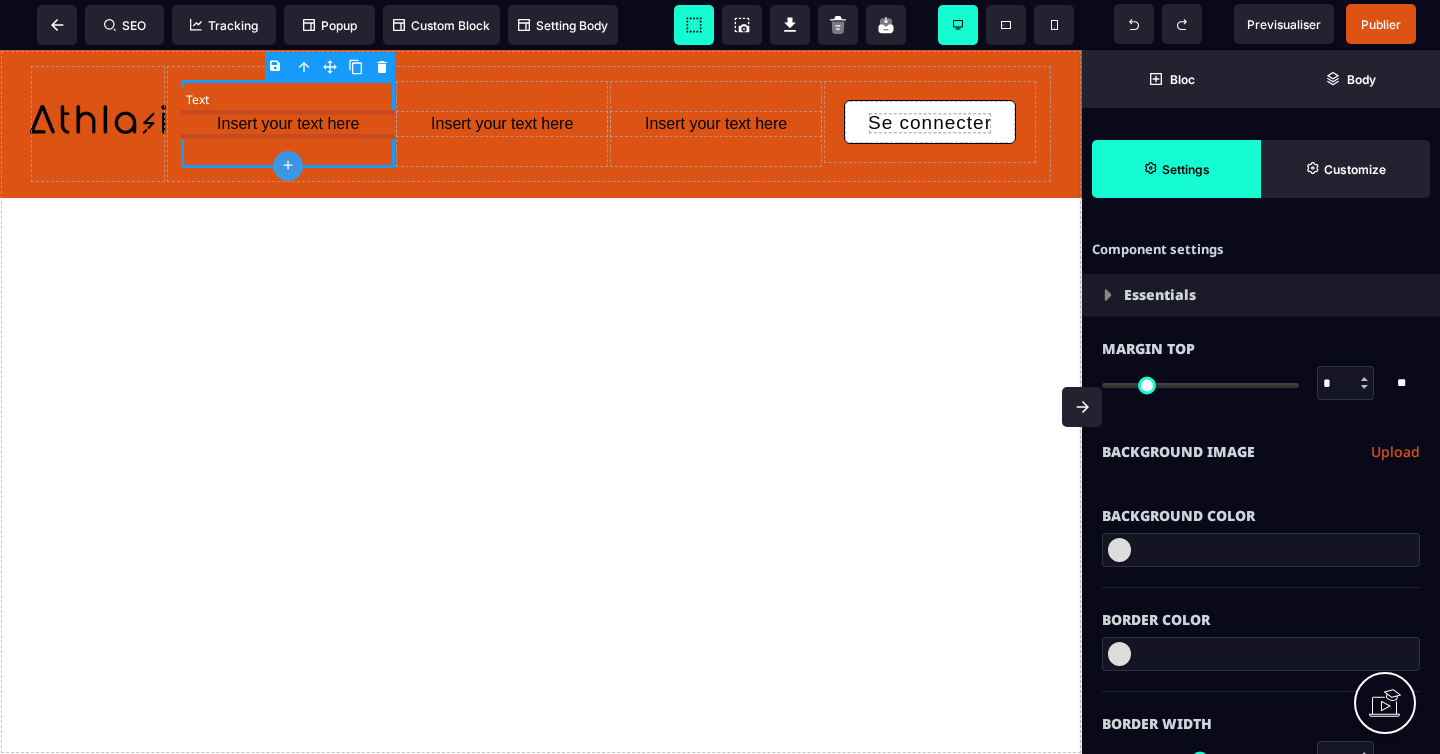 click on "Insert your text here" at bounding box center (288, 124) 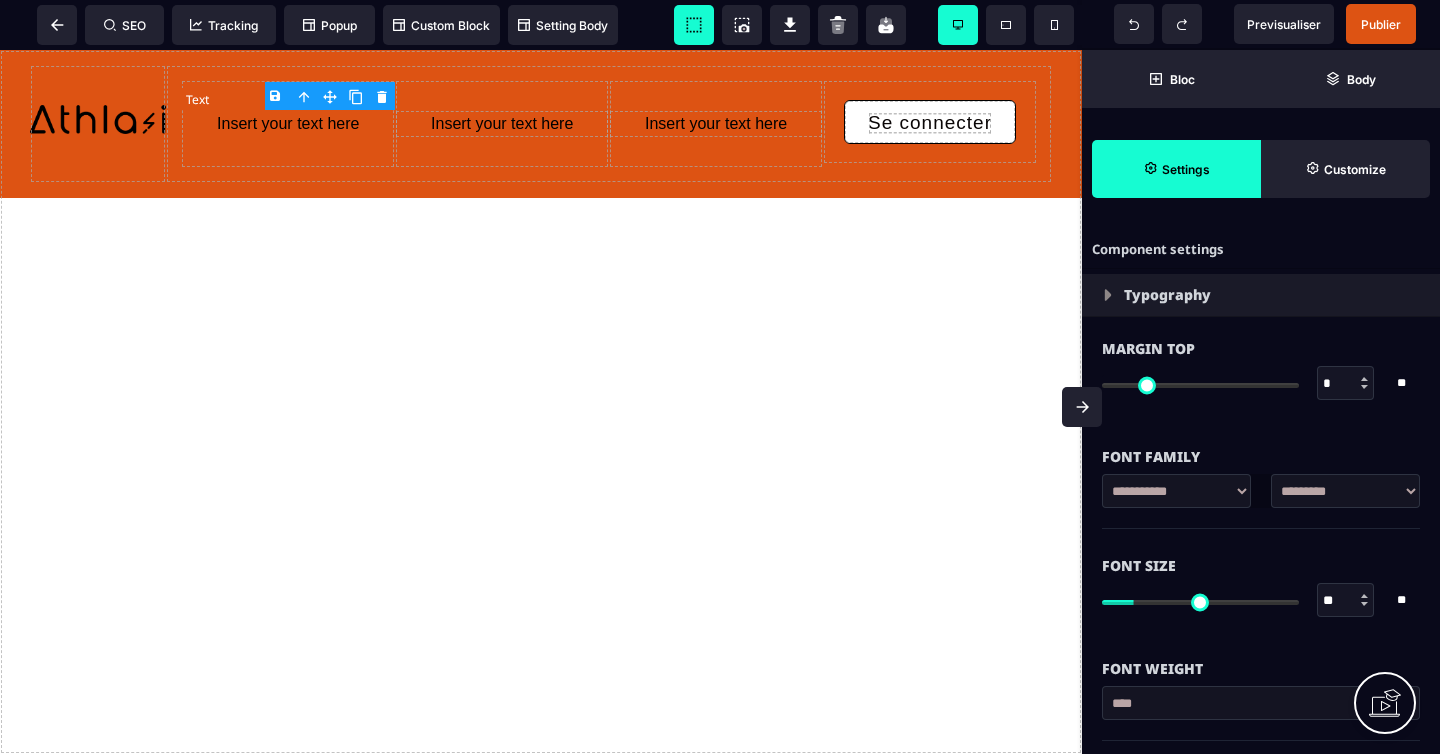 click on "Insert your text here" at bounding box center [288, 124] 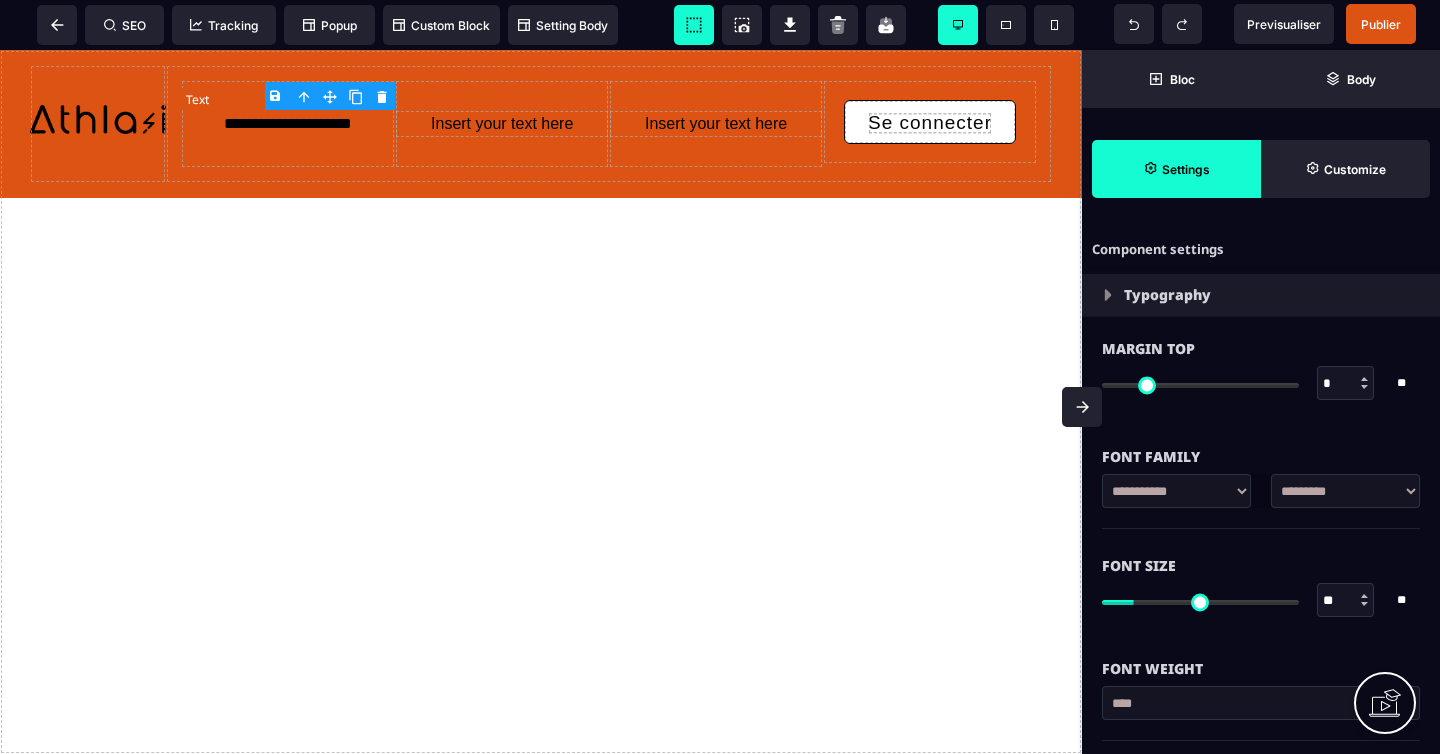 click on "**********" at bounding box center [288, 123] 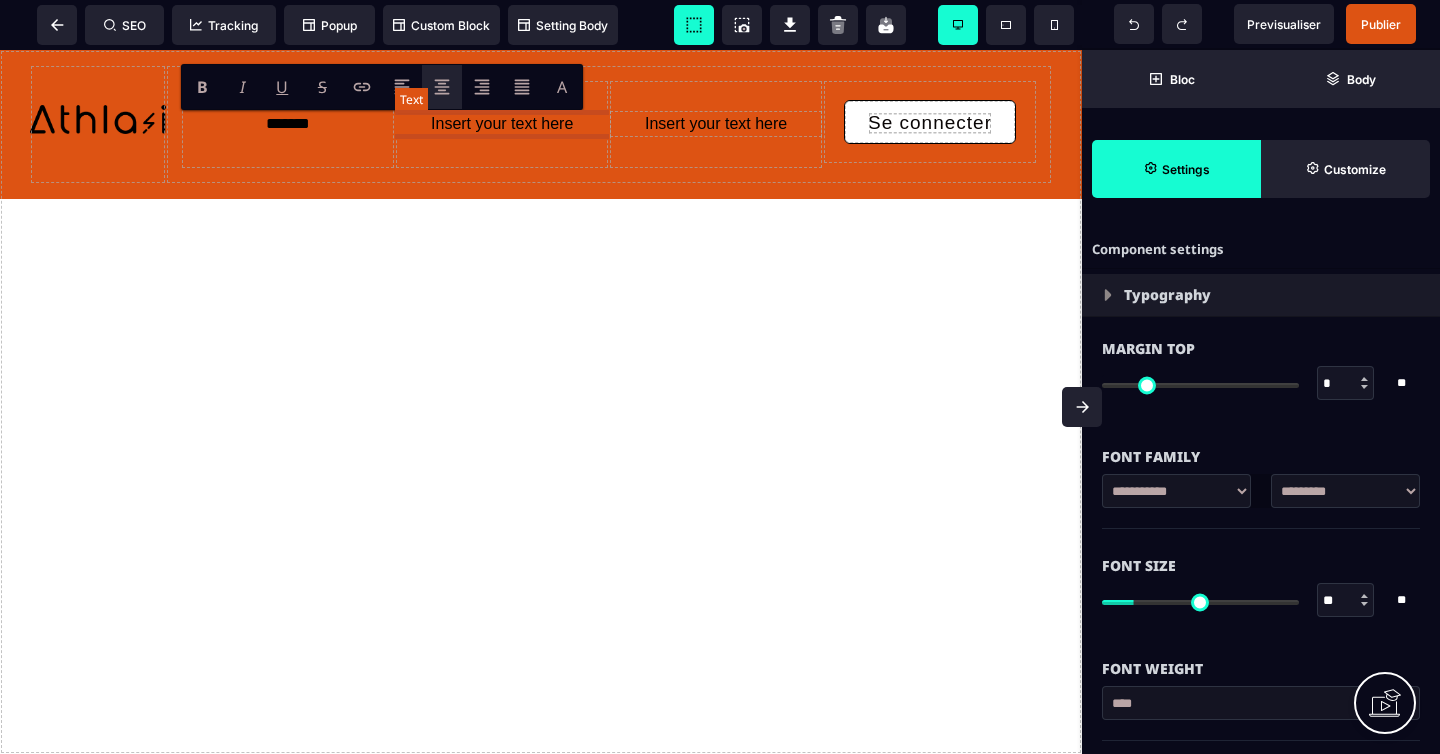 click on "Insert your text here" at bounding box center [502, 124] 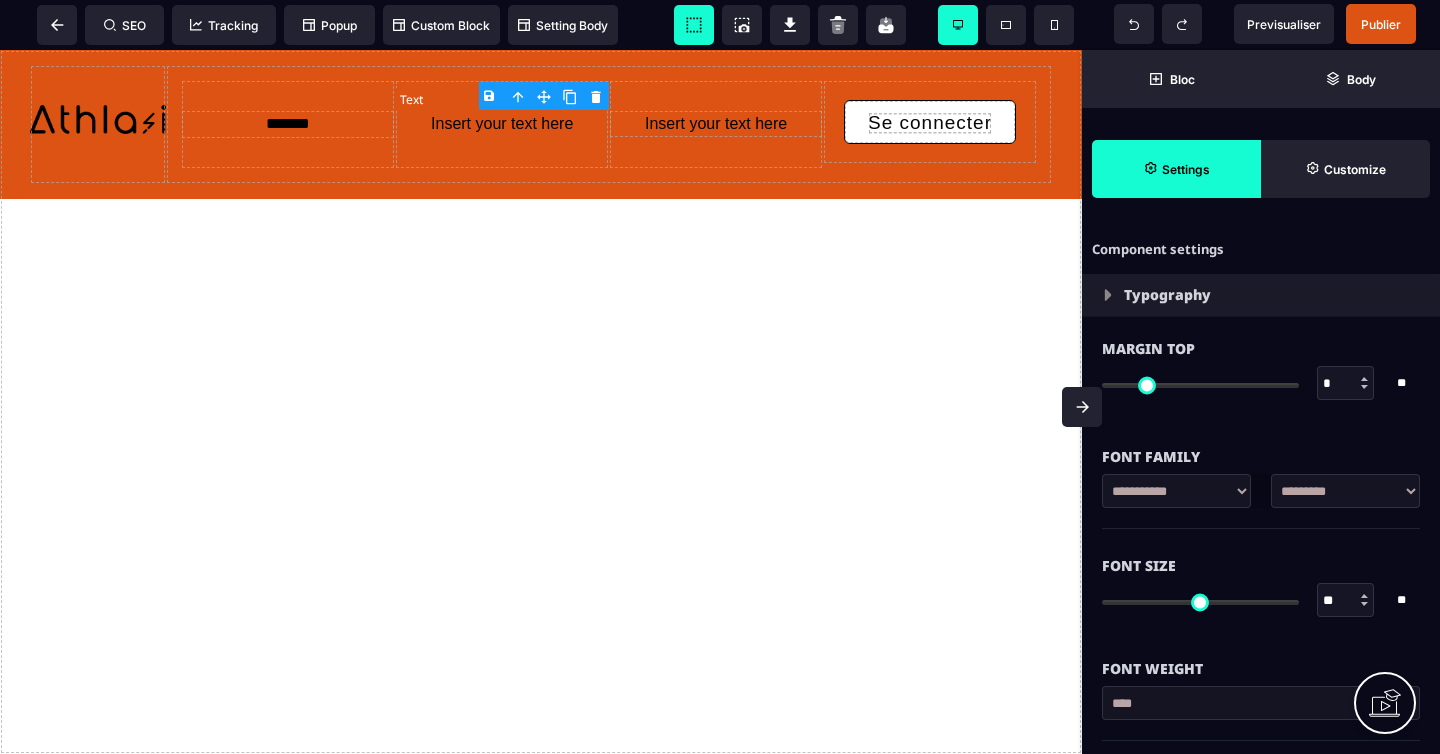 click on "Insert your text here" at bounding box center (502, 124) 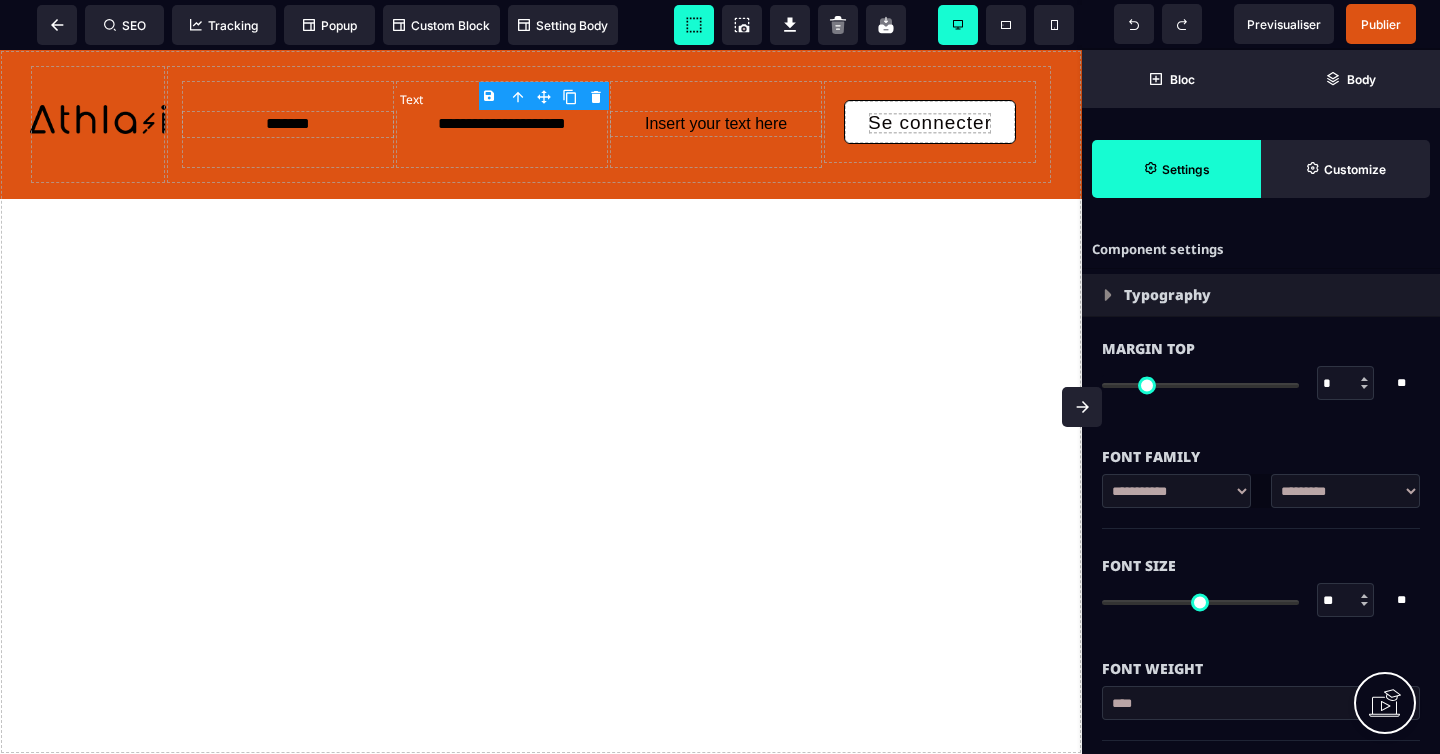 click on "**********" at bounding box center [502, 123] 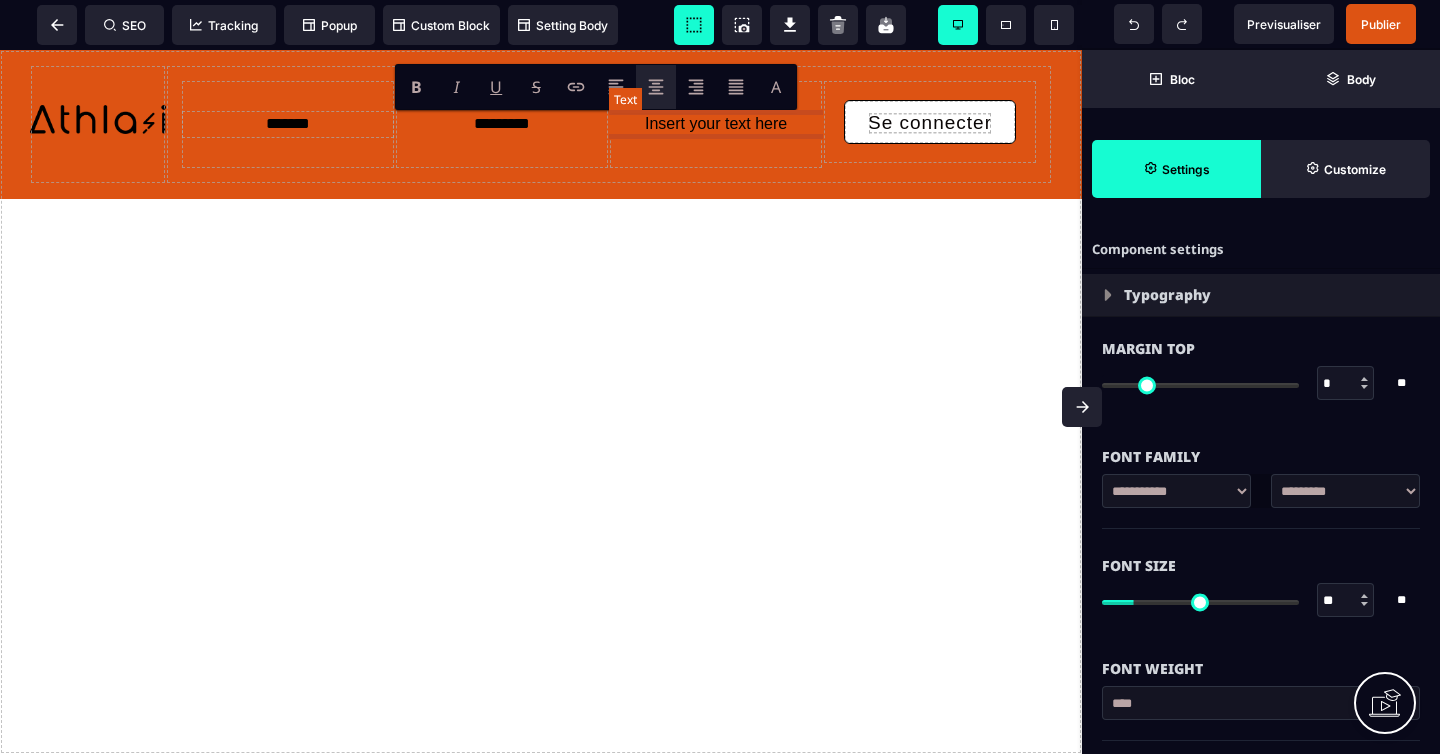 click on "Insert your text here" at bounding box center [716, 124] 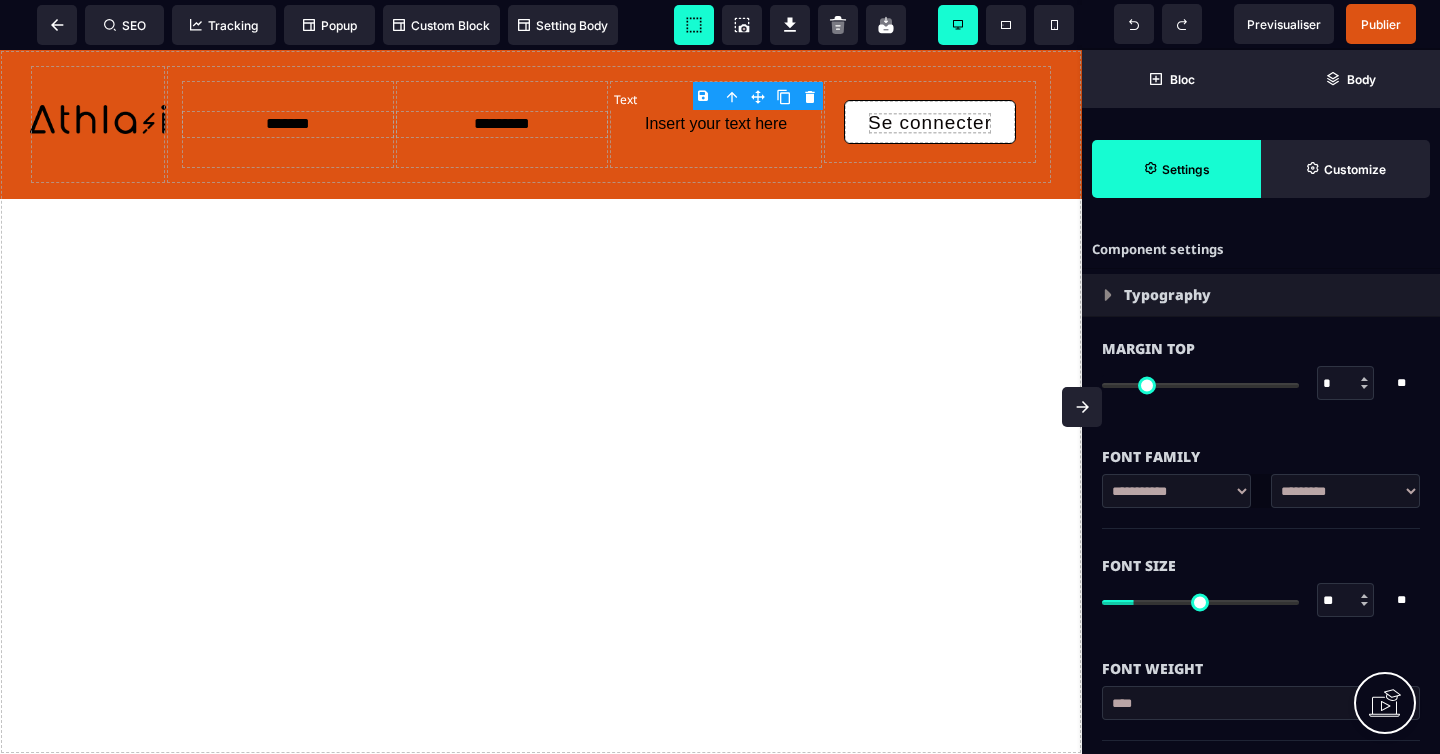 click on "Insert your text here" at bounding box center [716, 124] 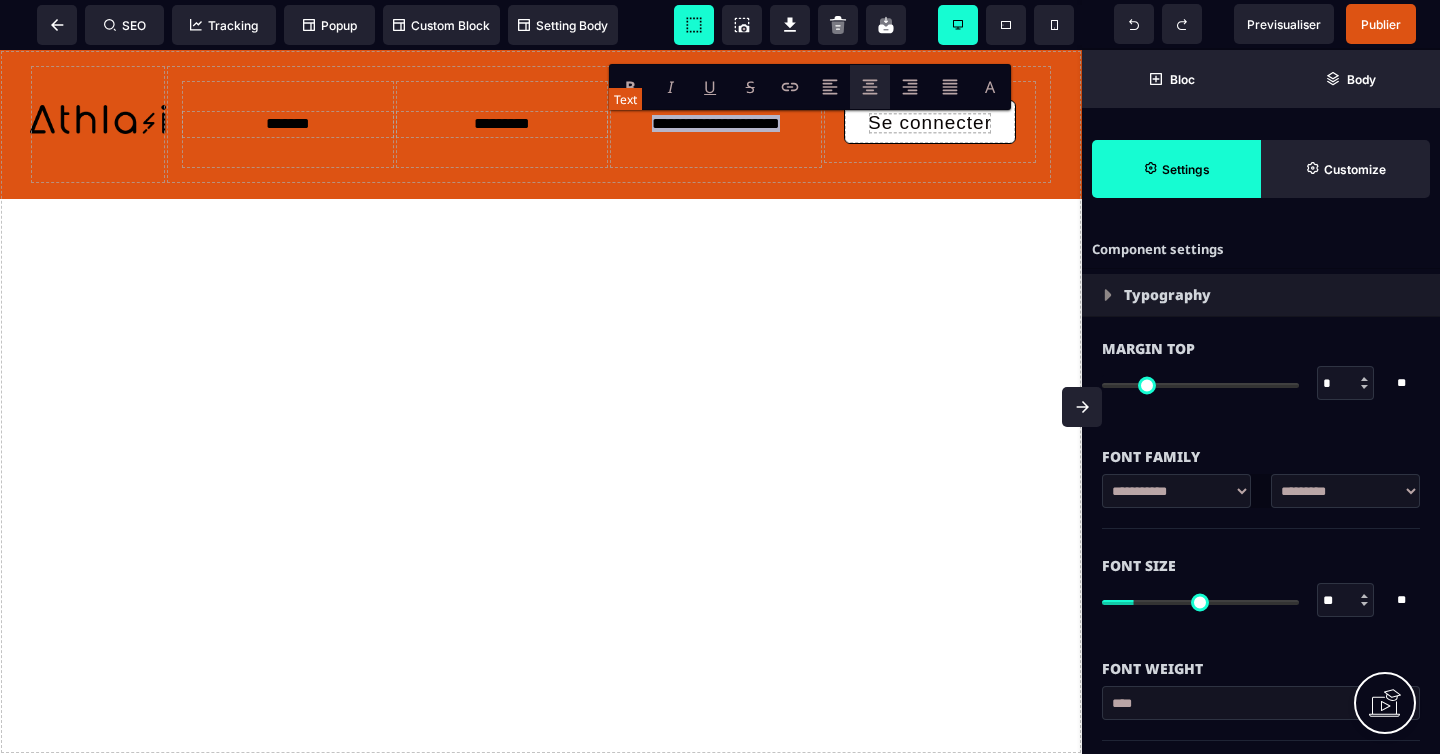 click on "**********" at bounding box center (716, 124) 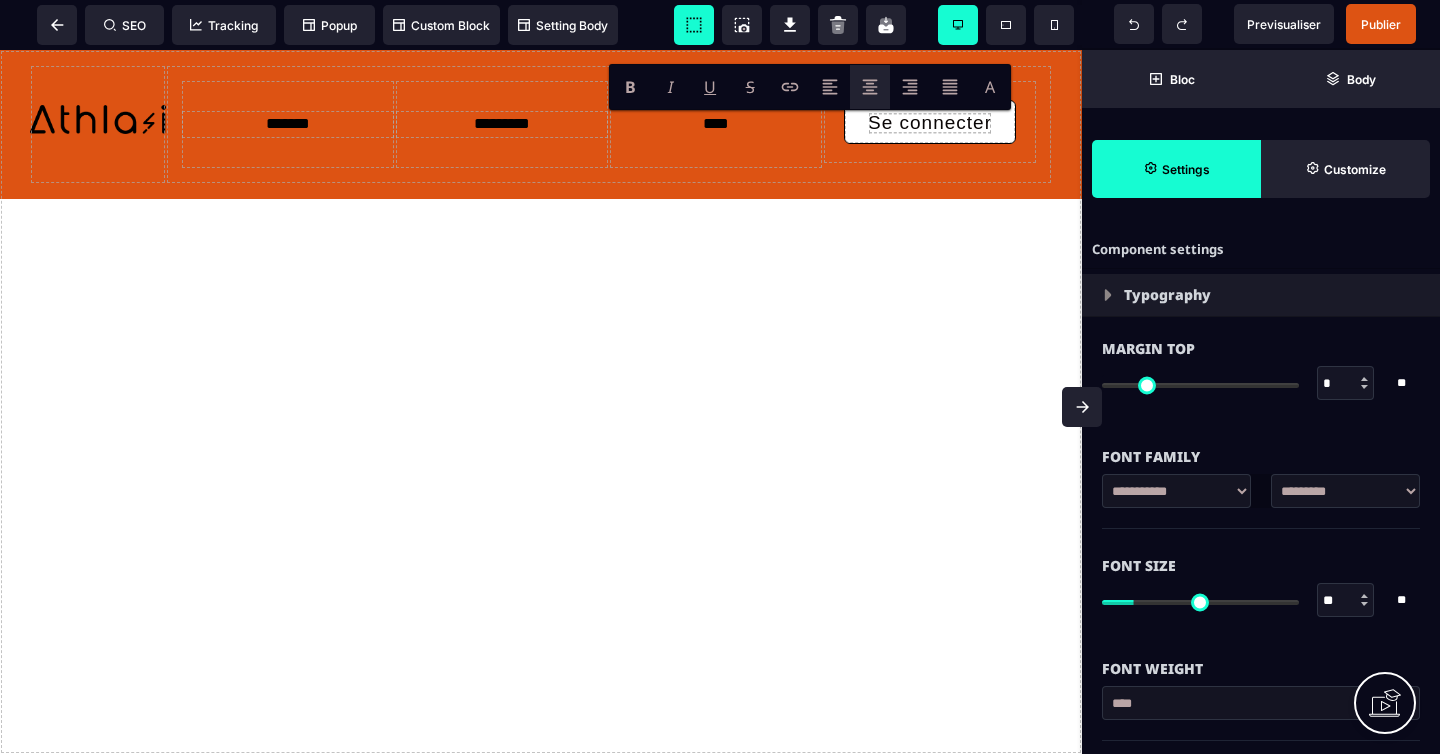 click on "******* ********* **** Se connecter" at bounding box center (541, 402) 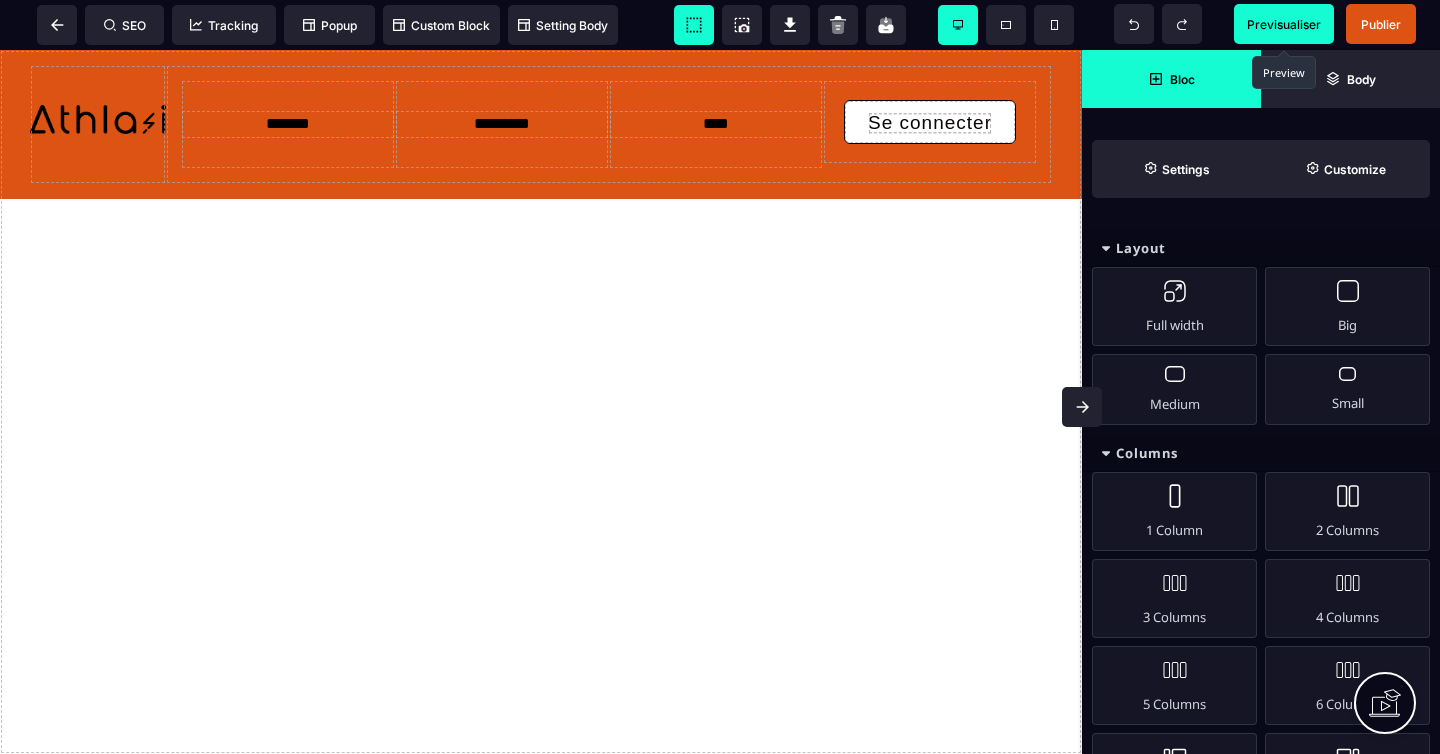 click on "Previsualiser" at bounding box center [1284, 24] 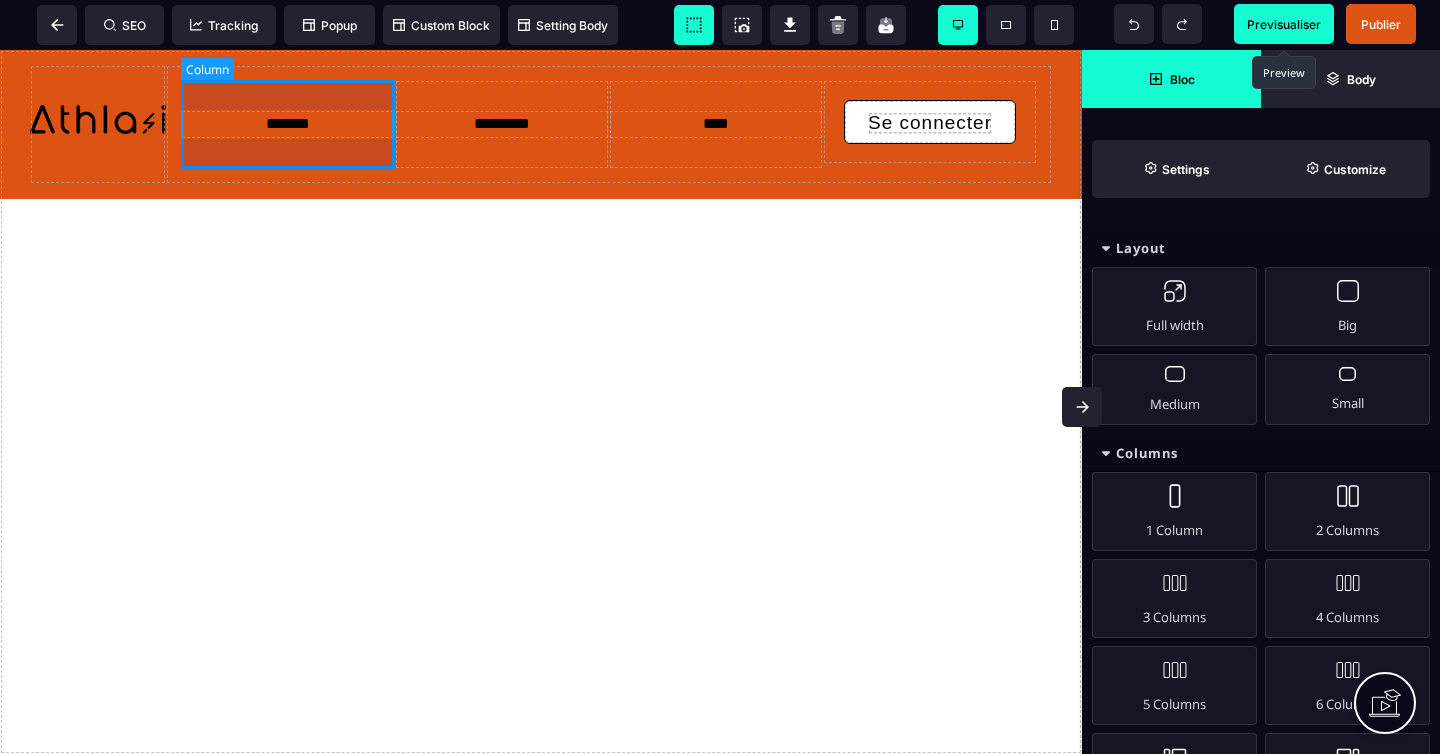 click on "*******" at bounding box center (288, 124) 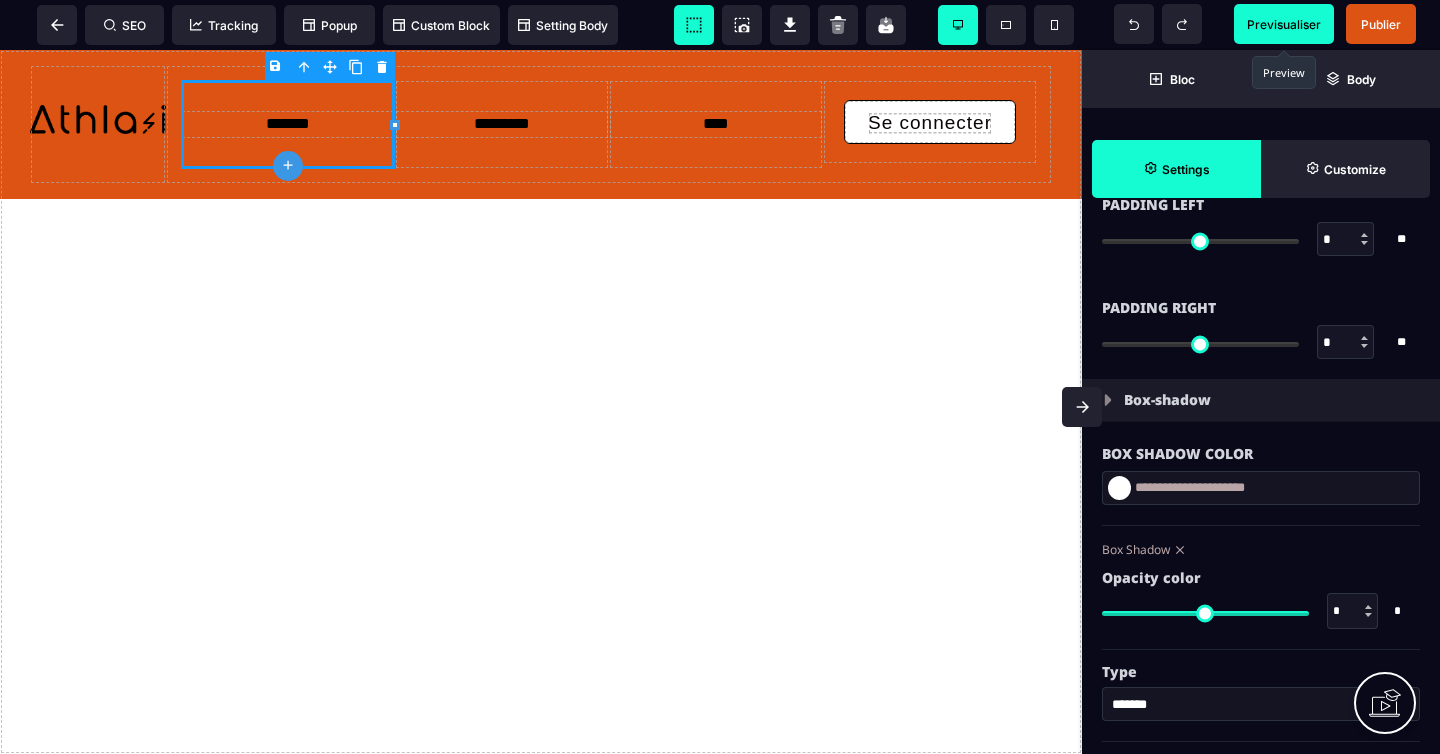 scroll, scrollTop: 1874, scrollLeft: 0, axis: vertical 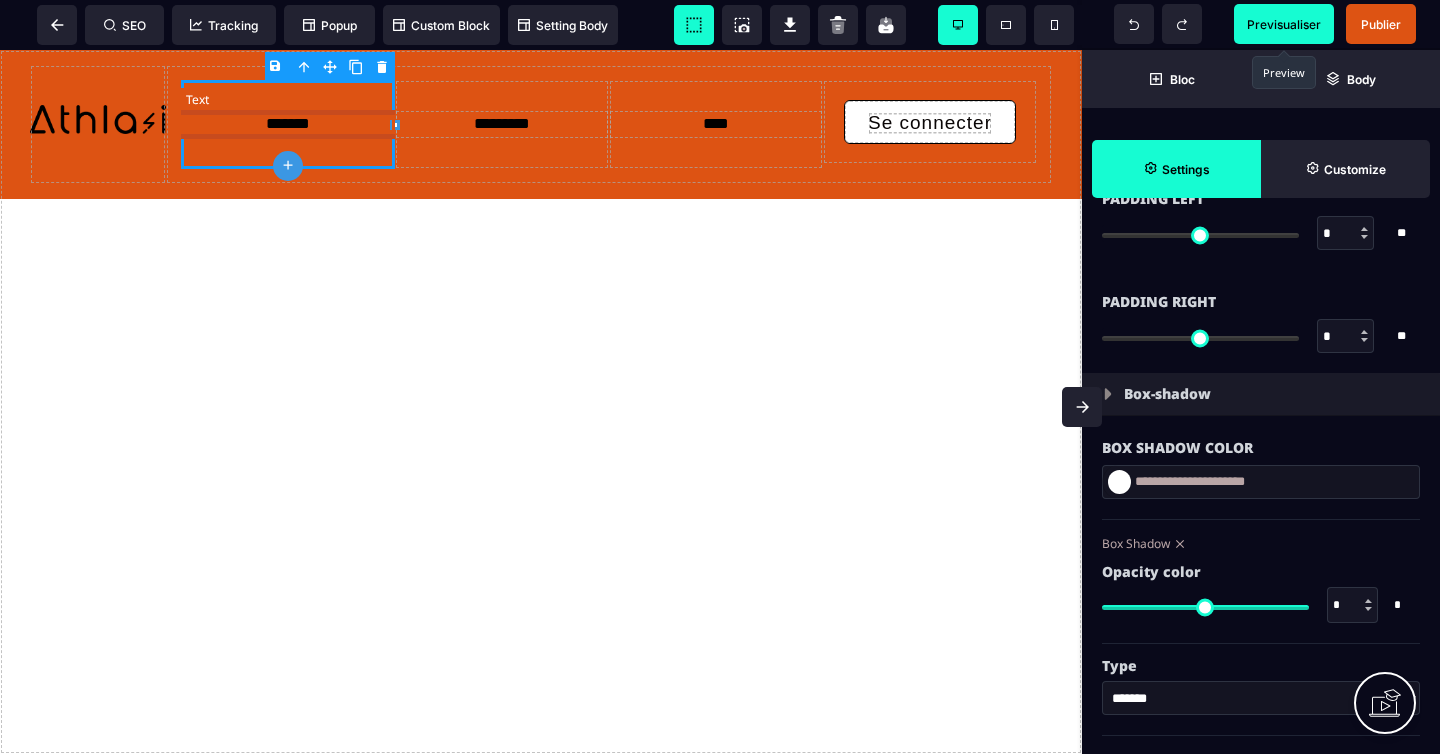 click on "*******" at bounding box center [288, 124] 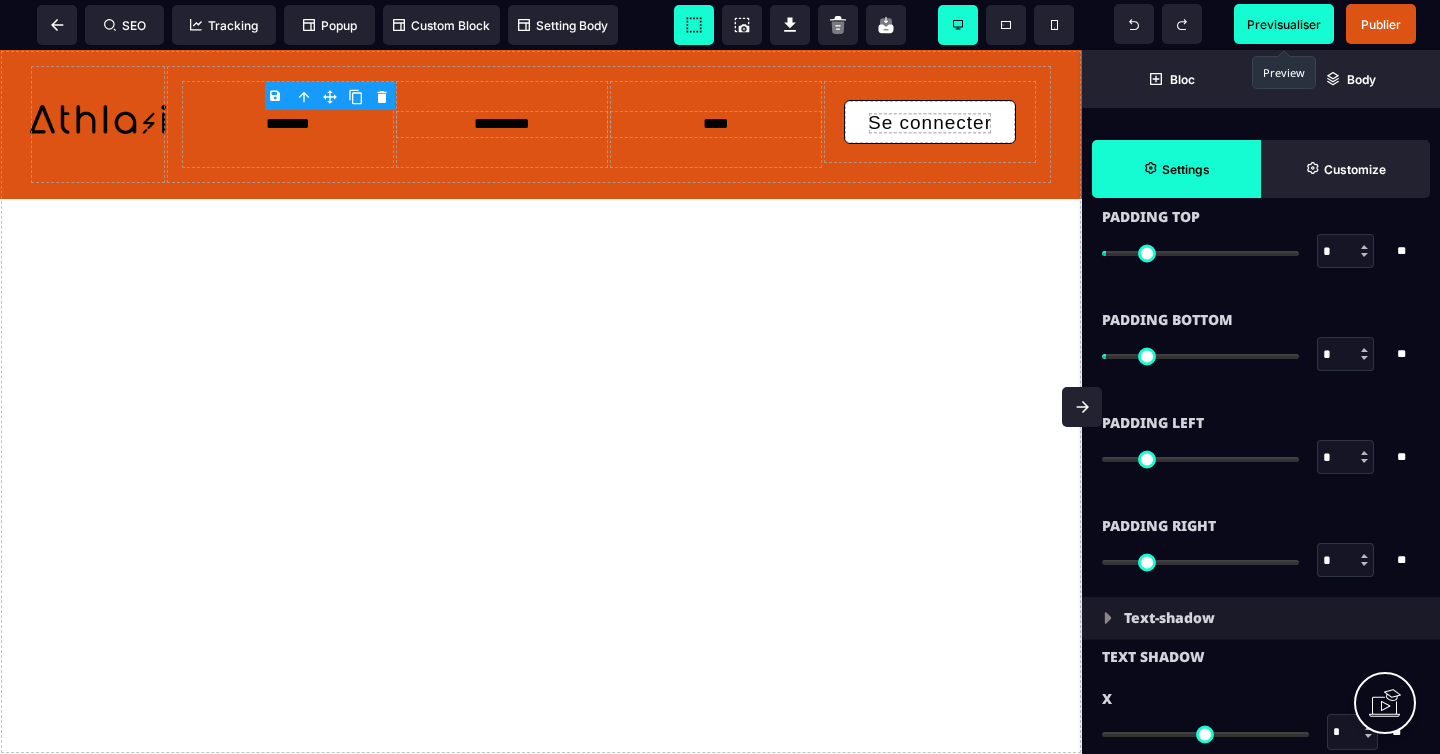 scroll, scrollTop: 1646, scrollLeft: 0, axis: vertical 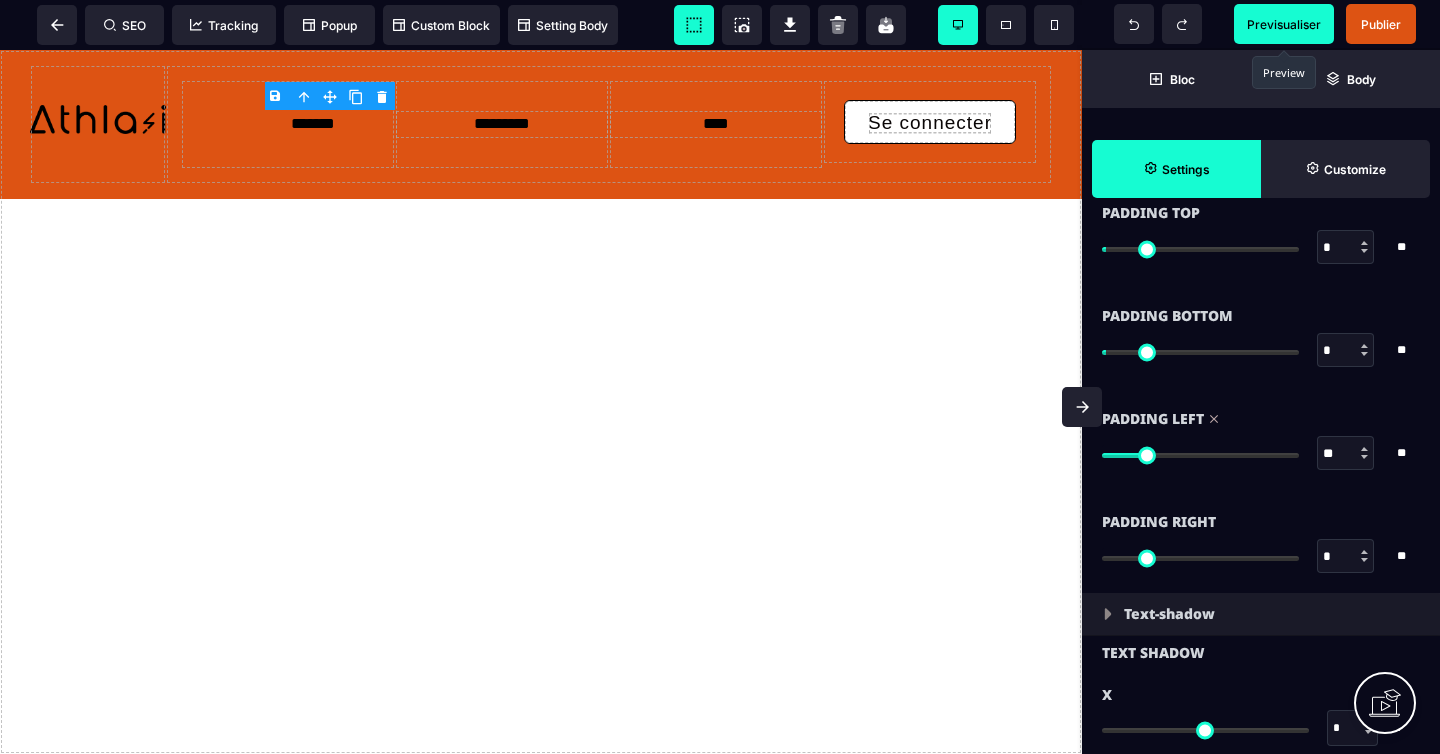 drag, startPoint x: 1112, startPoint y: 452, endPoint x: 1145, endPoint y: 450, distance: 33.06055 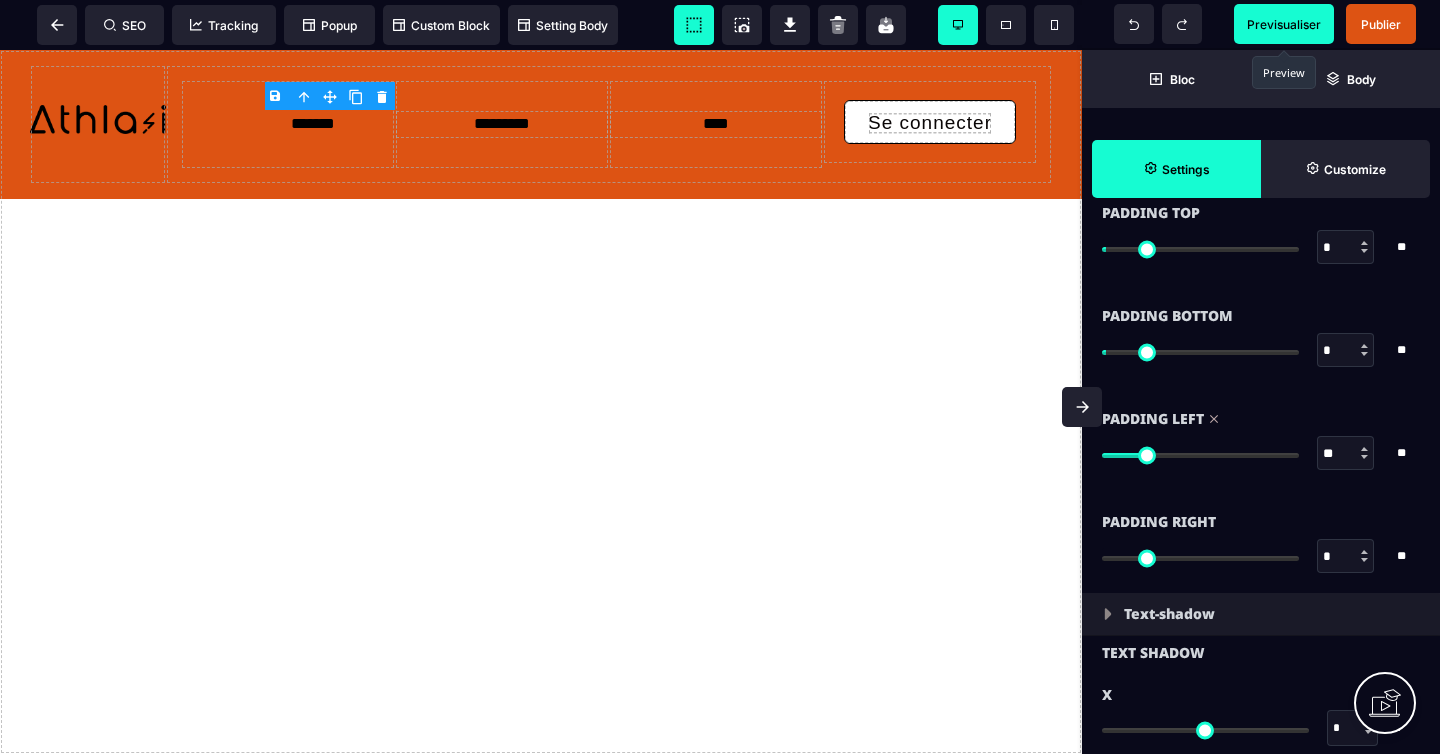 click at bounding box center (1200, 455) 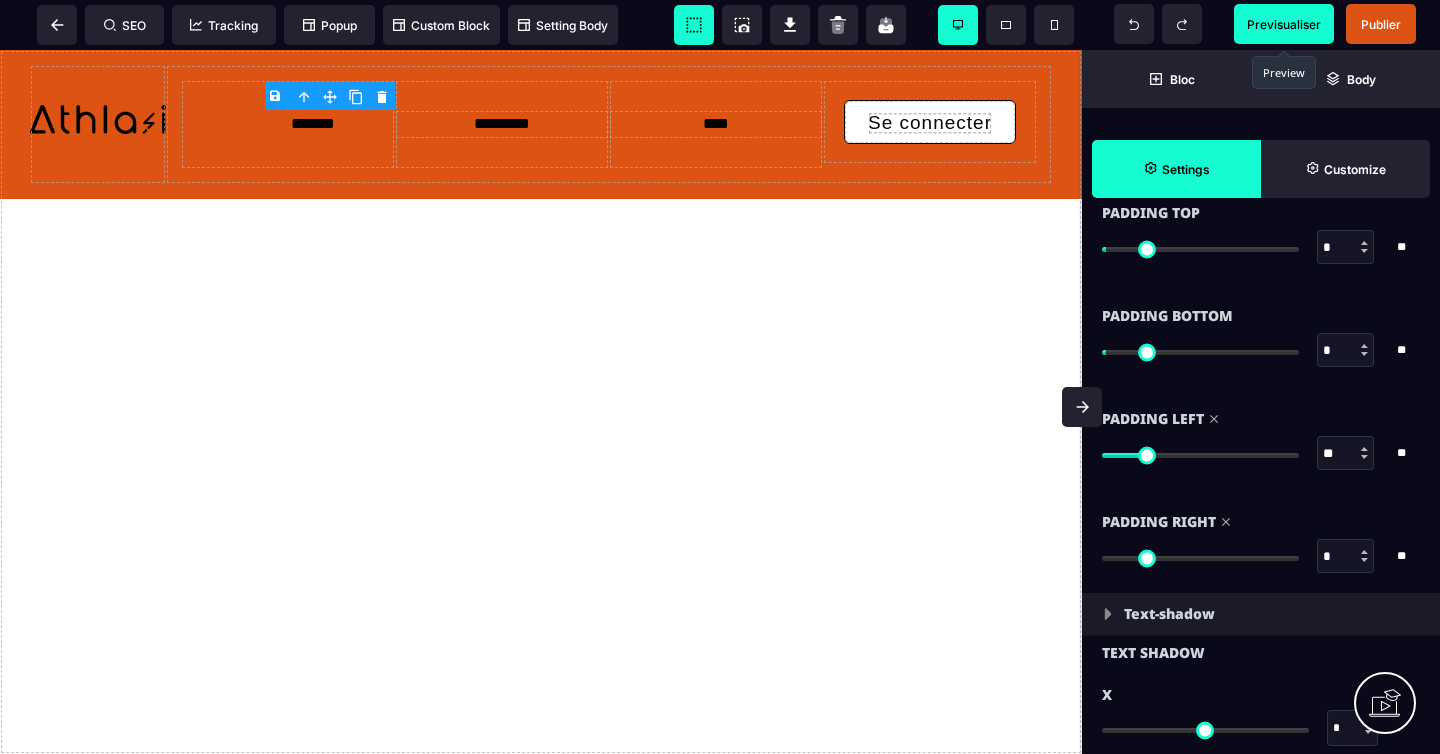 drag, startPoint x: 1114, startPoint y: 557, endPoint x: 1089, endPoint y: 543, distance: 28.653097 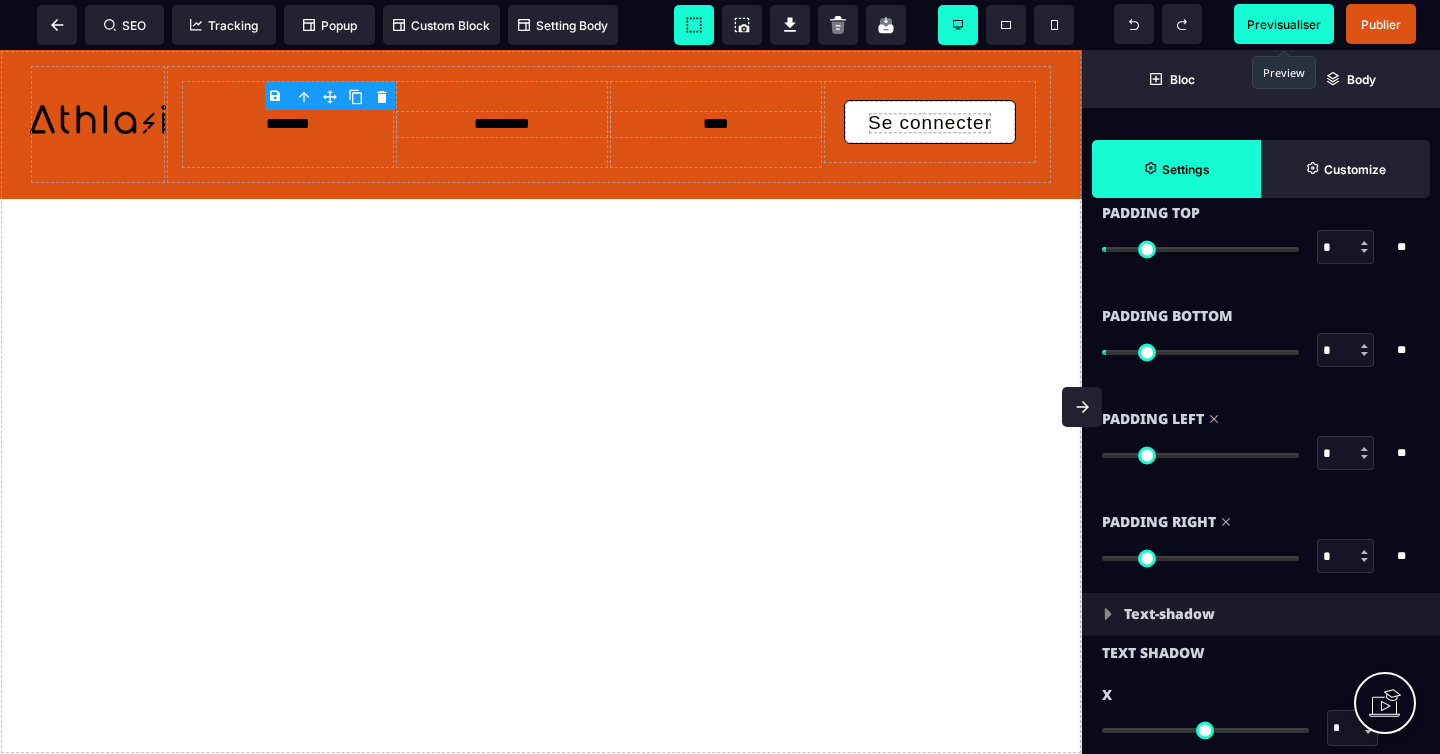 drag, startPoint x: 1145, startPoint y: 460, endPoint x: 1089, endPoint y: 460, distance: 56 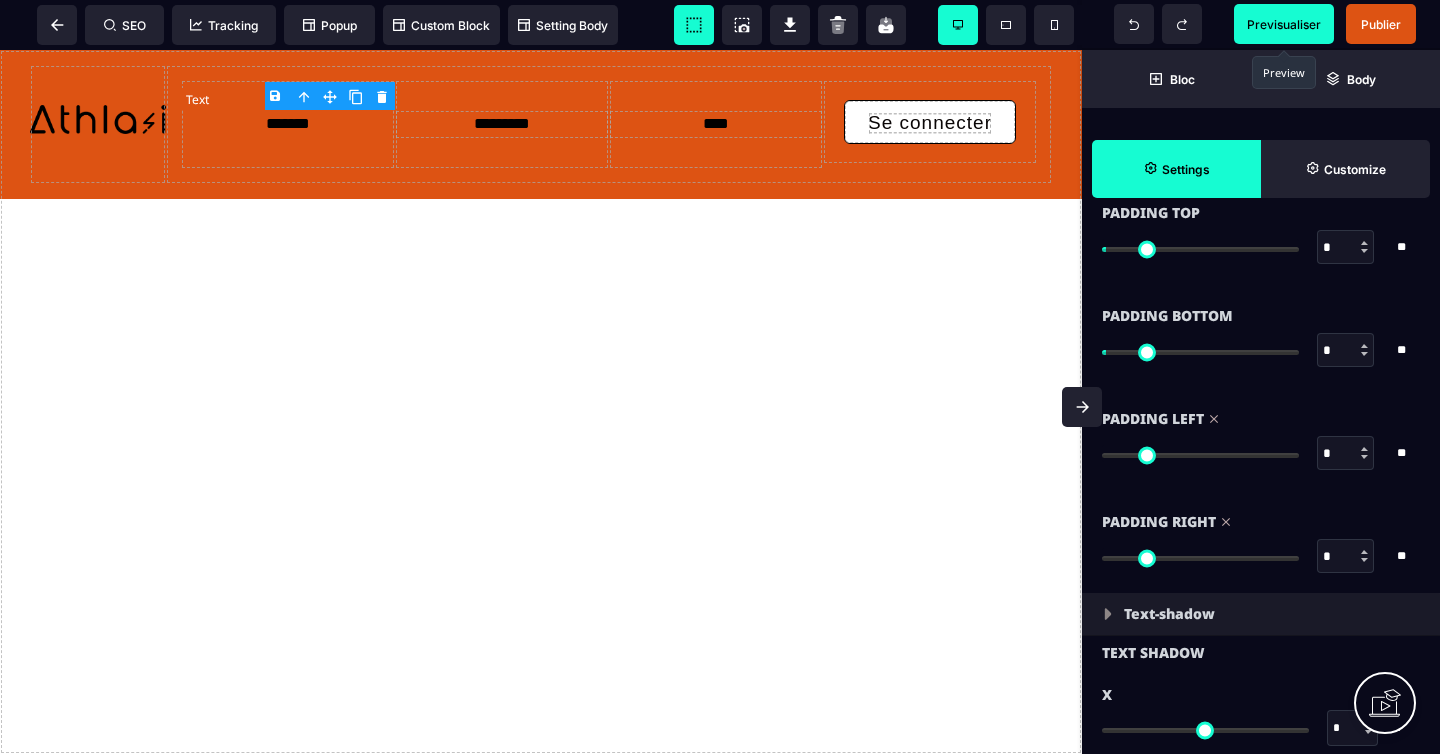 click on "*******" at bounding box center [288, 124] 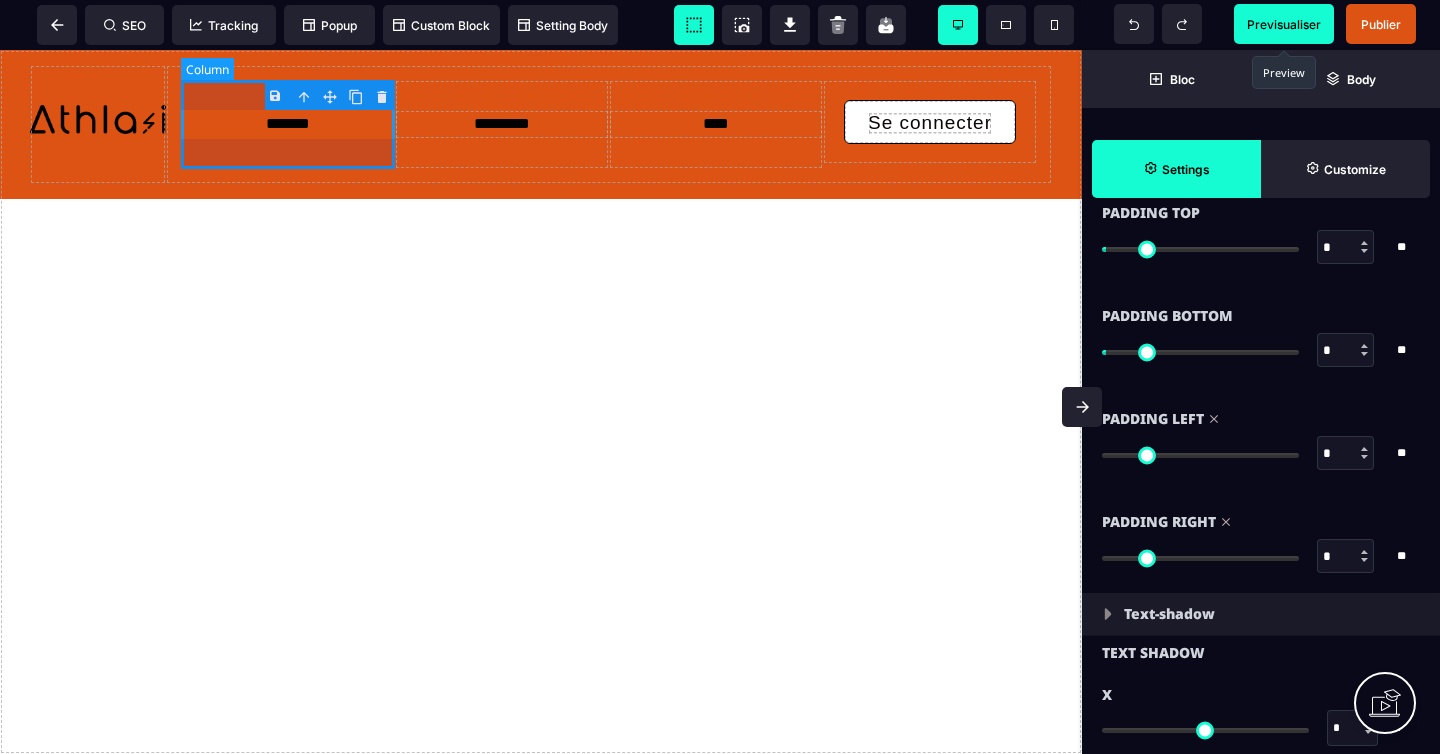 click on "*******" at bounding box center (288, 124) 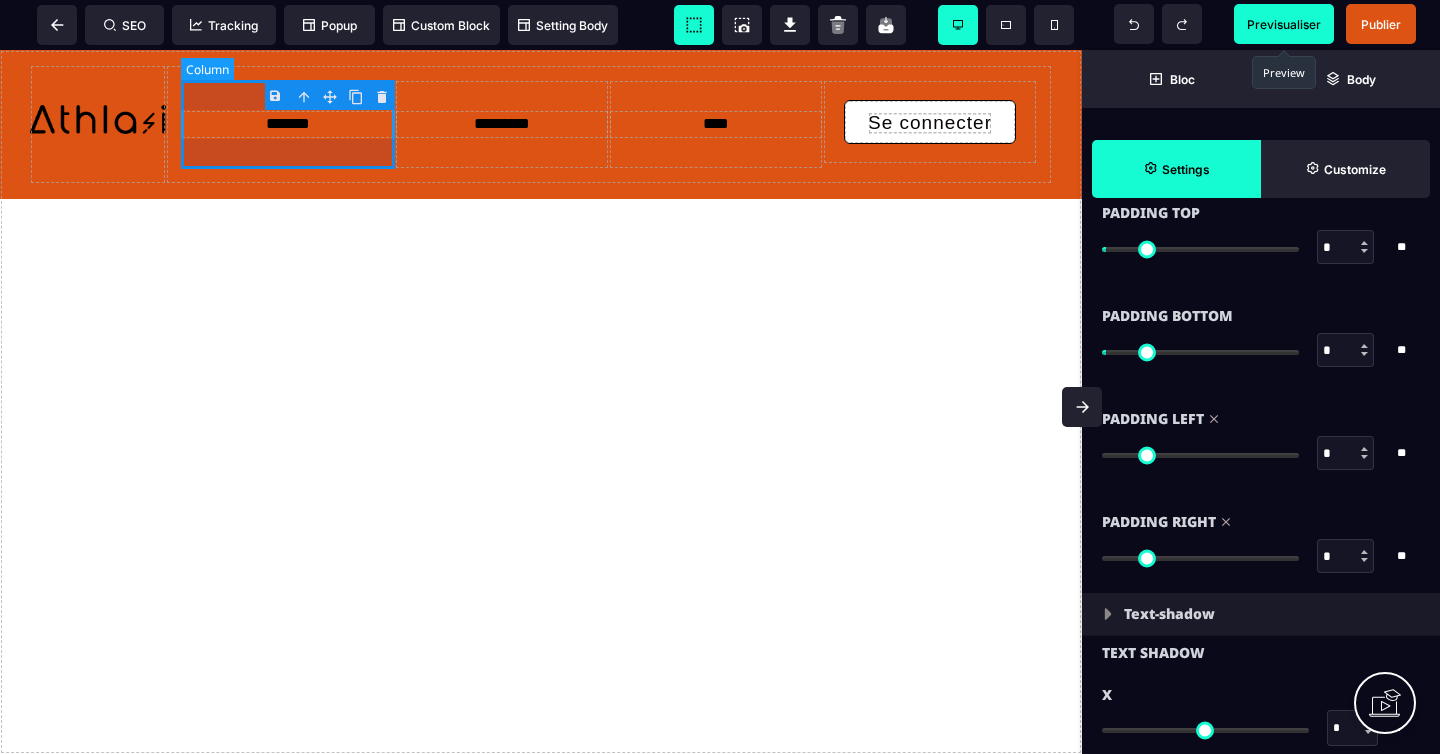 scroll, scrollTop: 0, scrollLeft: 0, axis: both 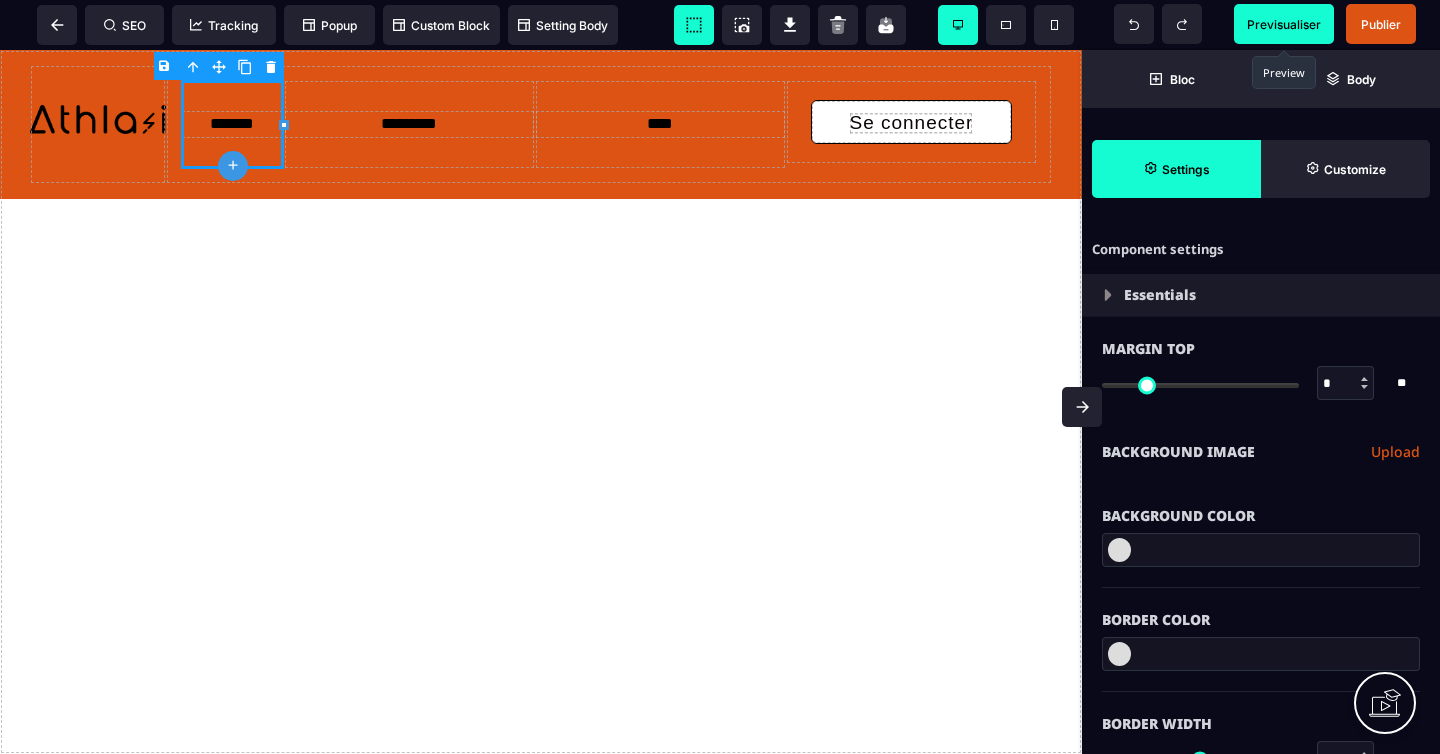 click on "B I U S
A *******
plus
Text" at bounding box center (541, 402) 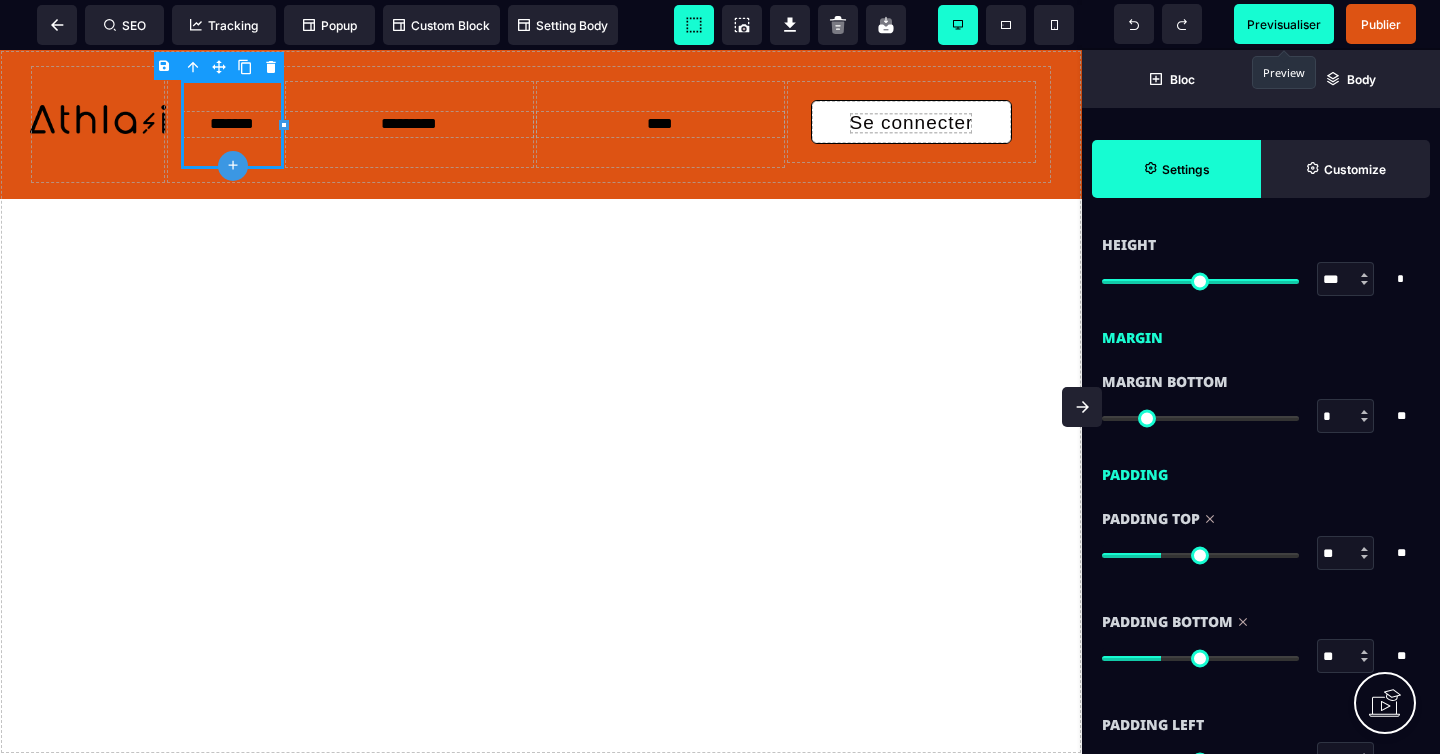 scroll, scrollTop: 1350, scrollLeft: 0, axis: vertical 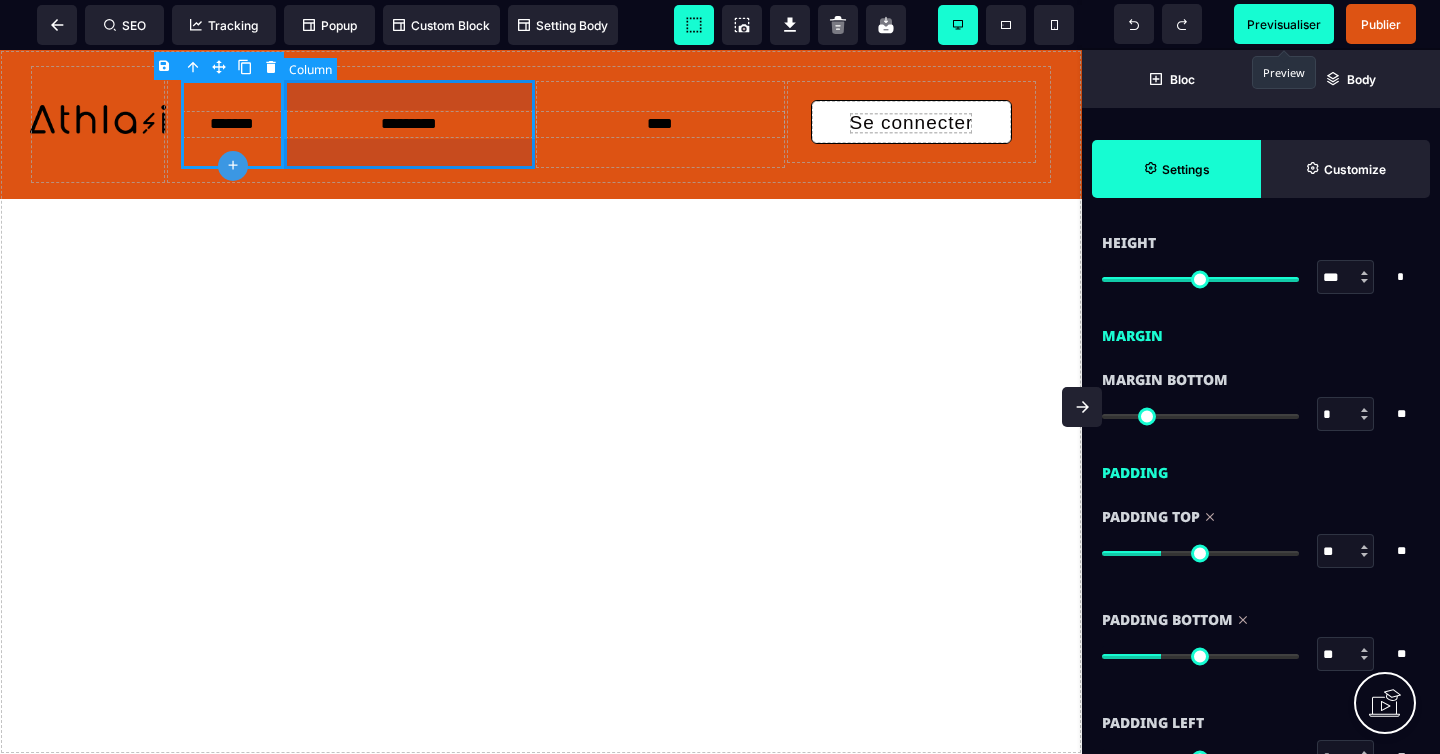 click on "*********" at bounding box center [409, 124] 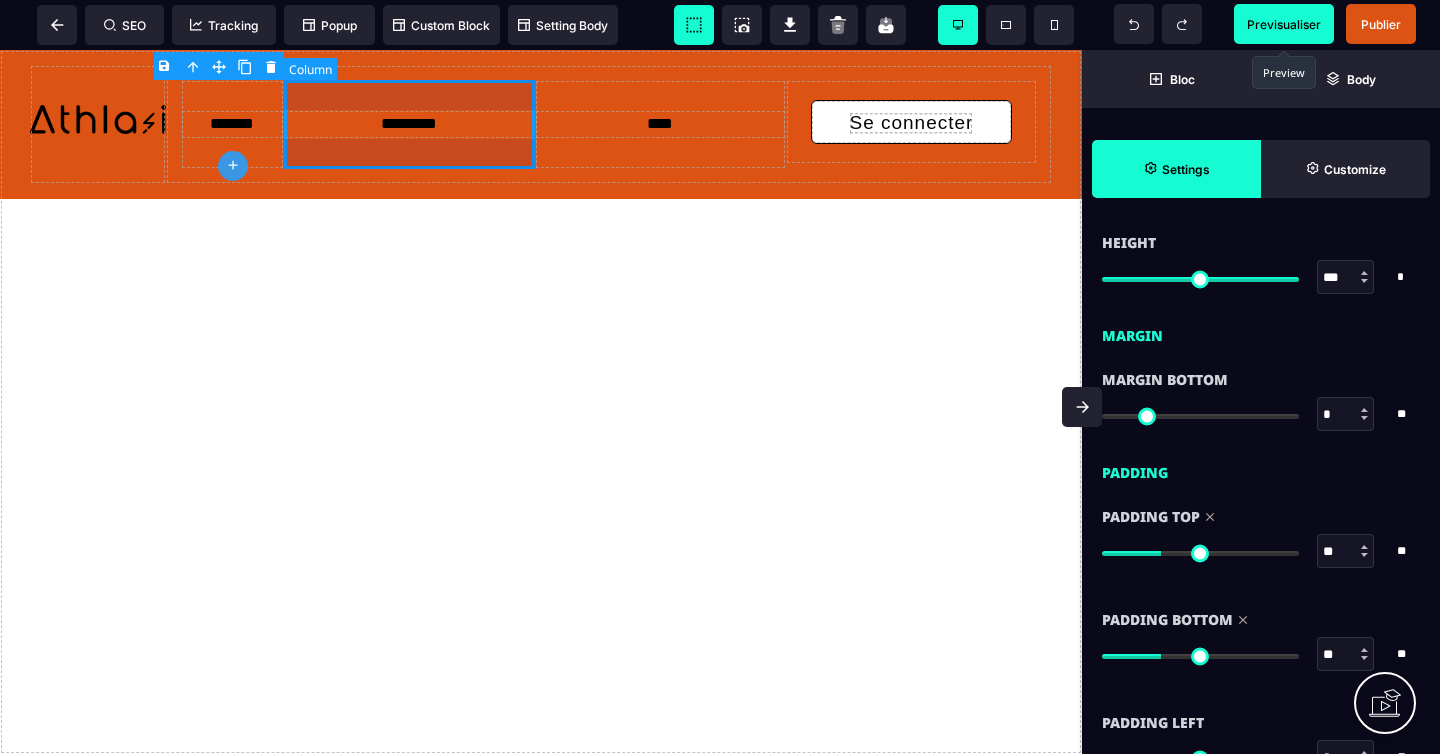 scroll, scrollTop: 0, scrollLeft: 0, axis: both 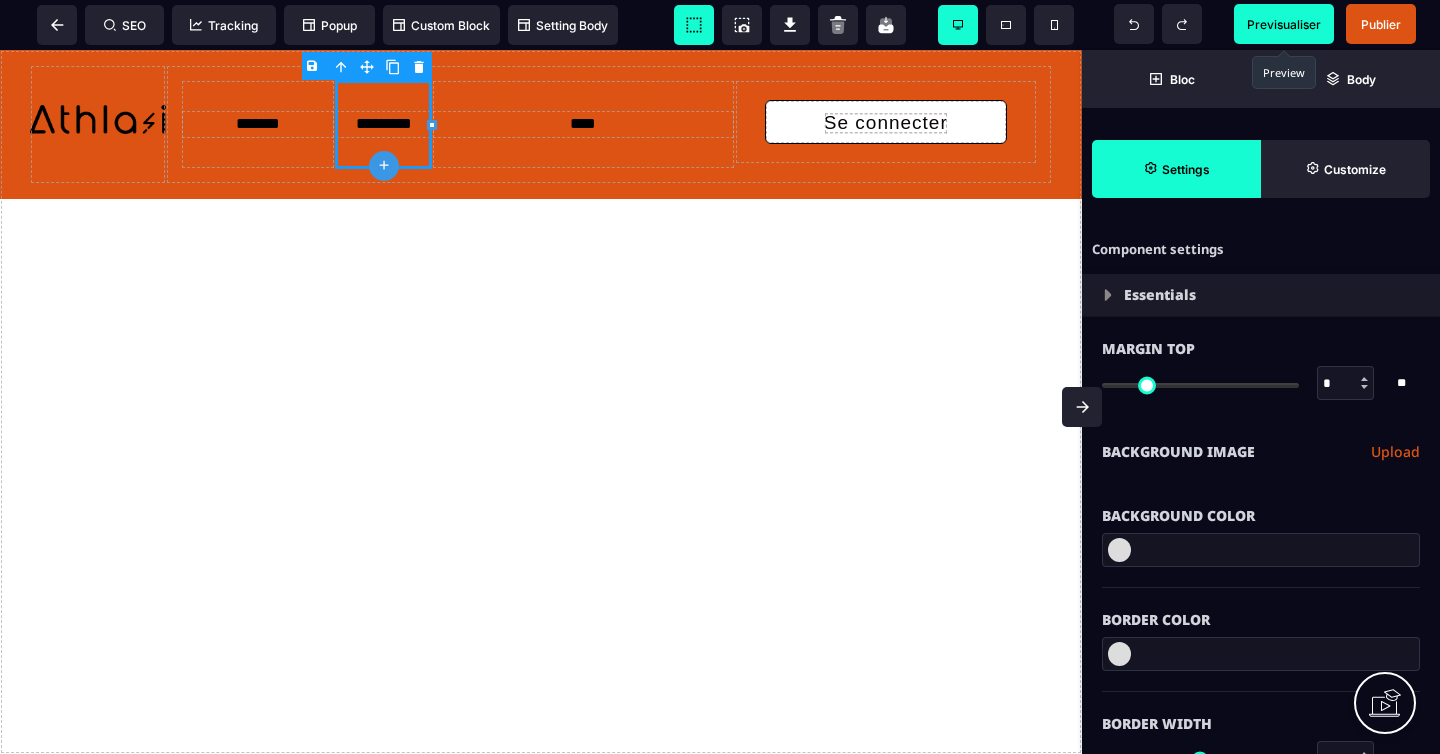 click on "B I U S
A *******
plus
Text" at bounding box center [541, 402] 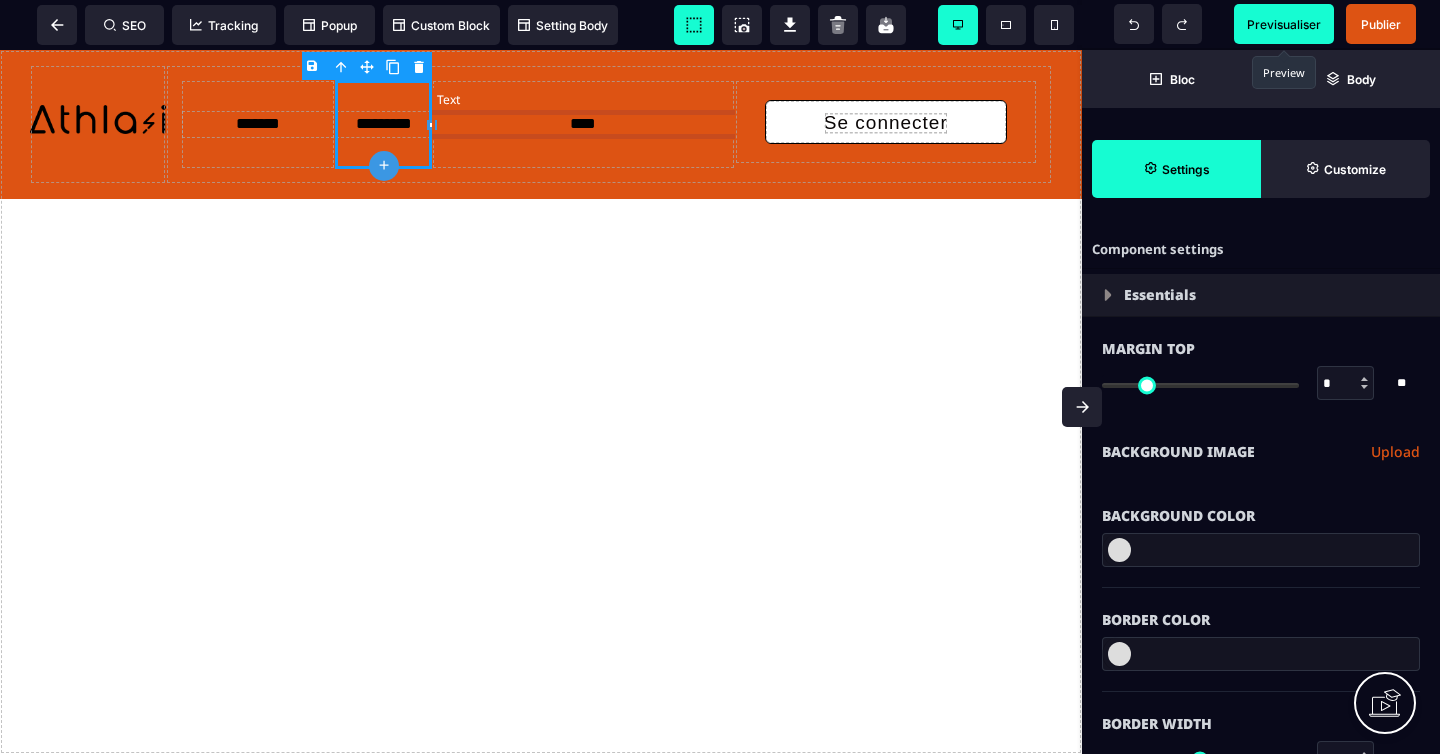 click on "****" at bounding box center [583, 124] 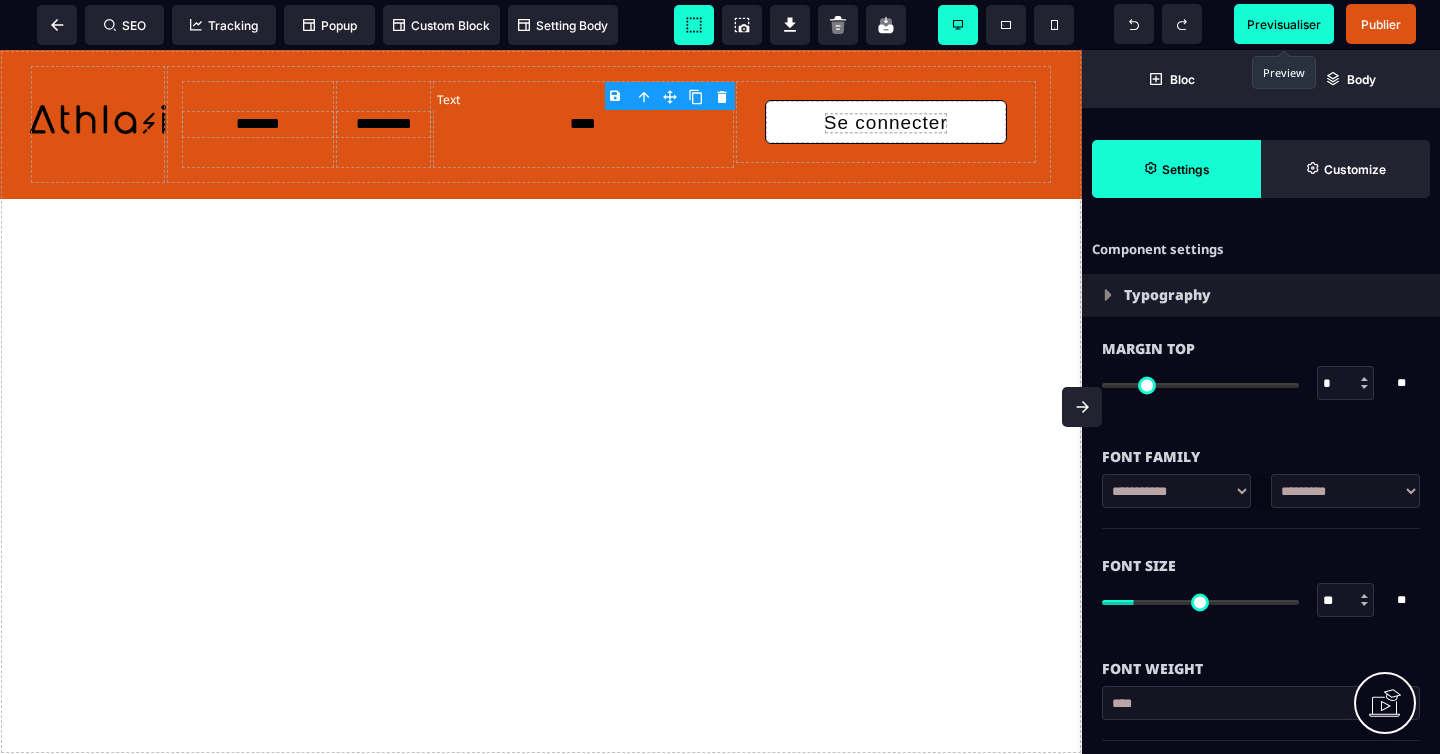 click on "****" at bounding box center [583, 124] 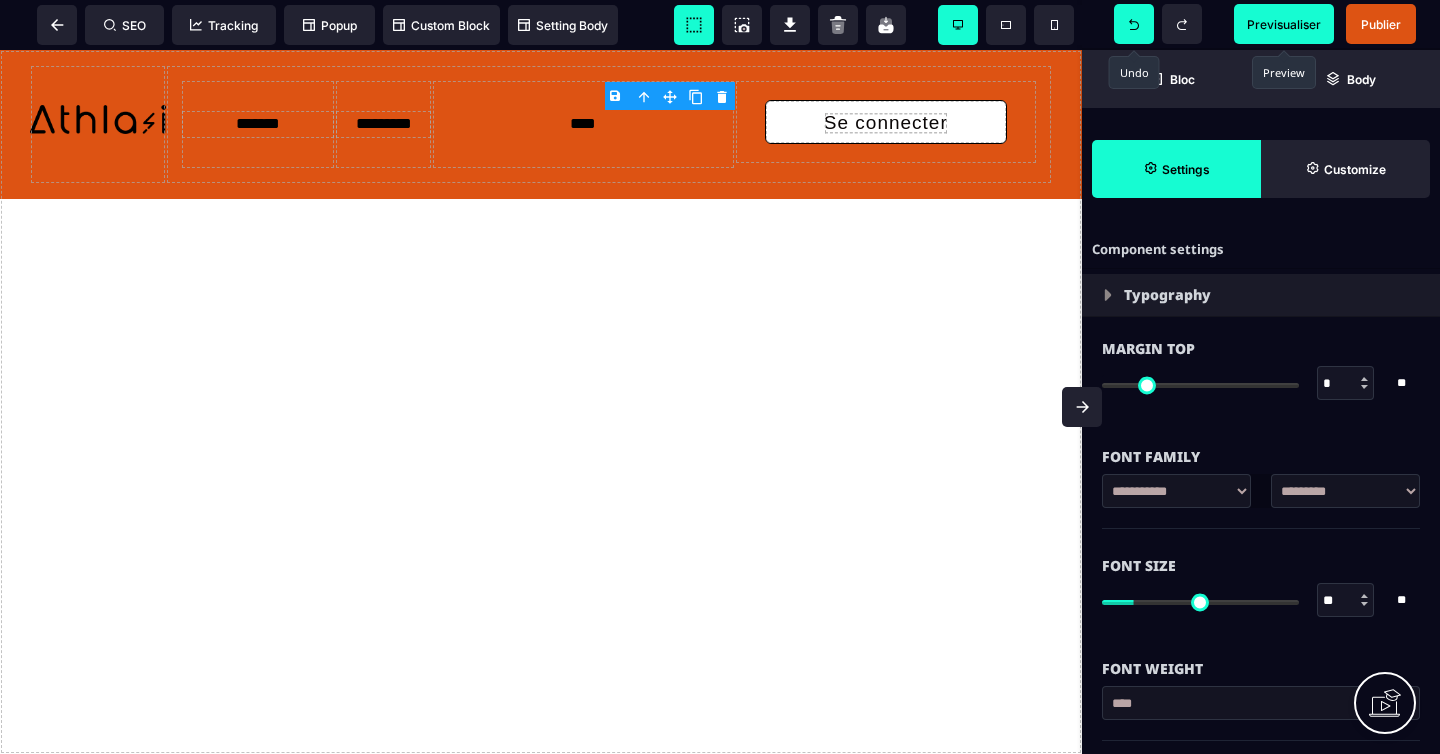 click 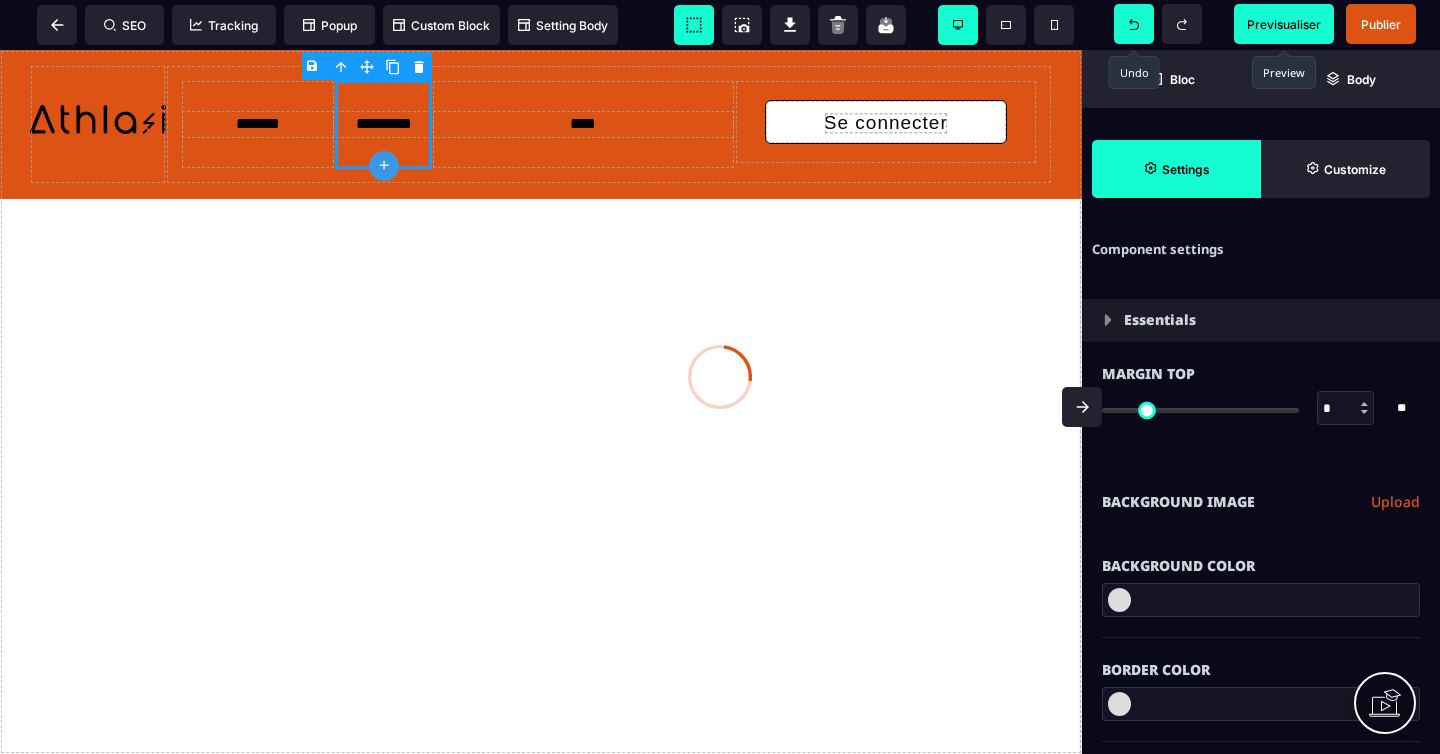 click 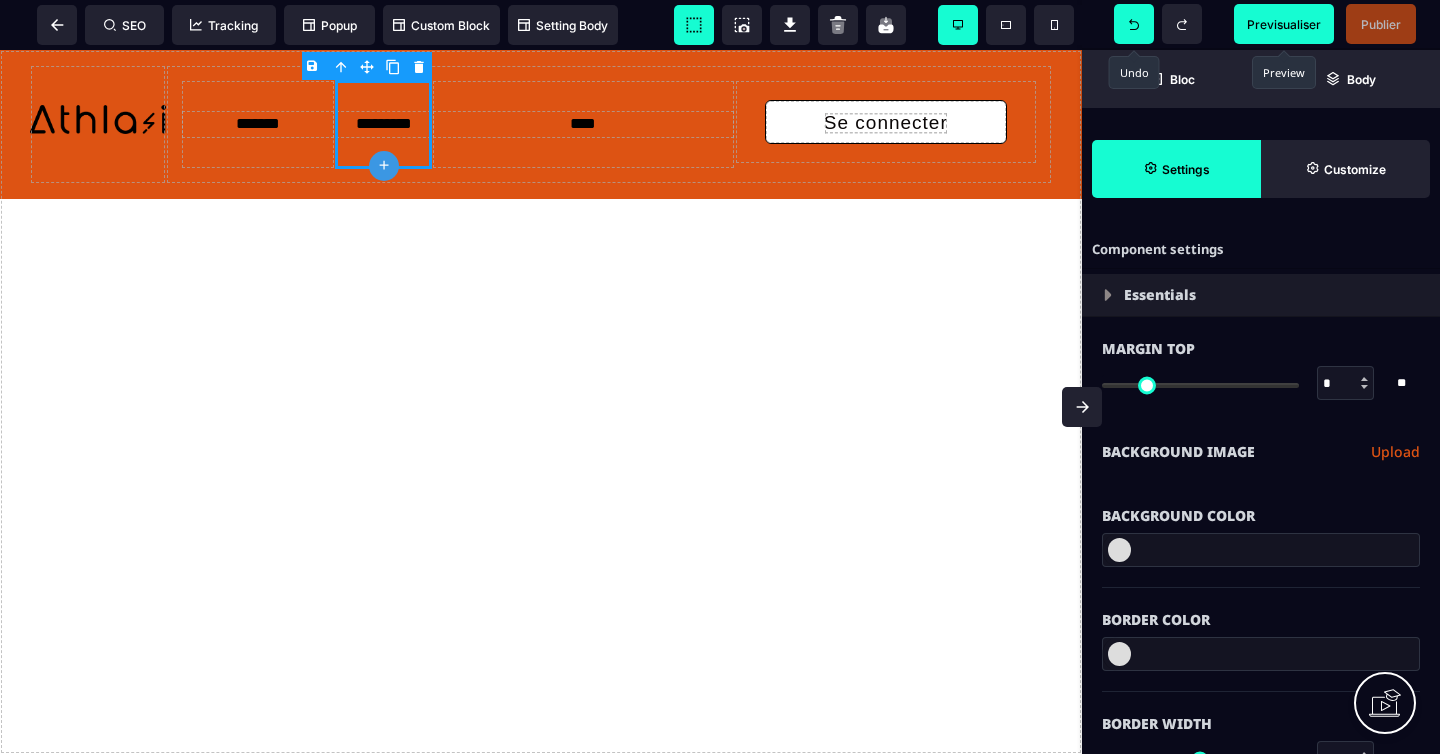 click 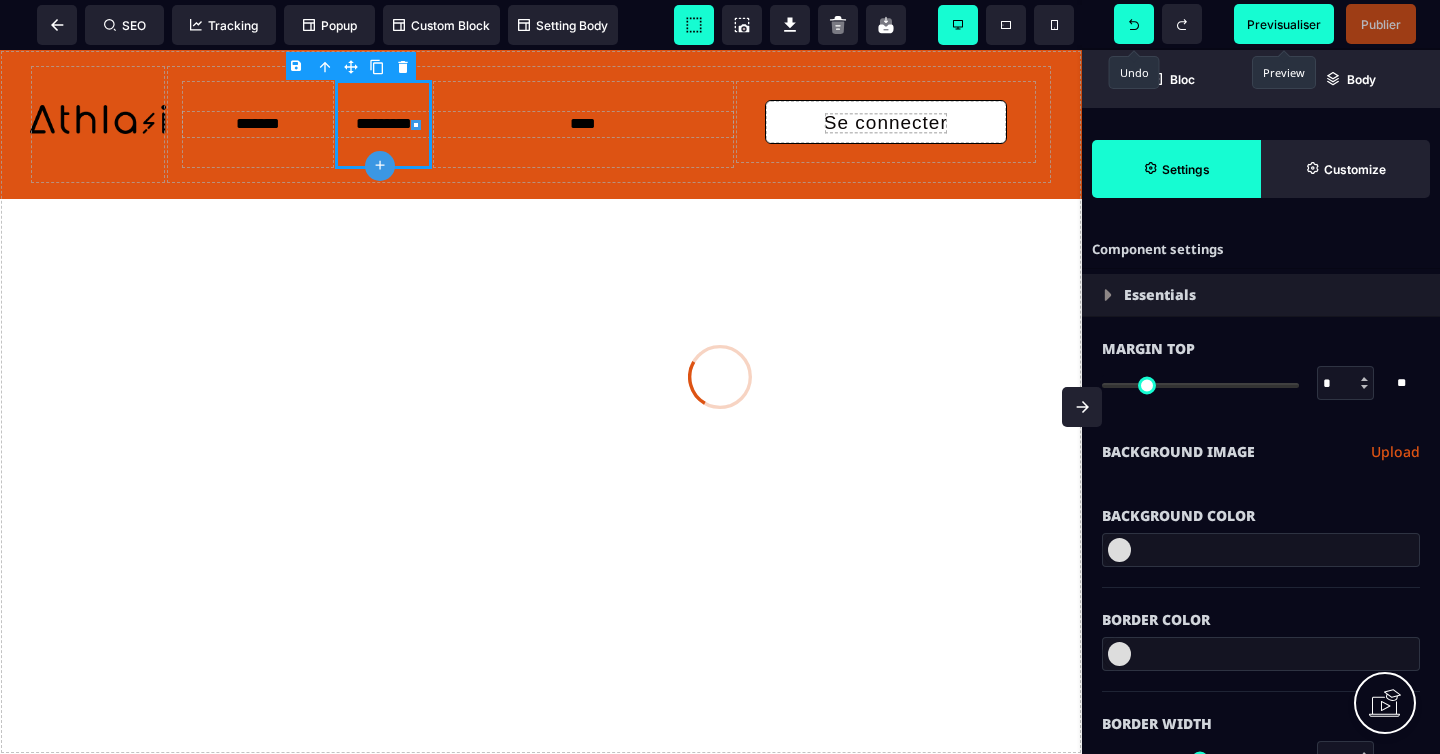 click 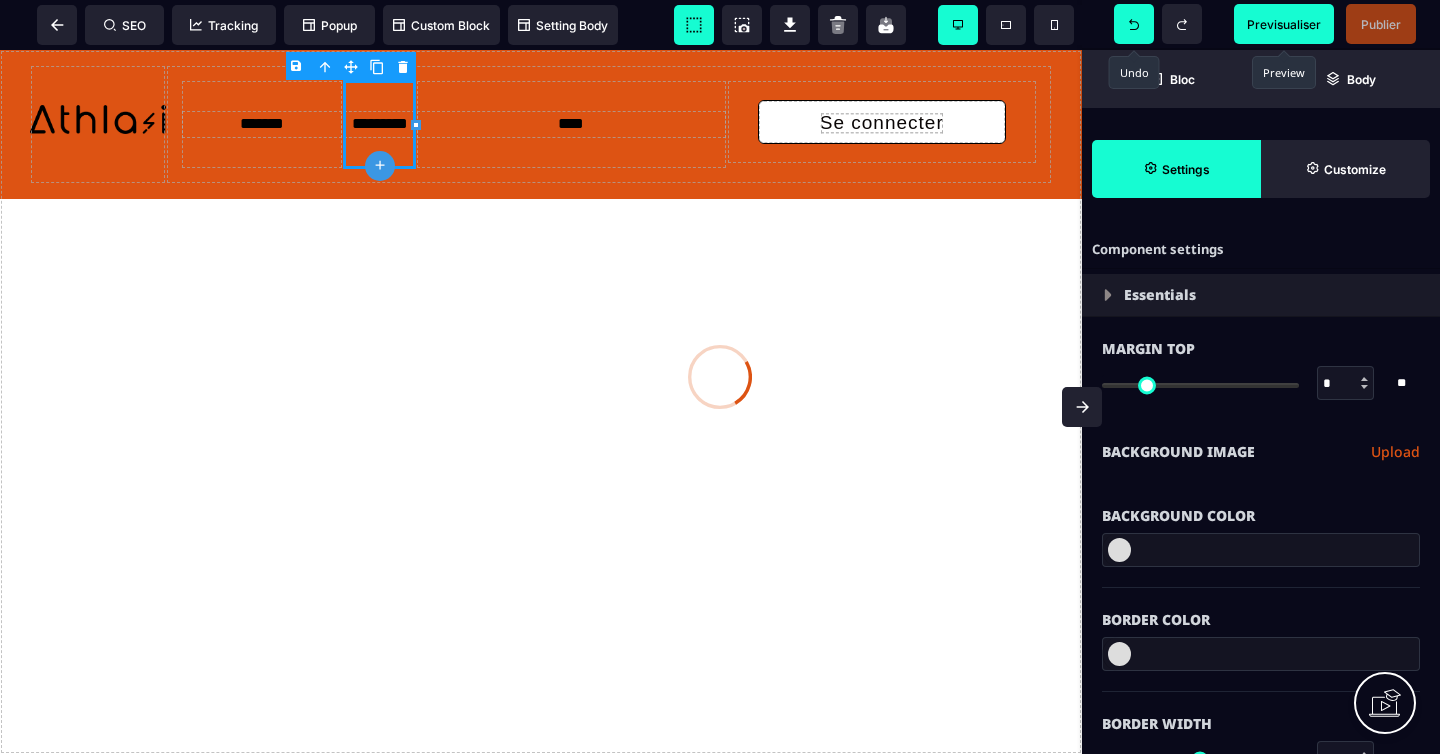 click 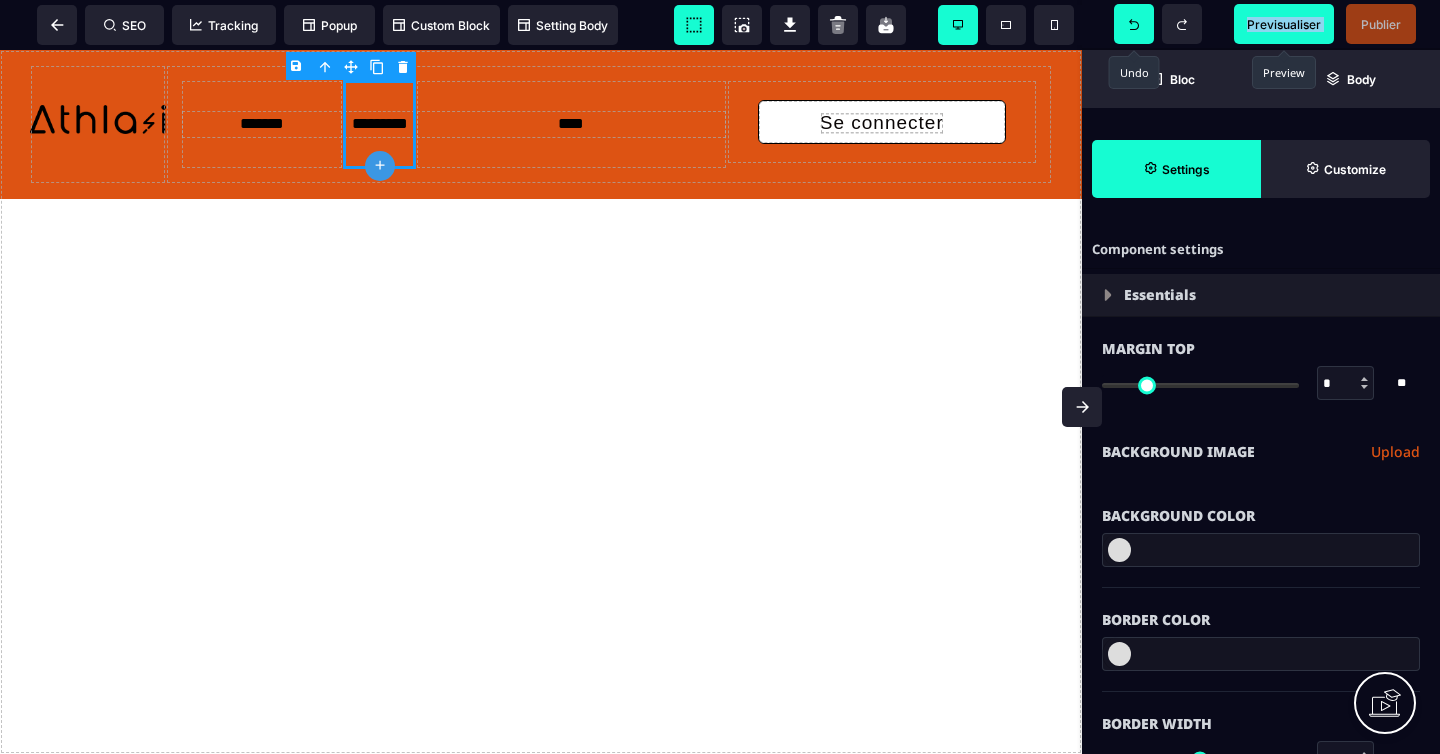 click 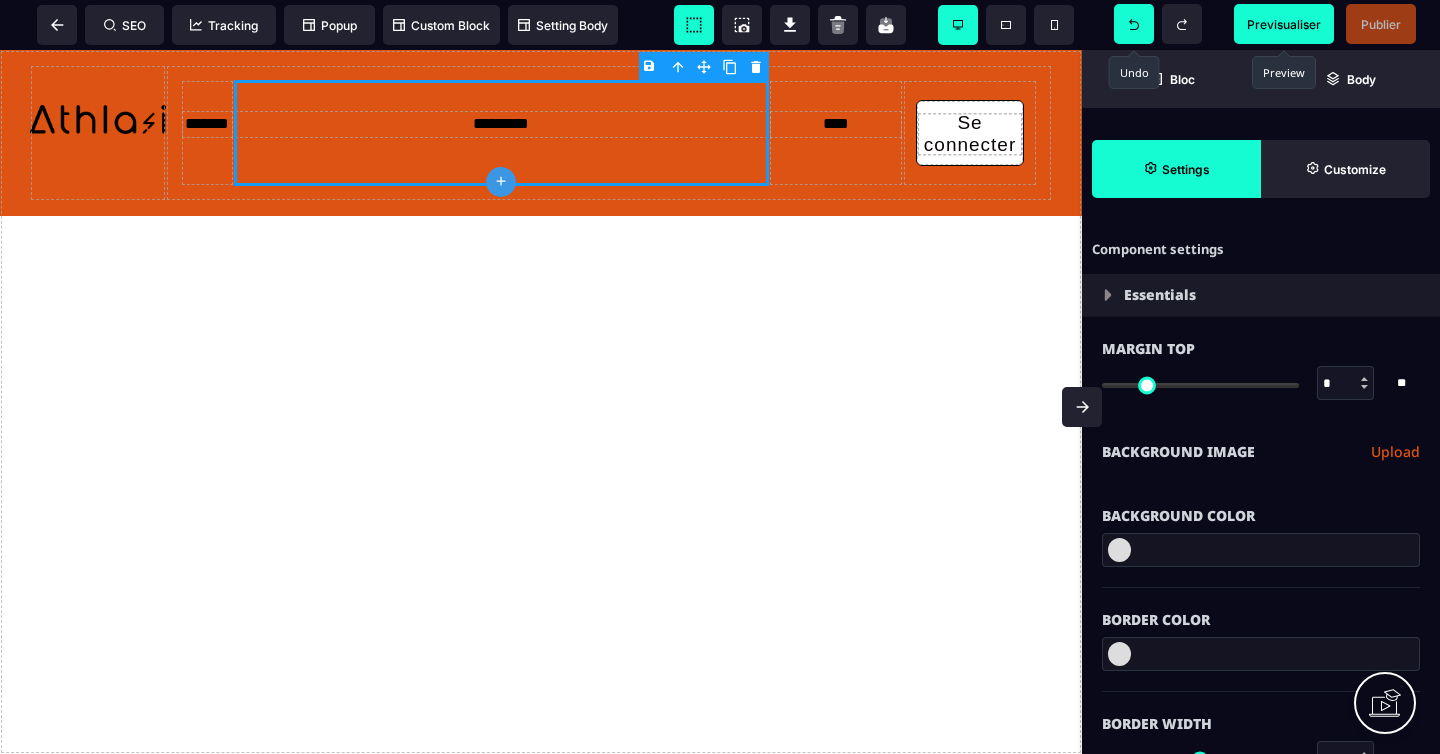 click 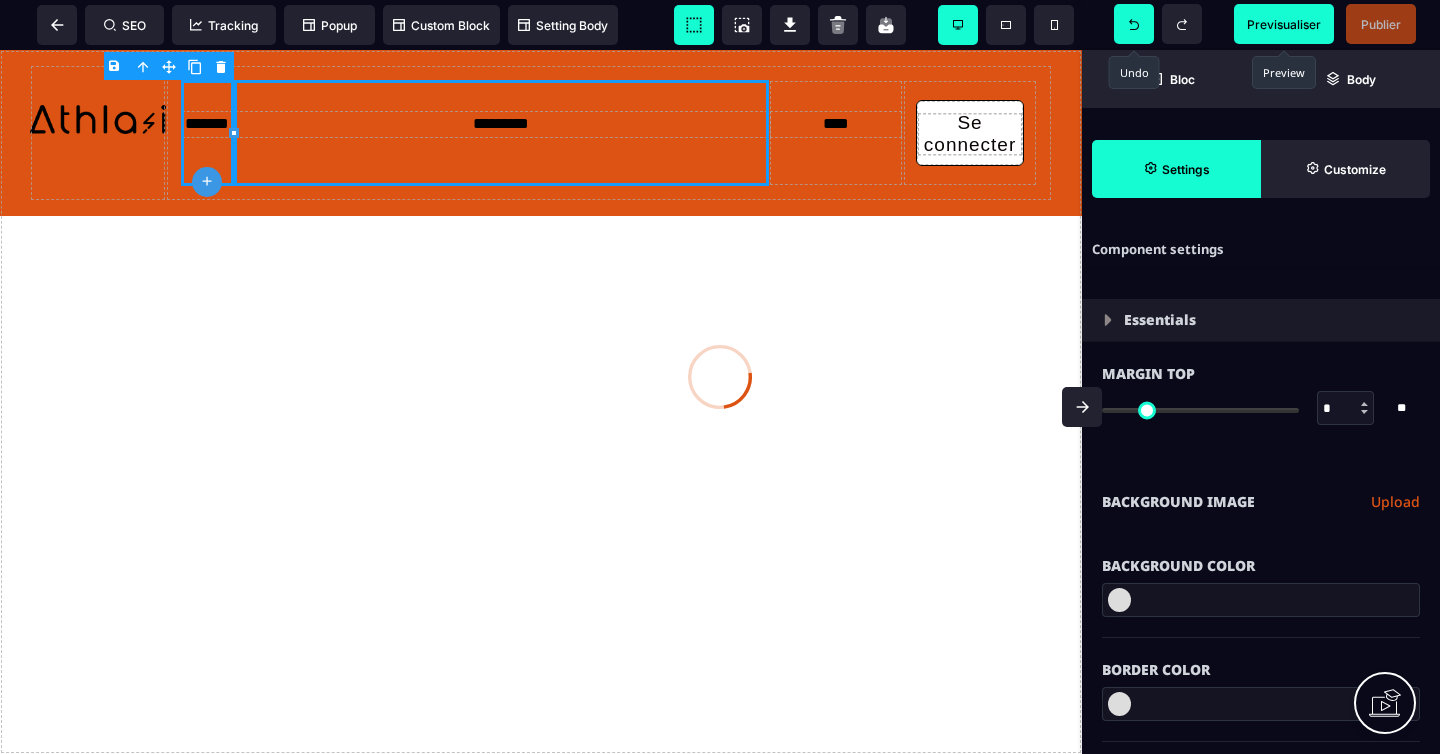 click 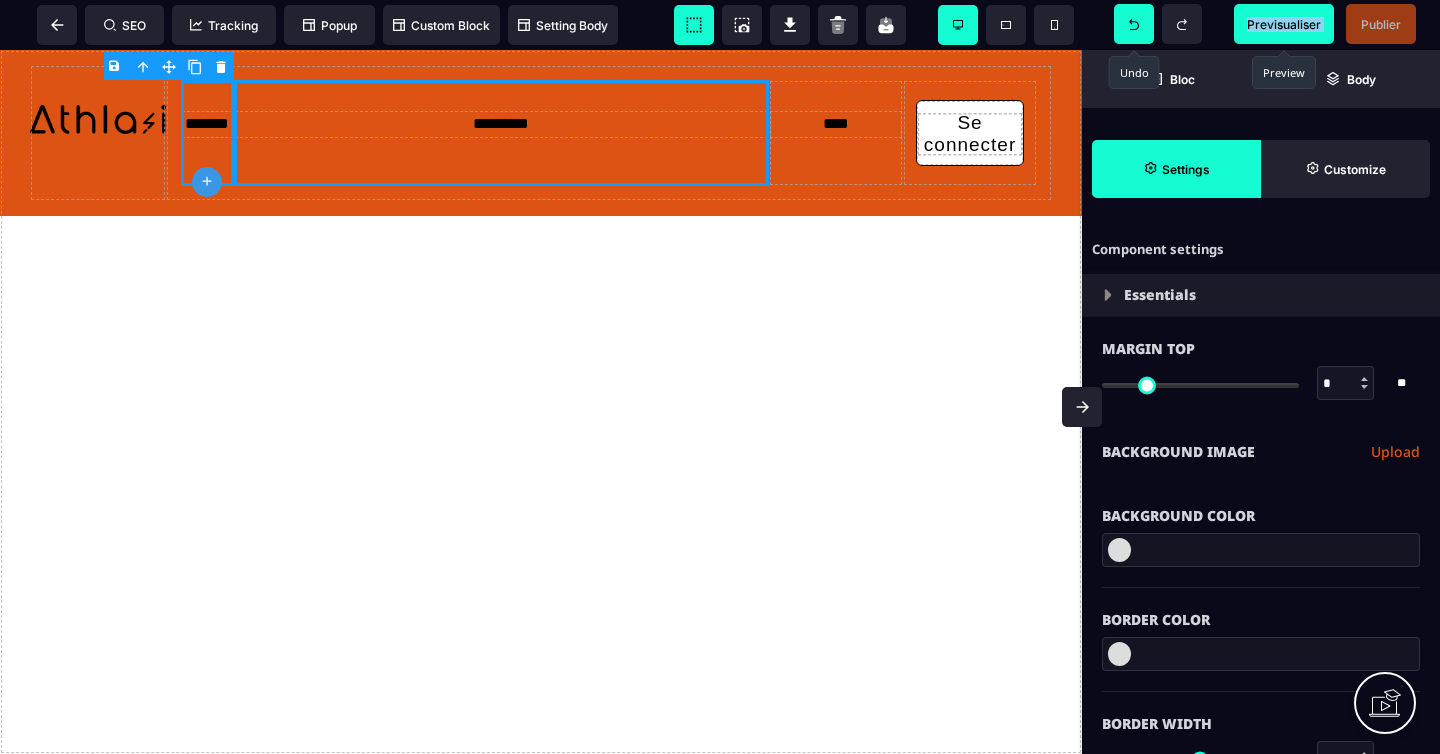 click 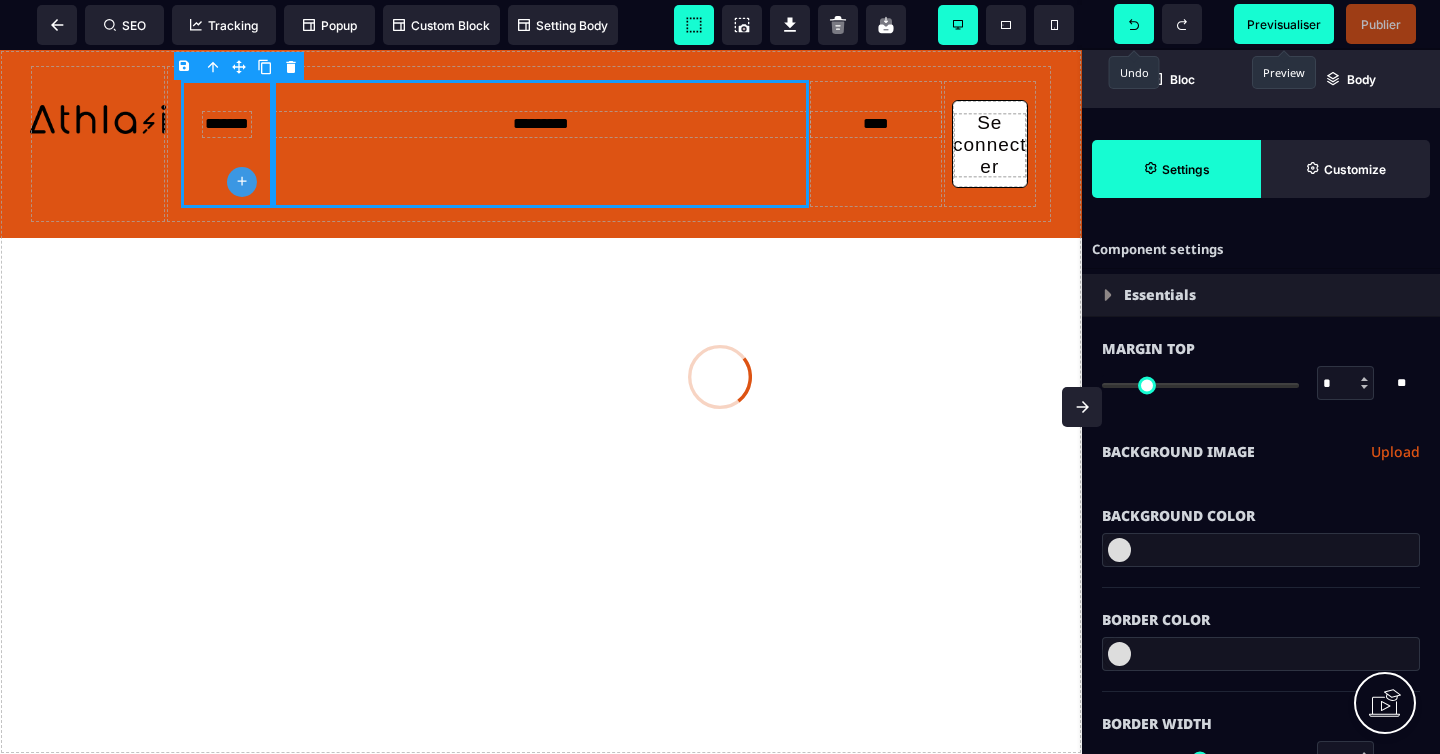 click 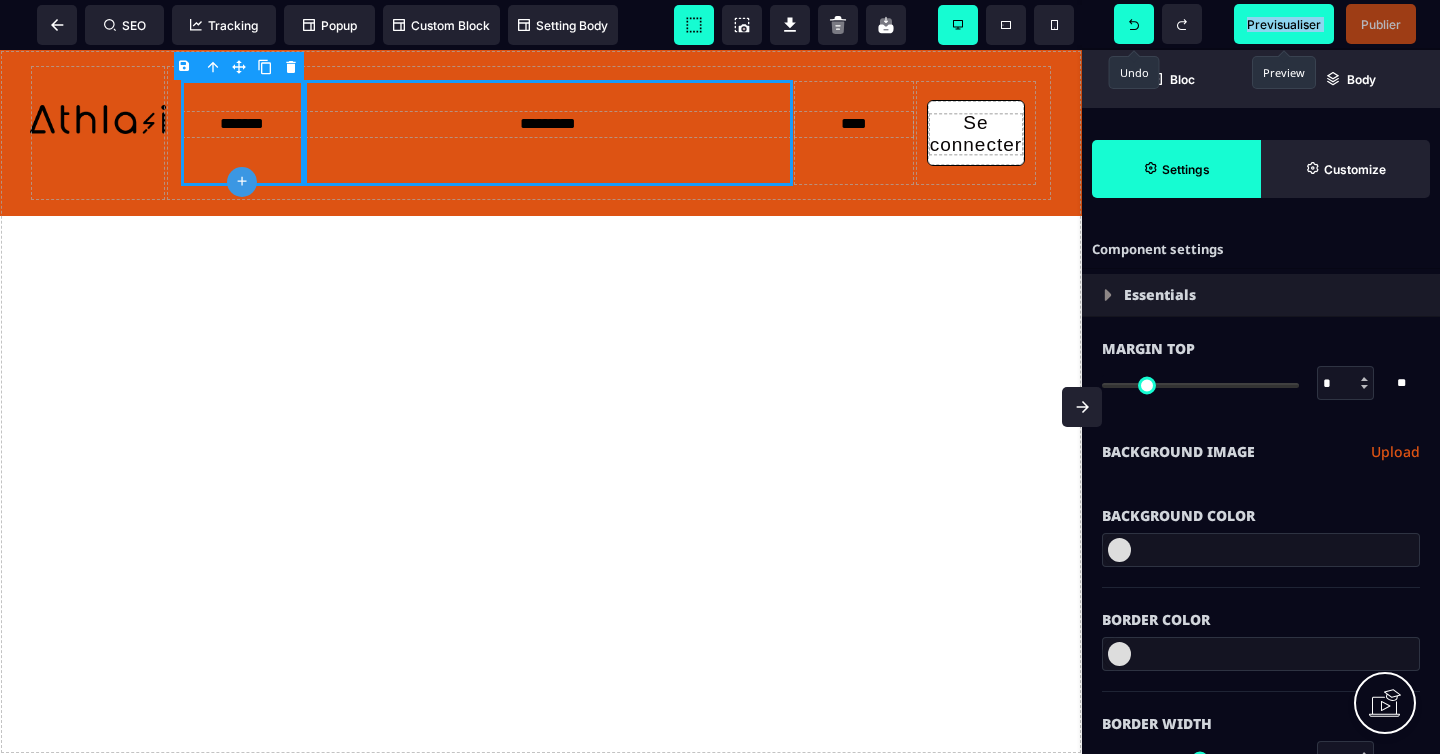 click 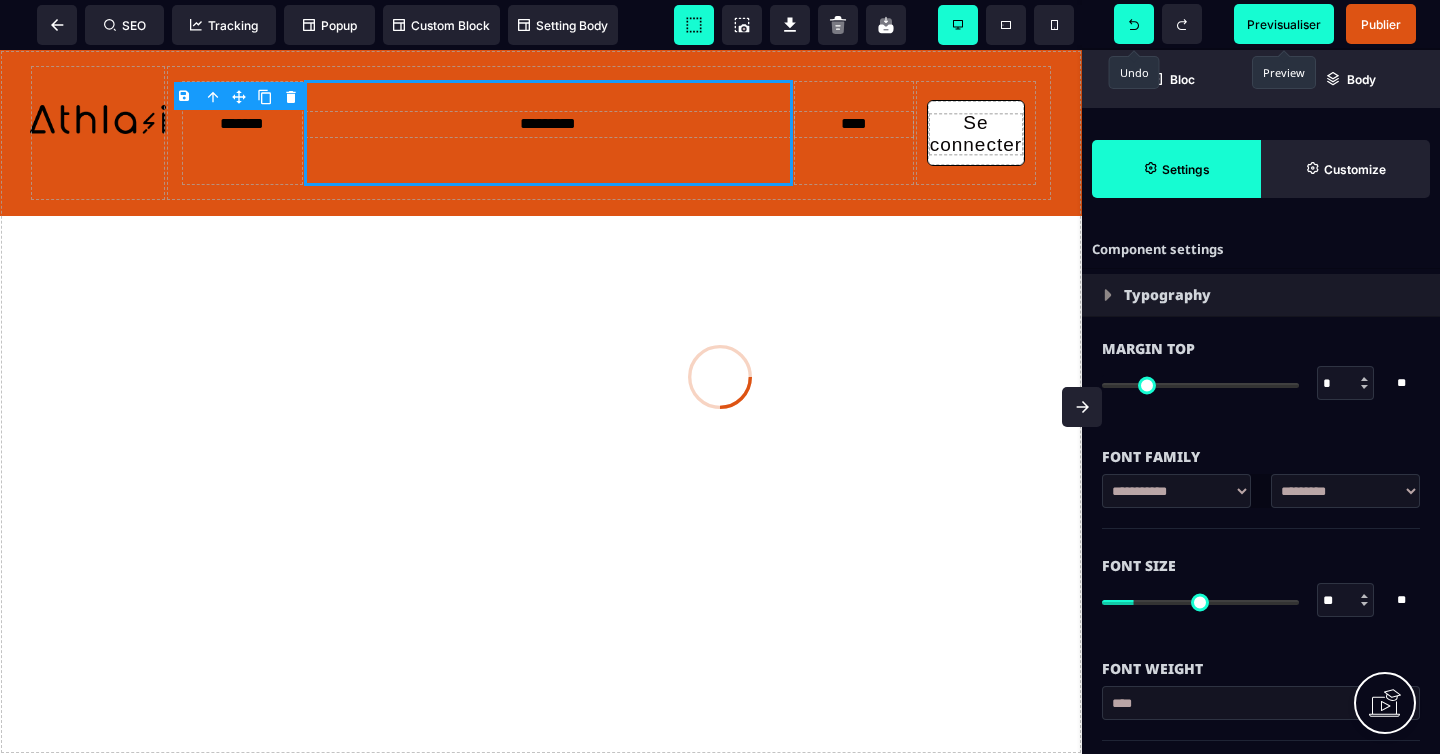click 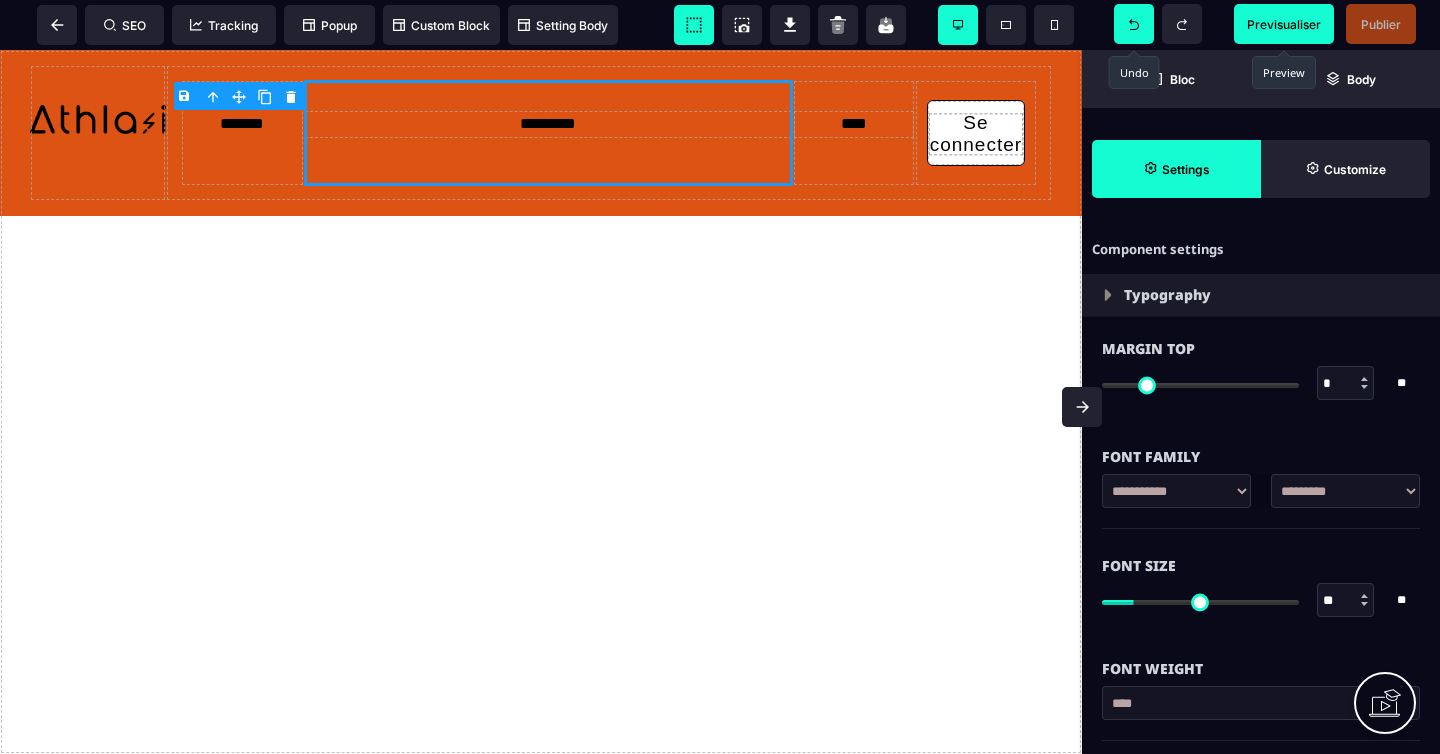 click 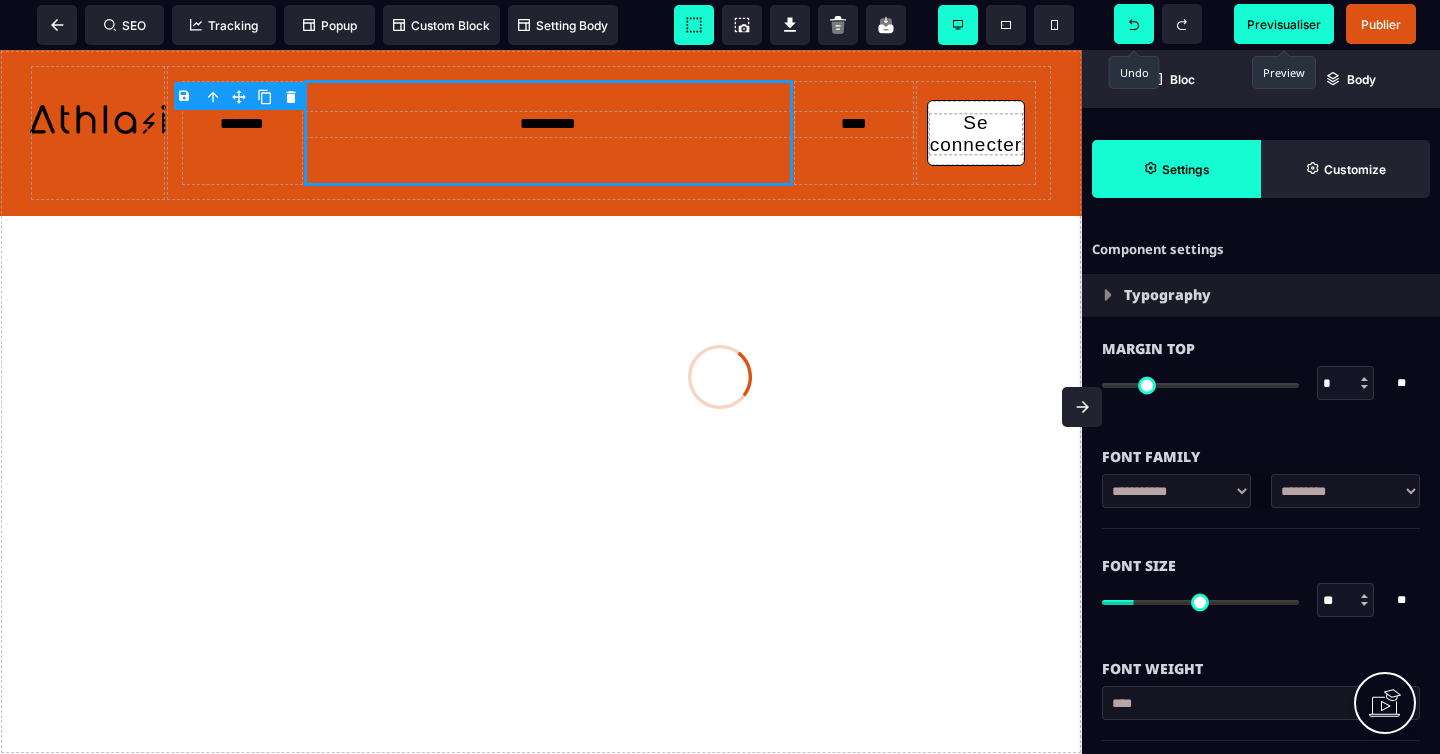 click 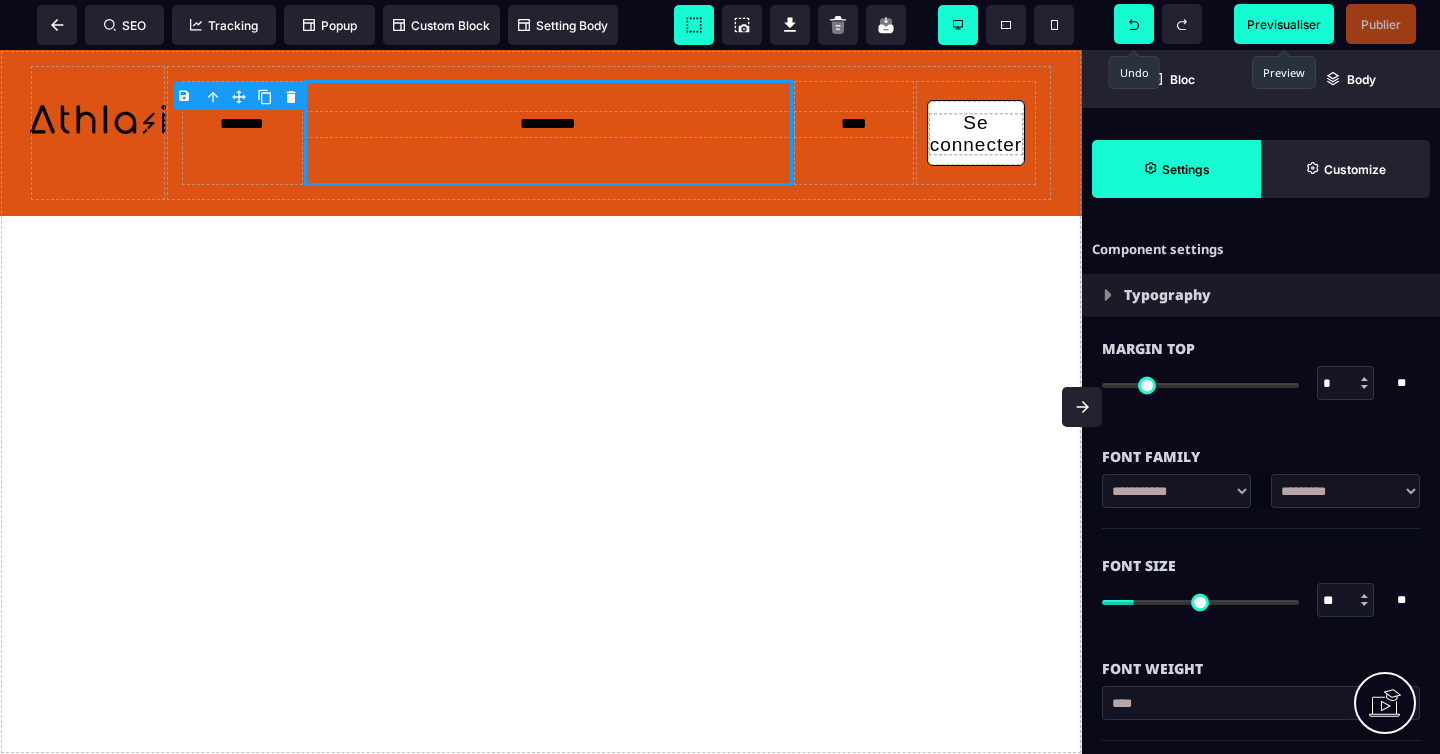 click 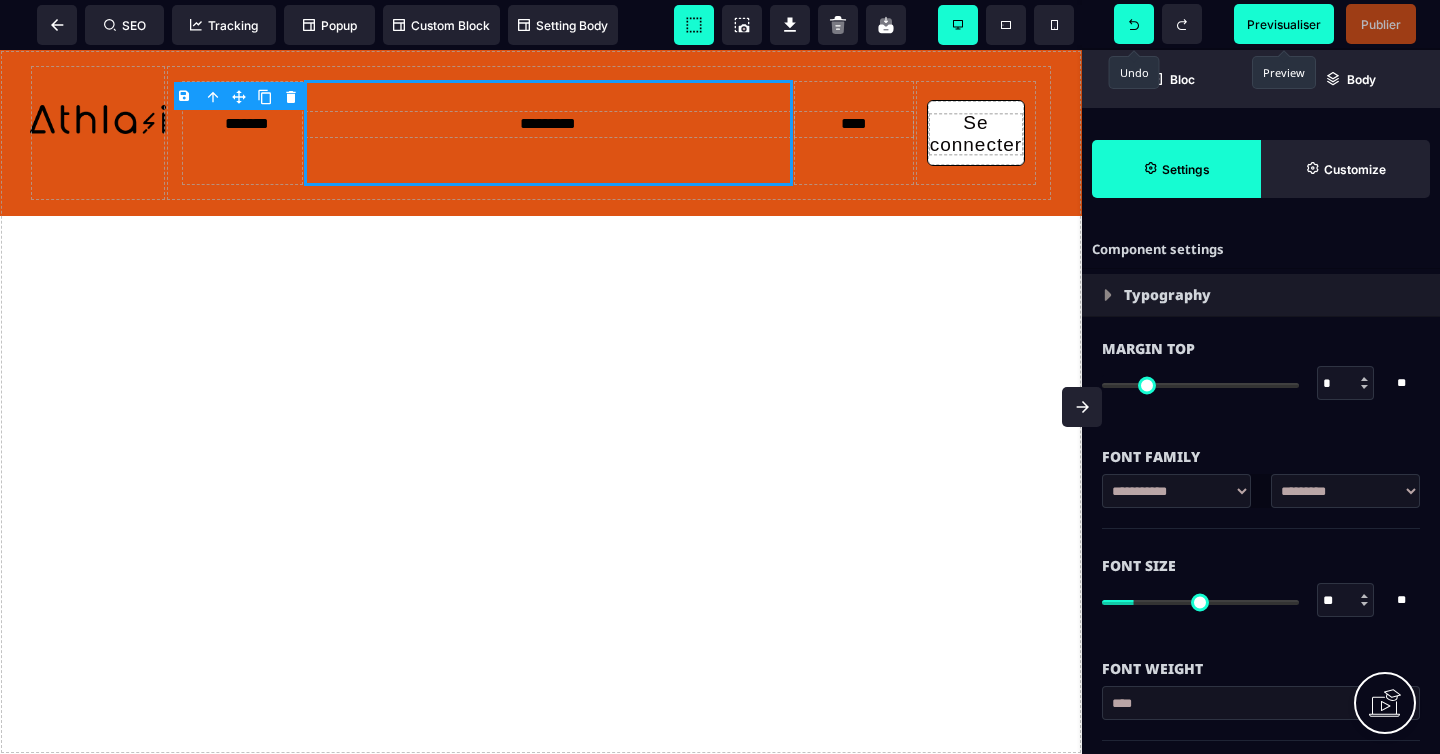 click 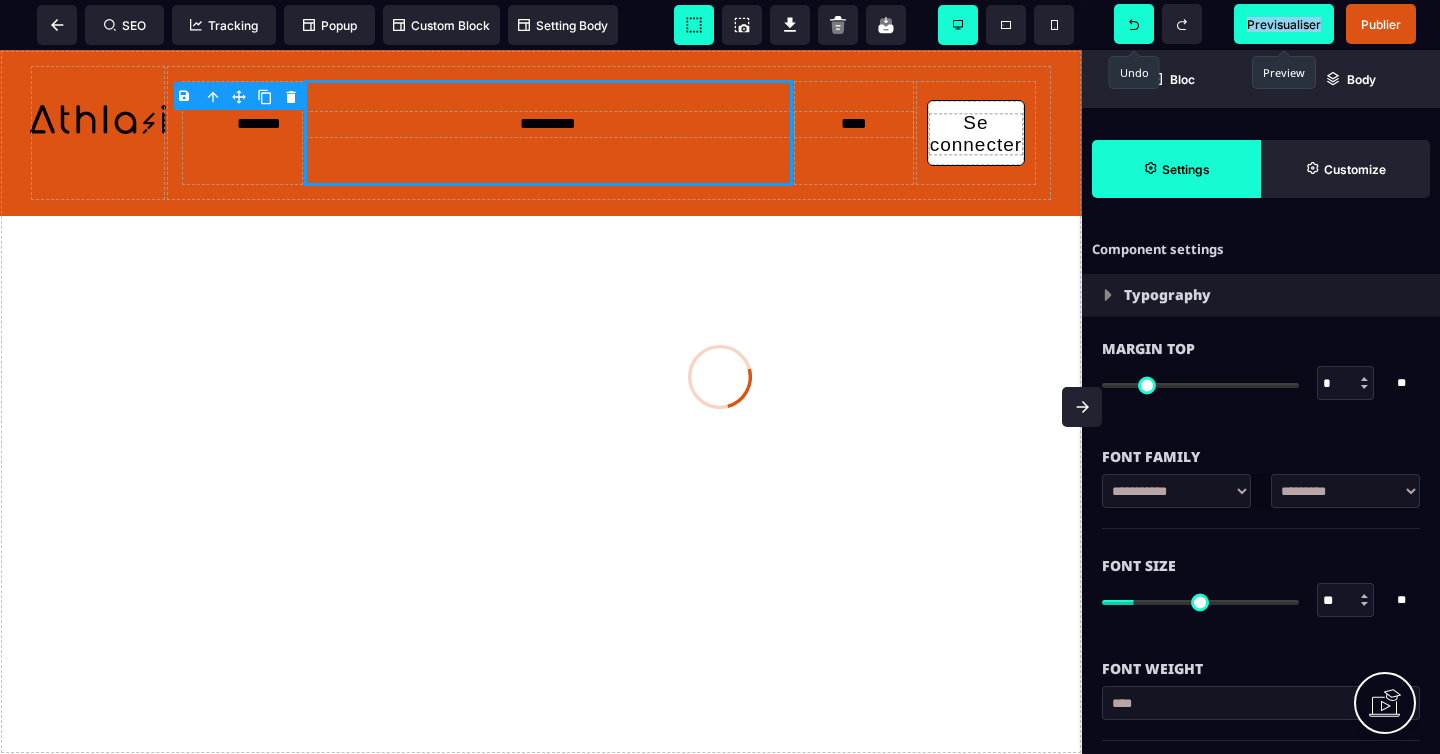 click 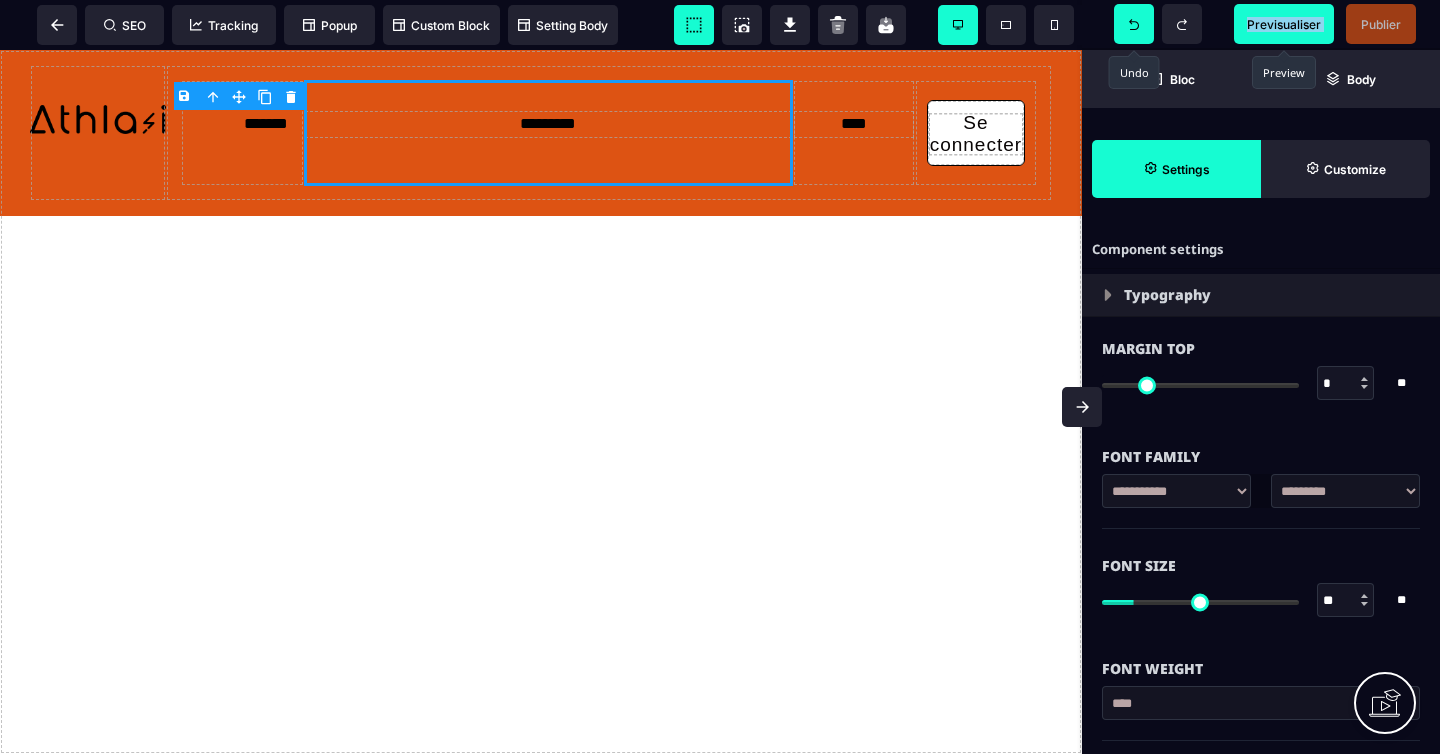 click 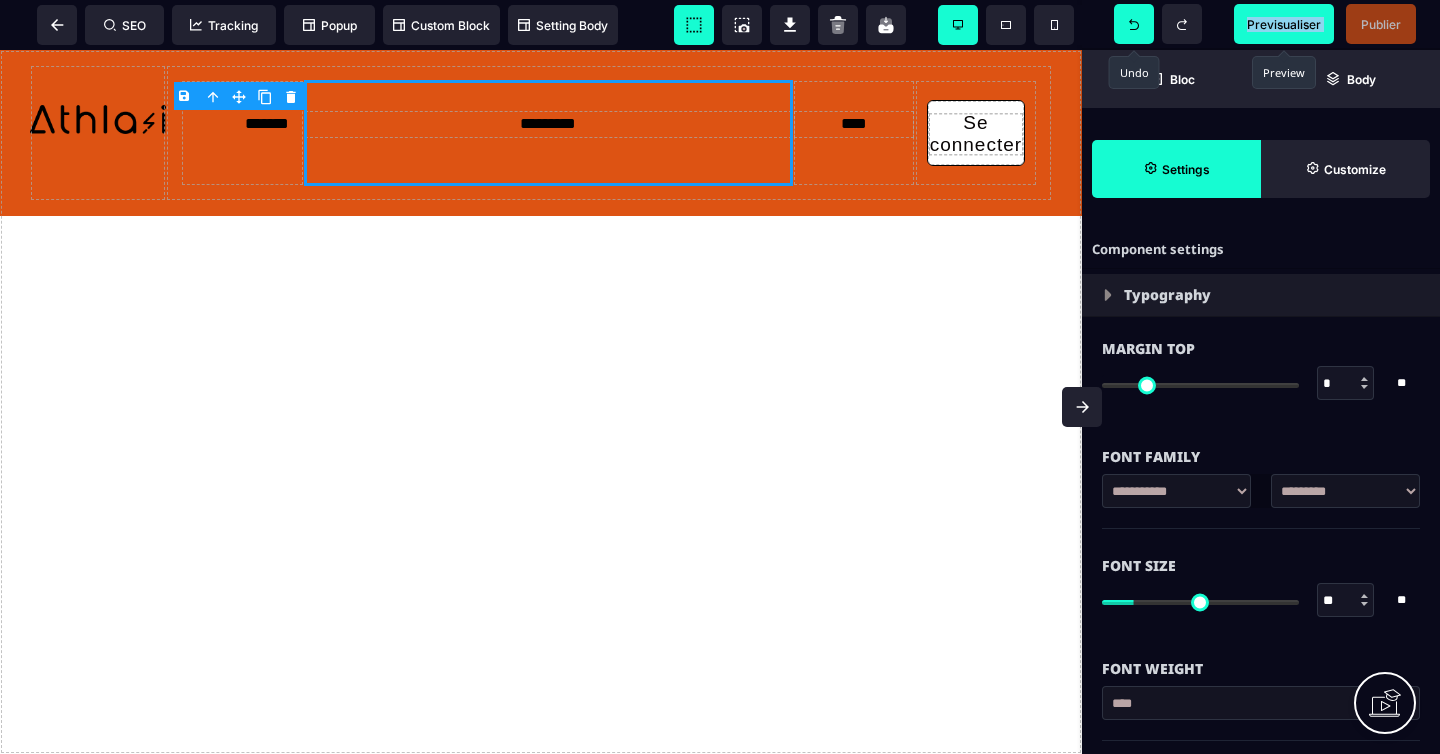 click 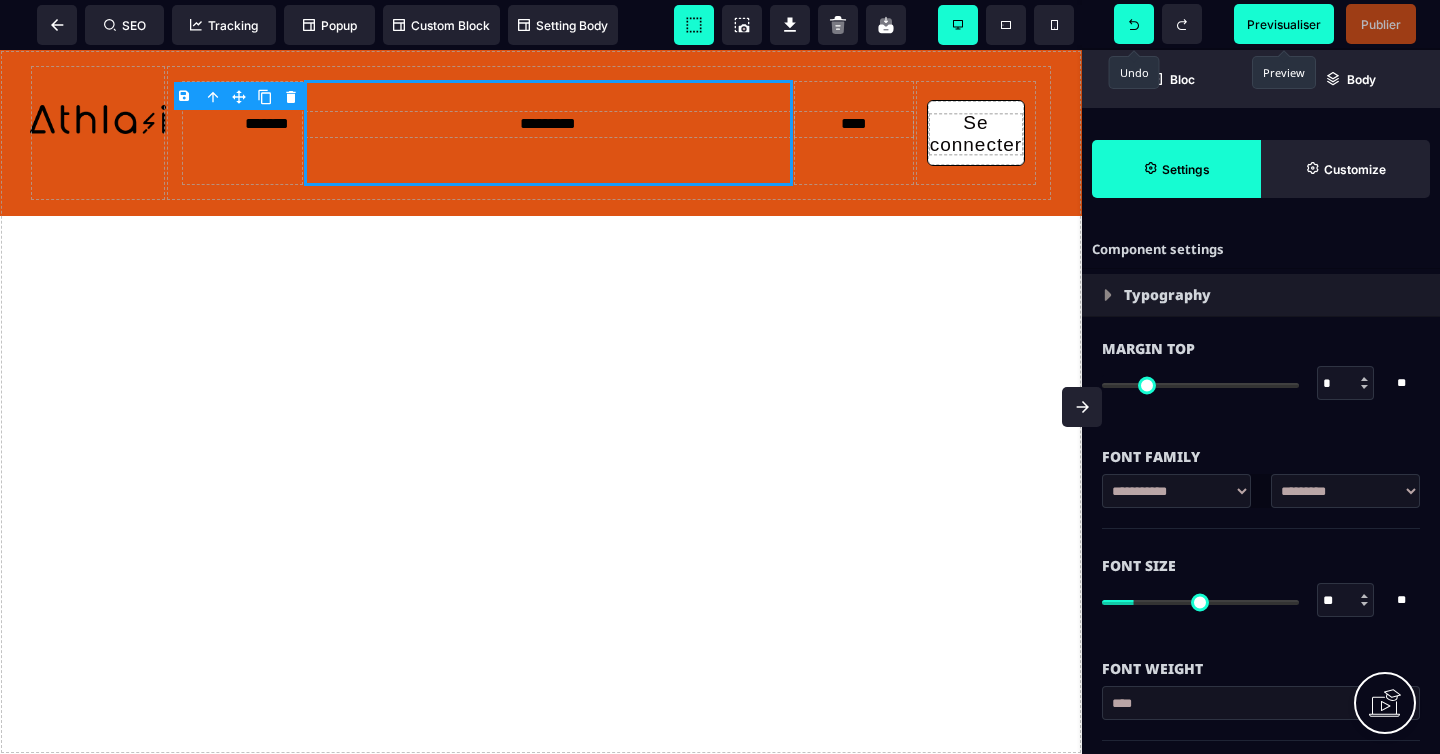 click 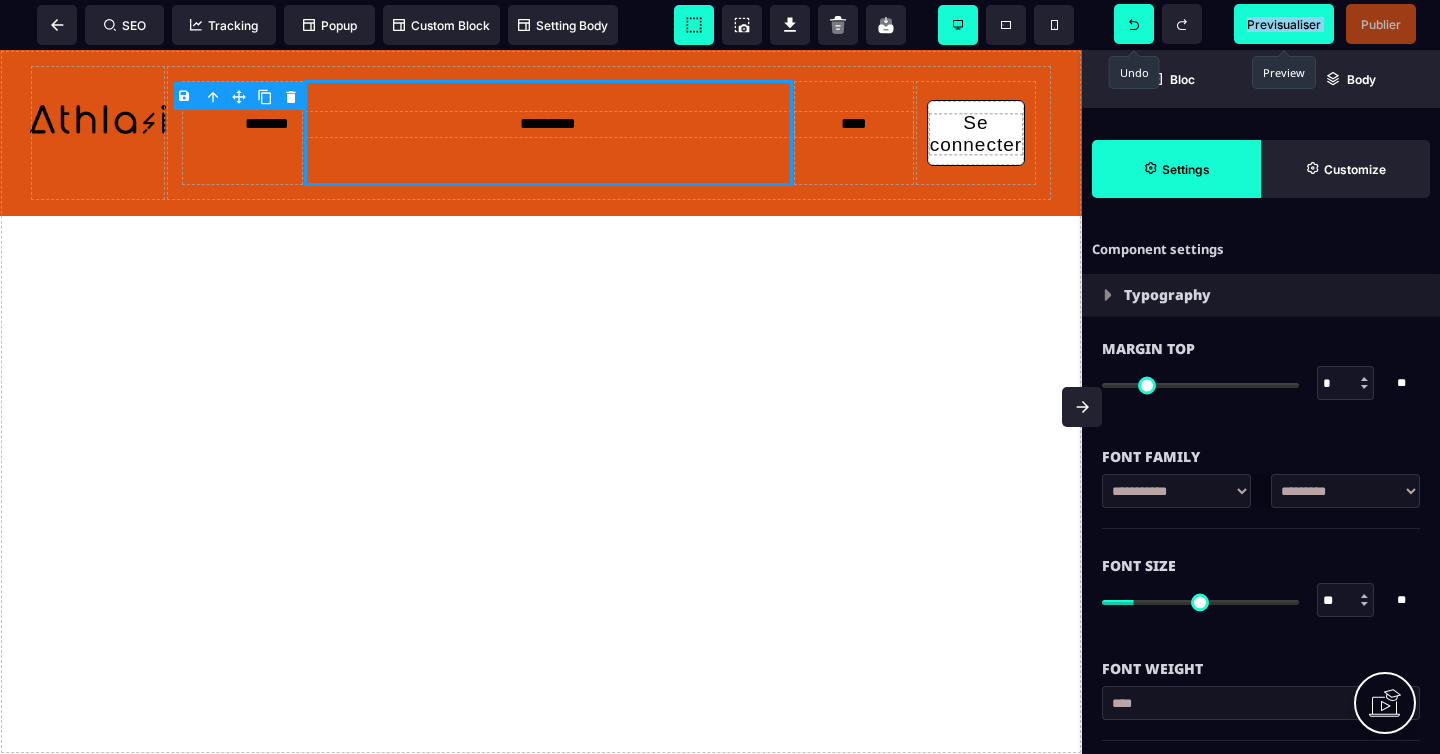 click 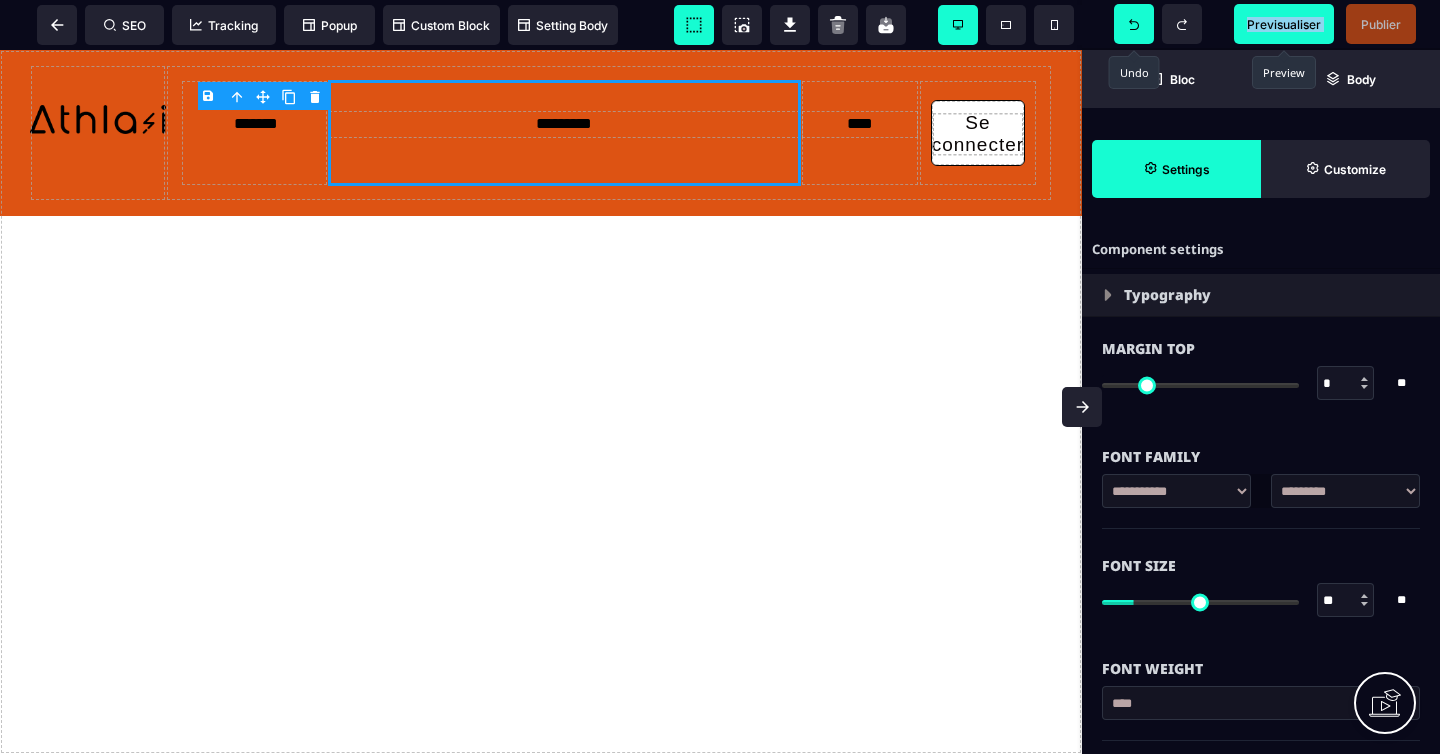 click 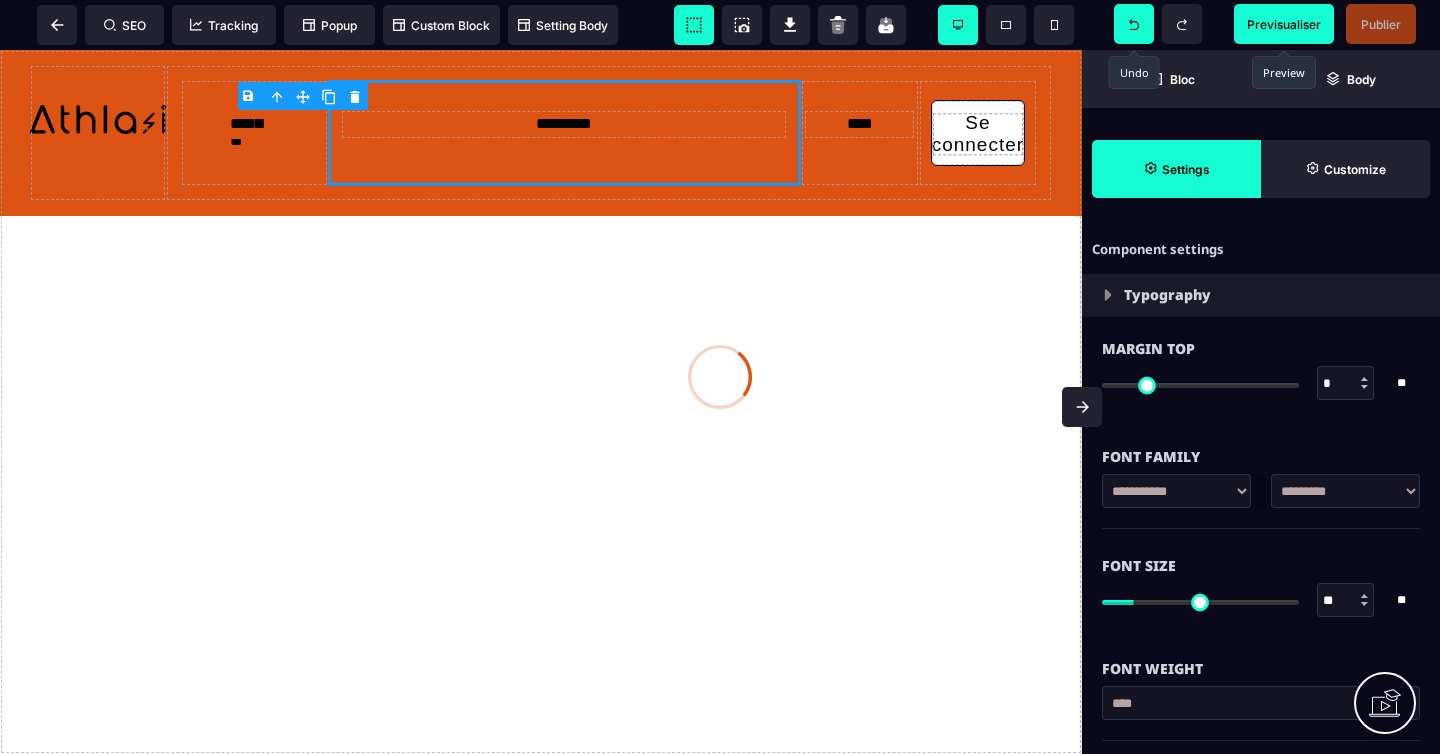 click 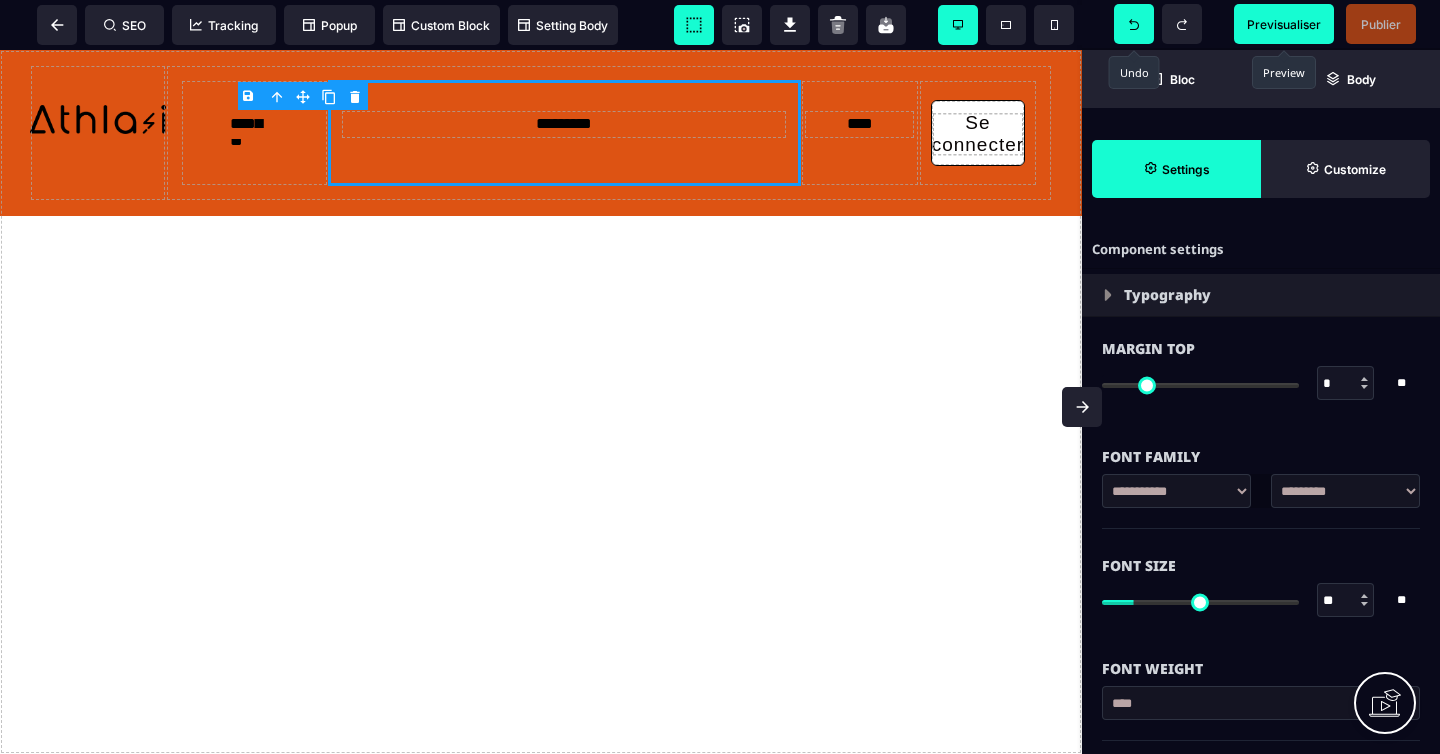 click 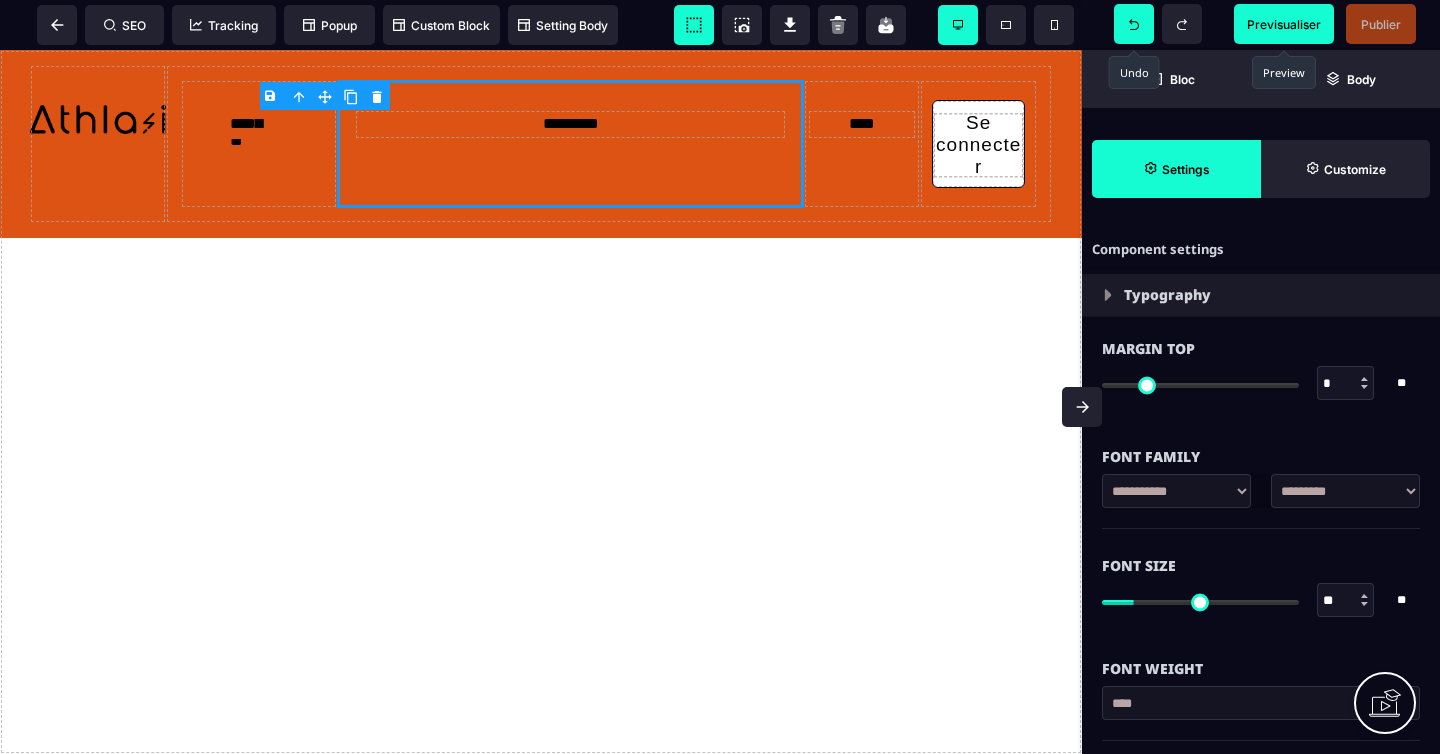 click 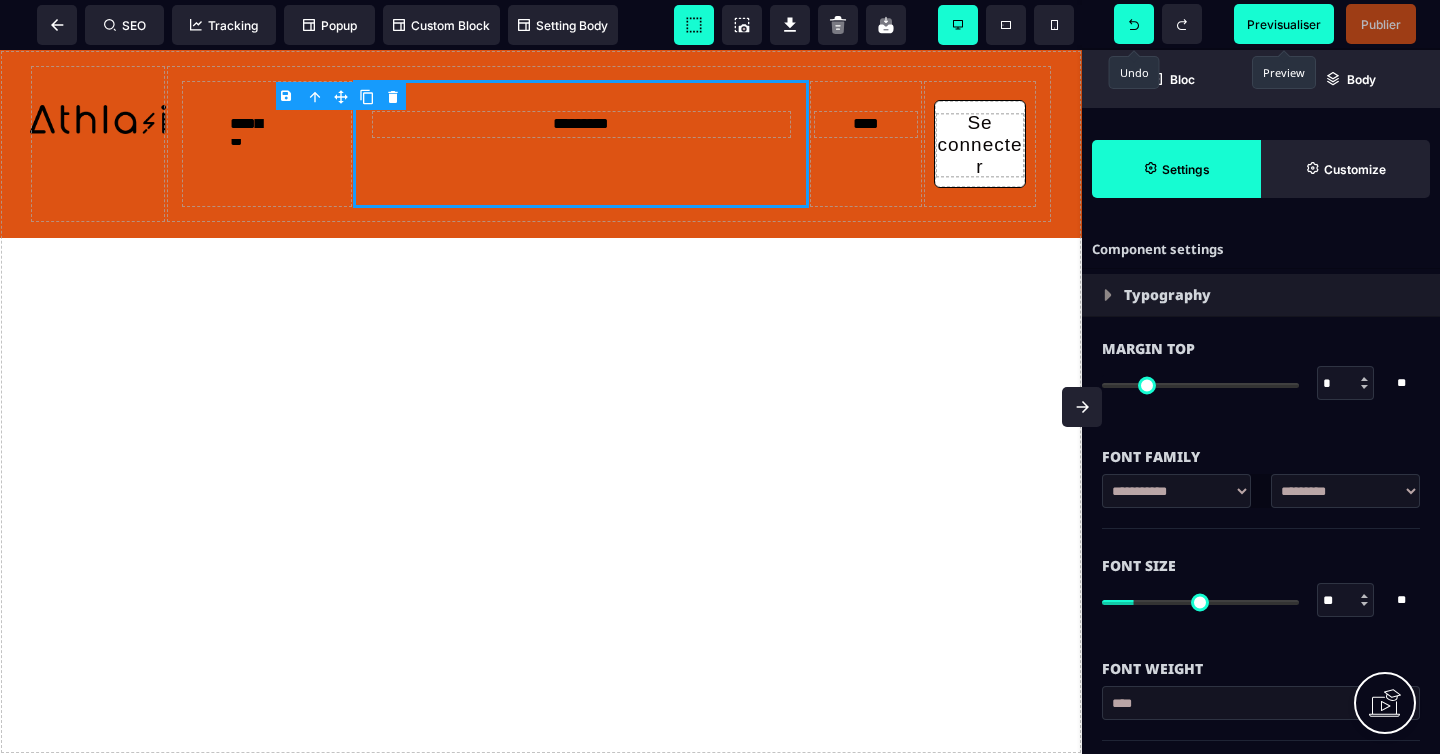 click 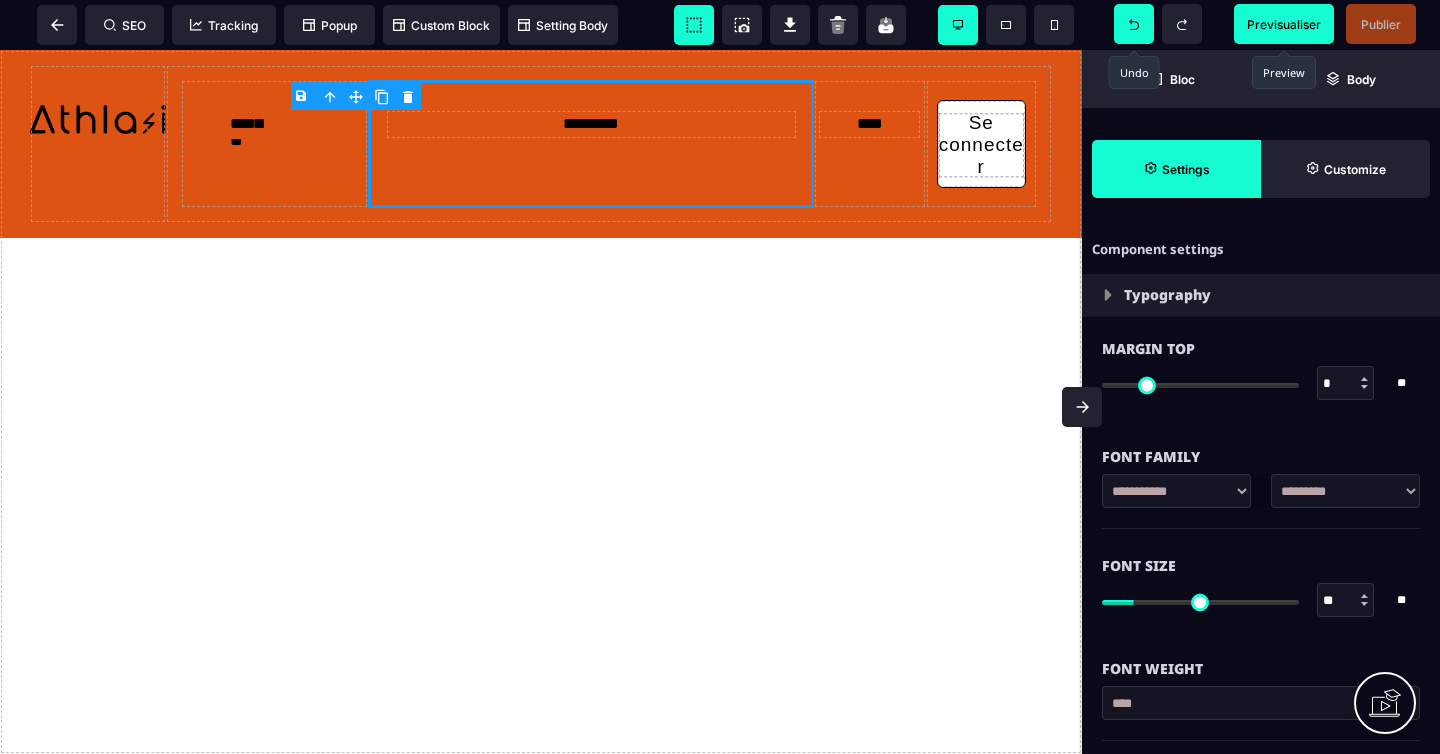 click 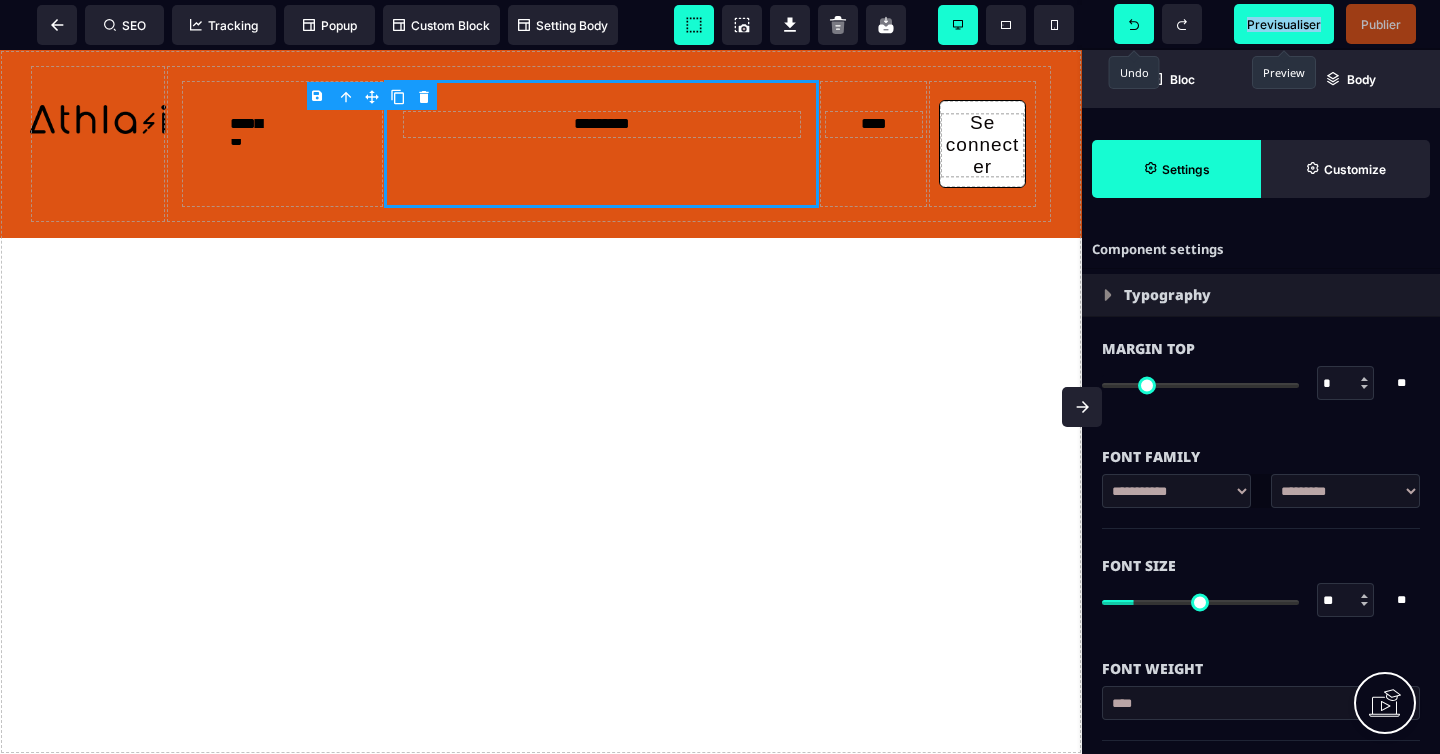 click 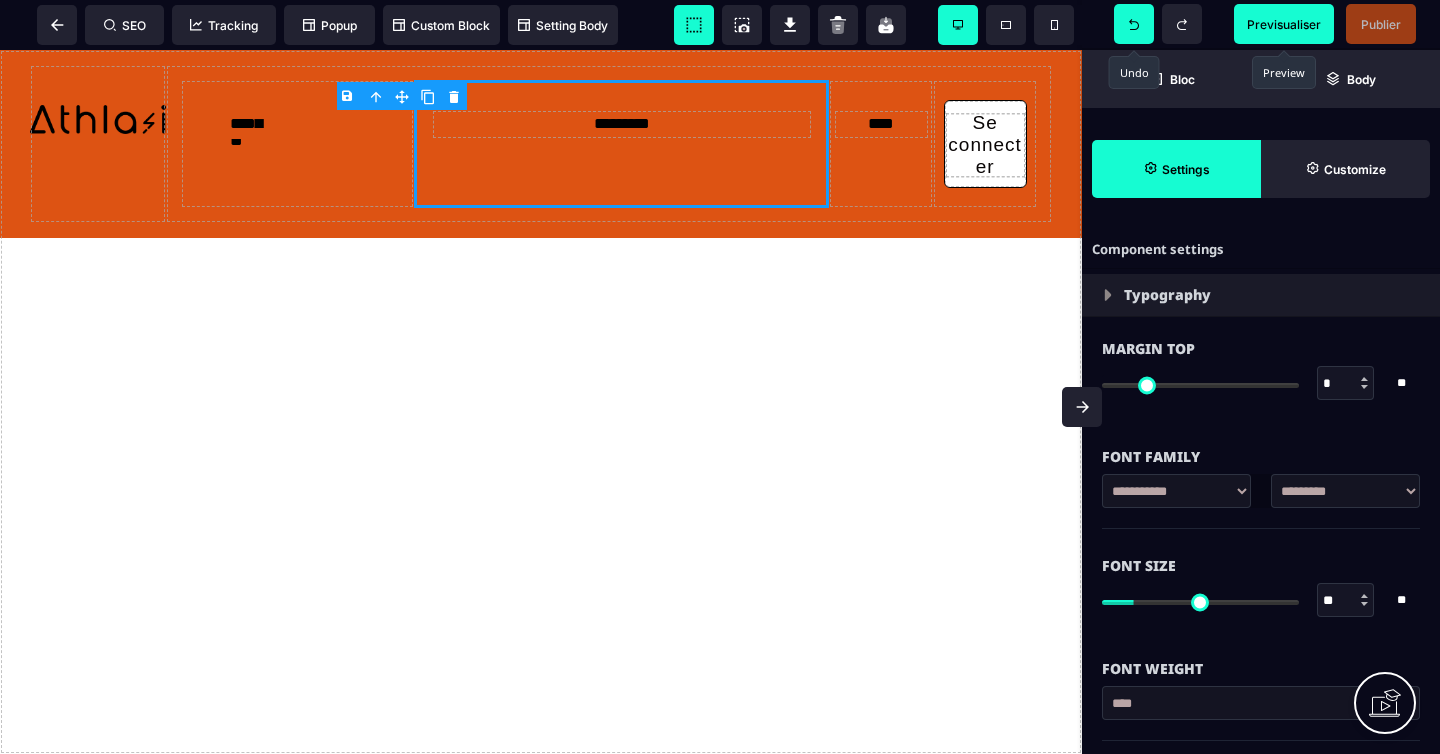 click 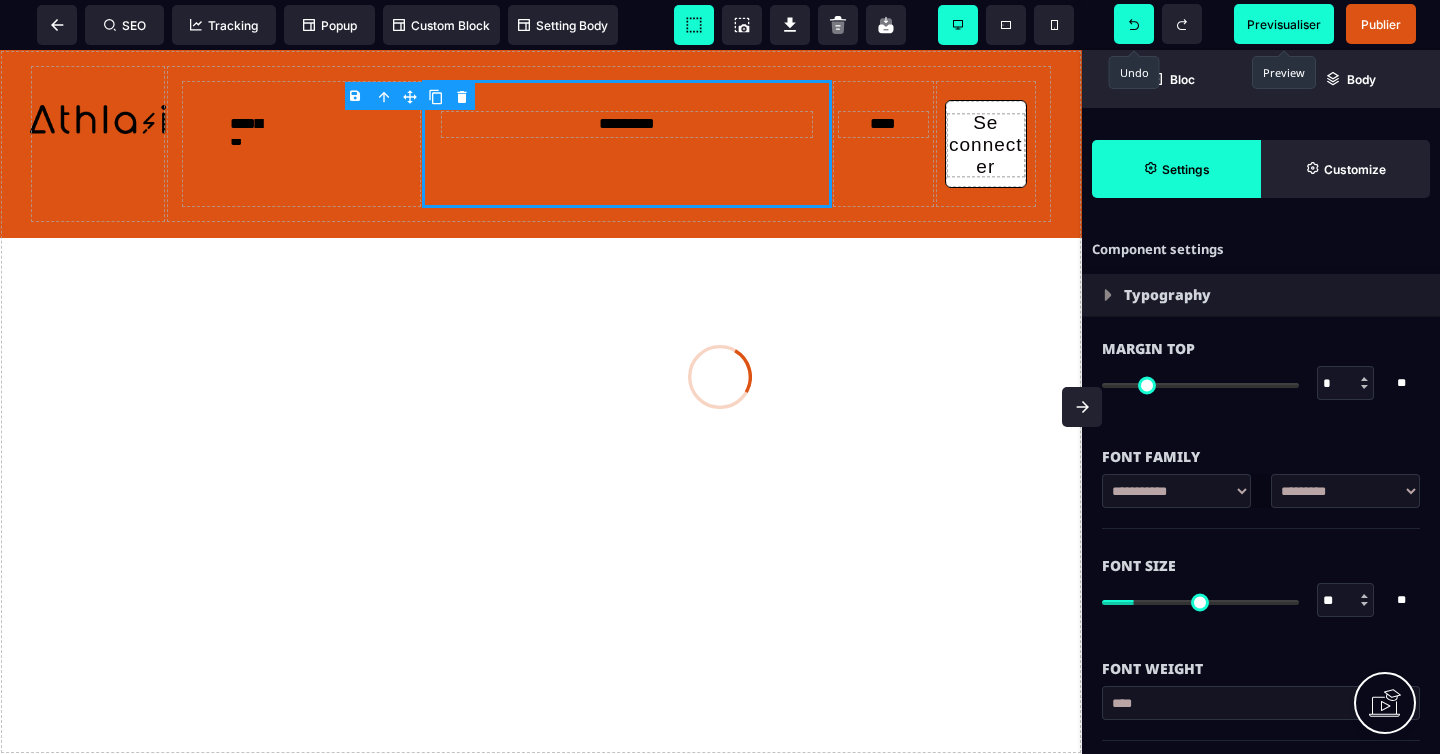 click 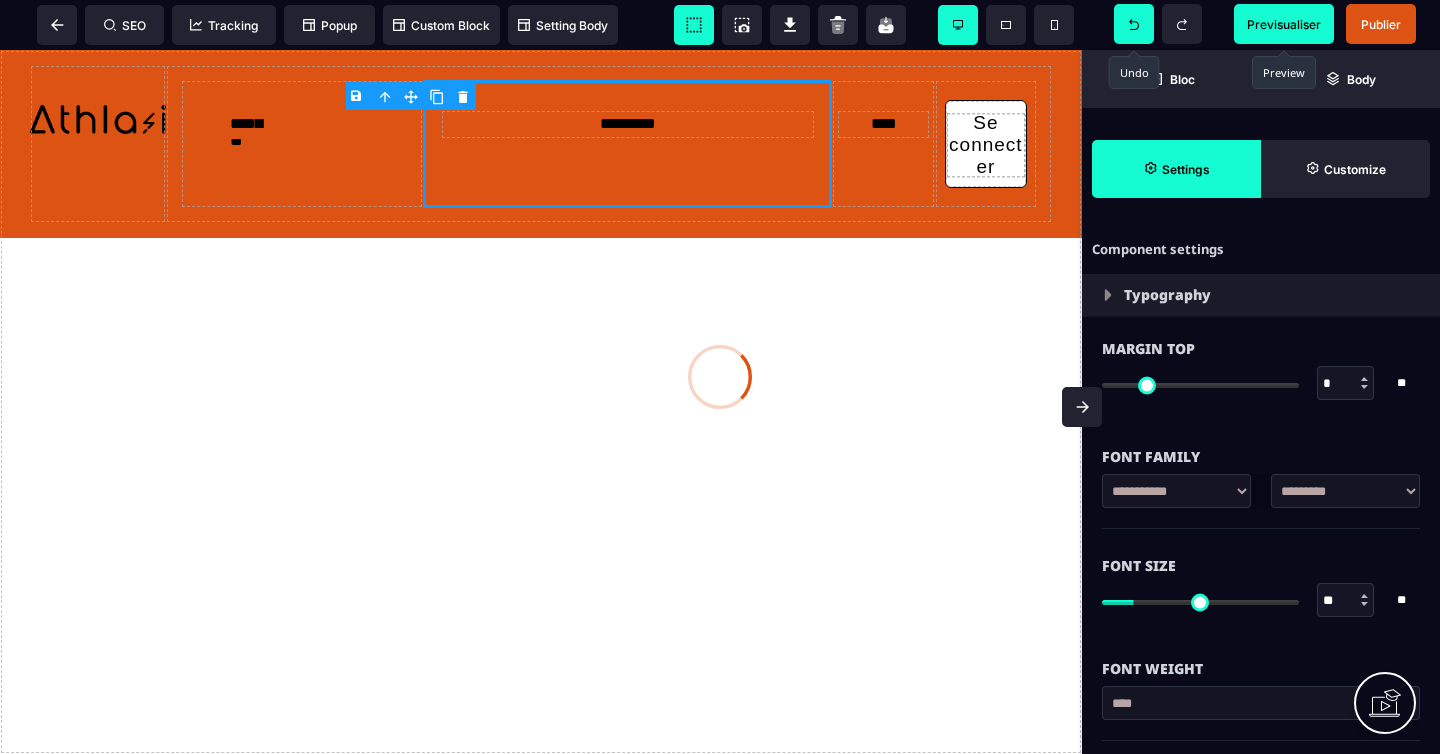 click 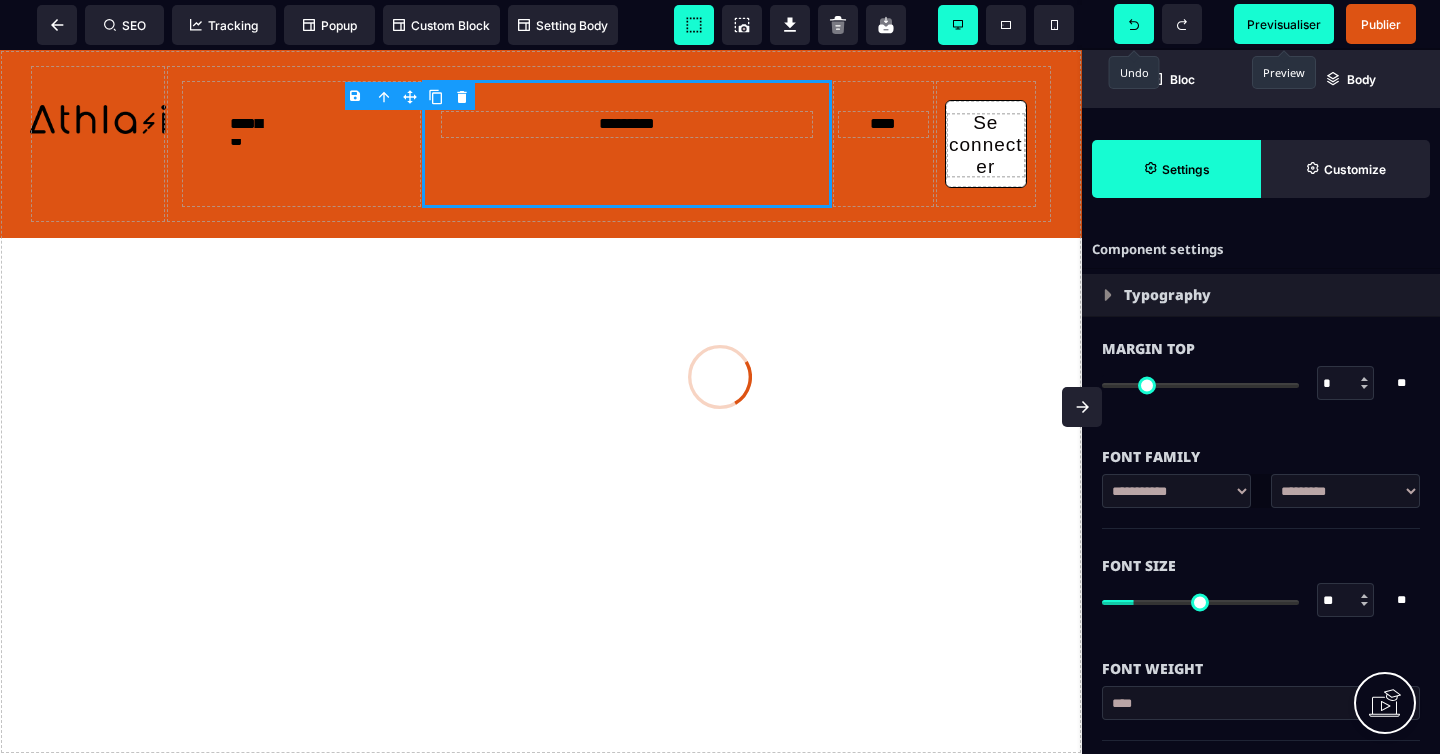 click 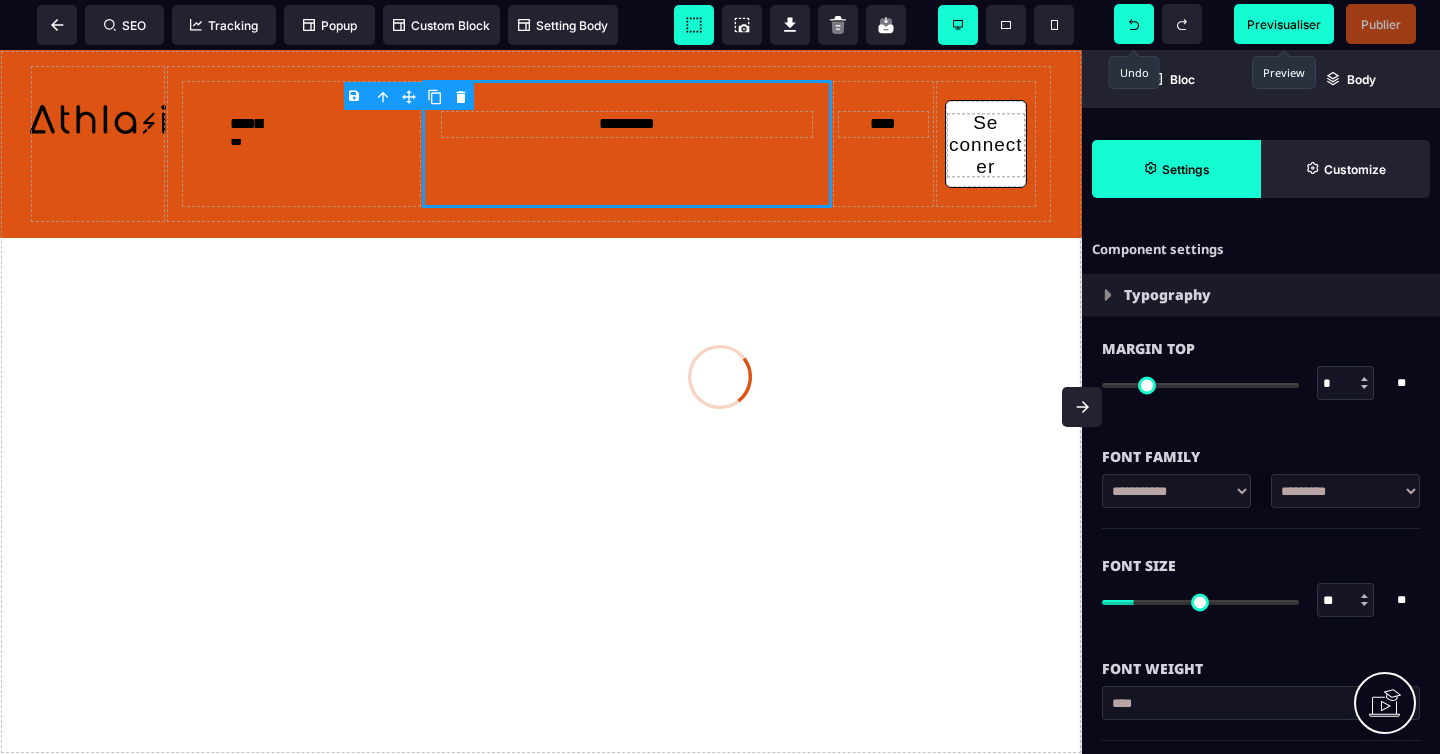 click 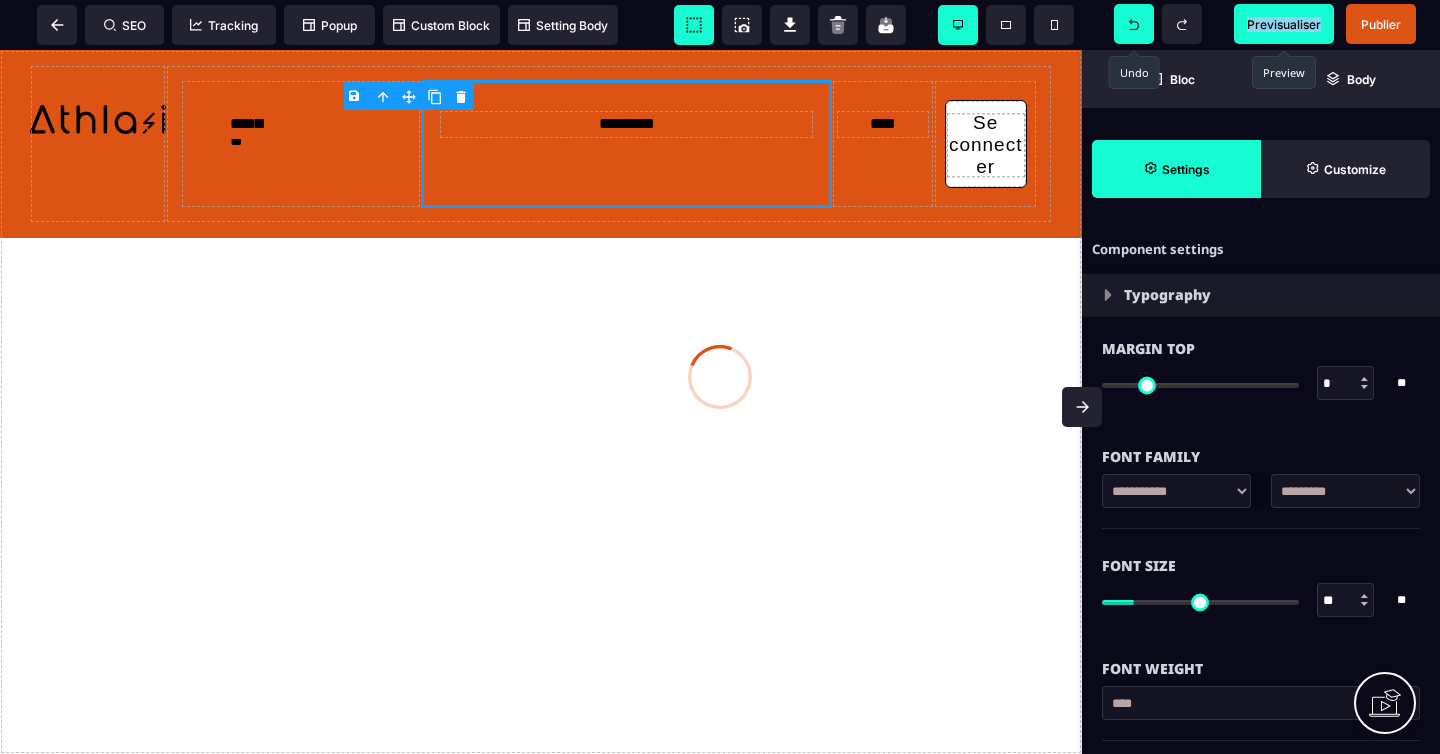 click 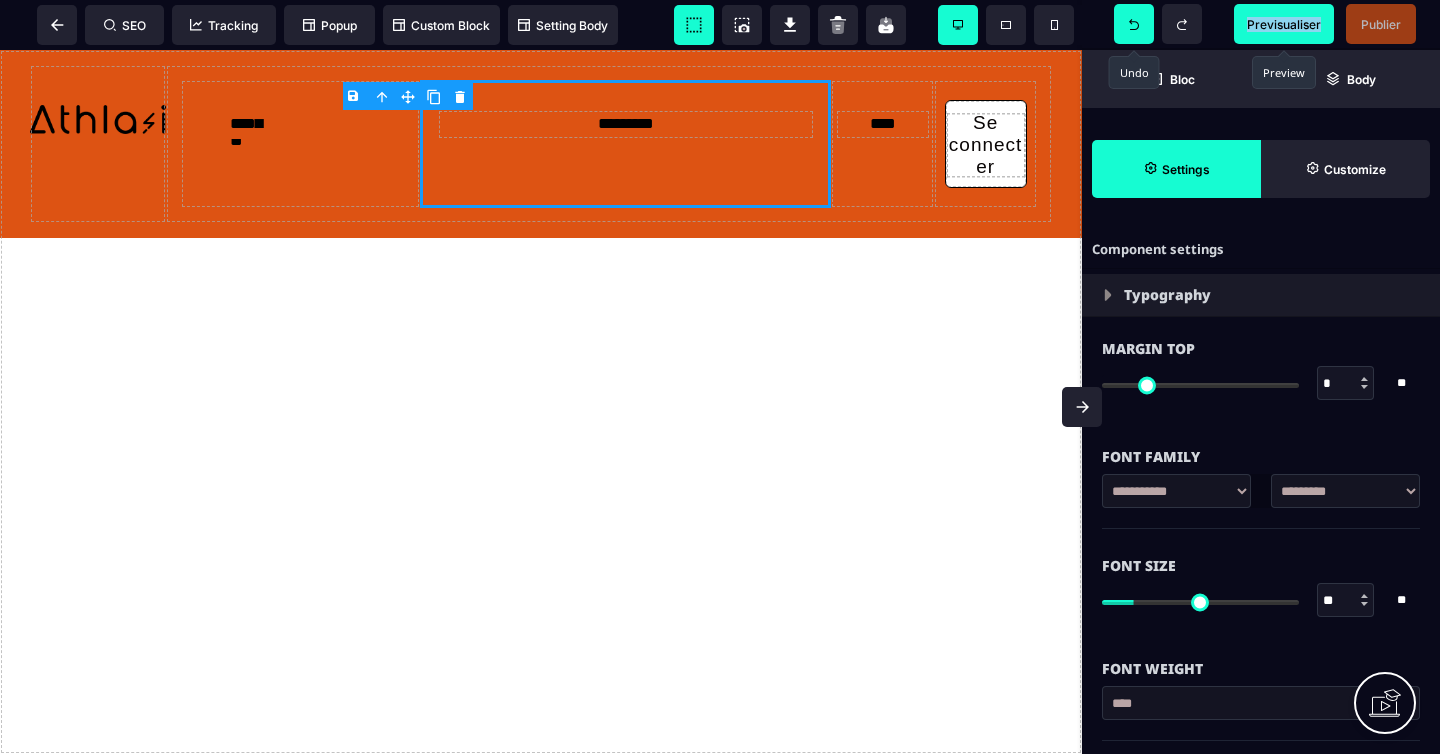 click 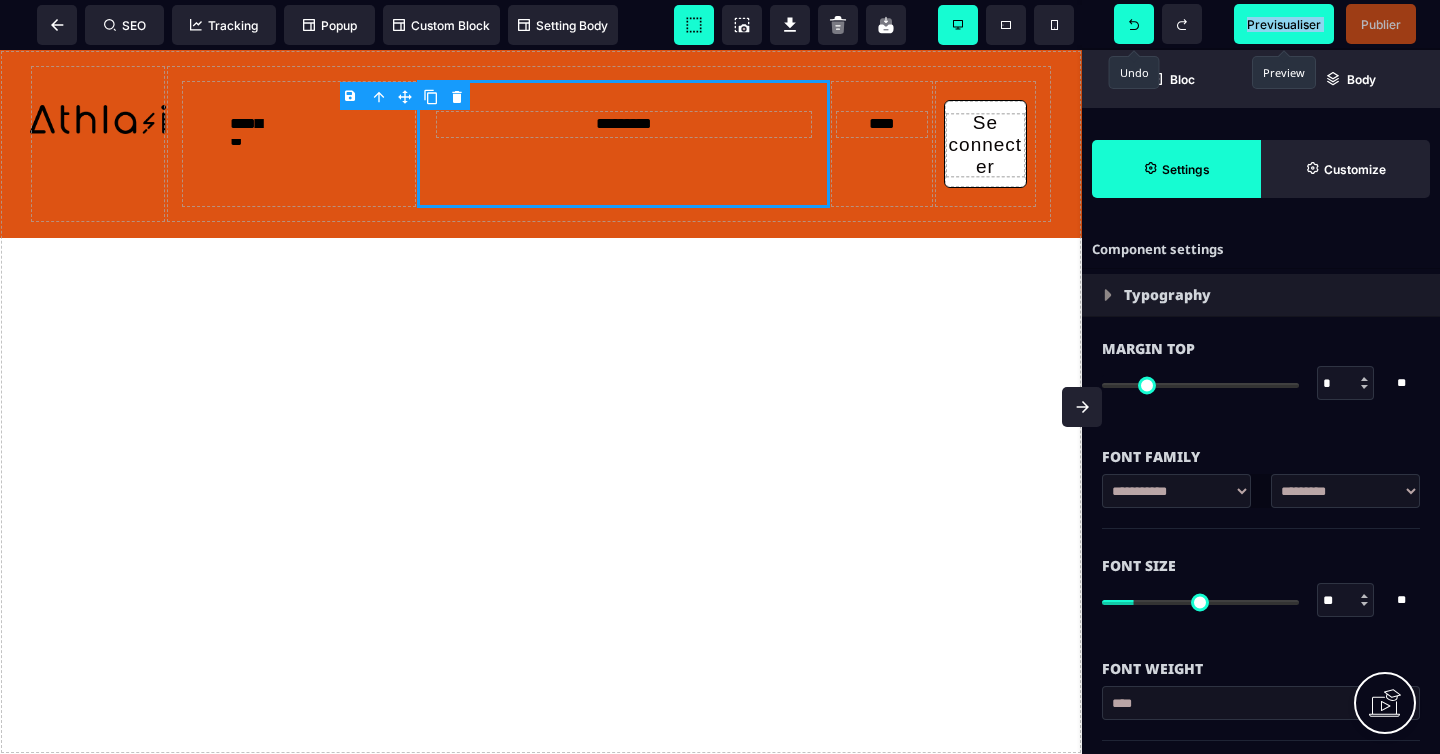 click 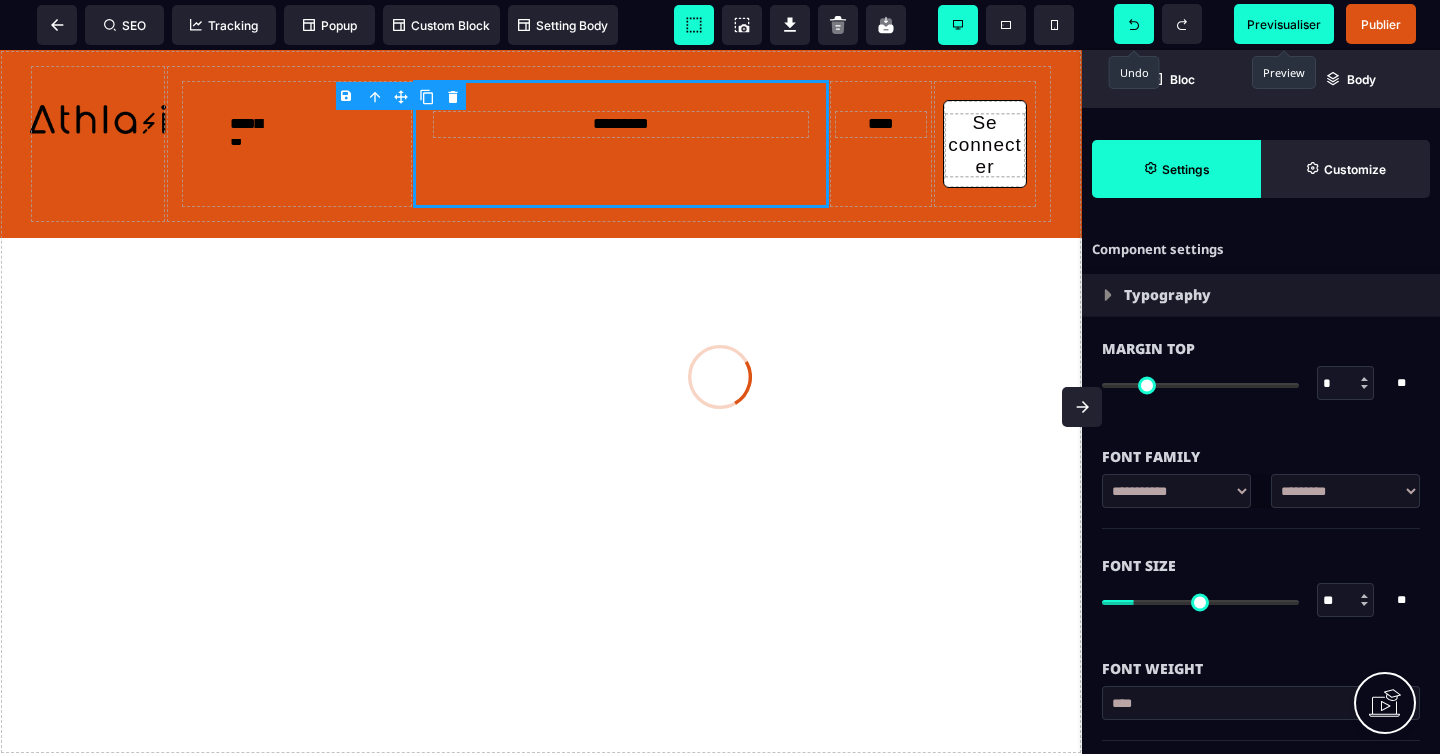click 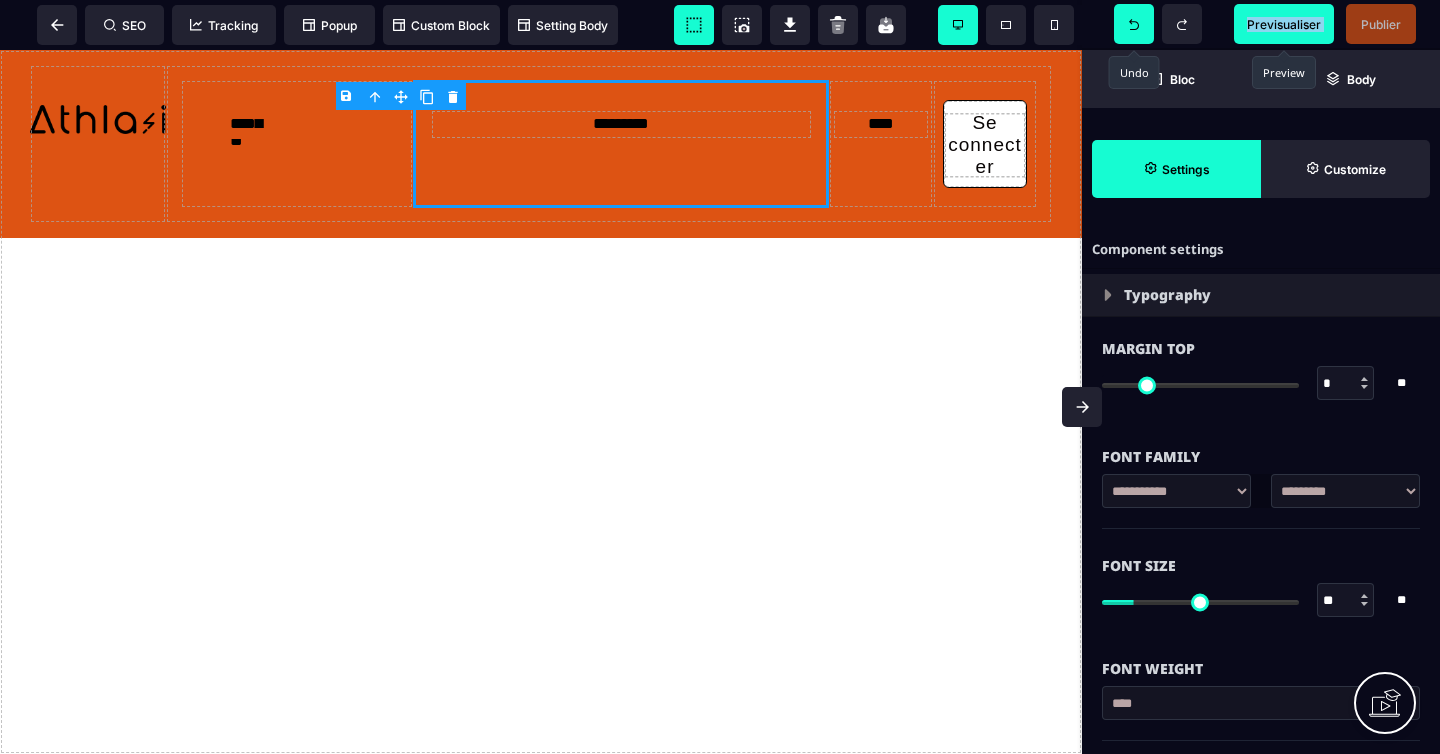 click 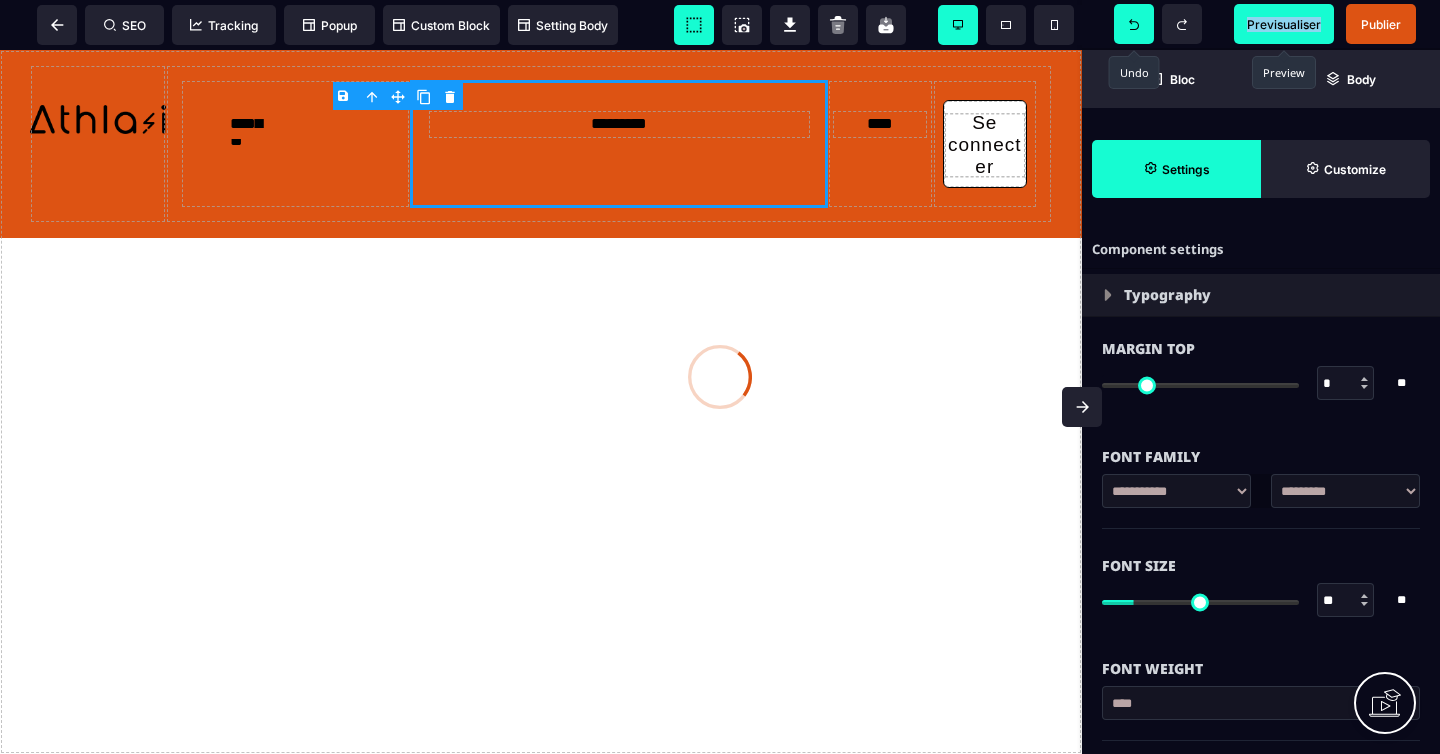 click 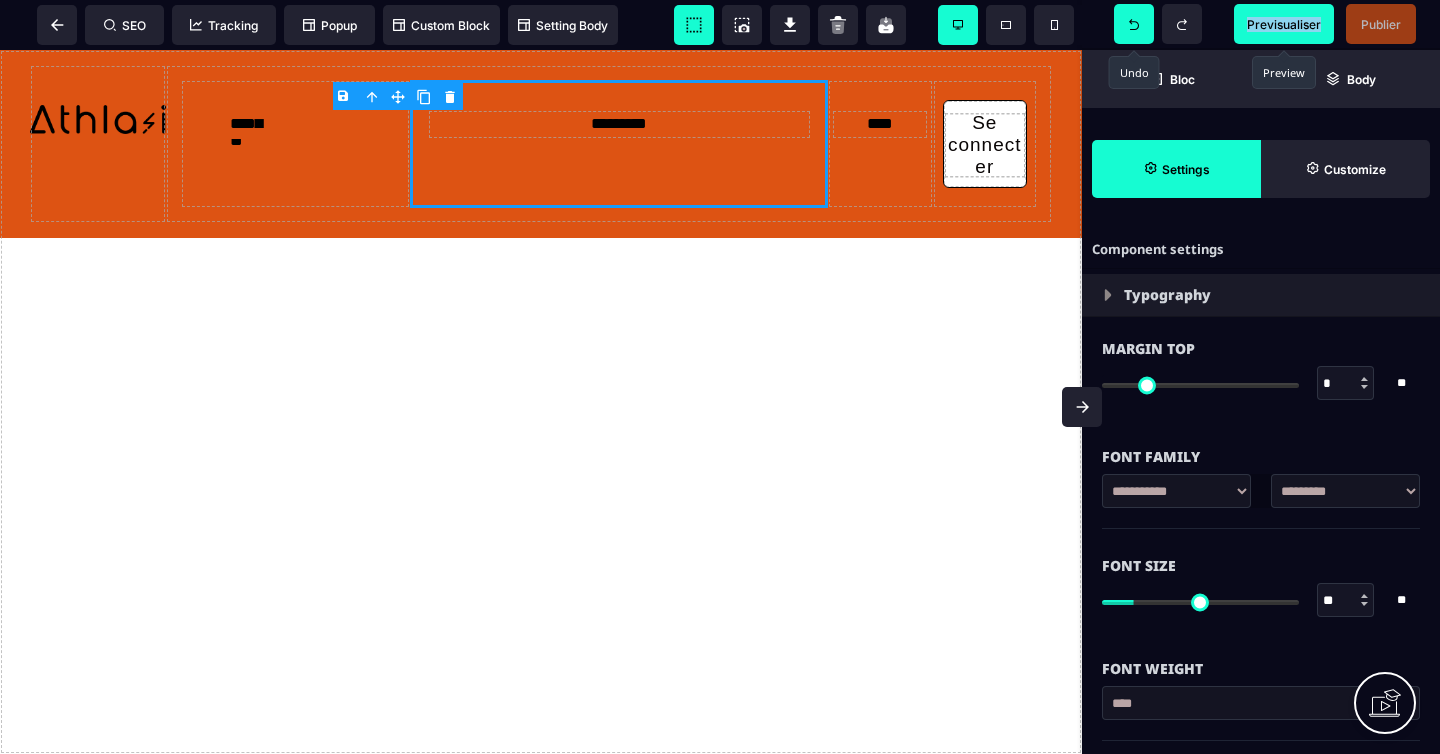 click 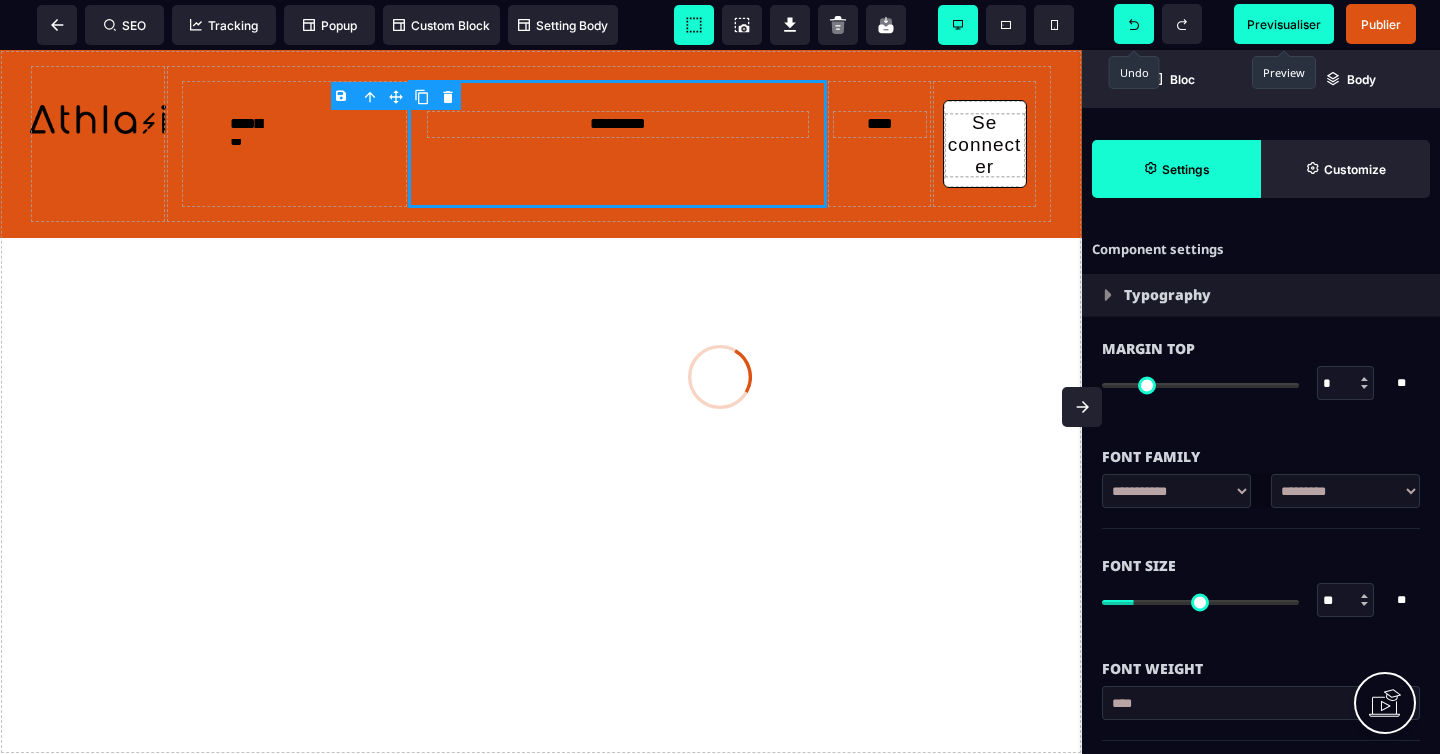click 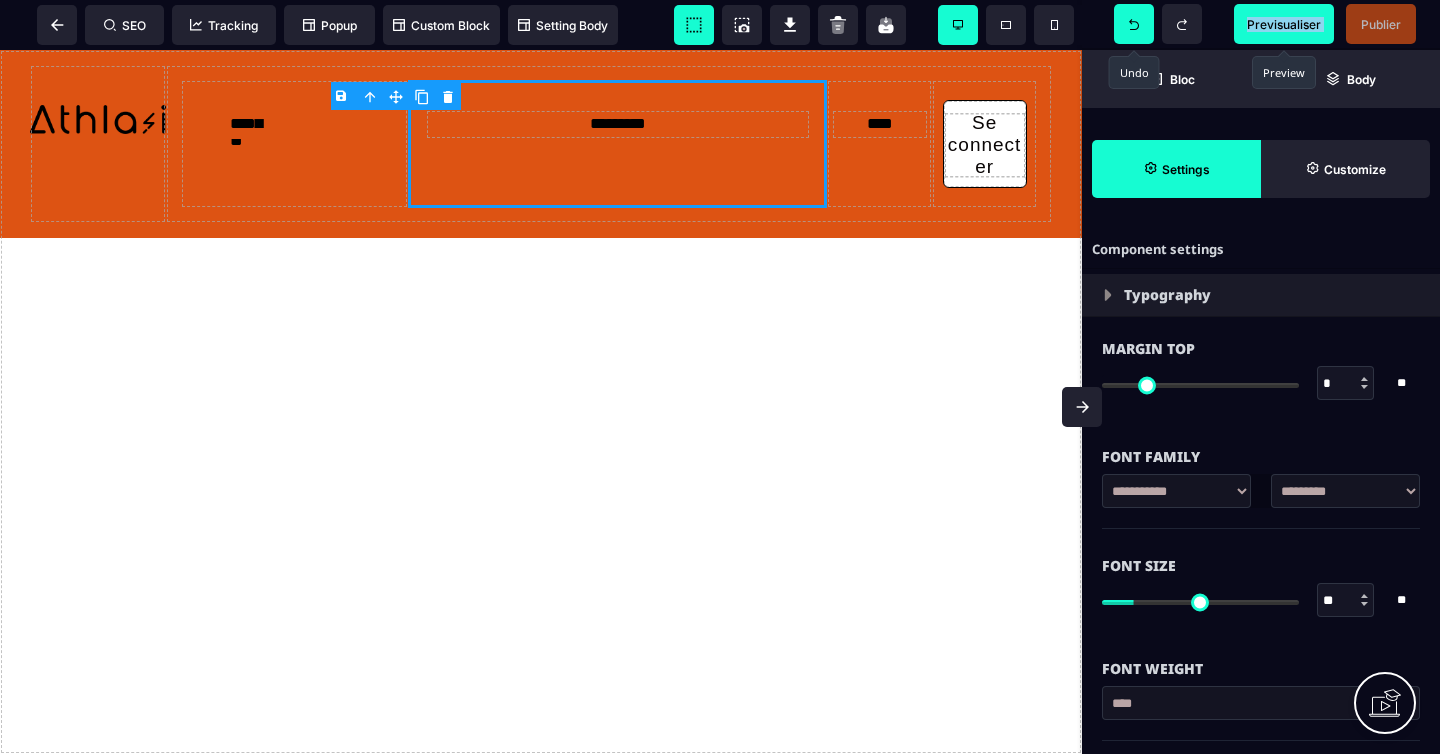 click 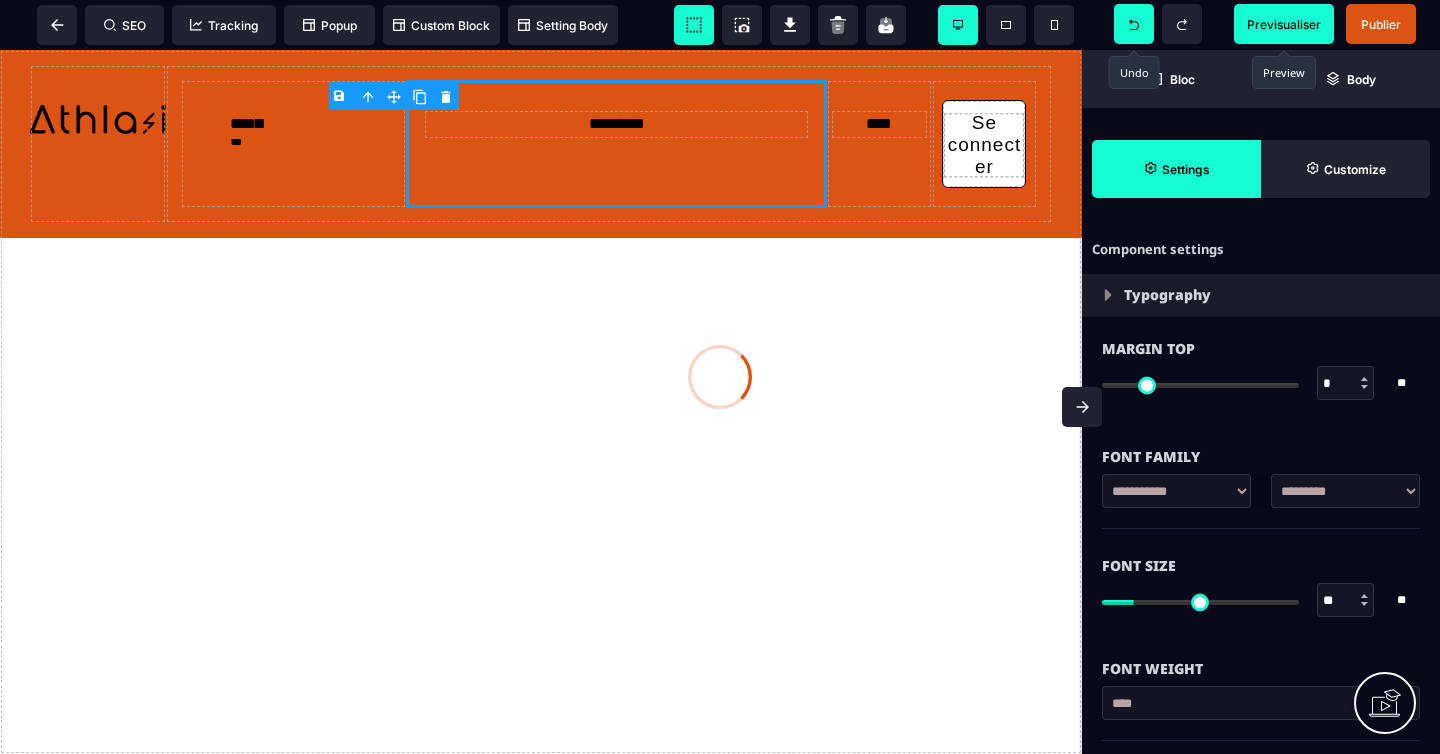 click 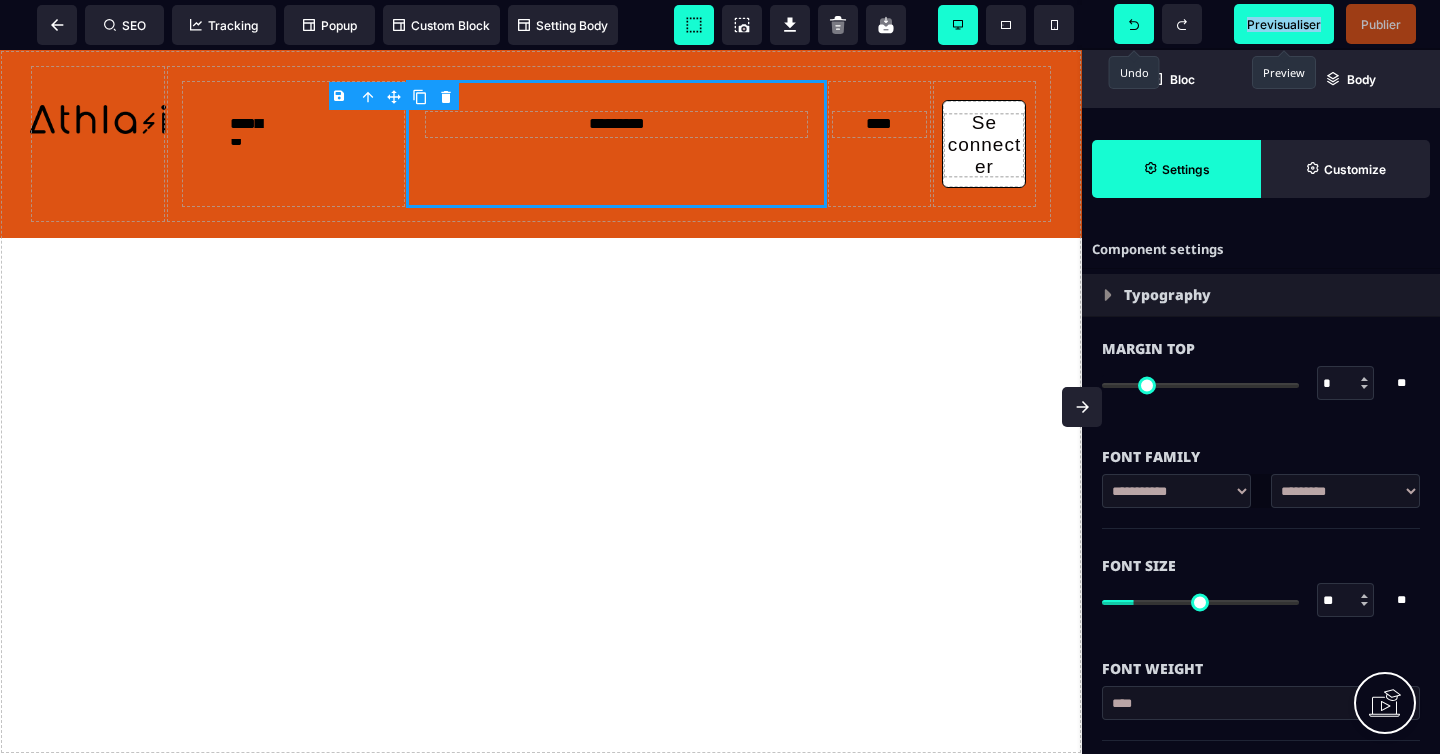 click 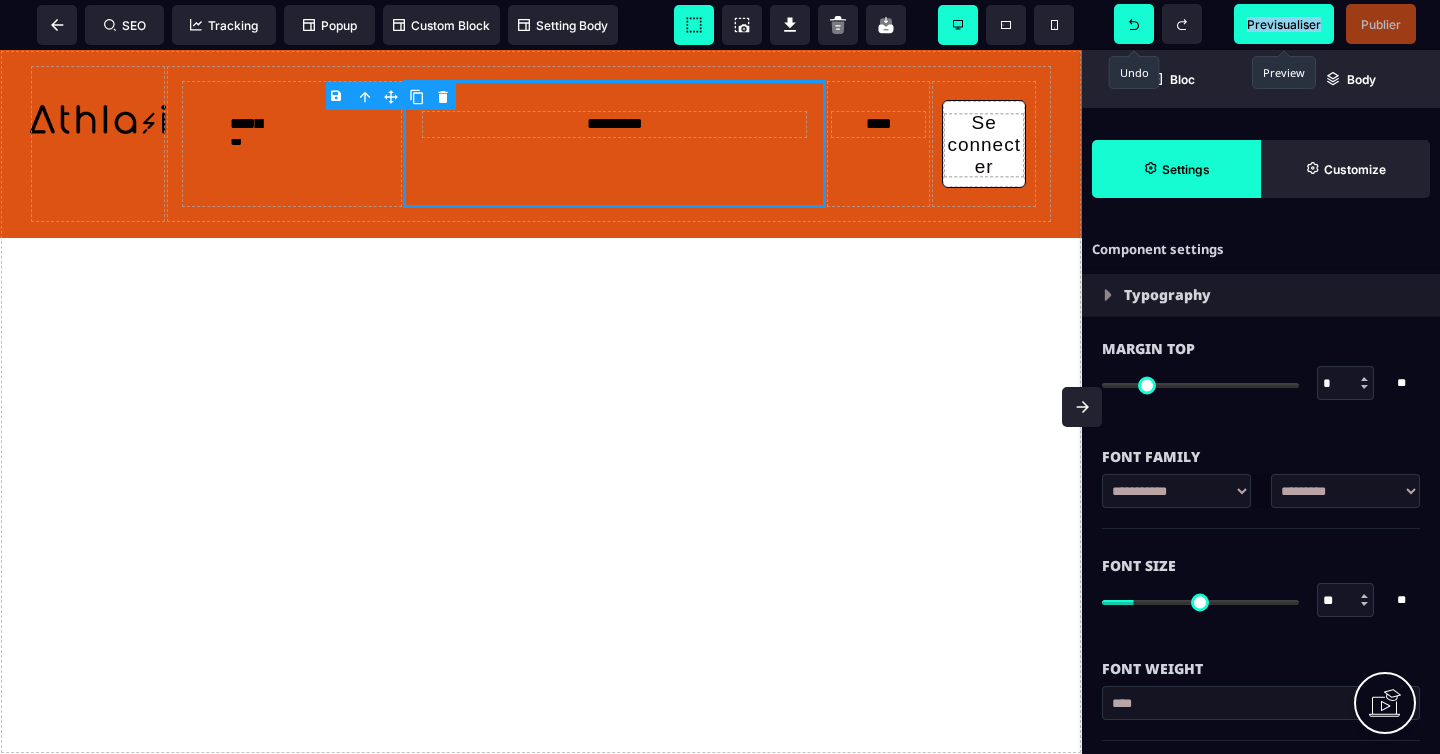 click 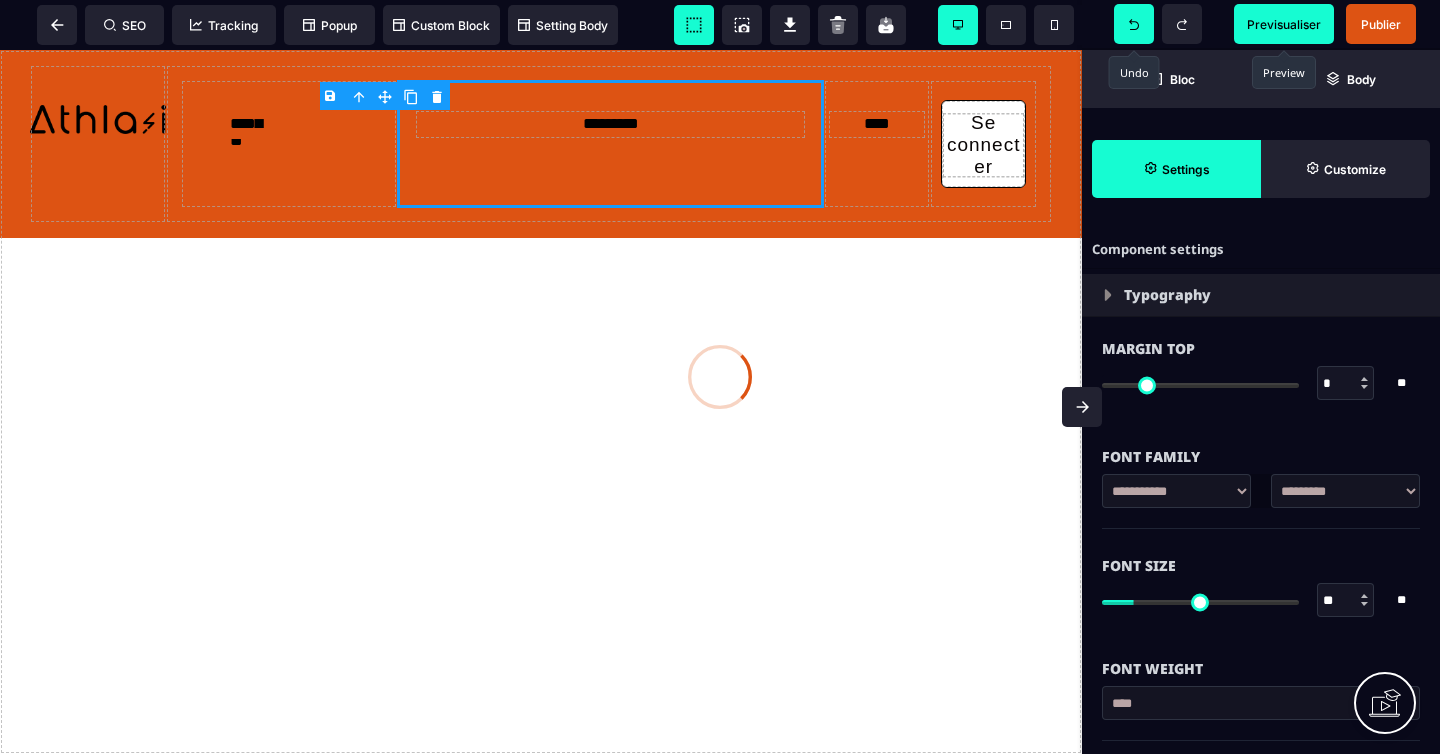 click 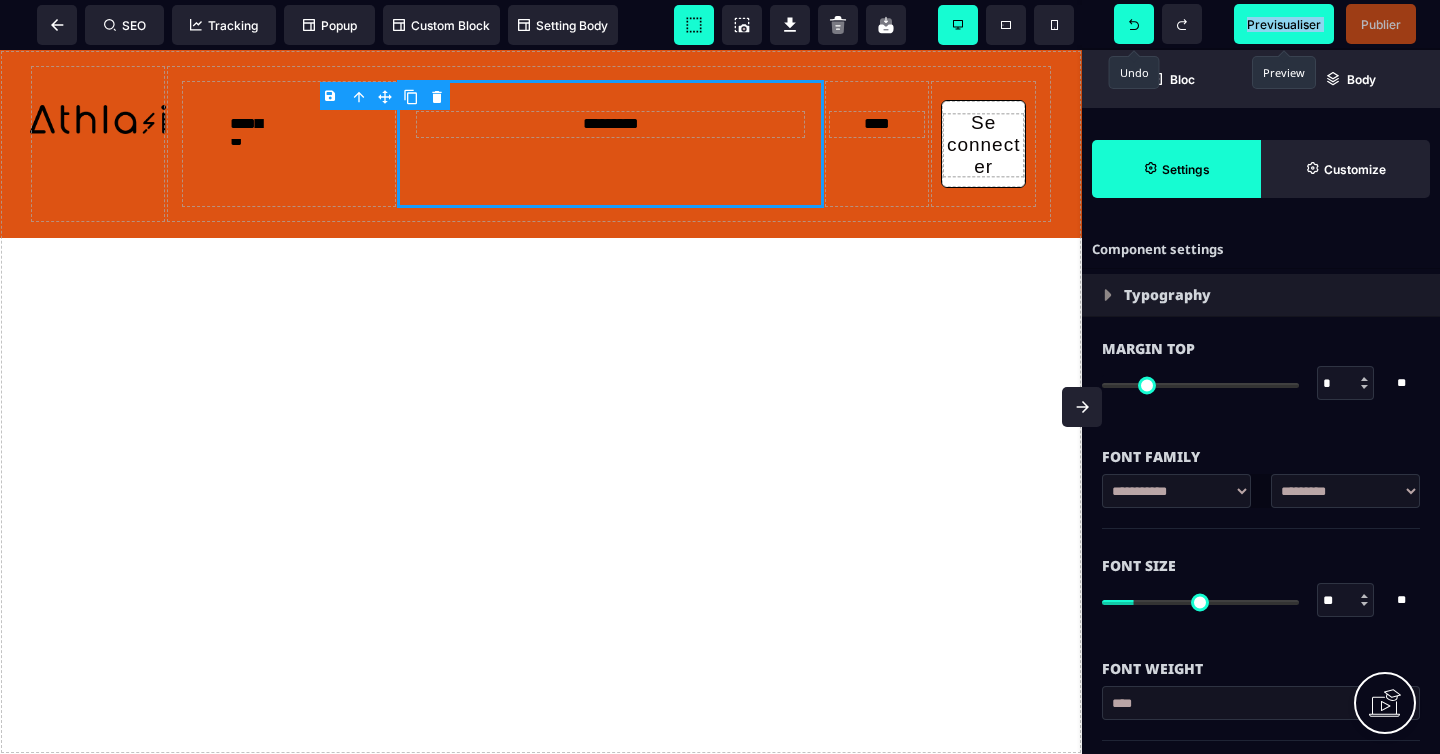 click 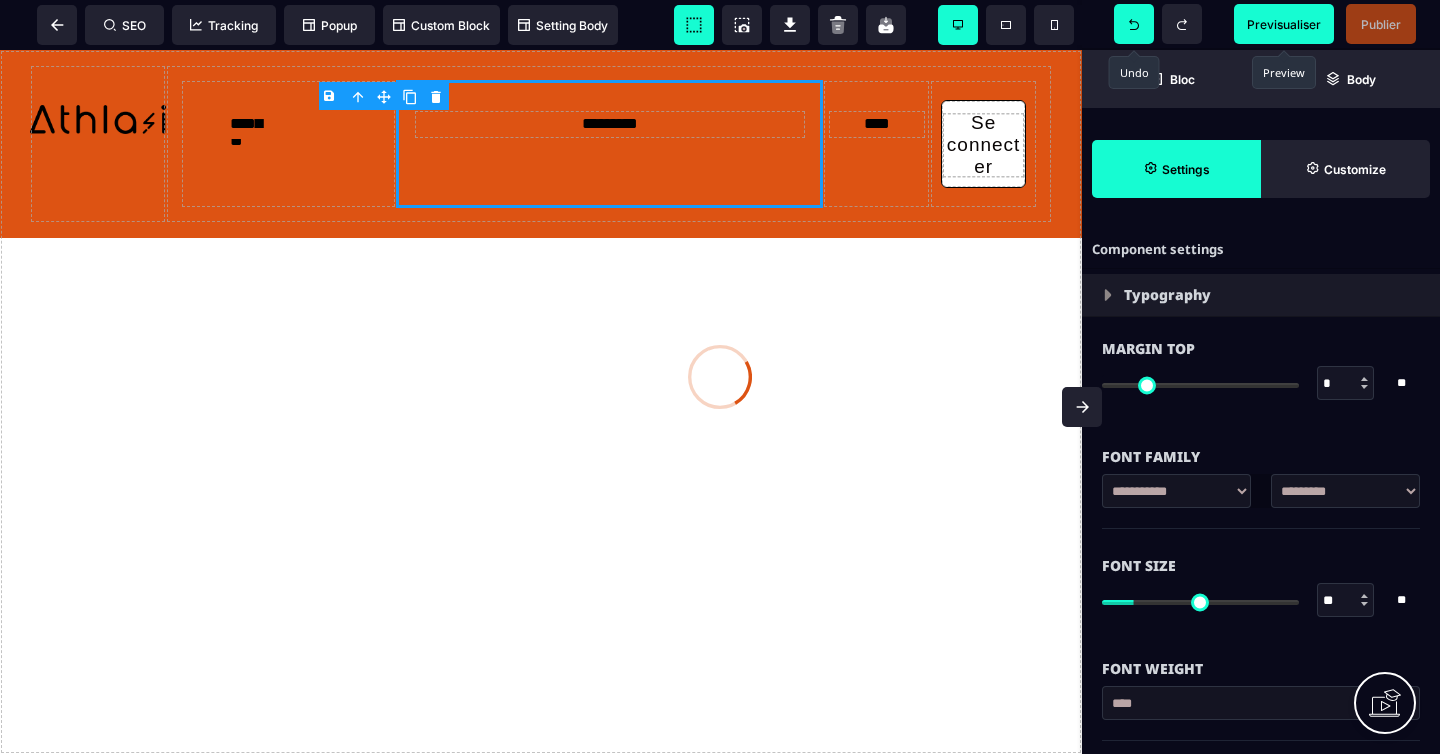 click 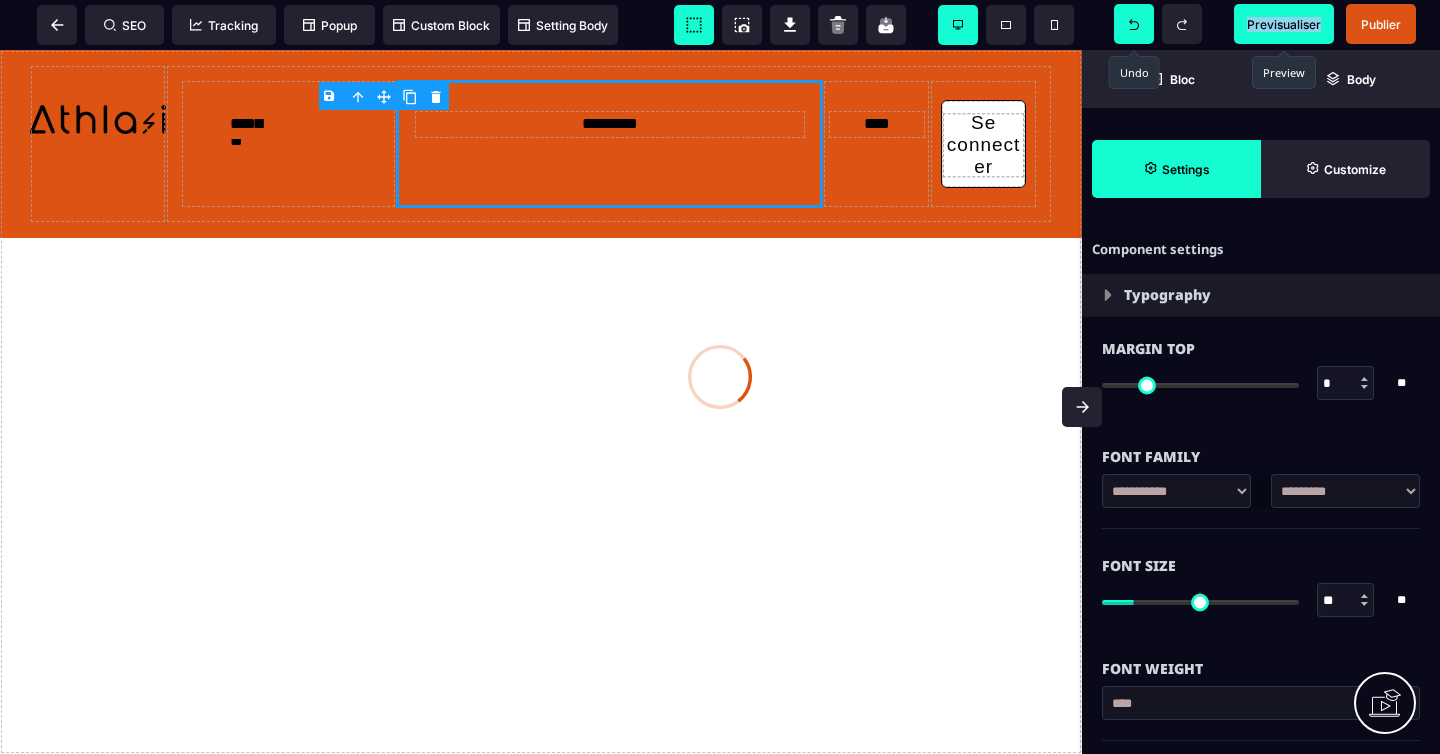 click 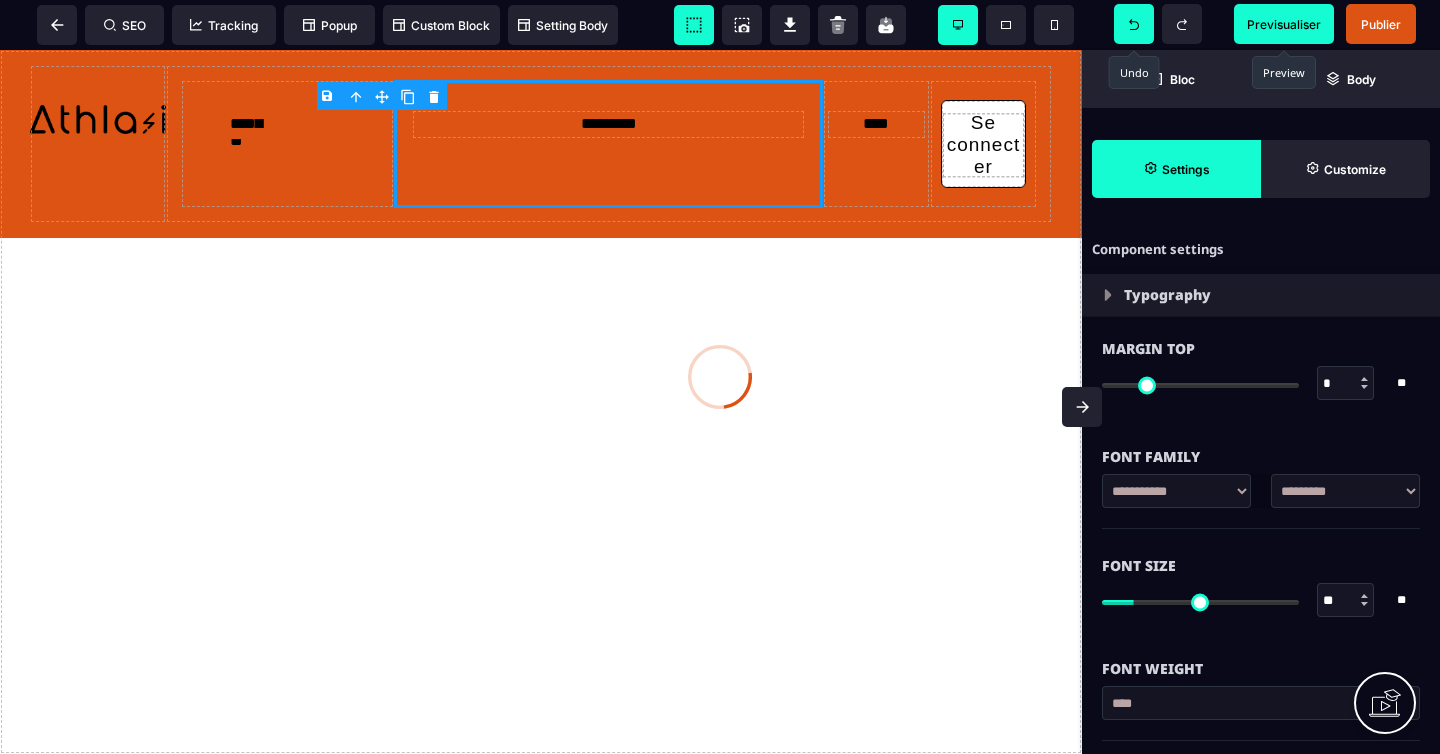 click 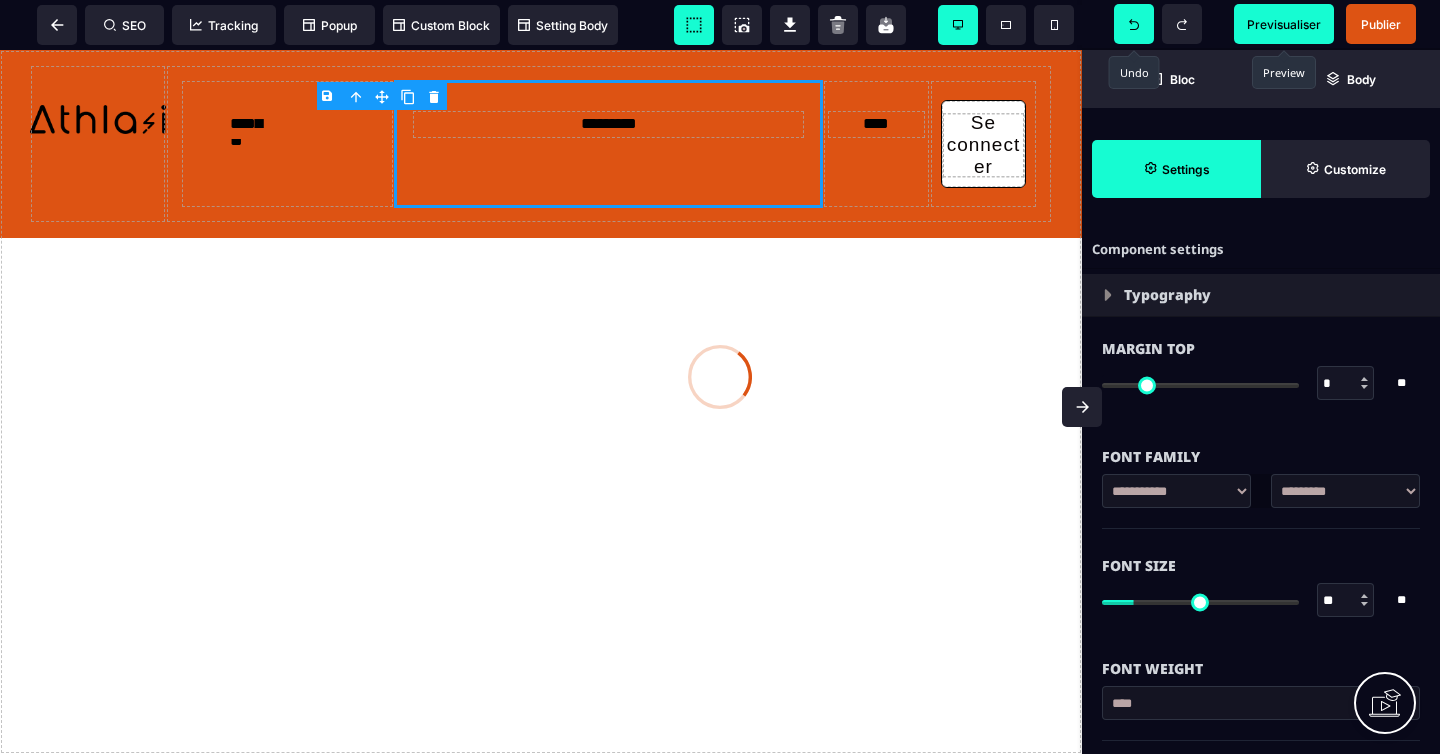 click 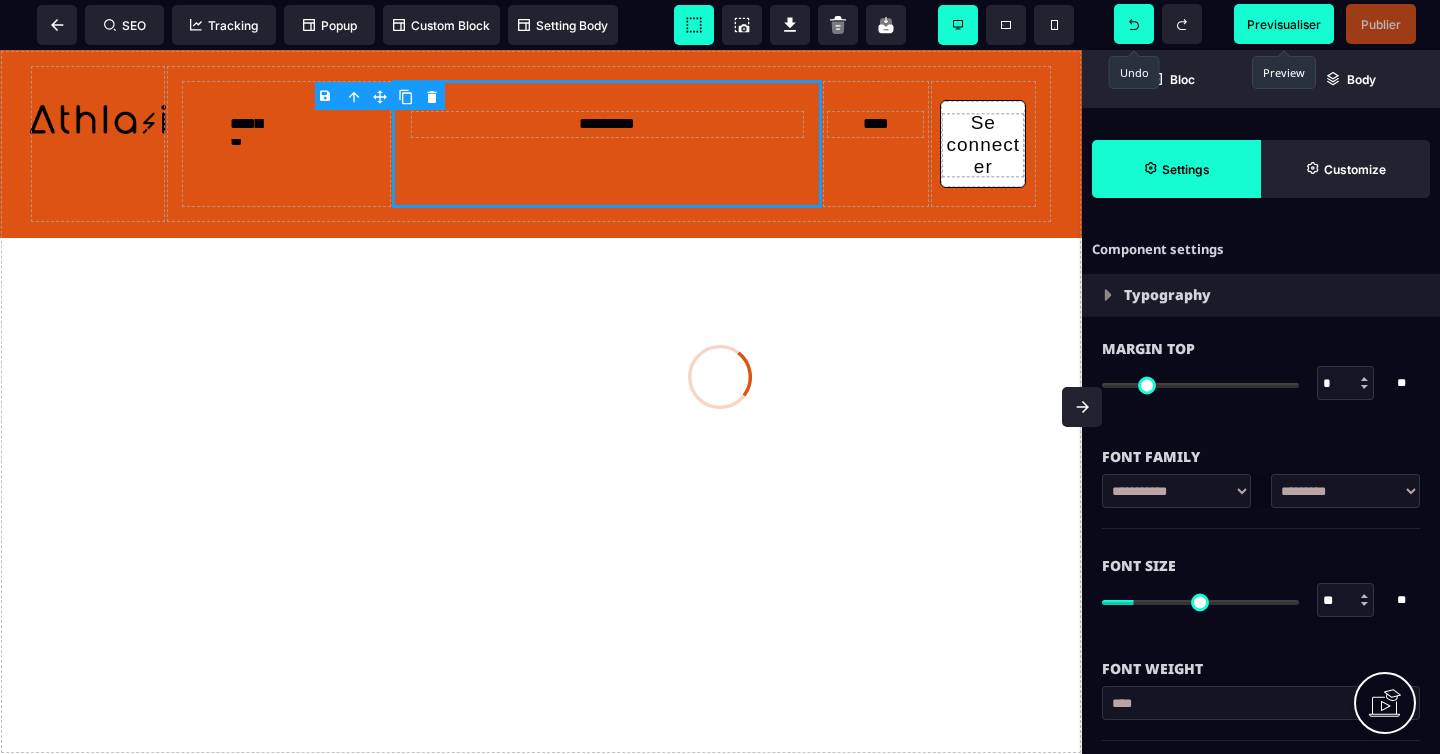 click 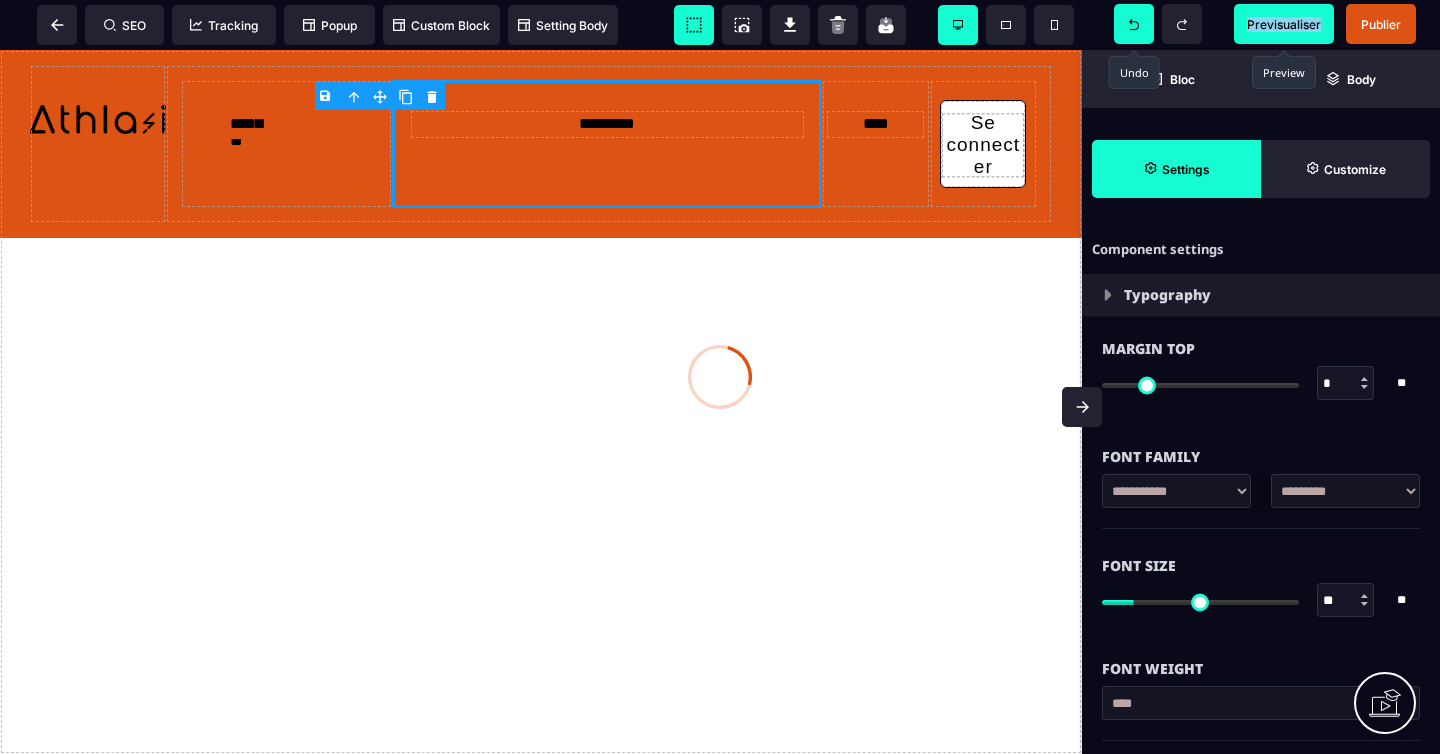 click 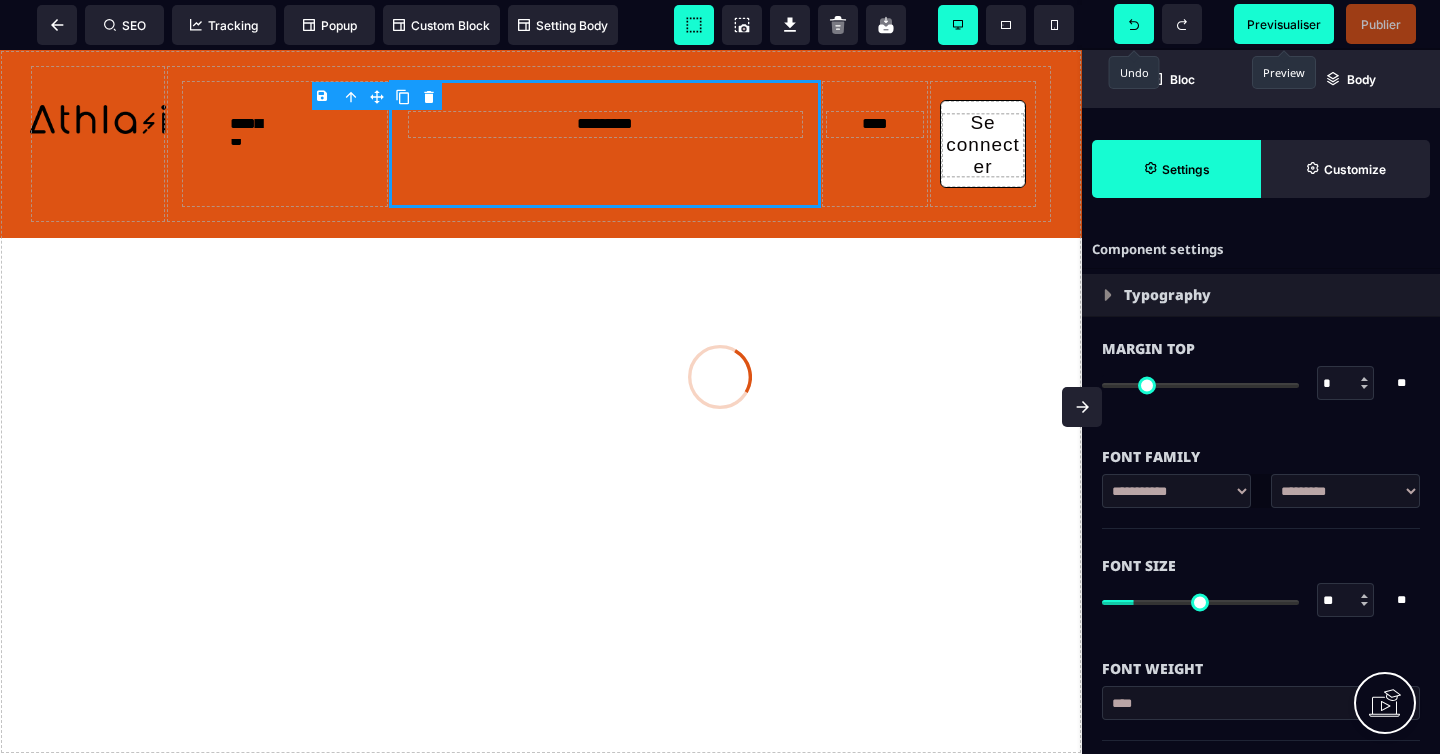 click 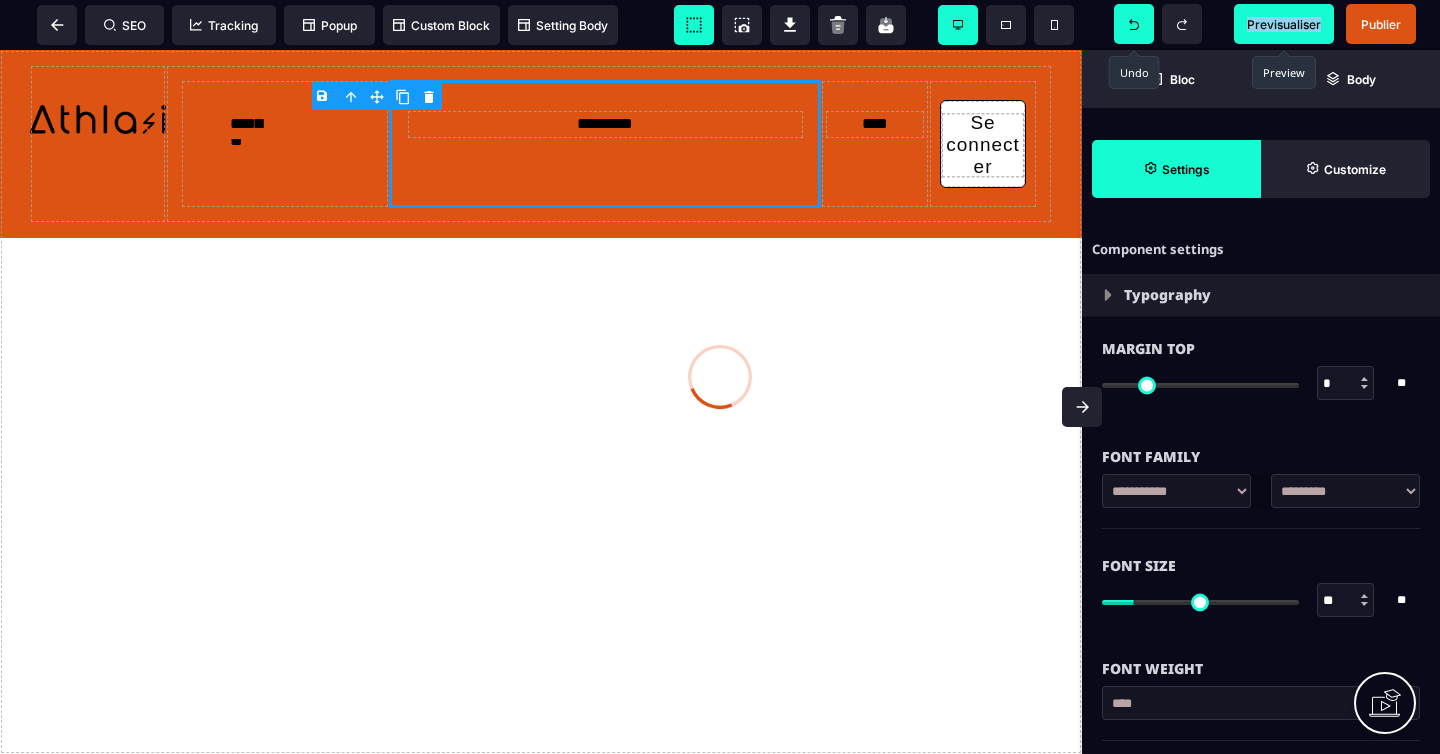 click 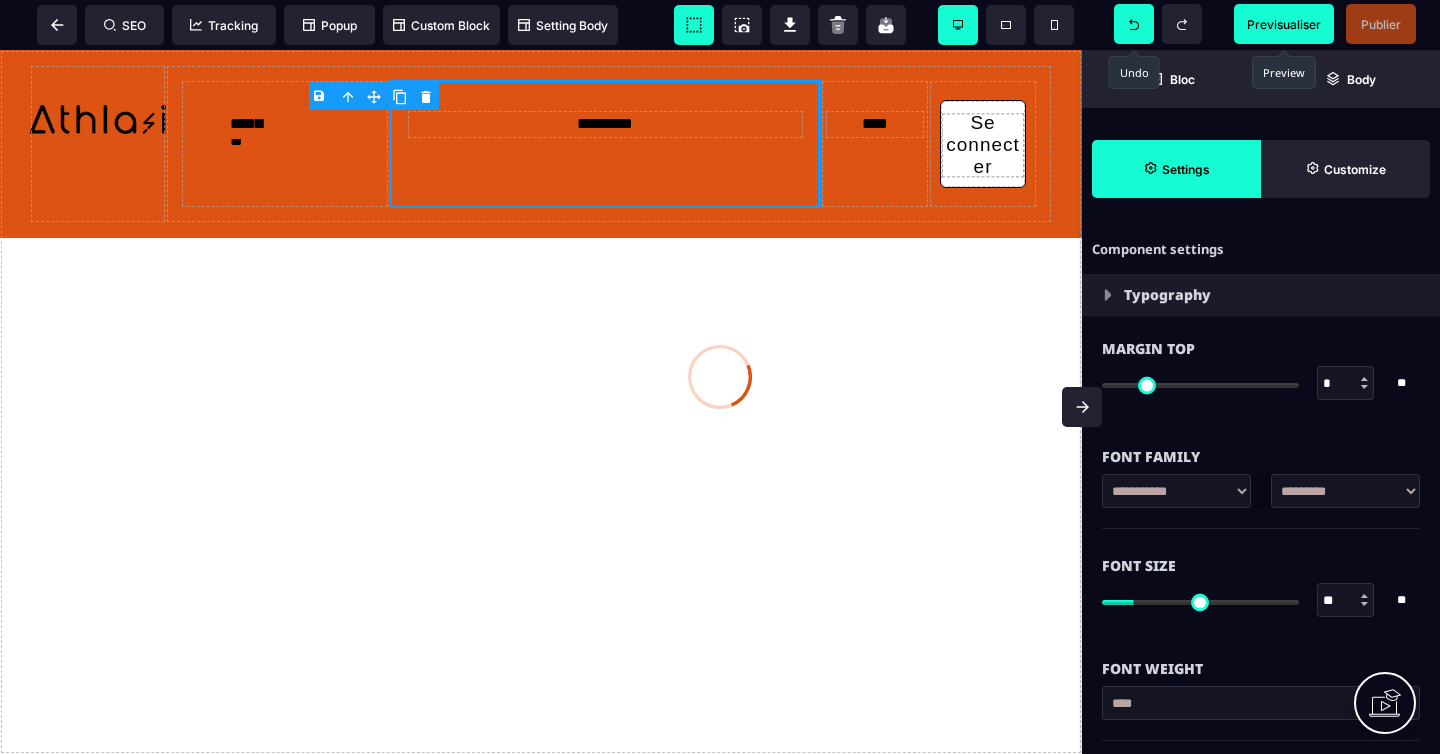click 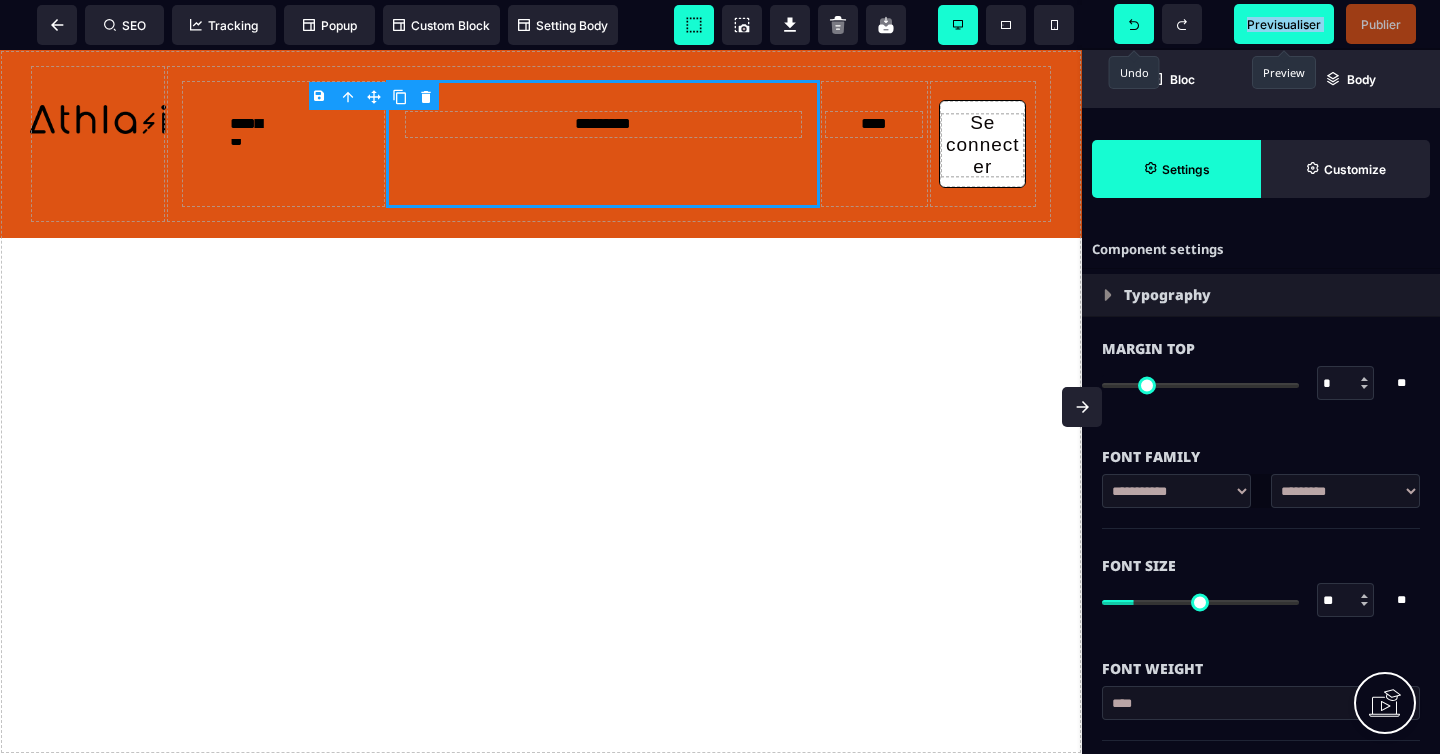 click 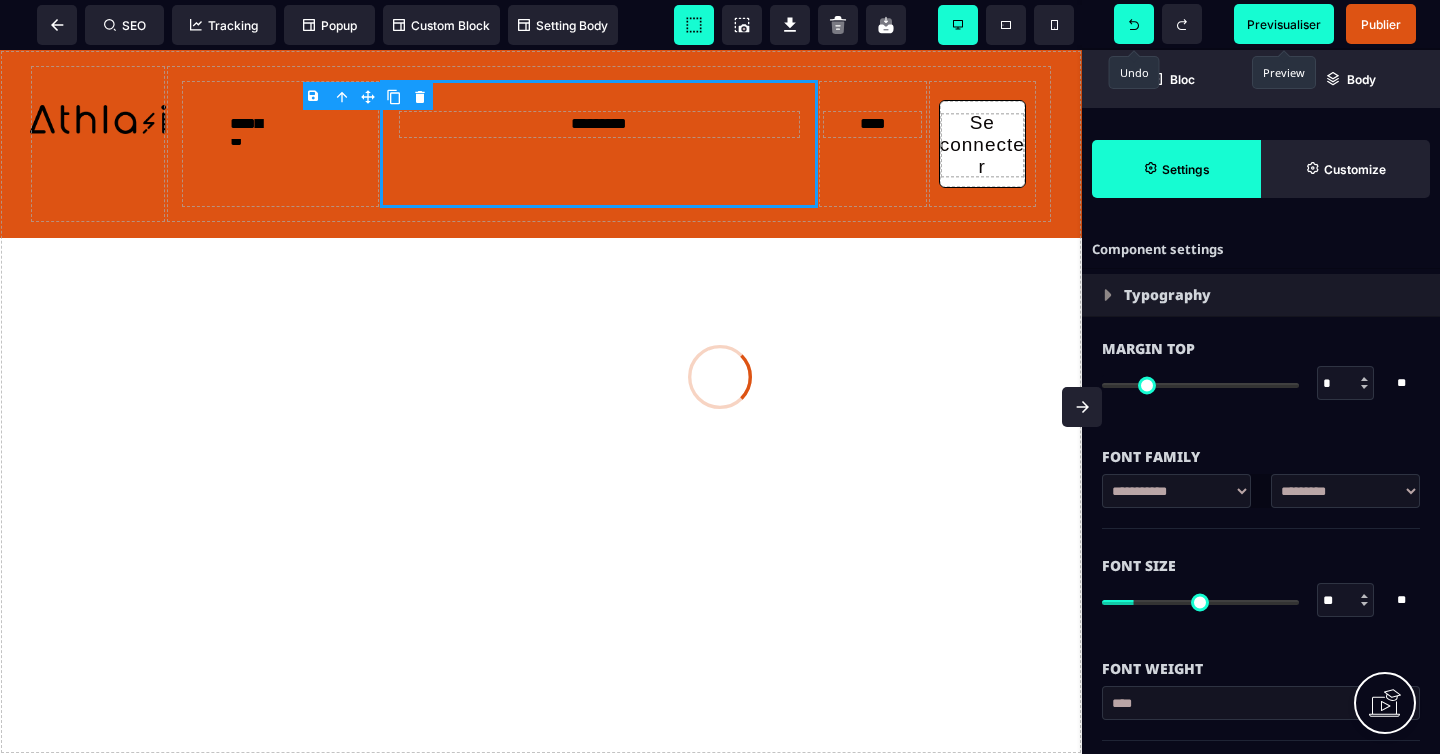 click 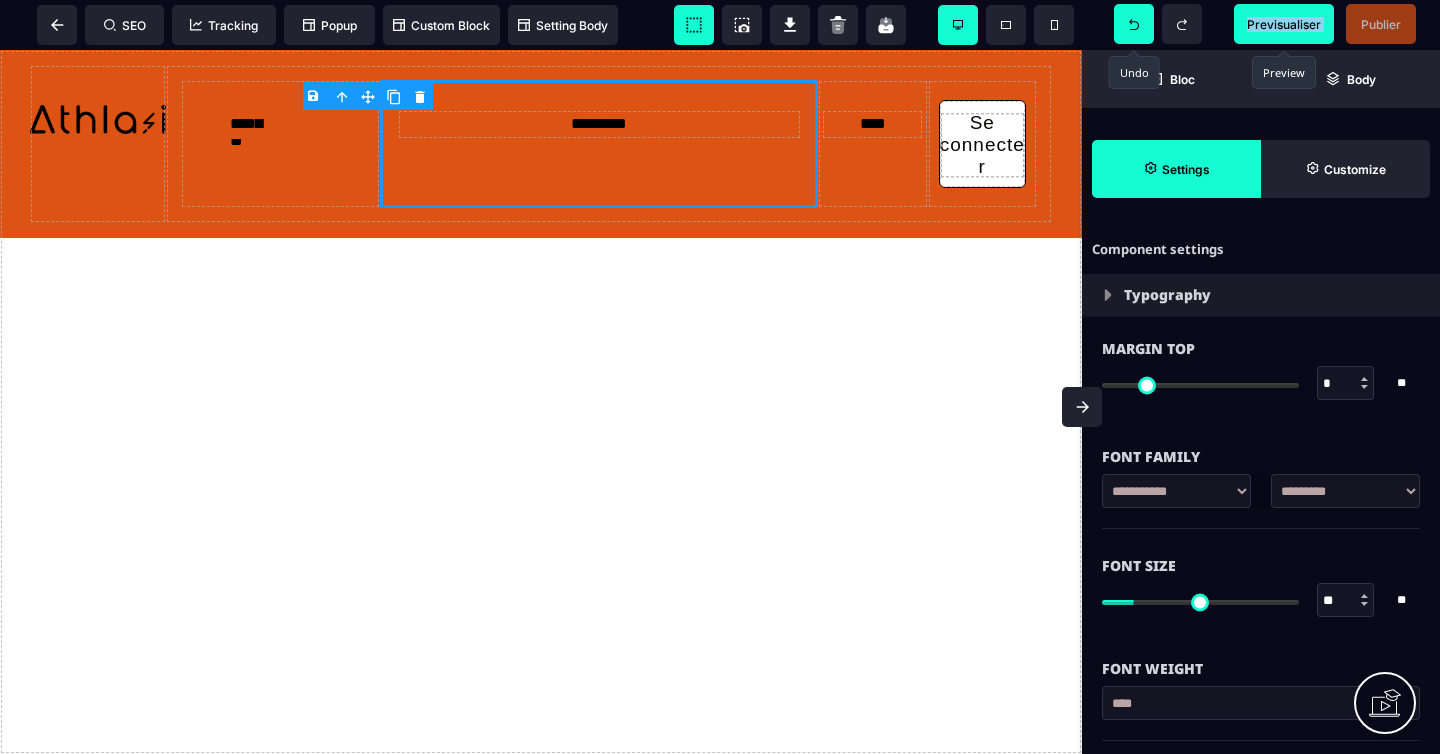 click 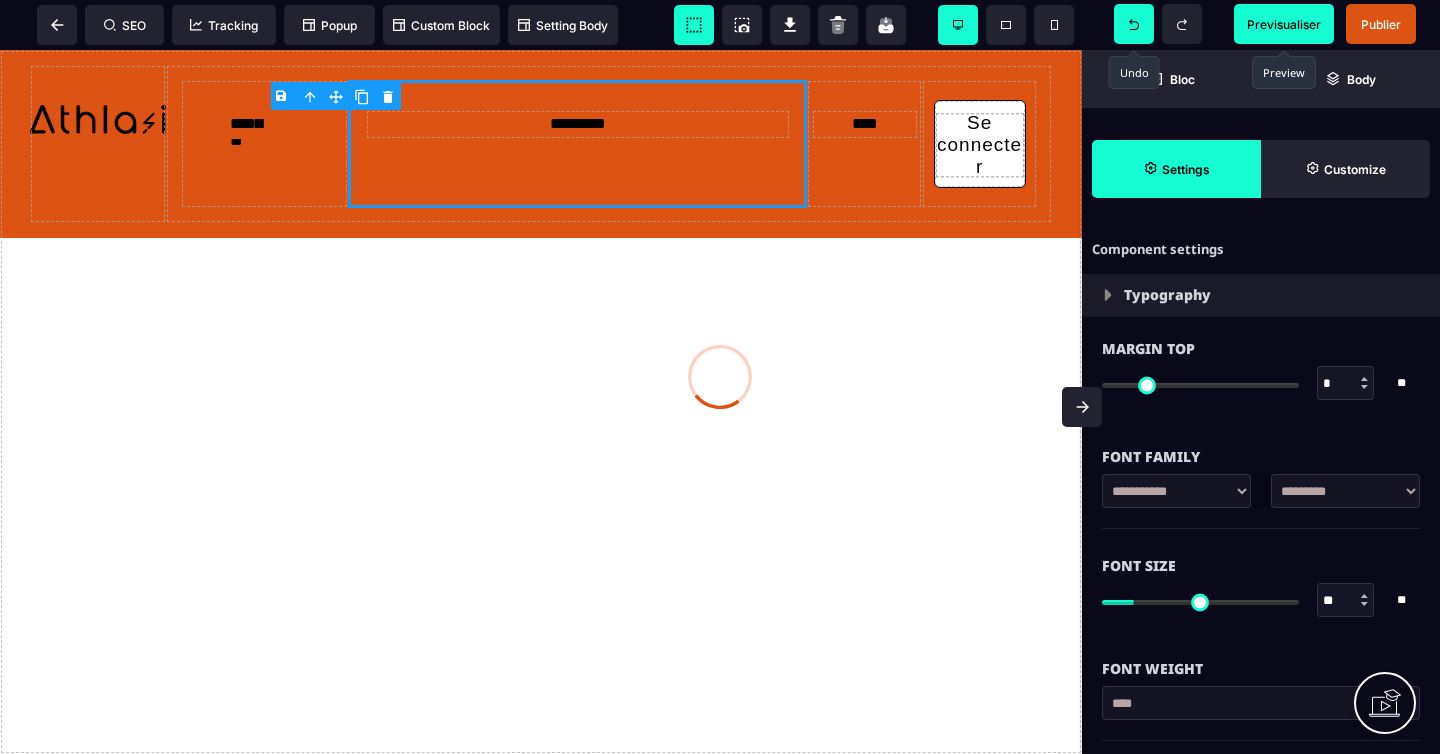click 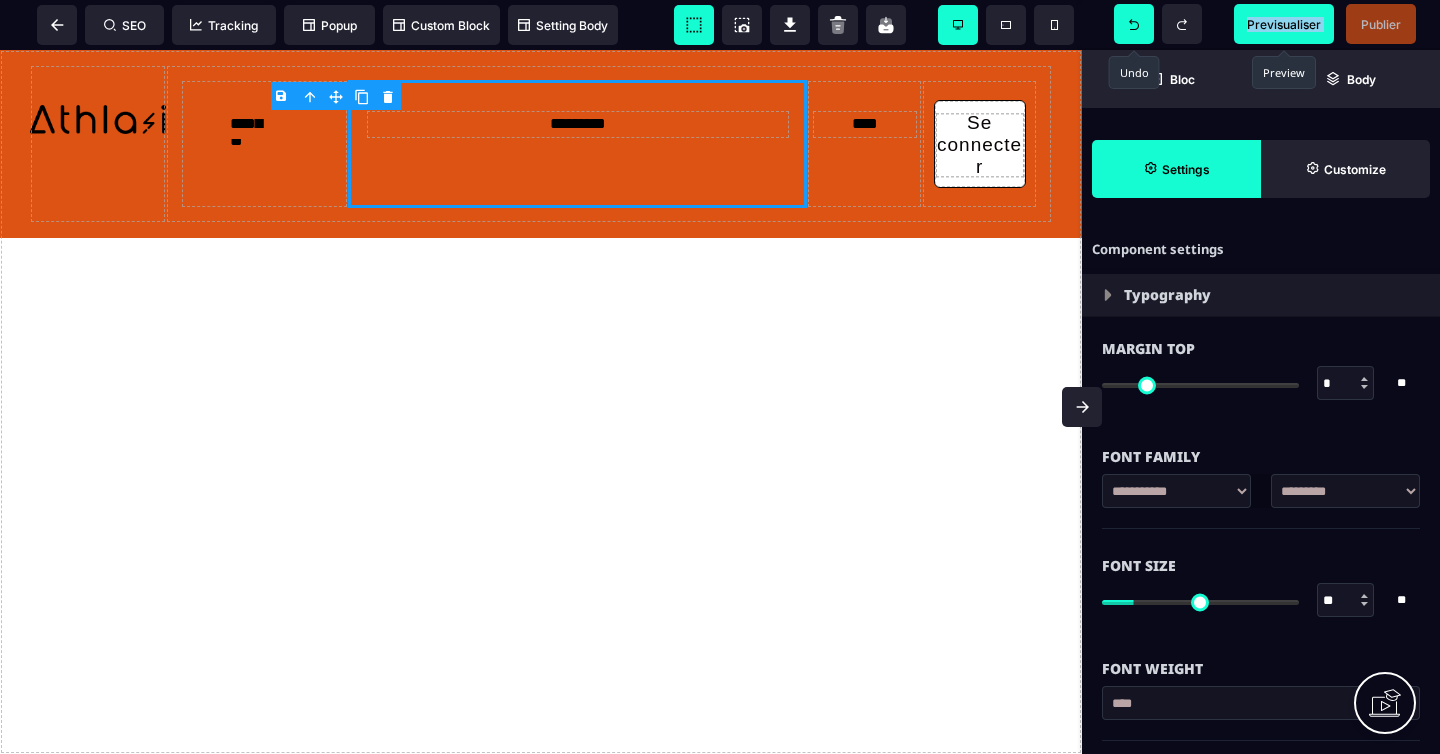 click 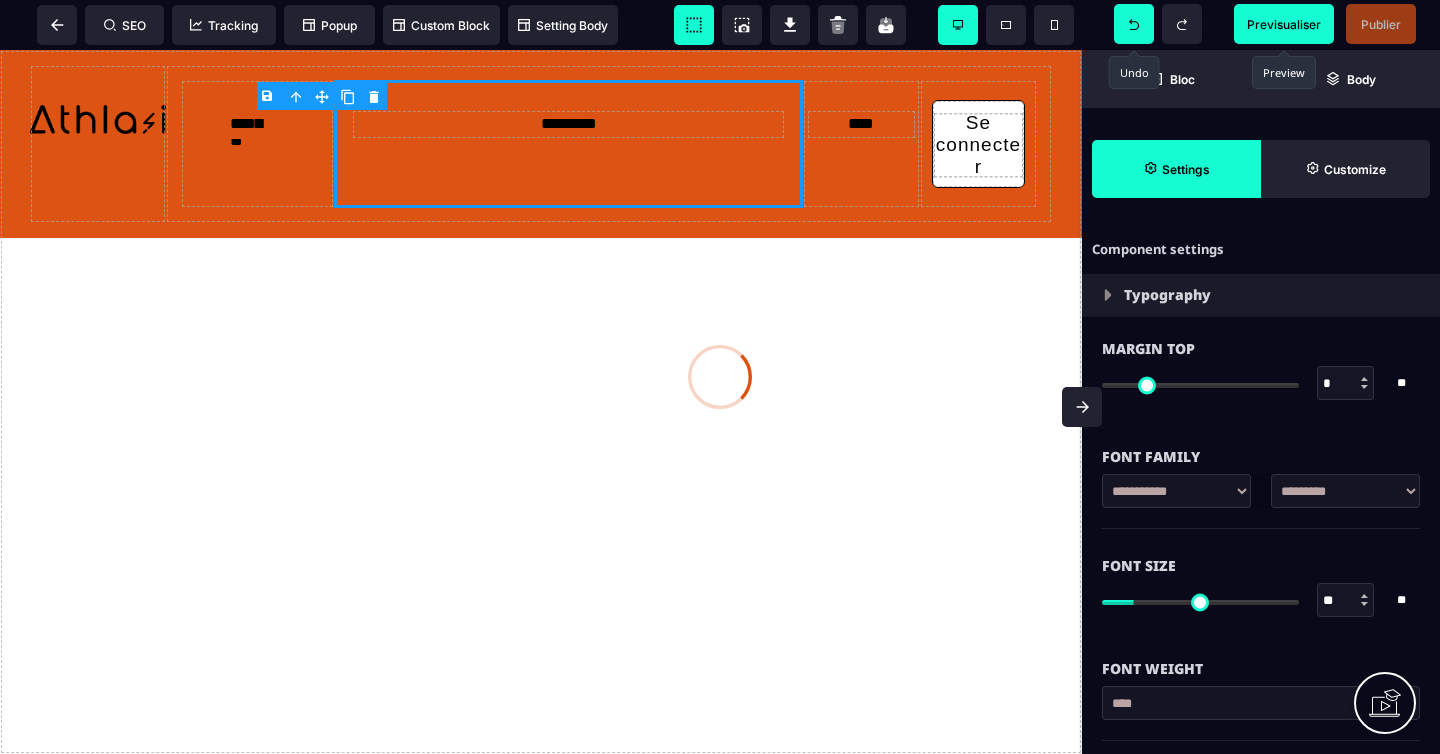 click 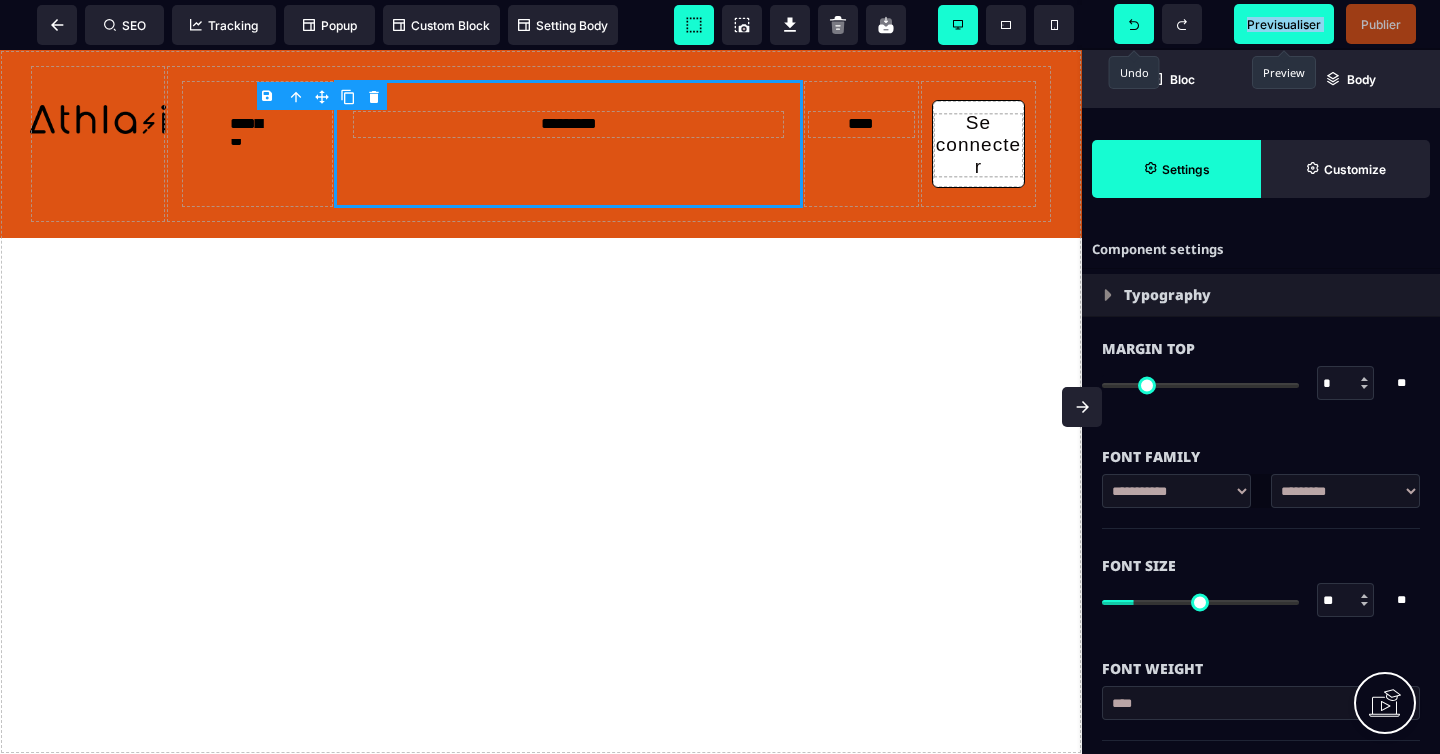 click 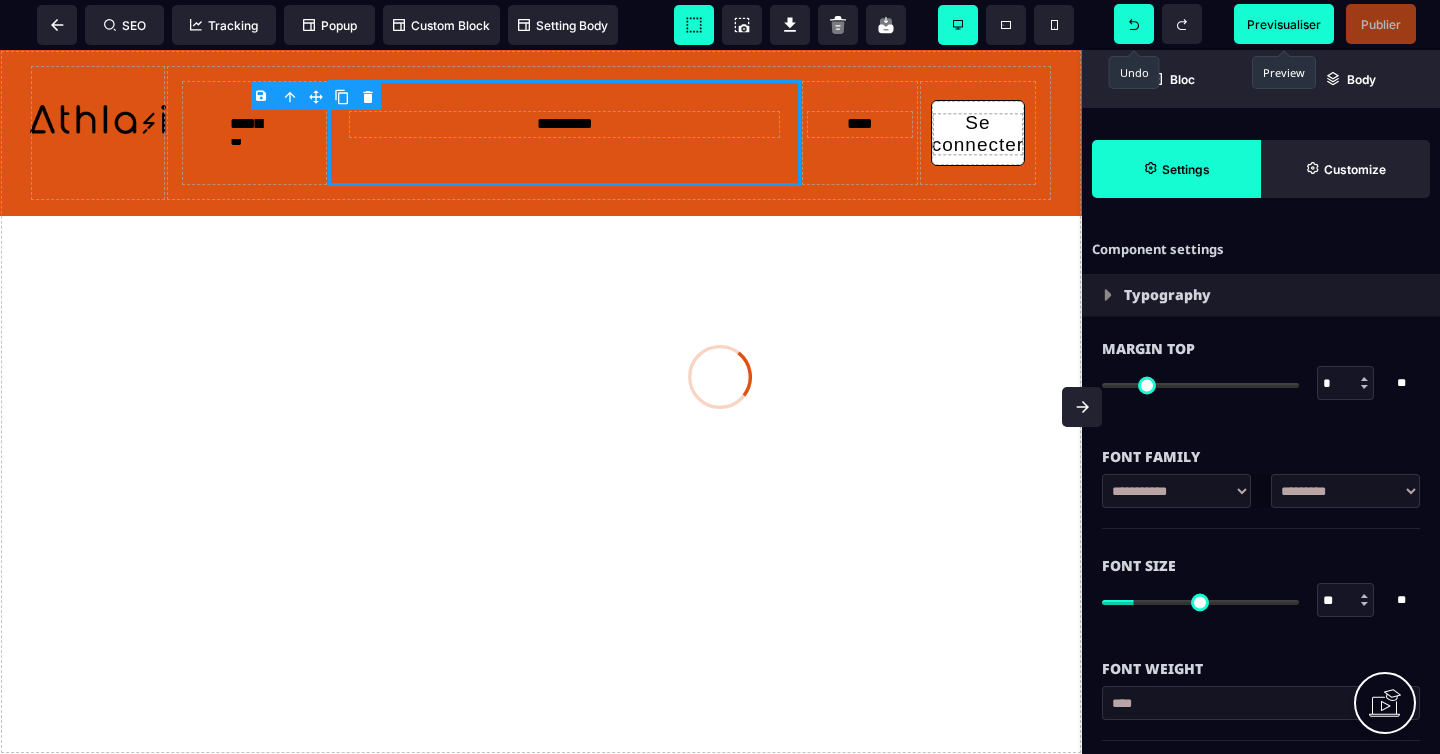 click 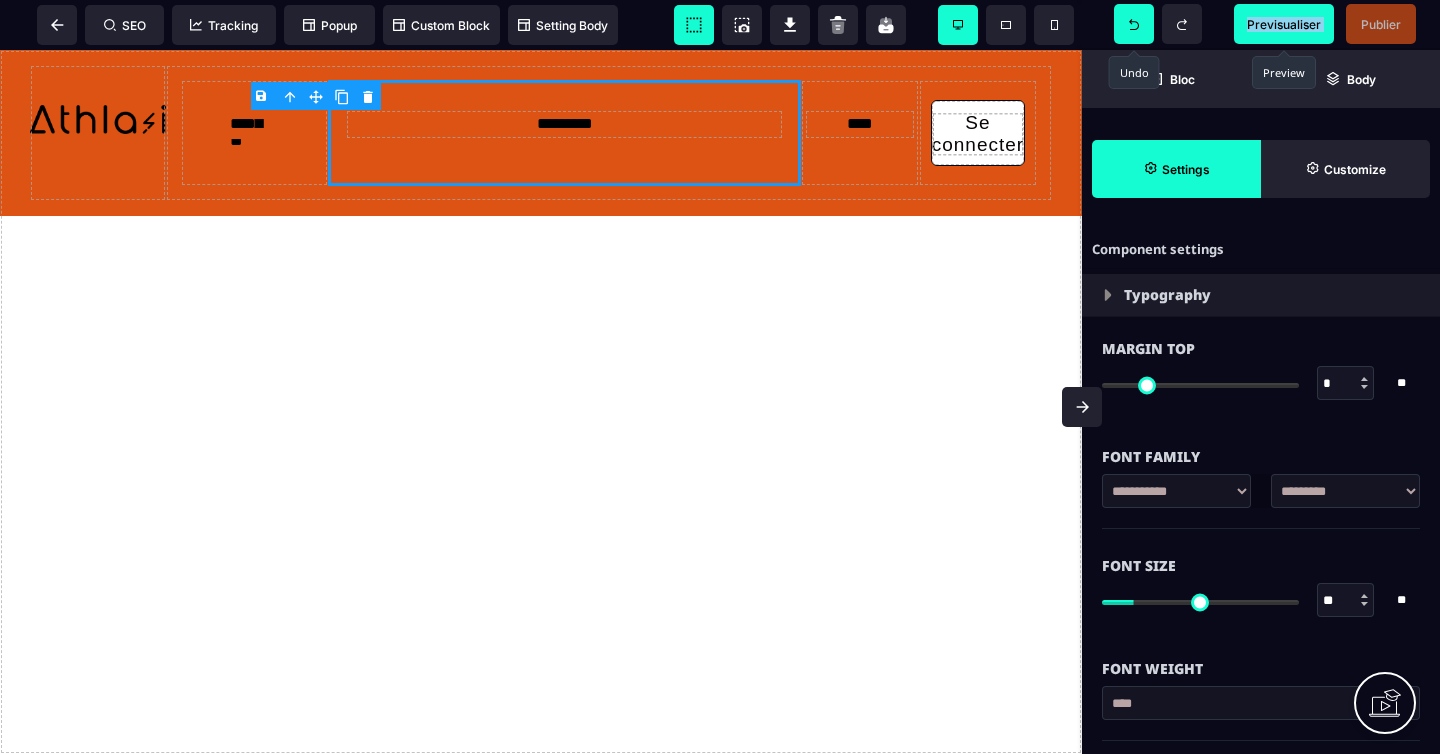 click 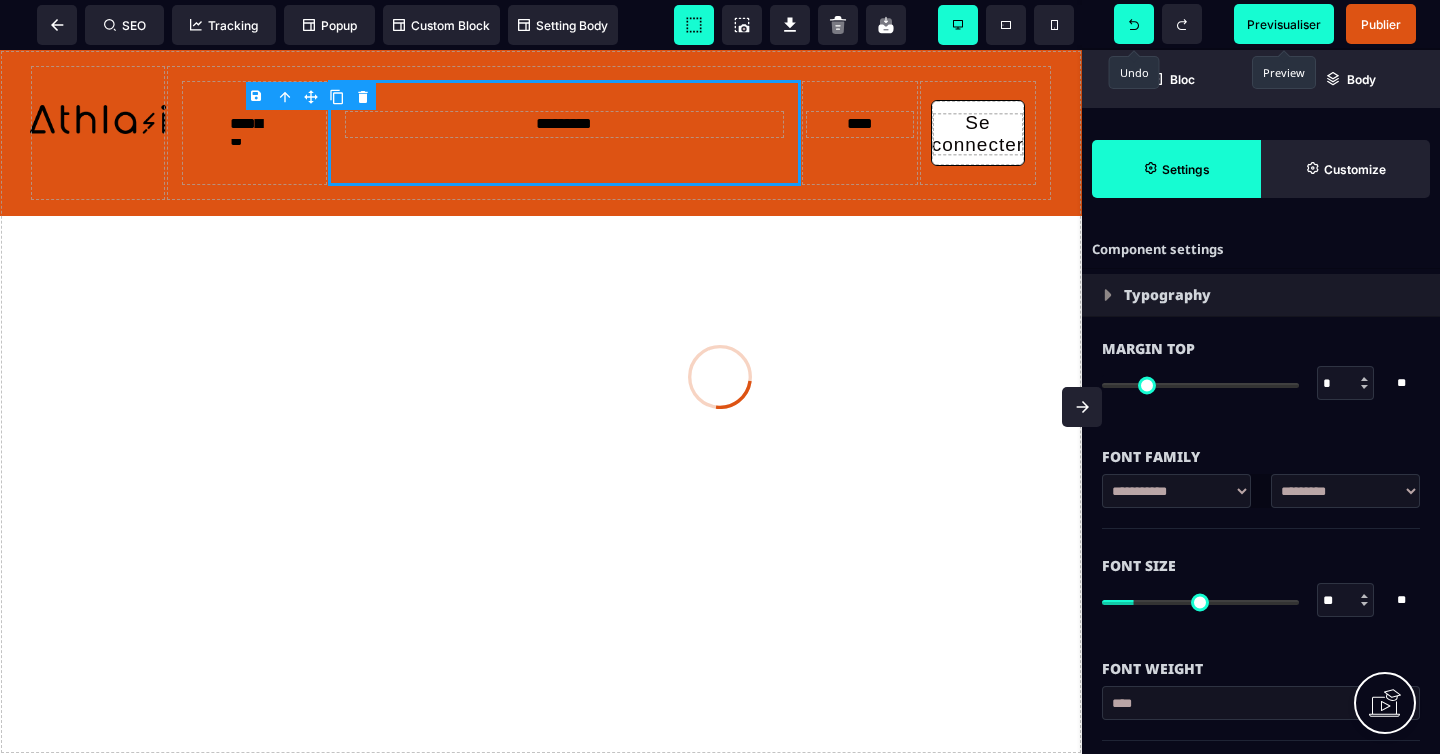 click 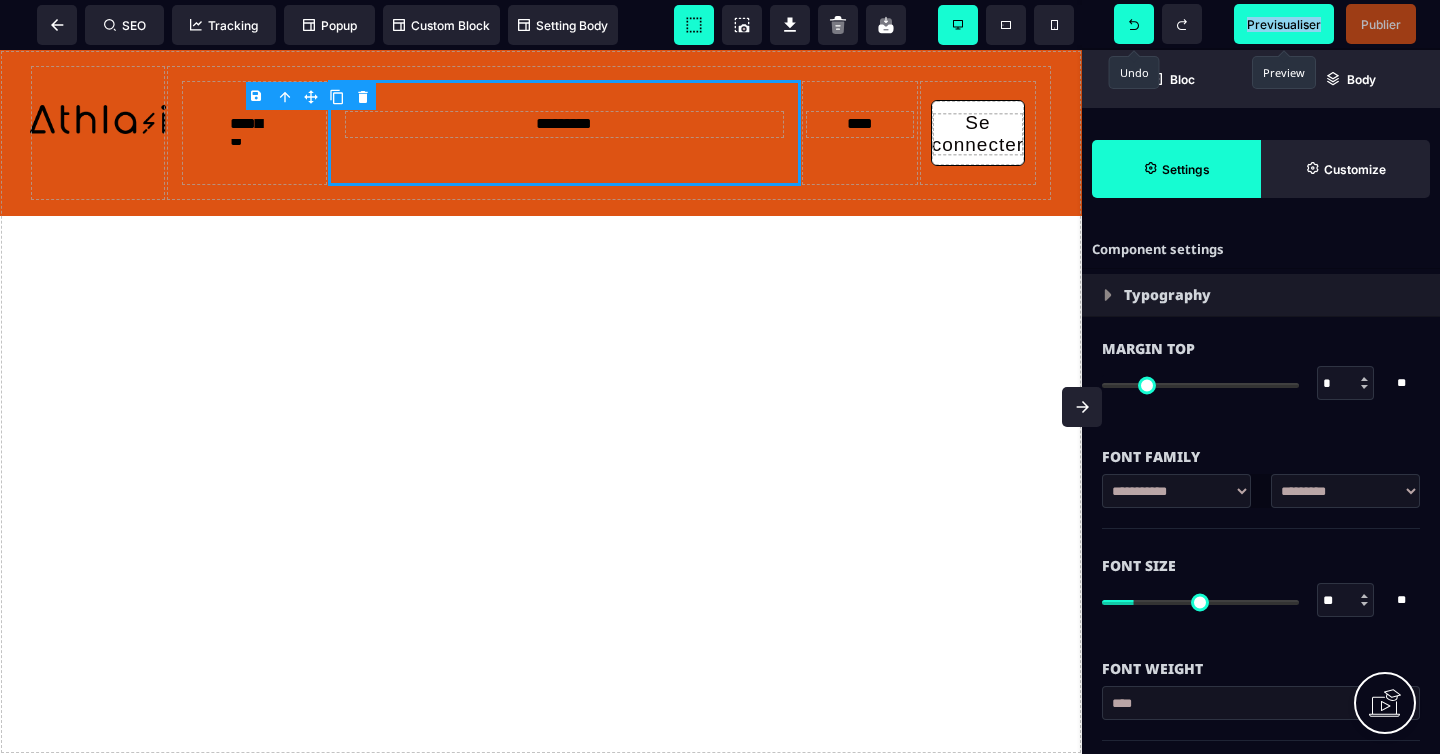 click 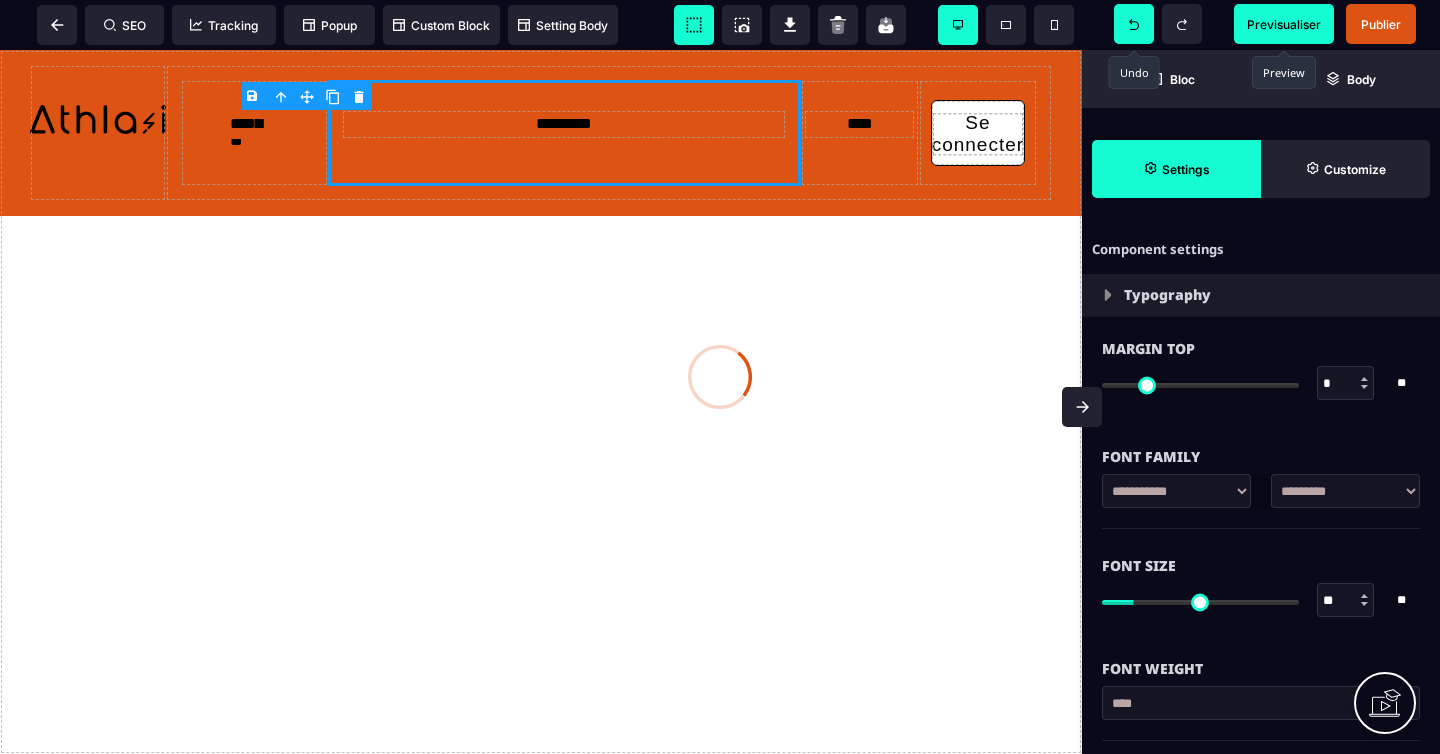 click 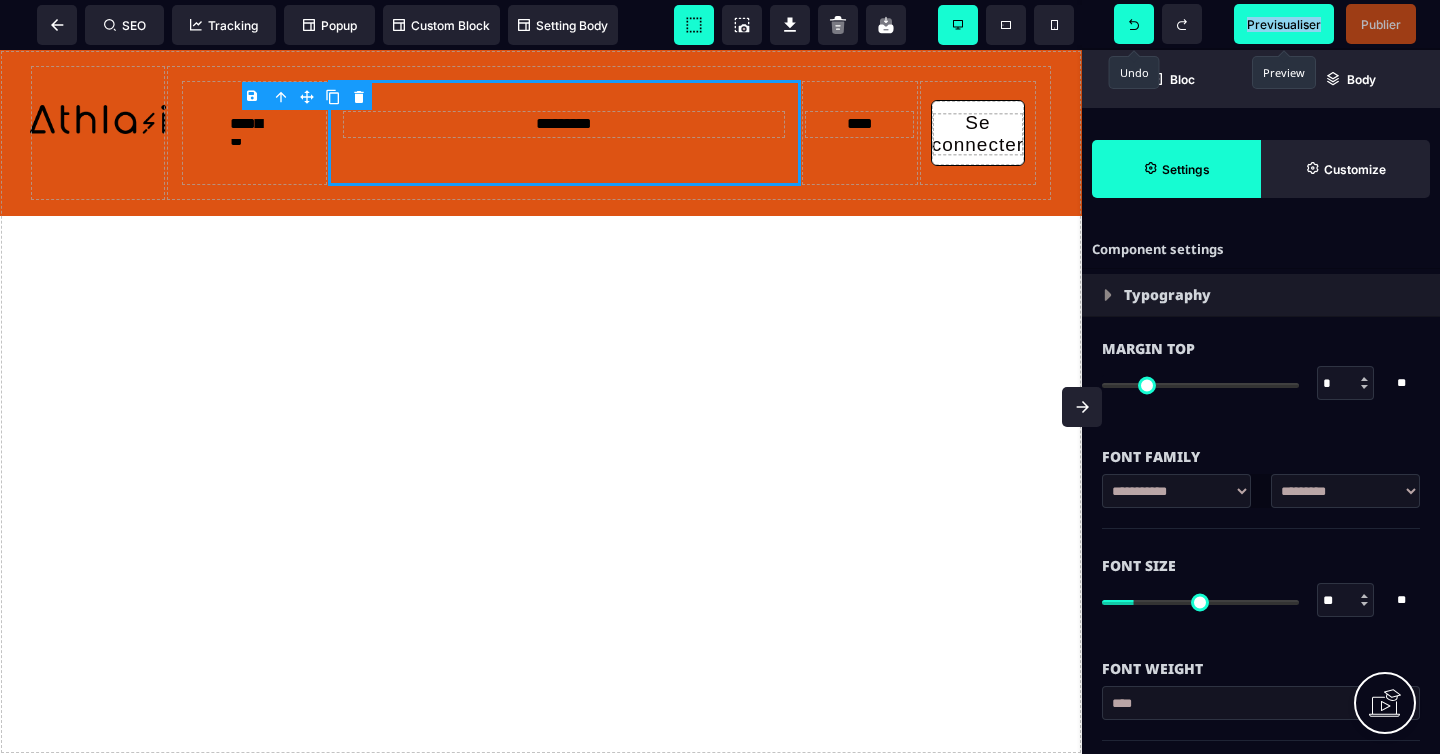 click 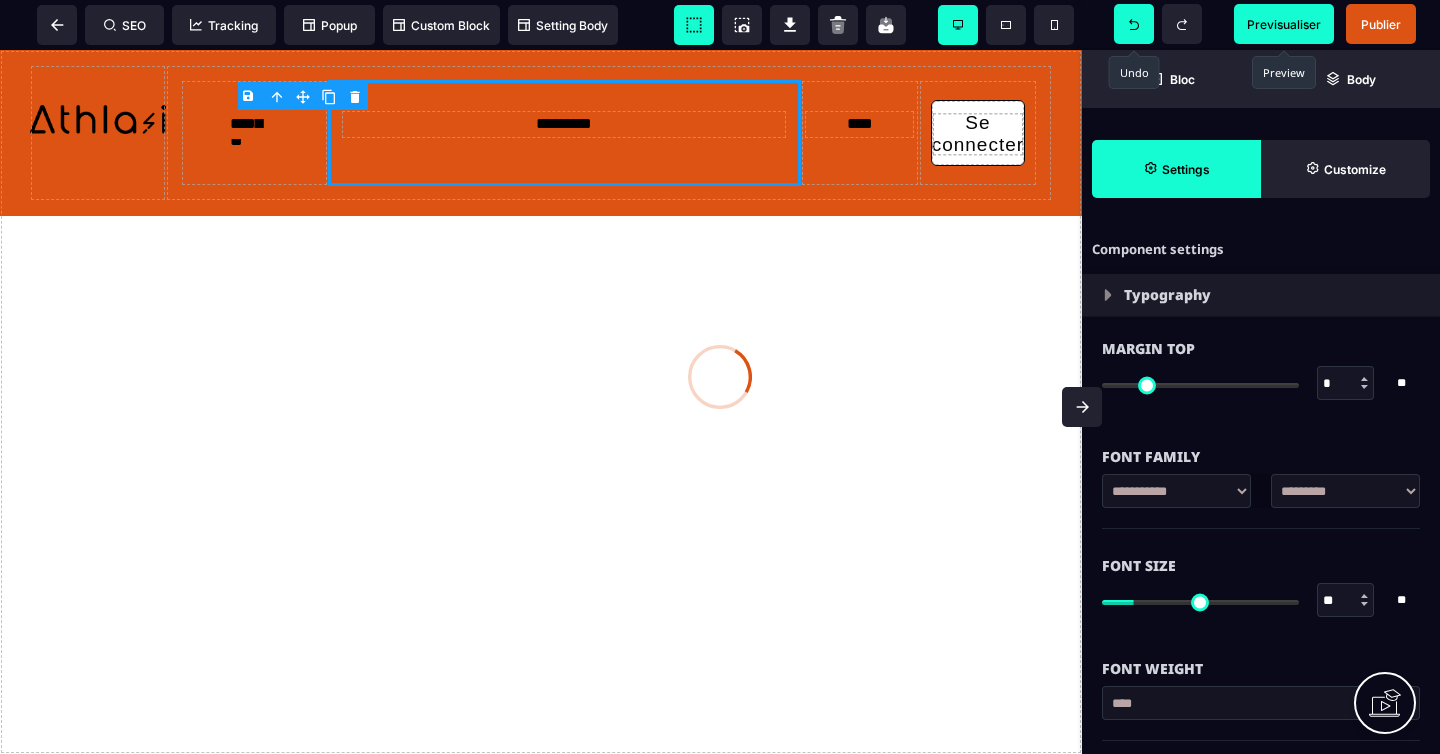 click 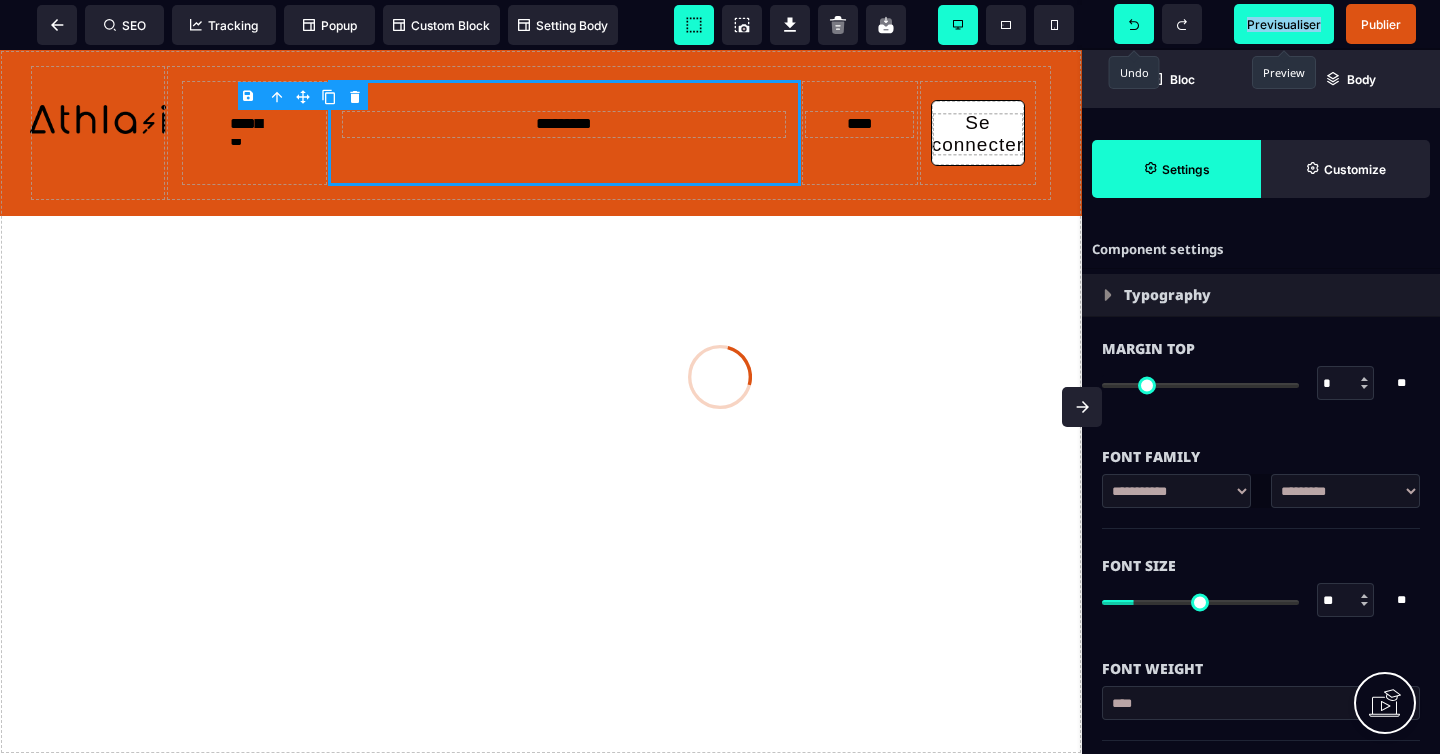 click 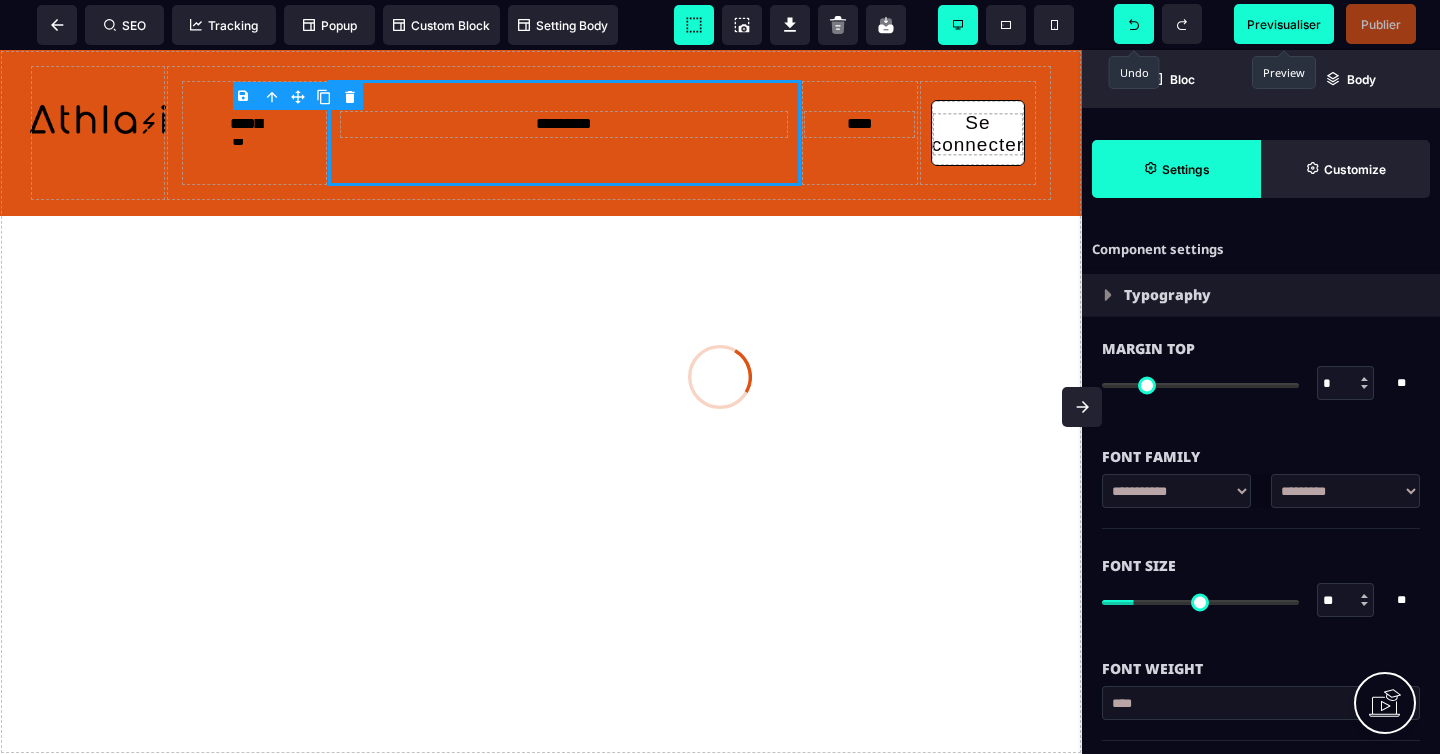 click 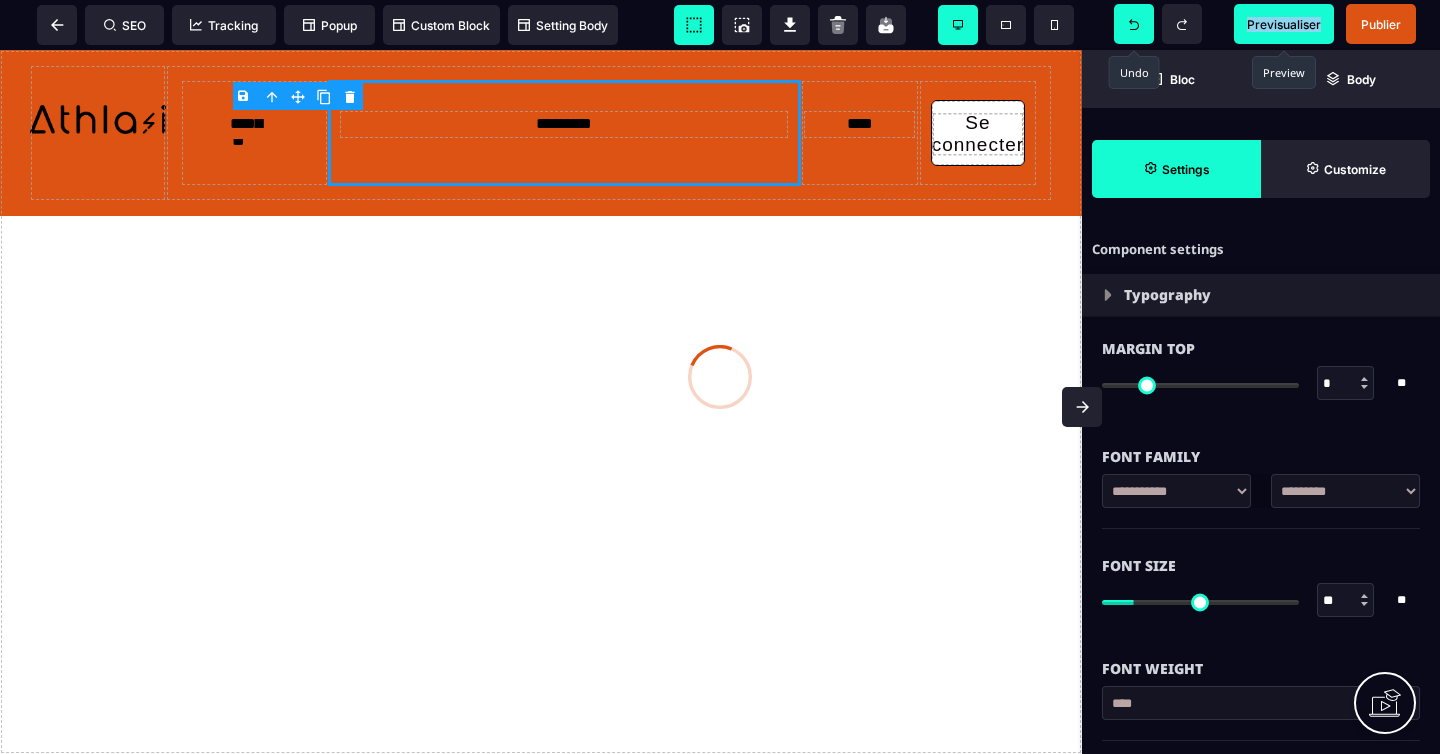 click 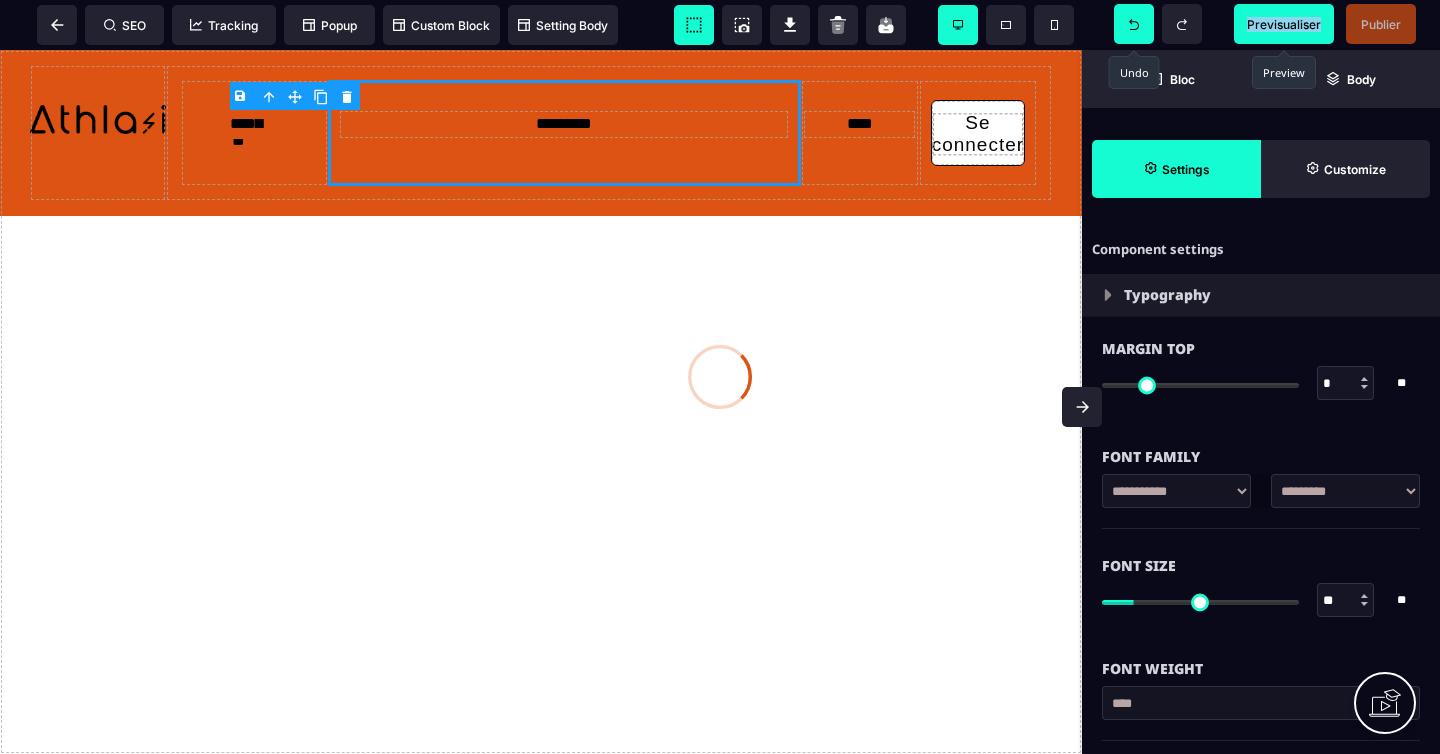 click 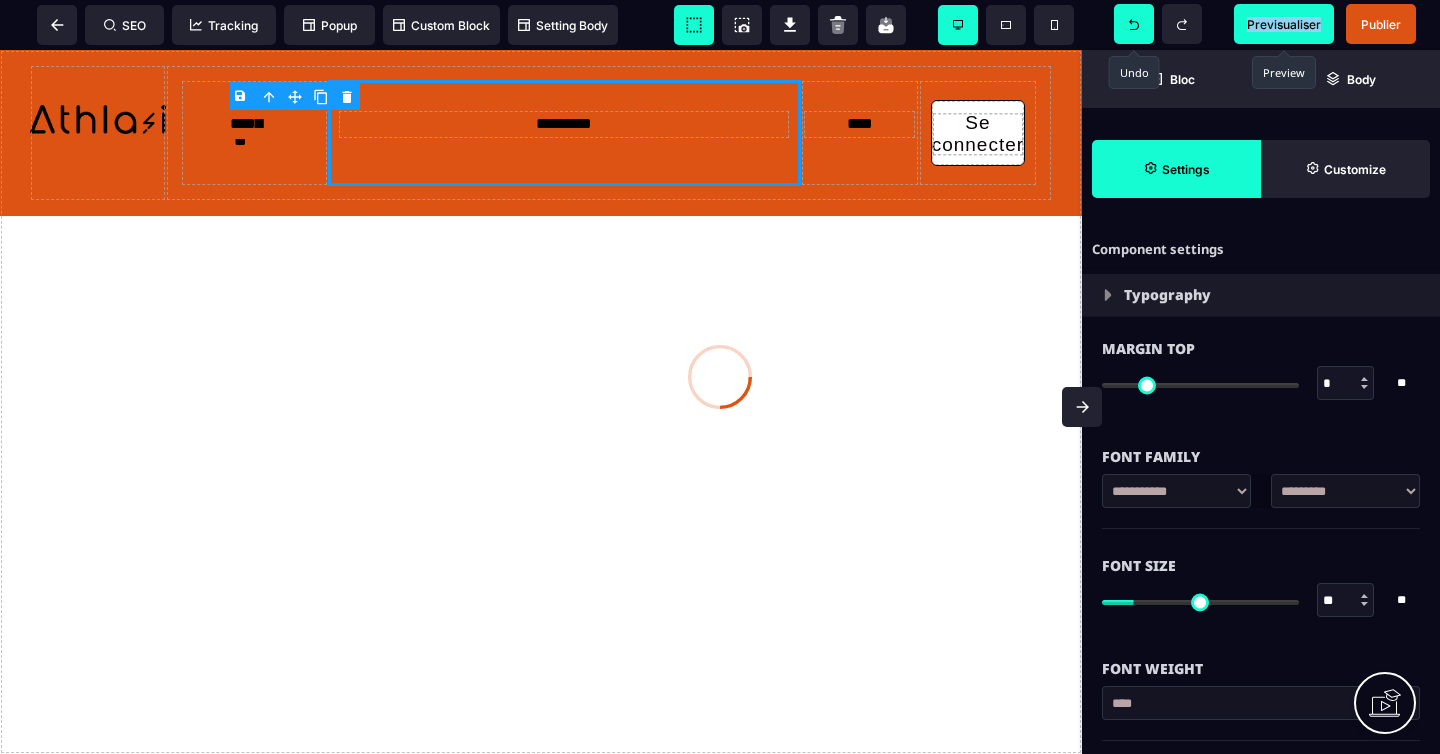 click 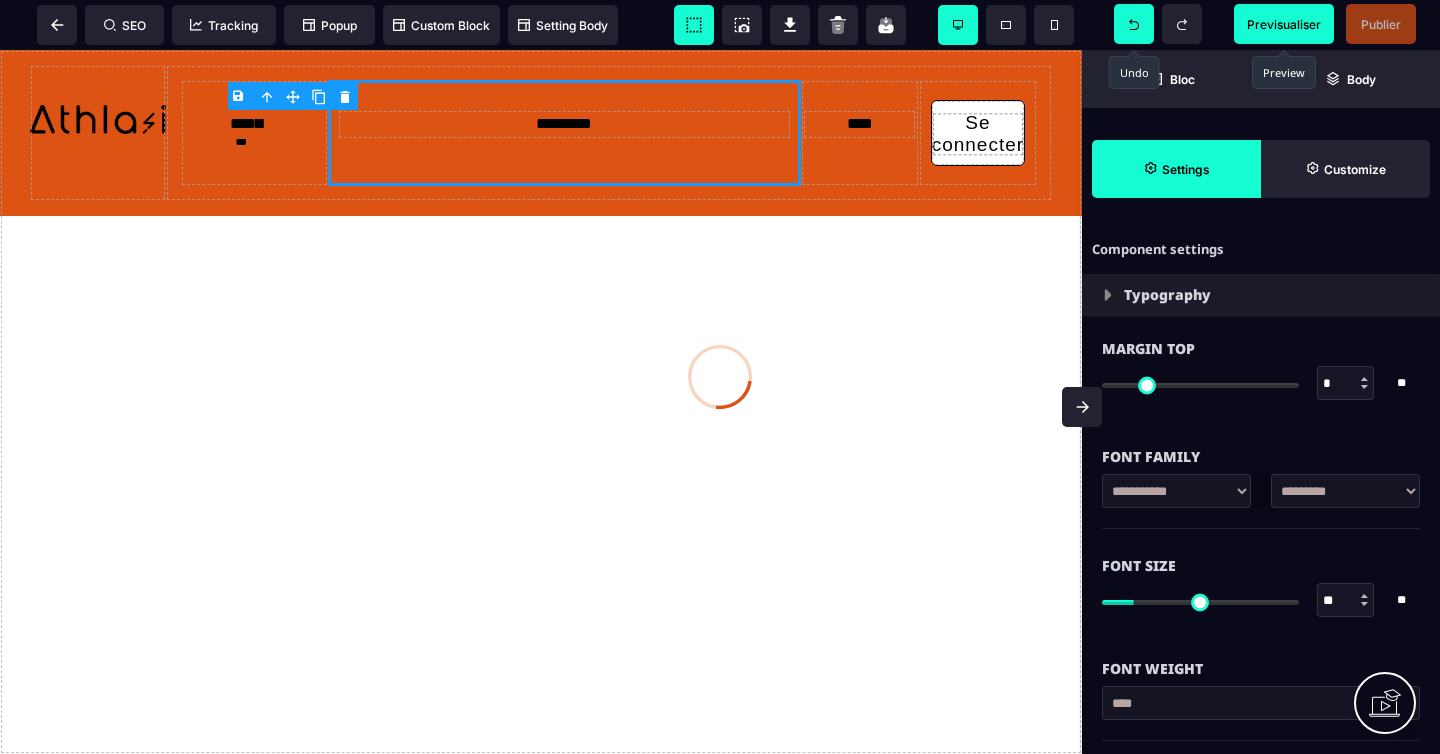click 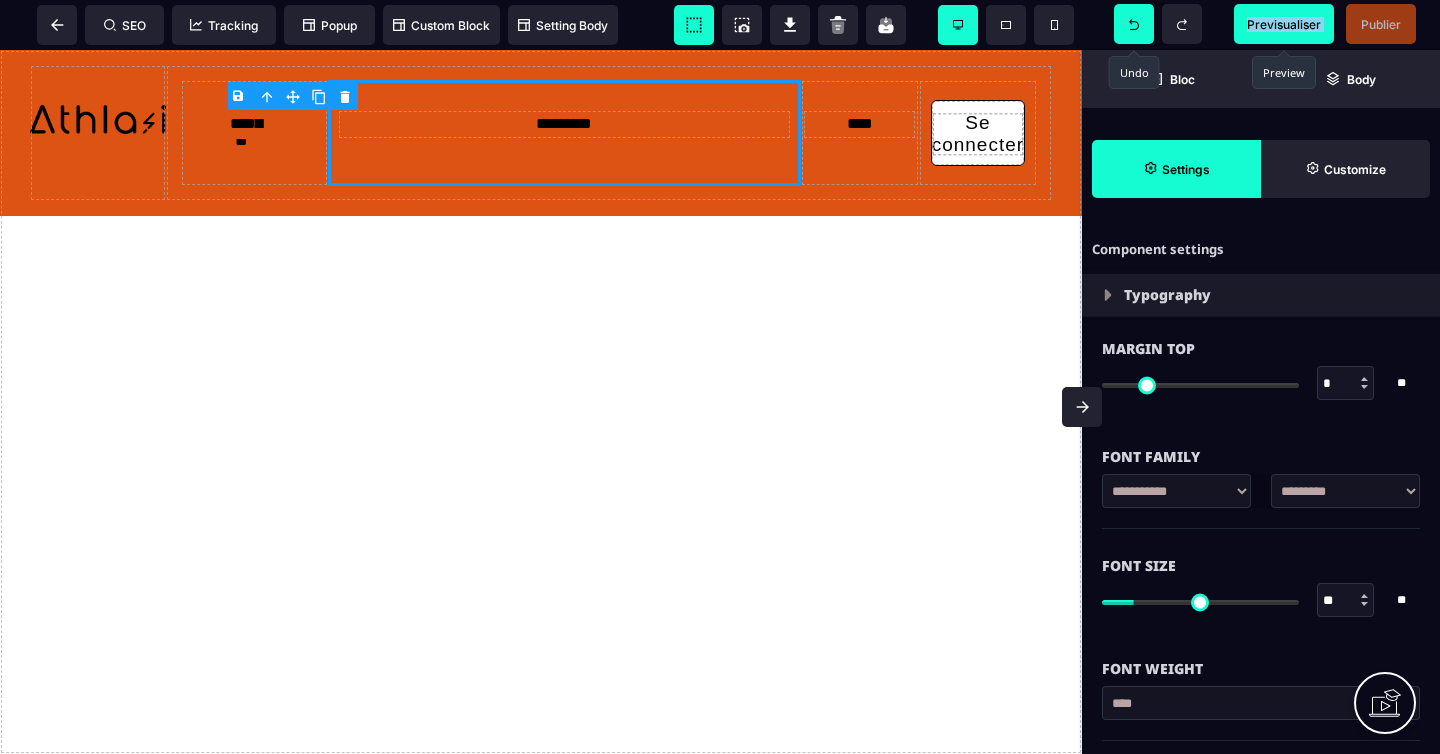click 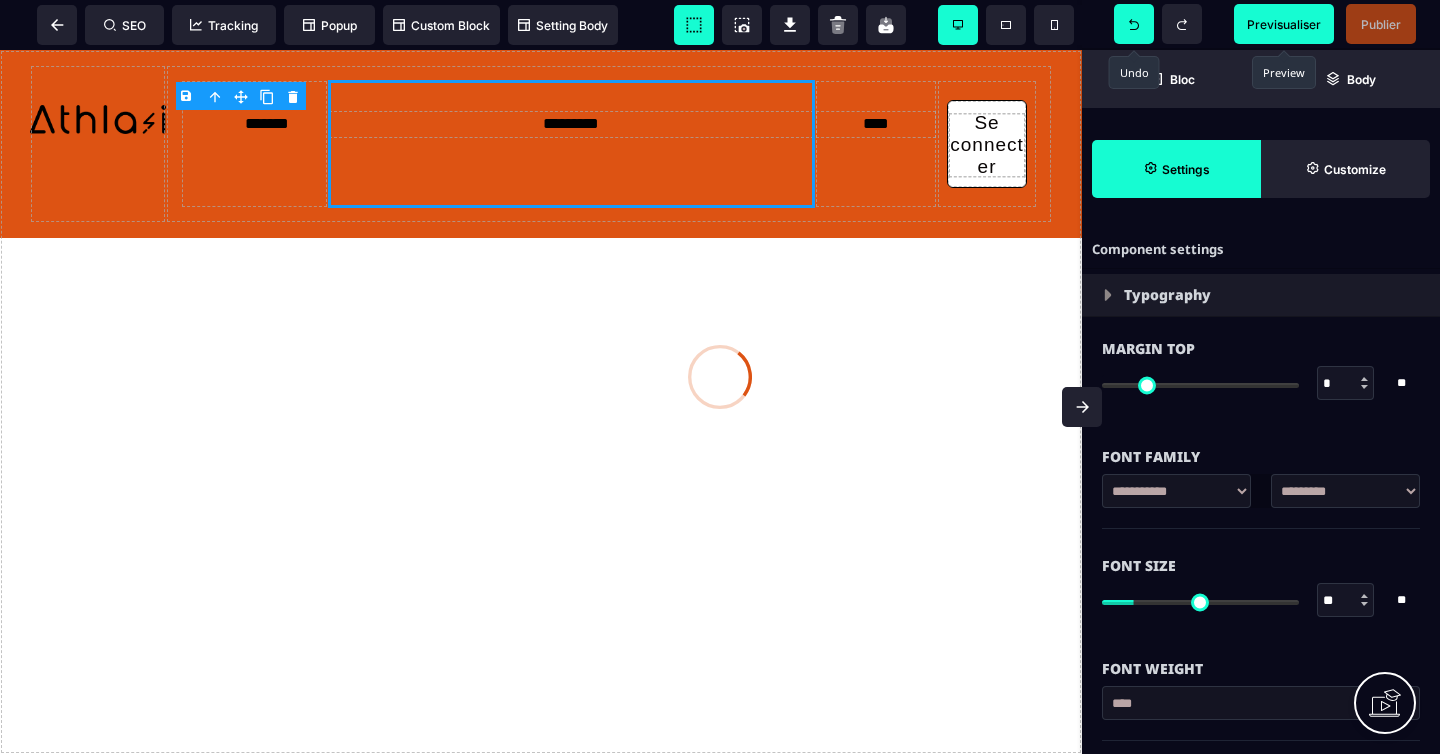 click 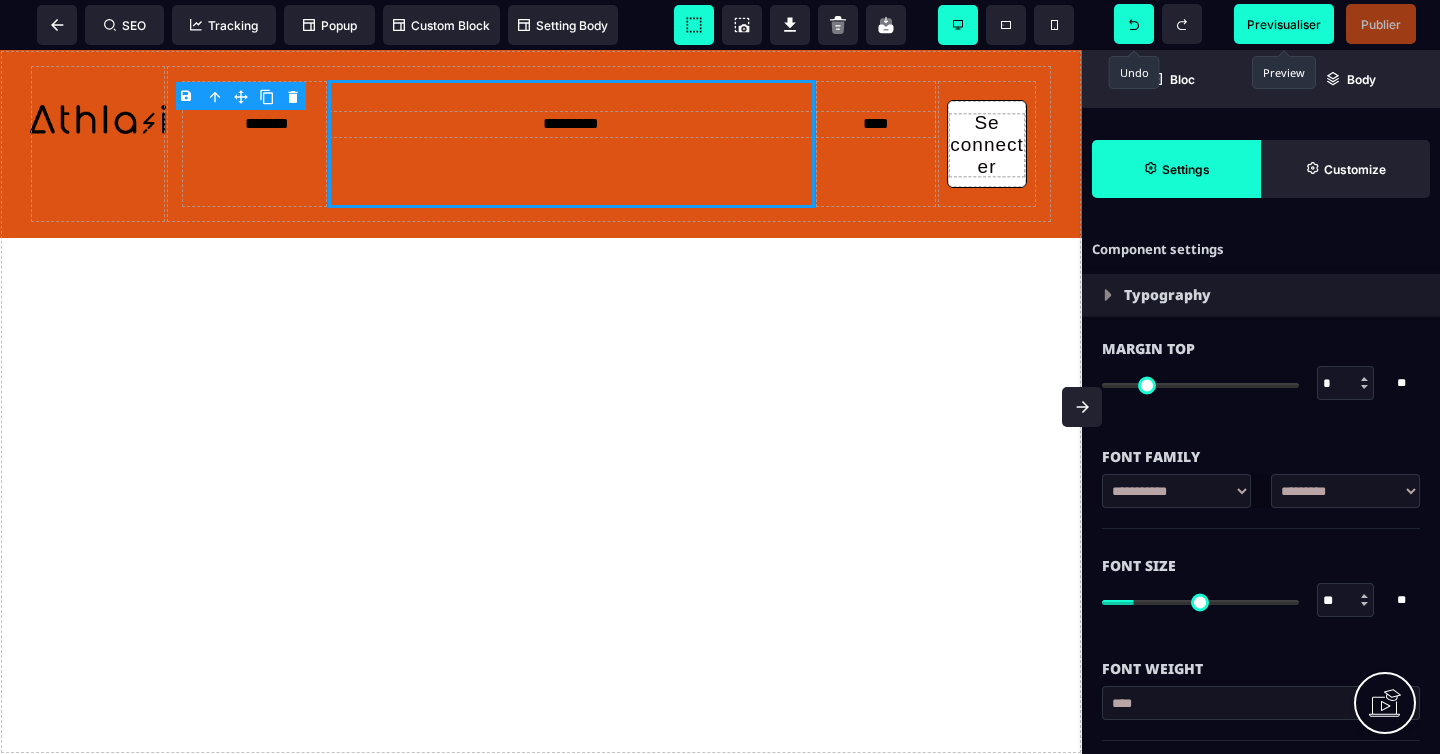 click 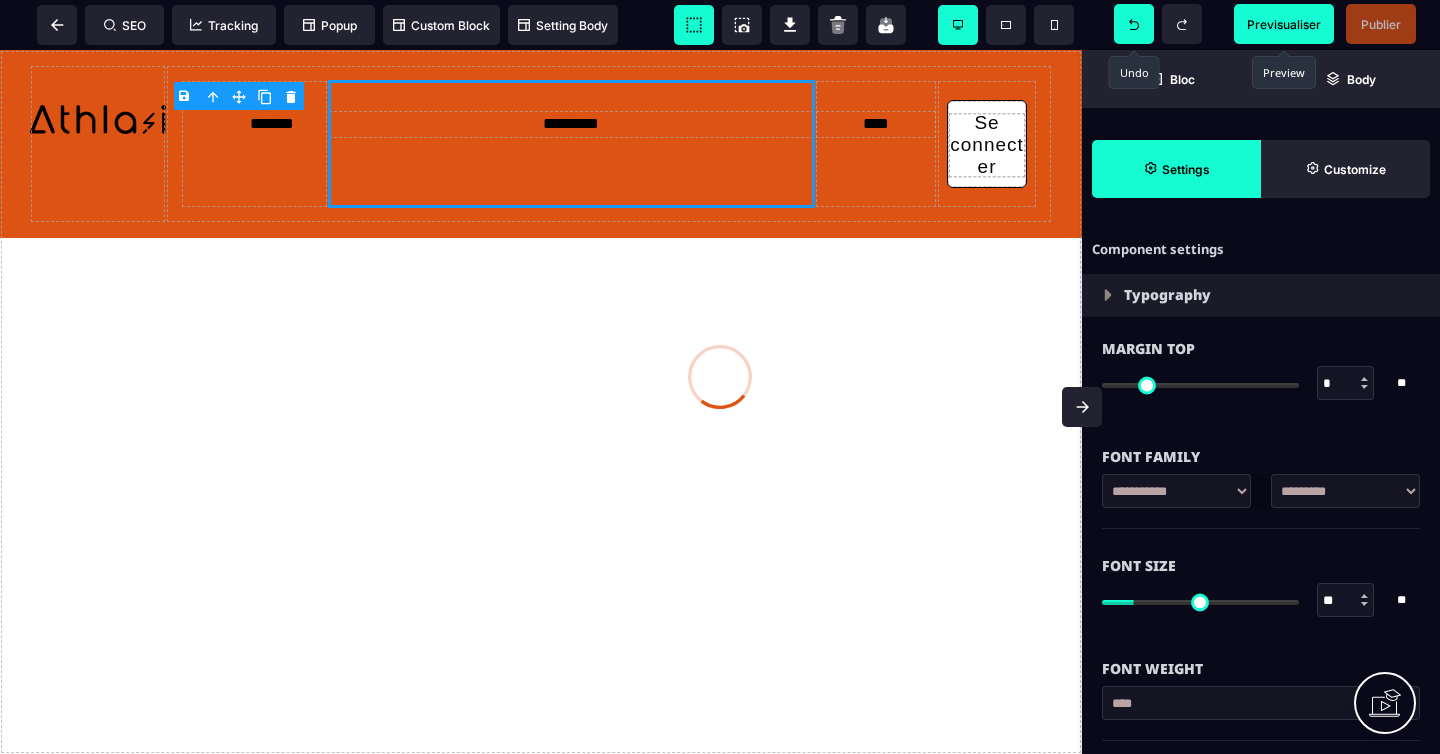 click 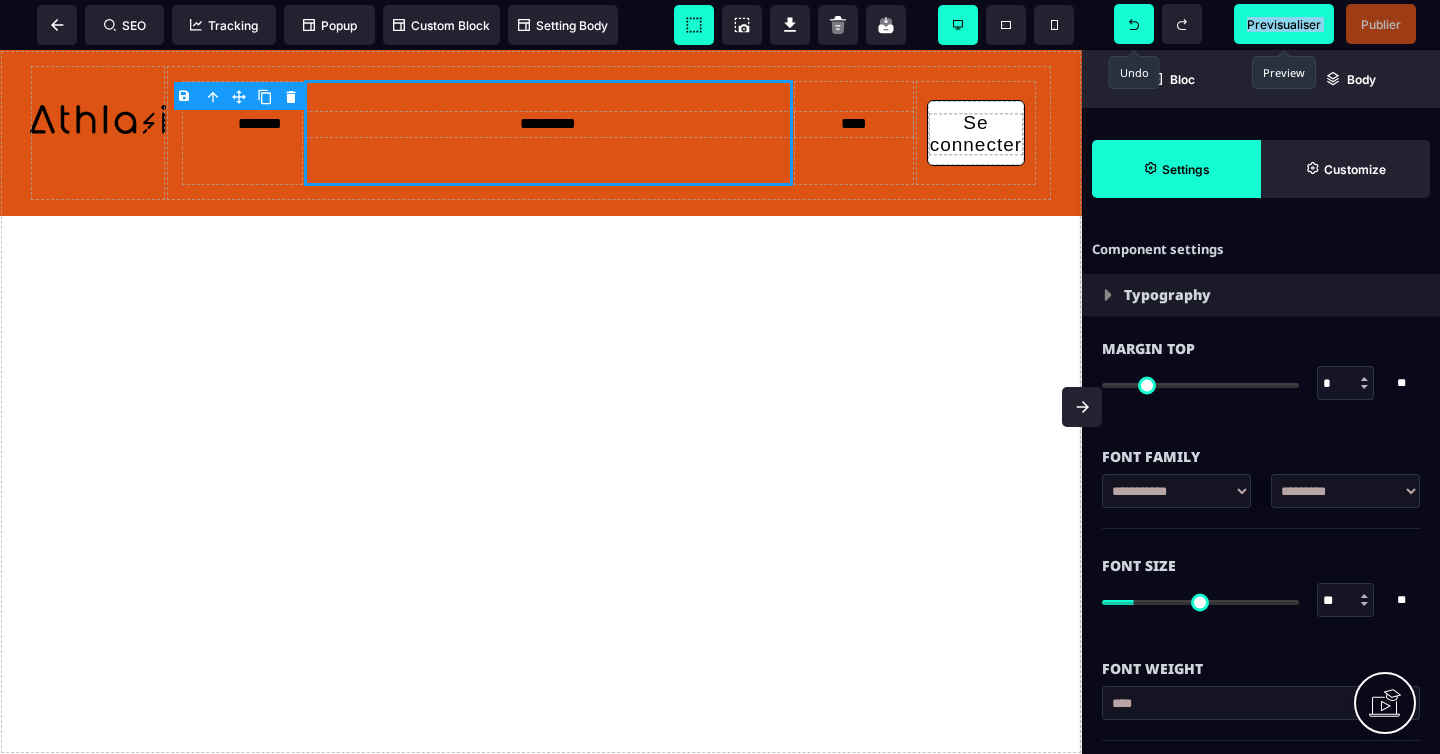 click 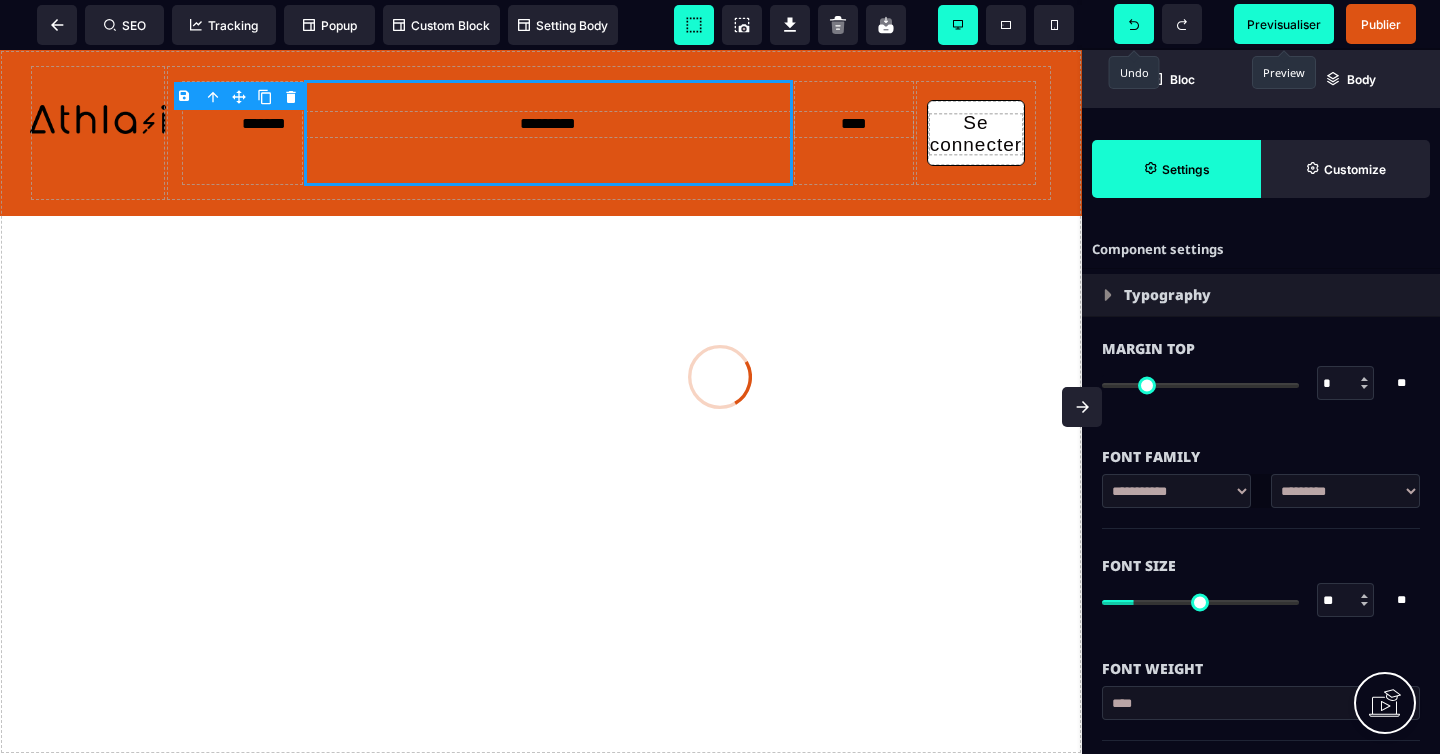 click 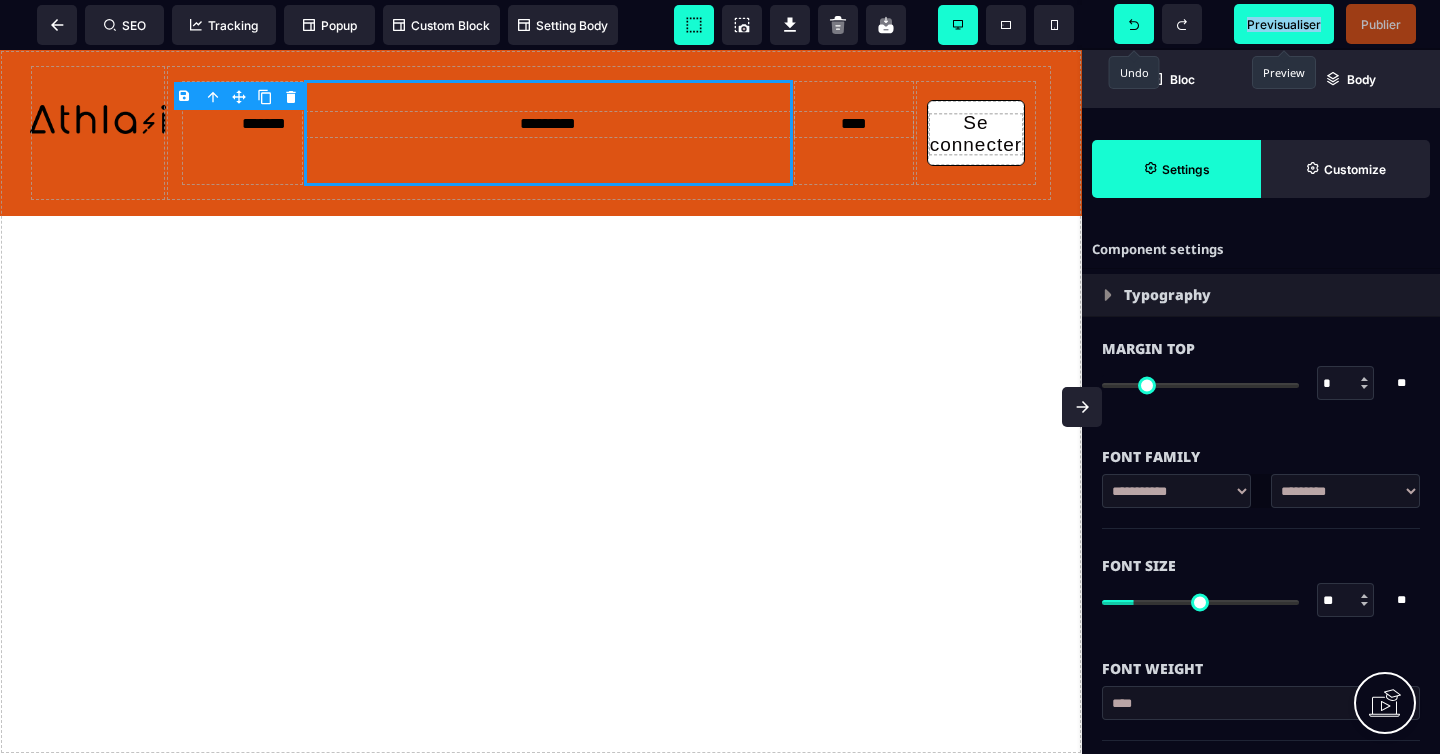 click 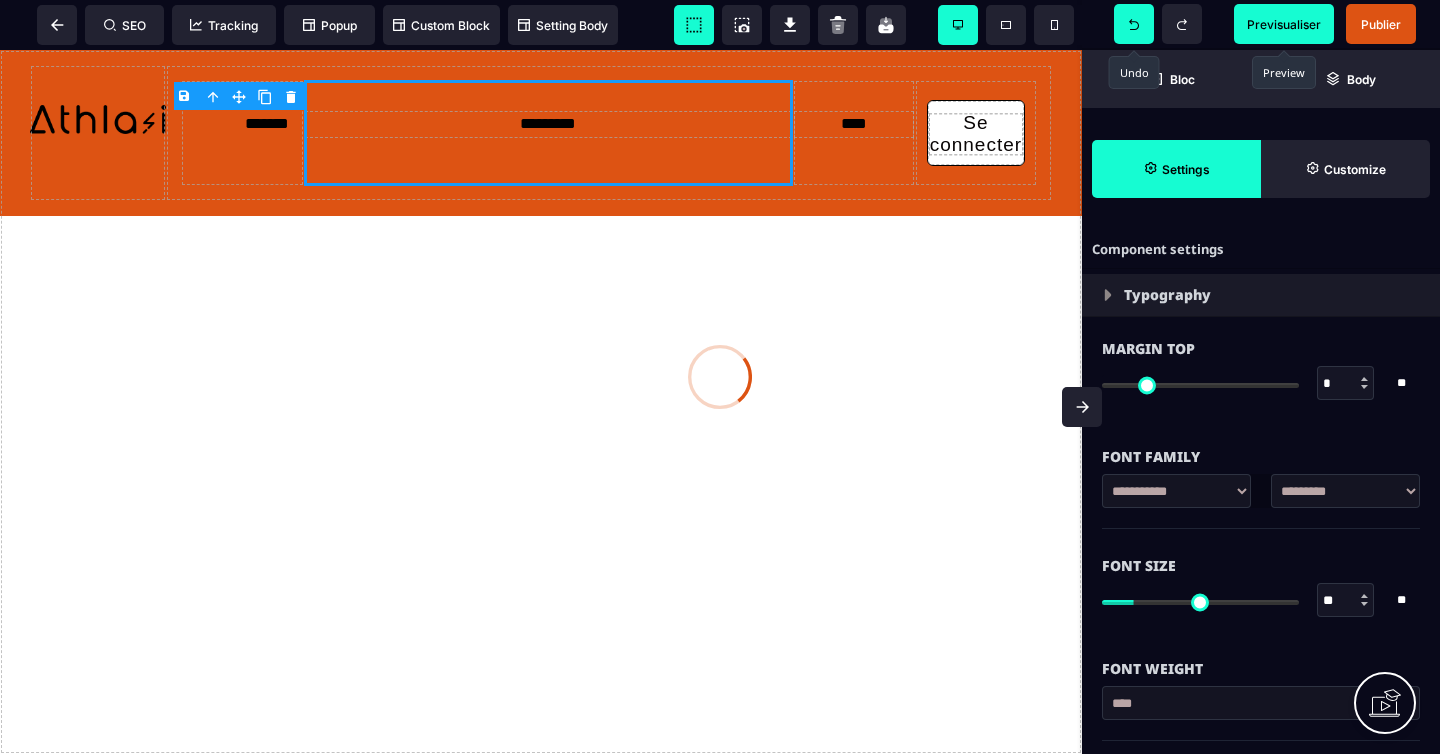 click 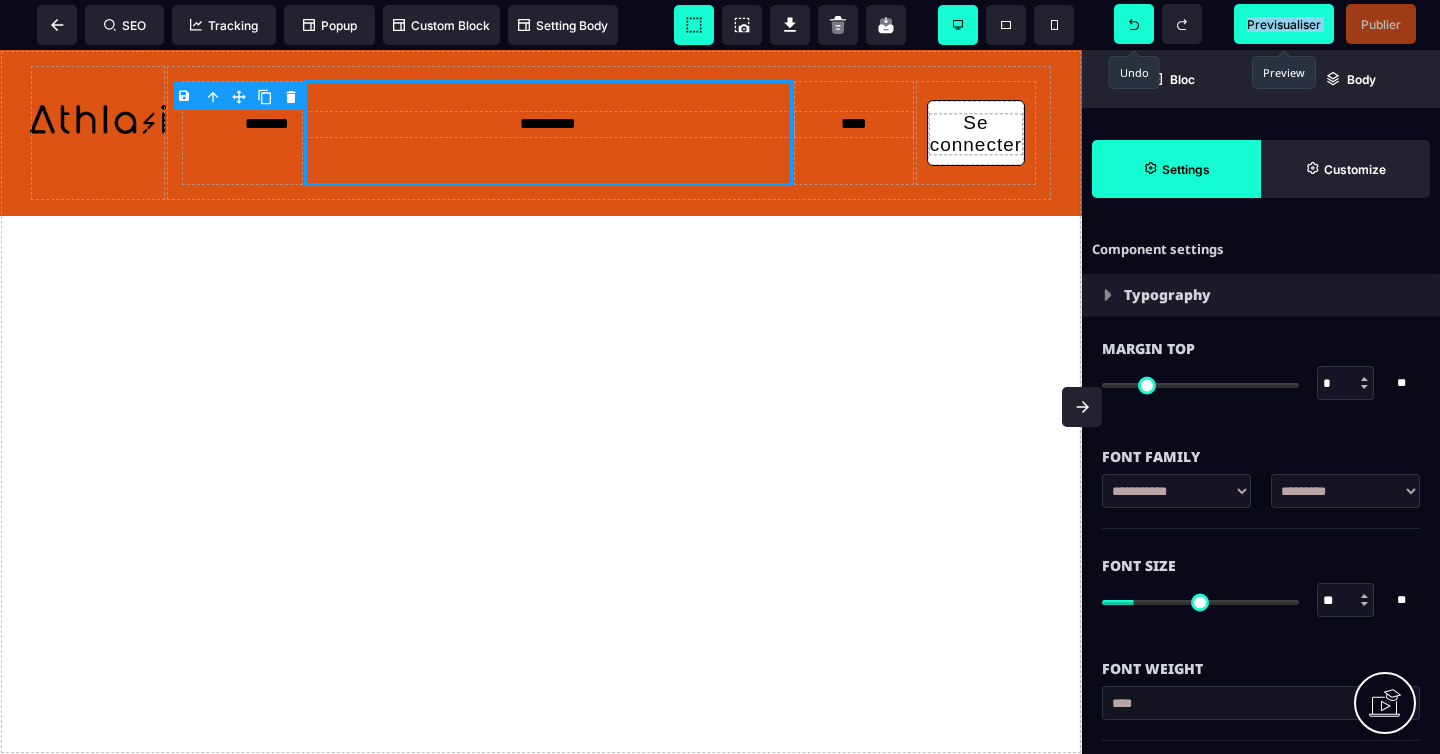 click 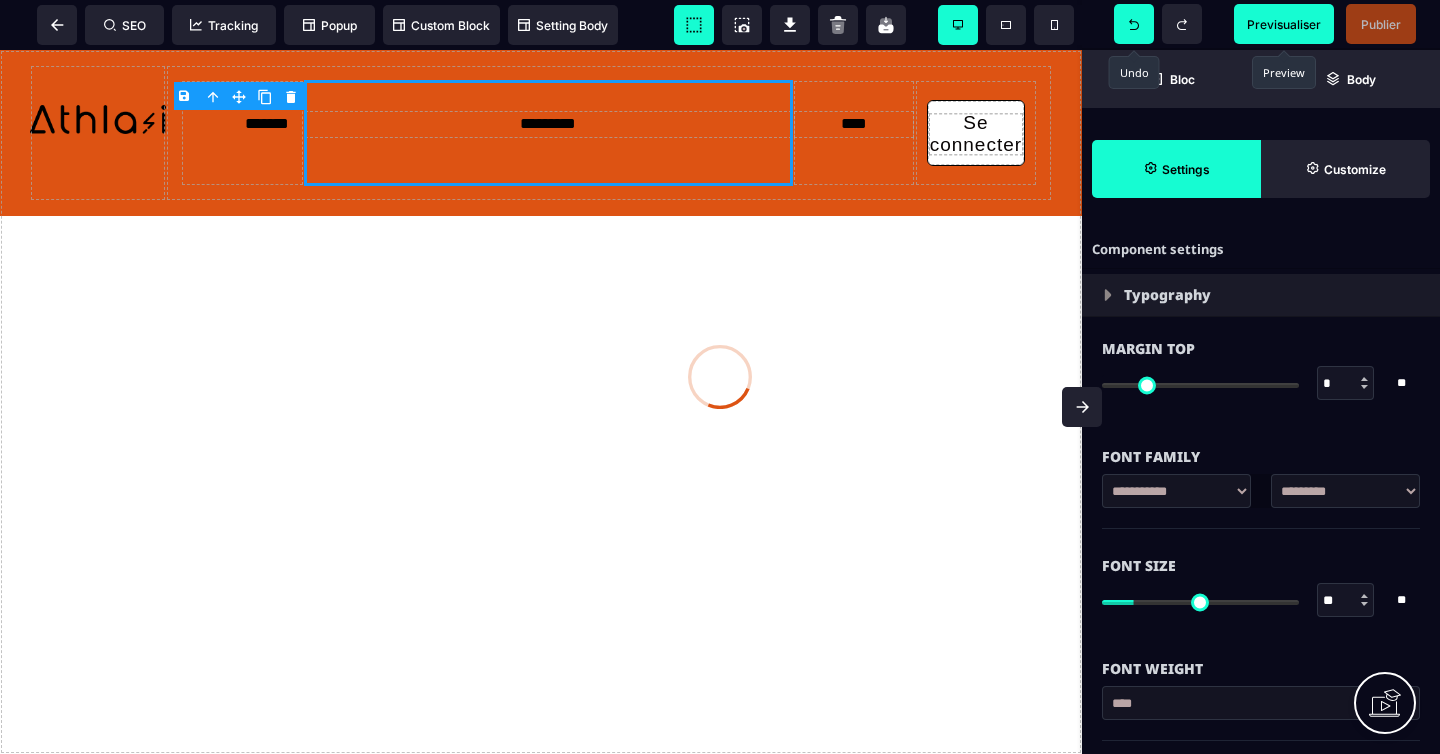 click 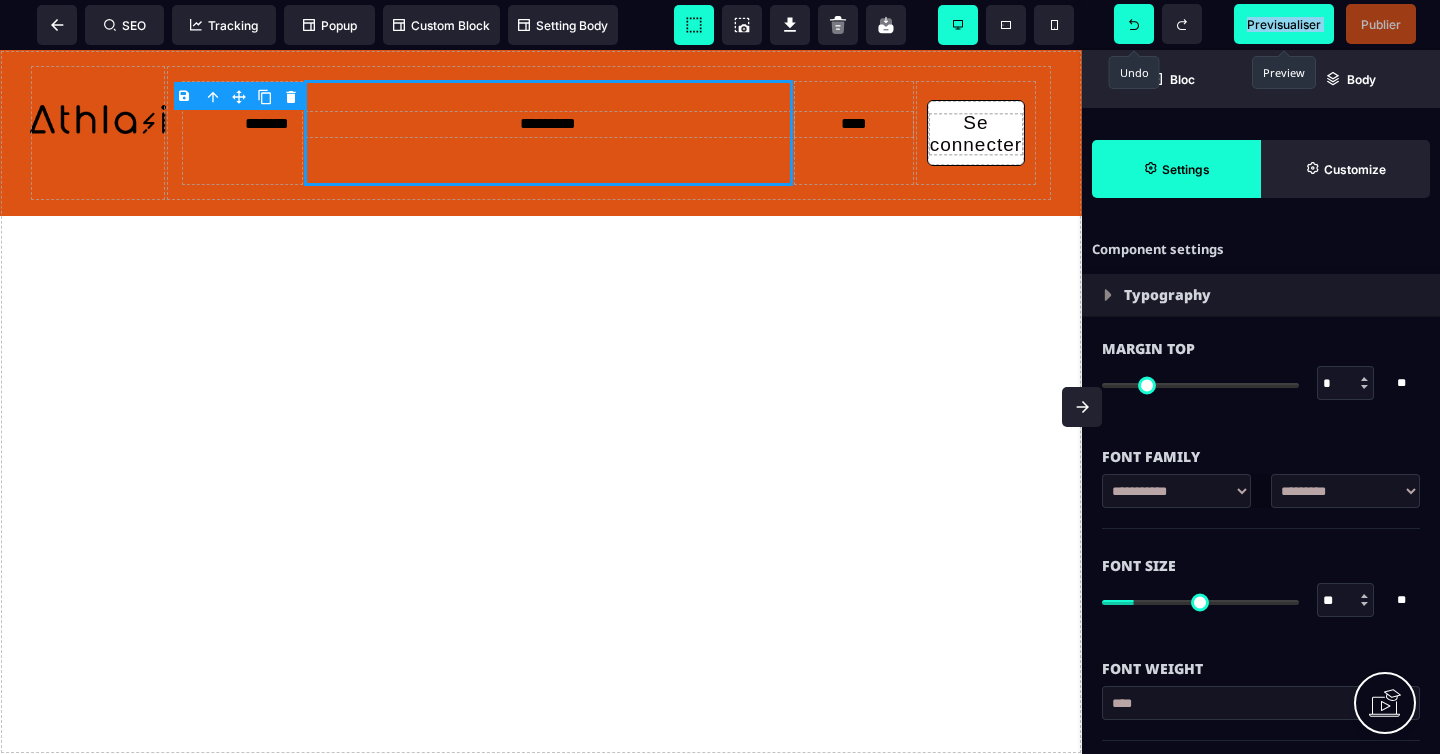 click 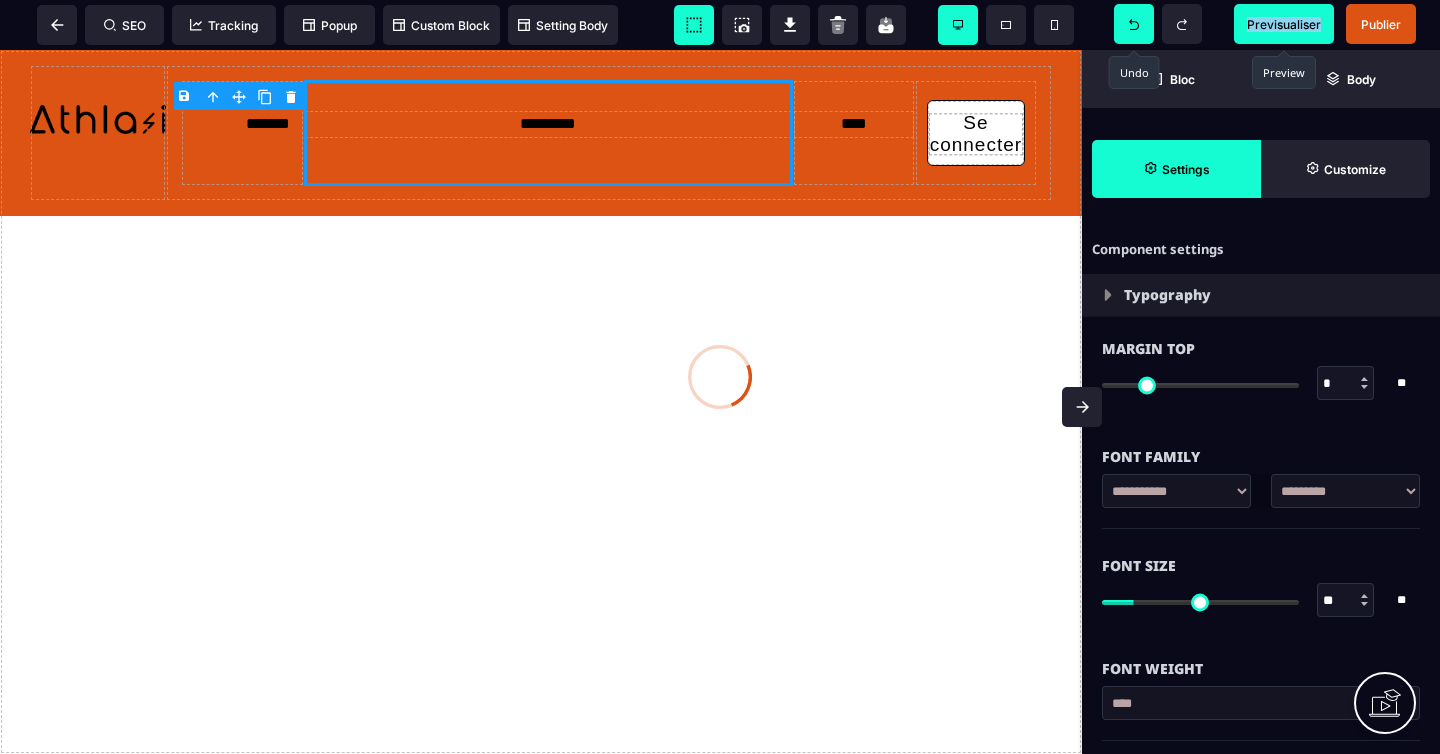click 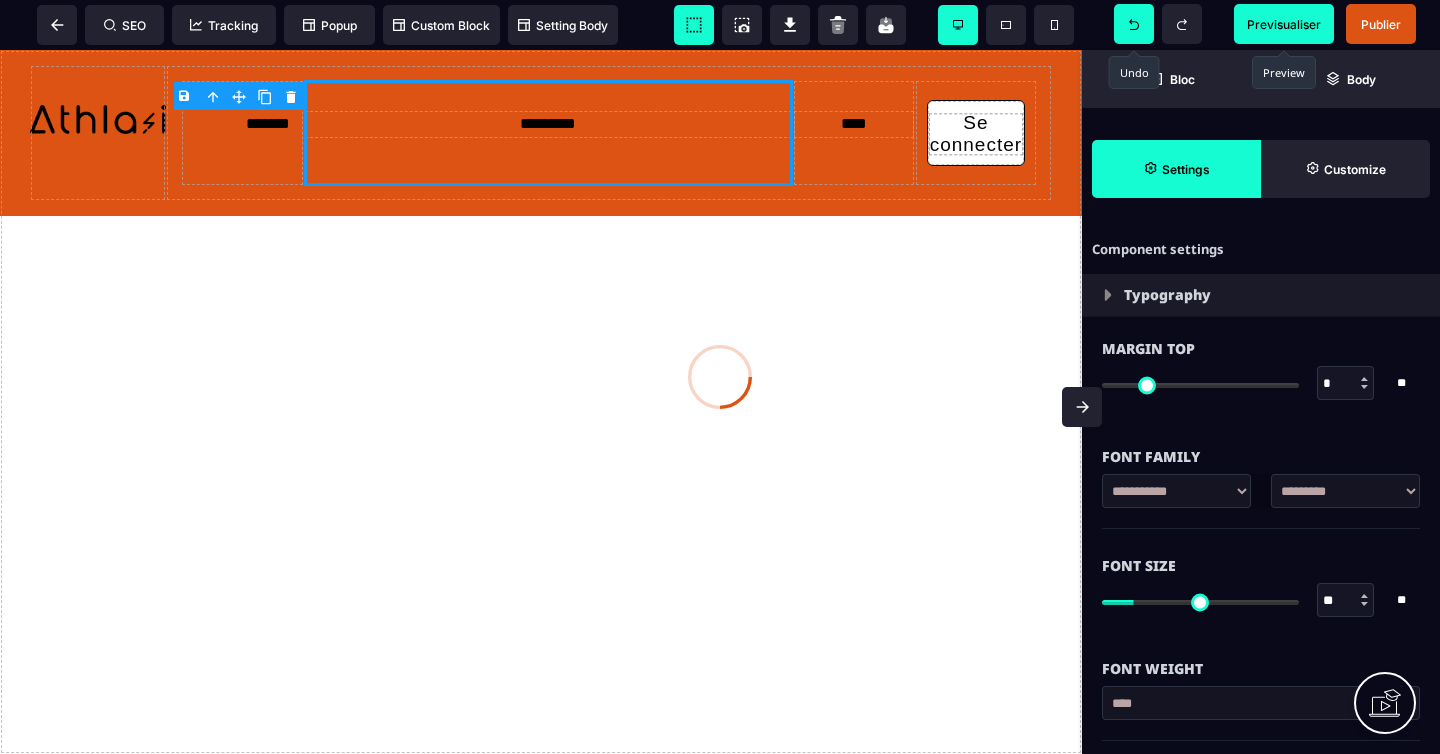 click 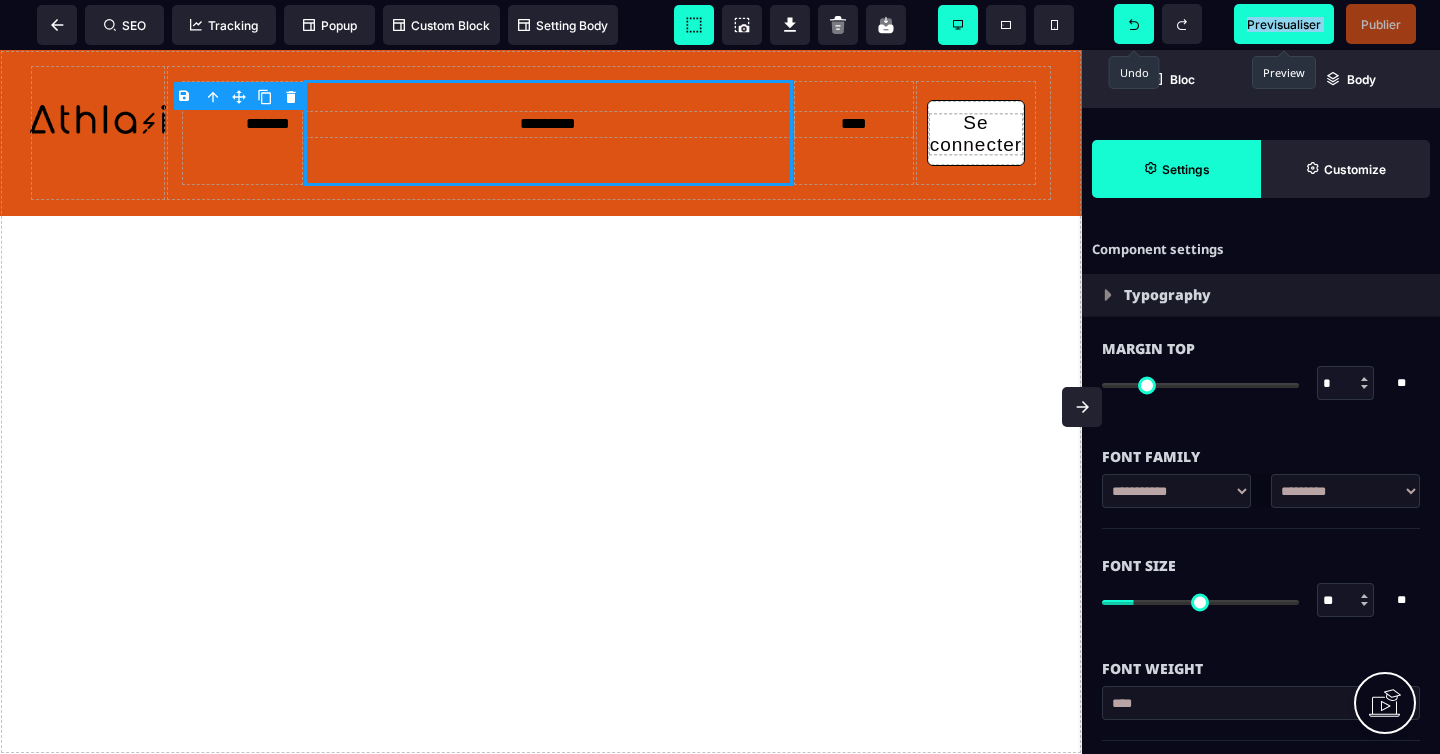 click 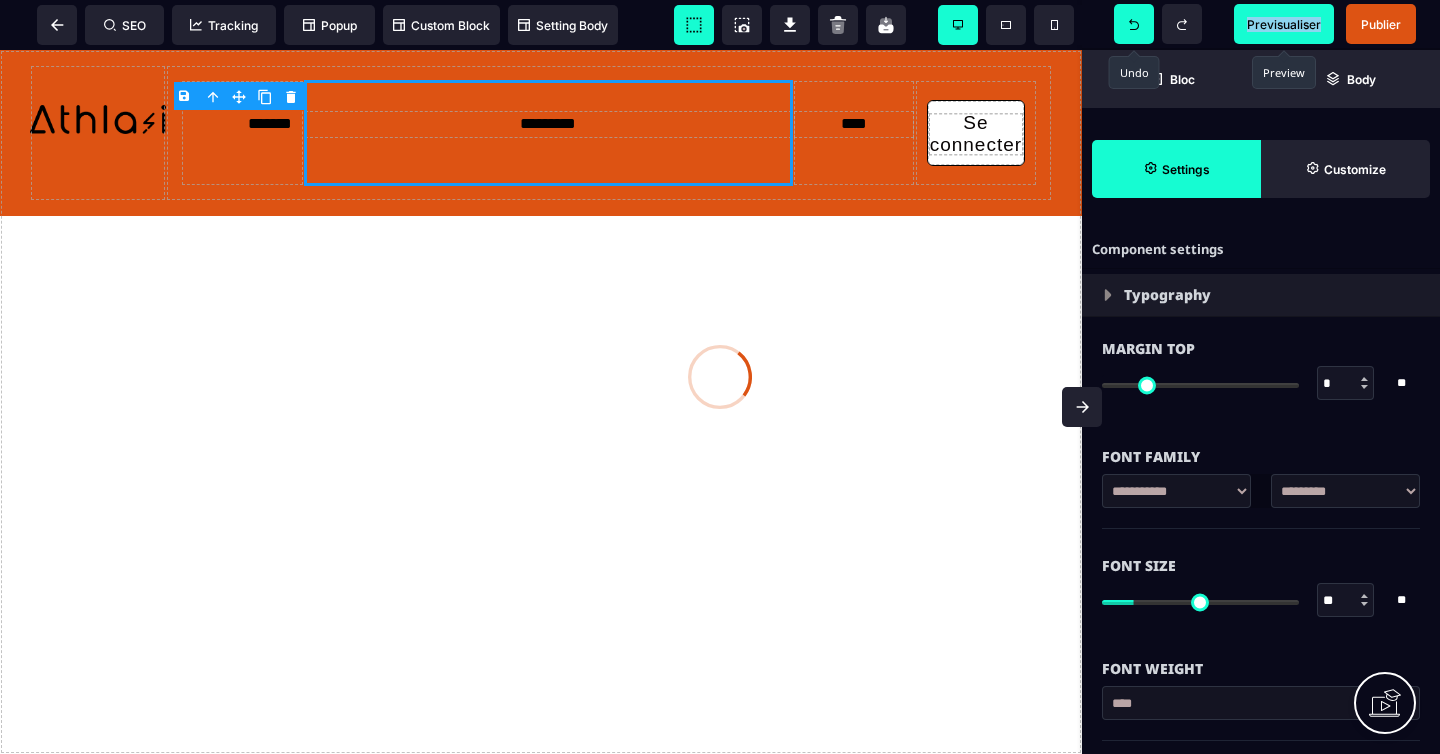 click 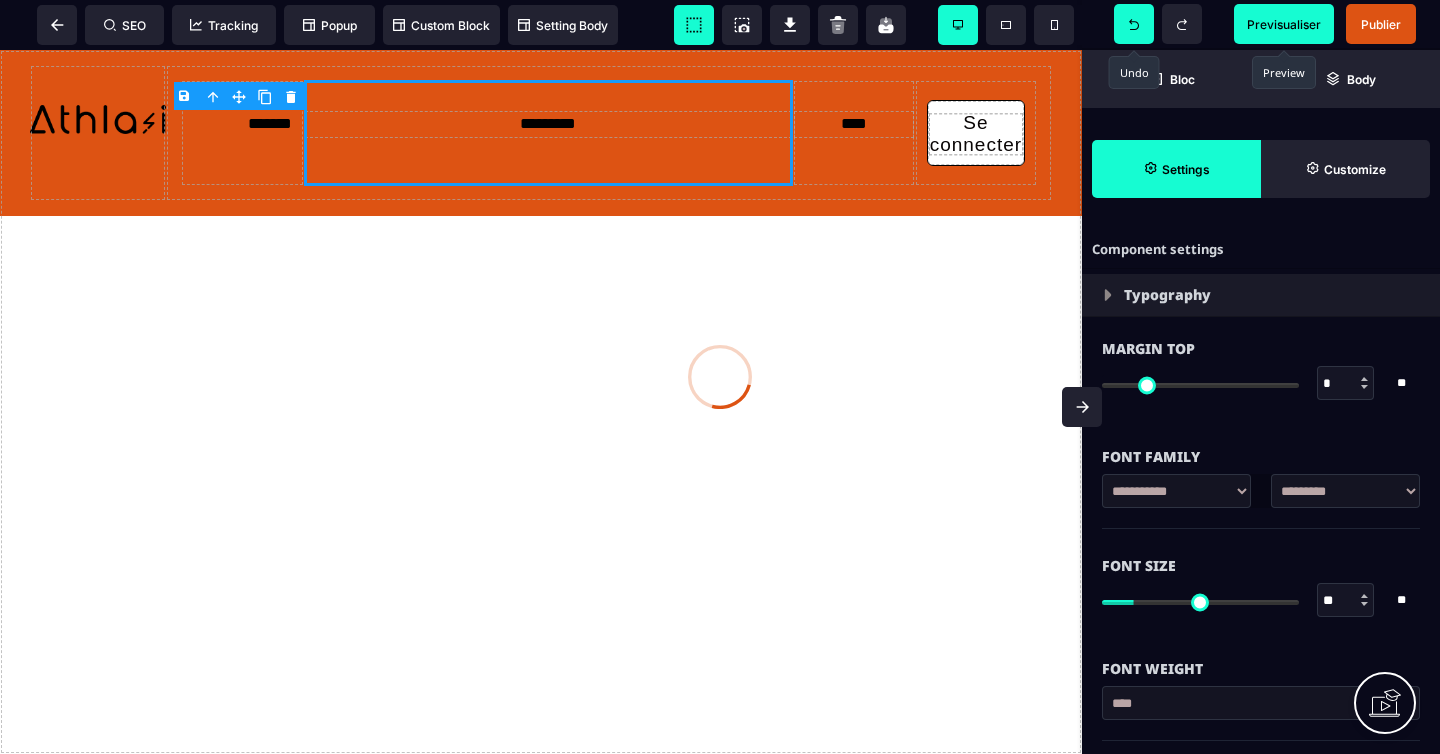 click 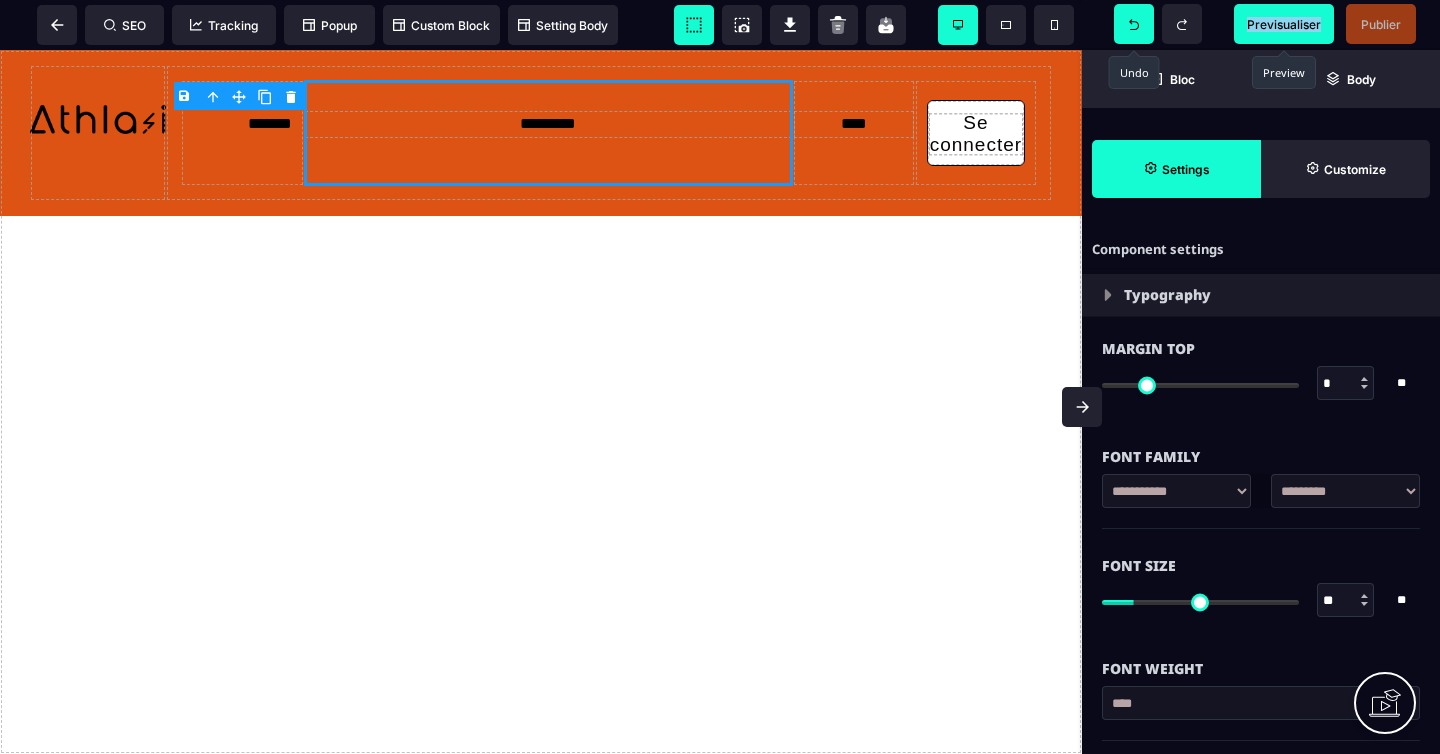 click 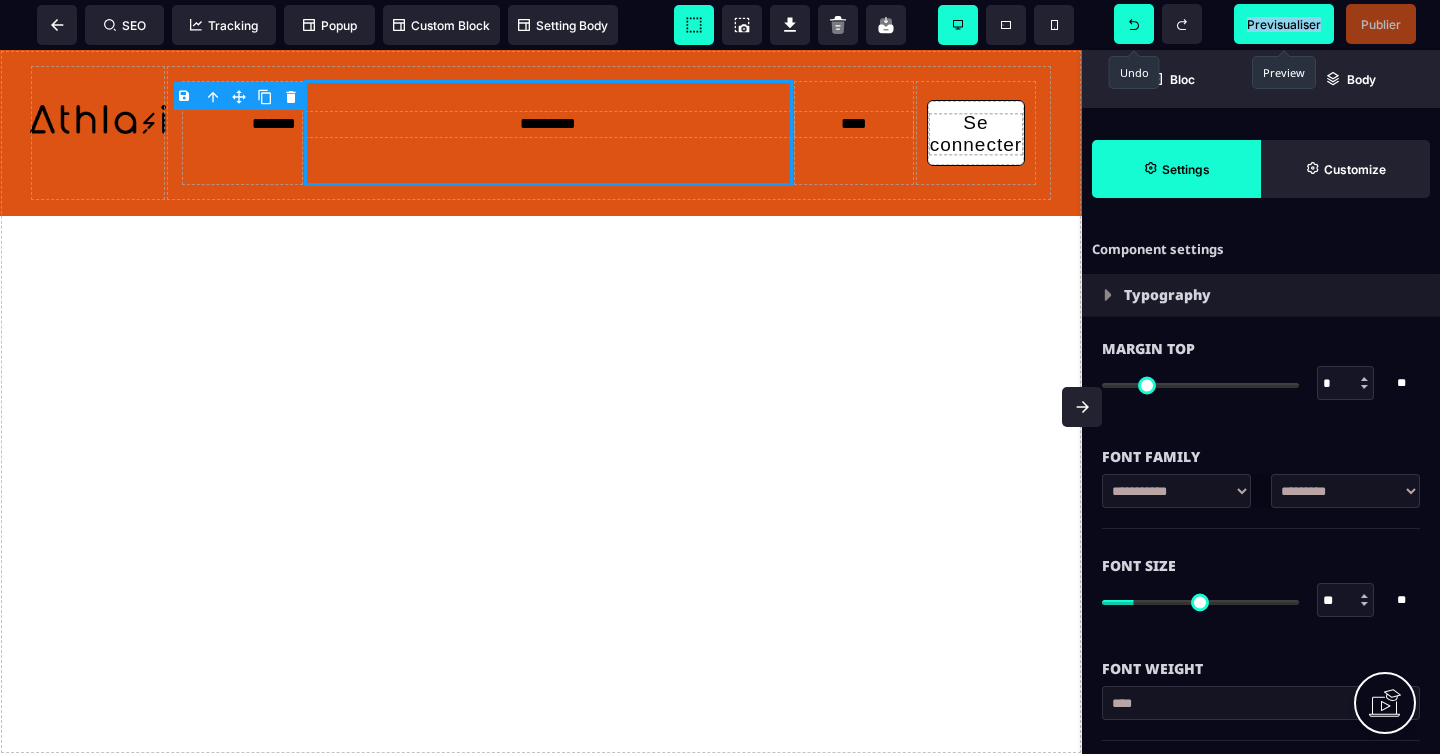 click 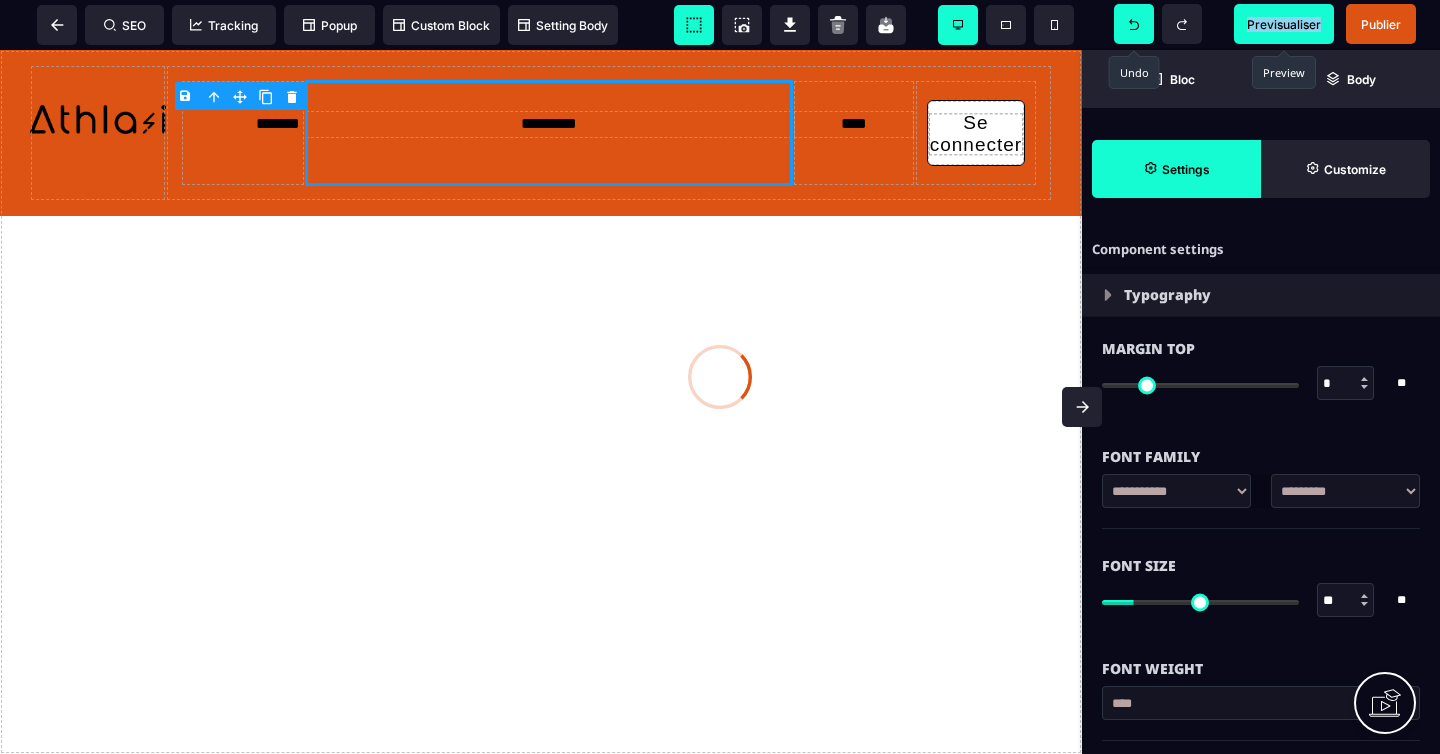 click 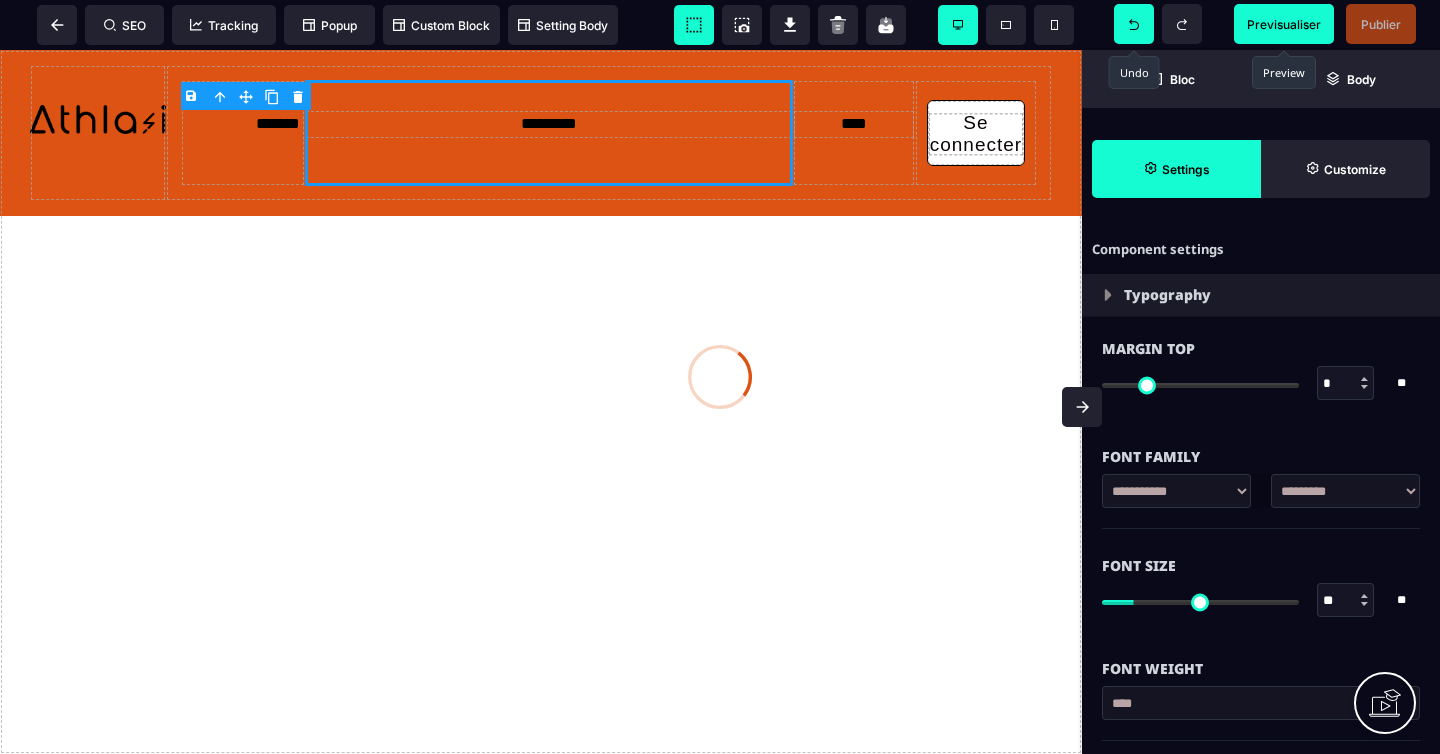 click 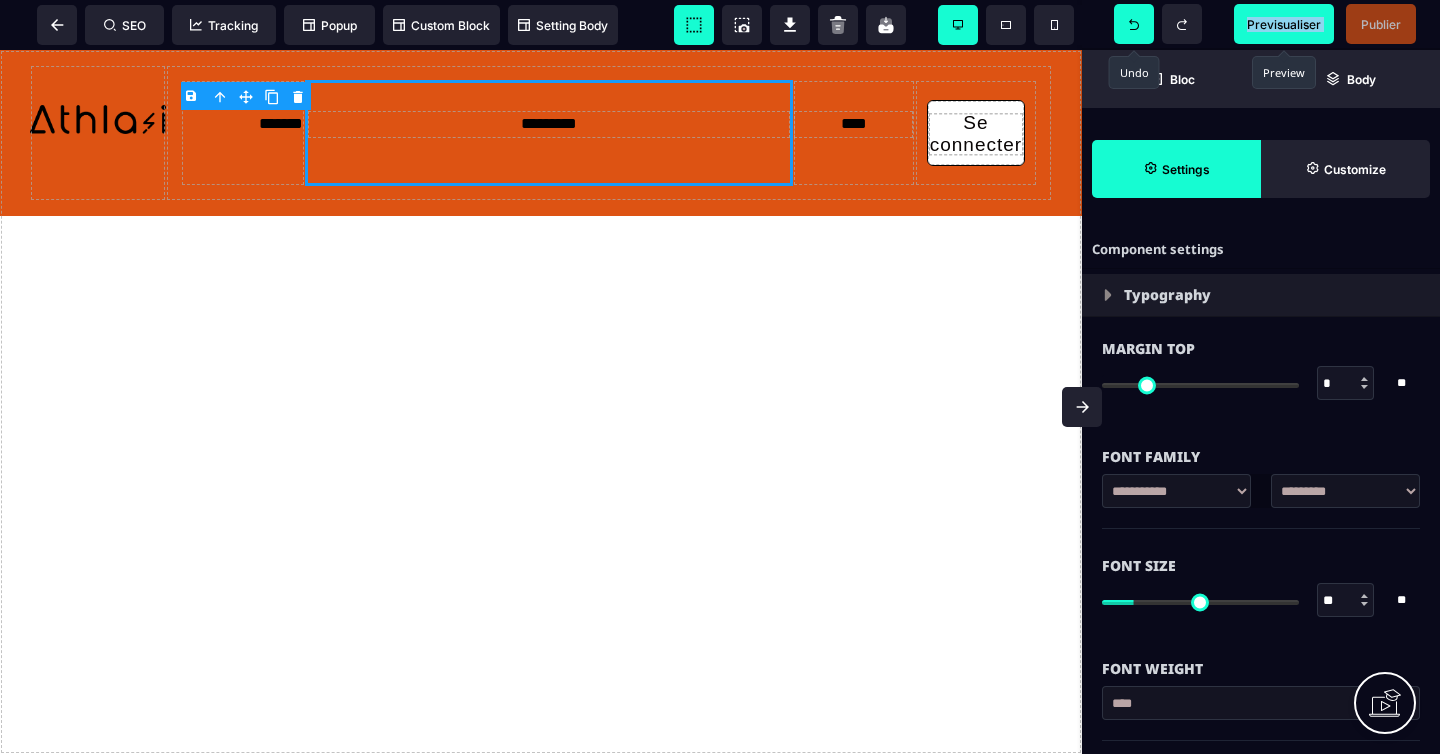 click 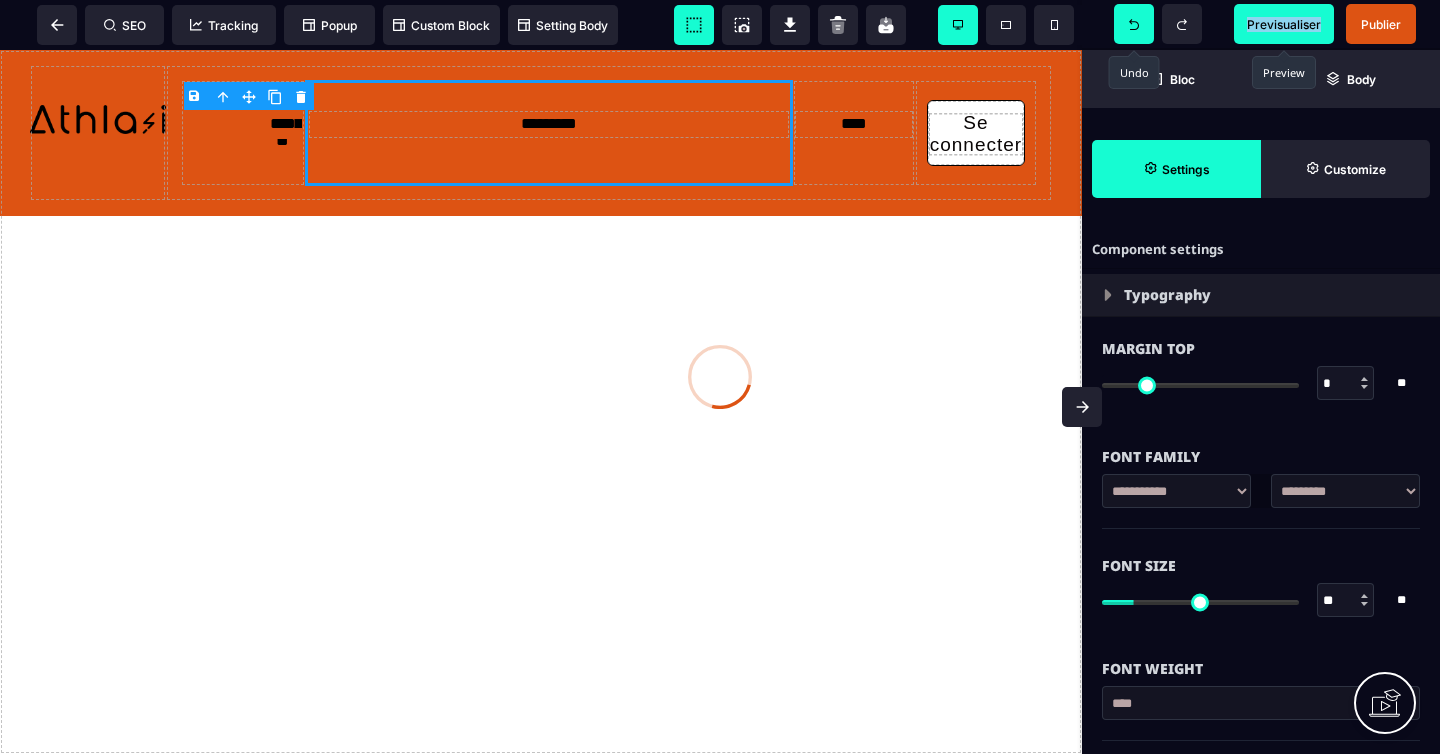 click 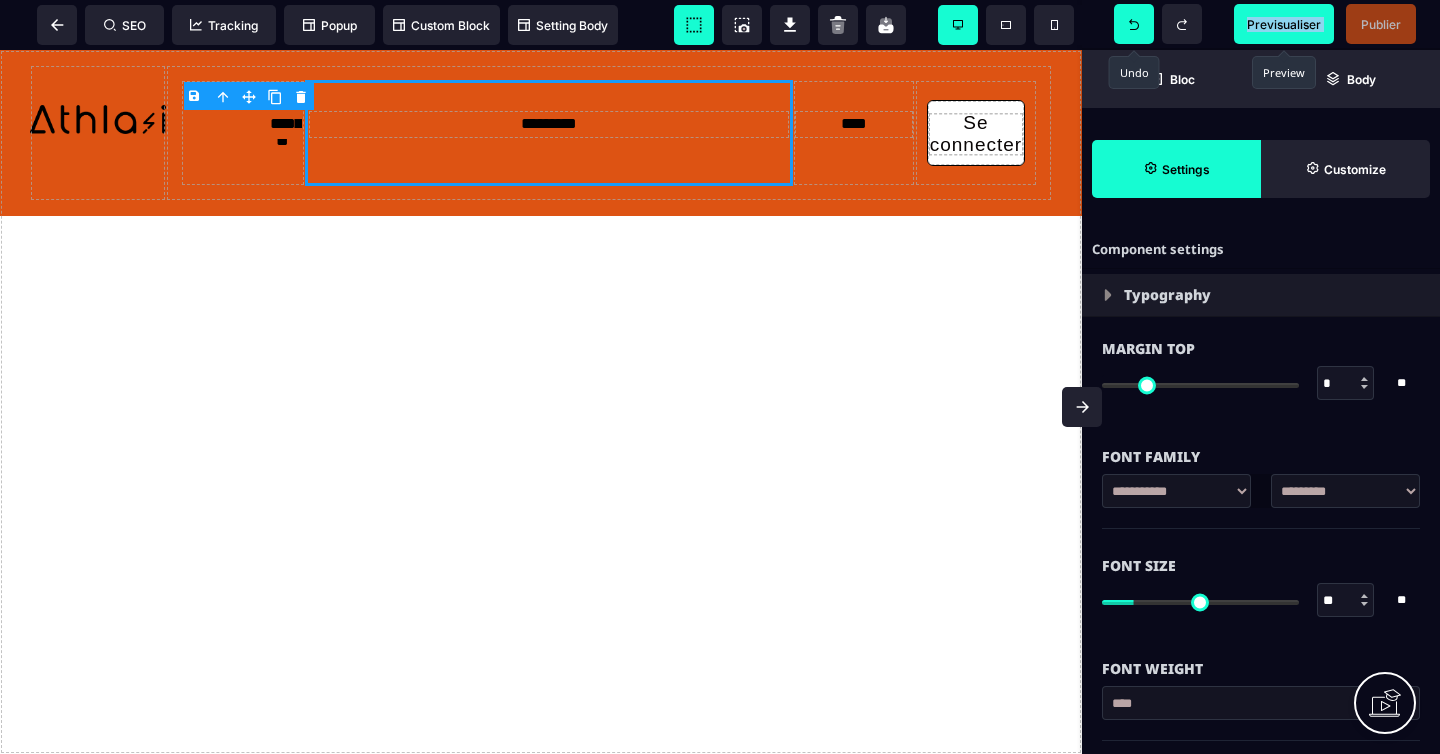 click 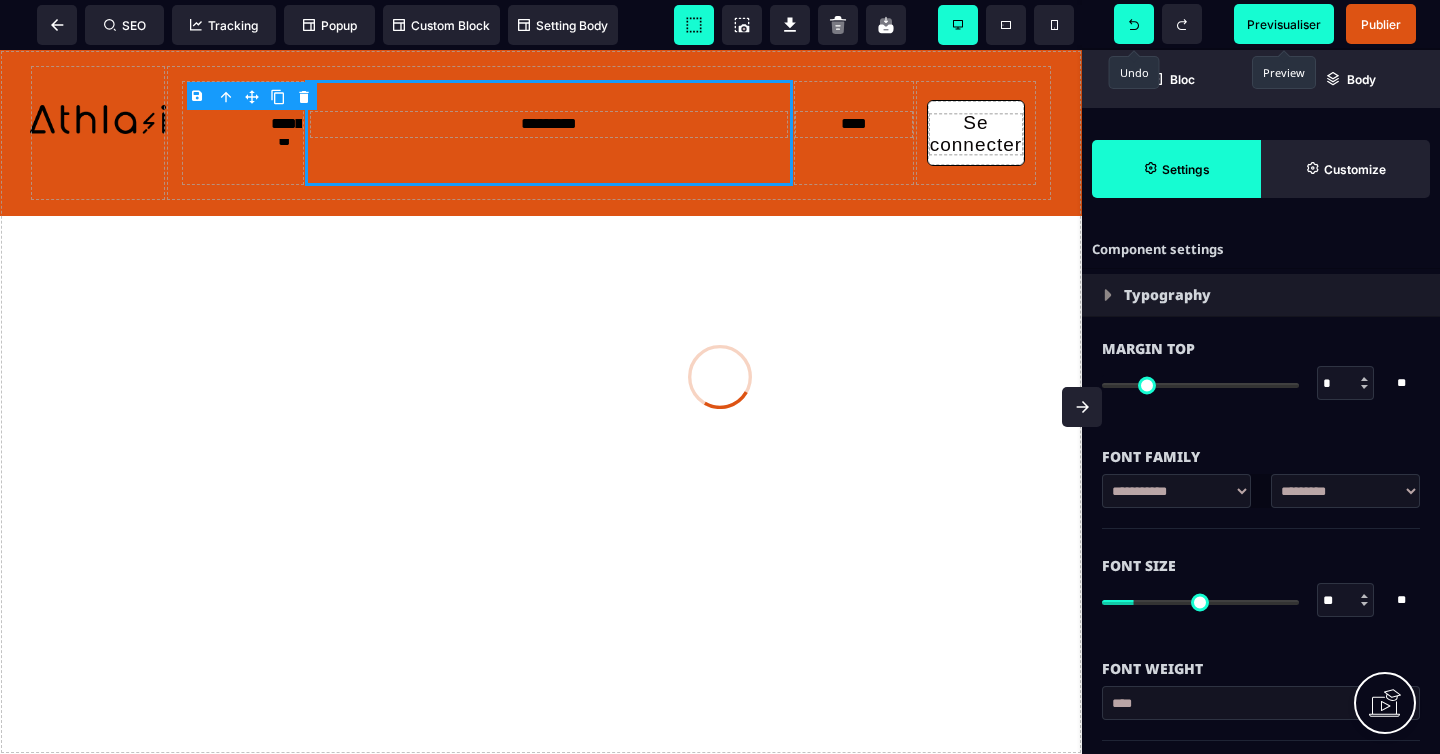 click 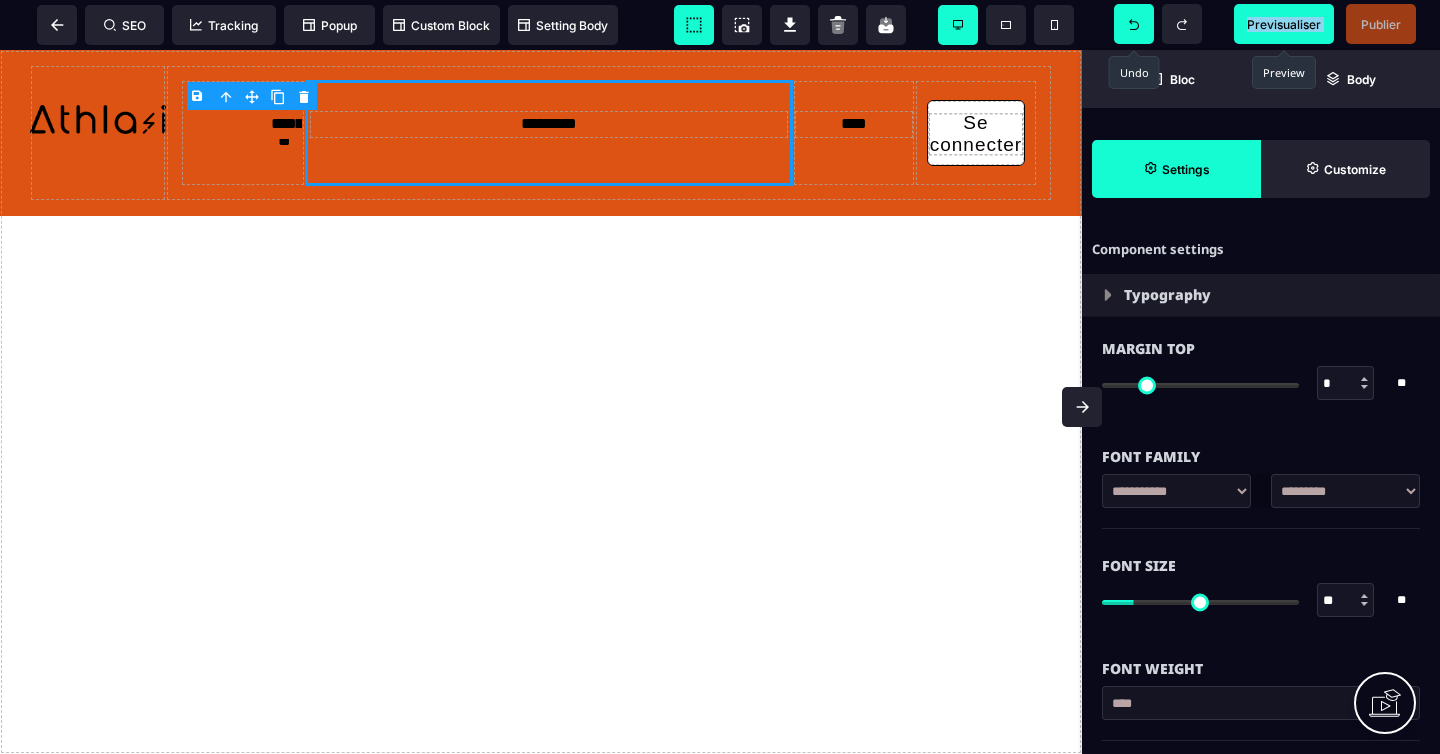 click 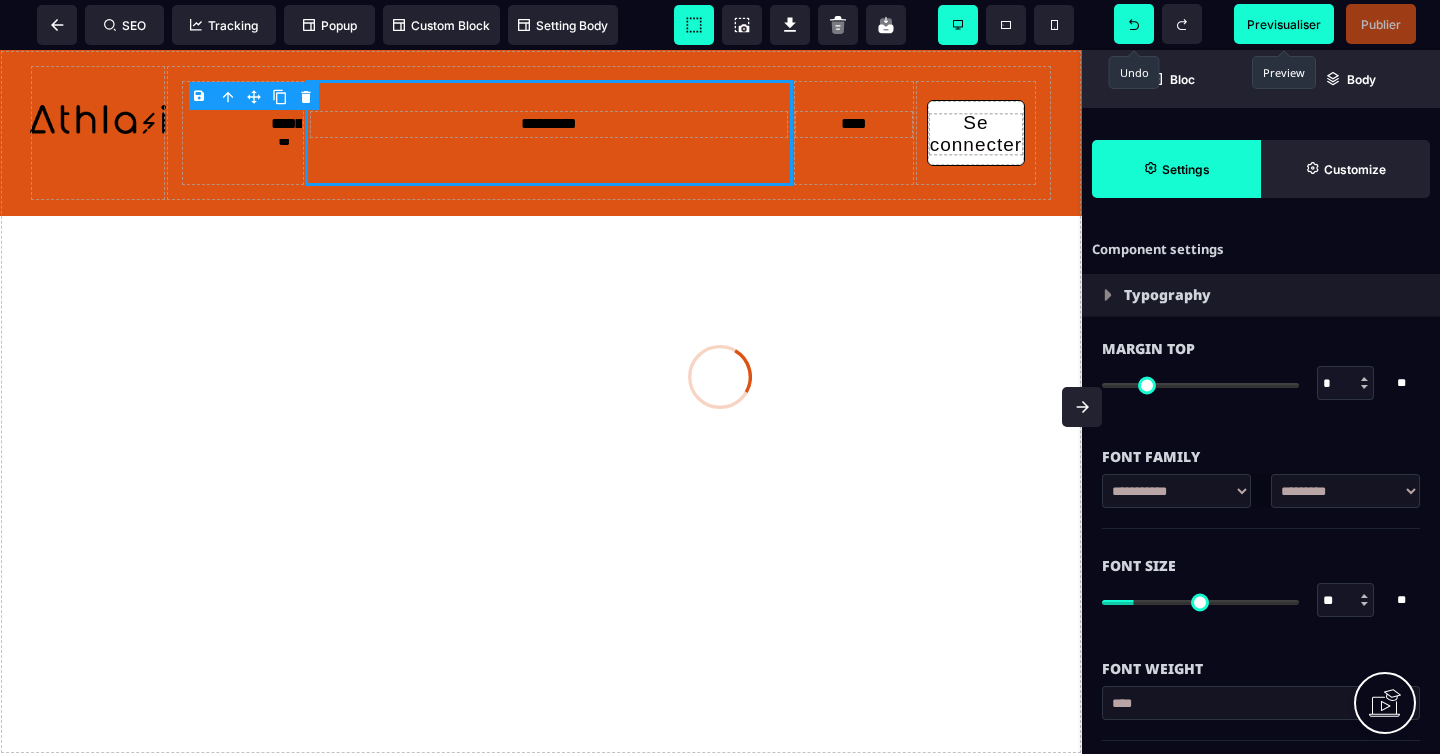 click 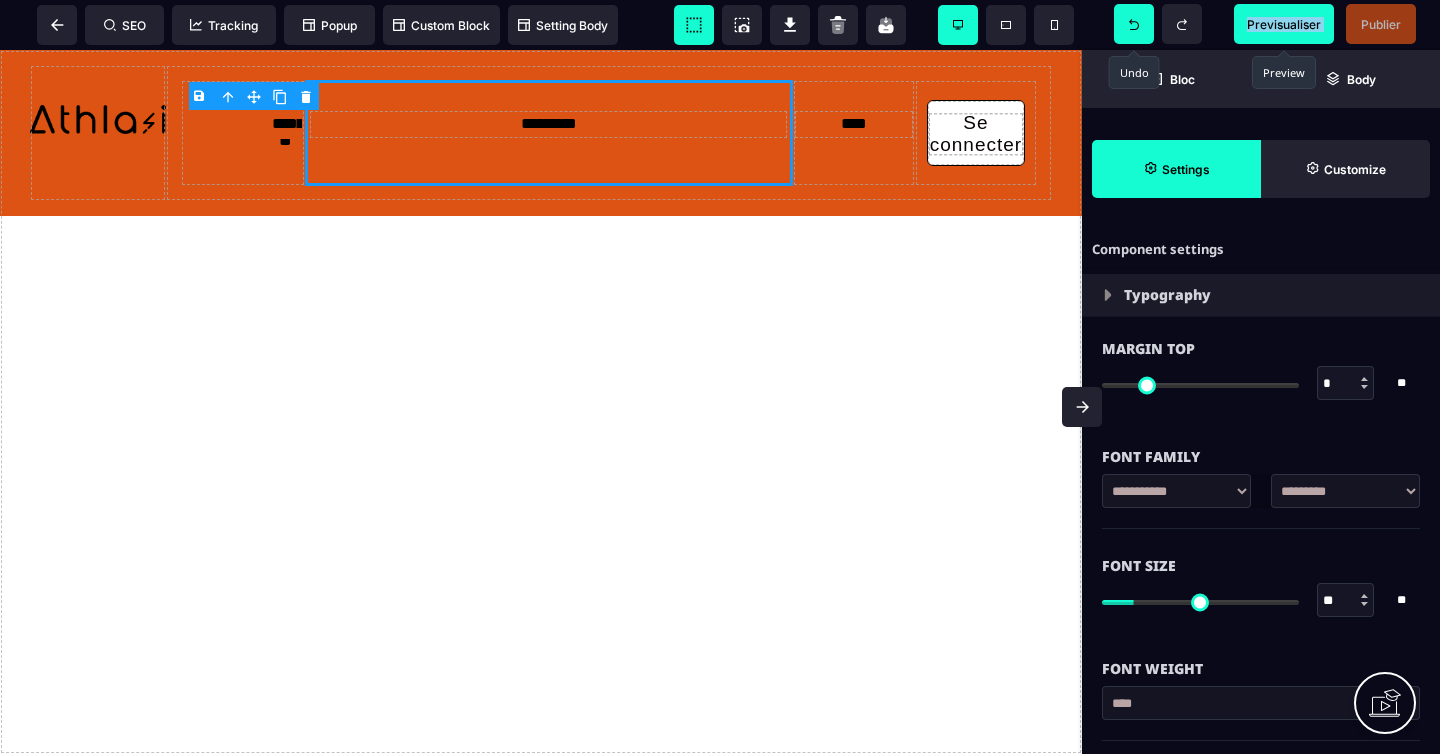 click 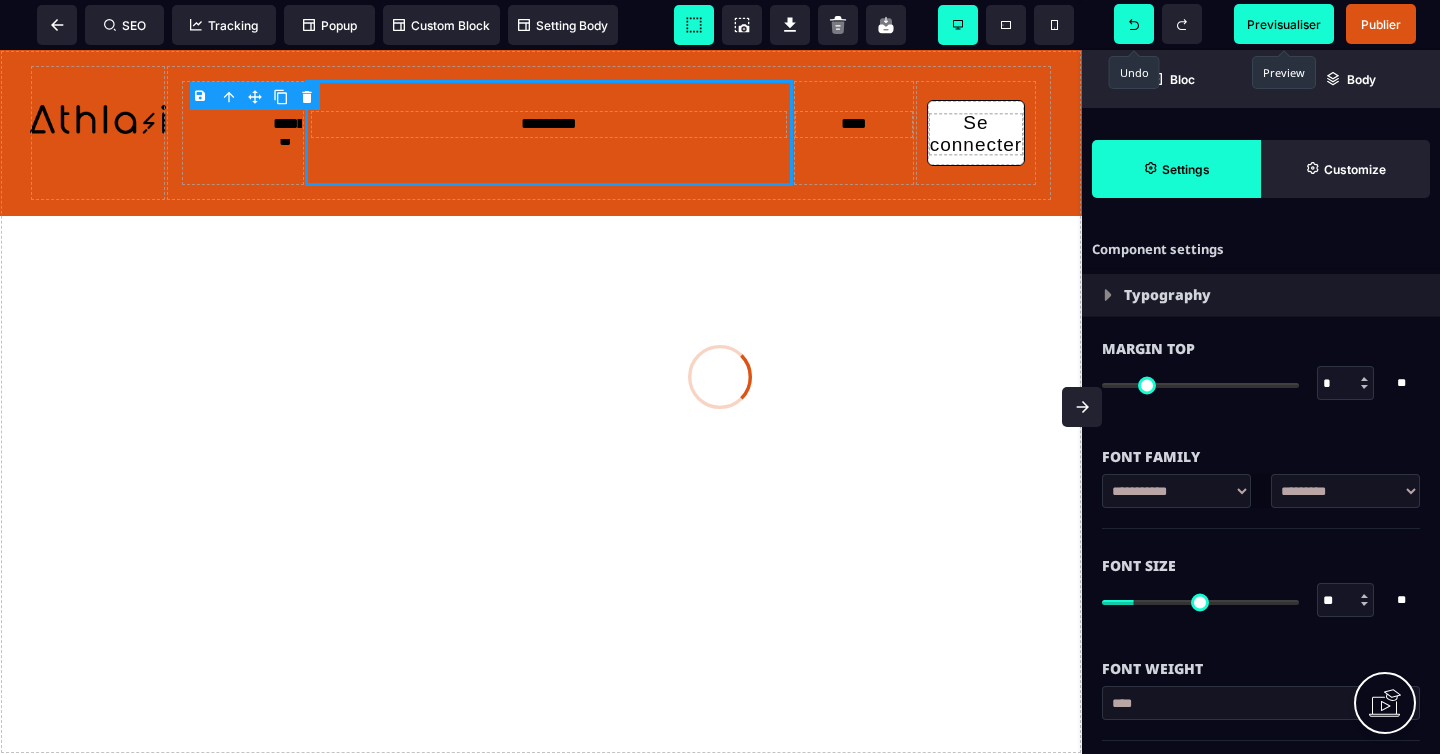 click 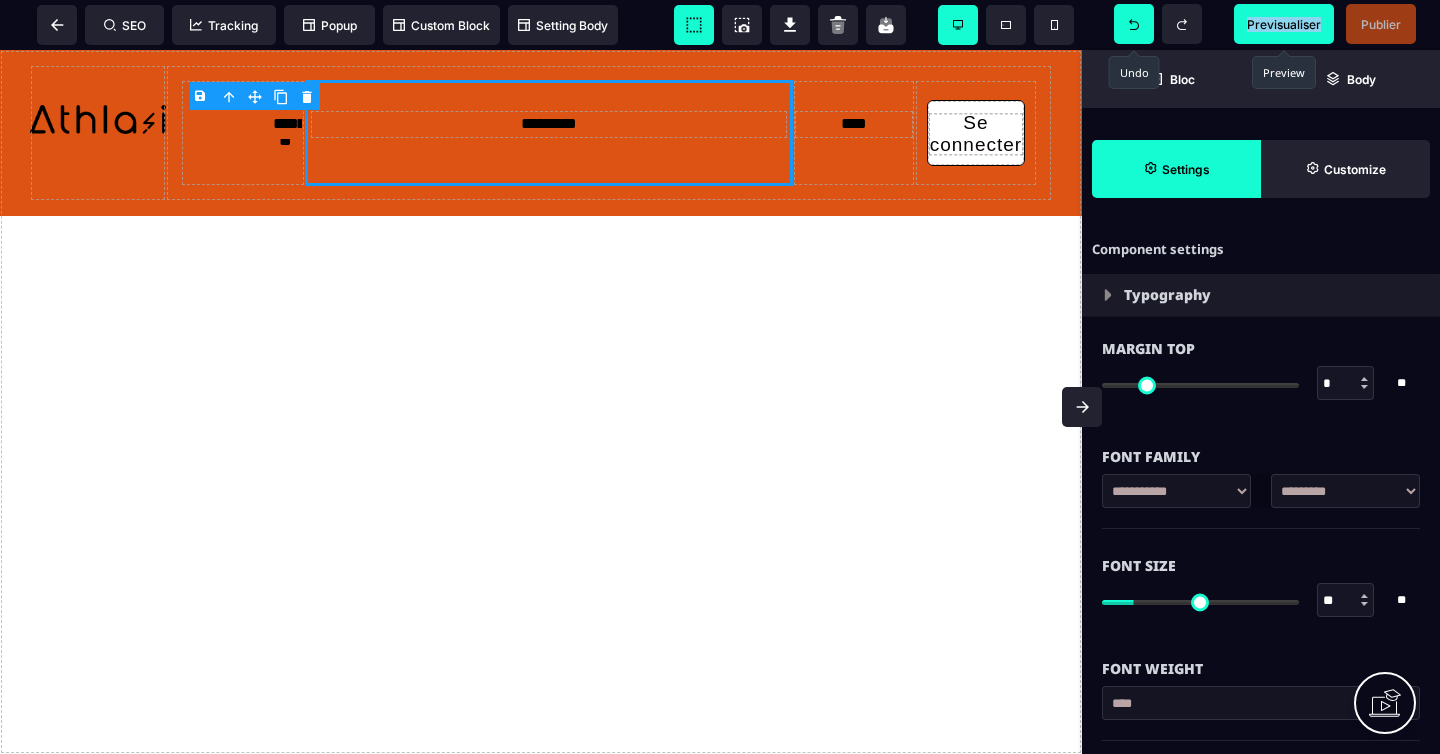 click 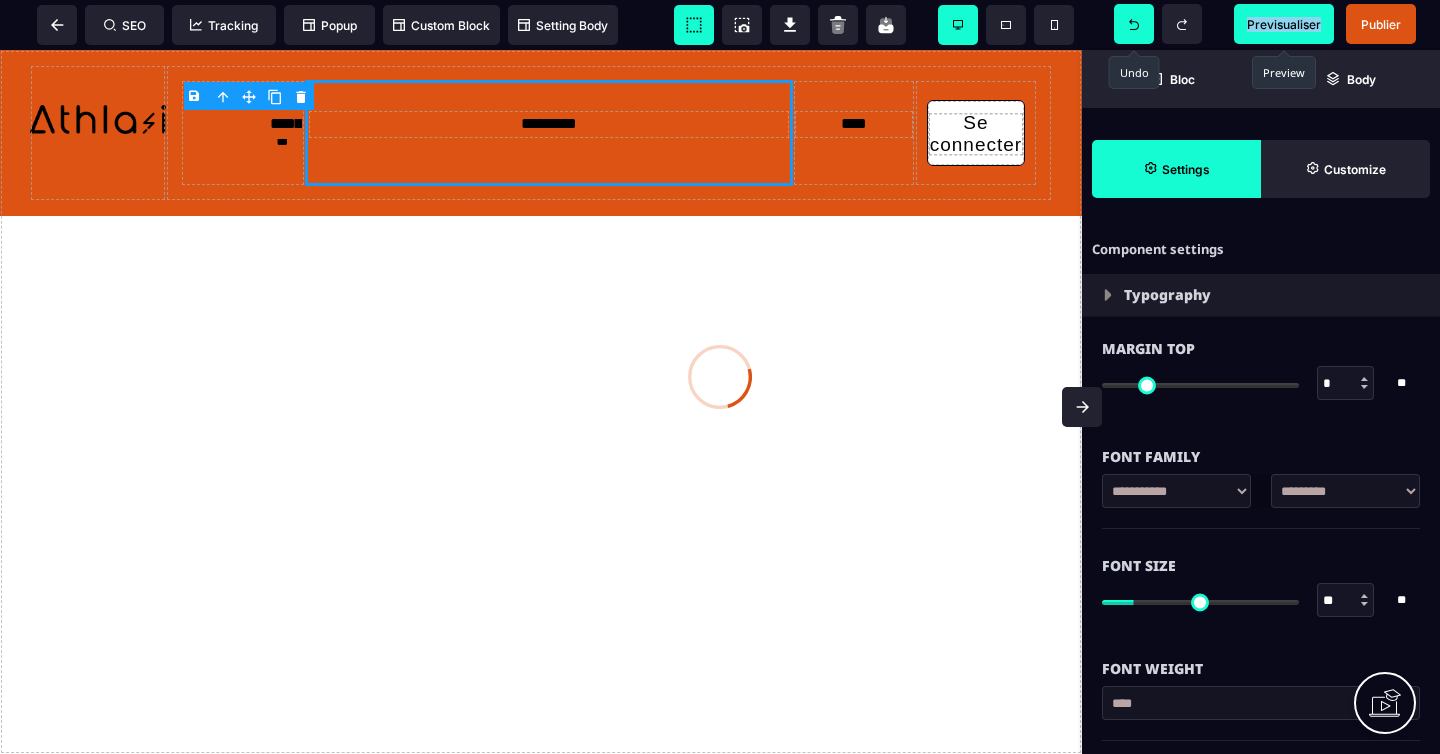 click 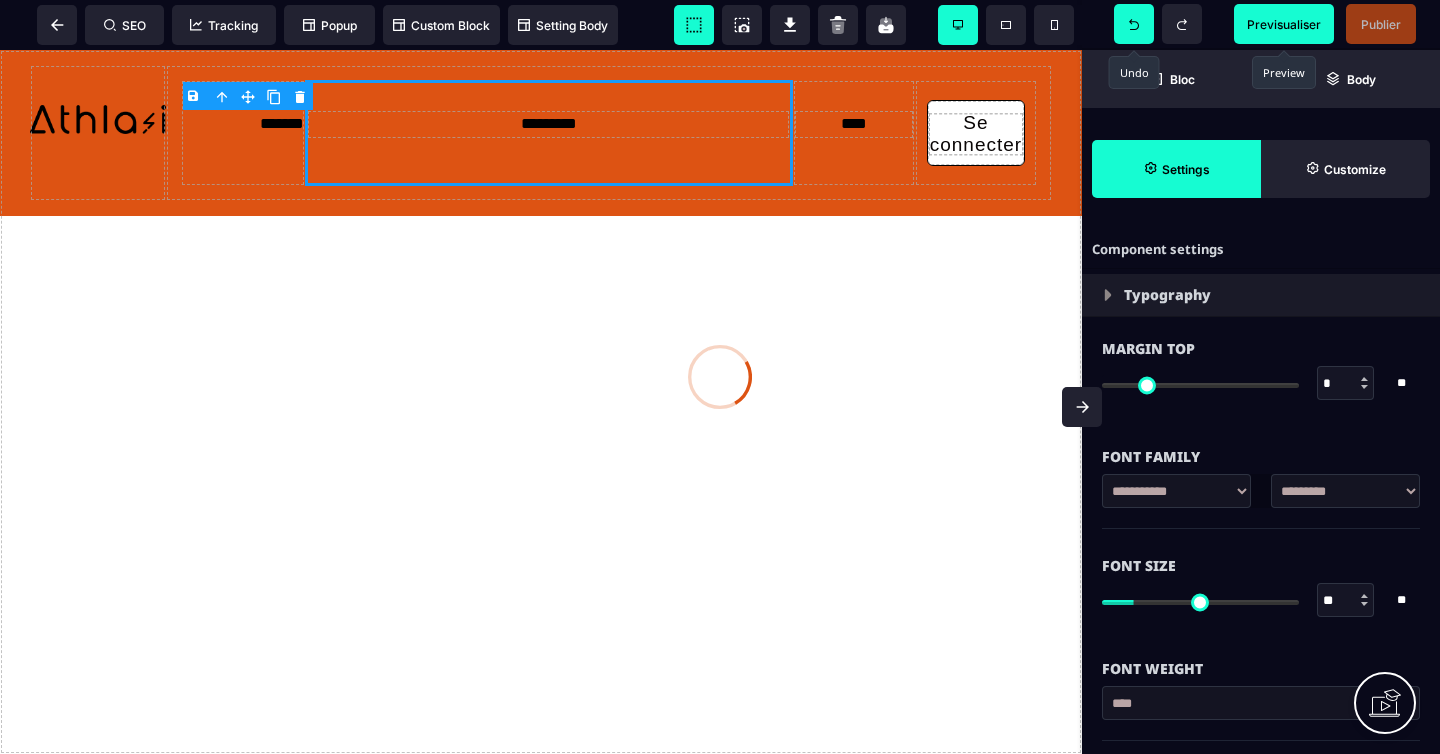 click 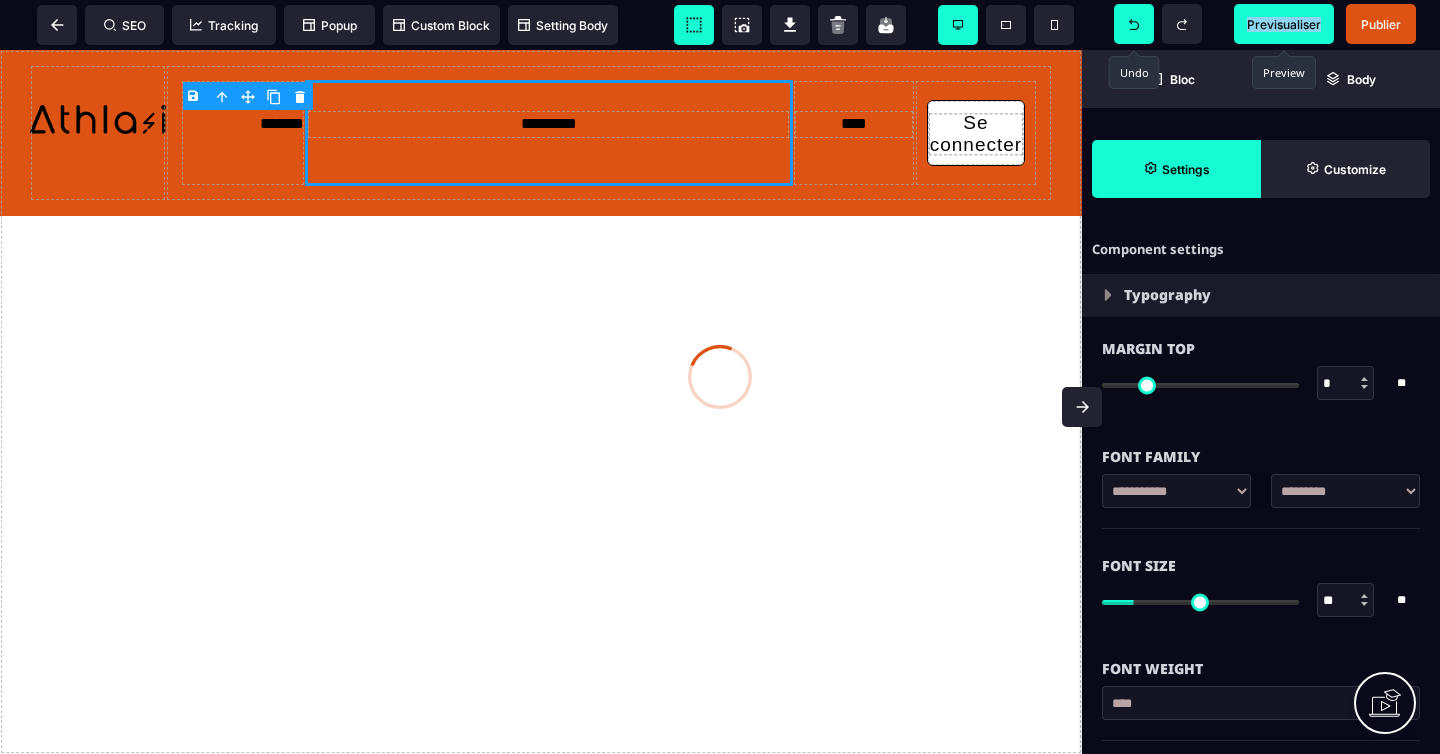 click 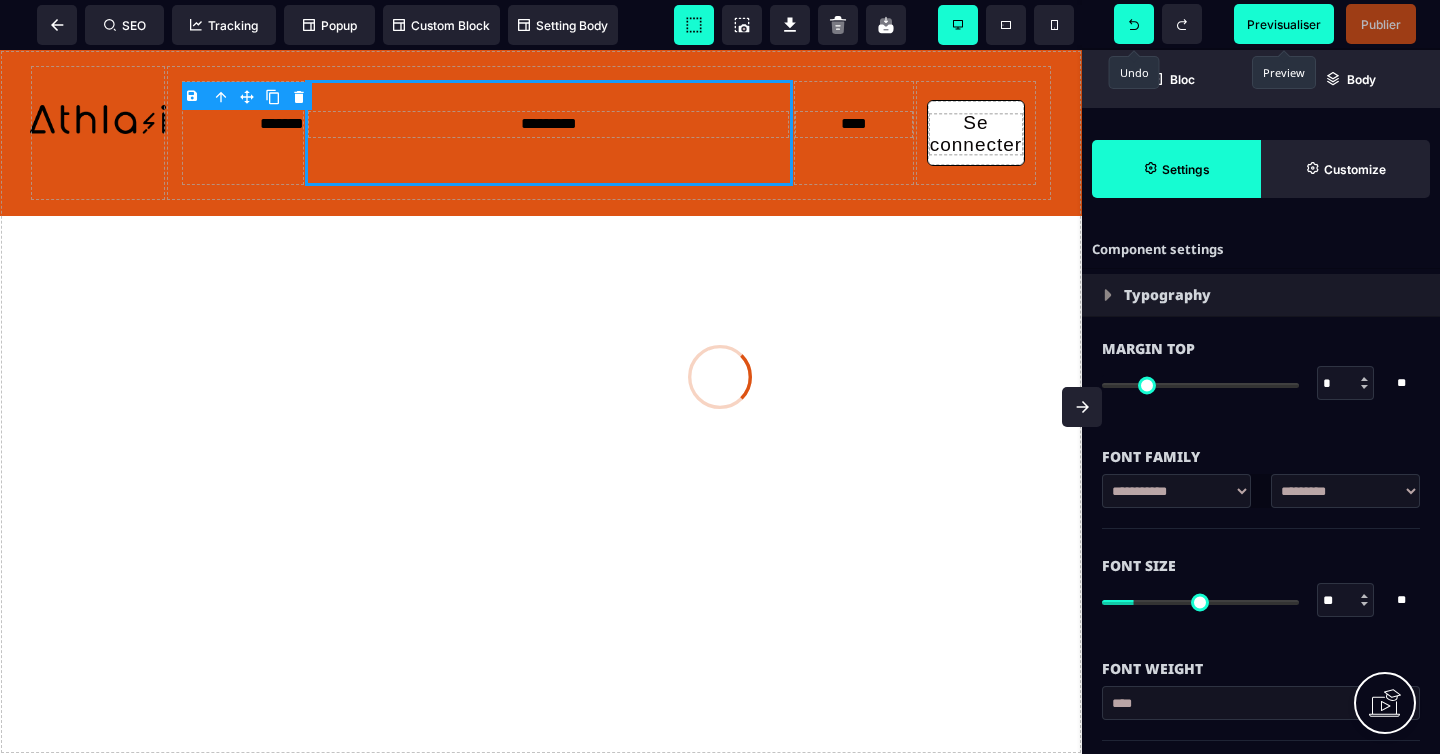 click 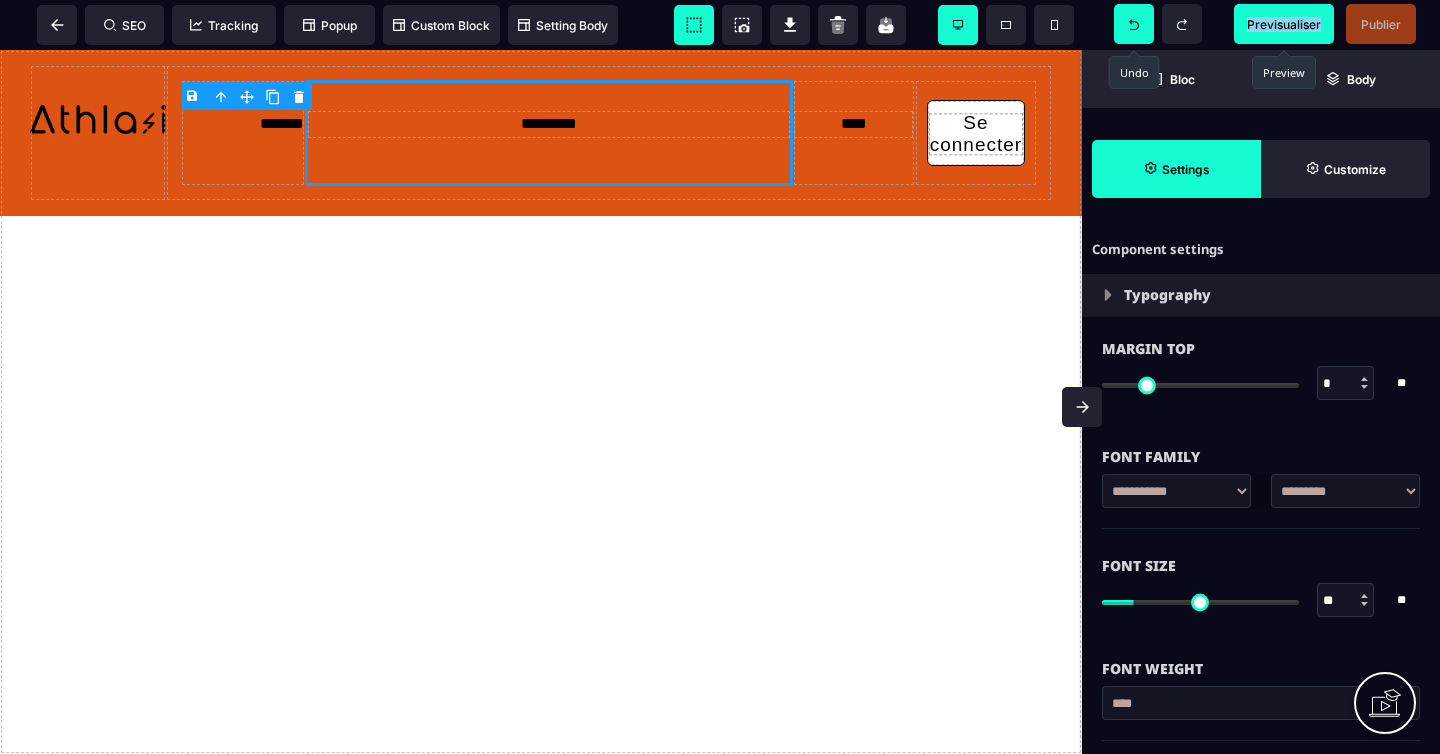 click 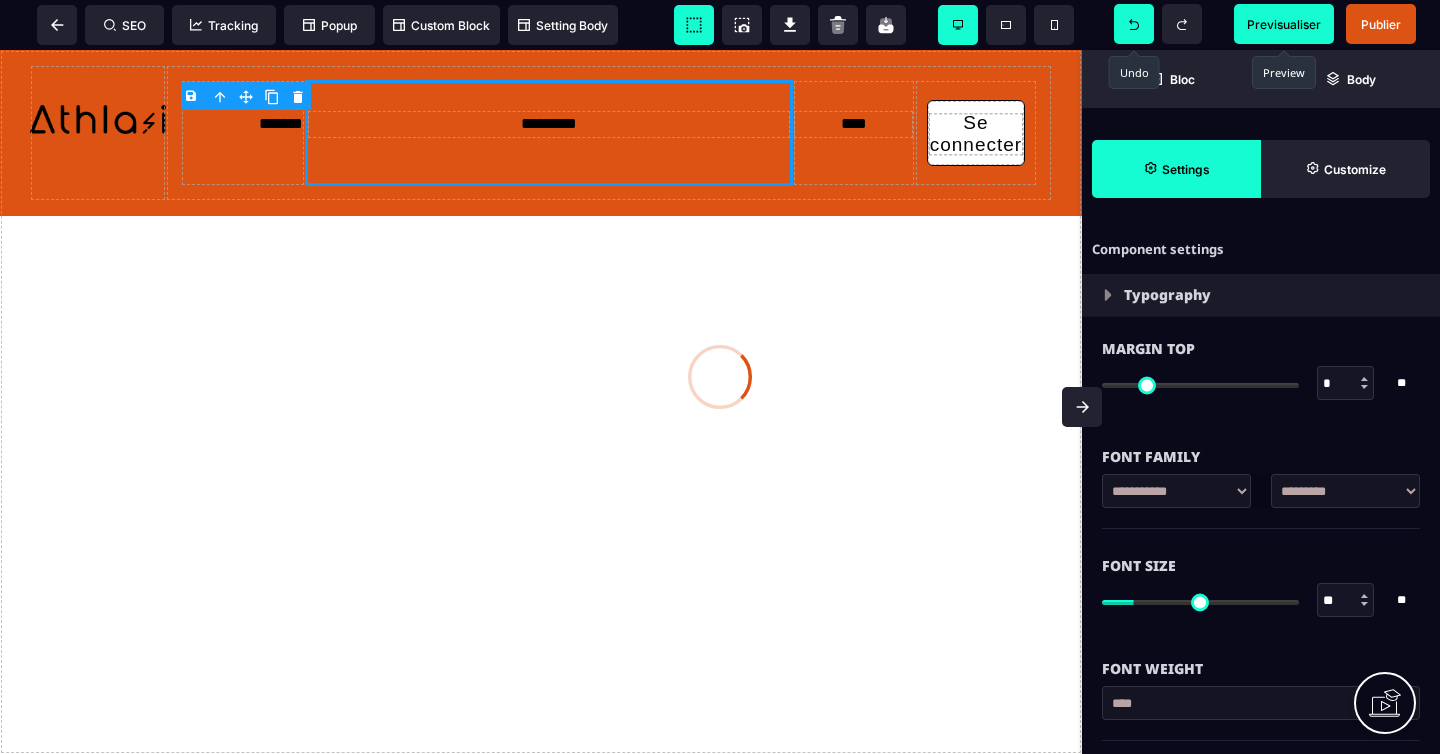 click 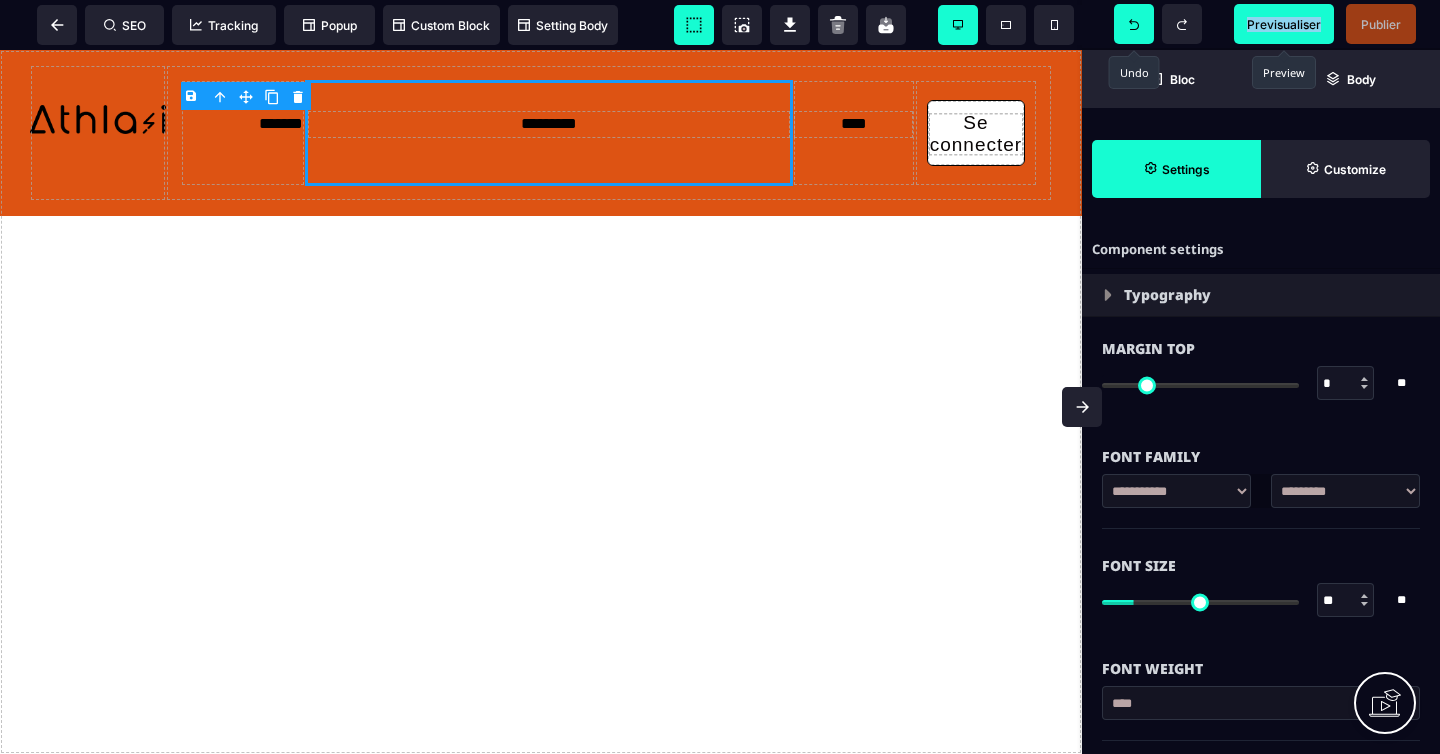 click 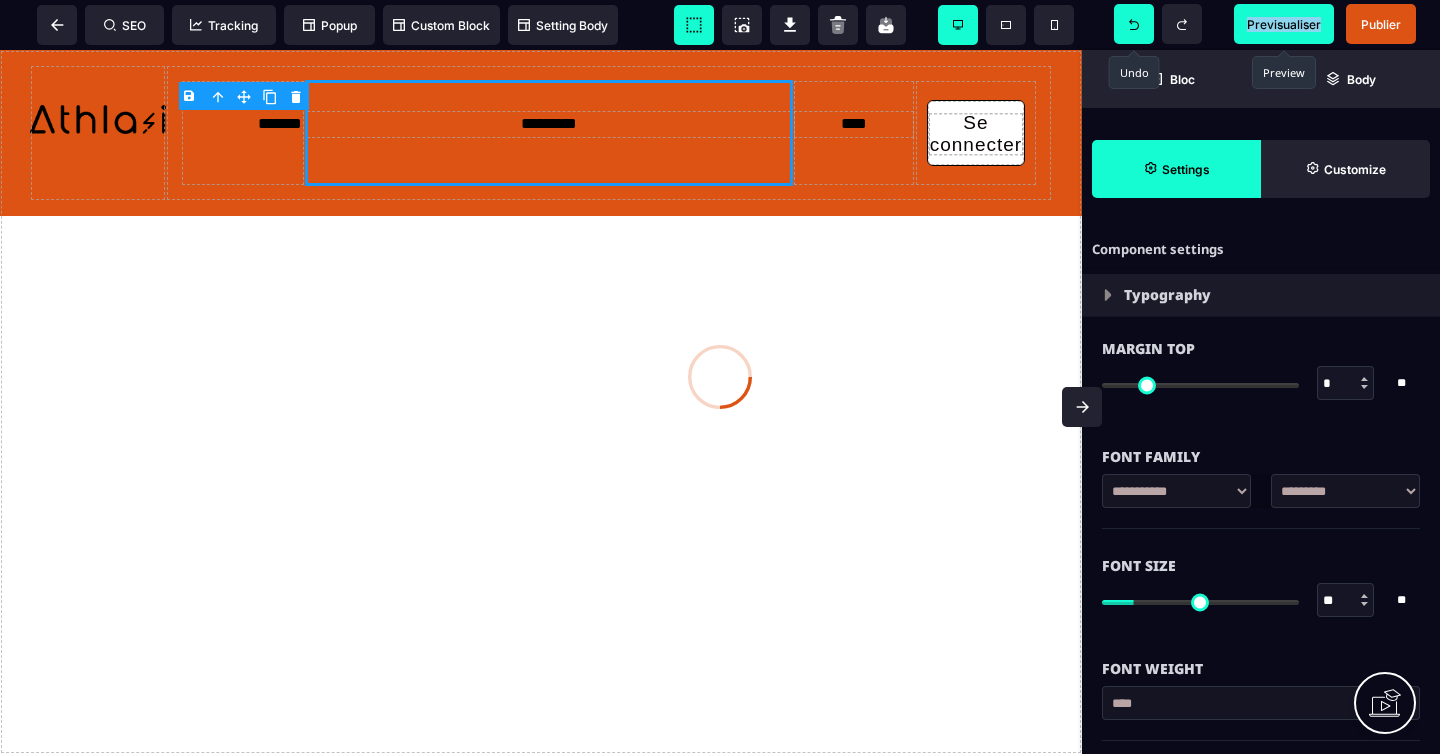 click 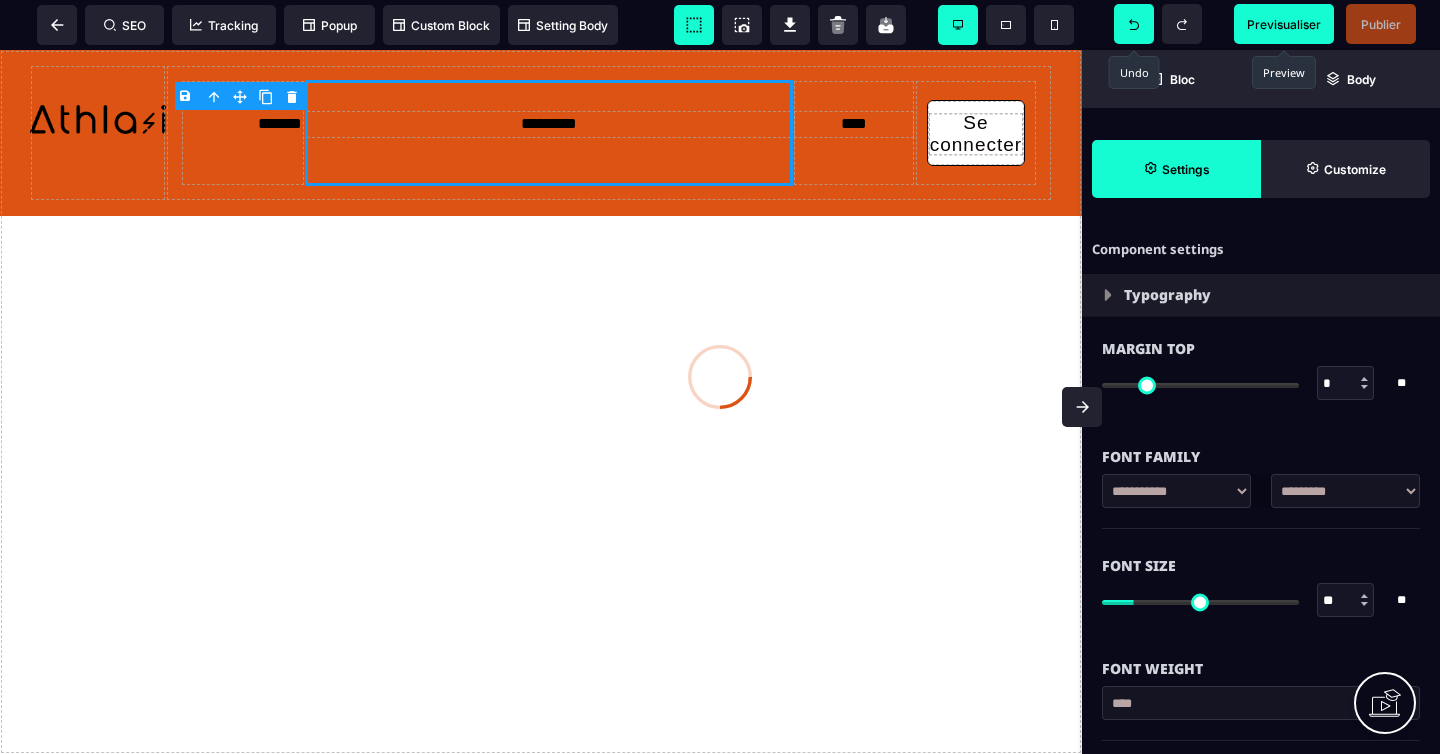 click 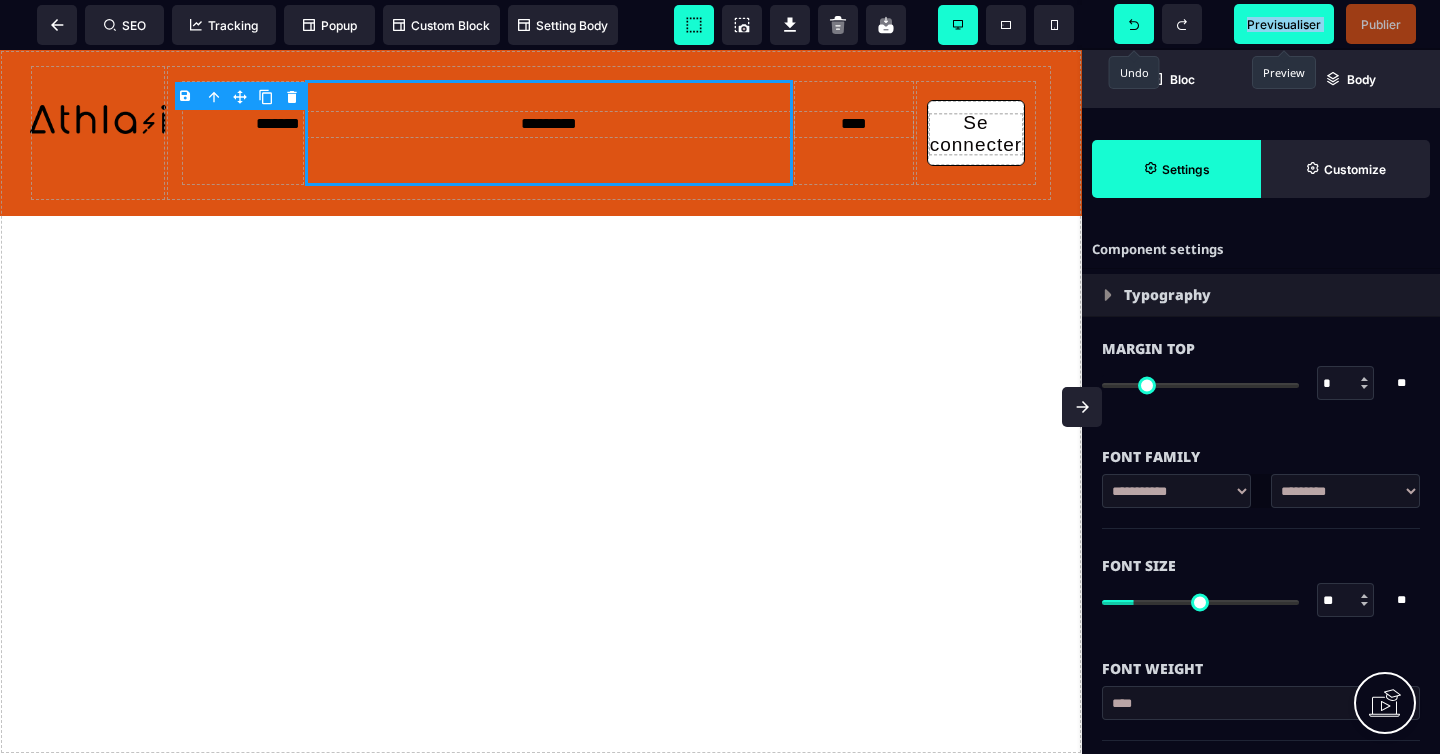 click 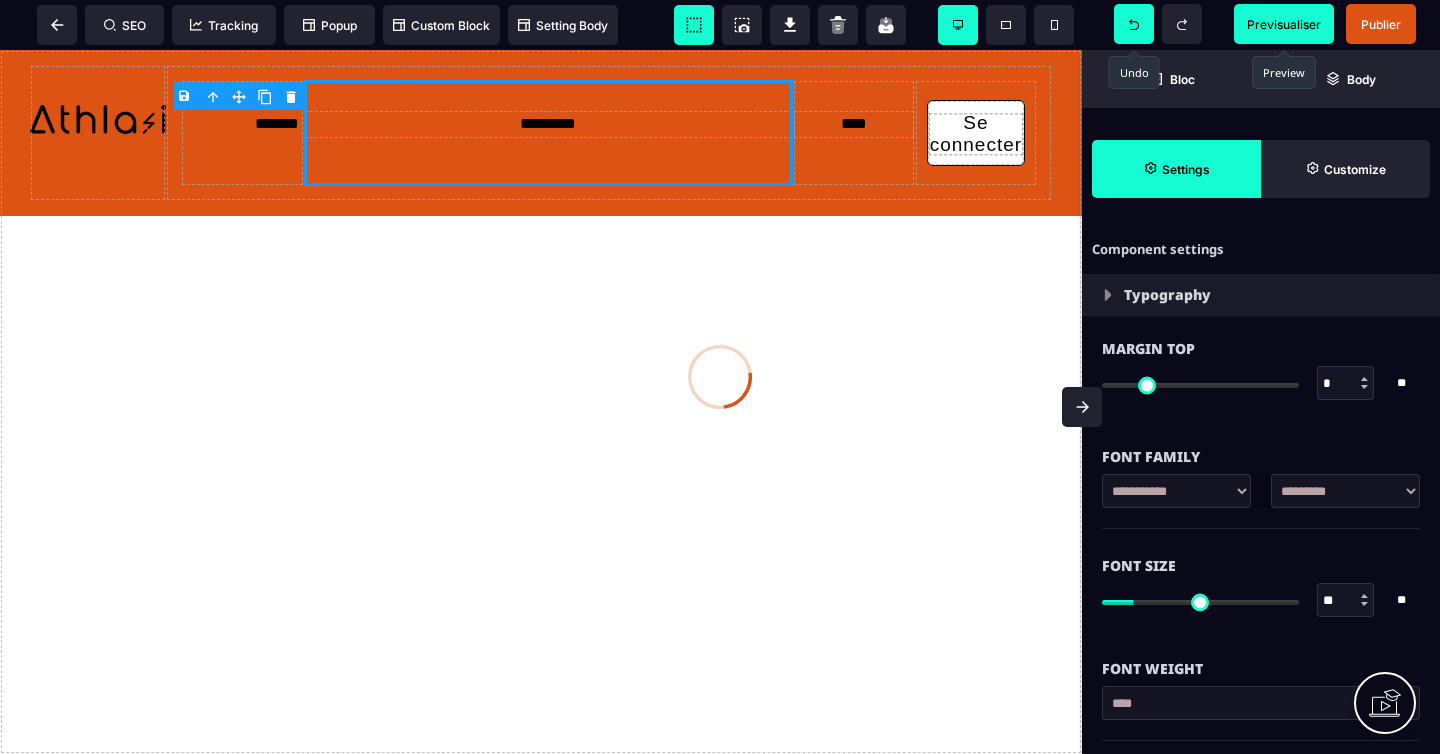 click 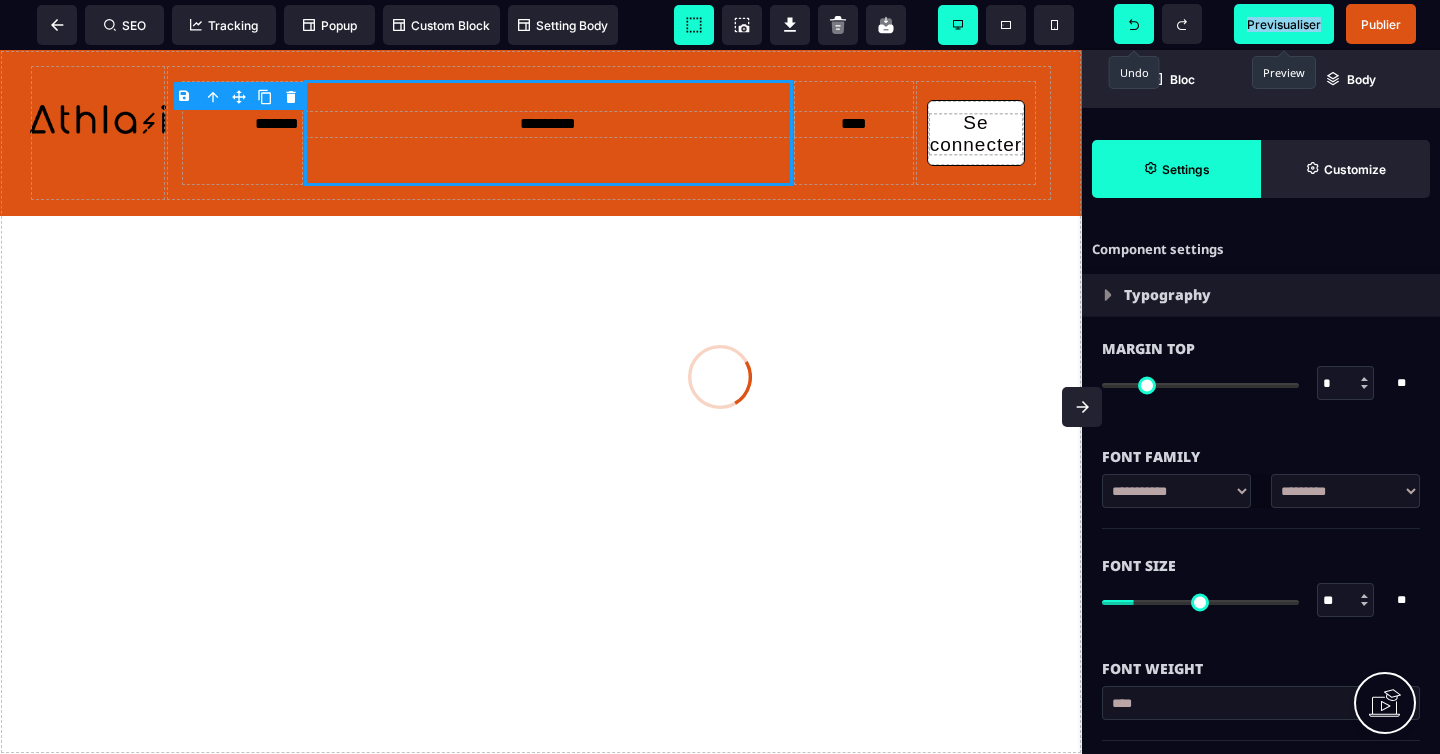 click 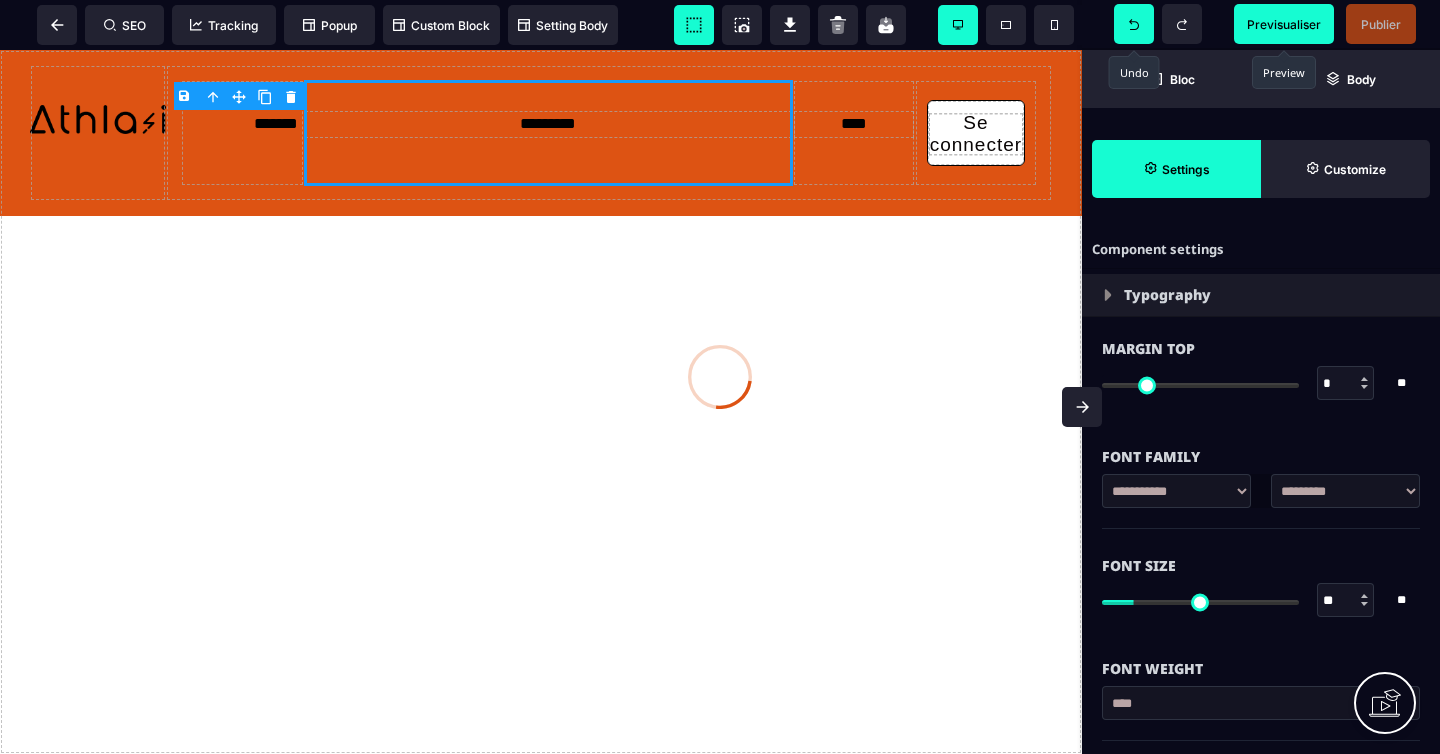 click 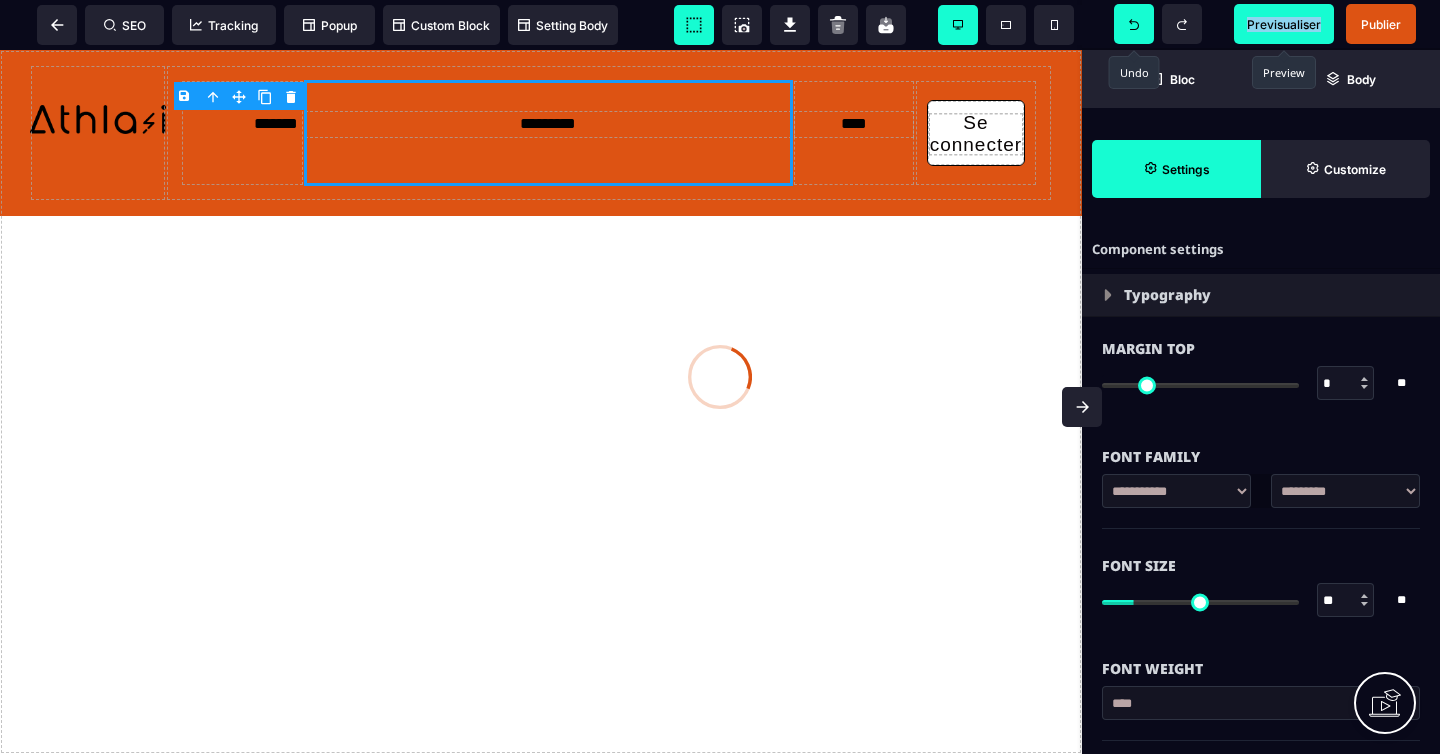 click 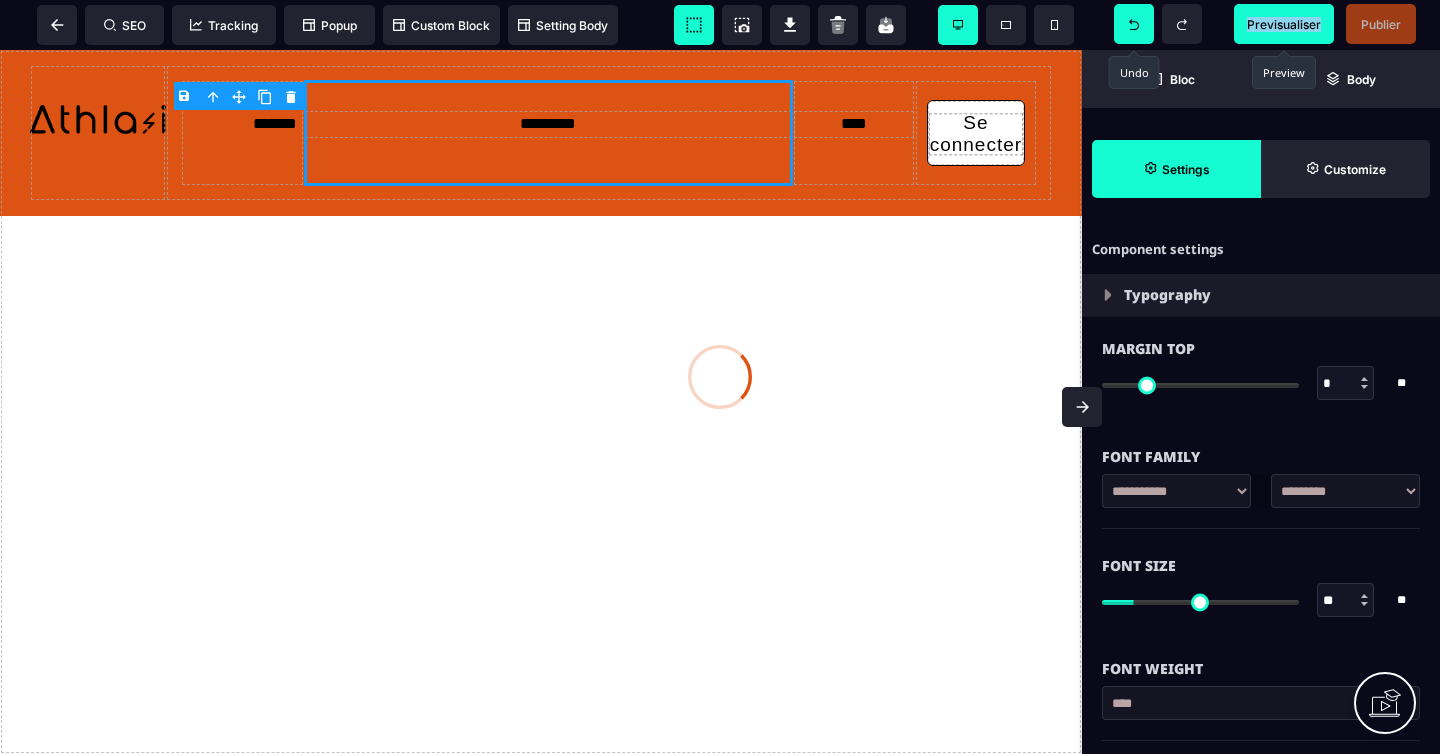 click 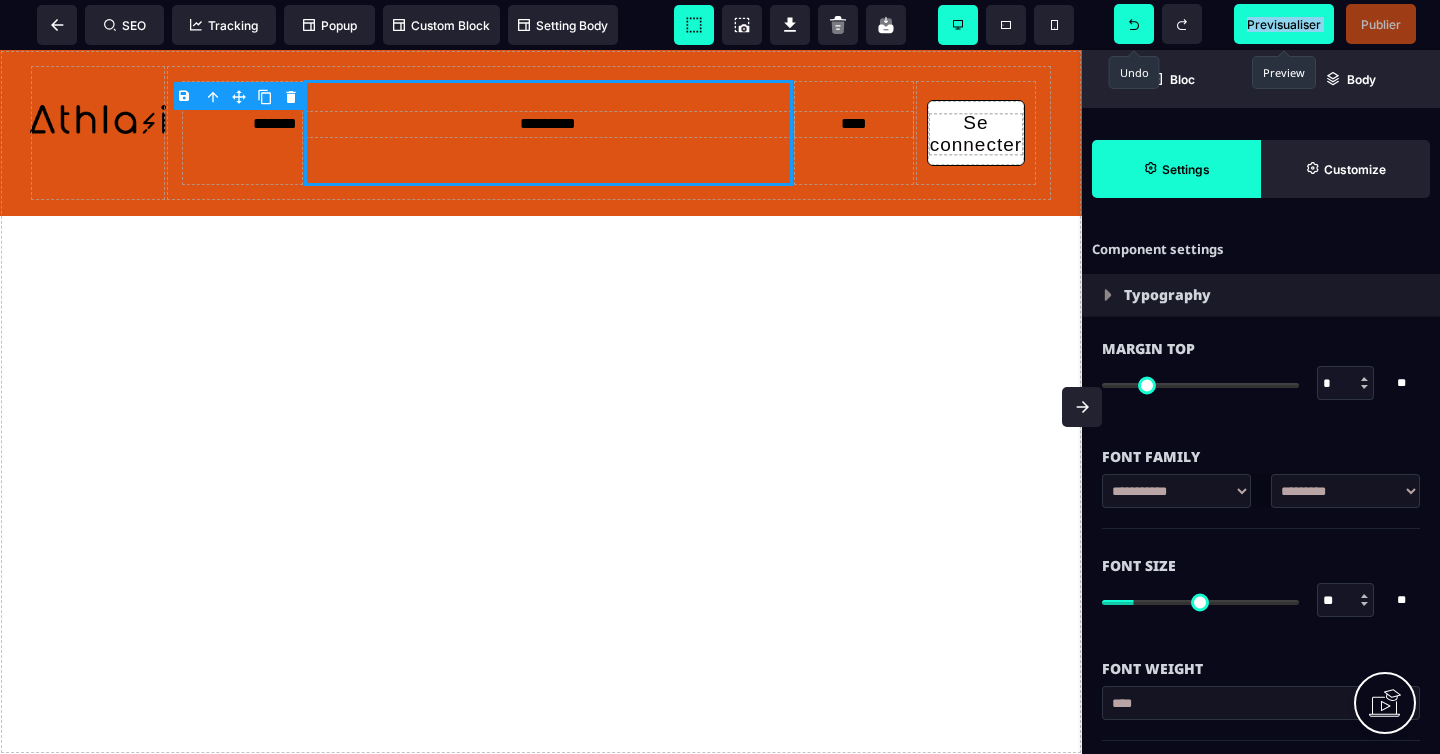 click 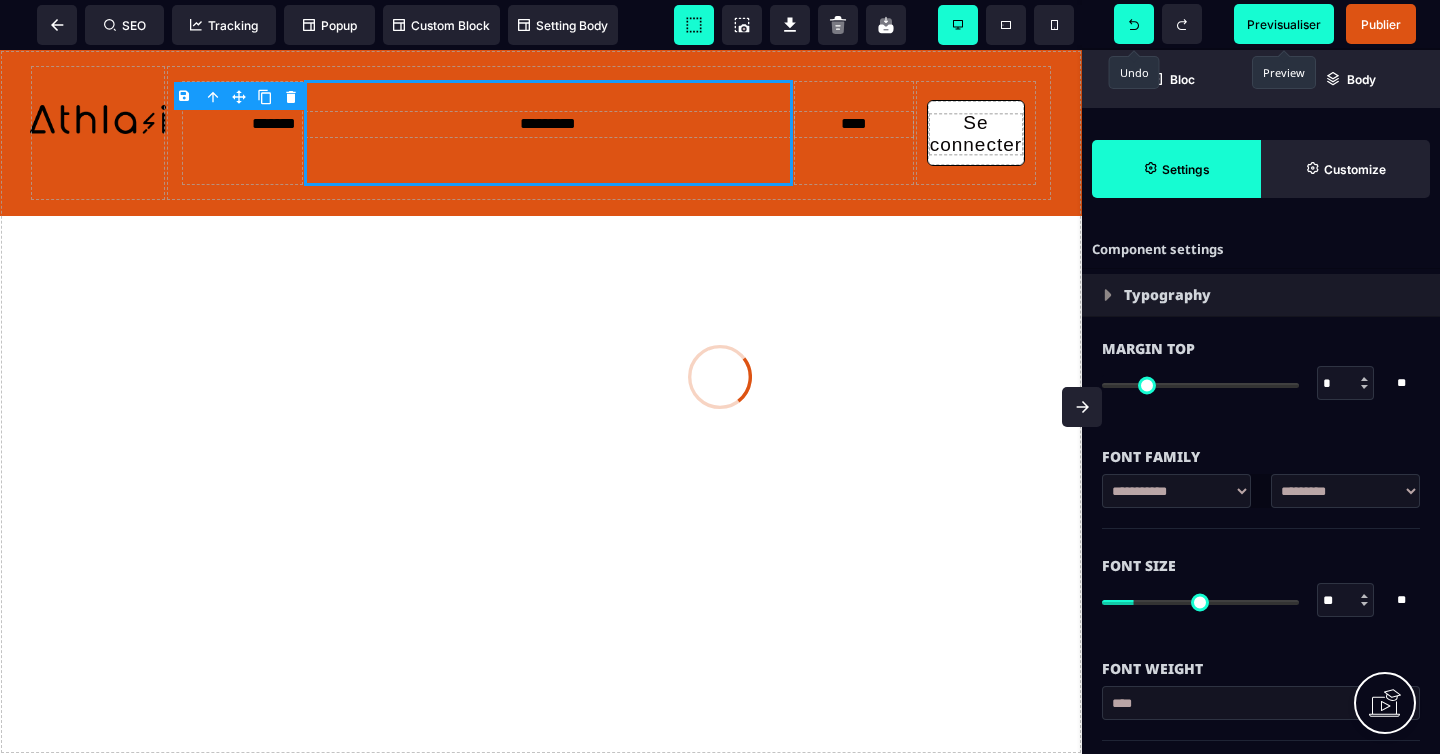 click 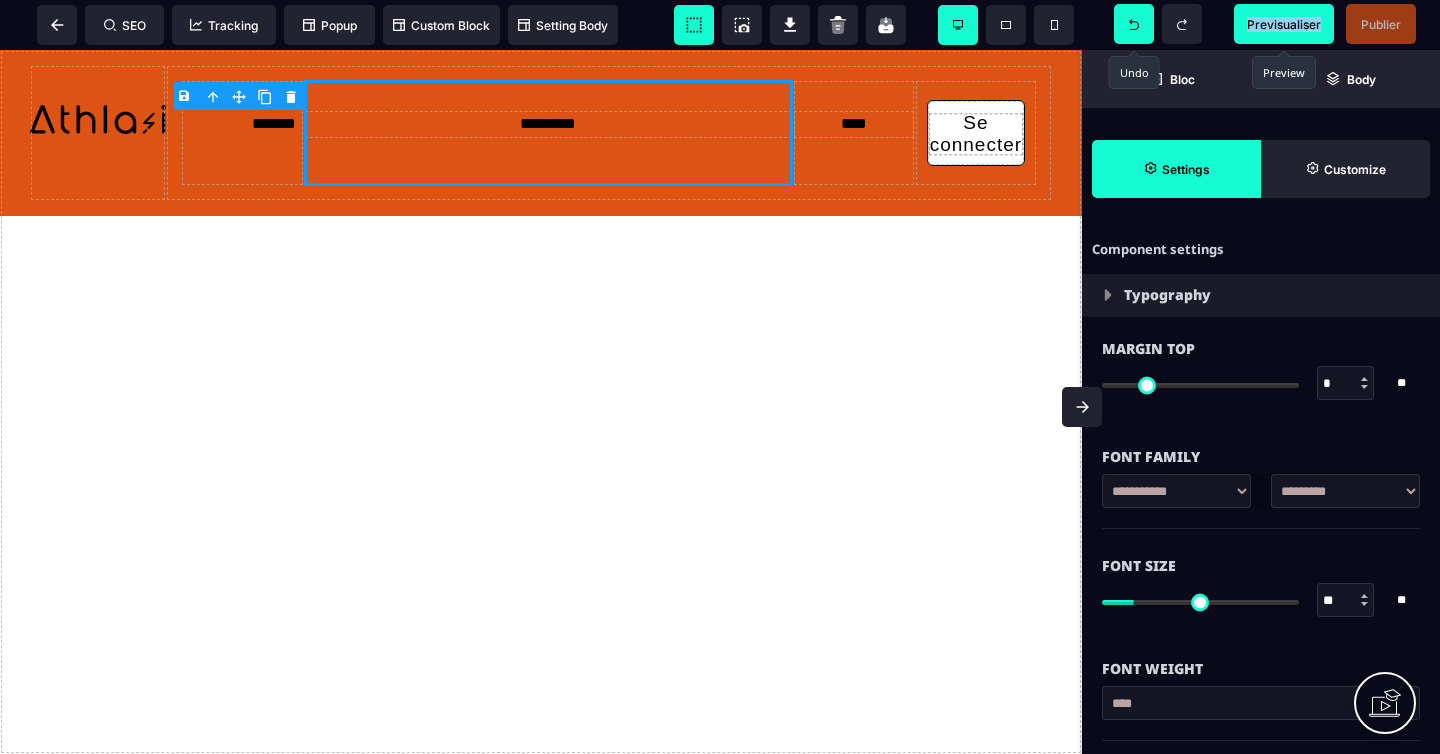 click 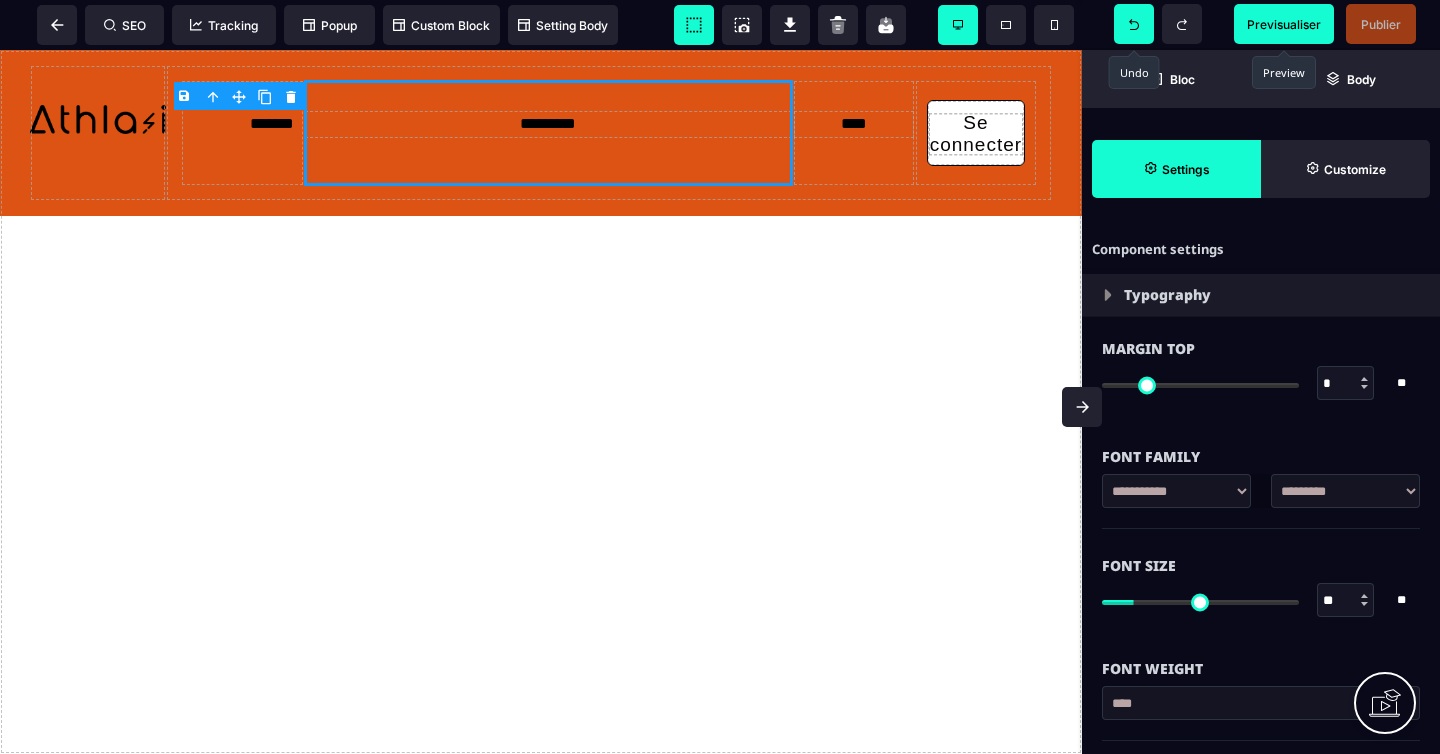 click 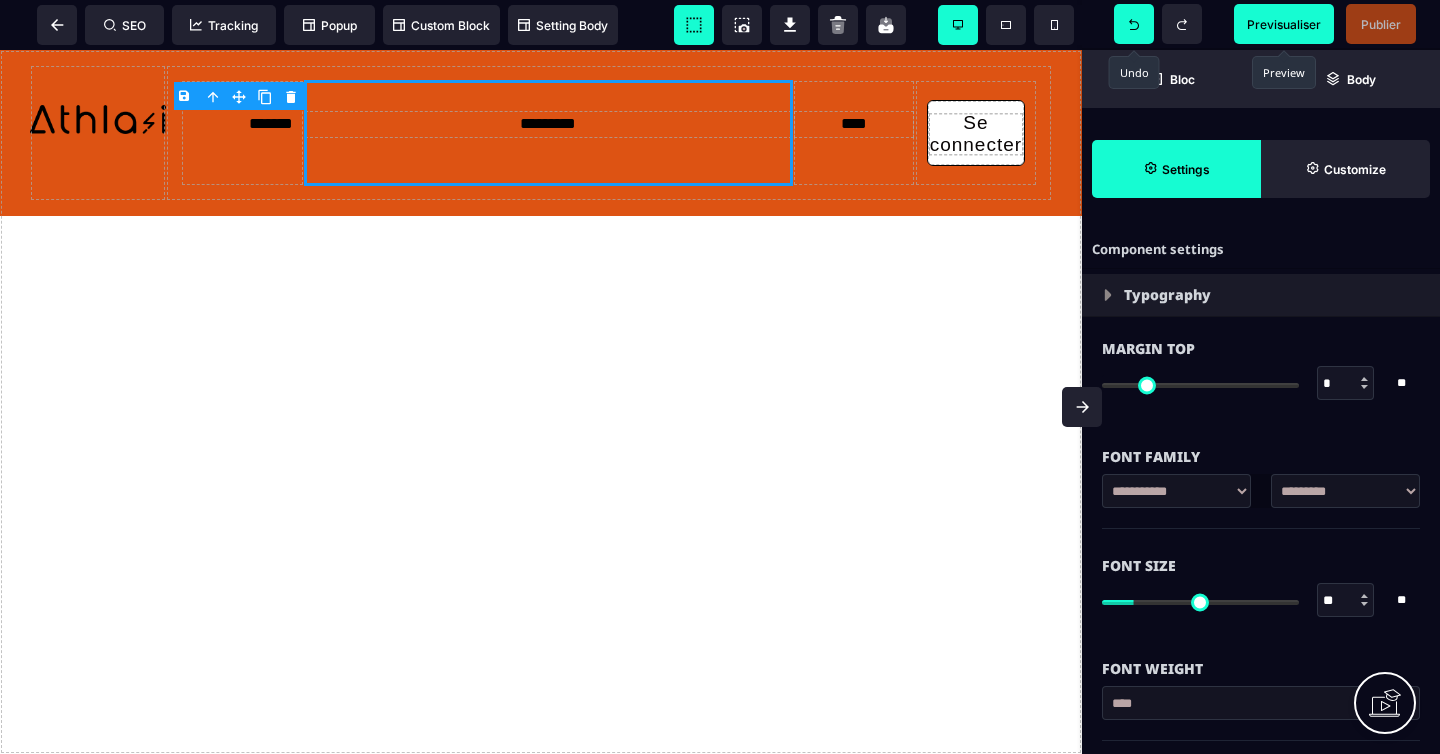 click 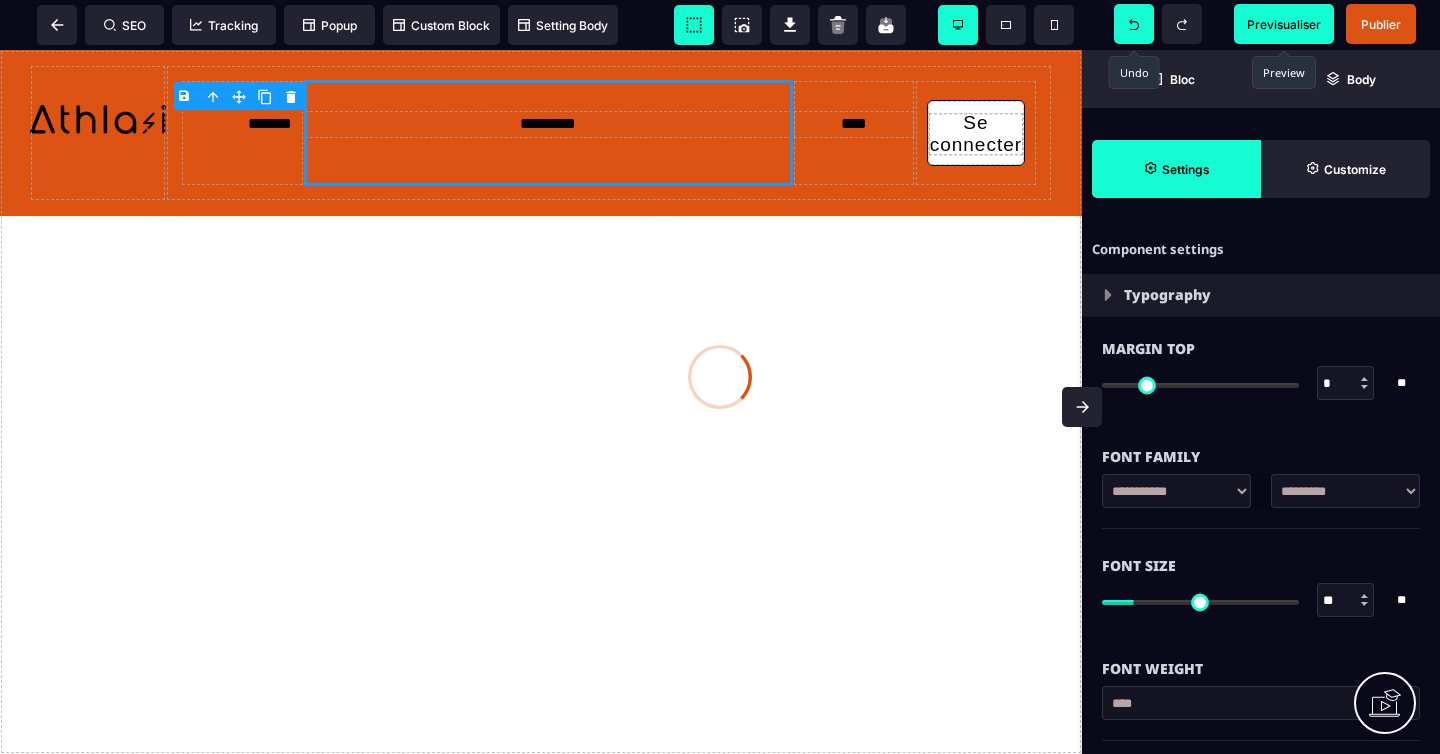 click 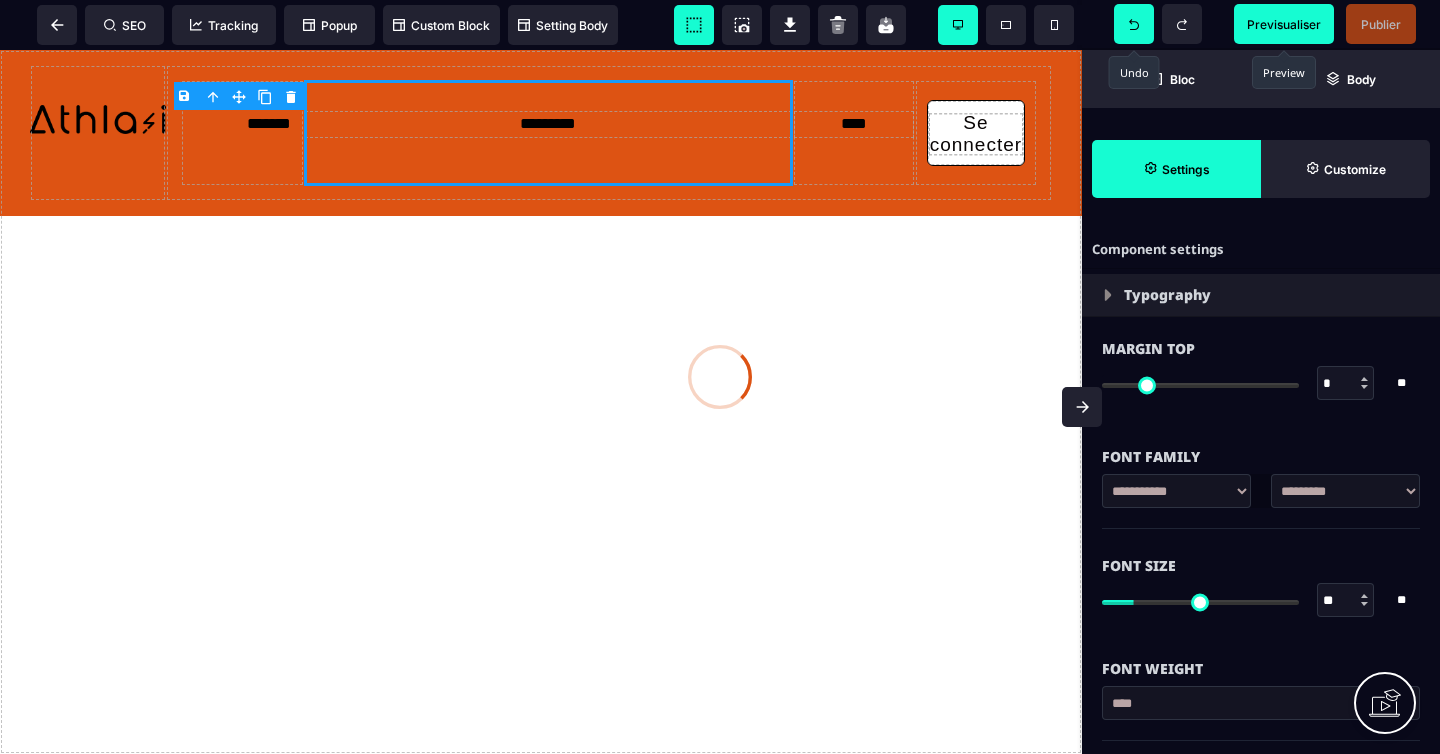click 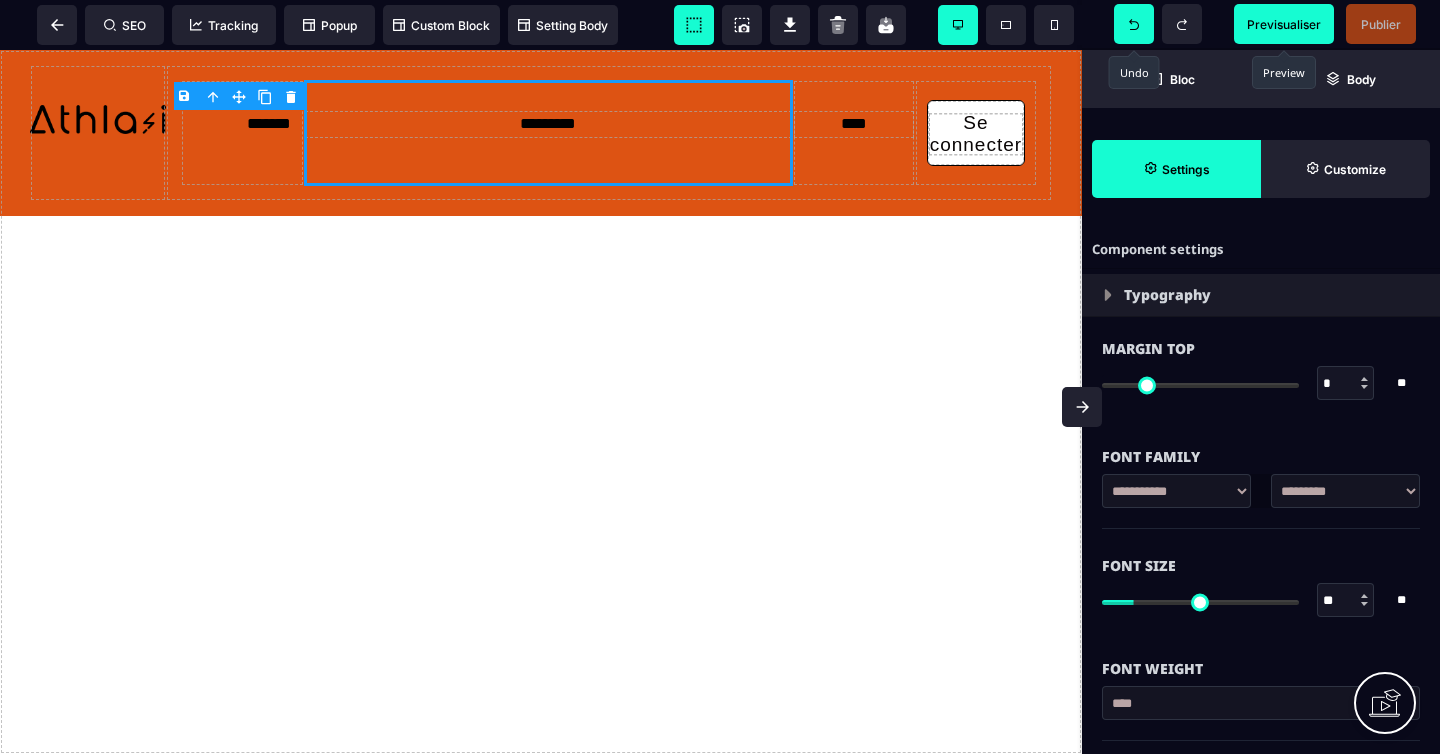 click 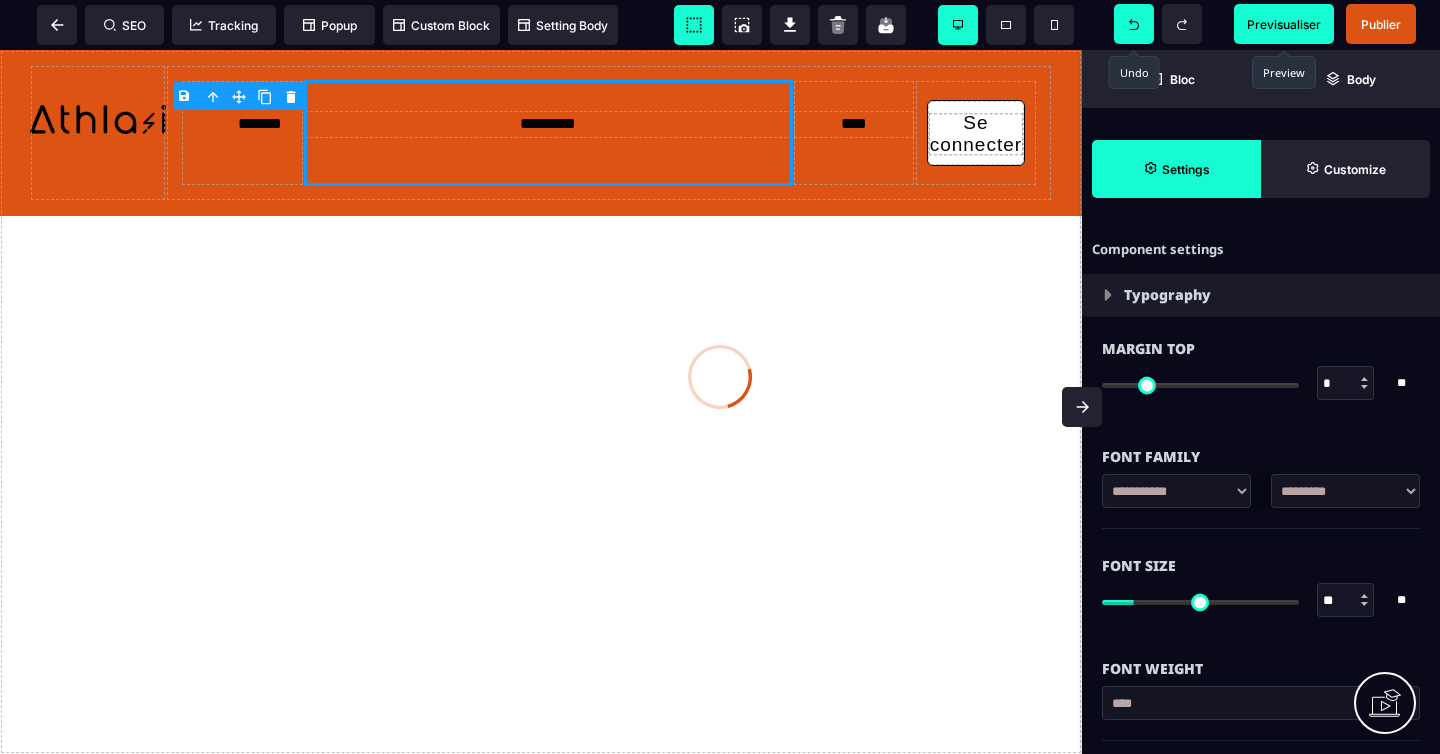 click 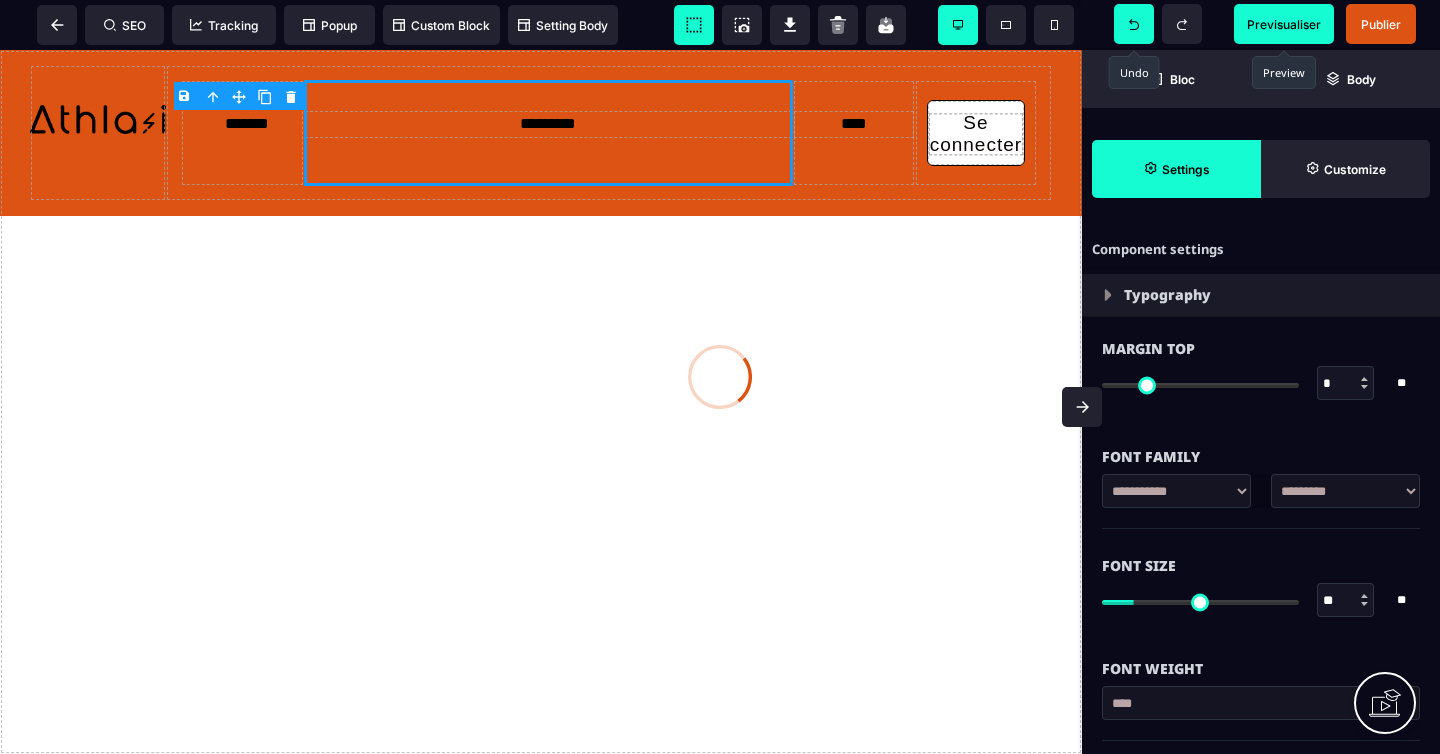 click 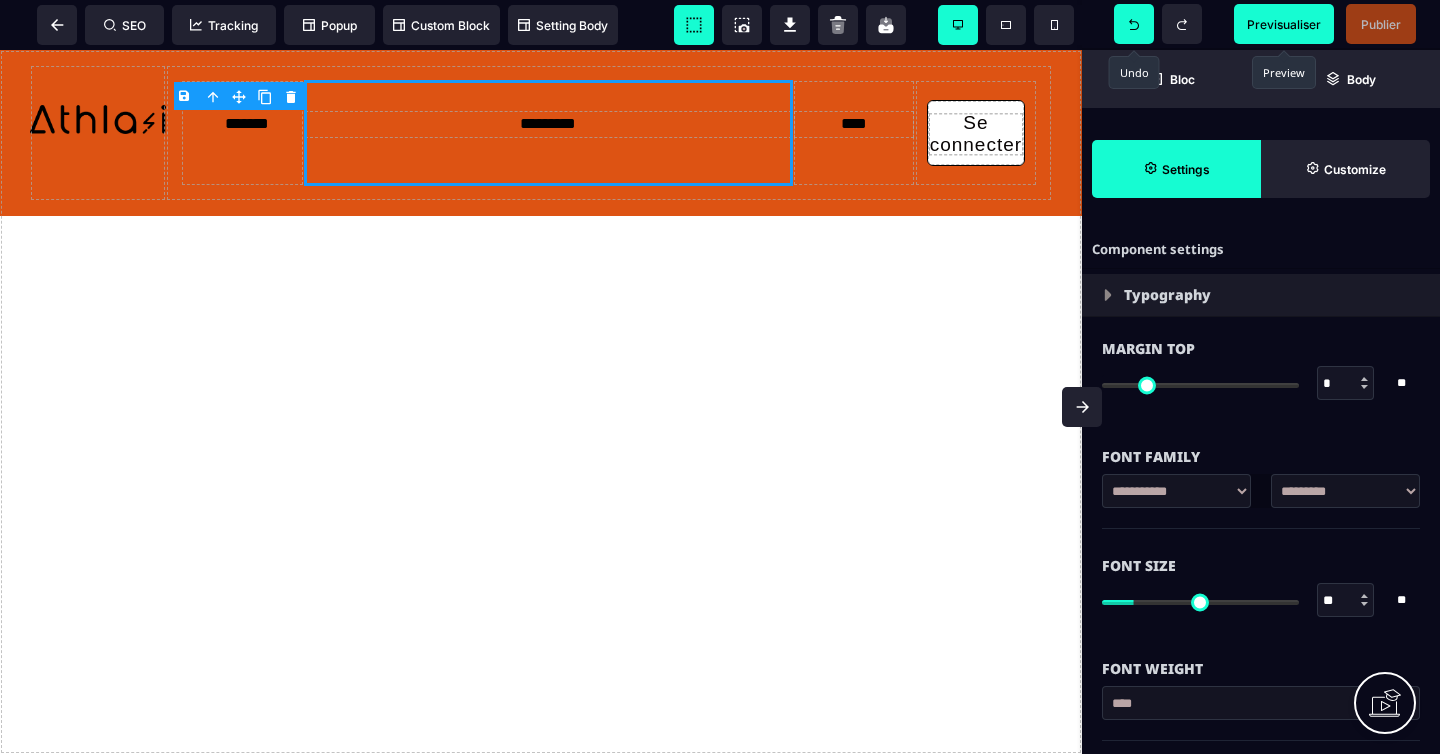 click 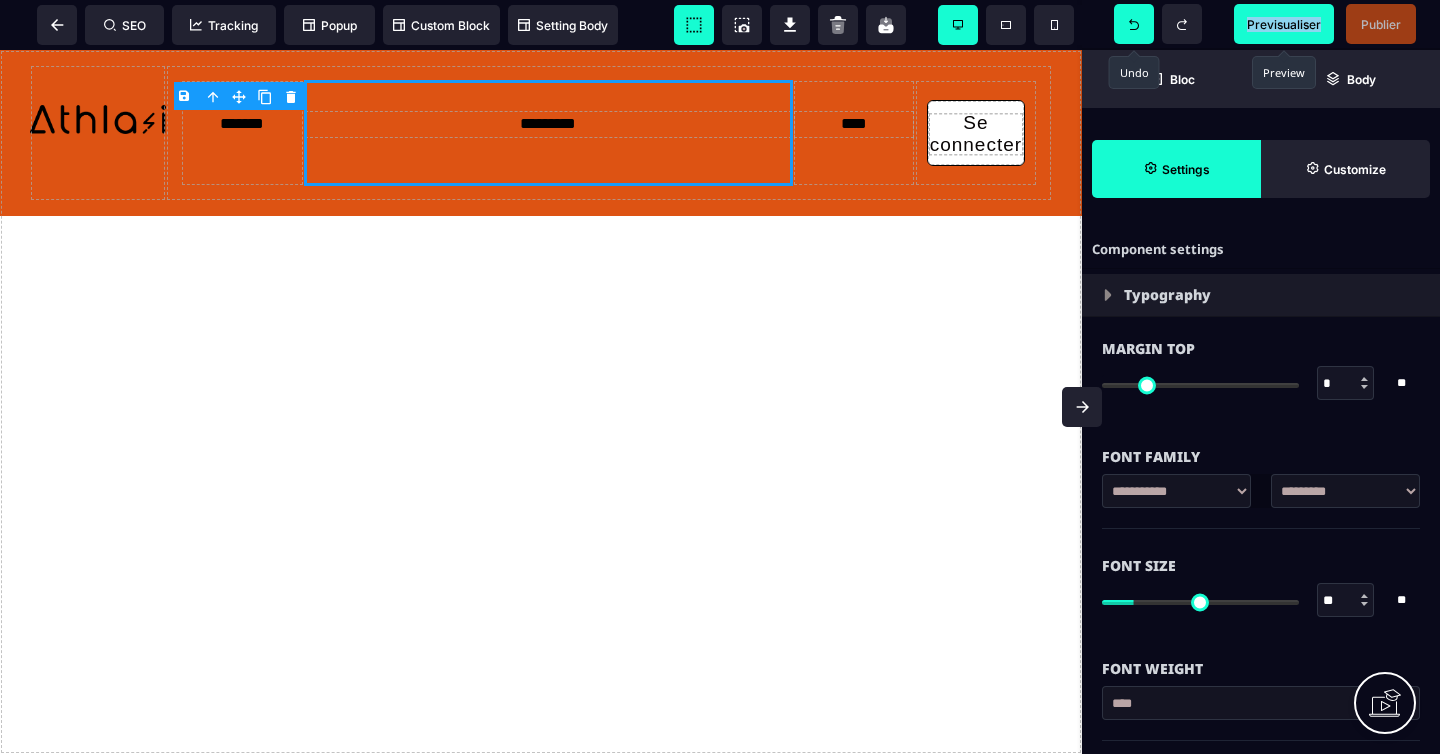 click 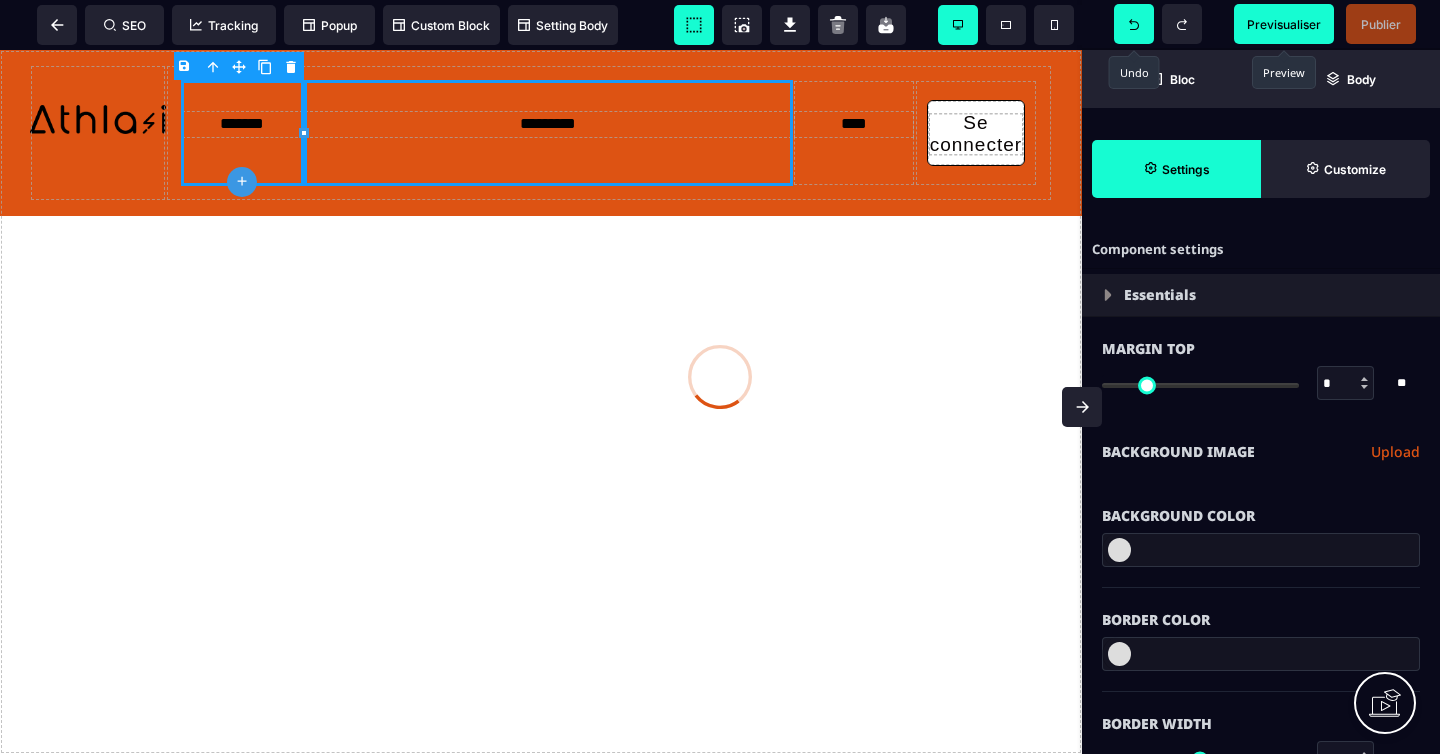 click 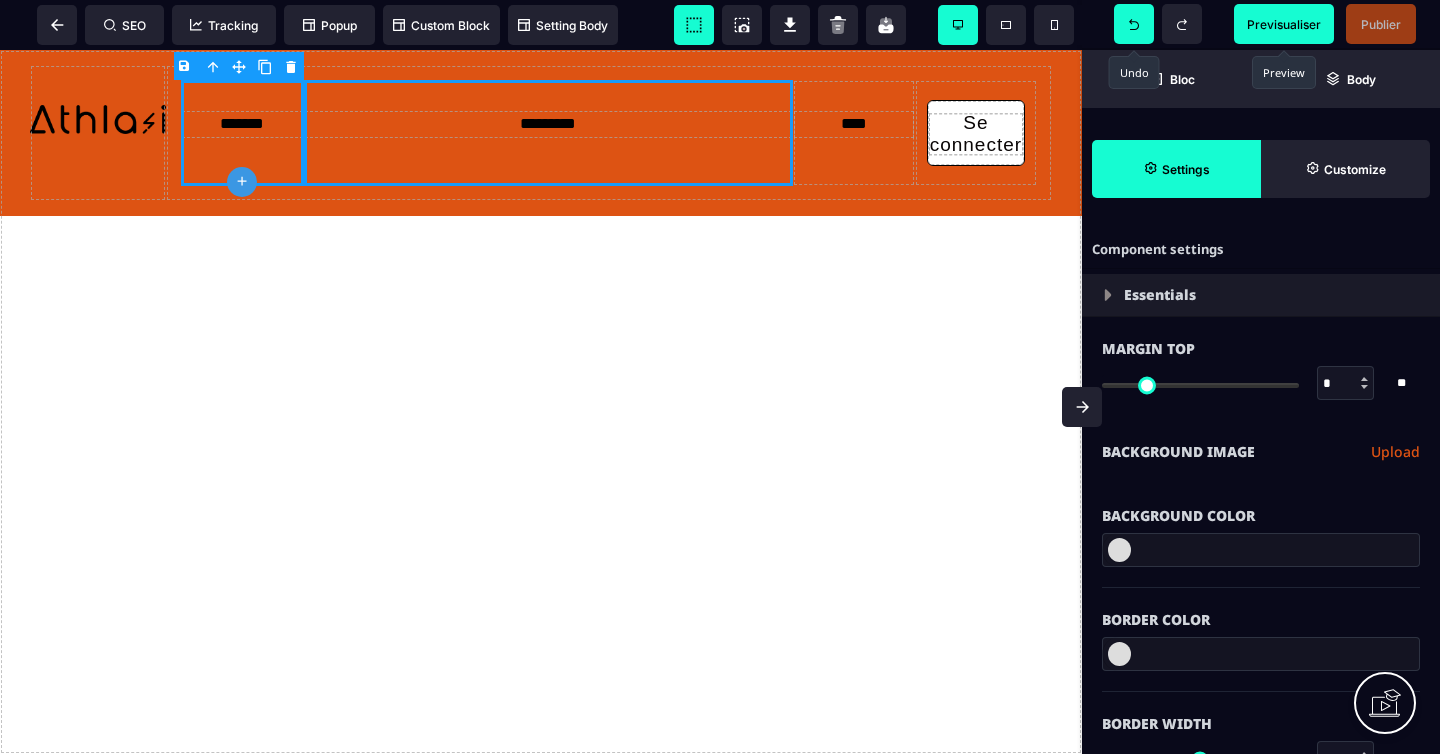 click 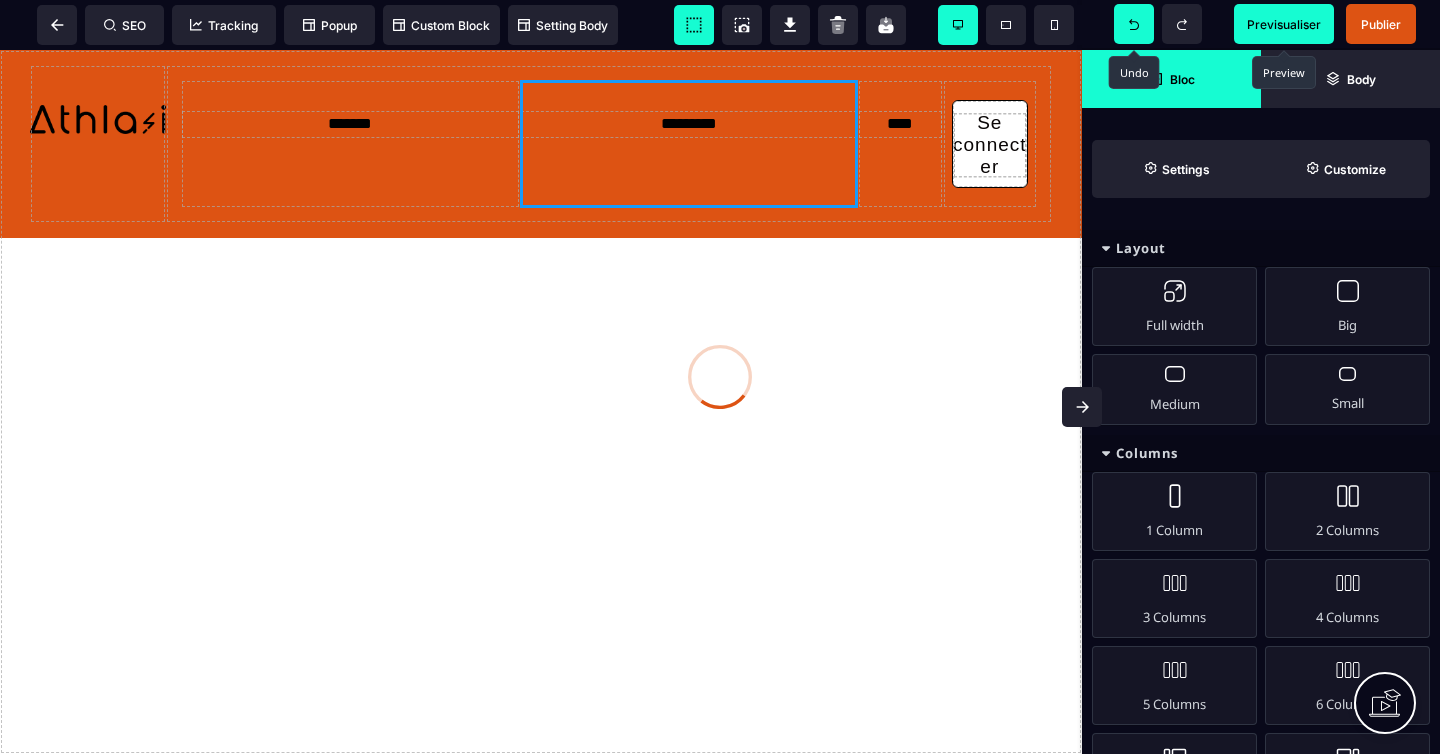 click 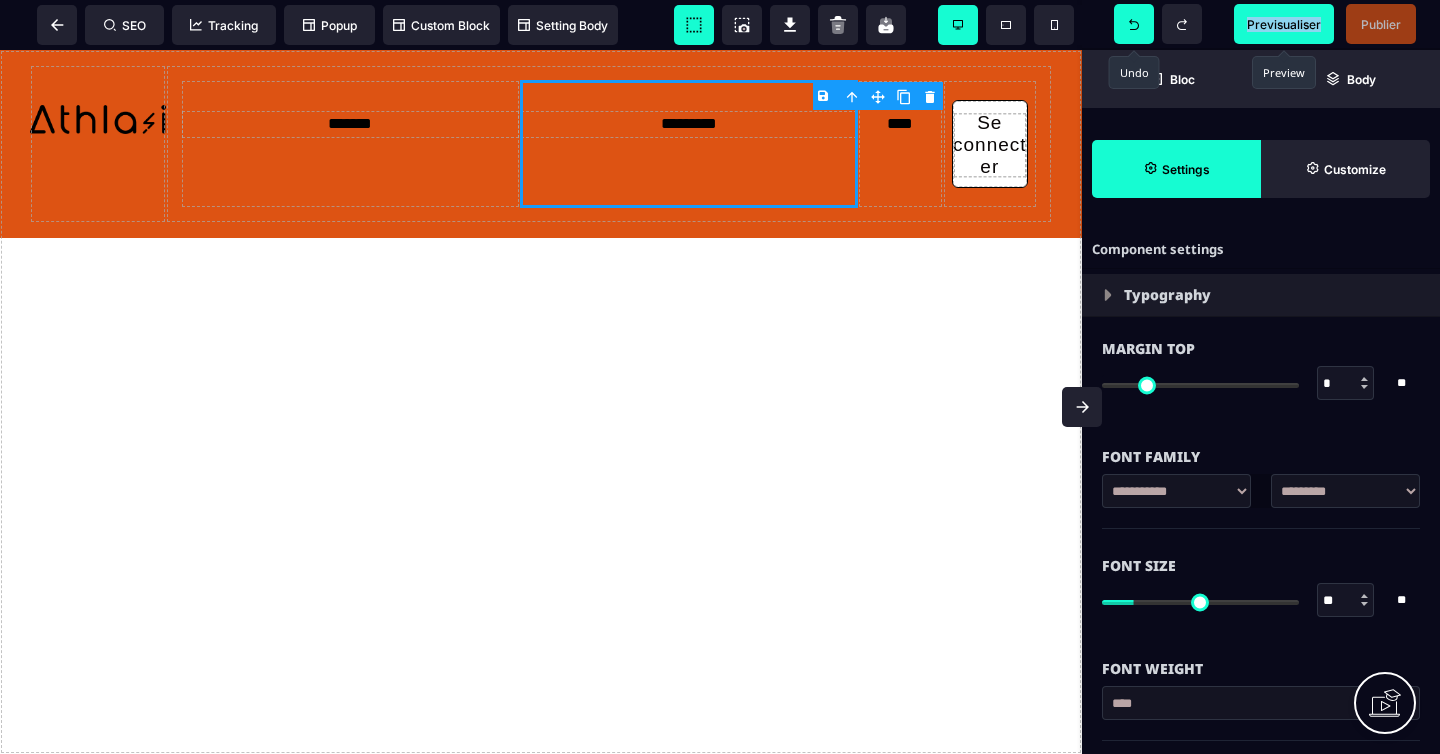 click 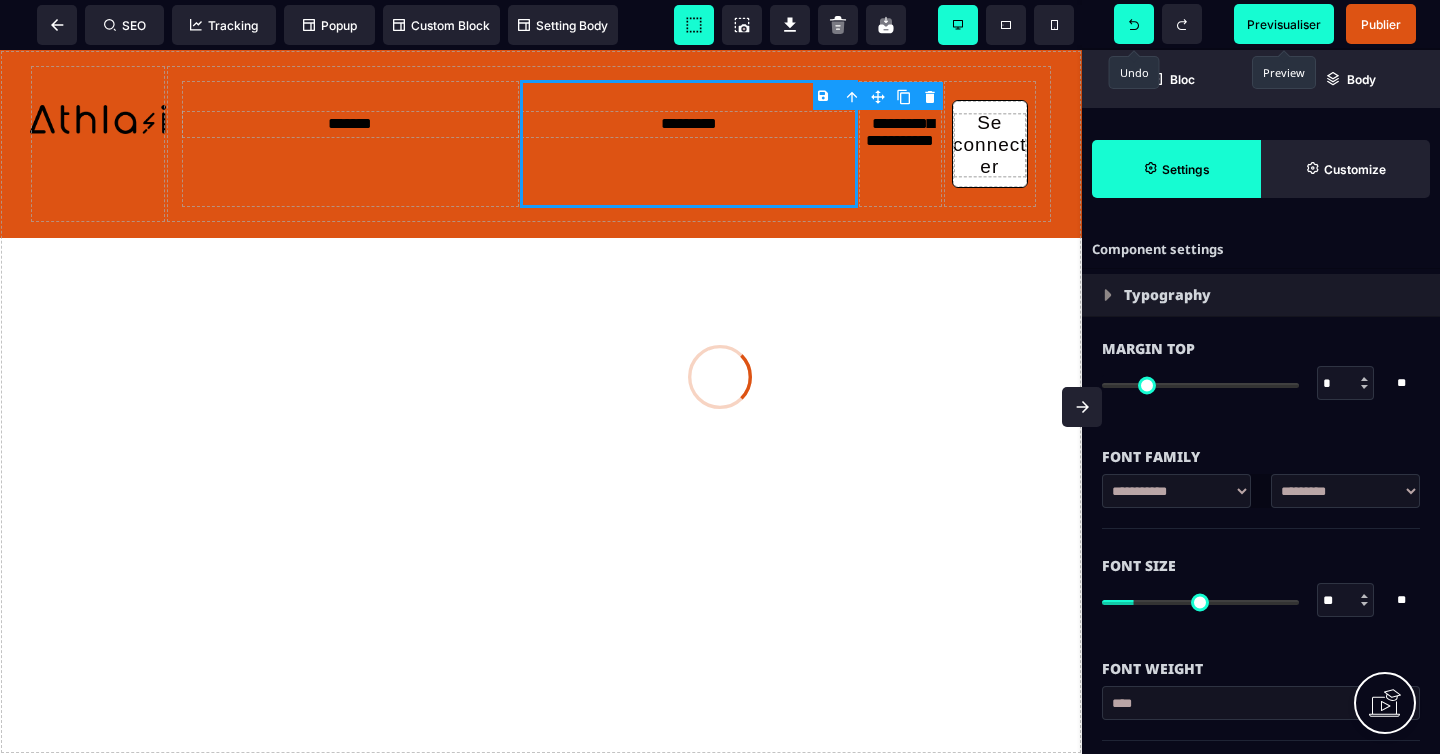 click 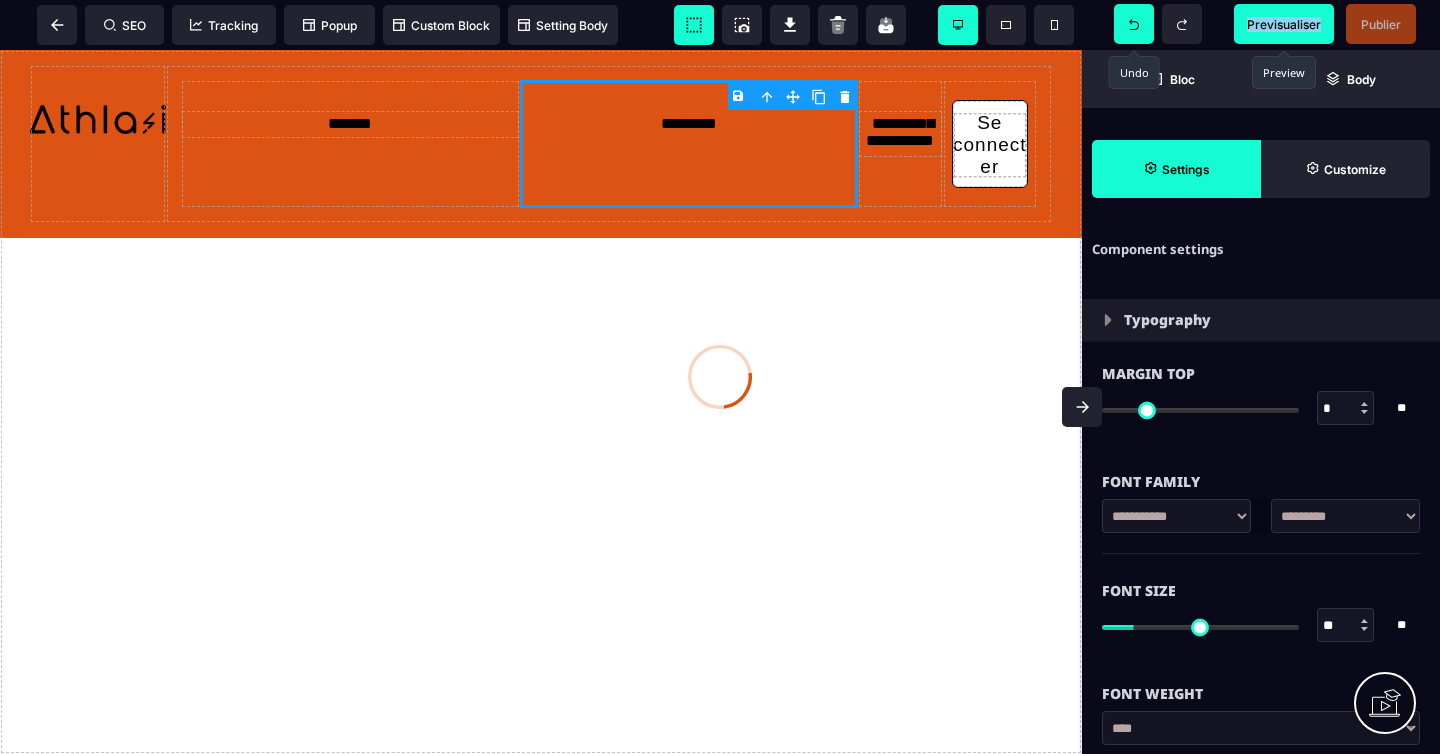 click 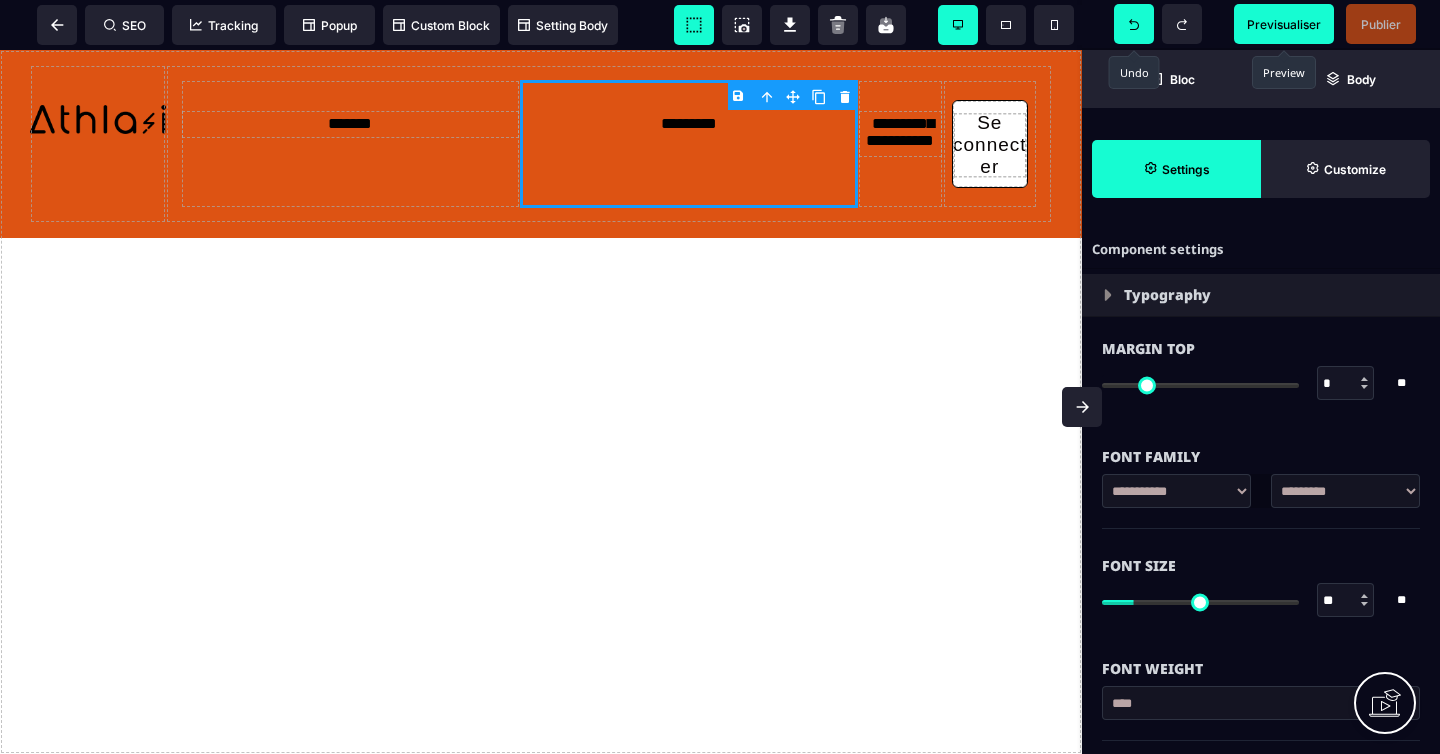 click 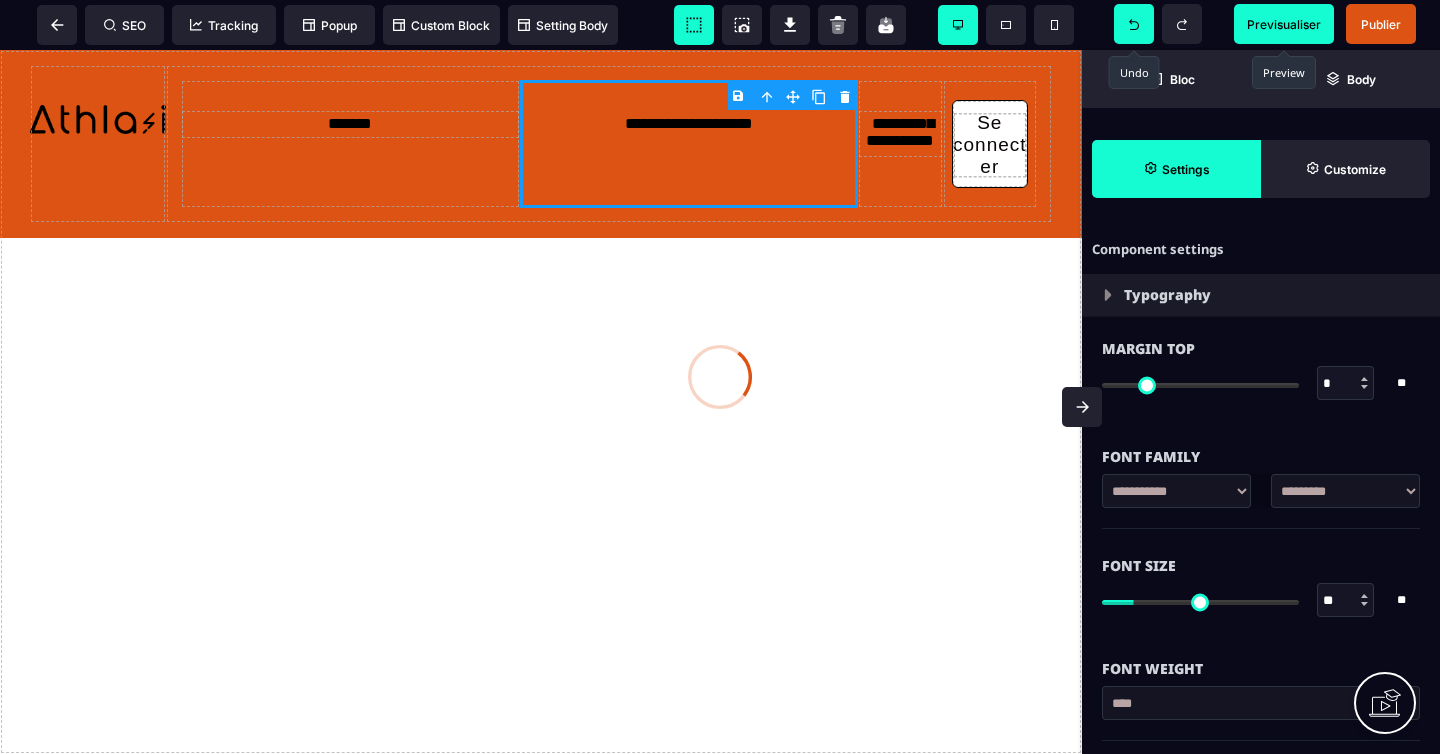 click 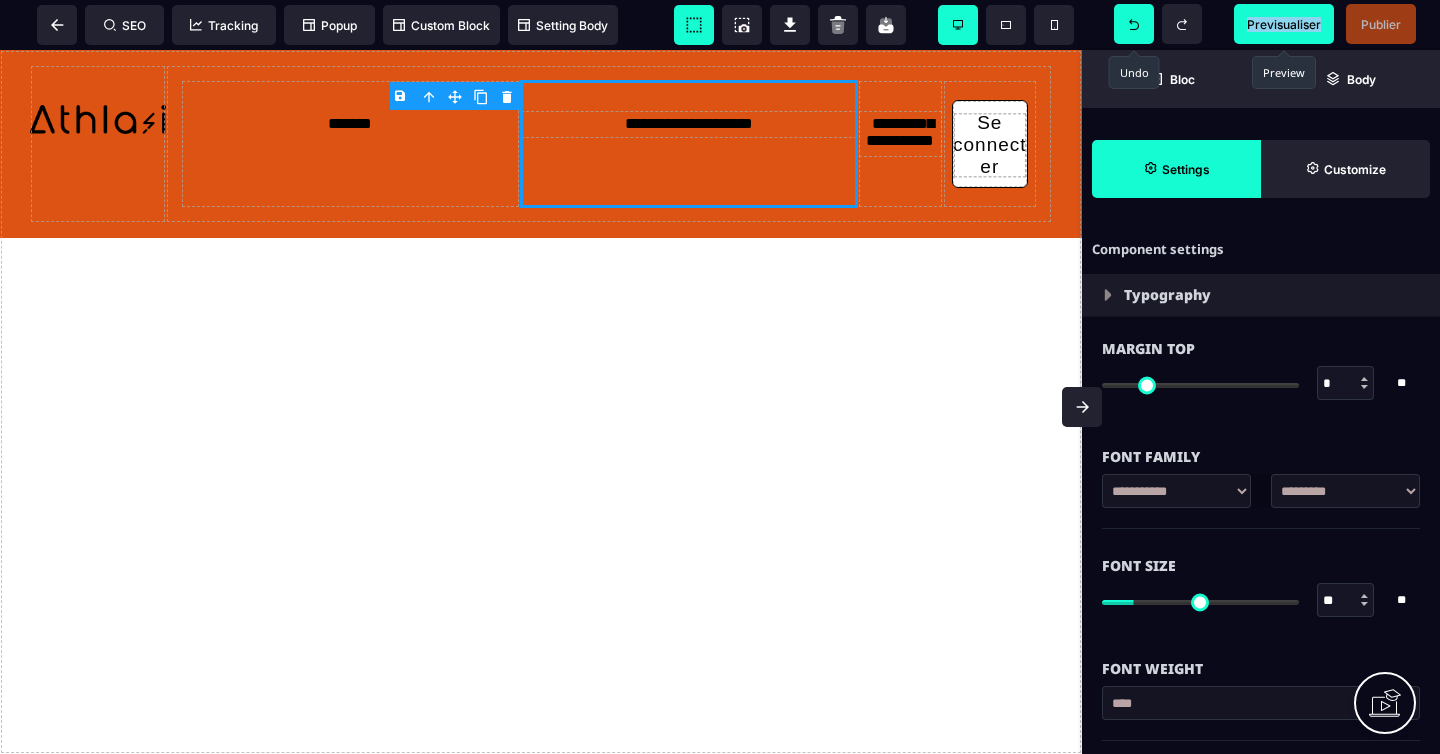 click 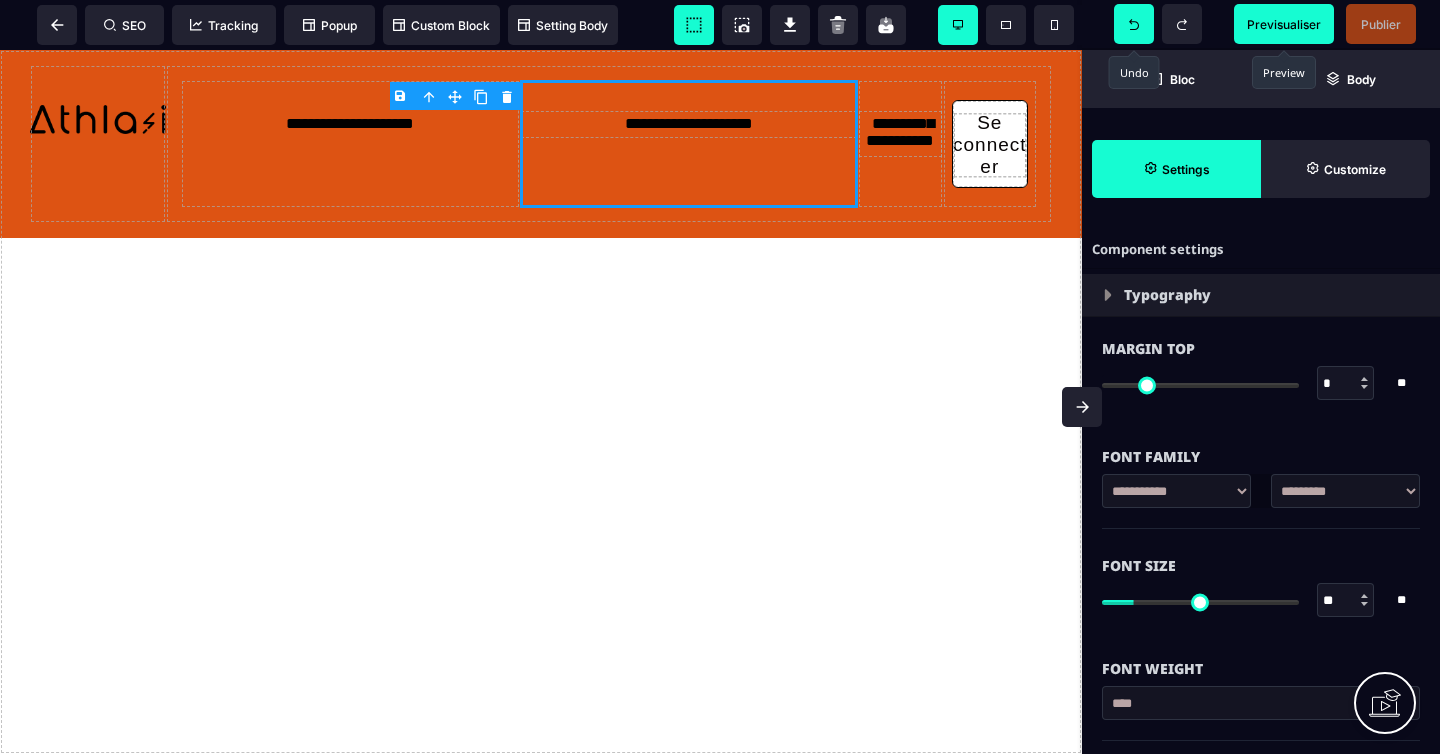 click 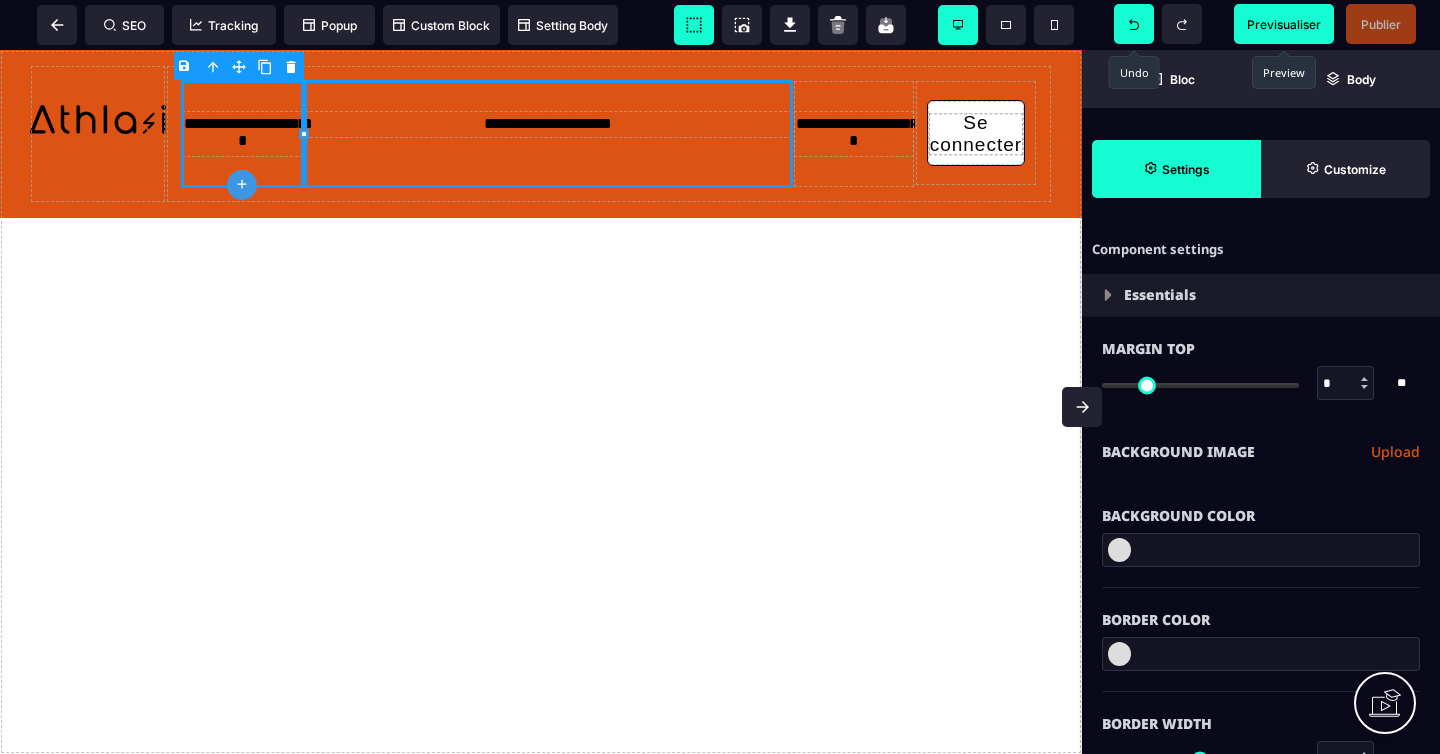click 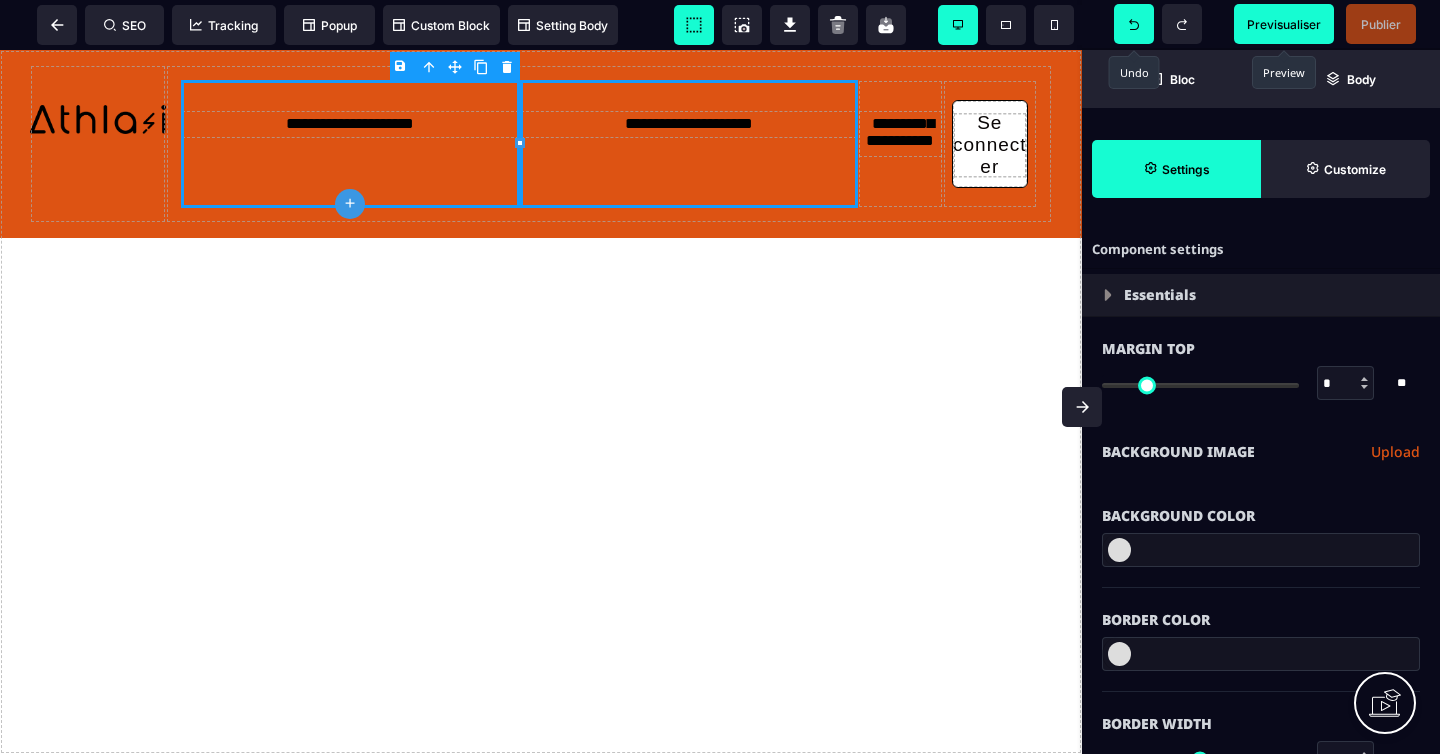 click 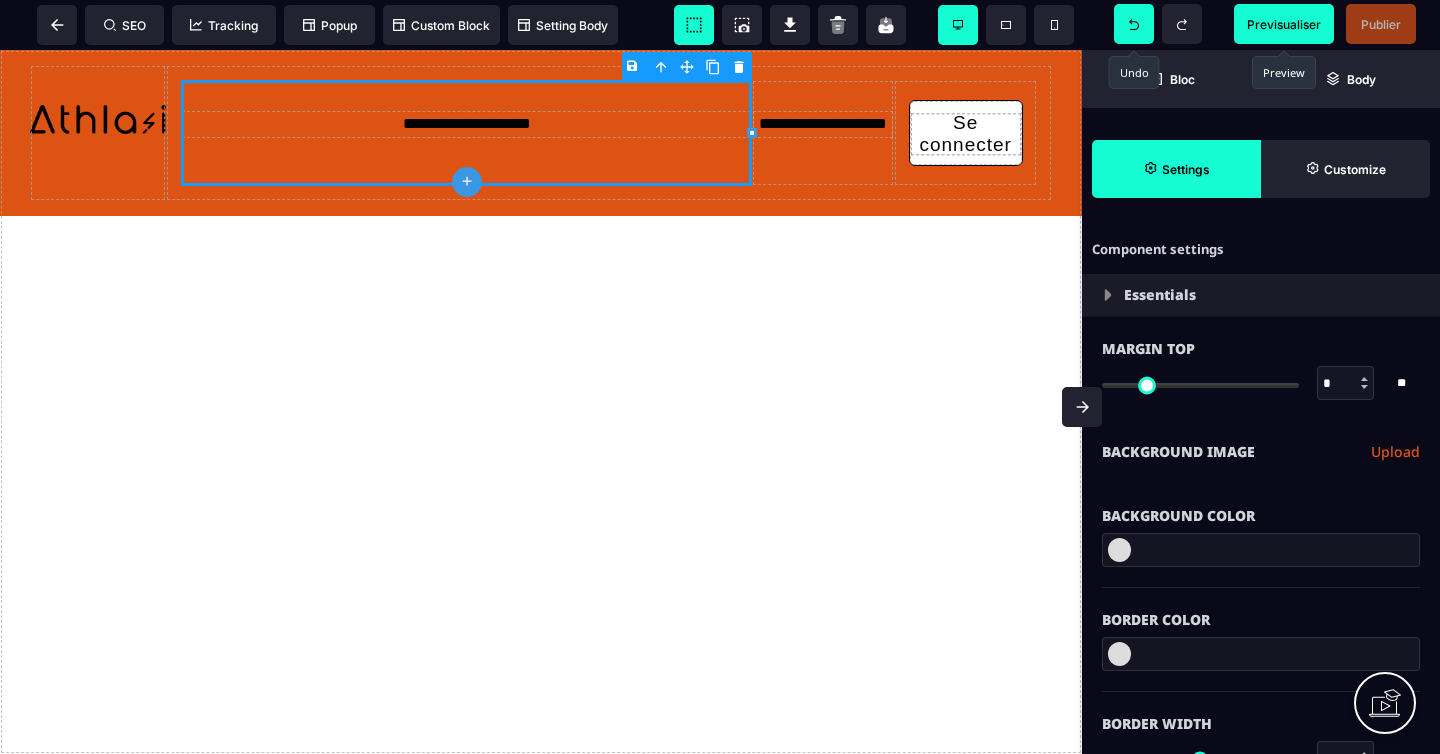 click 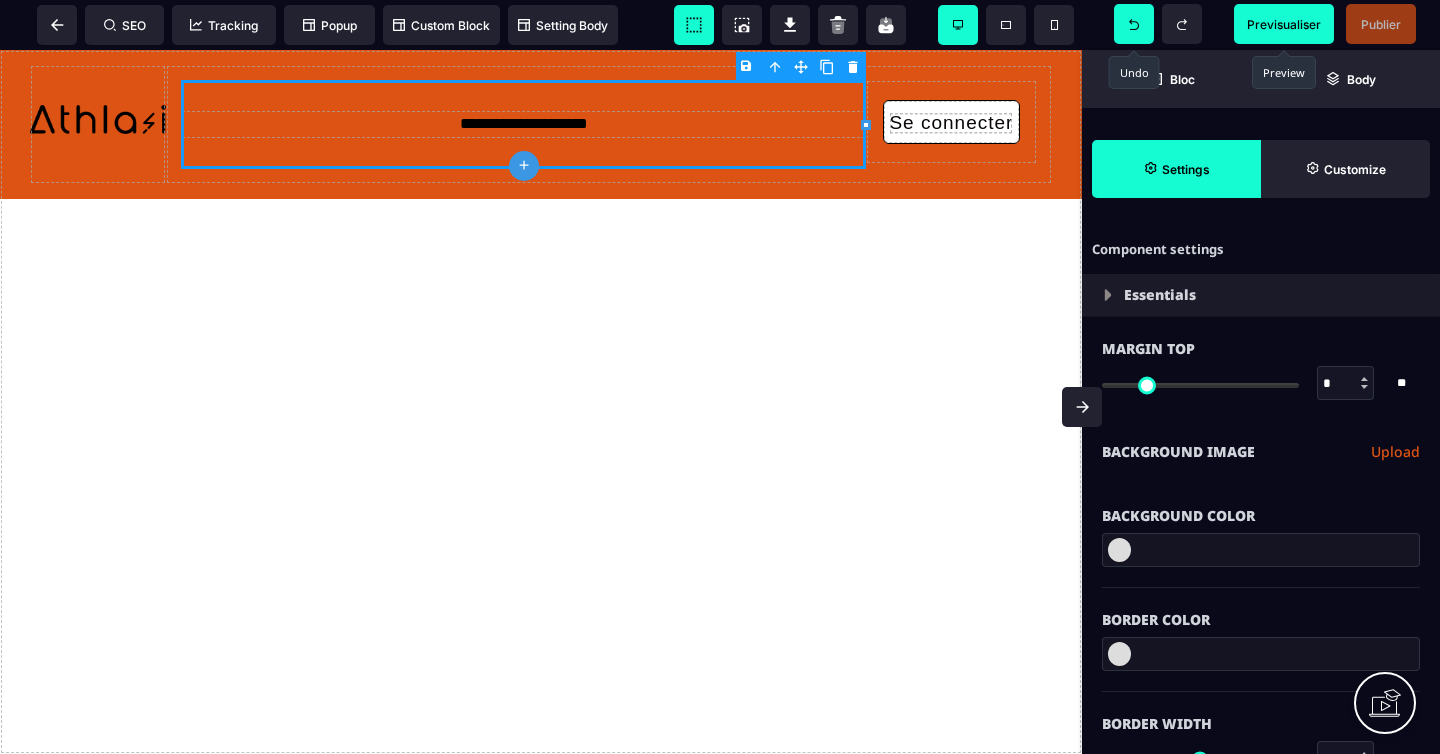 click 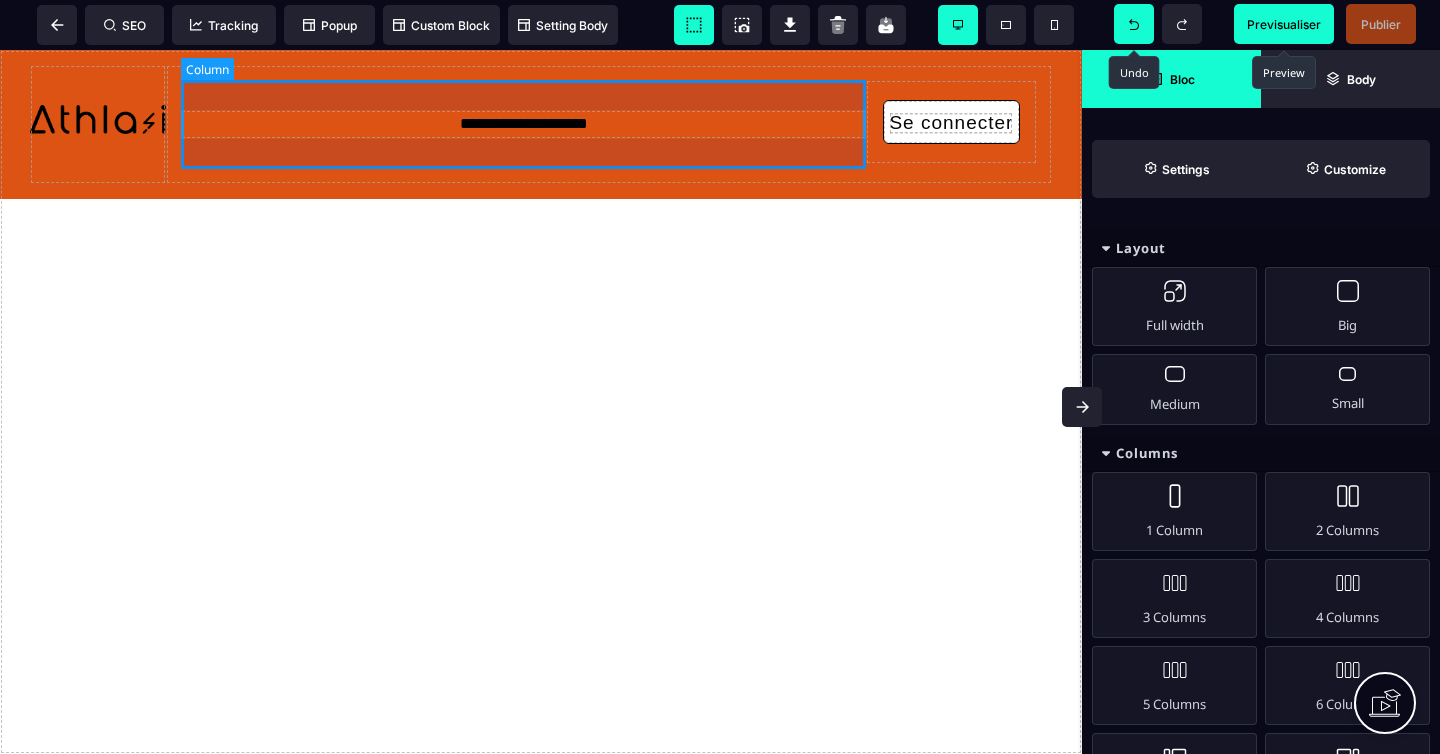 click on "**********" at bounding box center (523, 124) 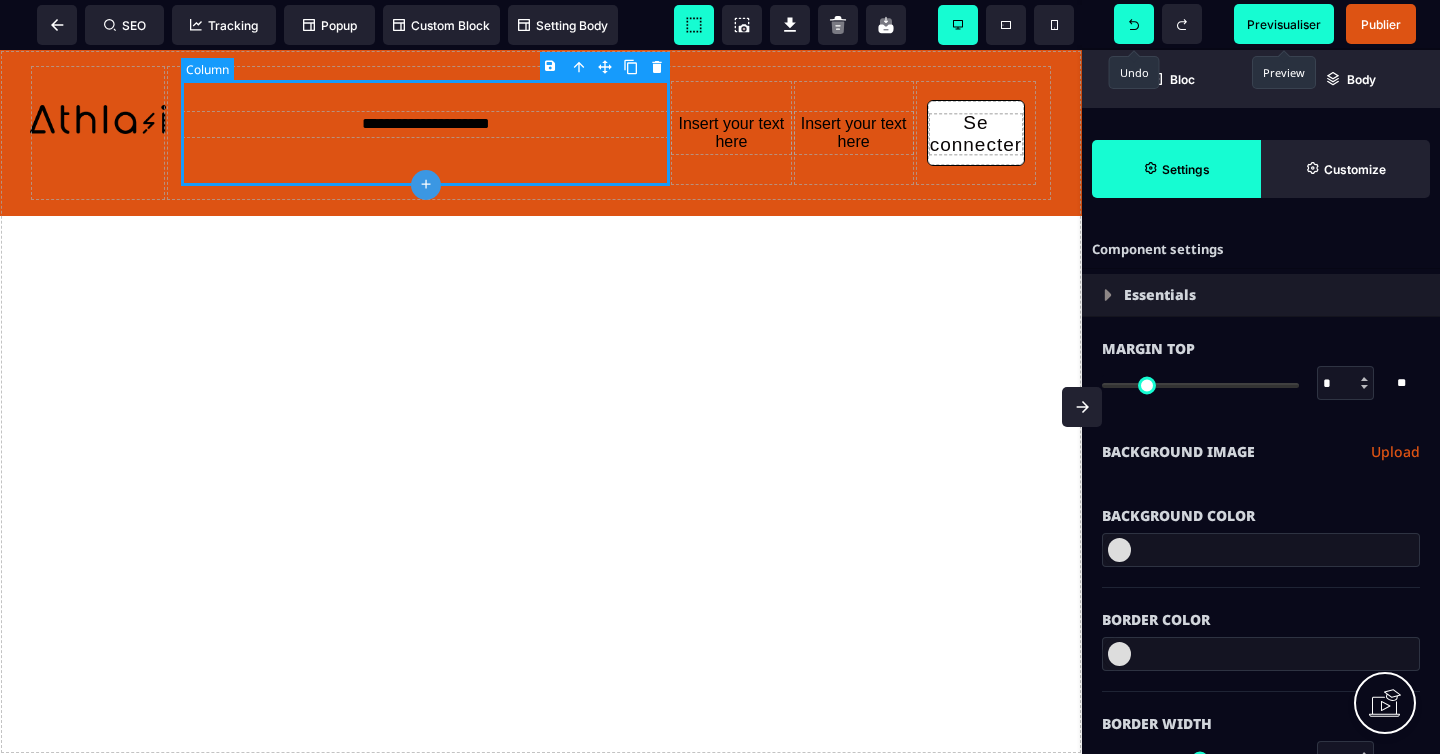 click on "**********" at bounding box center (425, 133) 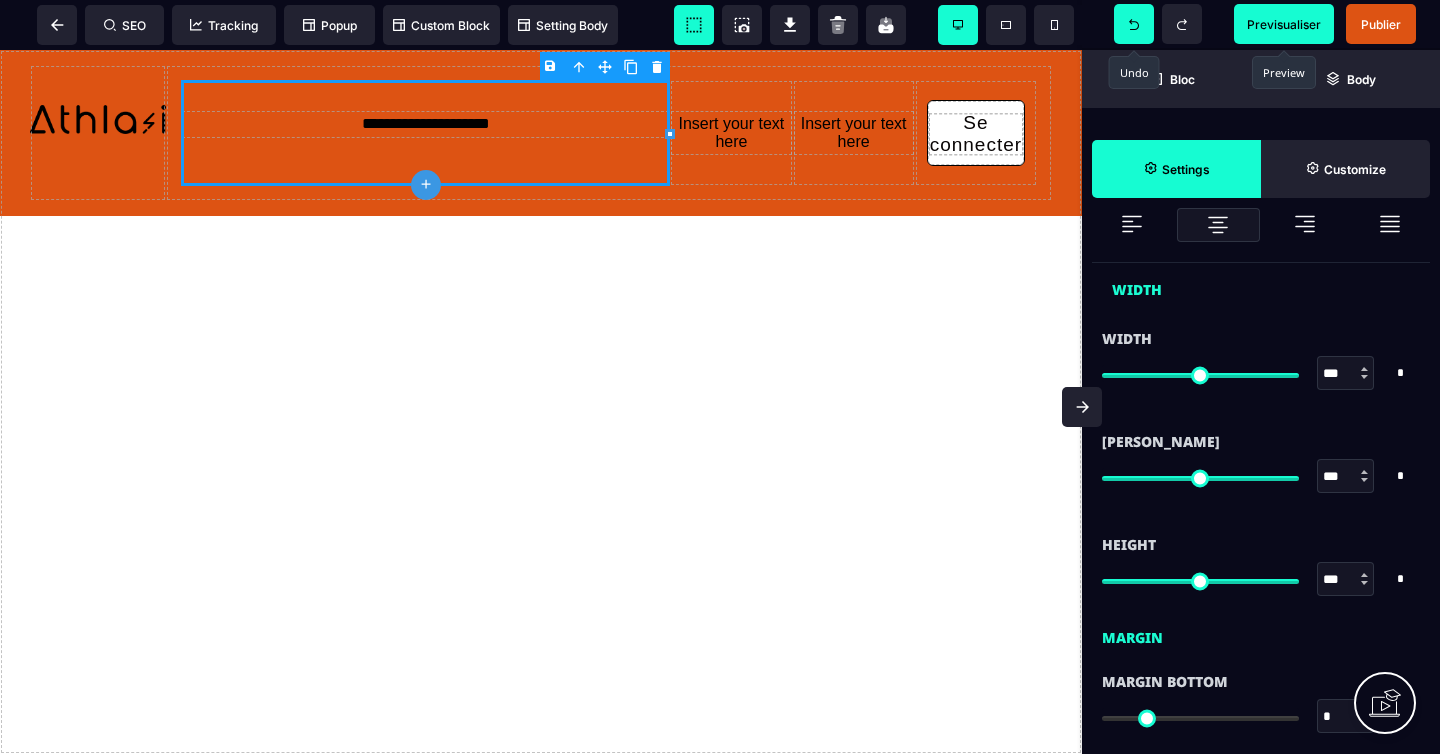 scroll, scrollTop: 1052, scrollLeft: 0, axis: vertical 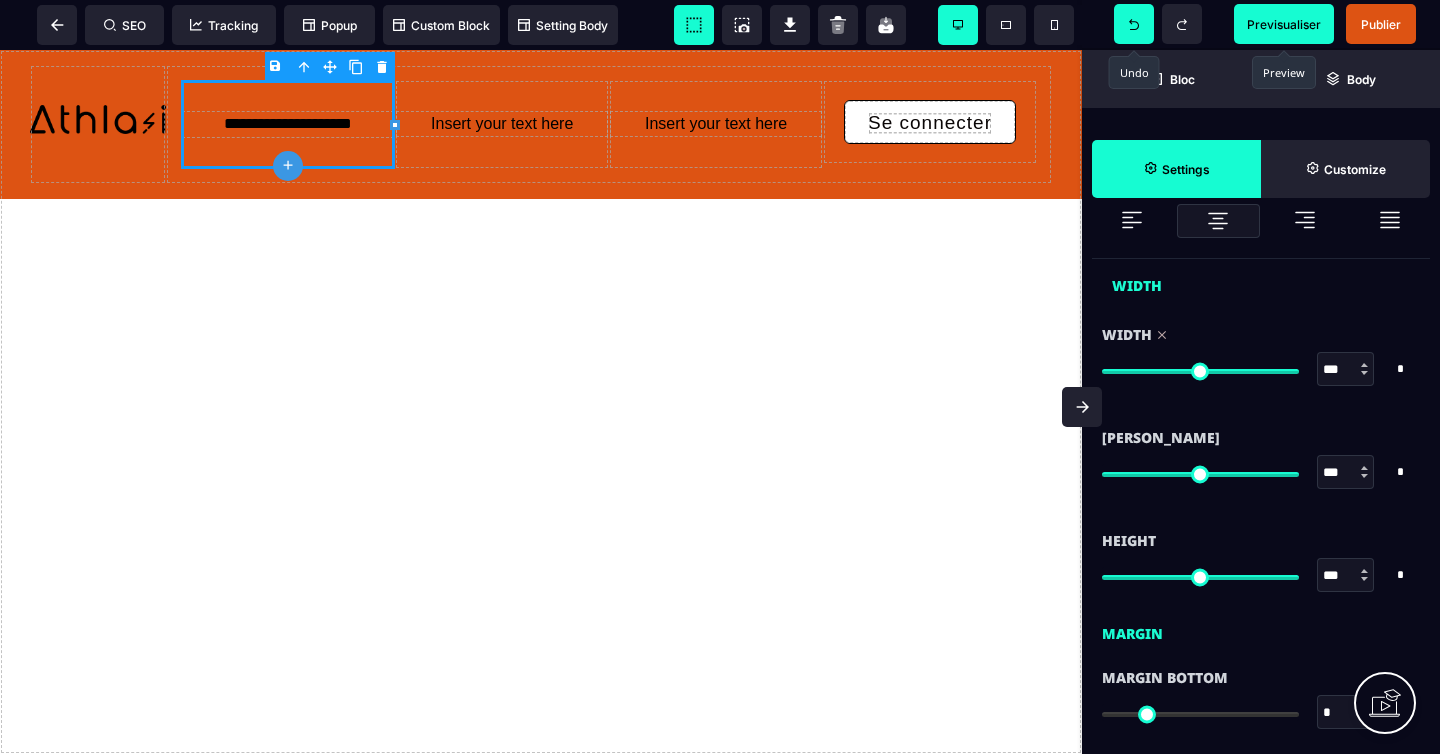 drag, startPoint x: 1285, startPoint y: 375, endPoint x: 1314, endPoint y: 368, distance: 29.832869 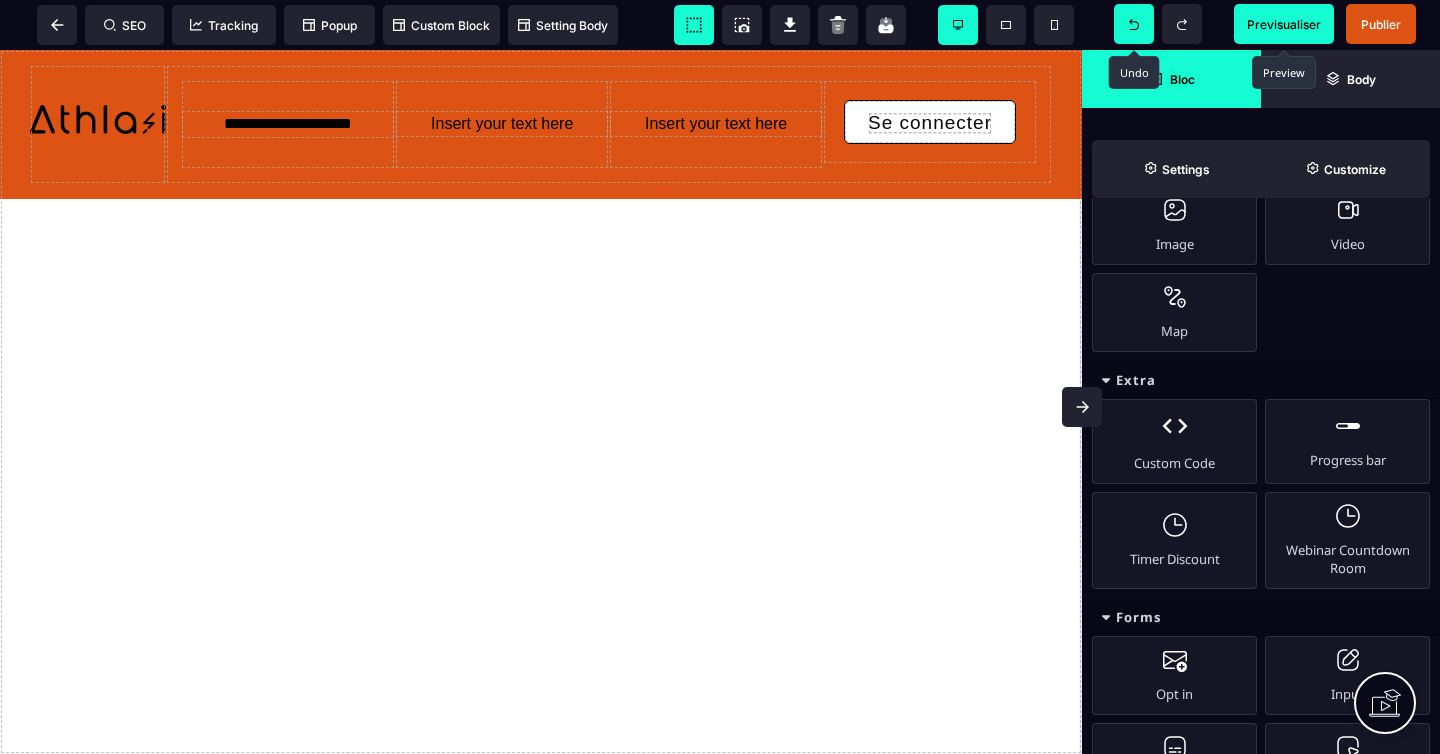 scroll, scrollTop: 1525, scrollLeft: 0, axis: vertical 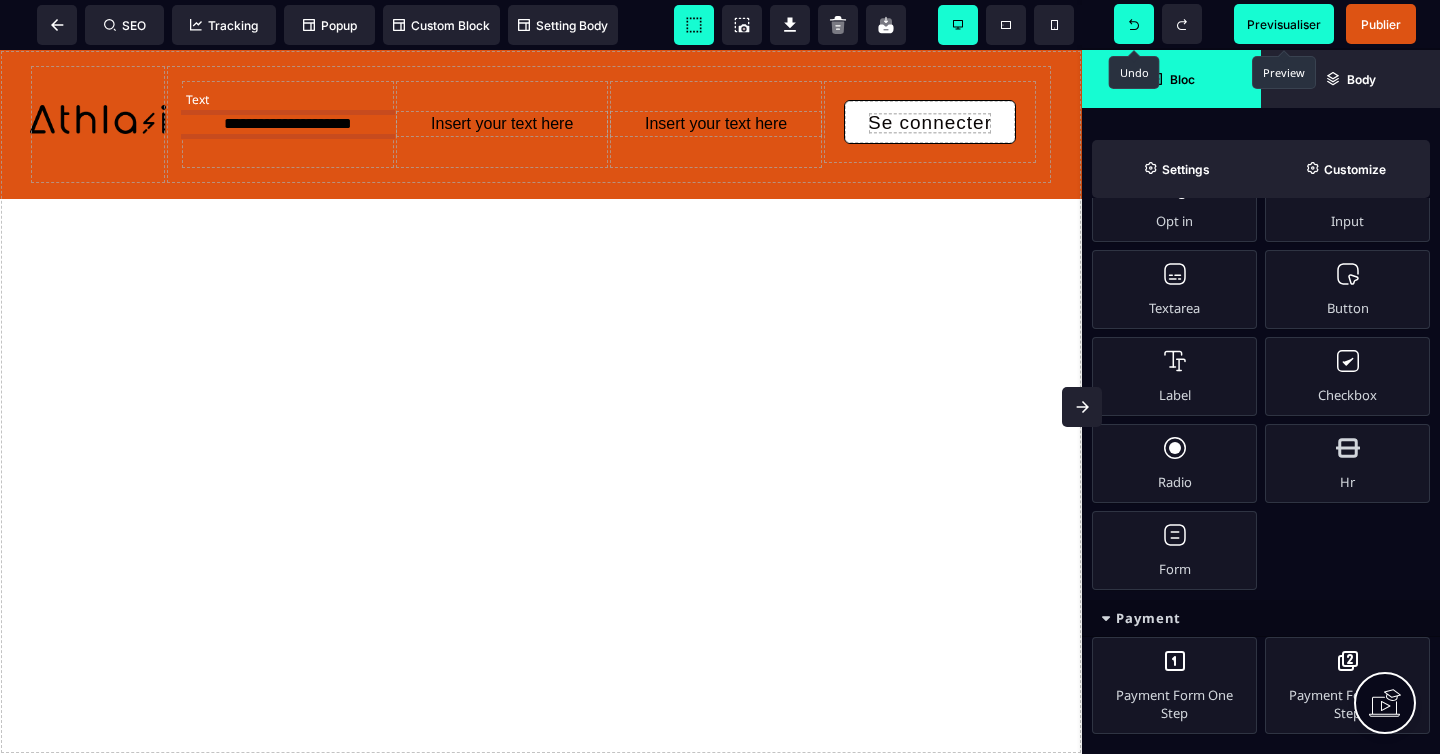 click on "**********" at bounding box center [288, 124] 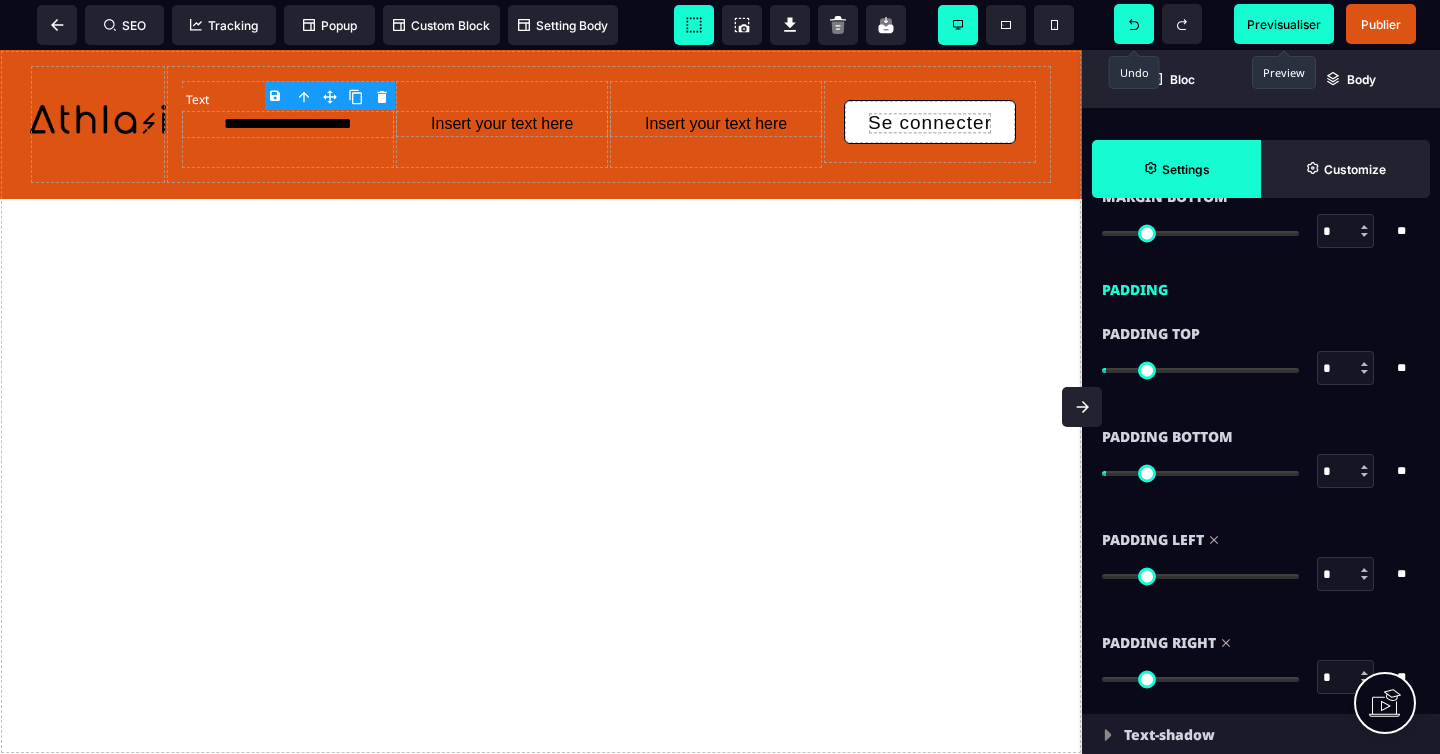scroll, scrollTop: 0, scrollLeft: 0, axis: both 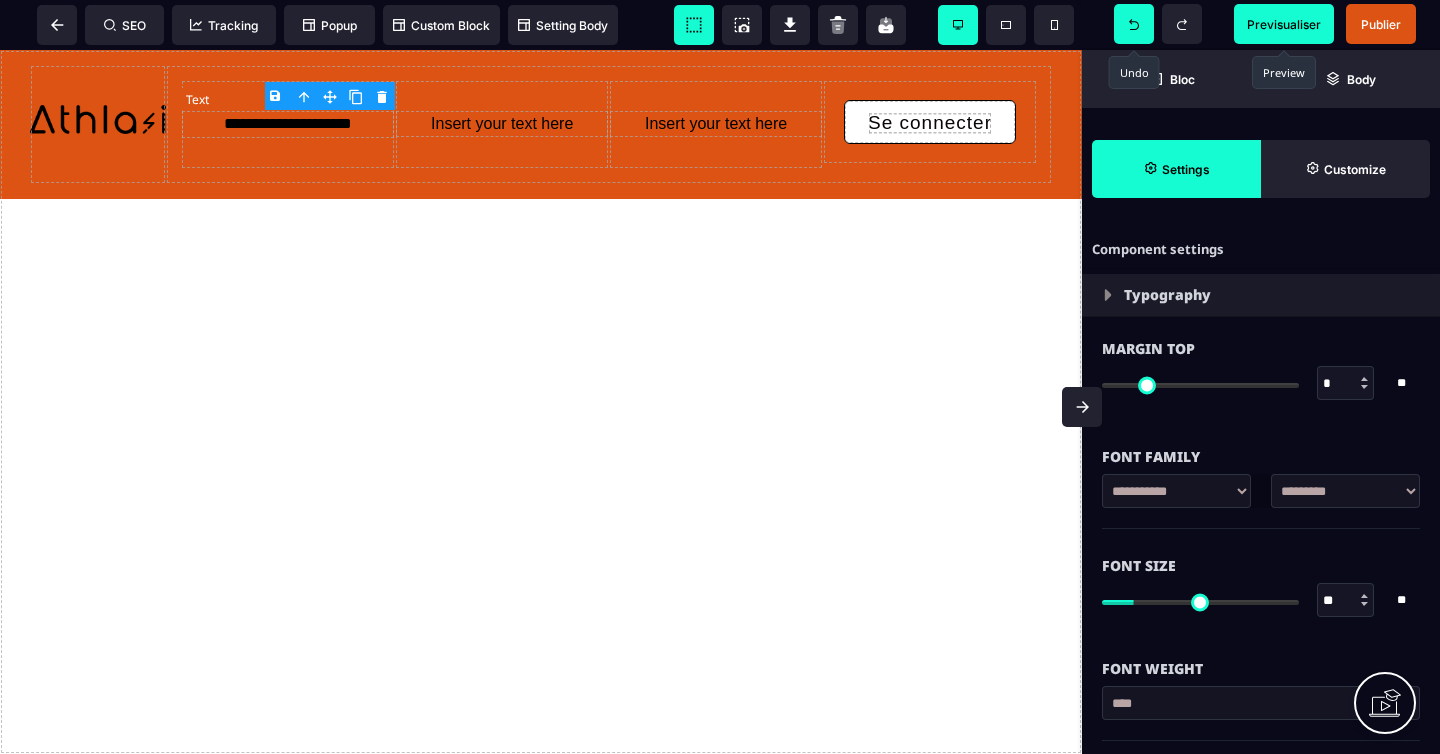 click on "**********" at bounding box center (288, 124) 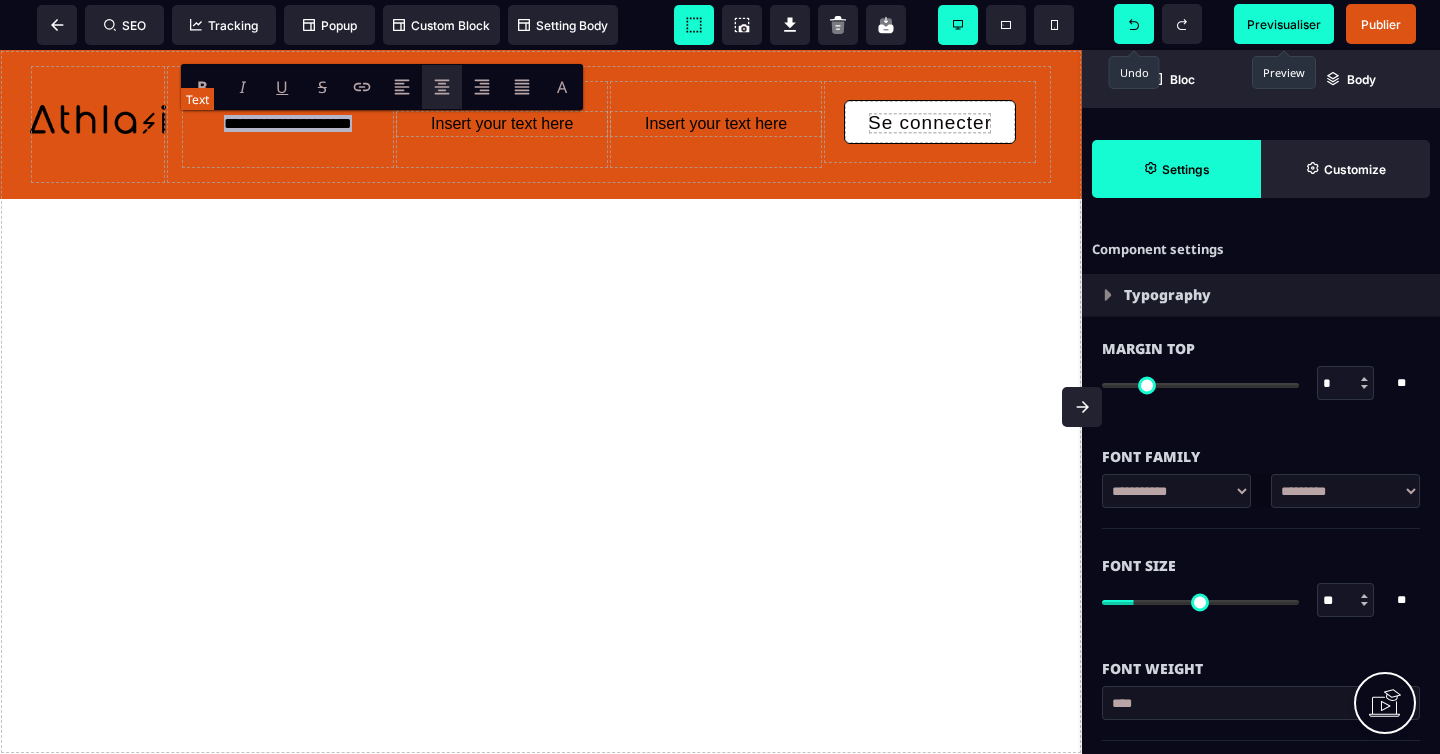 click on "**********" at bounding box center [288, 124] 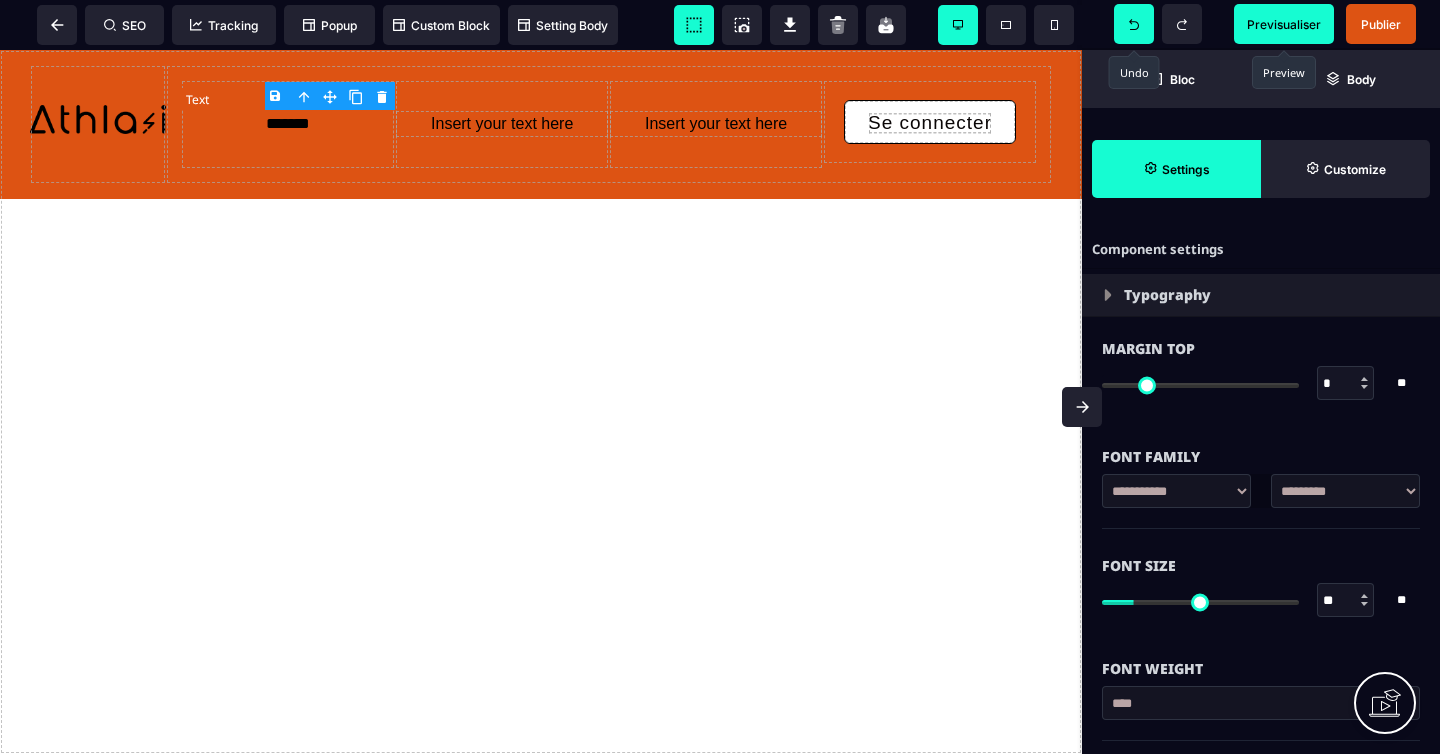 click on "Insert your text here" at bounding box center [502, 124] 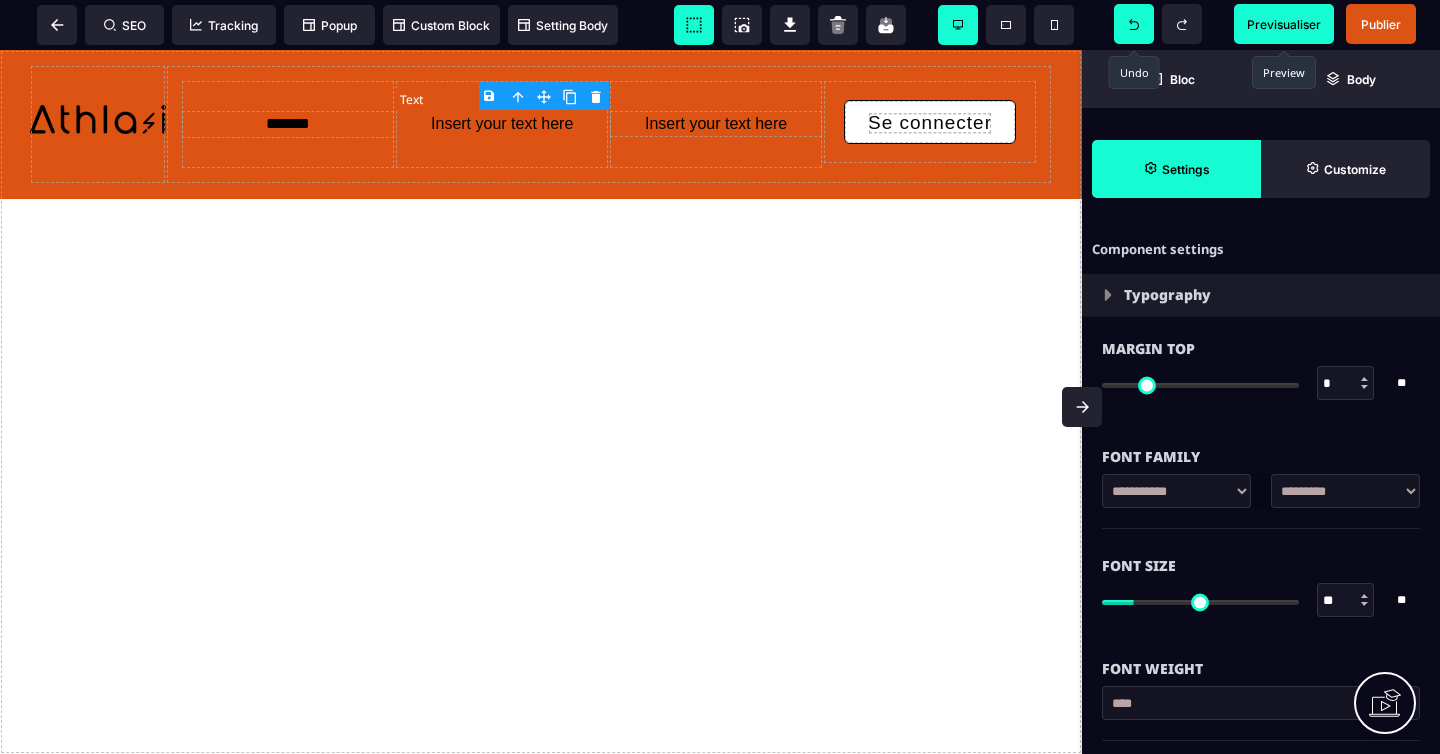 click on "Insert your text here" at bounding box center [502, 124] 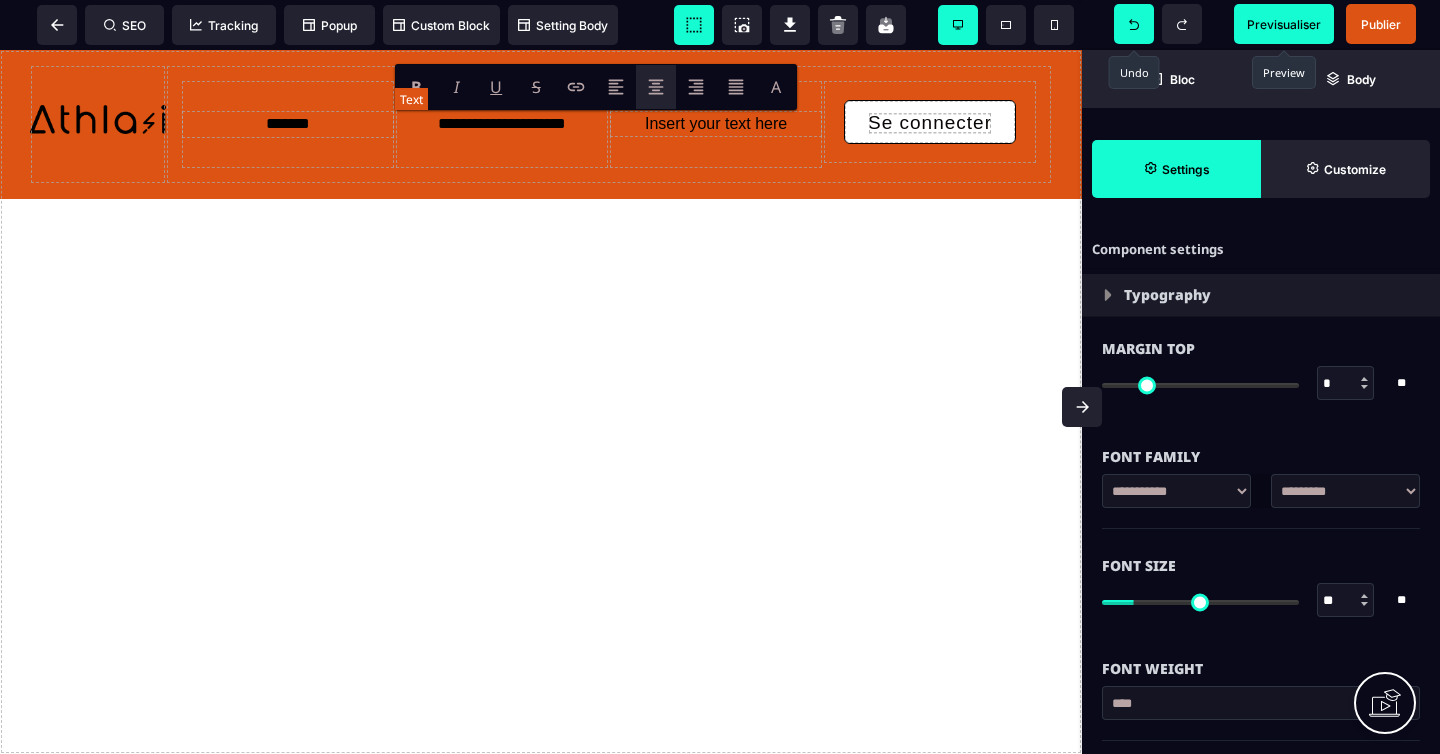 click on "**********" at bounding box center (502, 124) 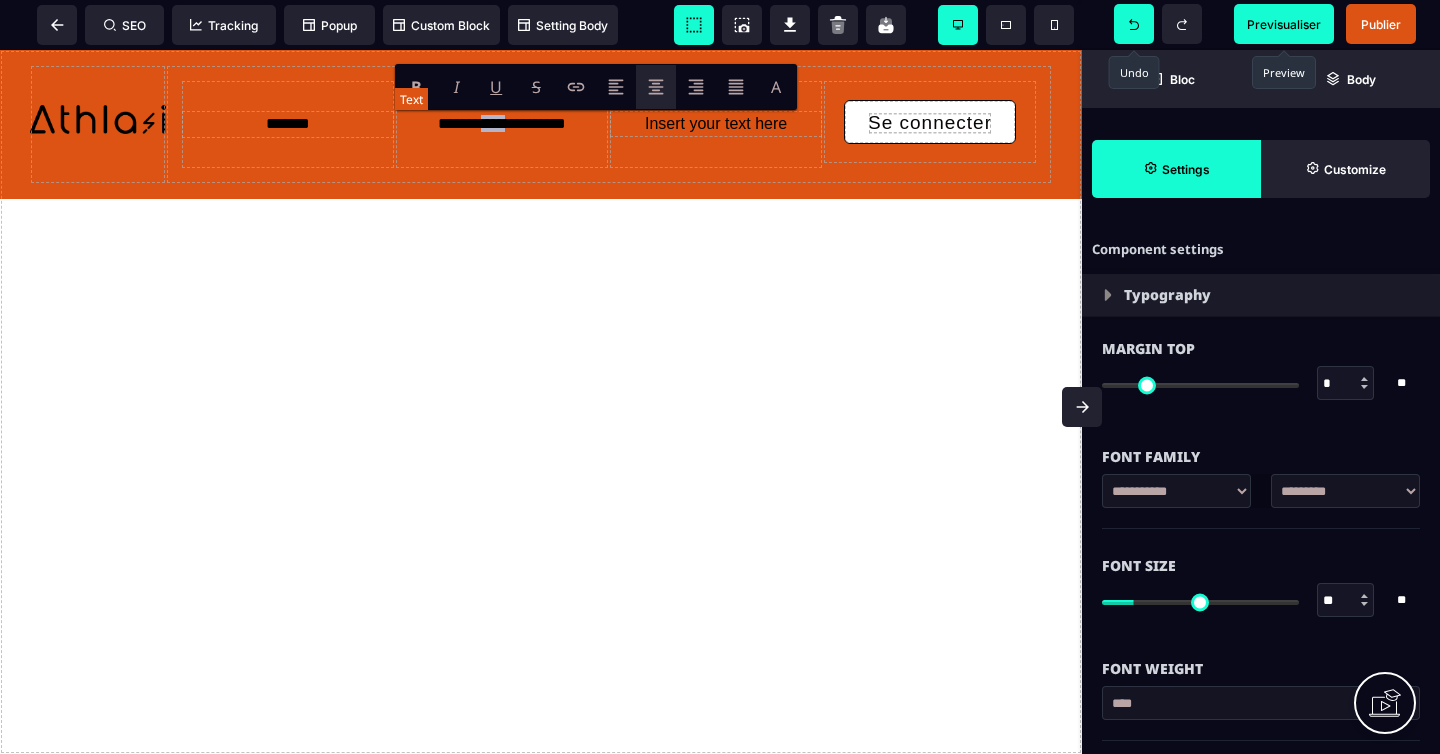 click on "**********" at bounding box center [502, 124] 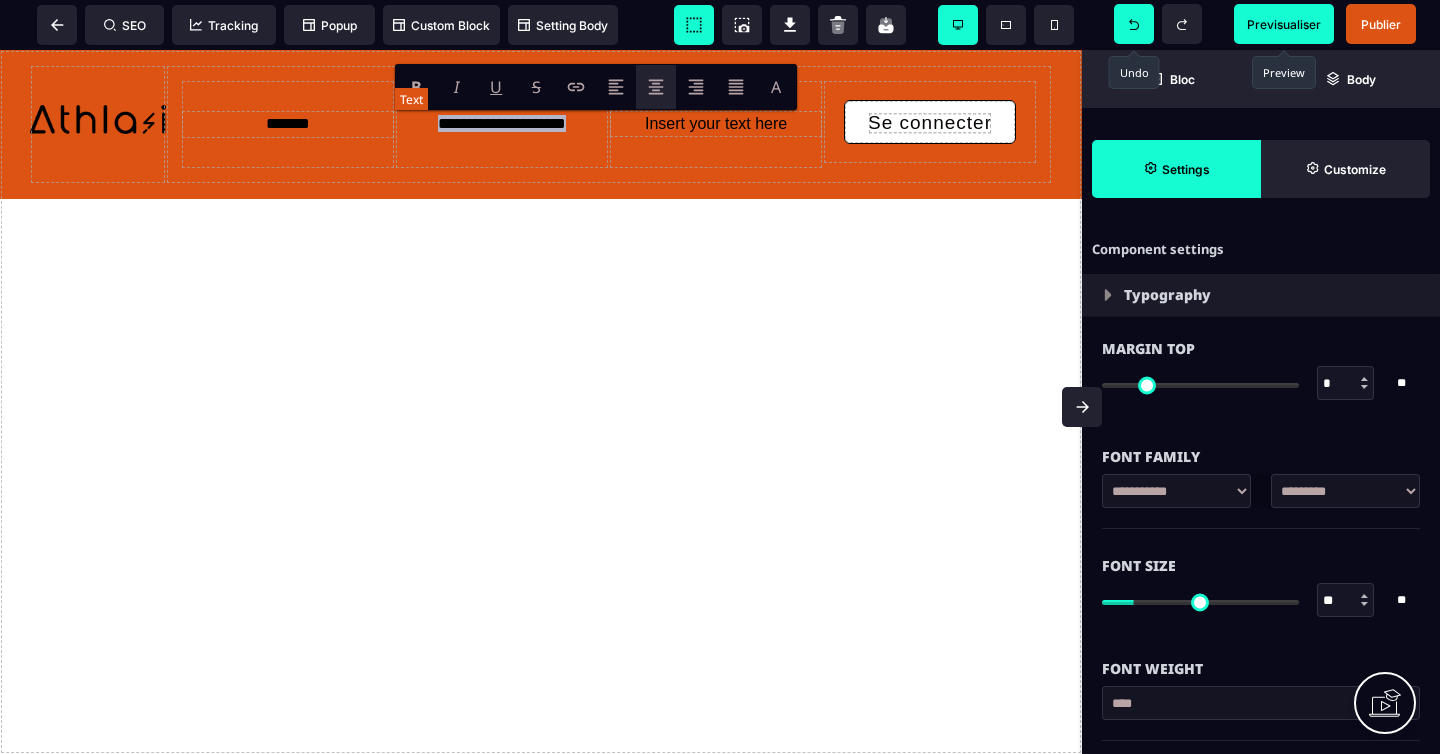 click on "**********" at bounding box center [502, 124] 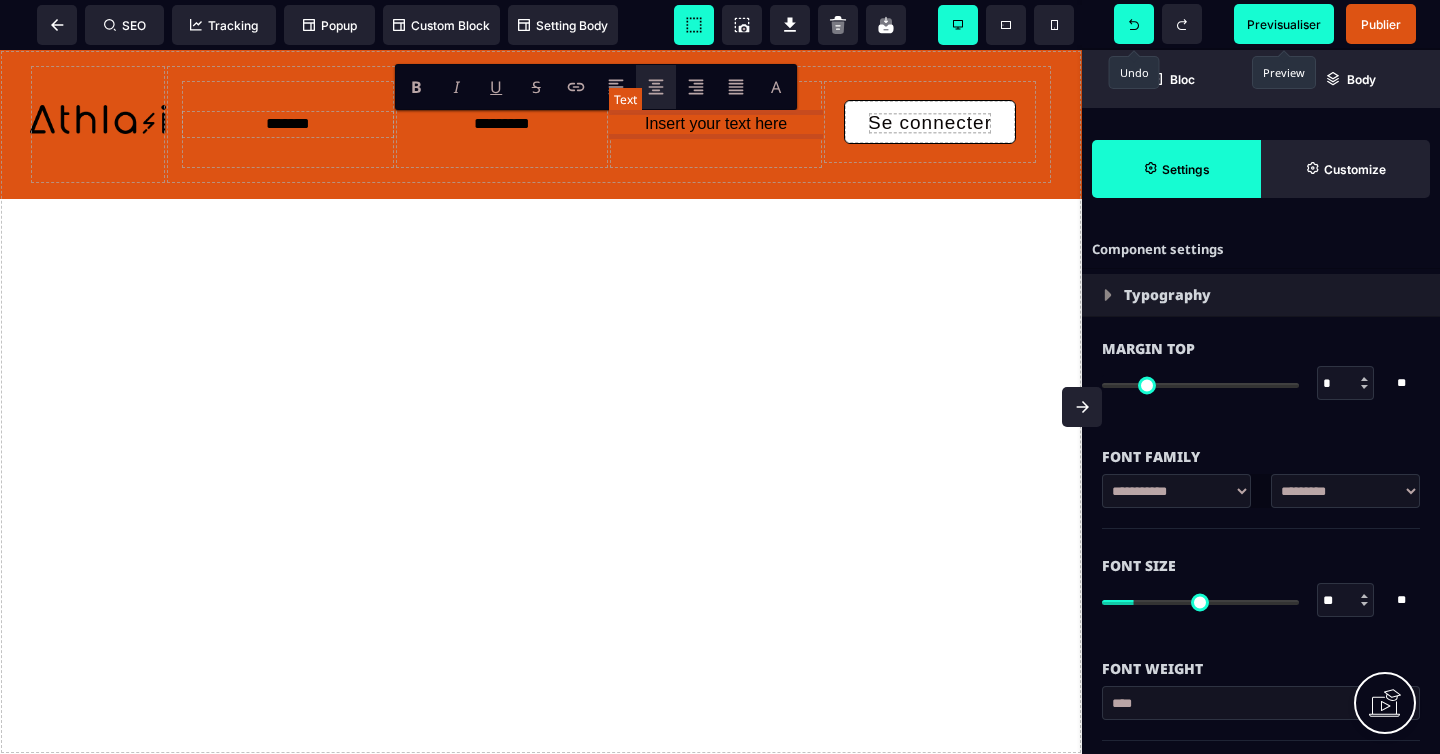 click on "Insert your text here" at bounding box center [716, 124] 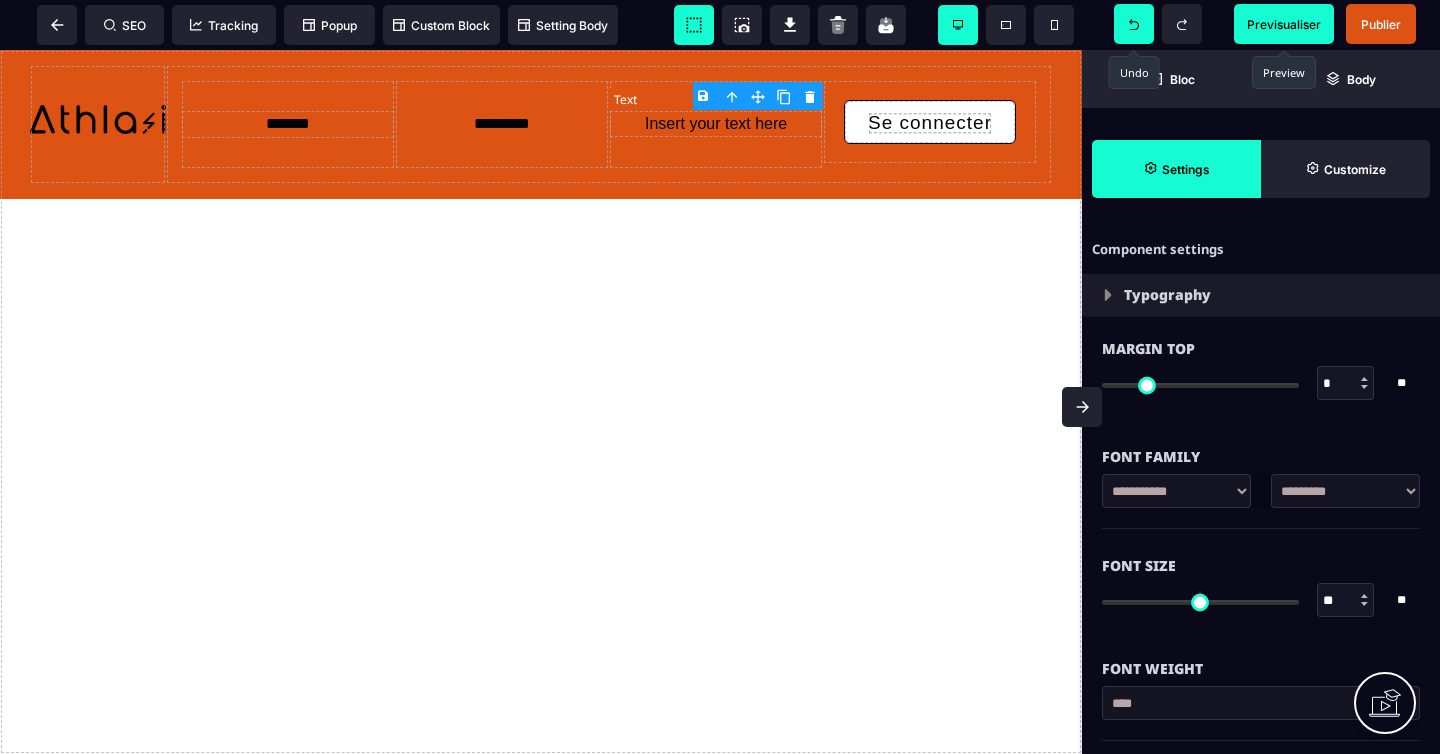 click on "Insert your text here" at bounding box center (716, 124) 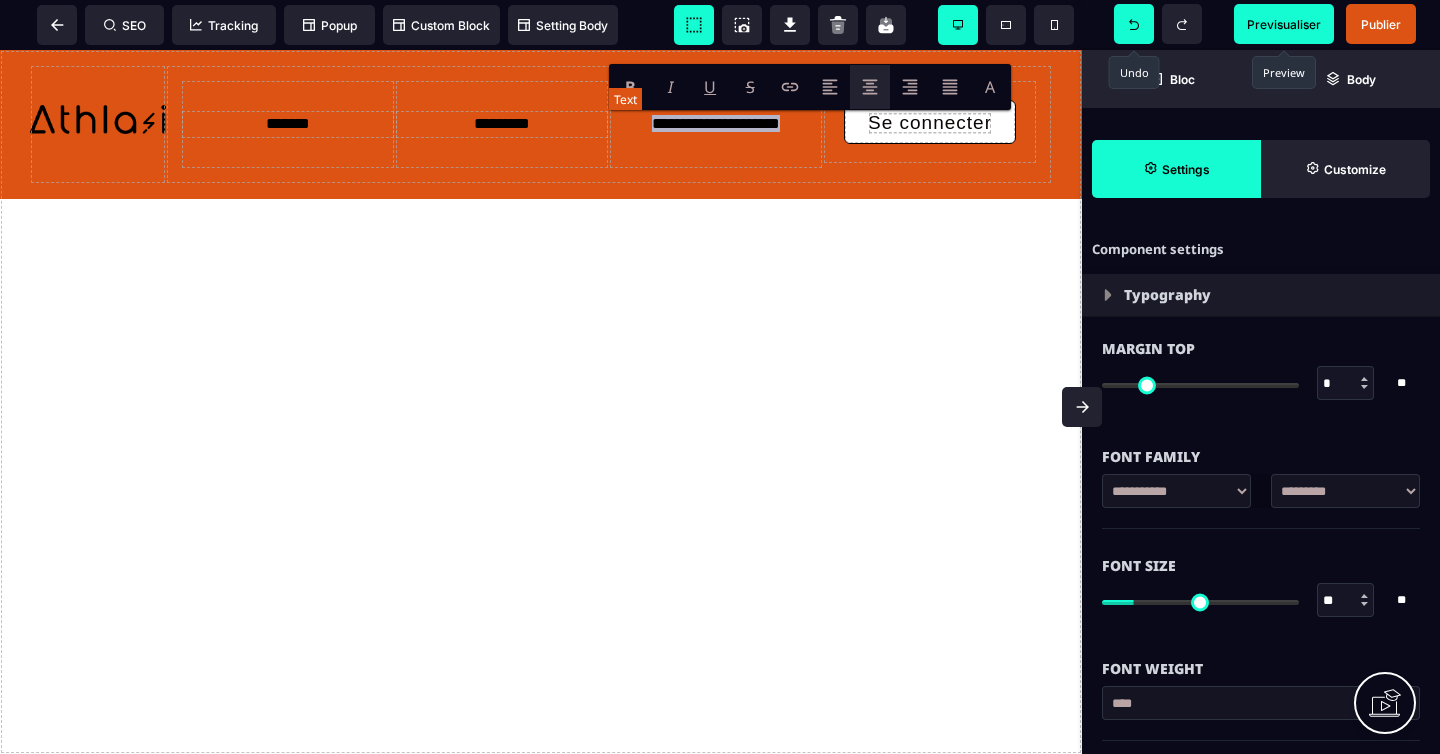 click on "**********" at bounding box center [716, 124] 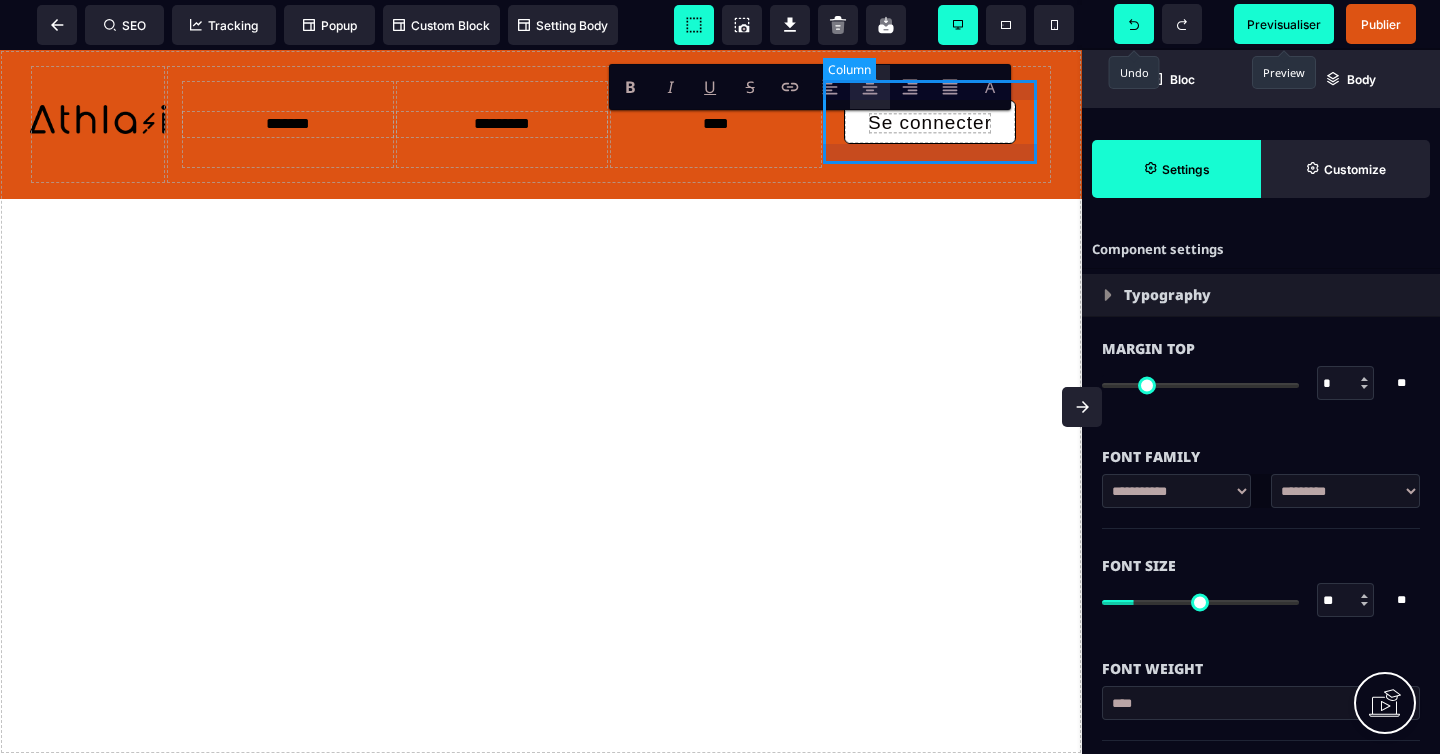 click on "Se connecter" at bounding box center (930, 122) 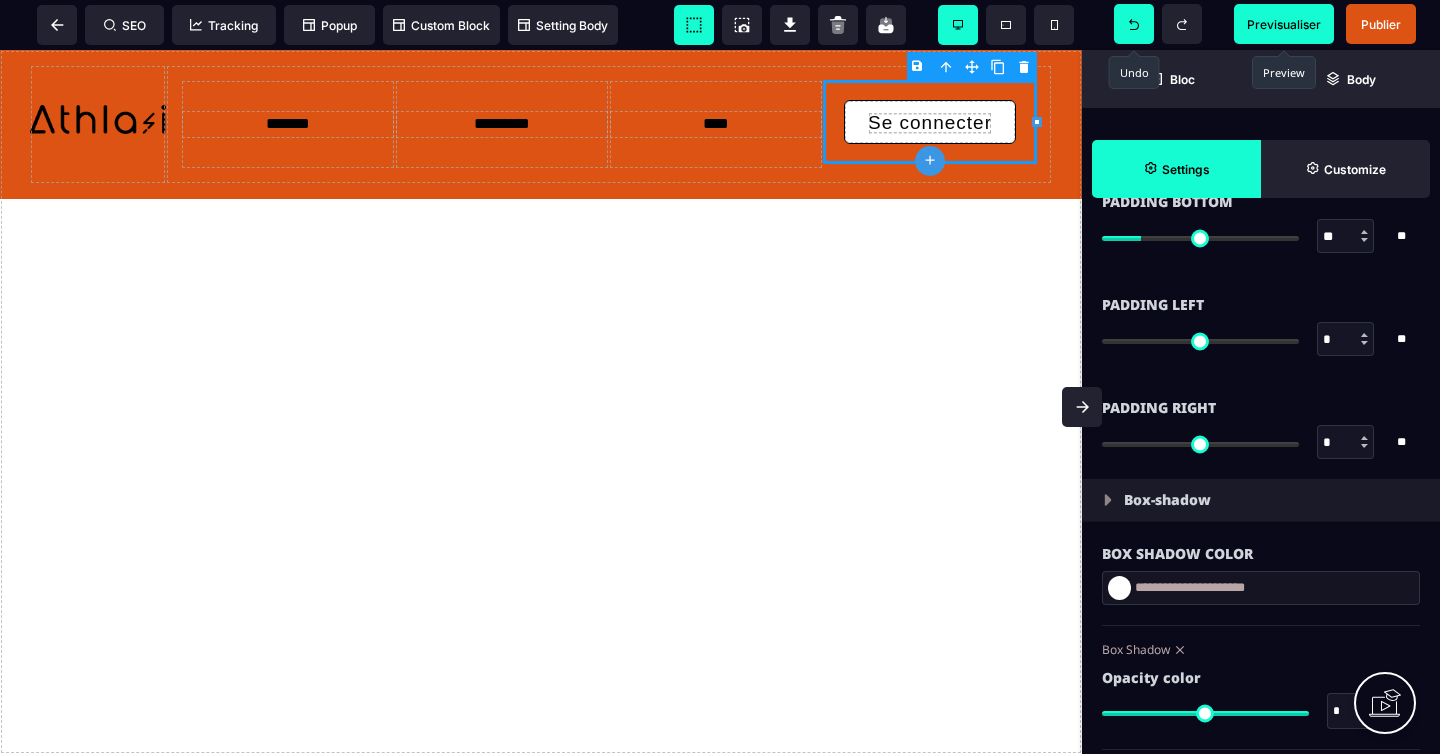 scroll, scrollTop: 1784, scrollLeft: 0, axis: vertical 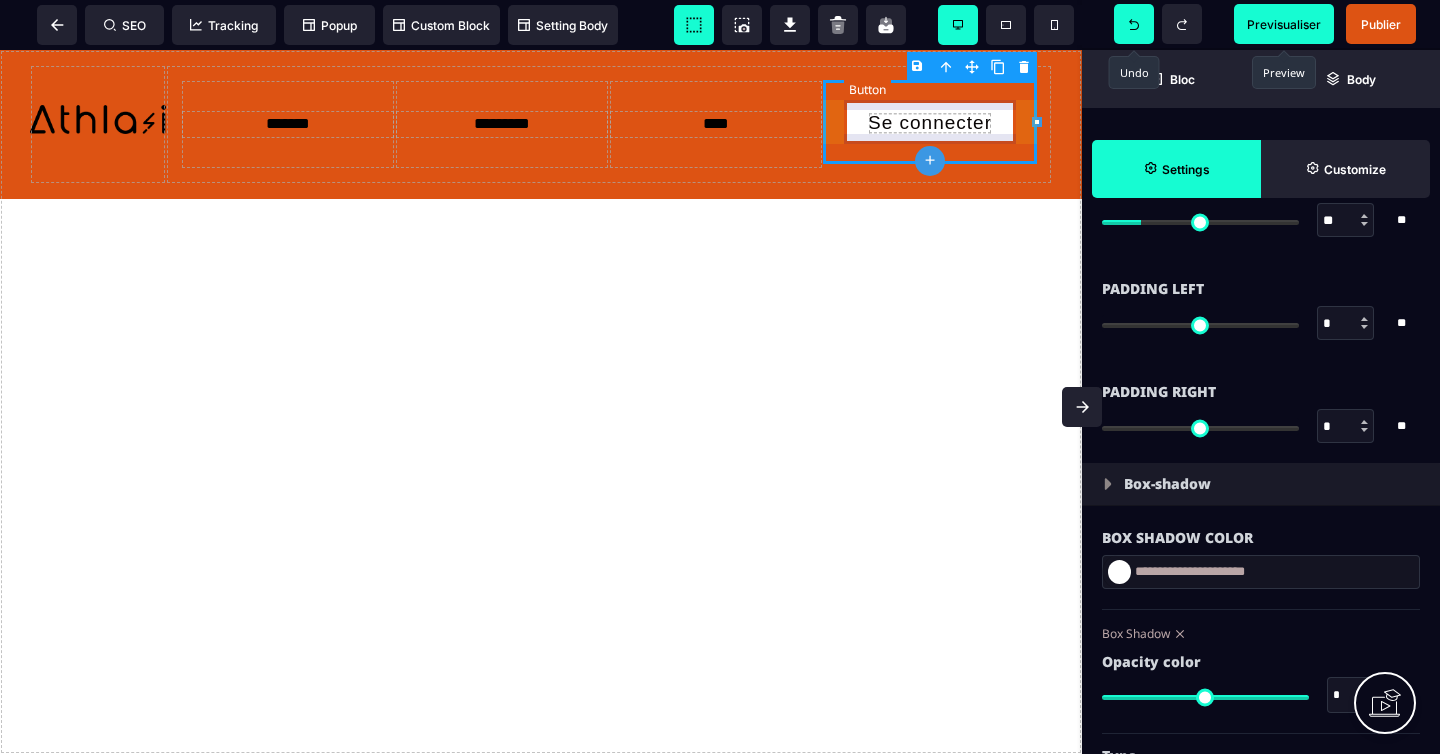 click on "Se connecter" at bounding box center (930, 123) 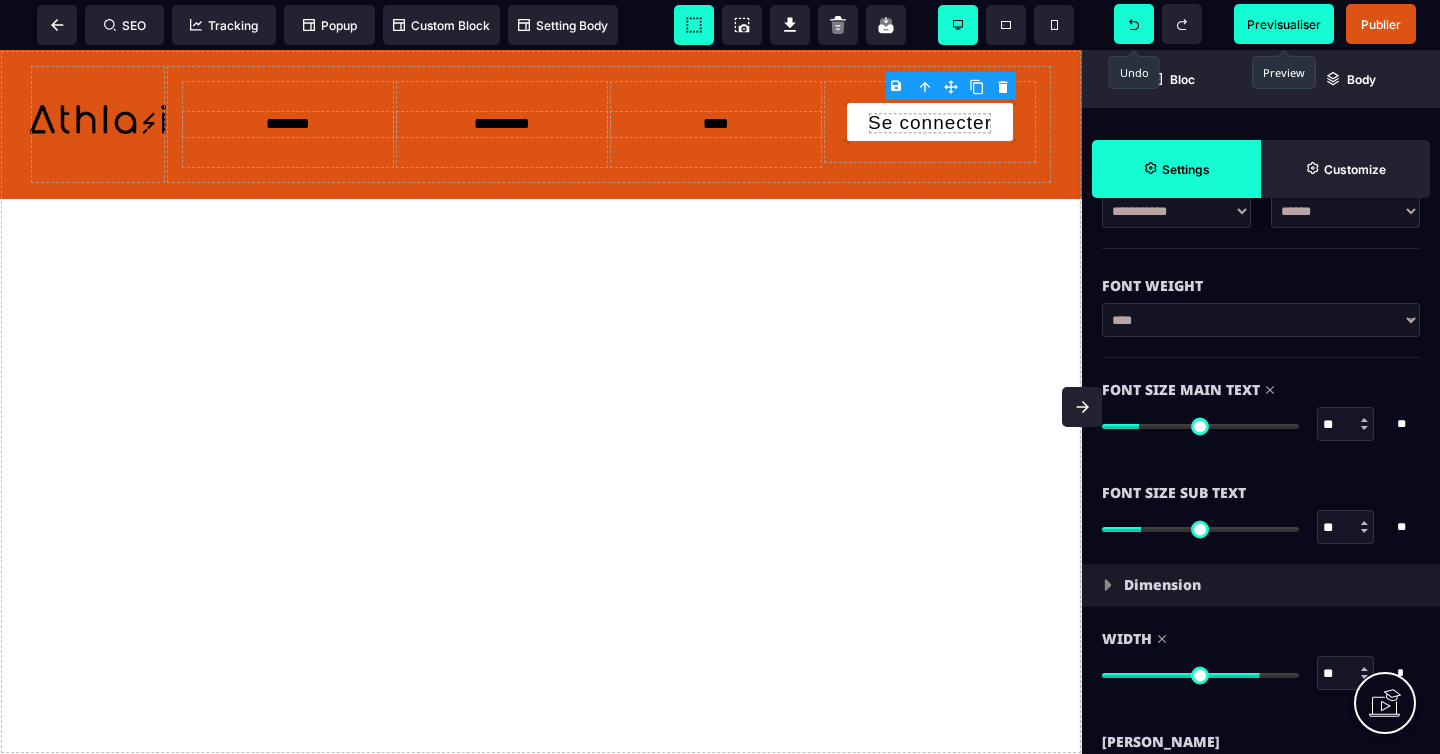 scroll, scrollTop: 1264, scrollLeft: 0, axis: vertical 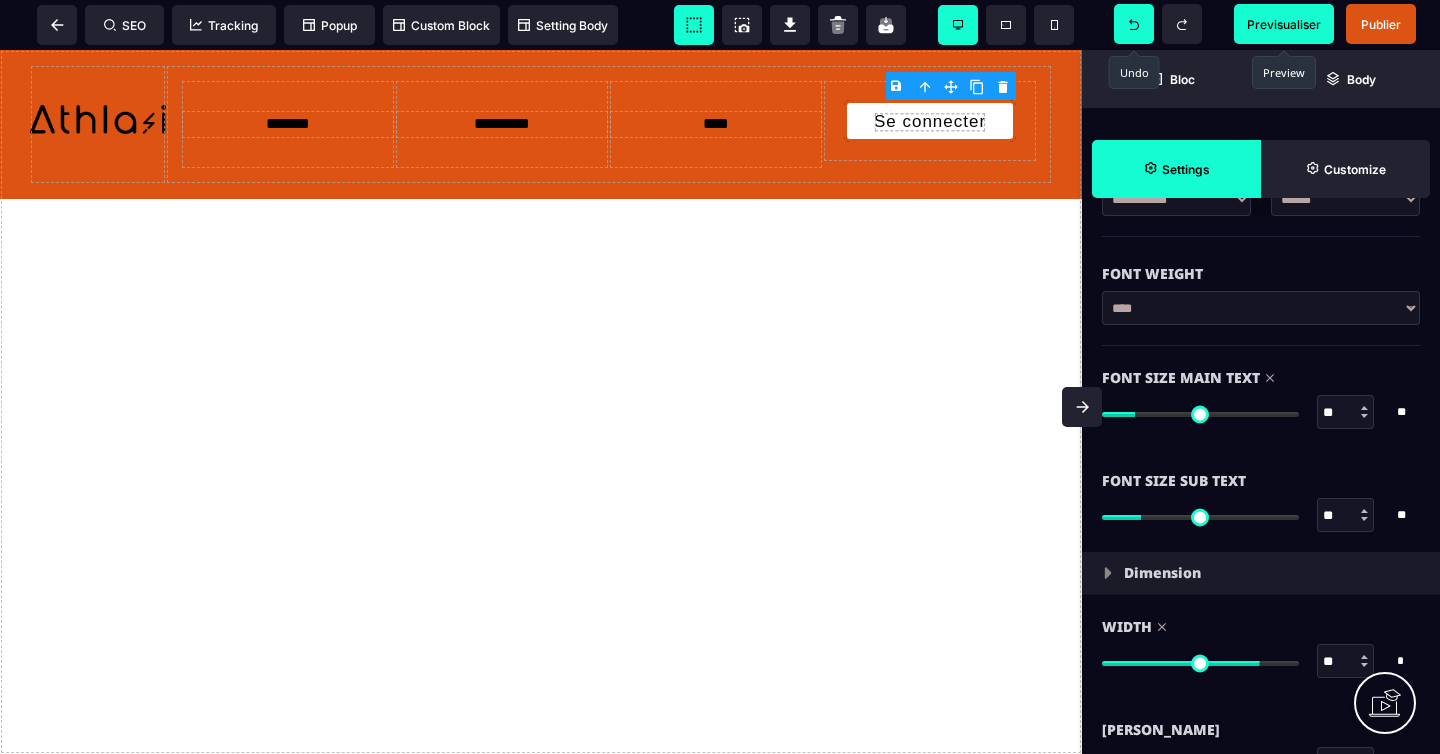 click at bounding box center [1200, 414] 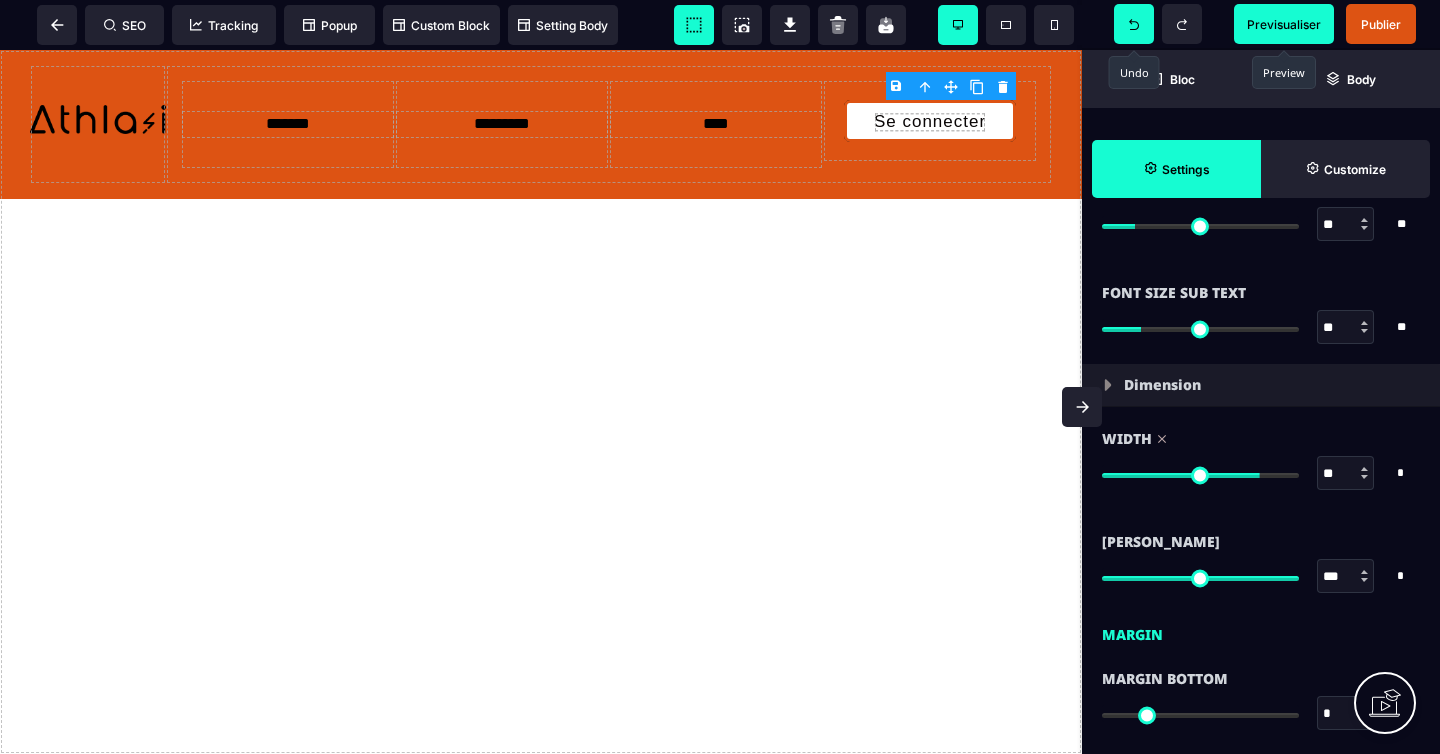 scroll, scrollTop: 1472, scrollLeft: 0, axis: vertical 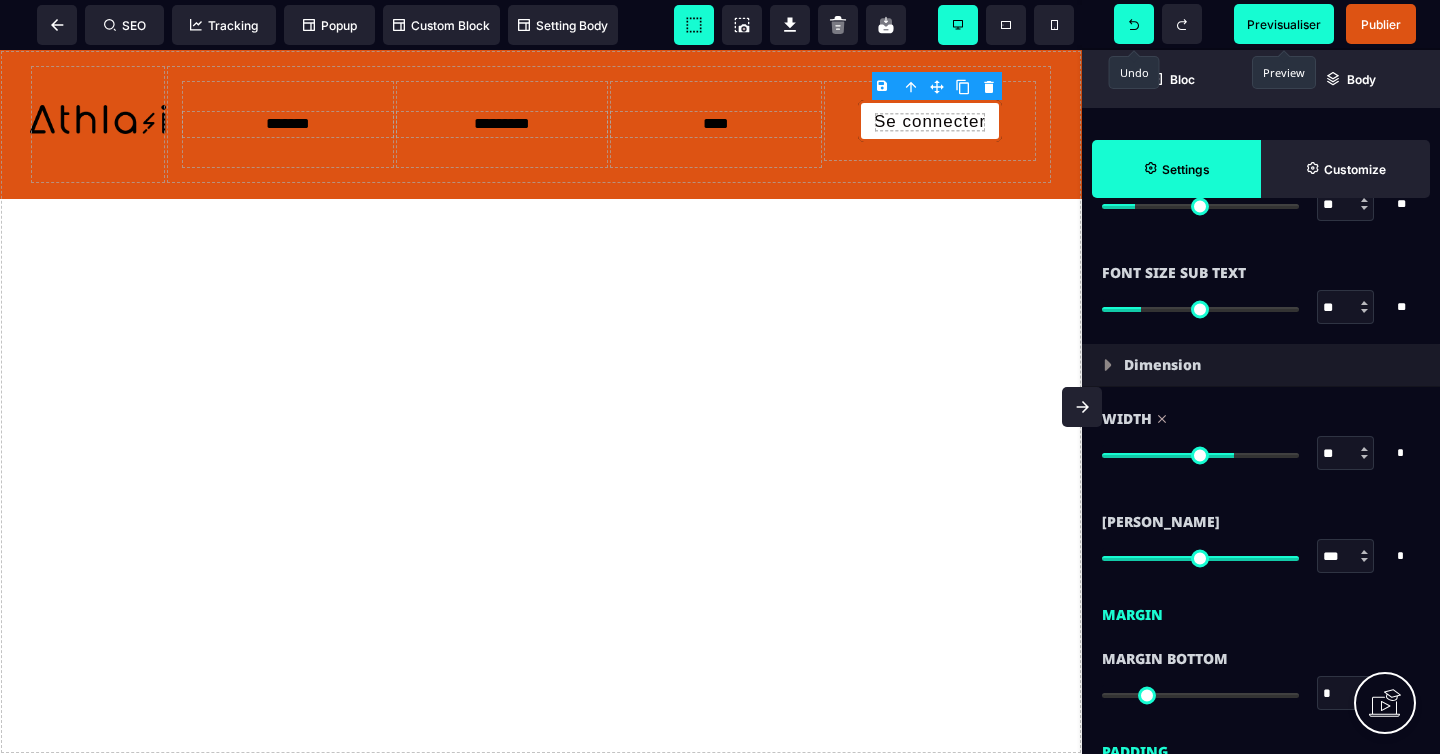 drag, startPoint x: 1254, startPoint y: 455, endPoint x: 1230, endPoint y: 454, distance: 24.020824 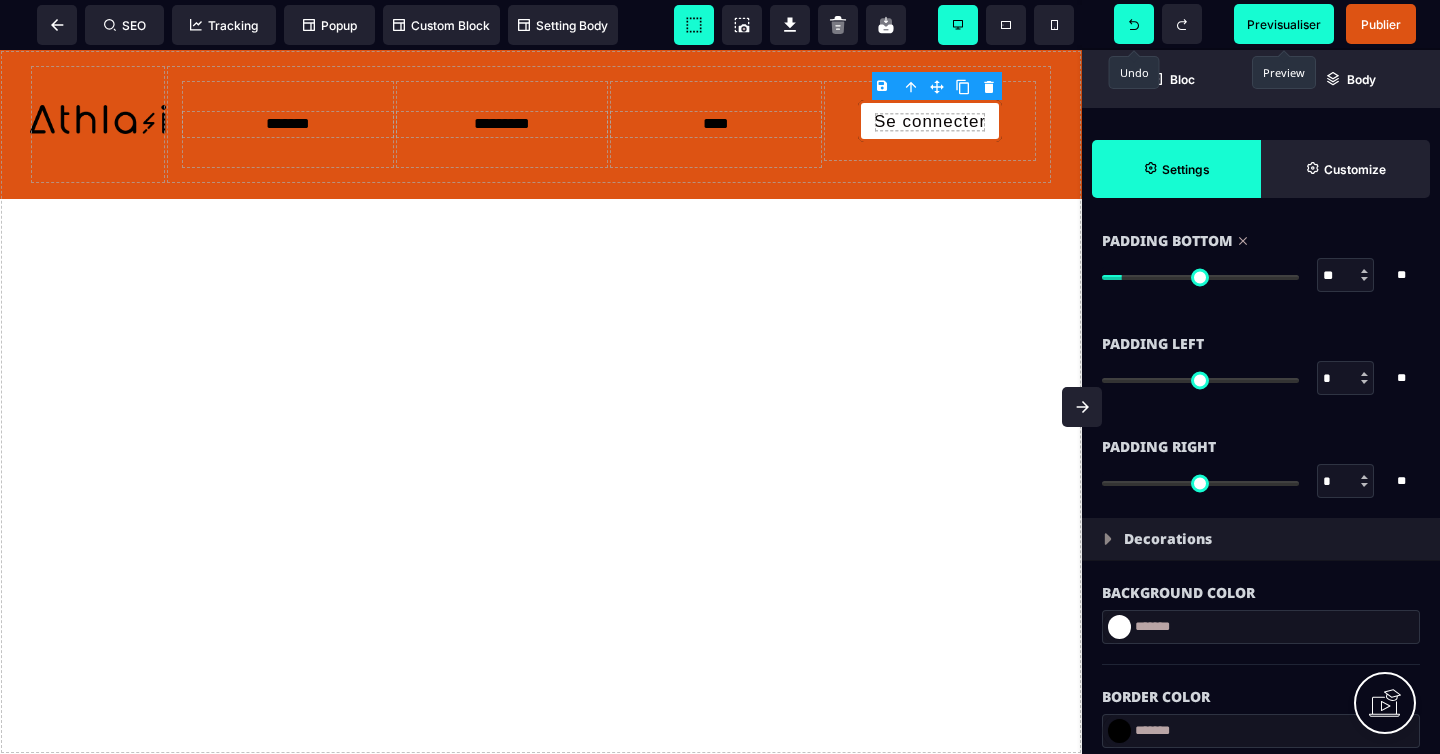 scroll, scrollTop: 2131, scrollLeft: 0, axis: vertical 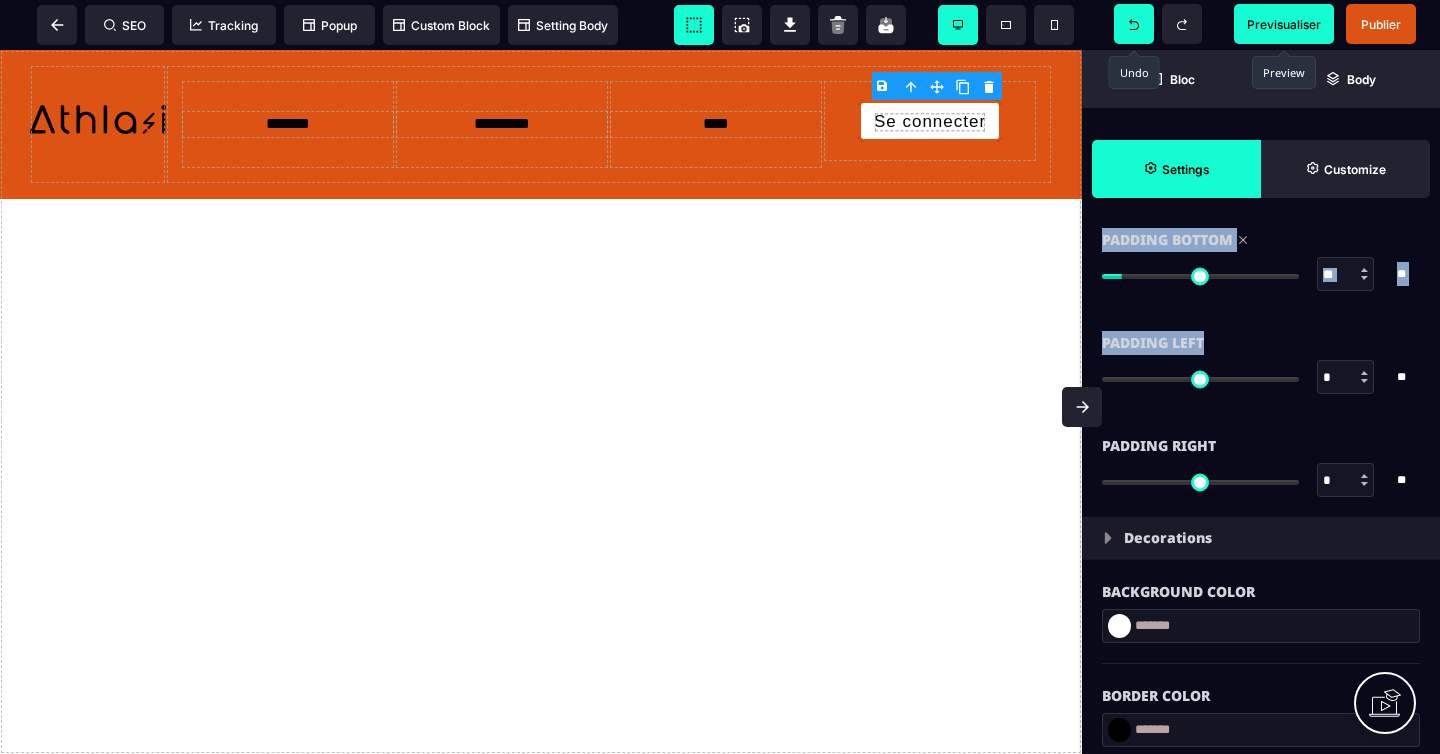 drag, startPoint x: 1111, startPoint y: 377, endPoint x: 1213, endPoint y: 377, distance: 102 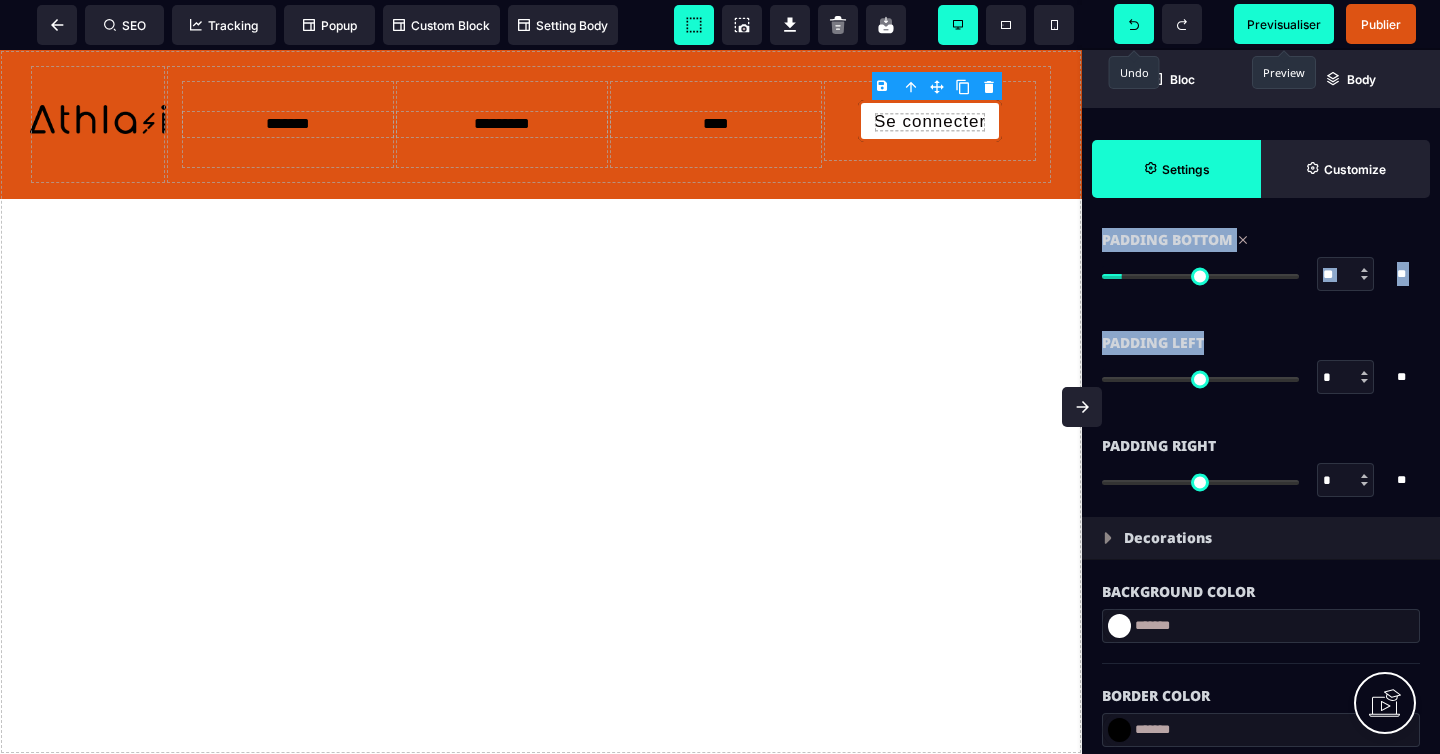 click on "SEO
Tracking
Popup
Custom Block
Setting Body
Previsualiser Publier
Bloc
Body
Settings" at bounding box center [720, 0] 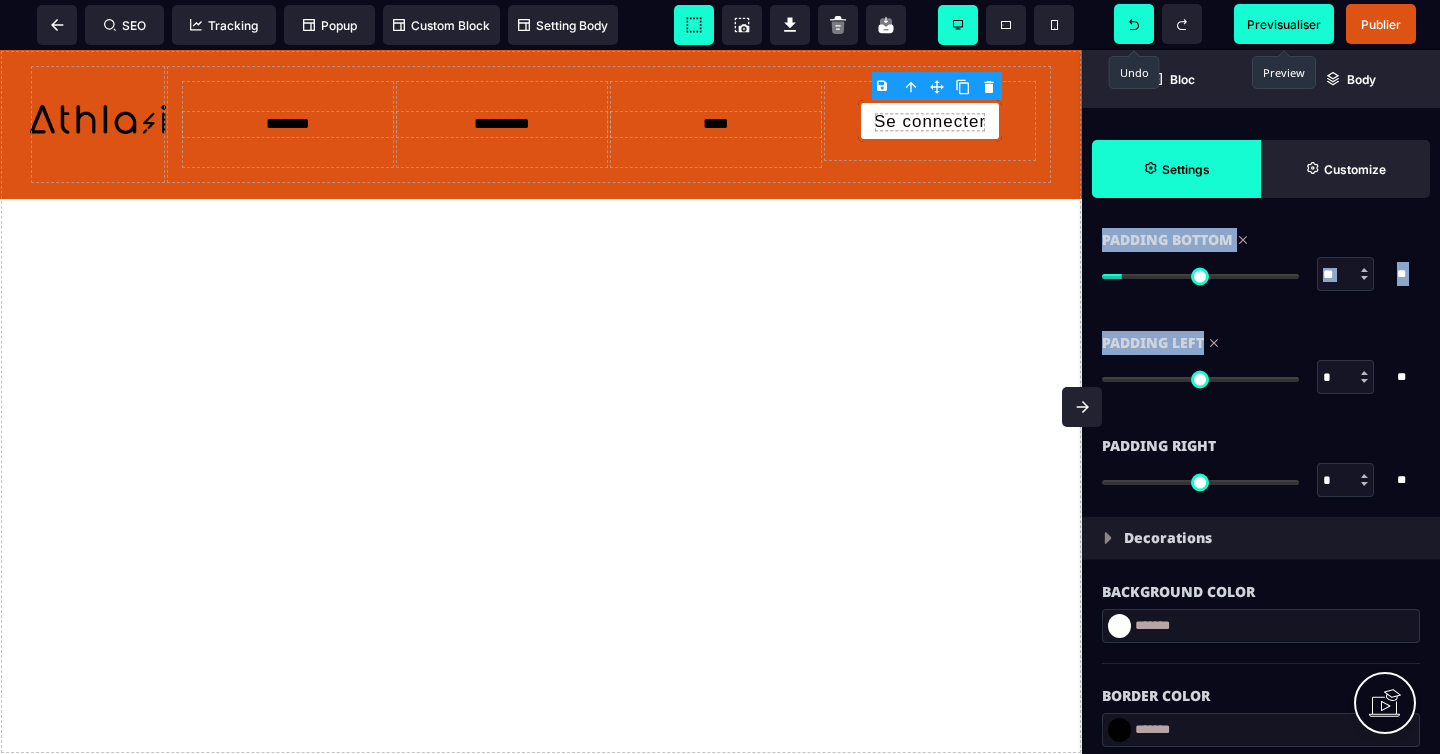 drag, startPoint x: 1113, startPoint y: 376, endPoint x: 1066, endPoint y: 377, distance: 47.010635 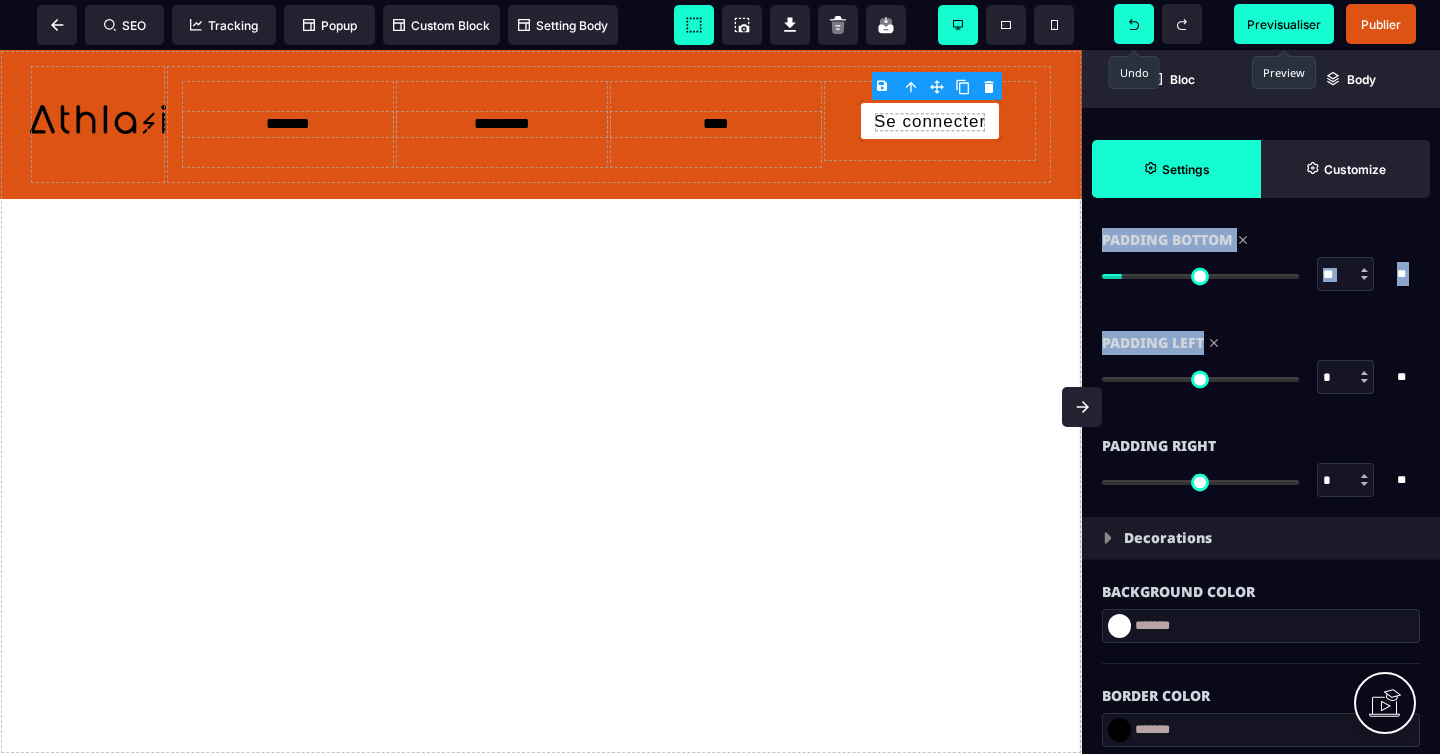 click at bounding box center (1200, 379) 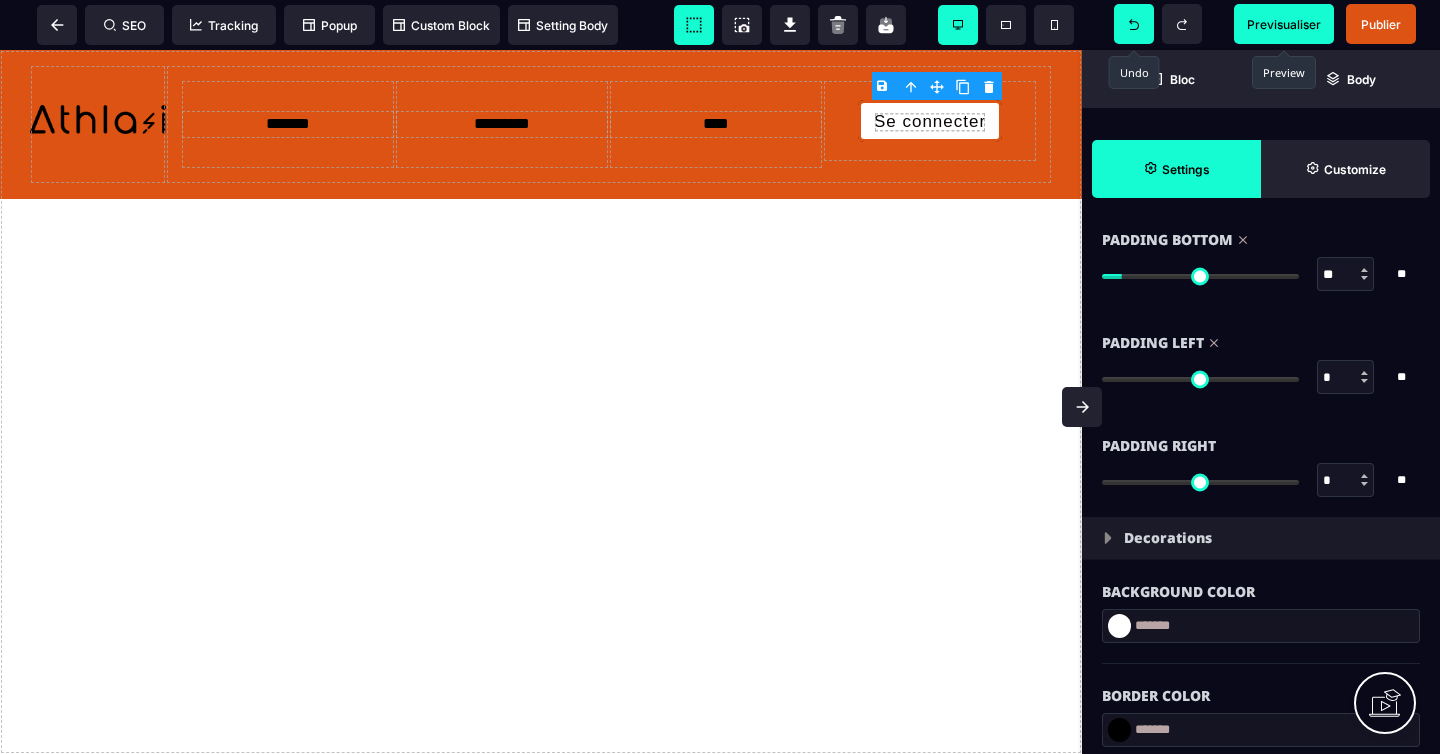 click on "Previsualiser" at bounding box center (1284, 24) 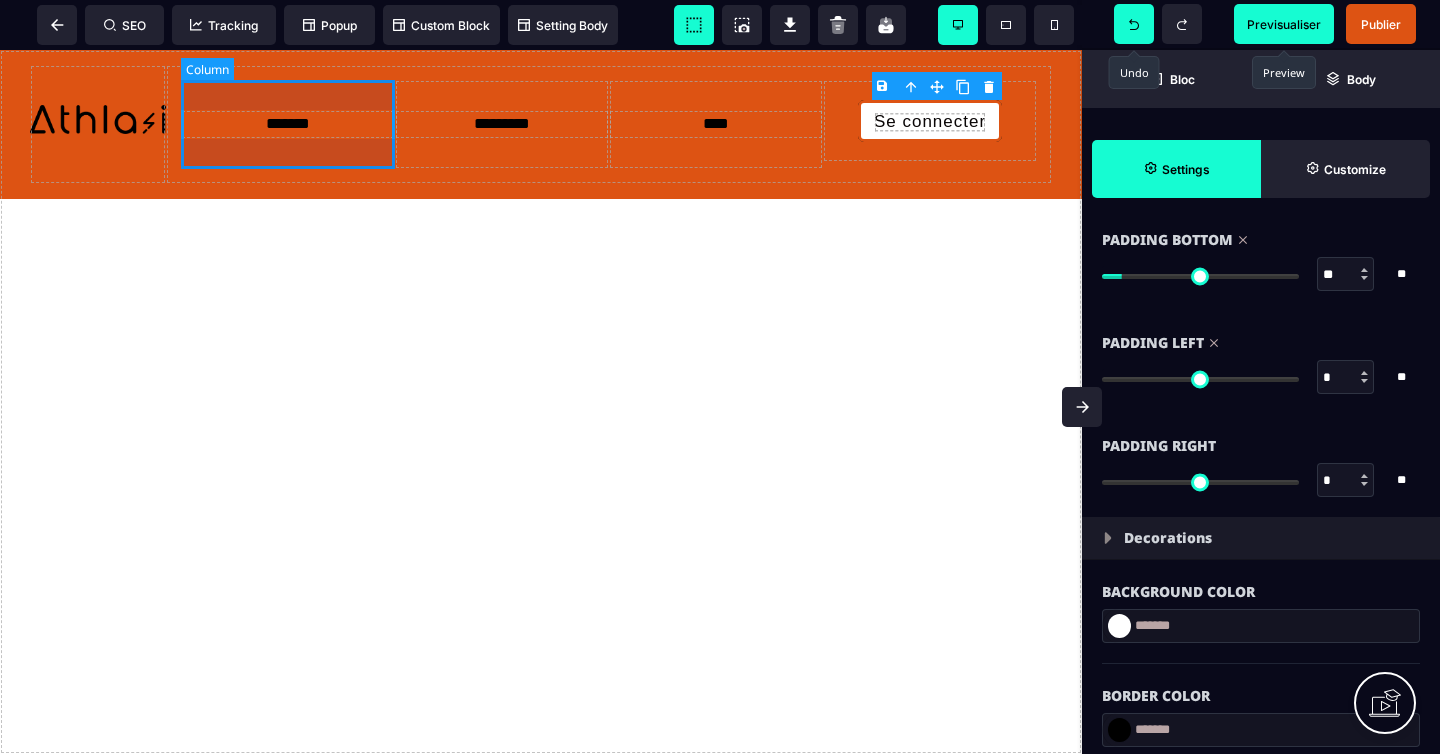 click on "*******" at bounding box center [288, 124] 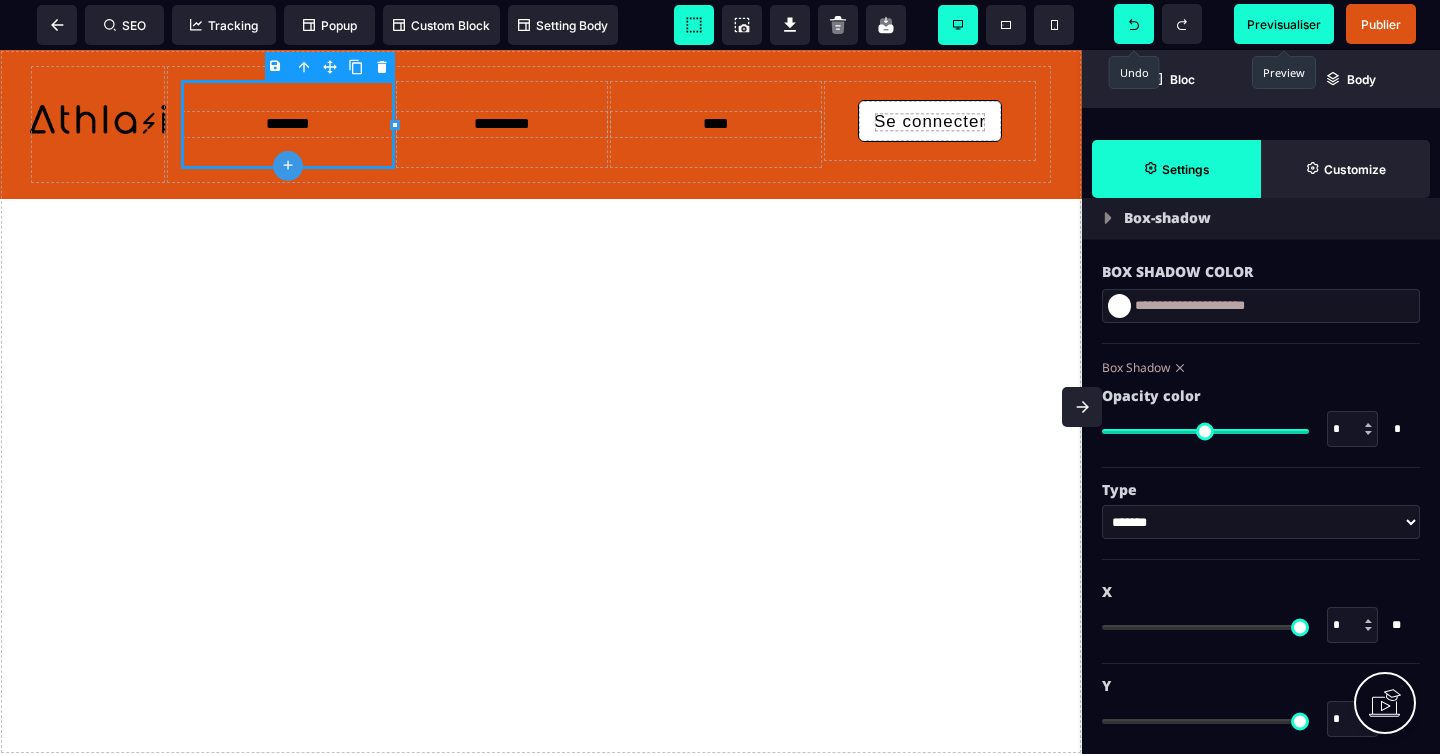 scroll, scrollTop: 1531, scrollLeft: 0, axis: vertical 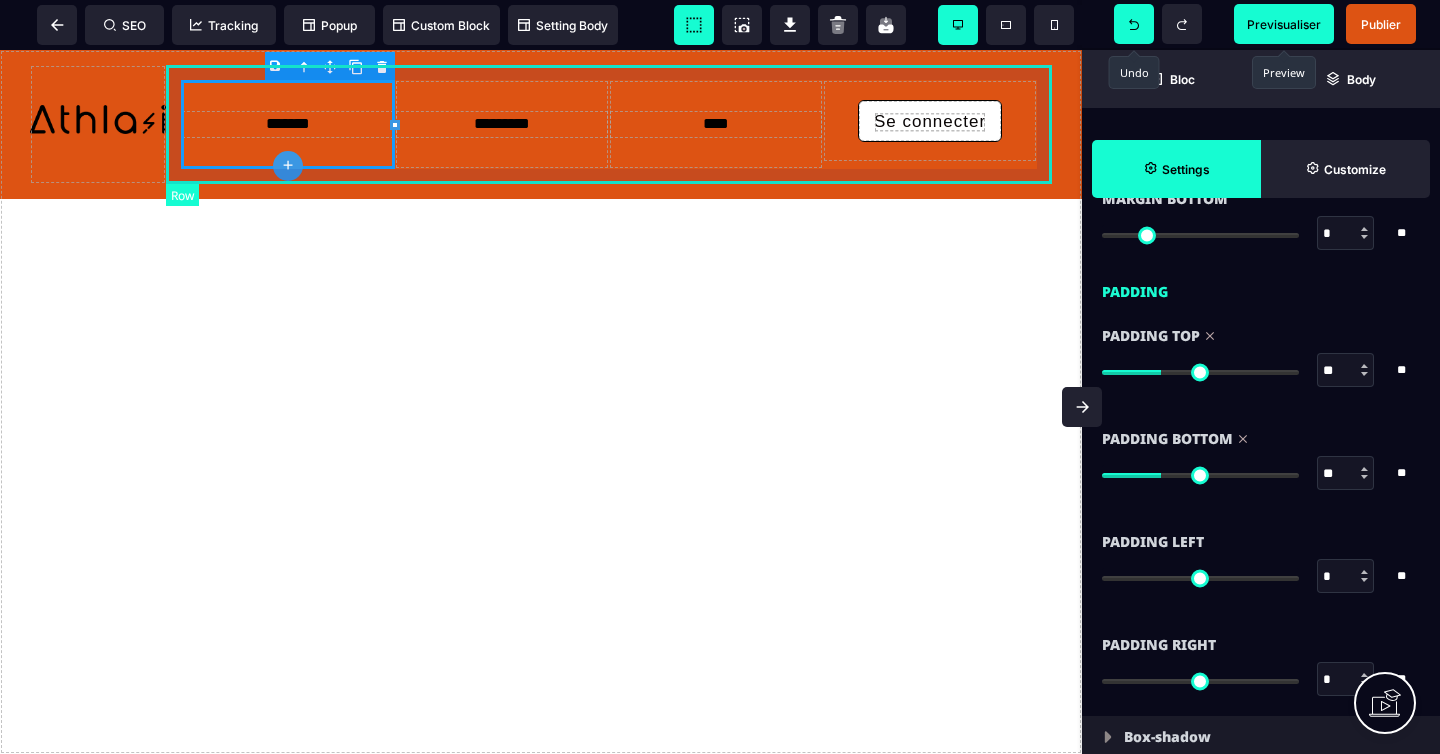 click on "******* ********* **** Se connecter" at bounding box center (609, 124) 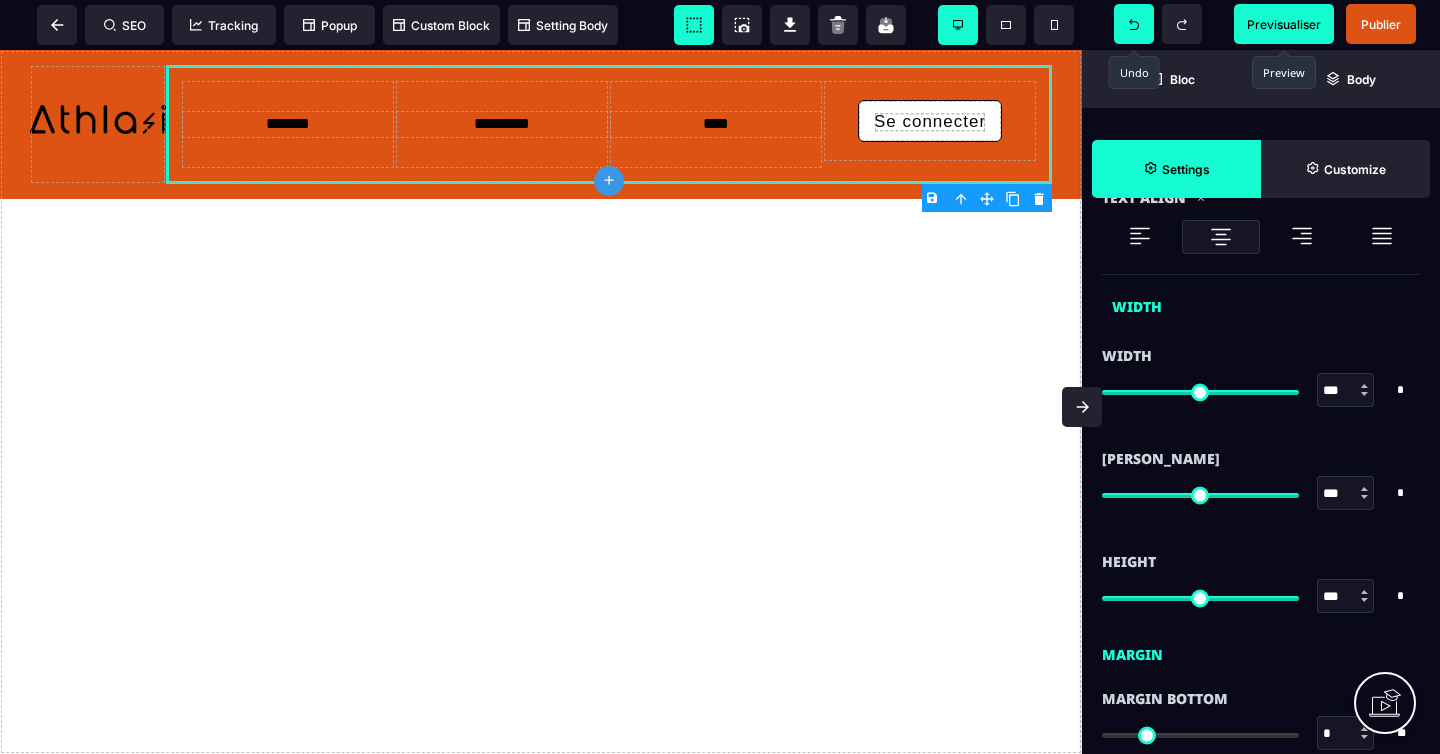 scroll, scrollTop: 1182, scrollLeft: 0, axis: vertical 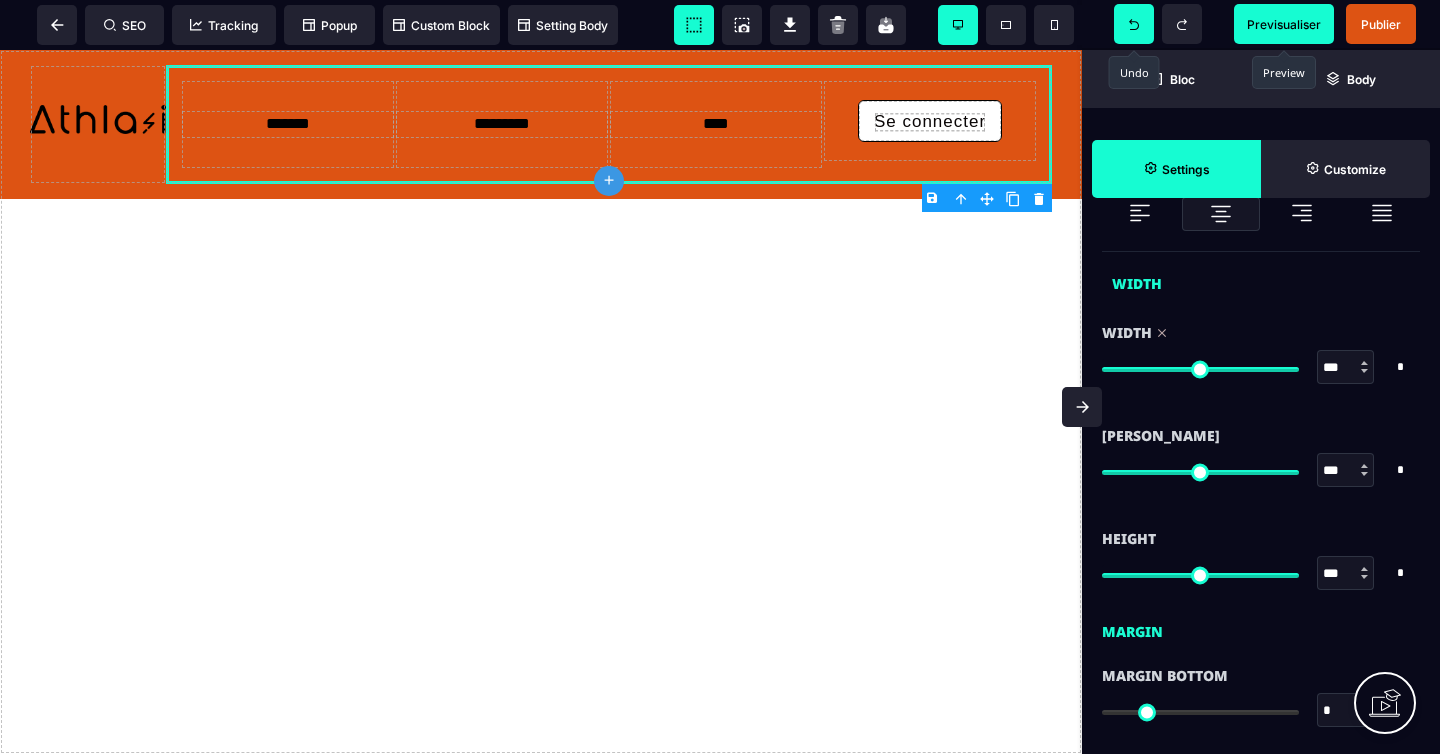 drag, startPoint x: 1294, startPoint y: 369, endPoint x: 1308, endPoint y: 363, distance: 15.231546 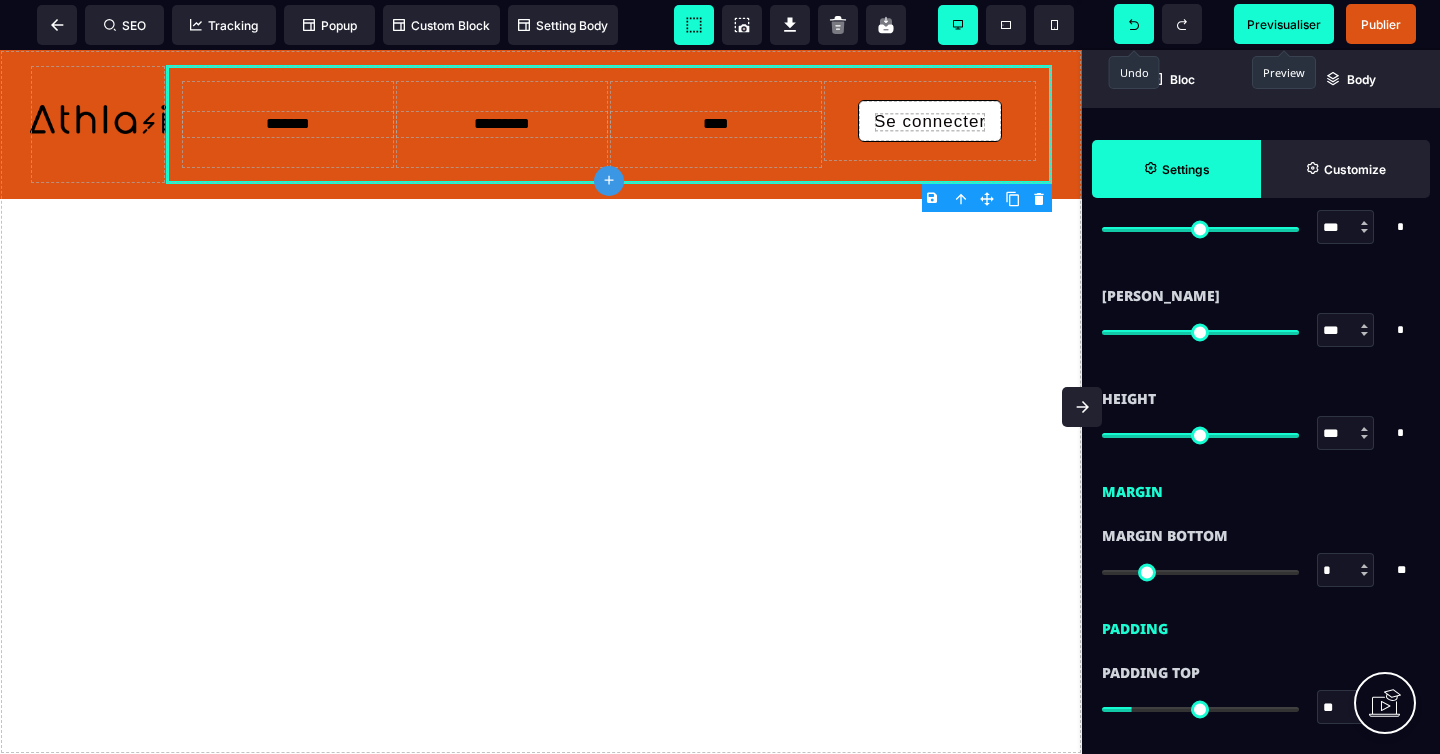 scroll, scrollTop: 1359, scrollLeft: 0, axis: vertical 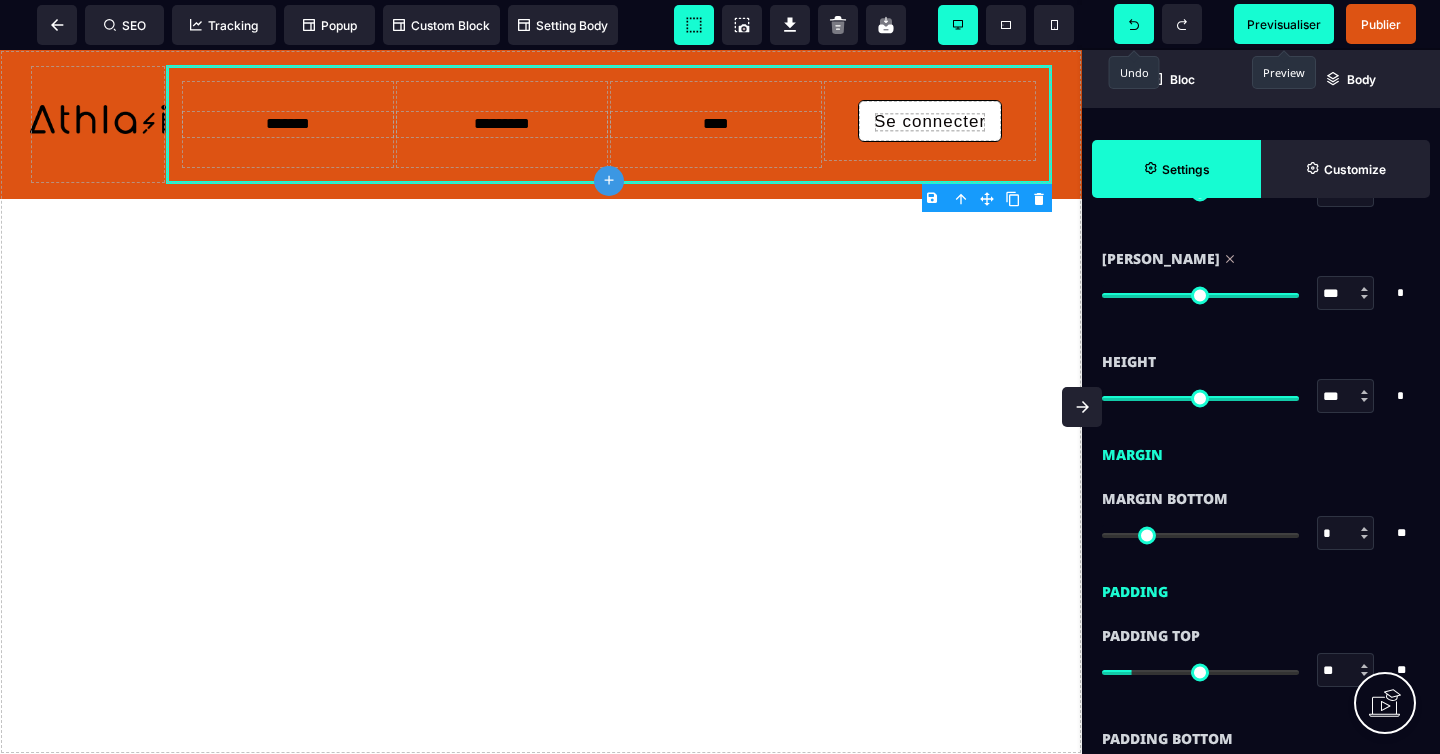 drag, startPoint x: 1286, startPoint y: 297, endPoint x: 1311, endPoint y: 295, distance: 25.079872 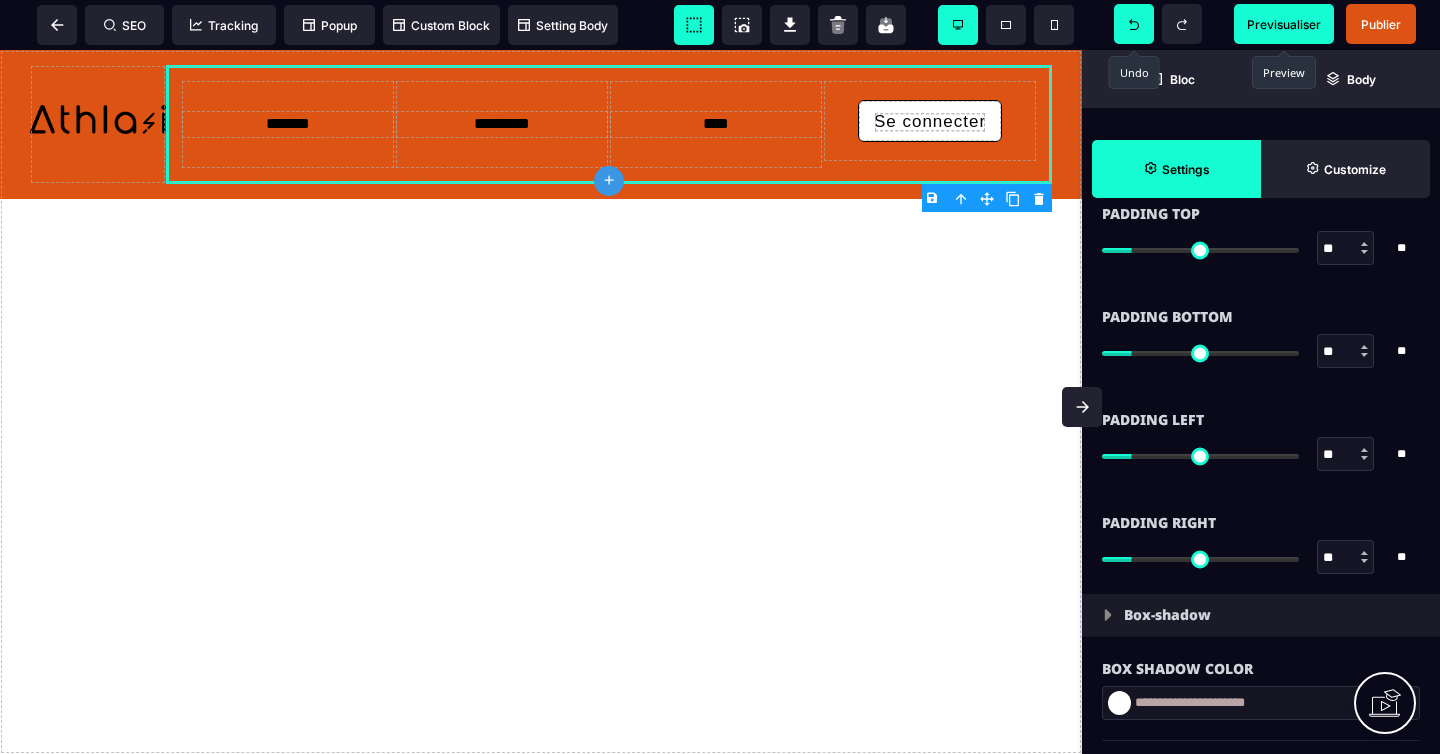 scroll, scrollTop: 1782, scrollLeft: 0, axis: vertical 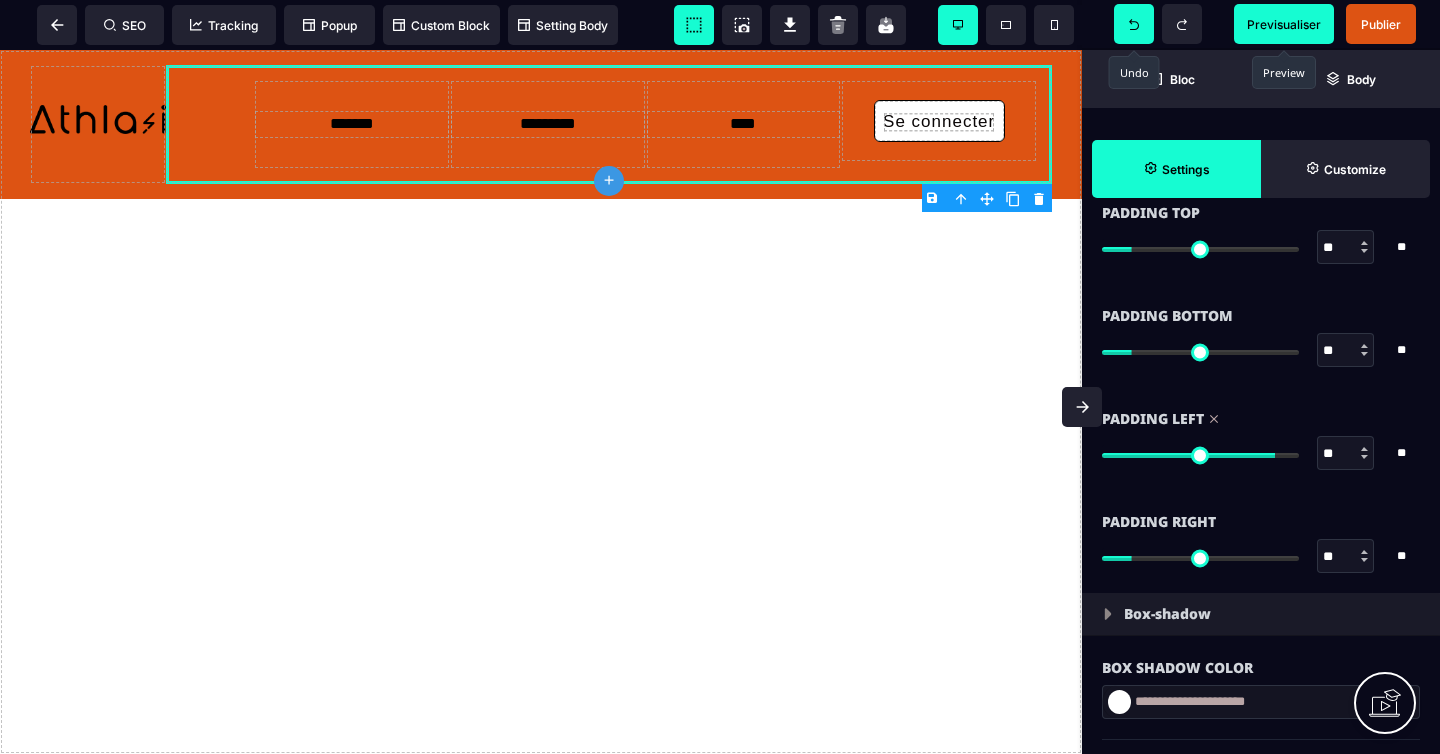 drag, startPoint x: 1137, startPoint y: 453, endPoint x: 1268, endPoint y: 456, distance: 131.03435 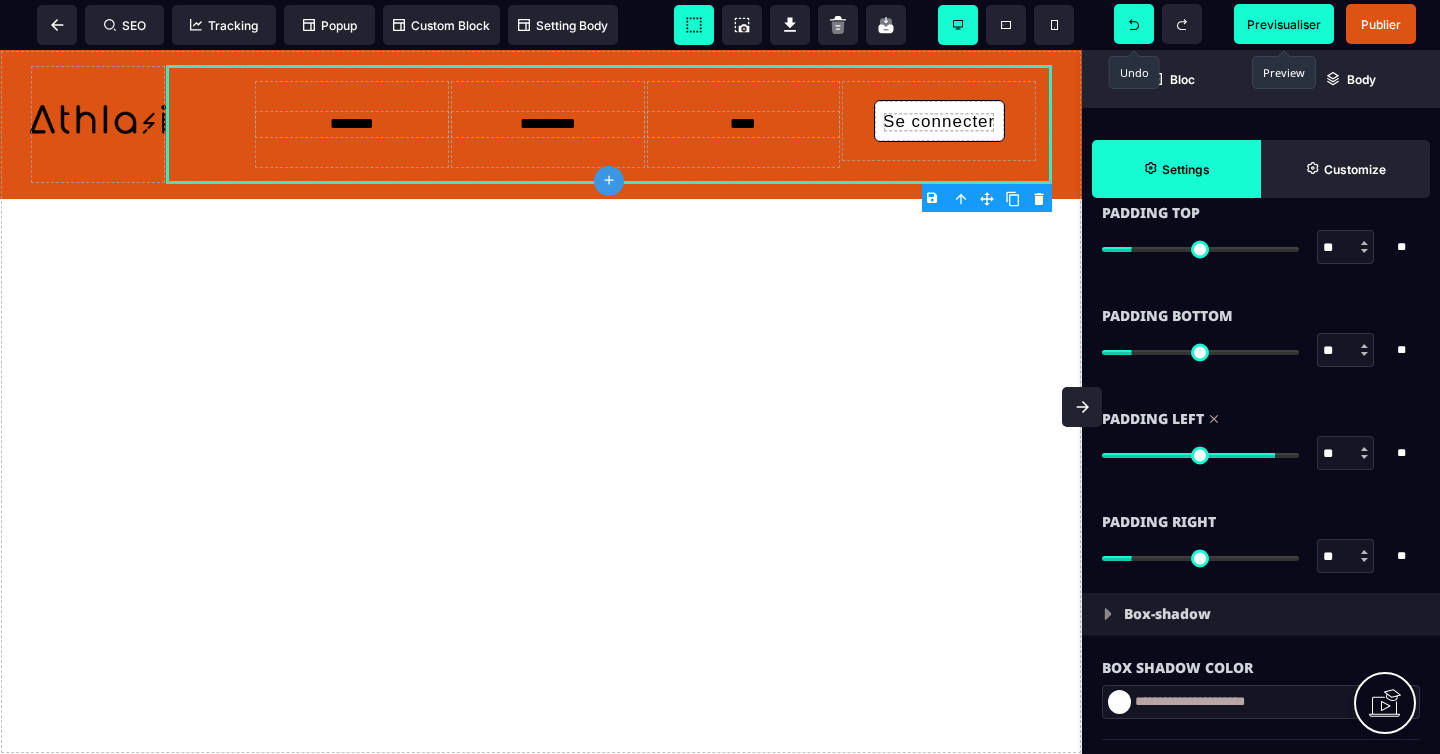 click at bounding box center [1200, 455] 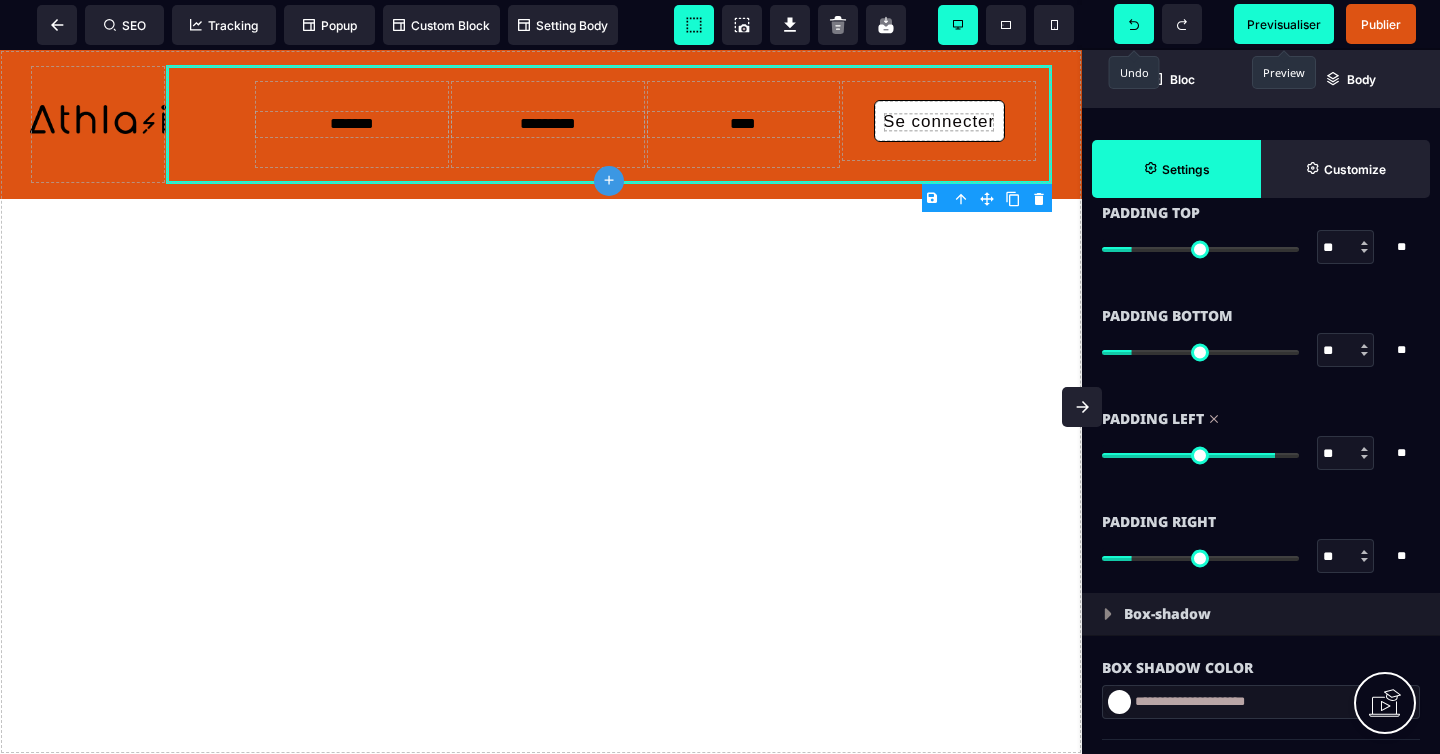 click on "**" at bounding box center (1346, 454) 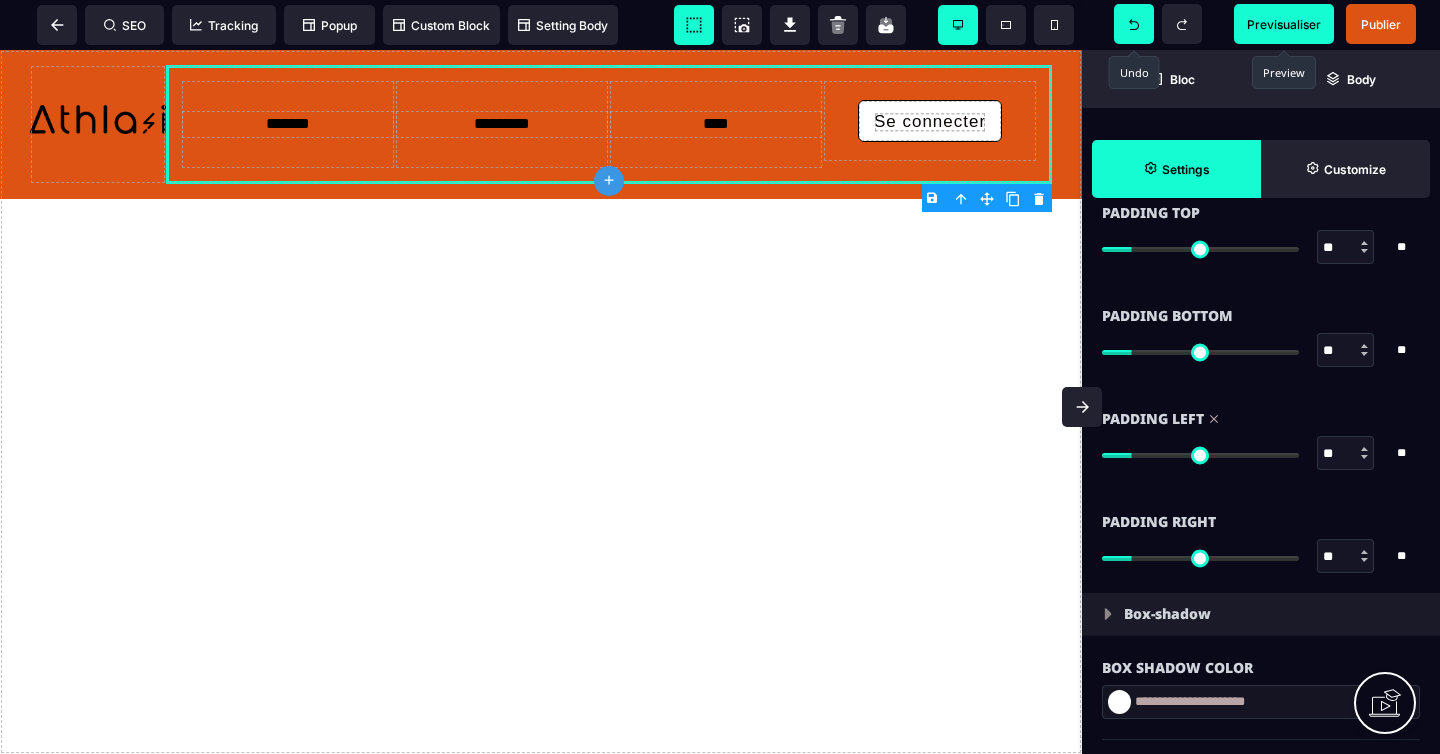 click on "Previsualiser" at bounding box center [1284, 24] 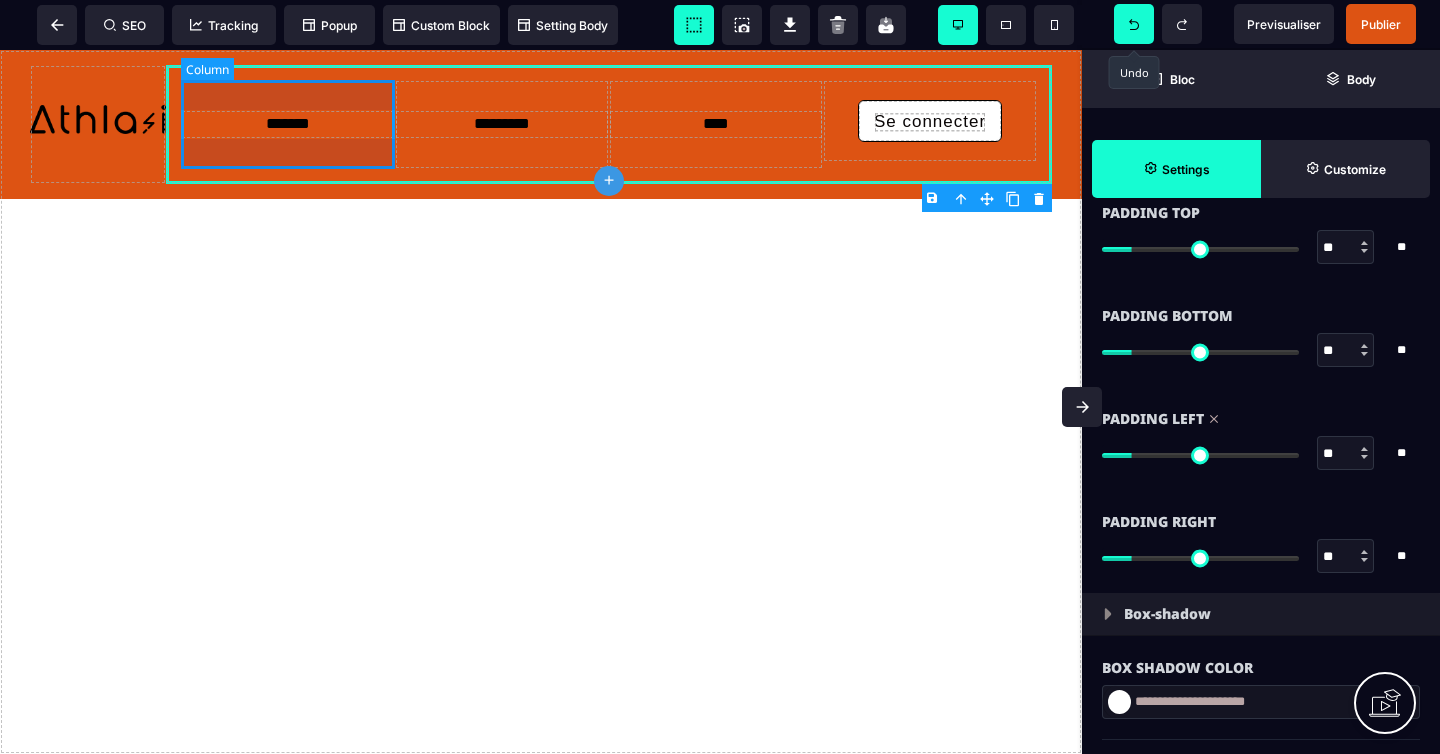click on "*******" at bounding box center [288, 124] 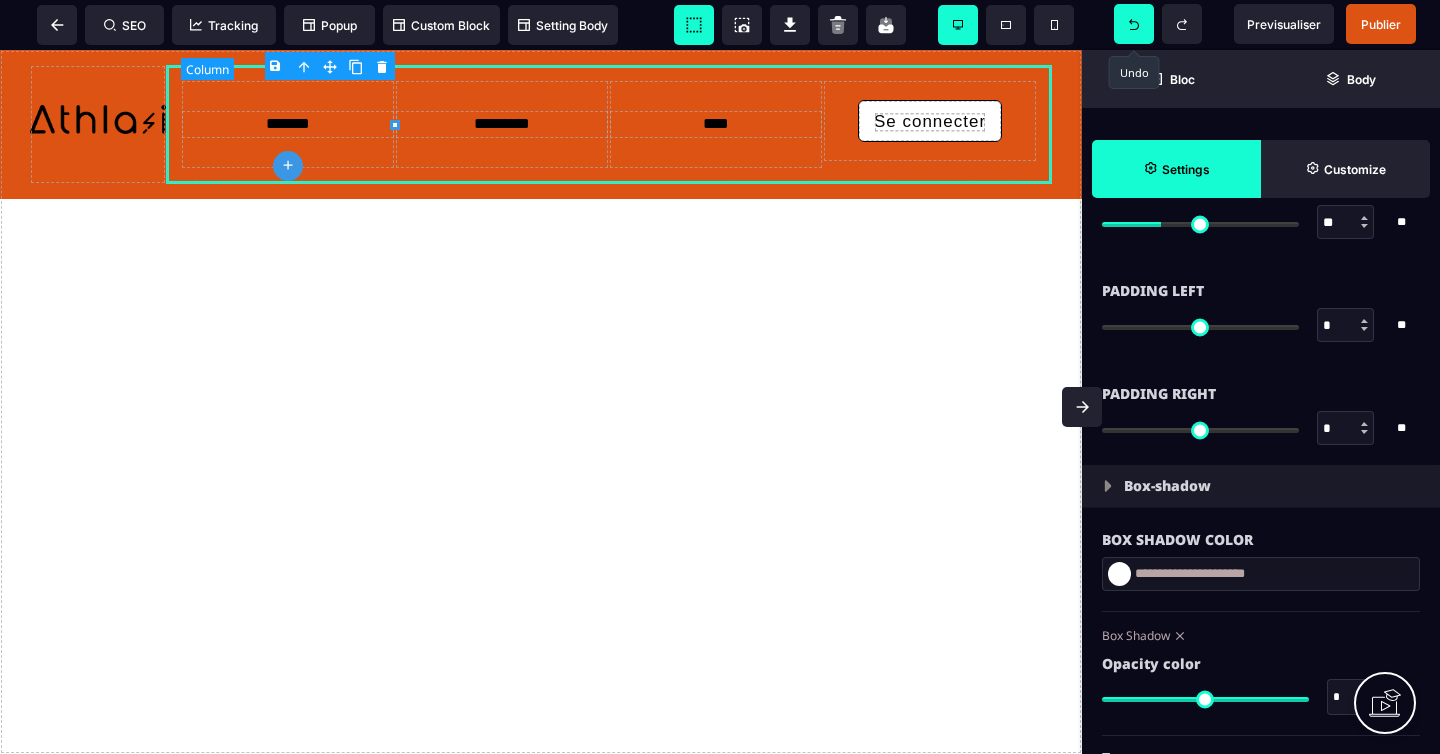 scroll, scrollTop: 0, scrollLeft: 0, axis: both 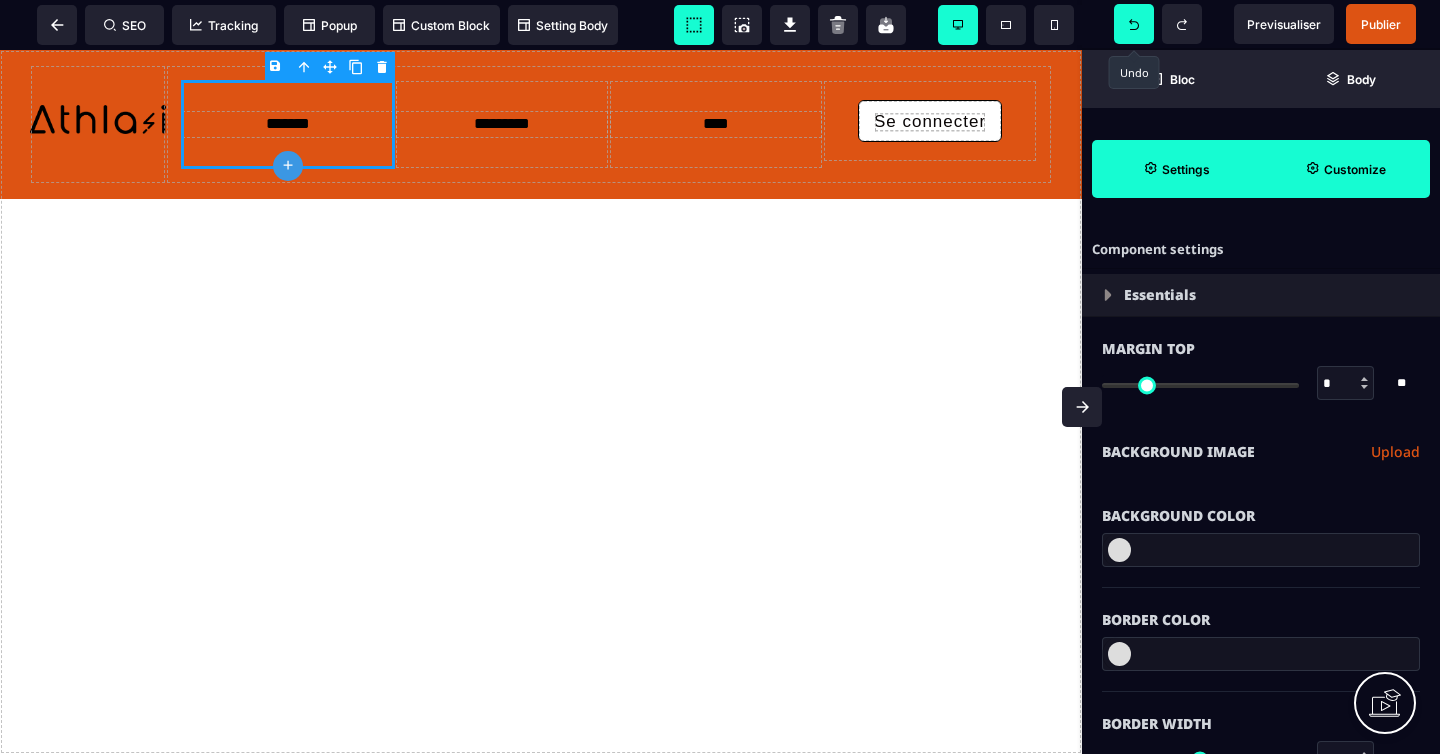 click on "Customize" at bounding box center [1355, 169] 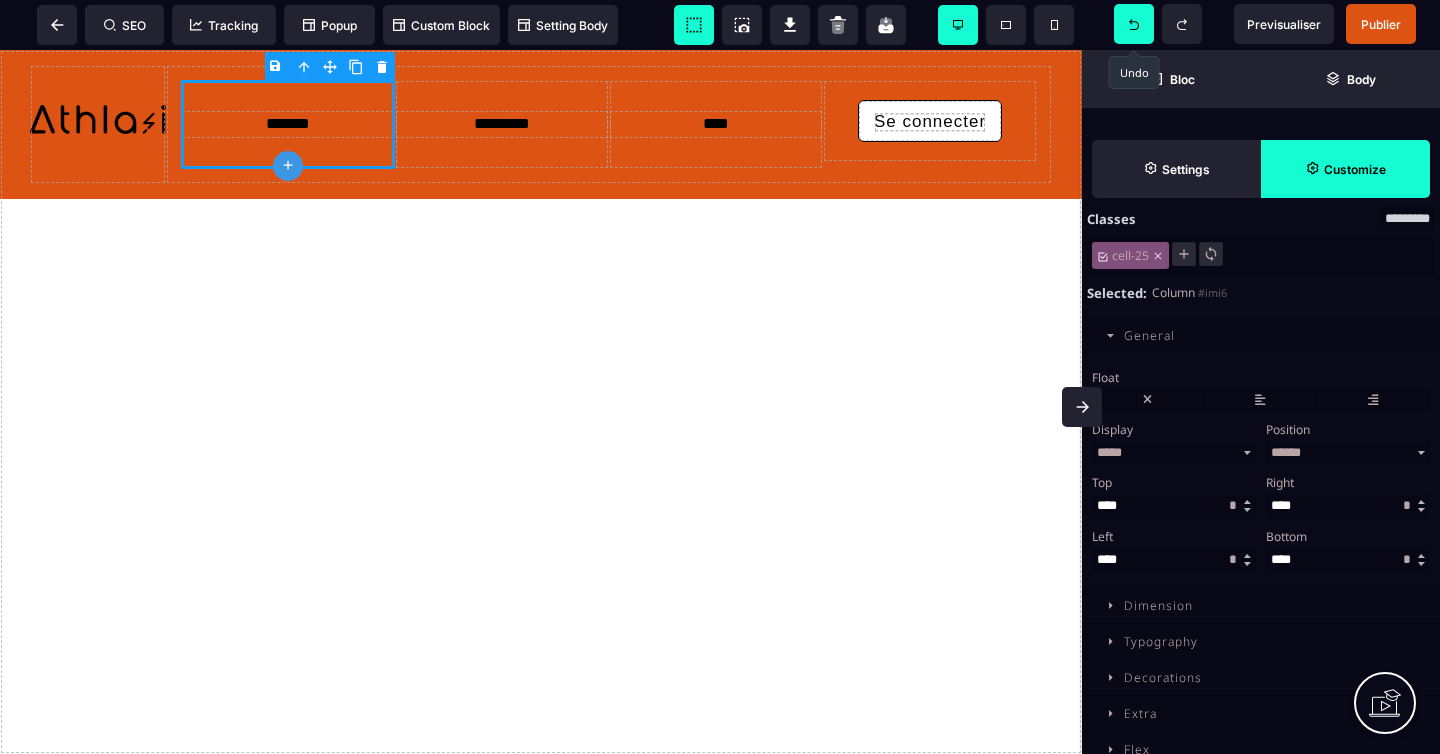 scroll, scrollTop: 125, scrollLeft: 0, axis: vertical 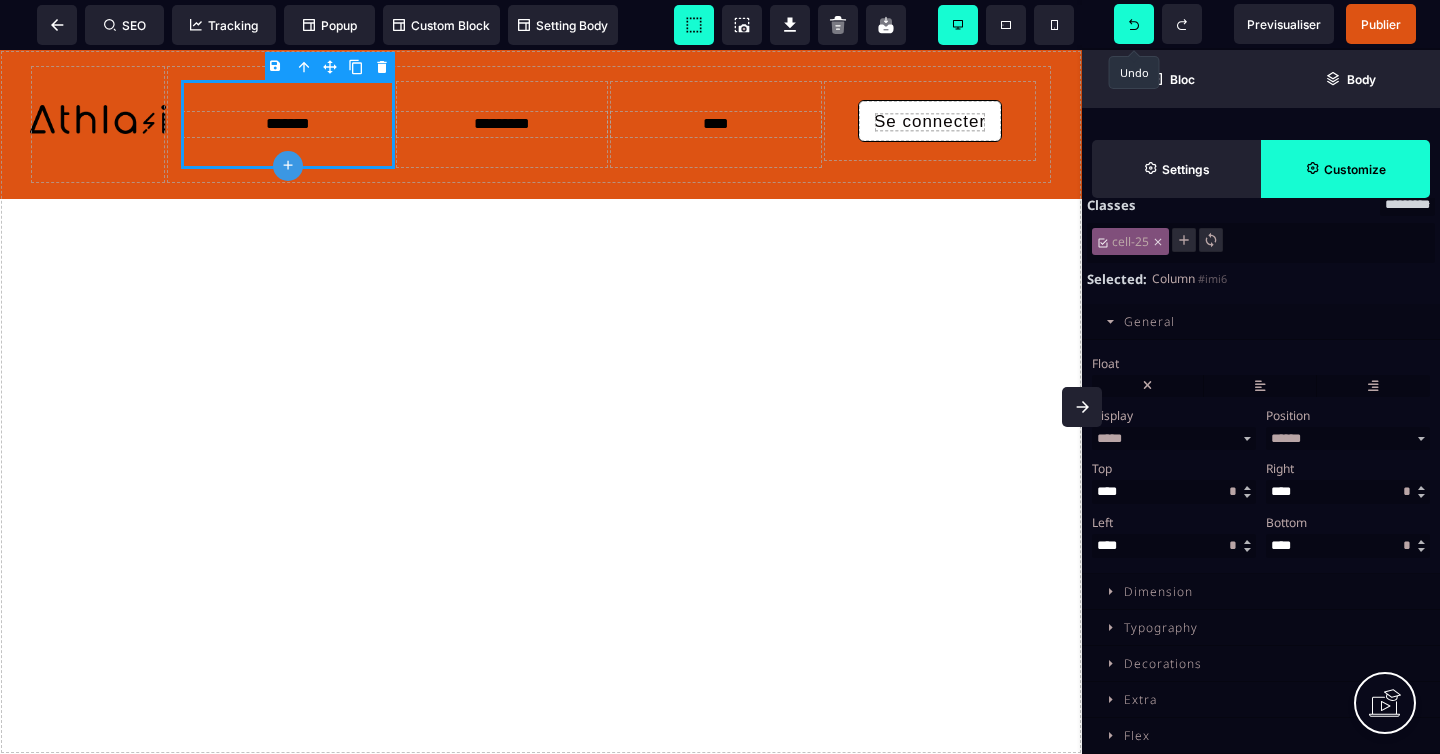 click at bounding box center (1174, 546) 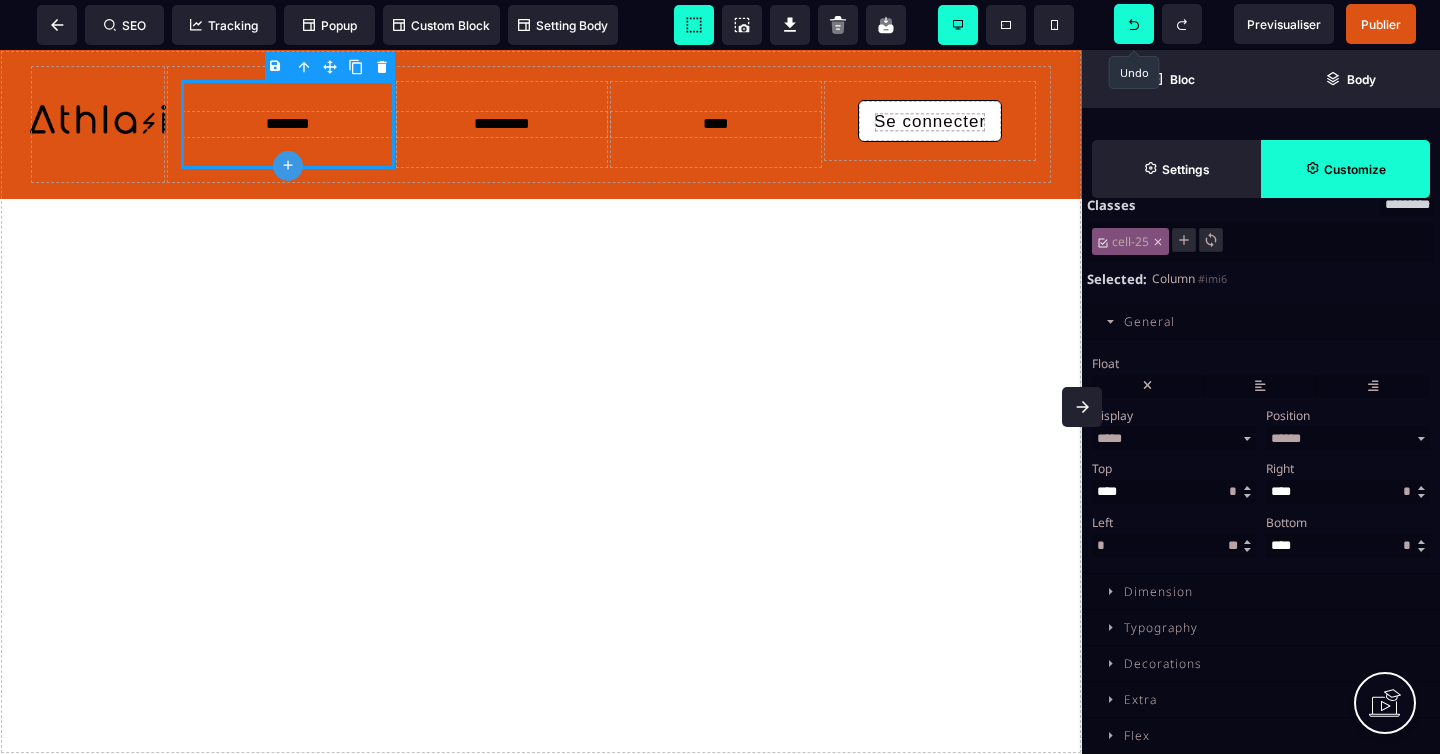 click at bounding box center [1248, 546] 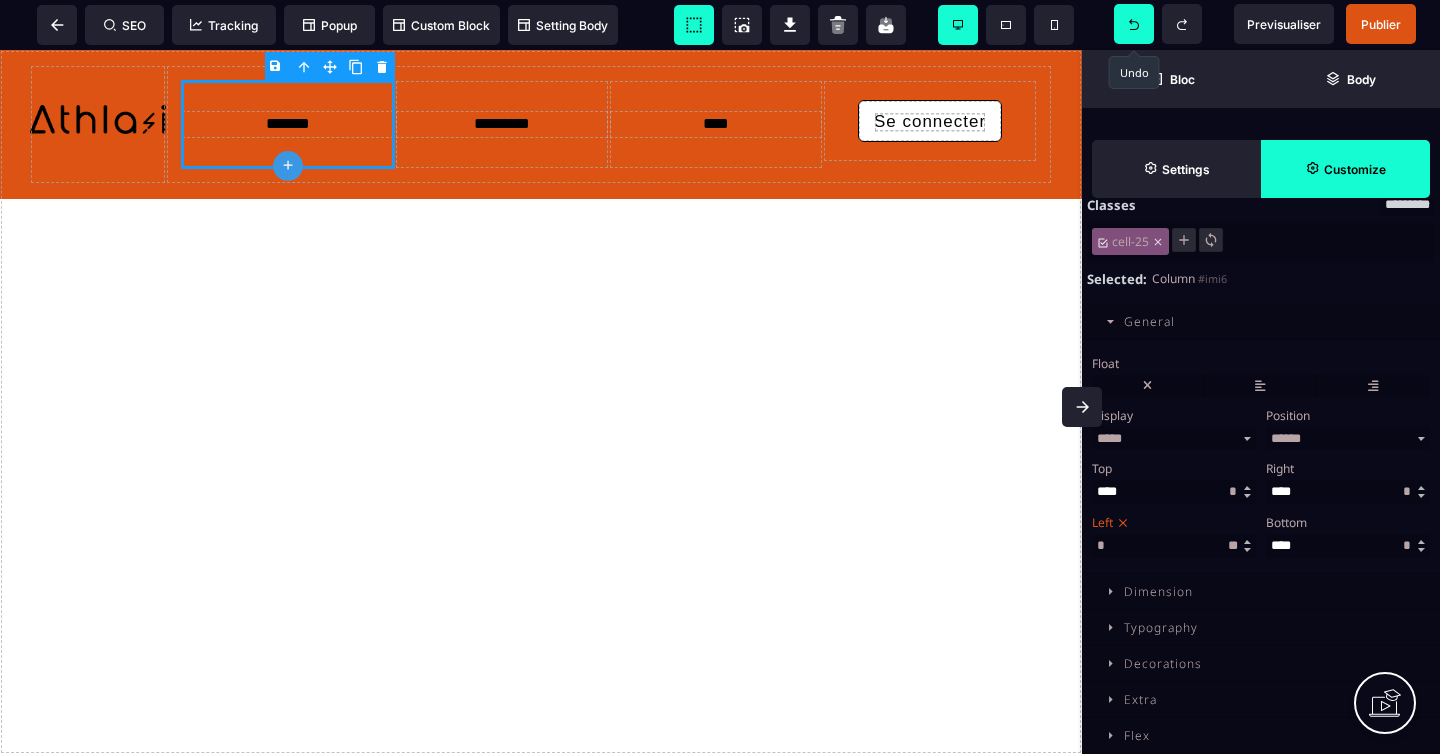 click on "*" at bounding box center (1174, 546) 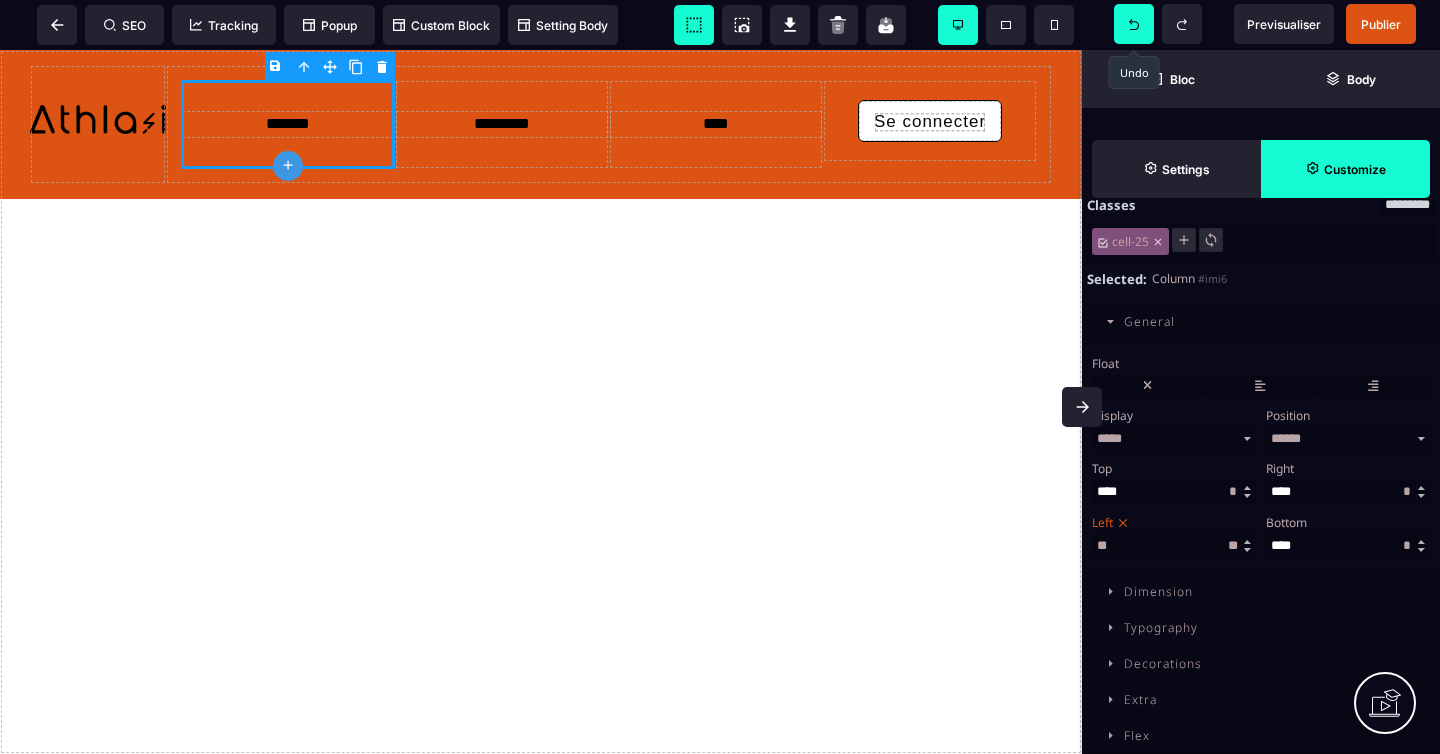 click on "**********" at bounding box center (1261, 456) 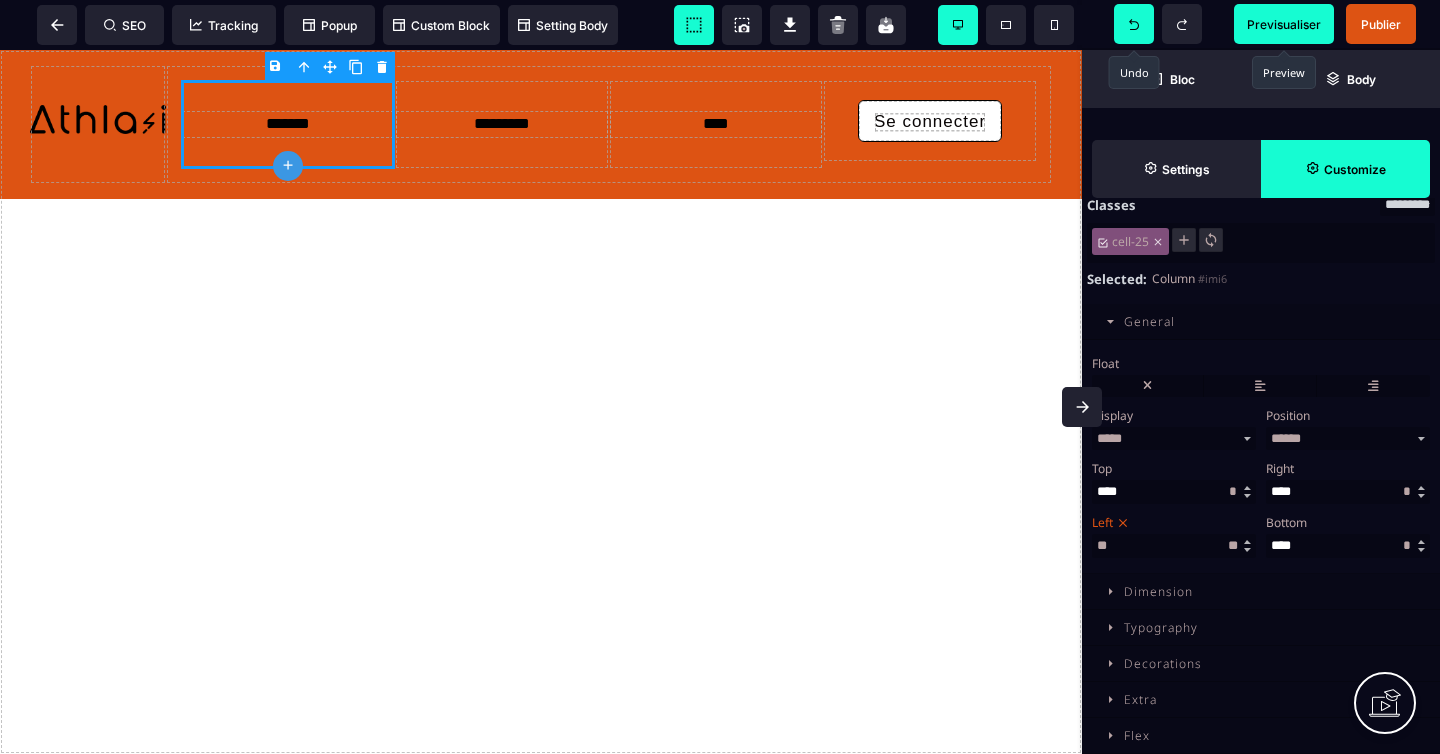 click on "Previsualiser" at bounding box center (1284, 24) 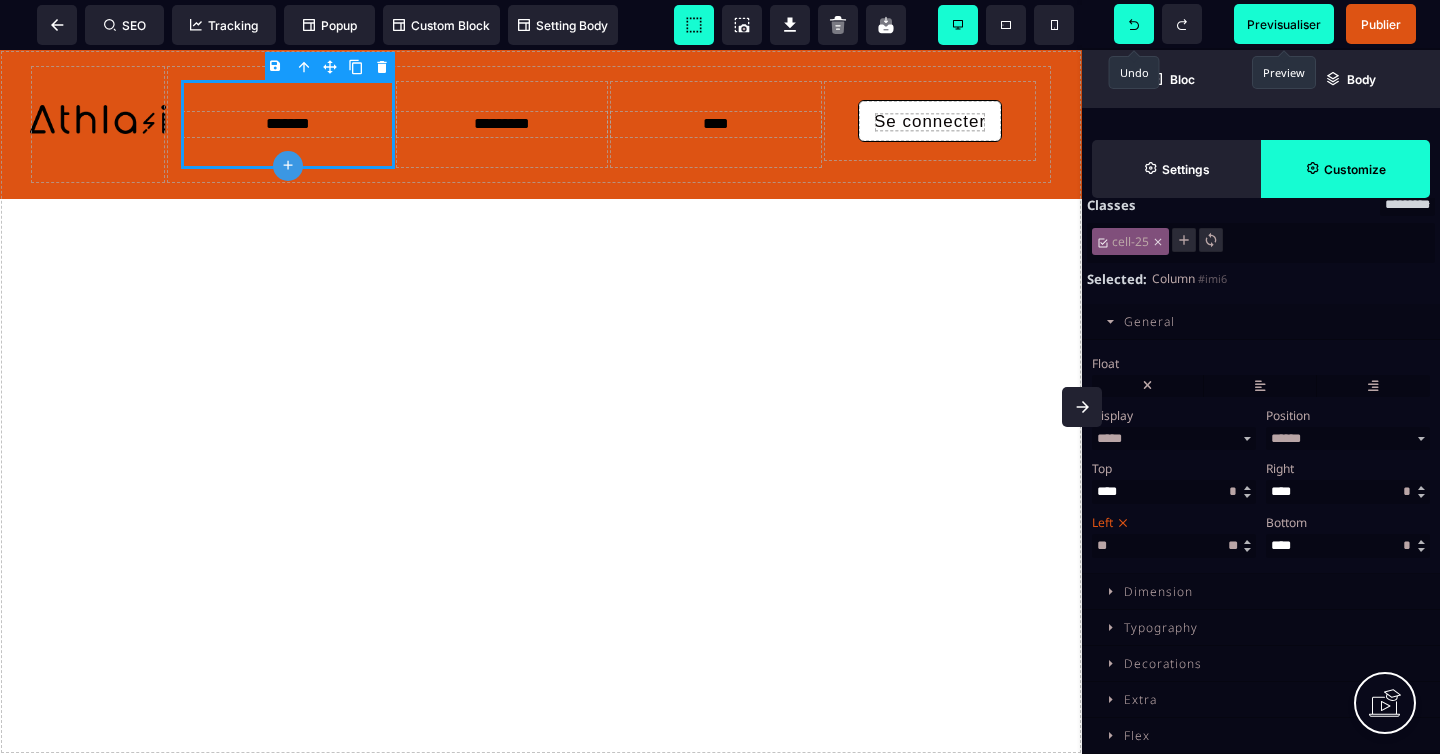 click 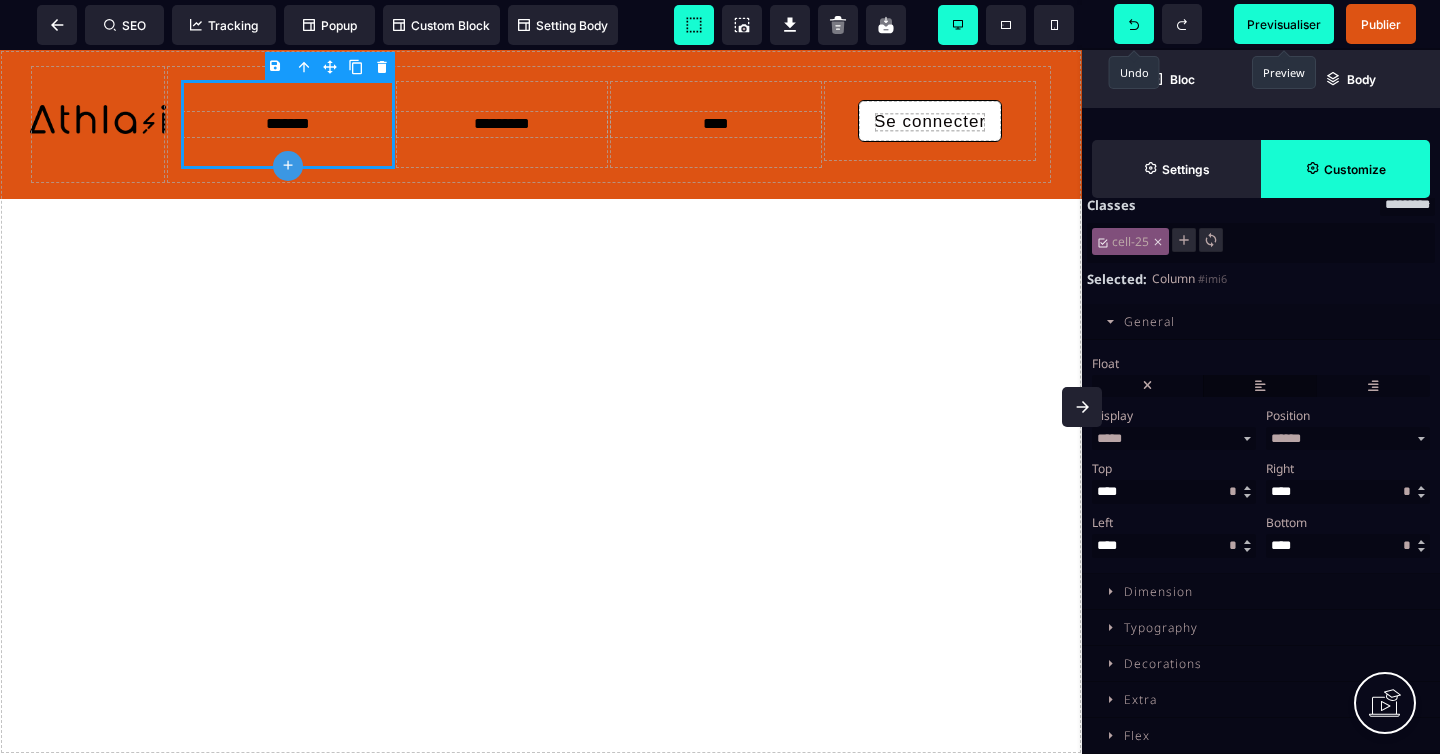 click at bounding box center (1260, 386) 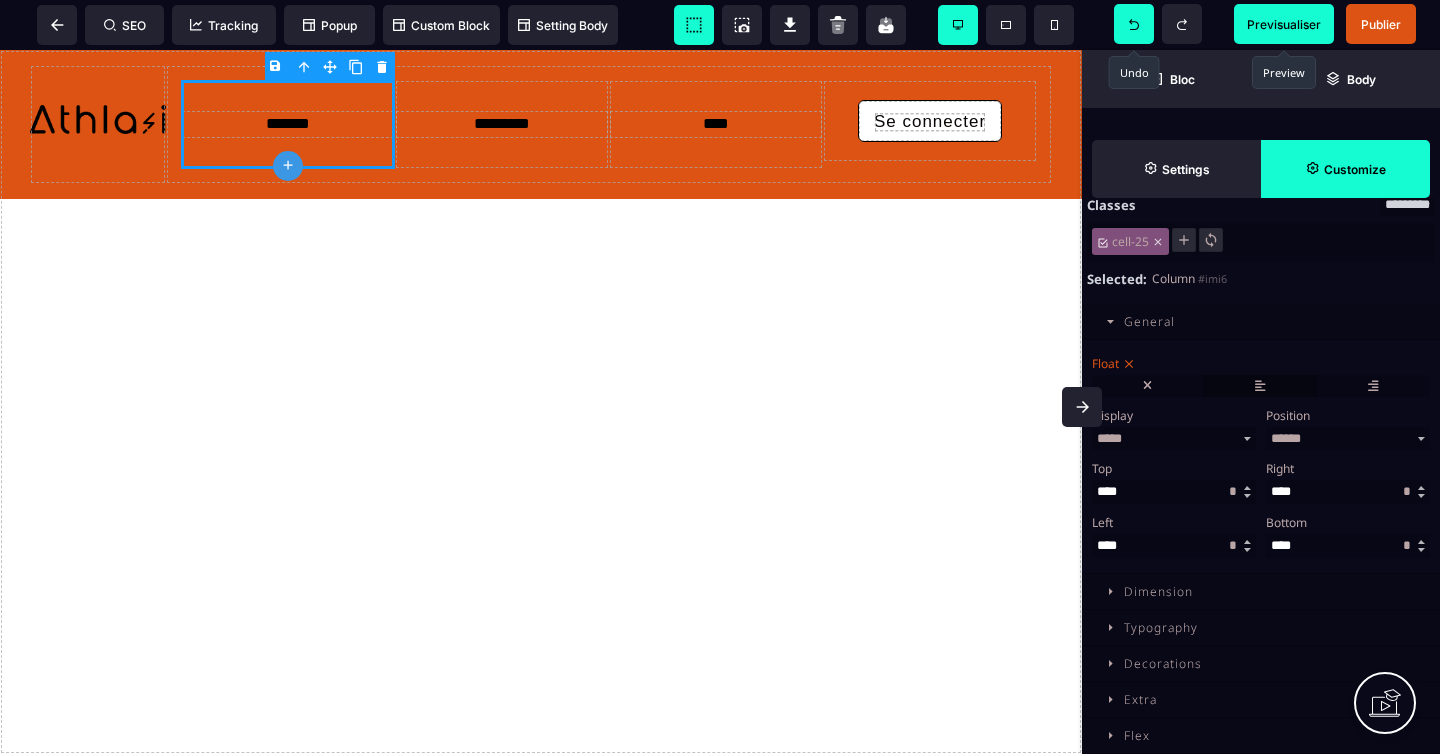 click at bounding box center [1260, 386] 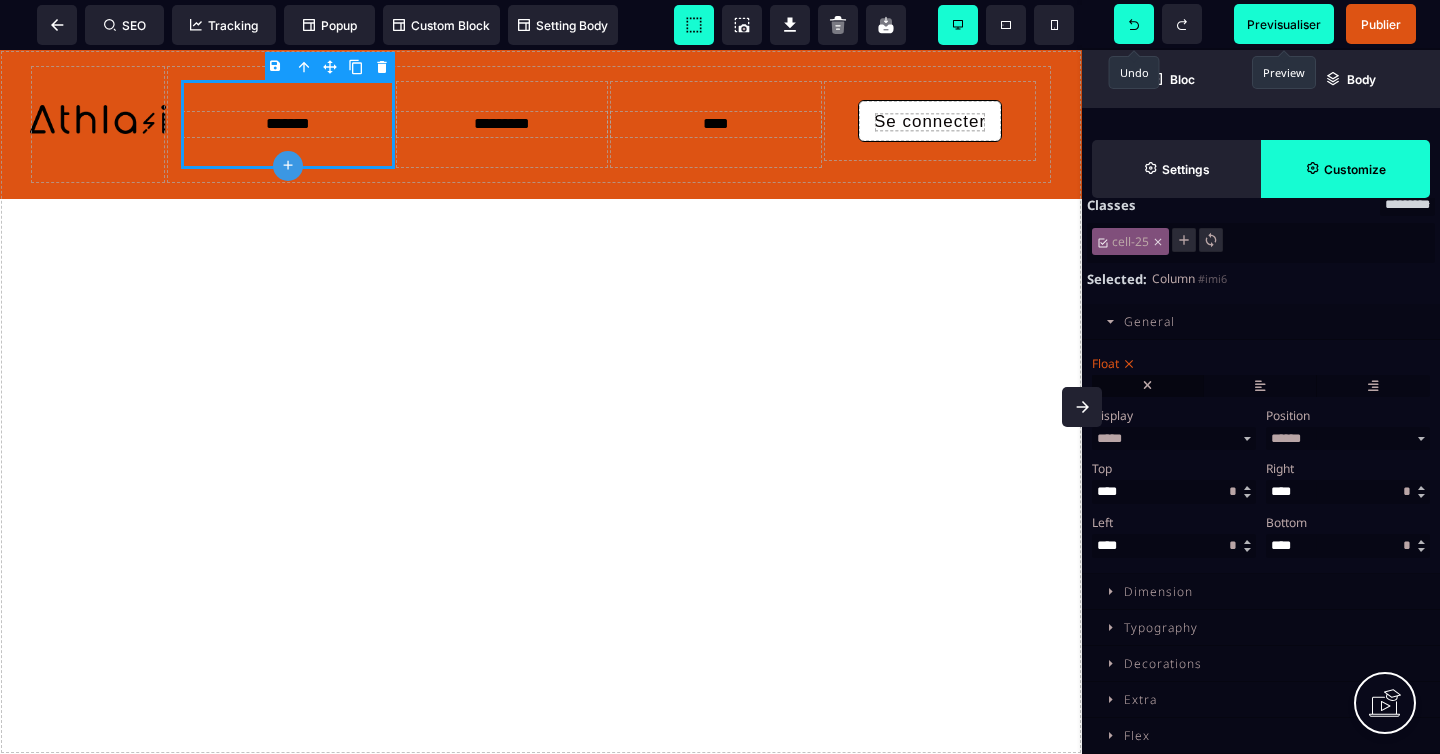 click at bounding box center [1147, 386] 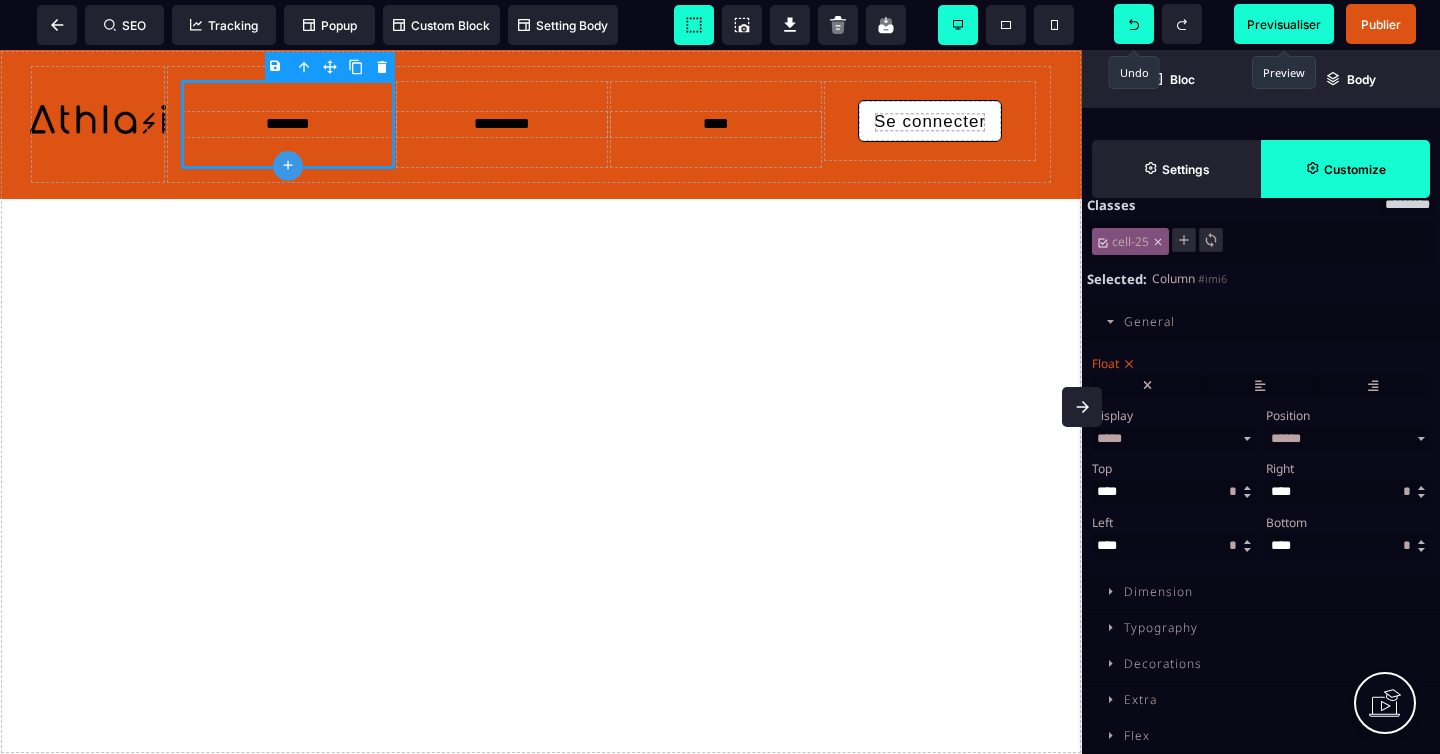 click 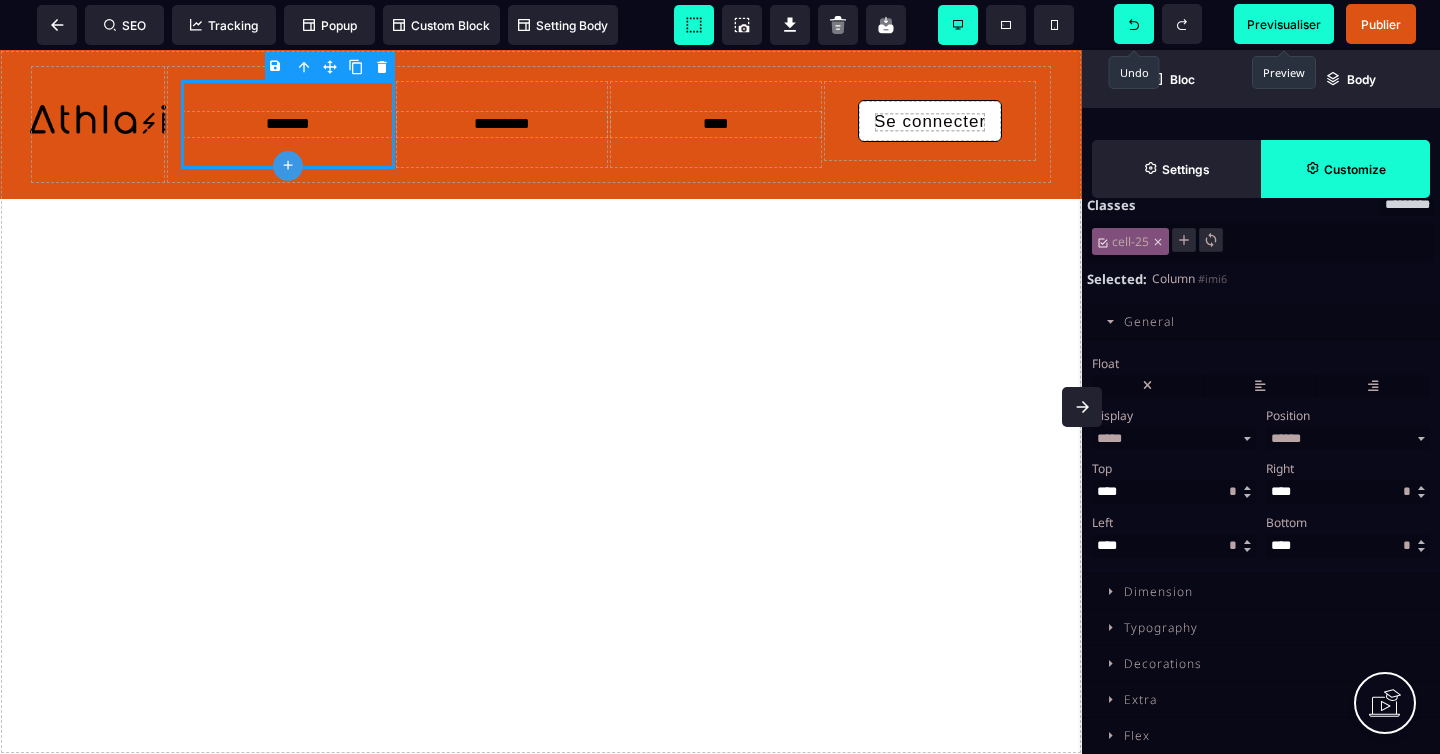 click on "Previsualiser" at bounding box center (1284, 24) 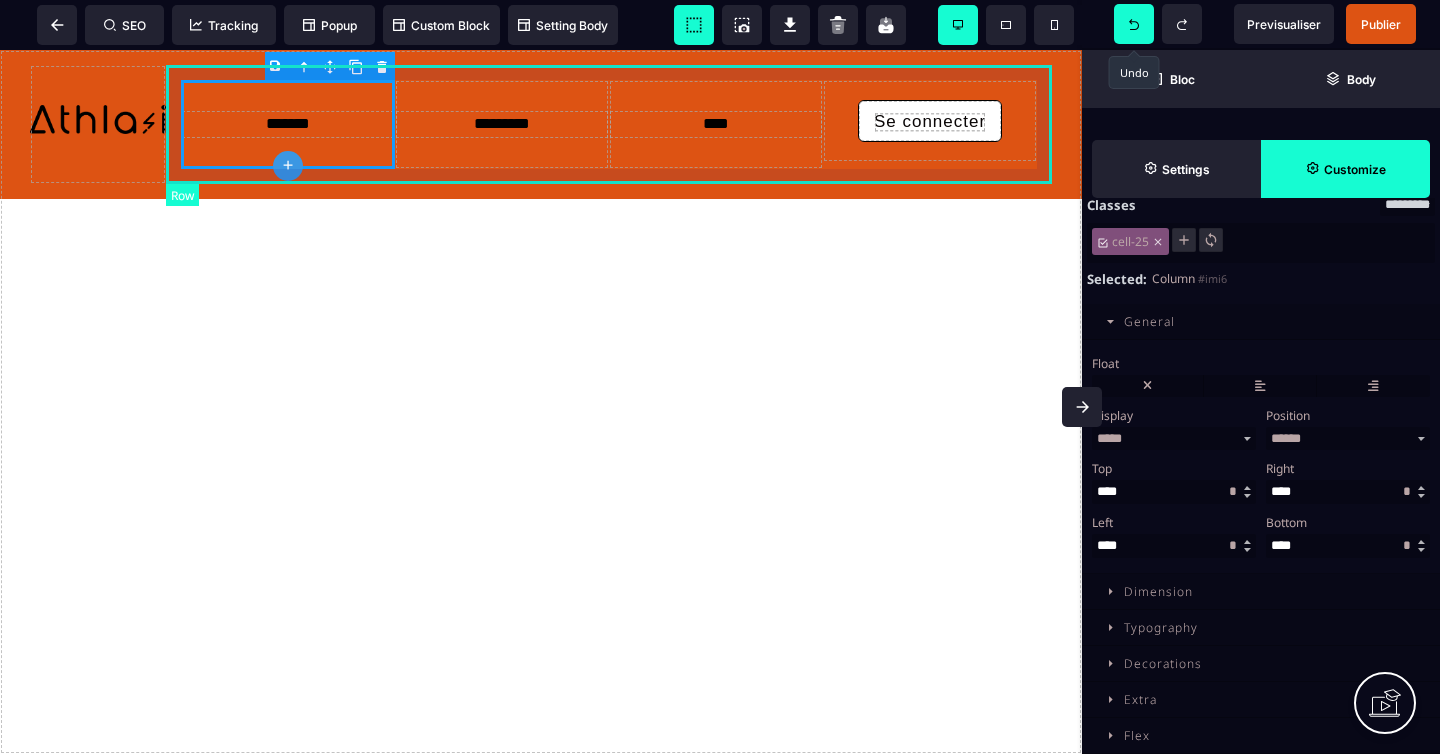 click on "******* ********* **** Se connecter" at bounding box center (609, 124) 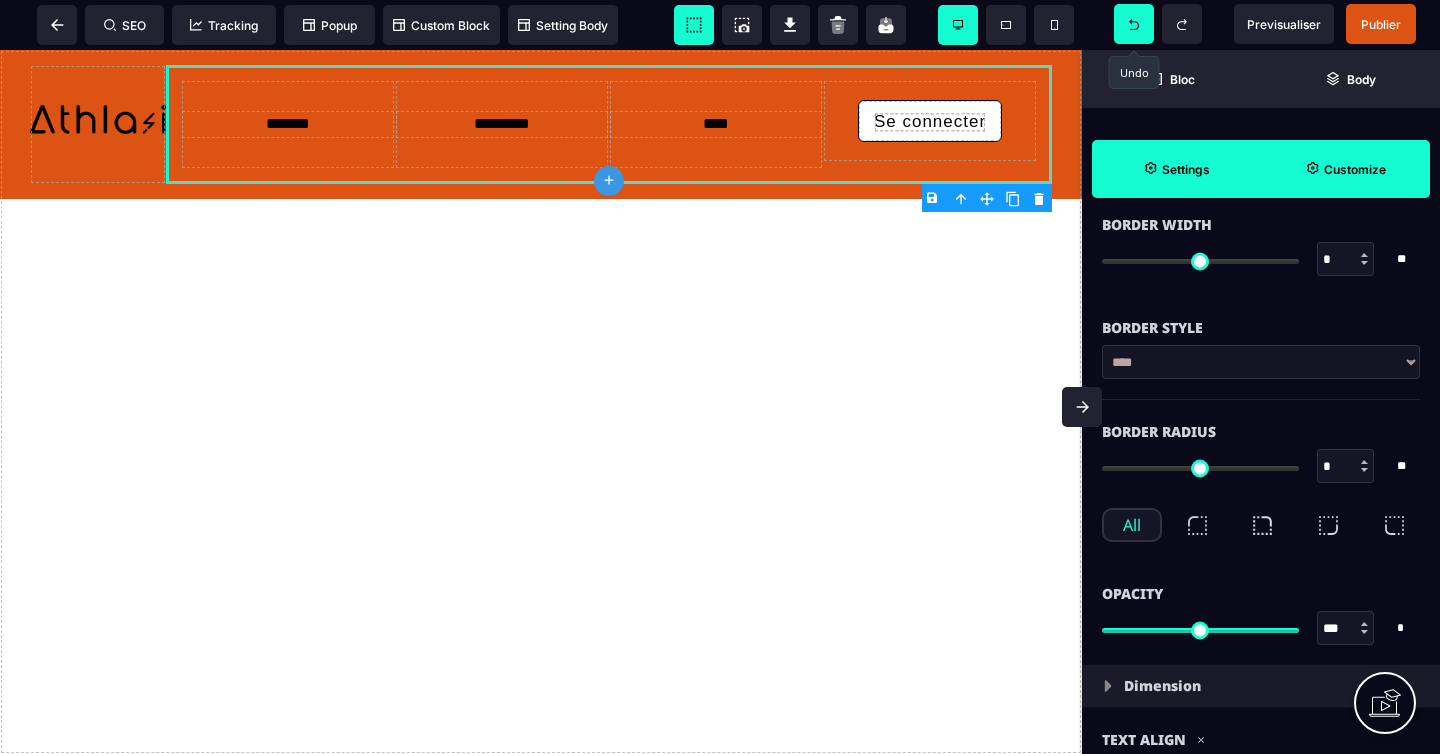 scroll, scrollTop: 277, scrollLeft: 0, axis: vertical 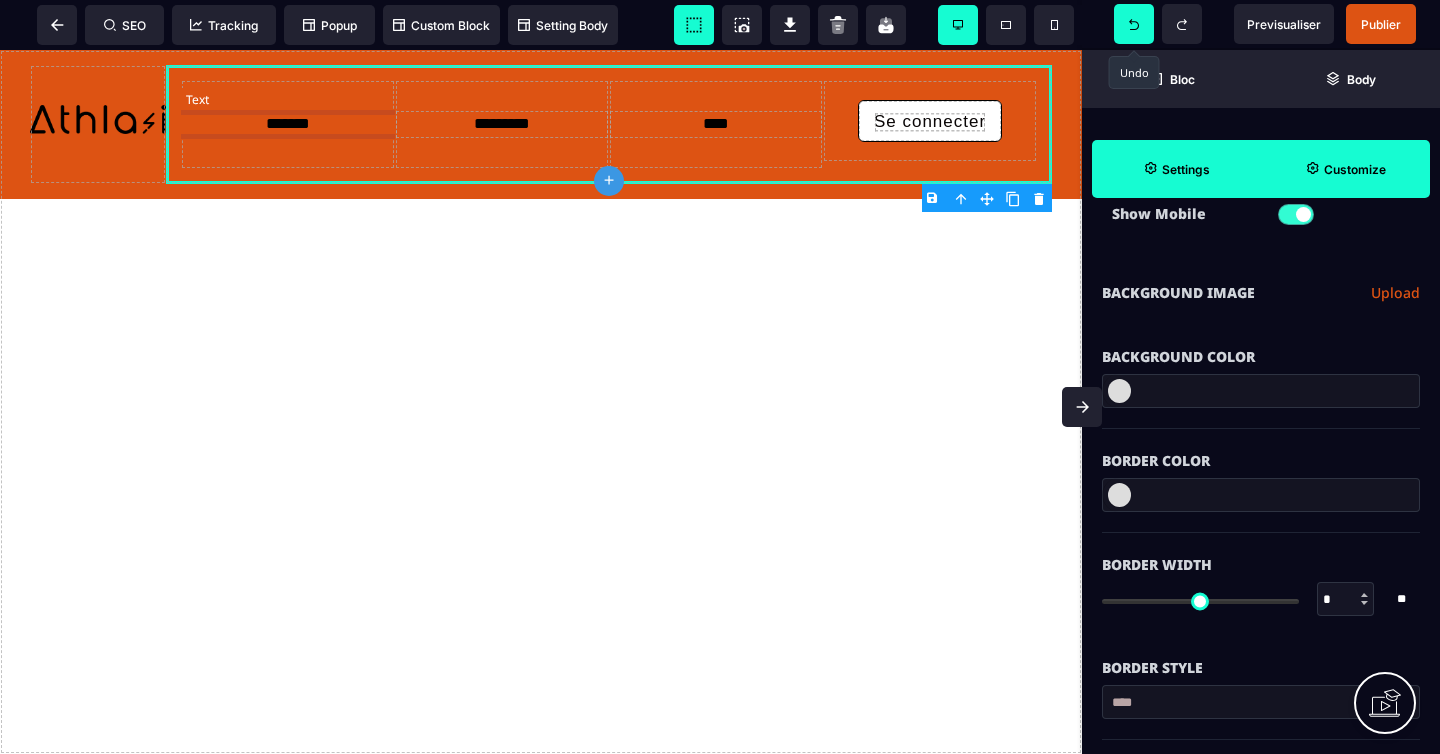 click on "*******" at bounding box center [288, 124] 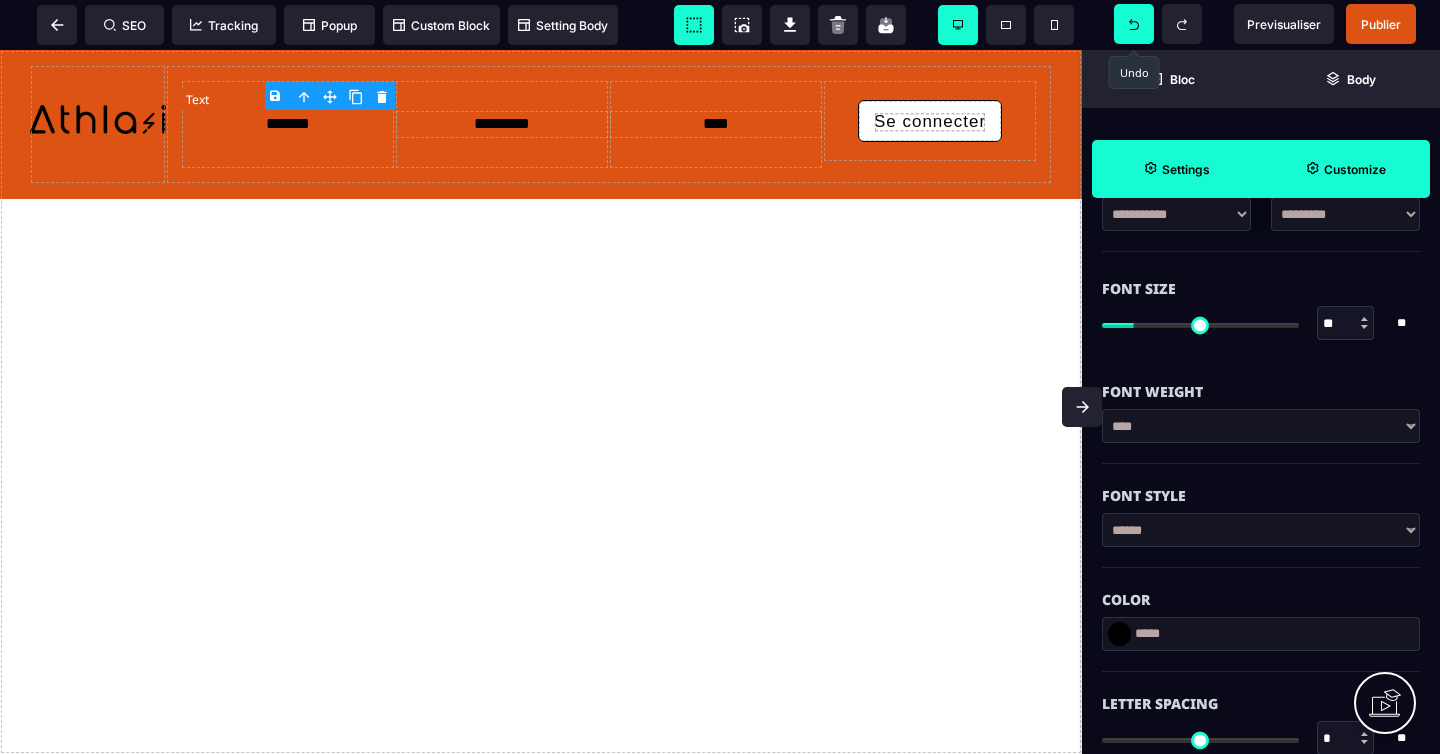 scroll, scrollTop: 0, scrollLeft: 0, axis: both 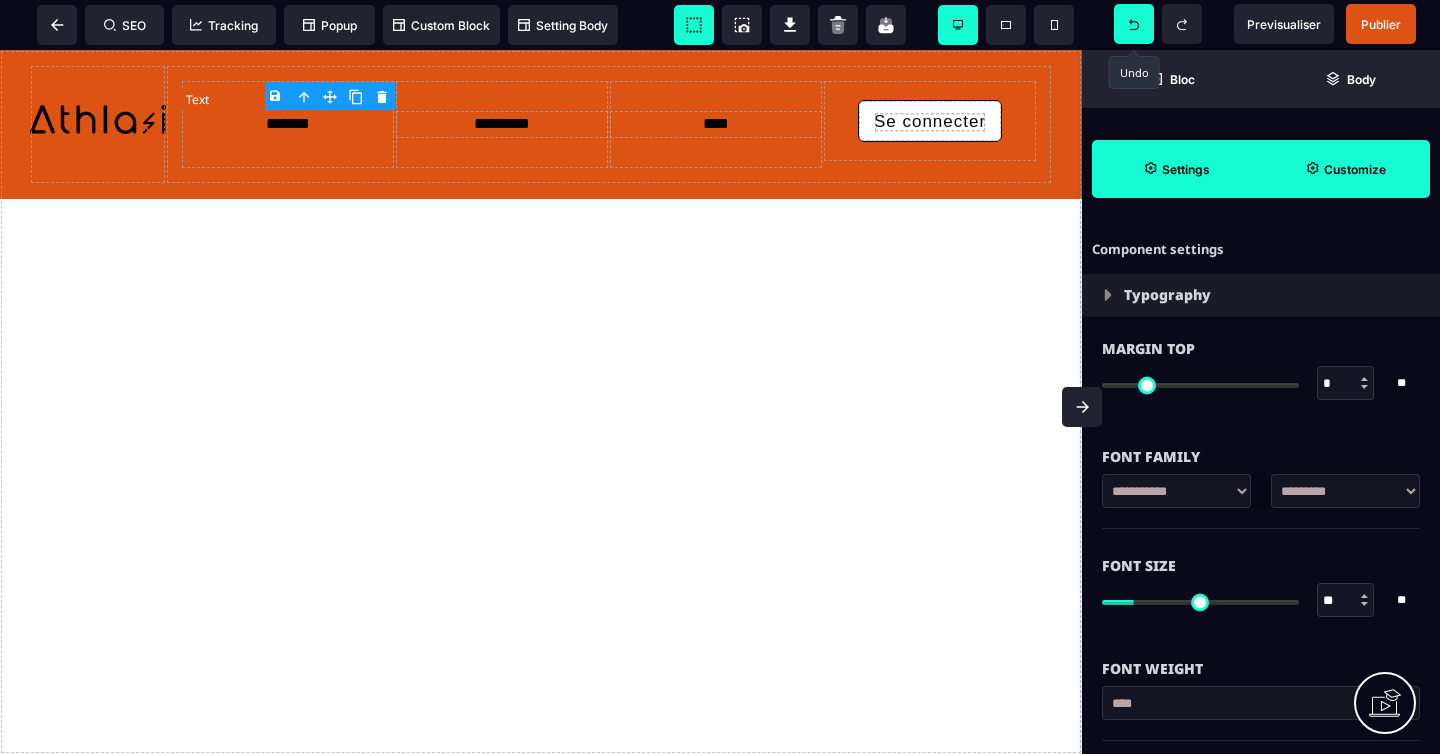 click on "*******" at bounding box center (288, 124) 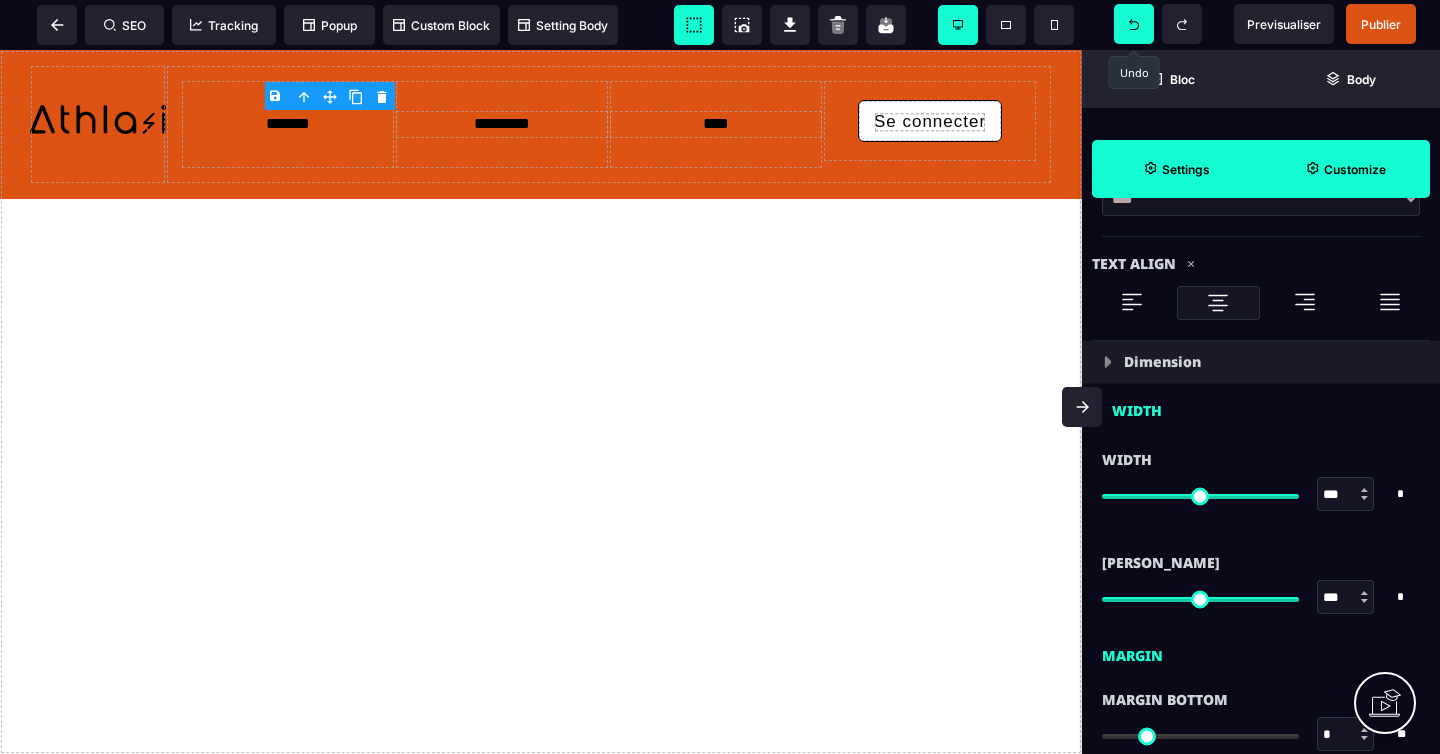 scroll, scrollTop: 1042, scrollLeft: 0, axis: vertical 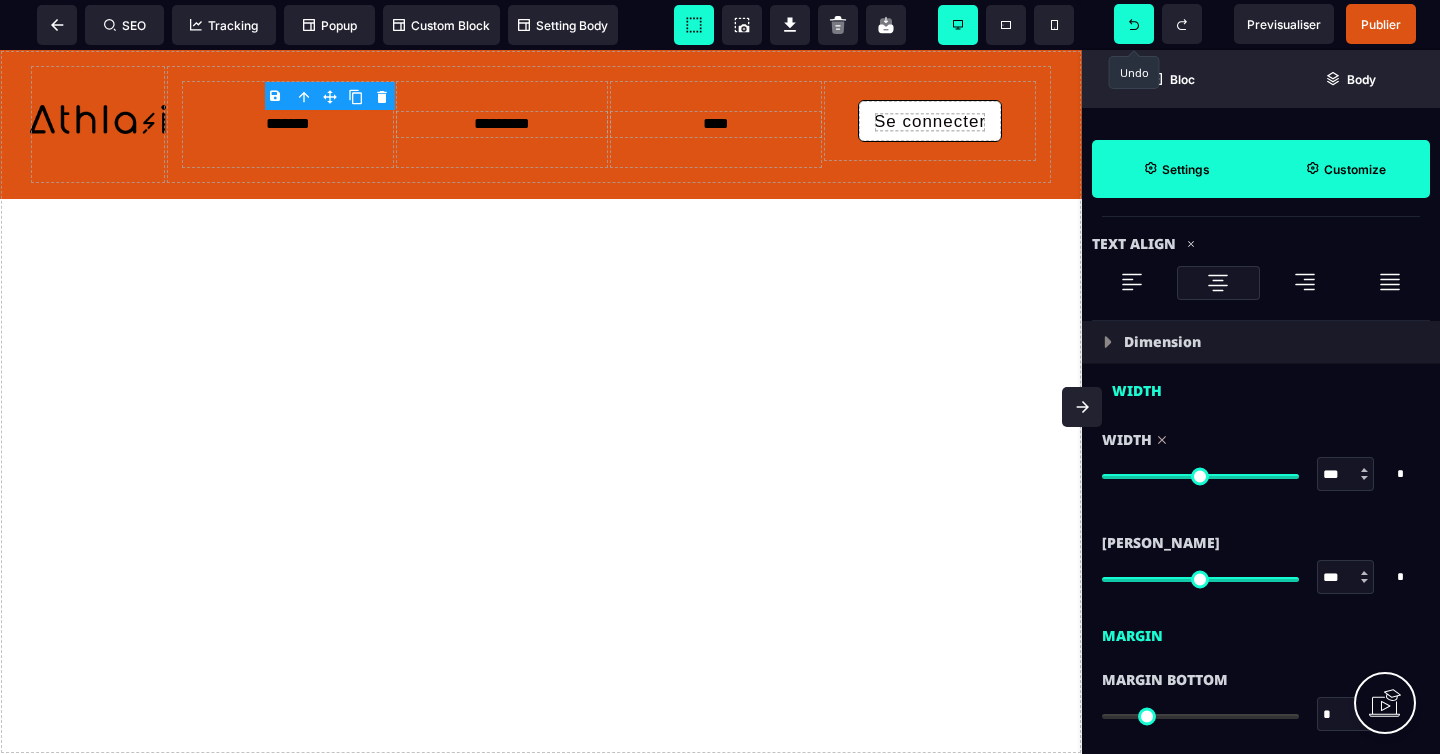 drag, startPoint x: 1288, startPoint y: 477, endPoint x: 1321, endPoint y: 472, distance: 33.37664 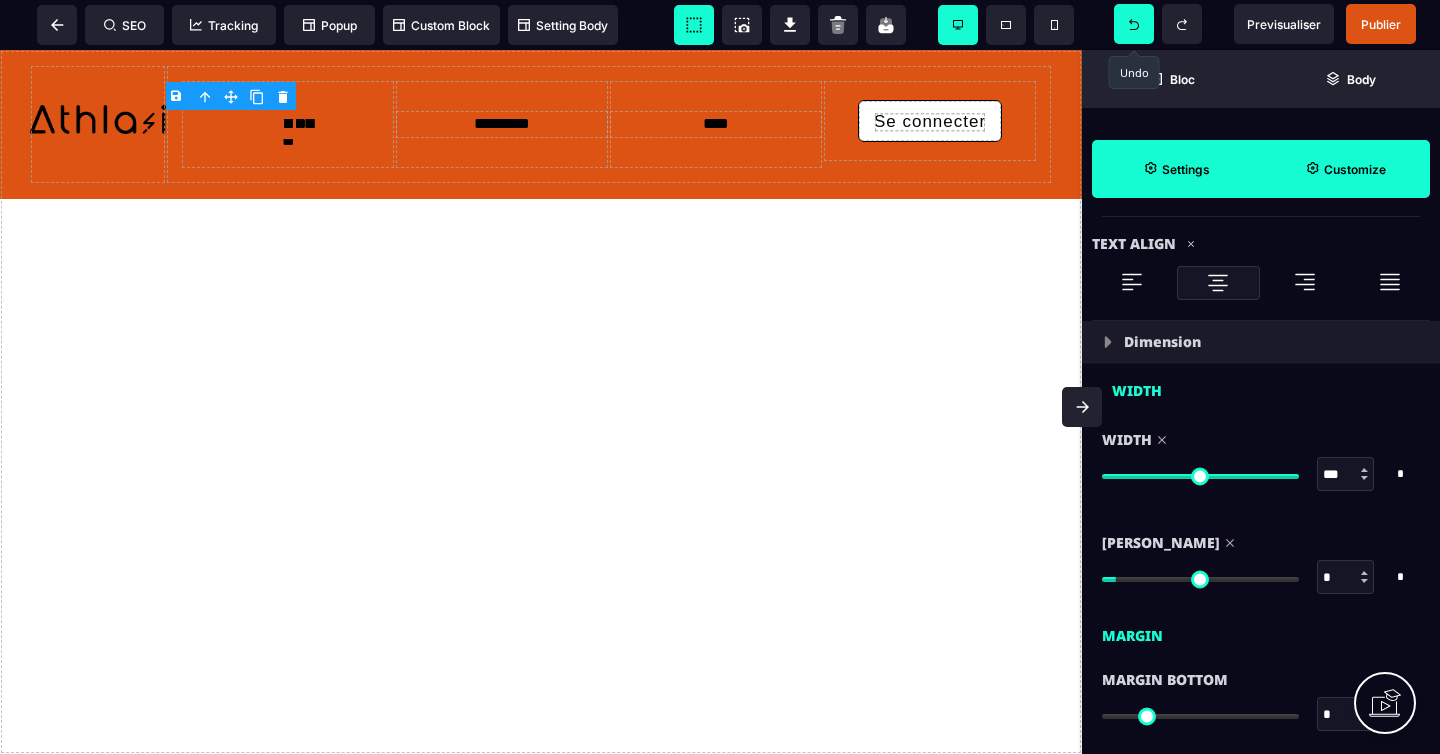 drag, startPoint x: 1289, startPoint y: 577, endPoint x: 1124, endPoint y: 577, distance: 165 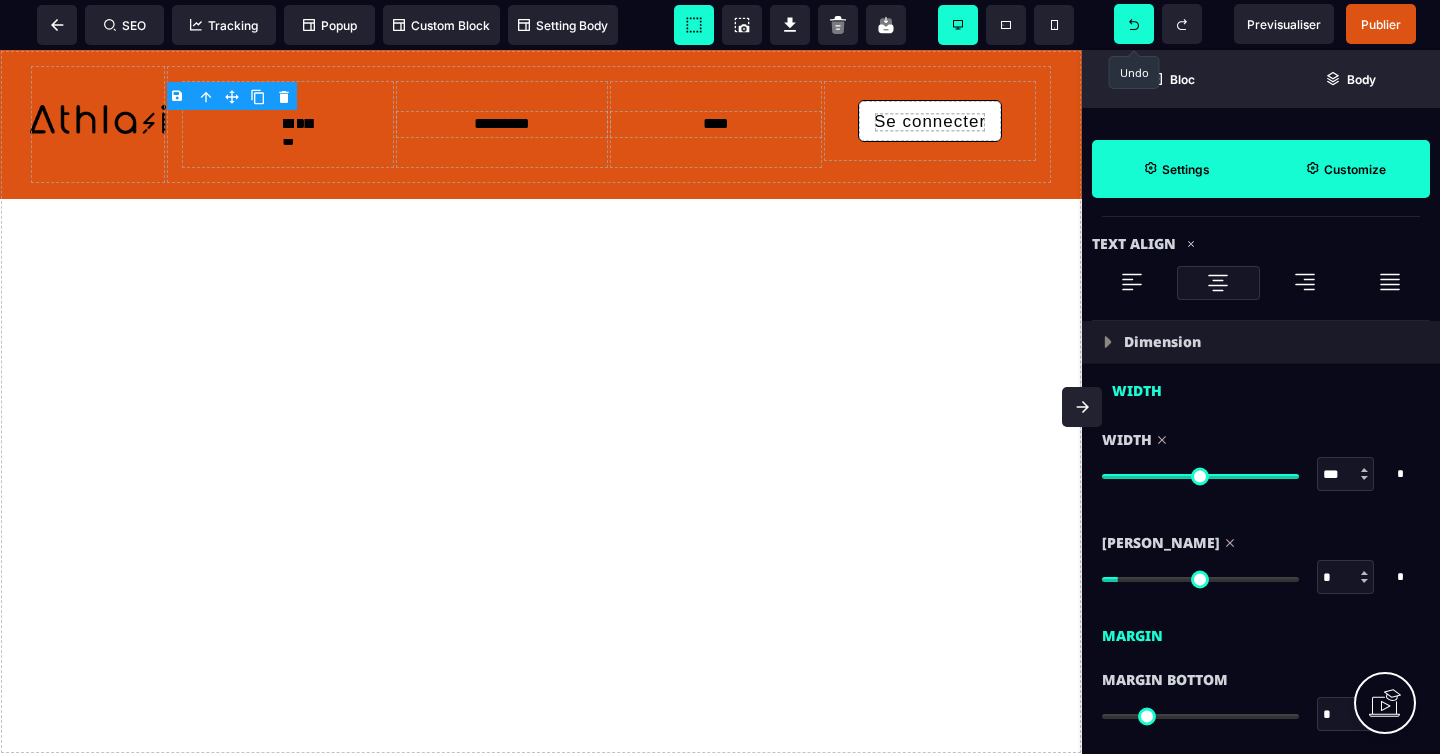 click at bounding box center (1132, 282) 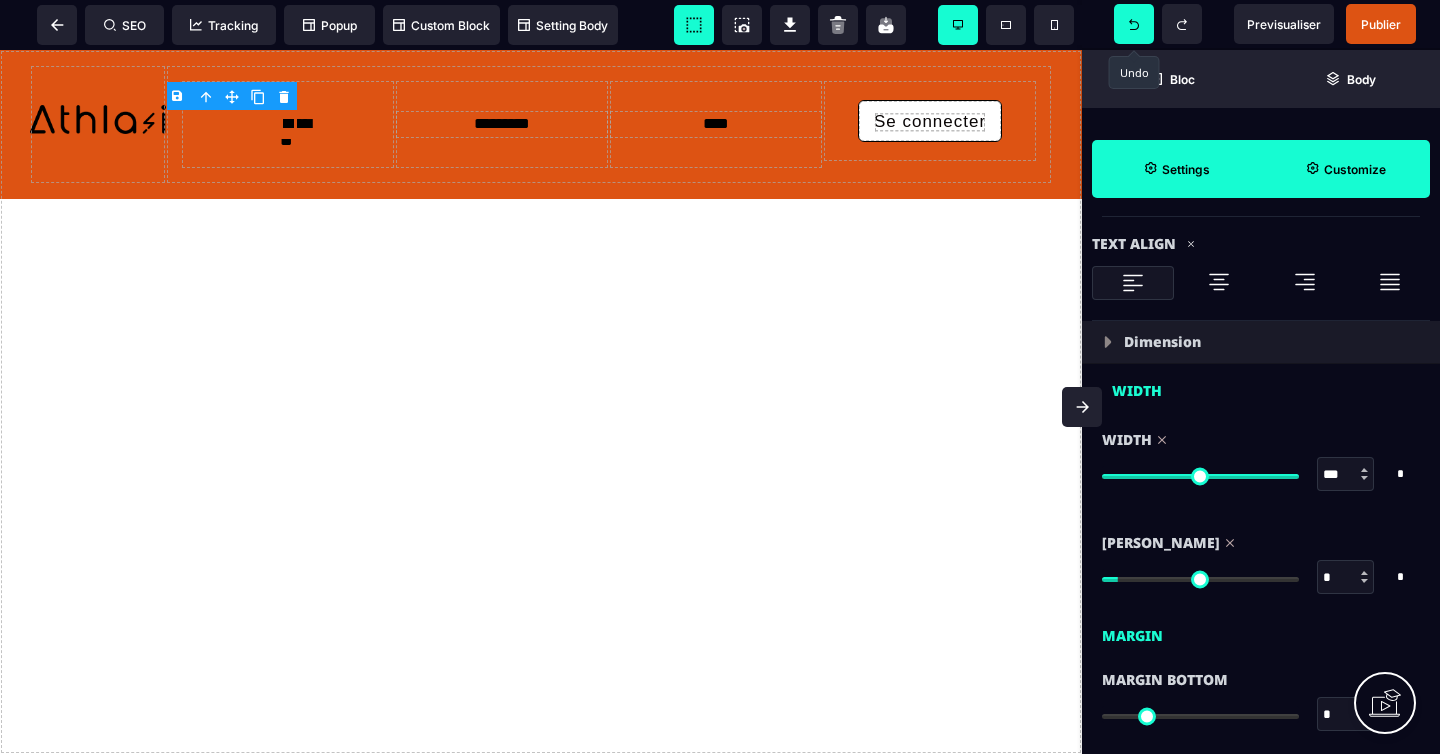 click at bounding box center [1219, 282] 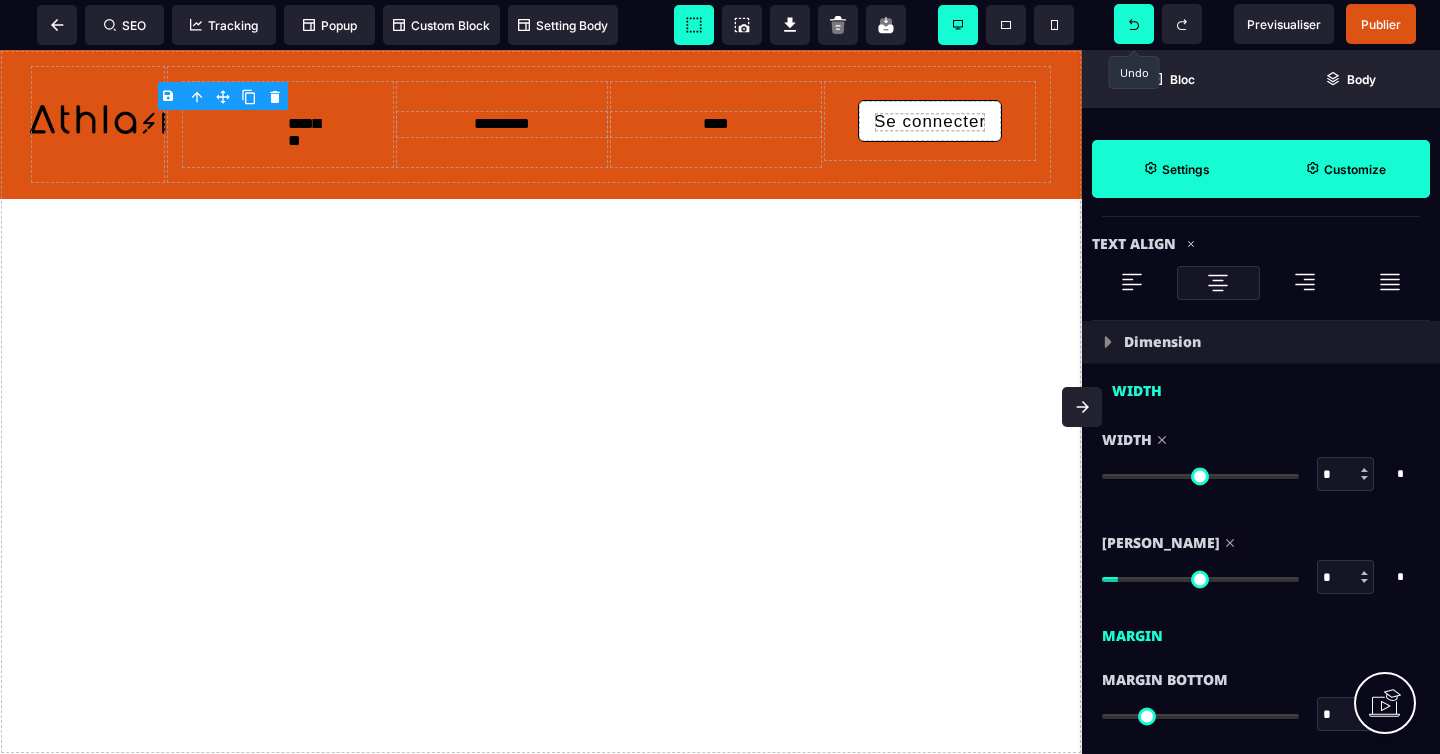 drag, startPoint x: 1286, startPoint y: 477, endPoint x: 1107, endPoint y: 484, distance: 179.13683 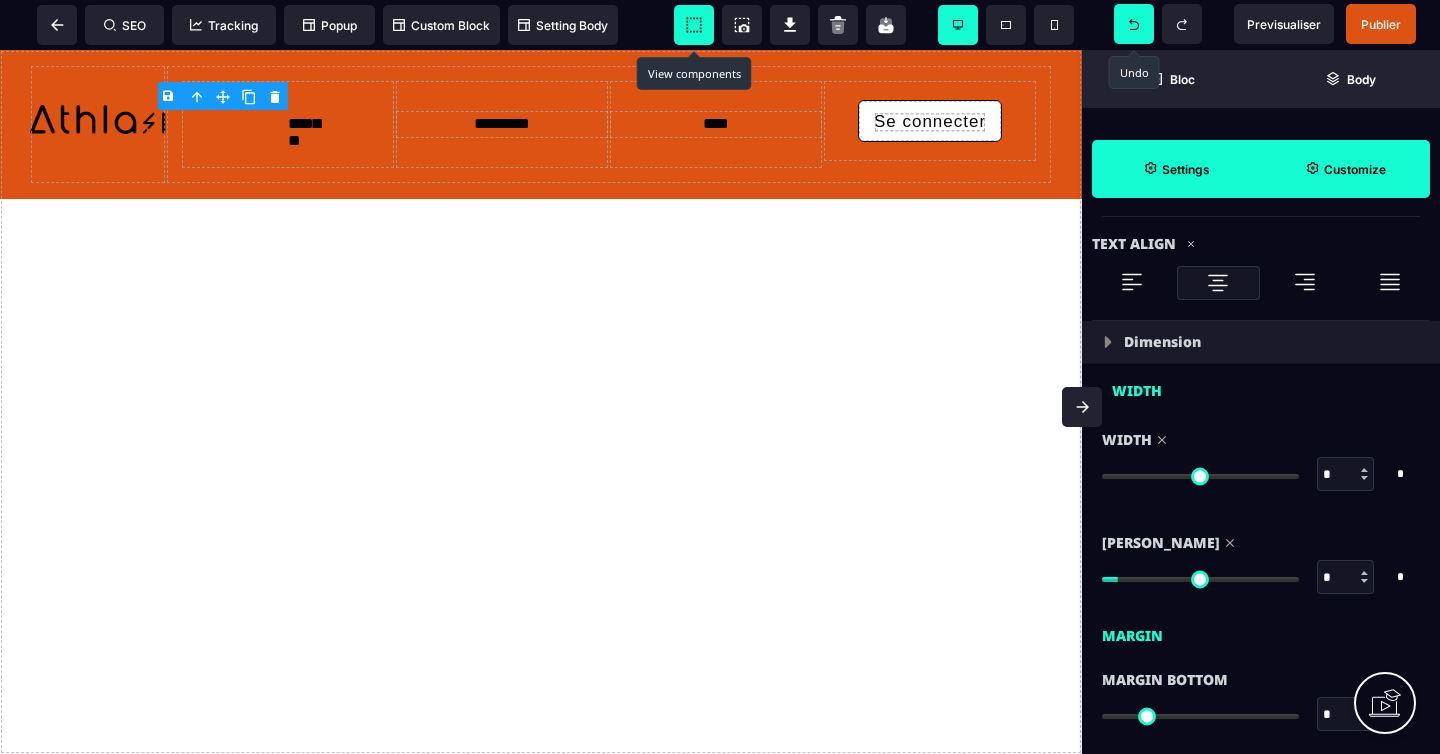 click 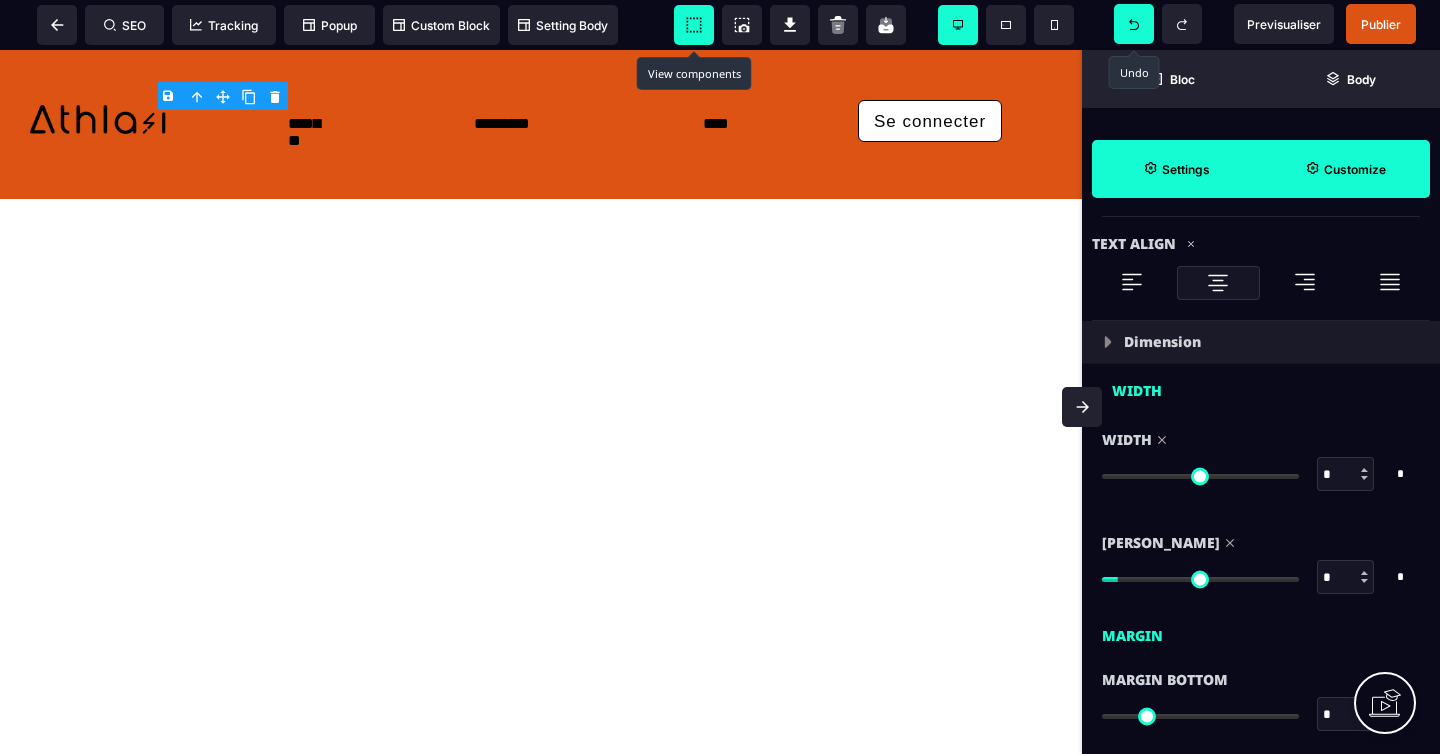 click 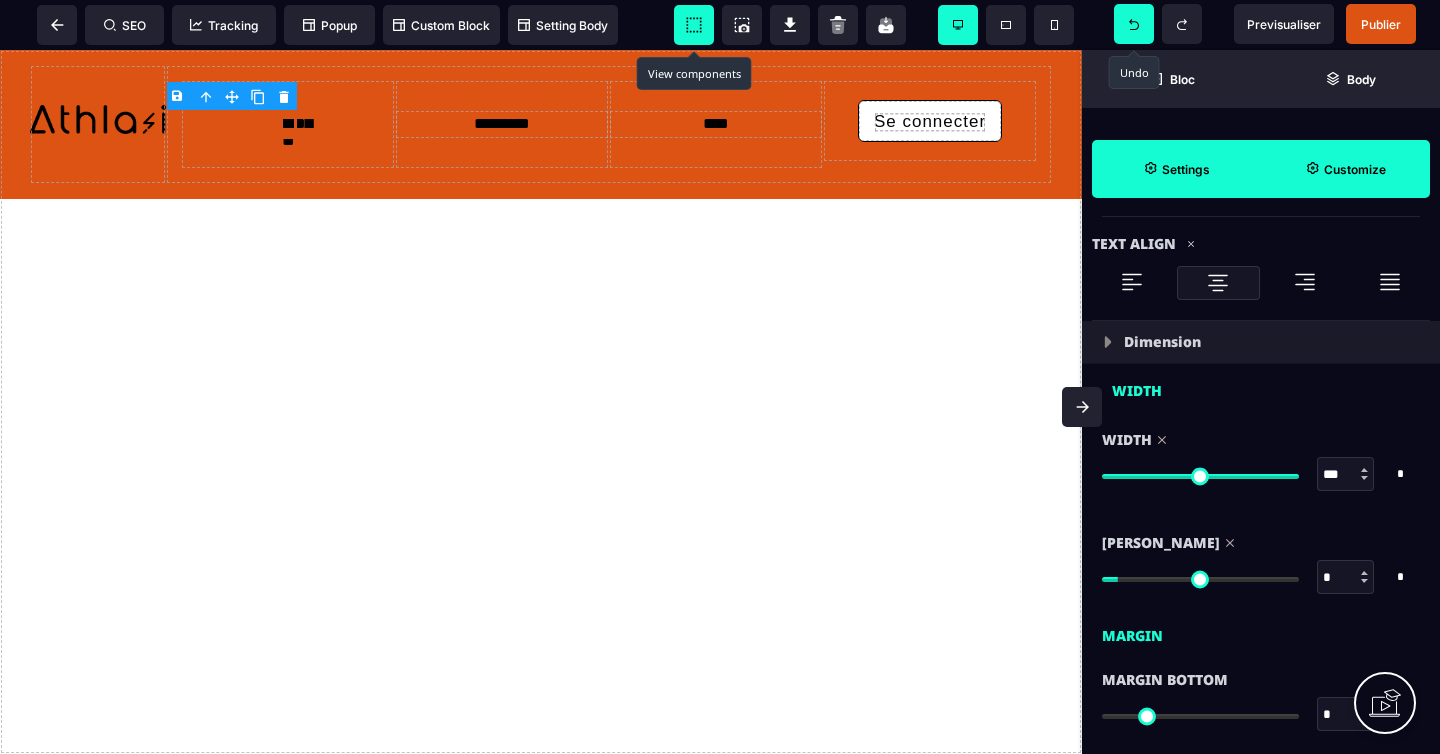 drag, startPoint x: 1106, startPoint y: 477, endPoint x: 1320, endPoint y: 478, distance: 214.00233 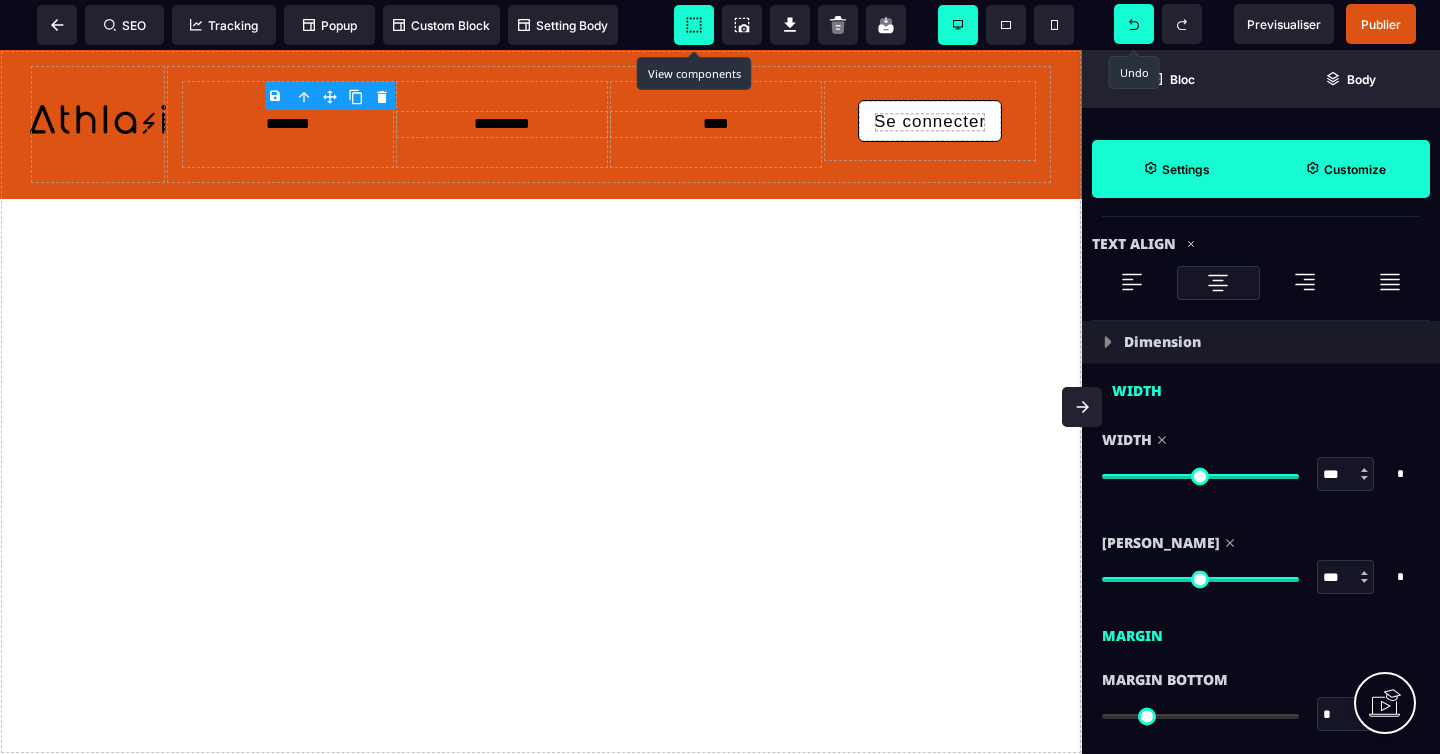 drag, startPoint x: 1125, startPoint y: 579, endPoint x: 1330, endPoint y: 579, distance: 205 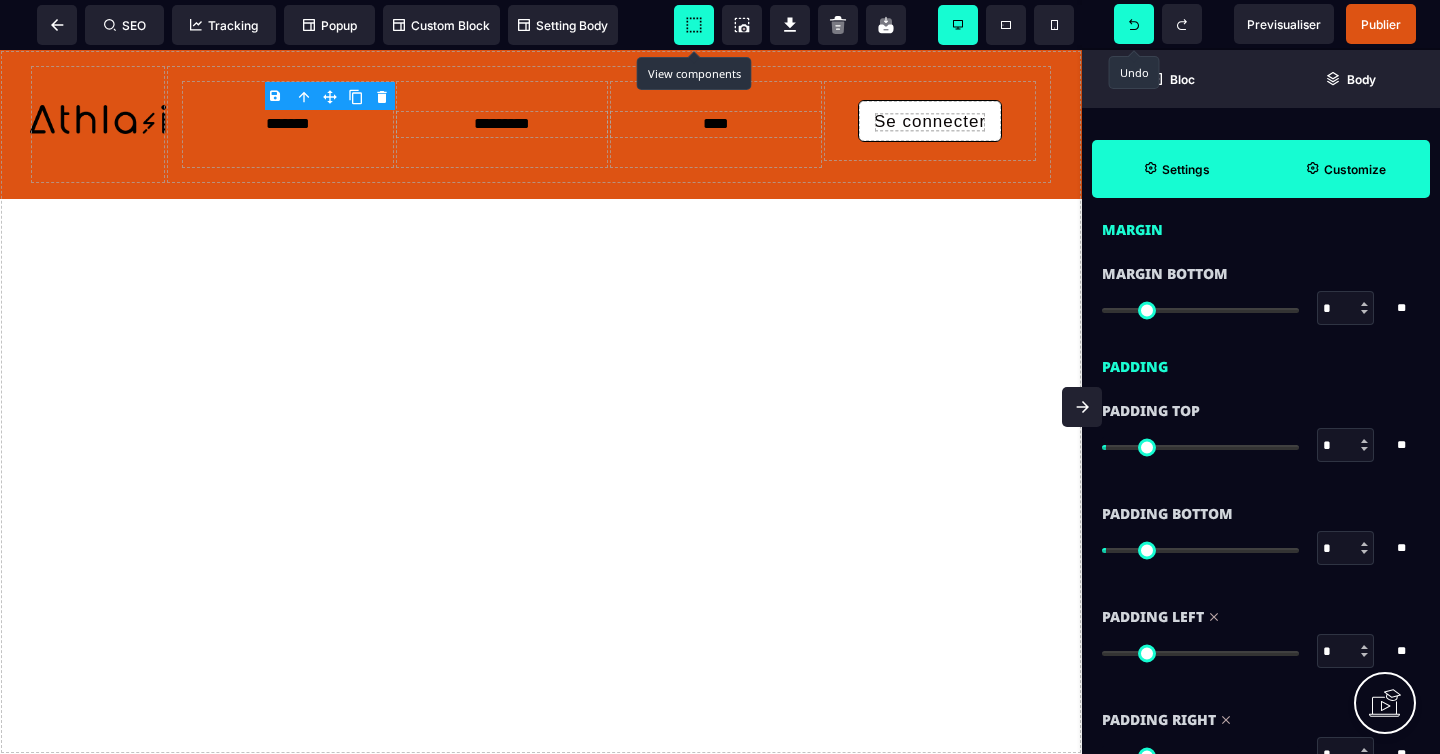 scroll, scrollTop: 1475, scrollLeft: 0, axis: vertical 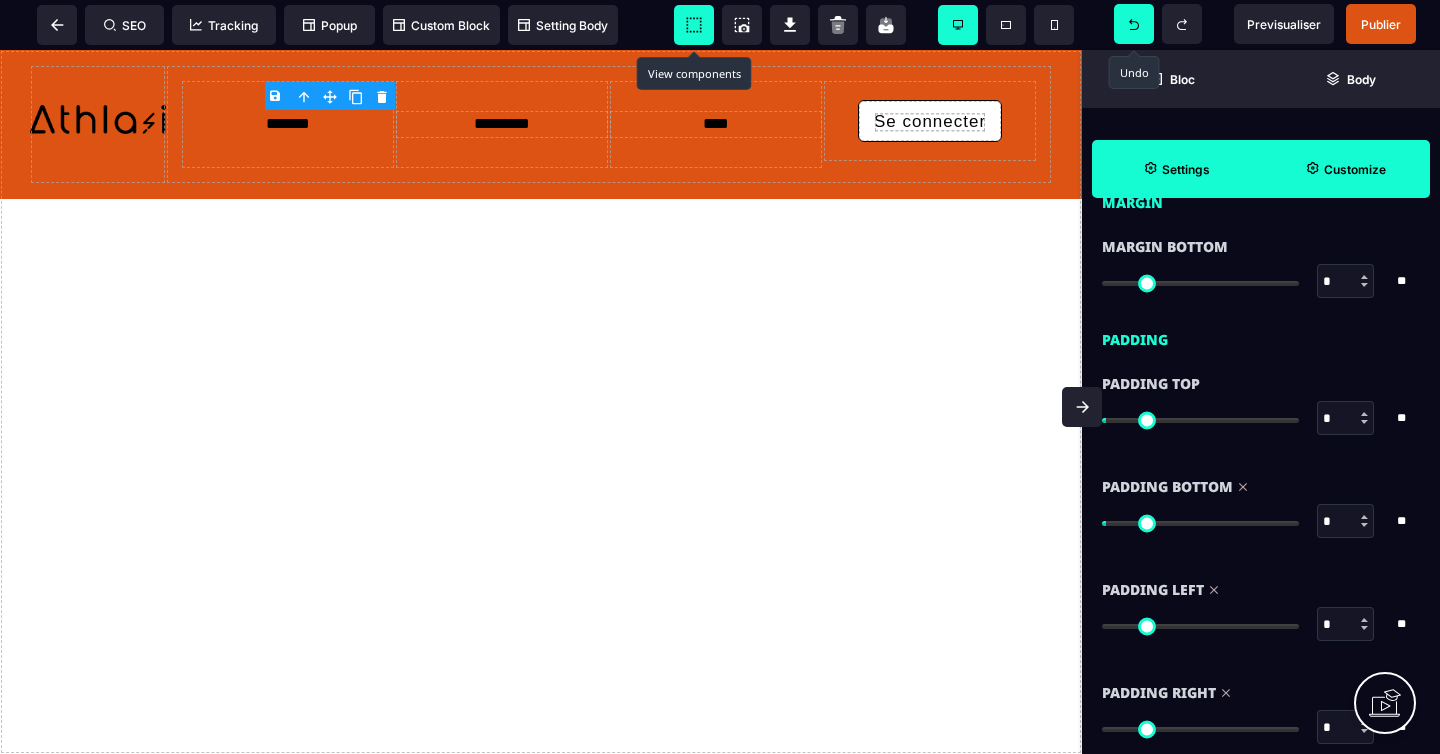 click at bounding box center [1200, 523] 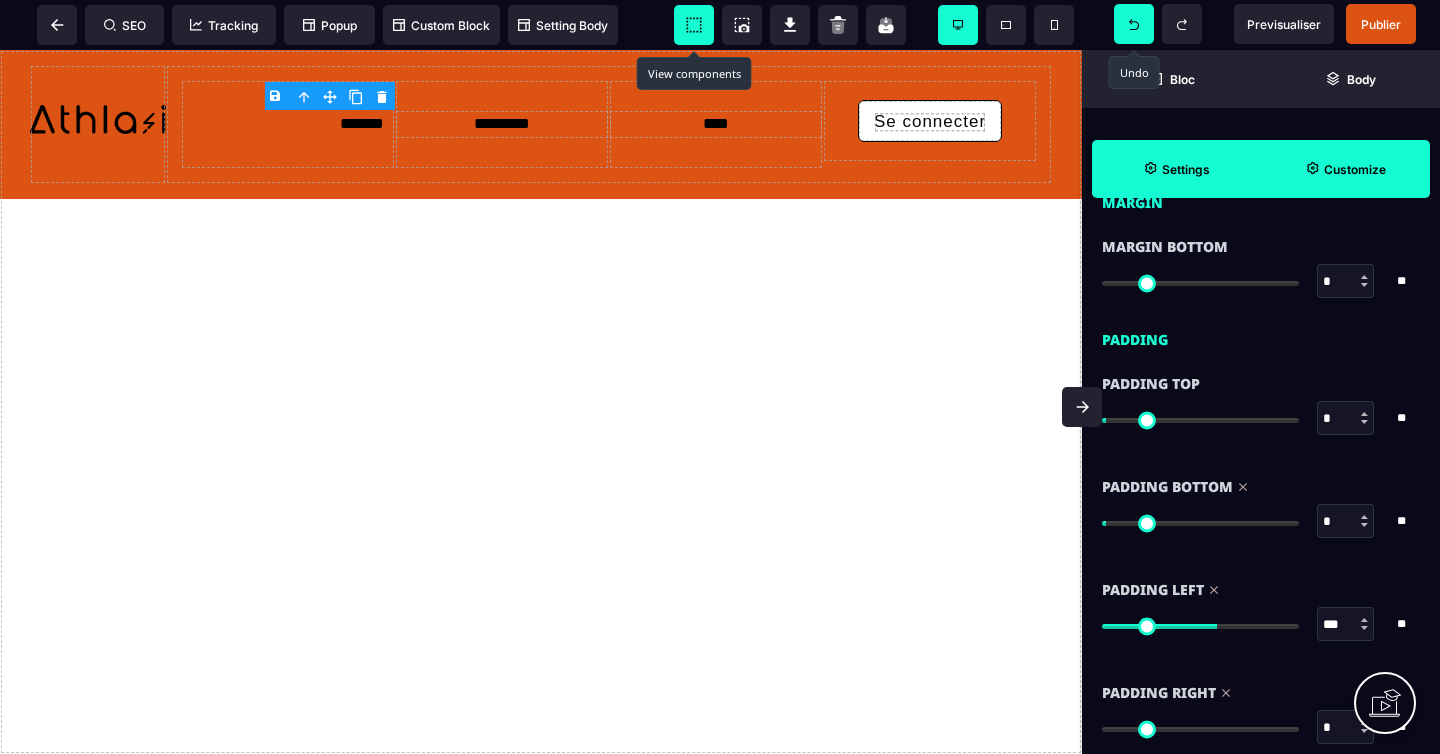 drag, startPoint x: 1117, startPoint y: 626, endPoint x: 1216, endPoint y: 615, distance: 99.60924 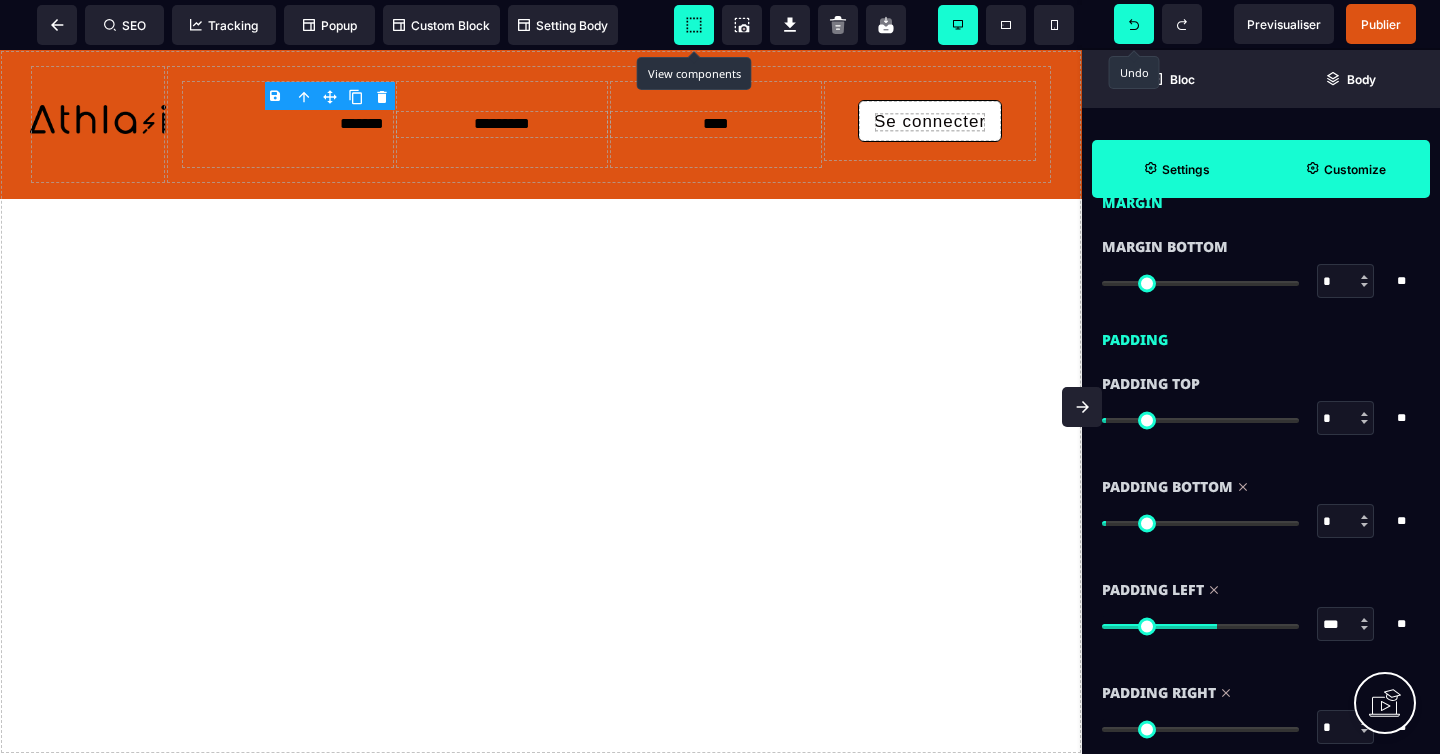 click at bounding box center [1200, 626] 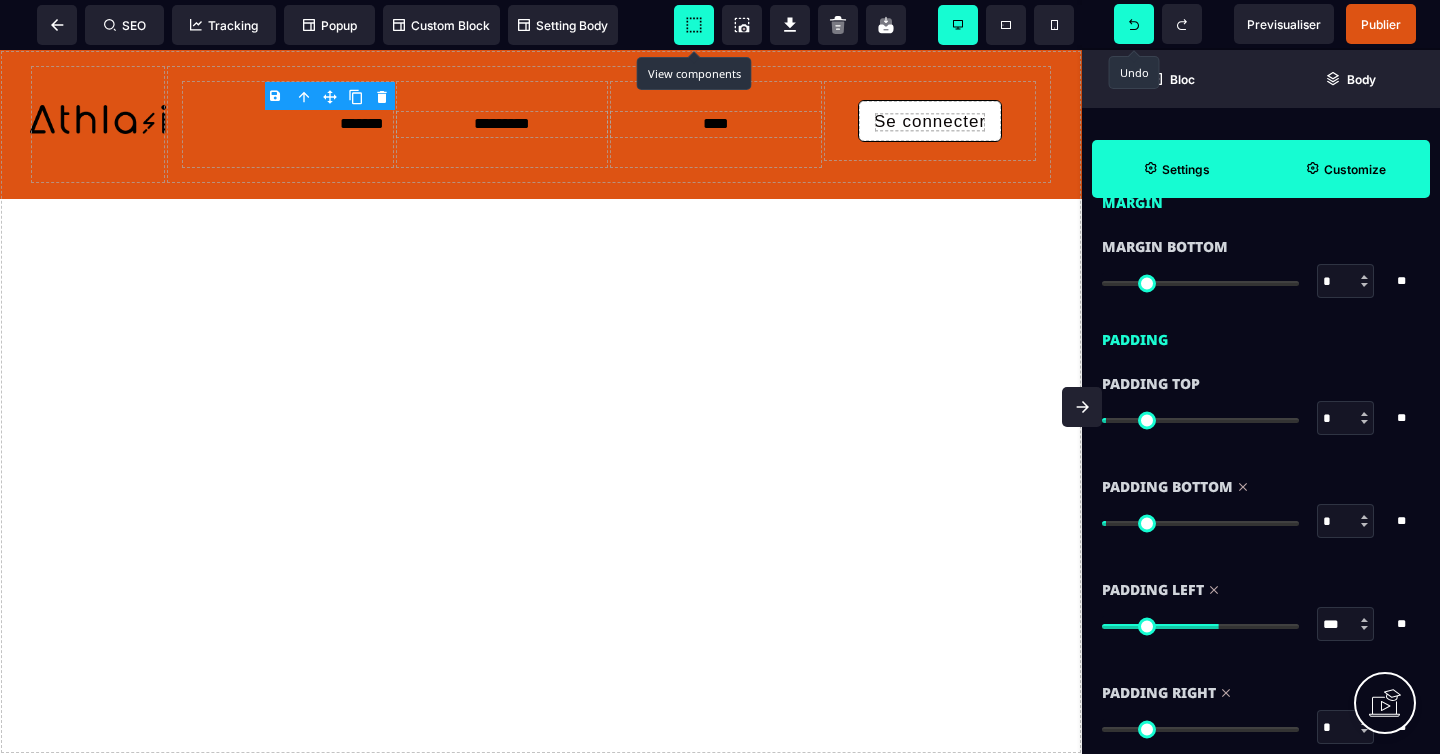 drag, startPoint x: 1112, startPoint y: 775, endPoint x: 1080, endPoint y: 778, distance: 32.140316 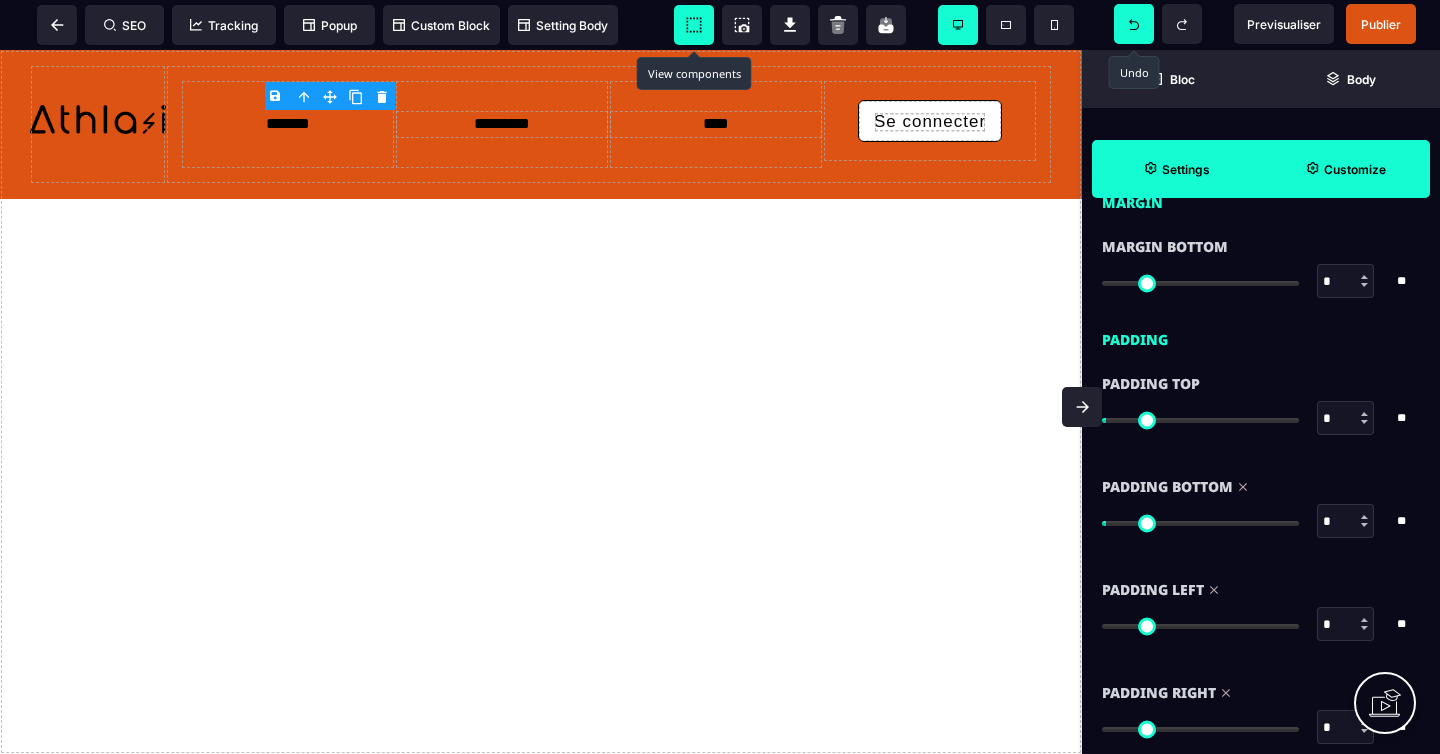 drag, startPoint x: 1218, startPoint y: 627, endPoint x: 1017, endPoint y: 622, distance: 201.06218 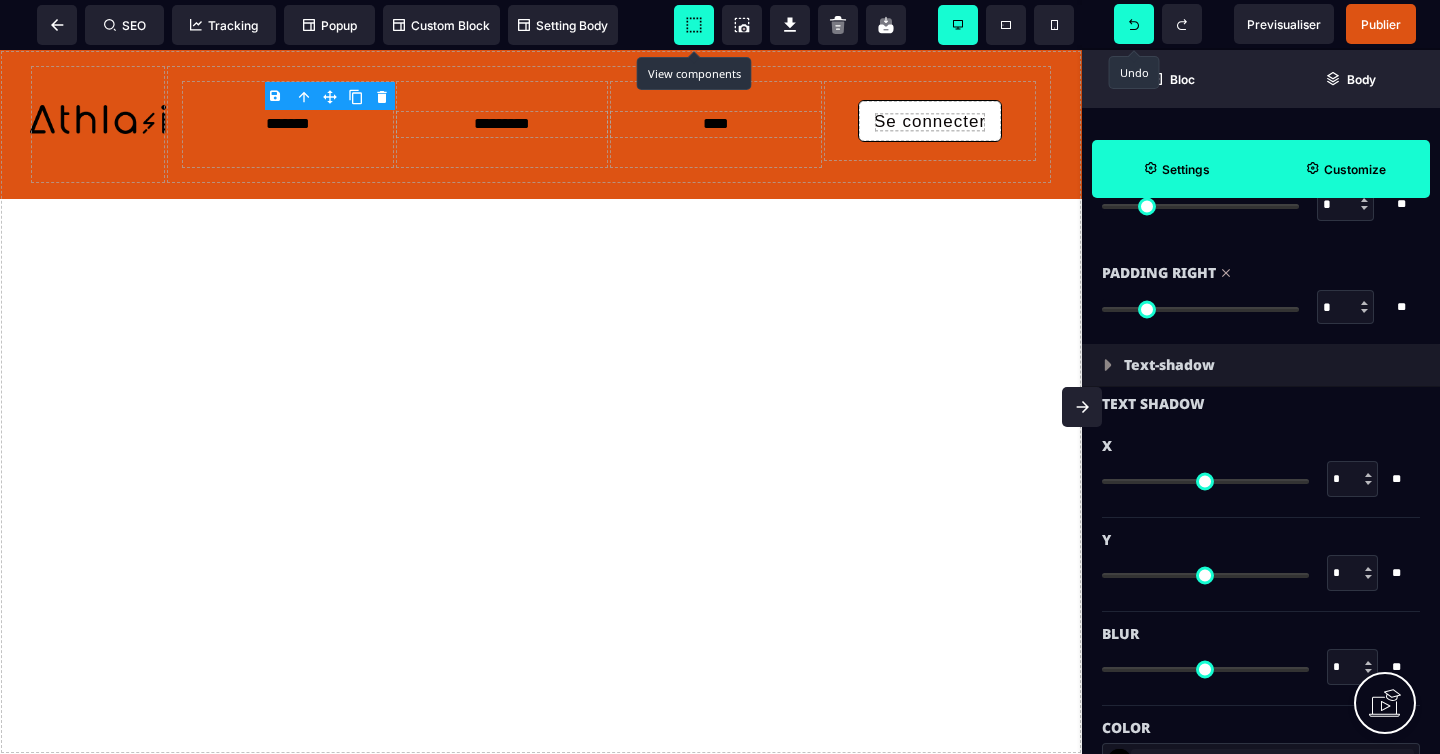 scroll, scrollTop: 1974, scrollLeft: 0, axis: vertical 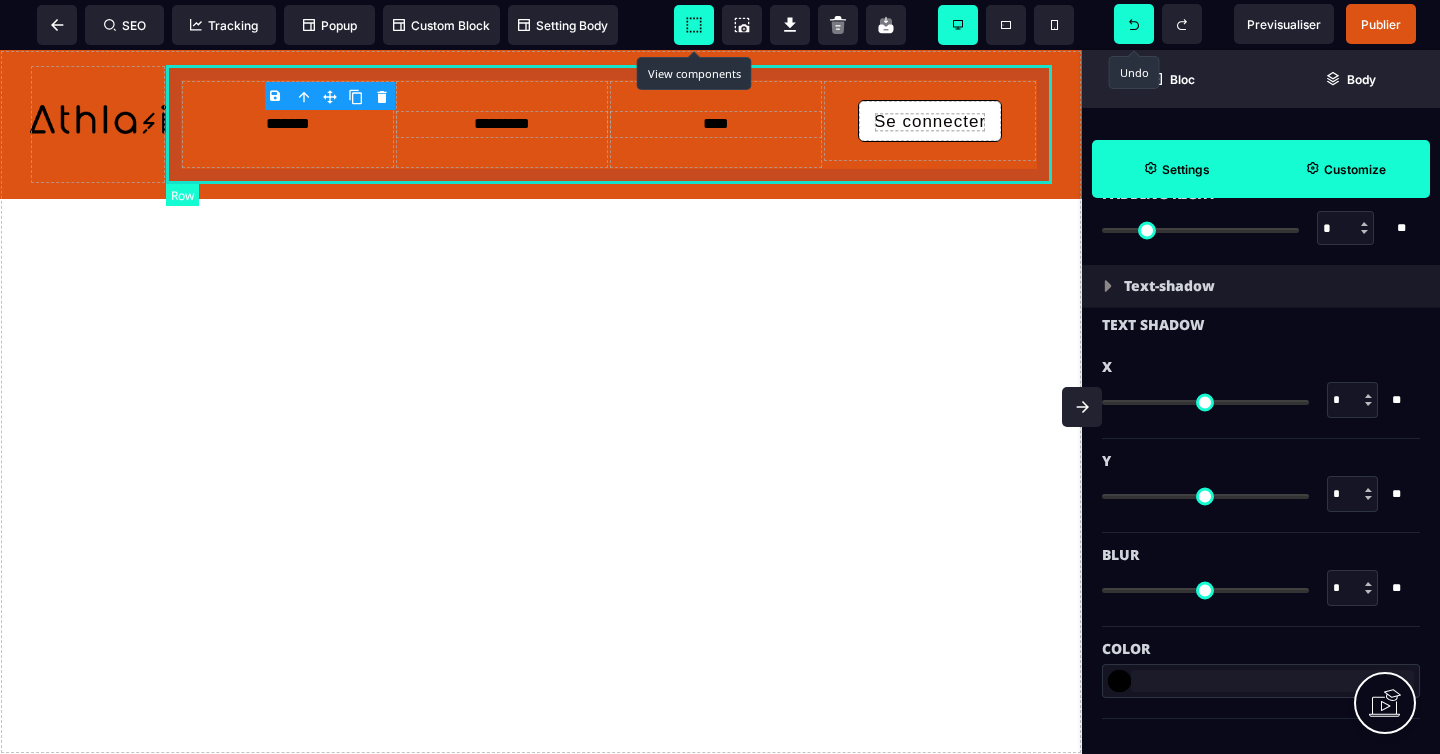 click on "*******" at bounding box center [288, 124] 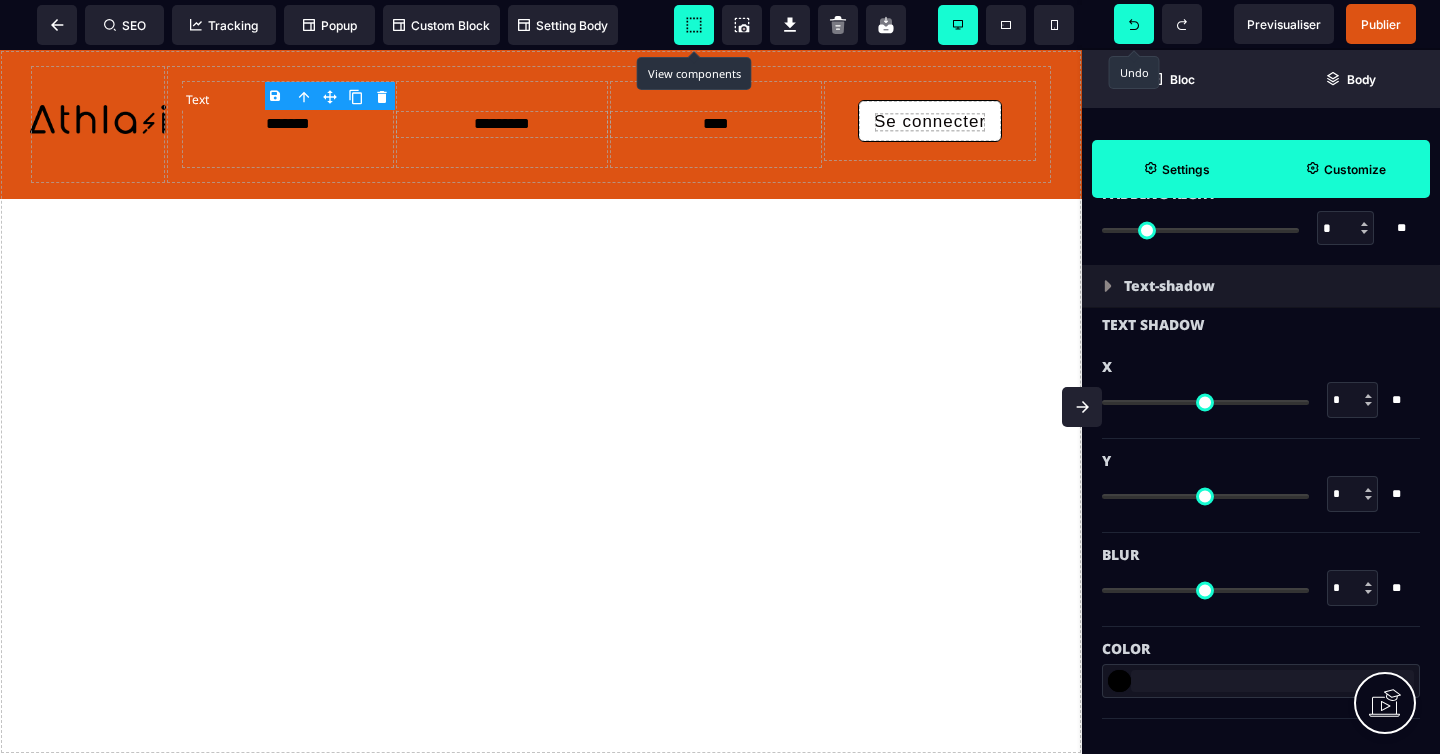 click on "*******" at bounding box center [288, 124] 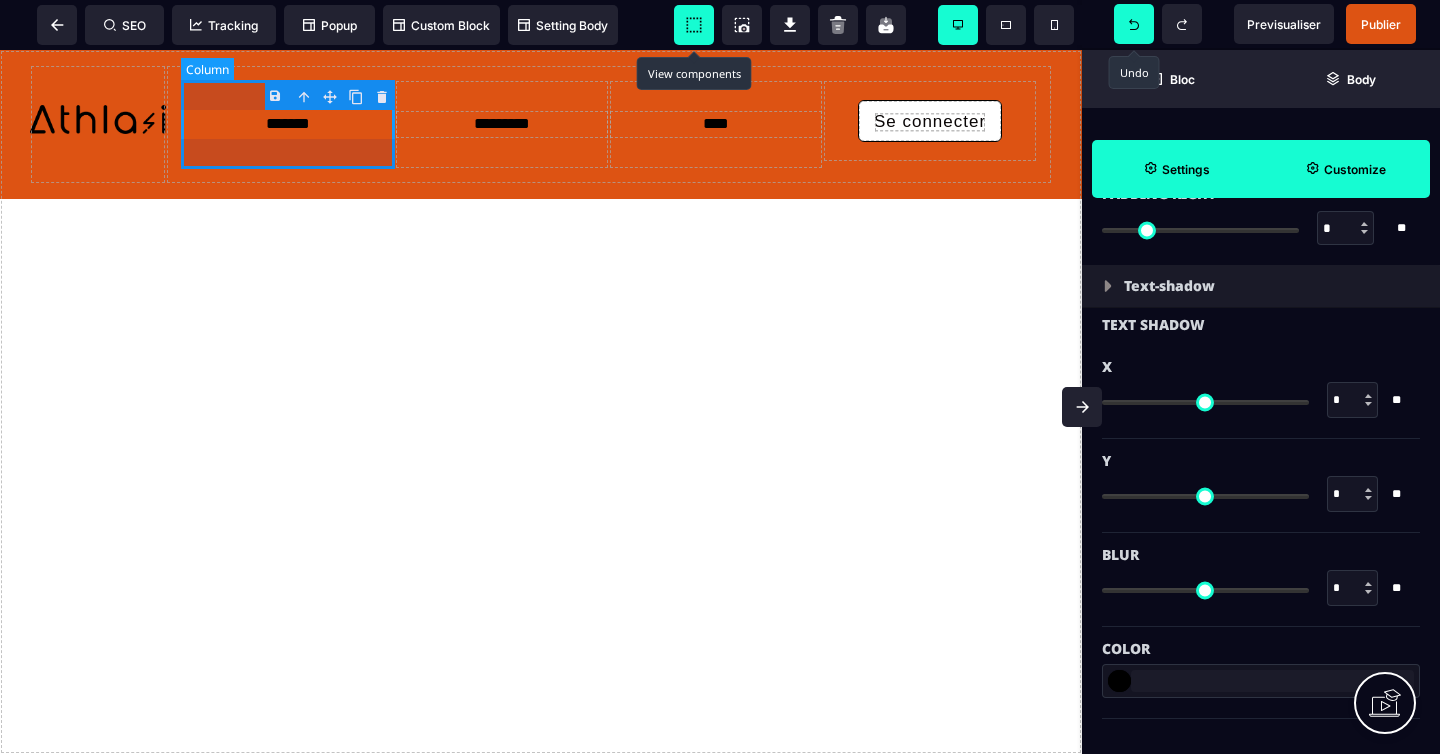 click on "*******" at bounding box center [288, 124] 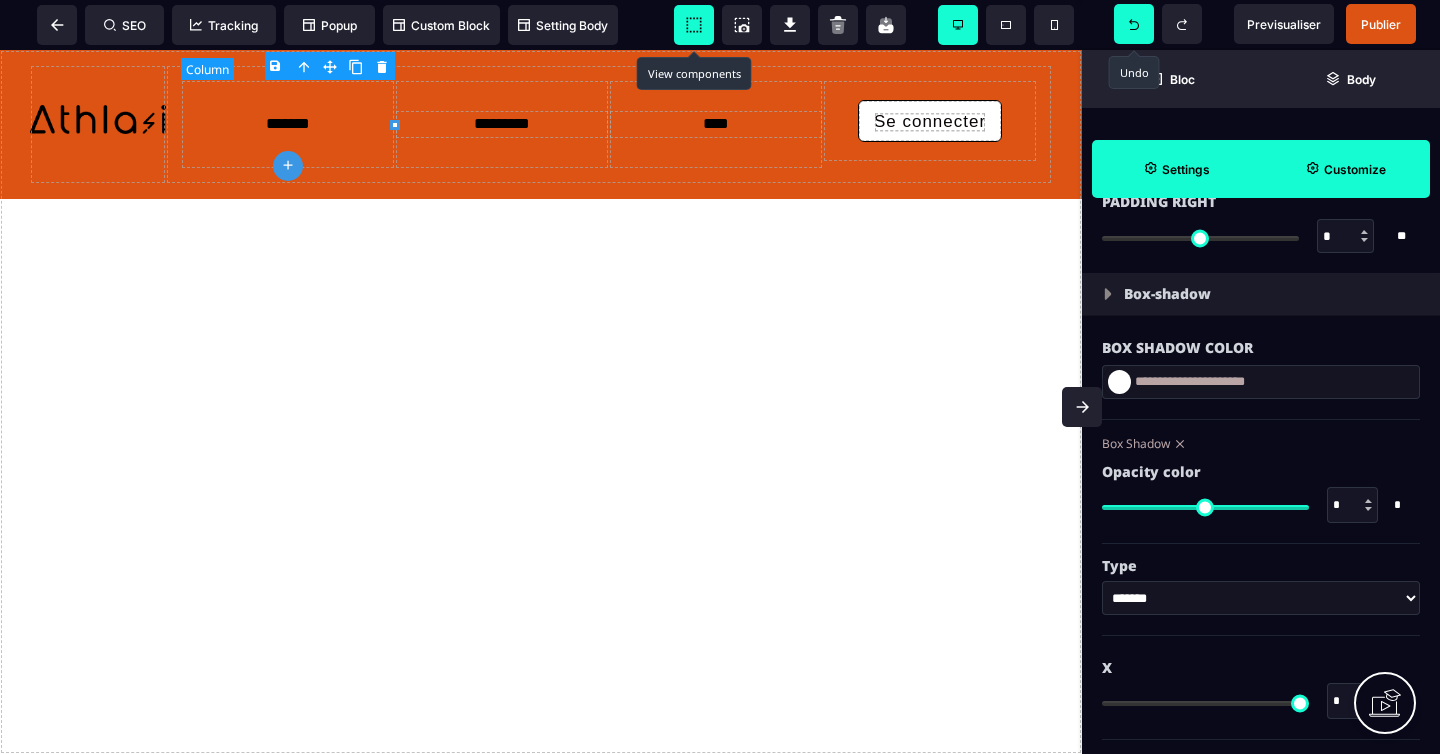 scroll, scrollTop: 0, scrollLeft: 0, axis: both 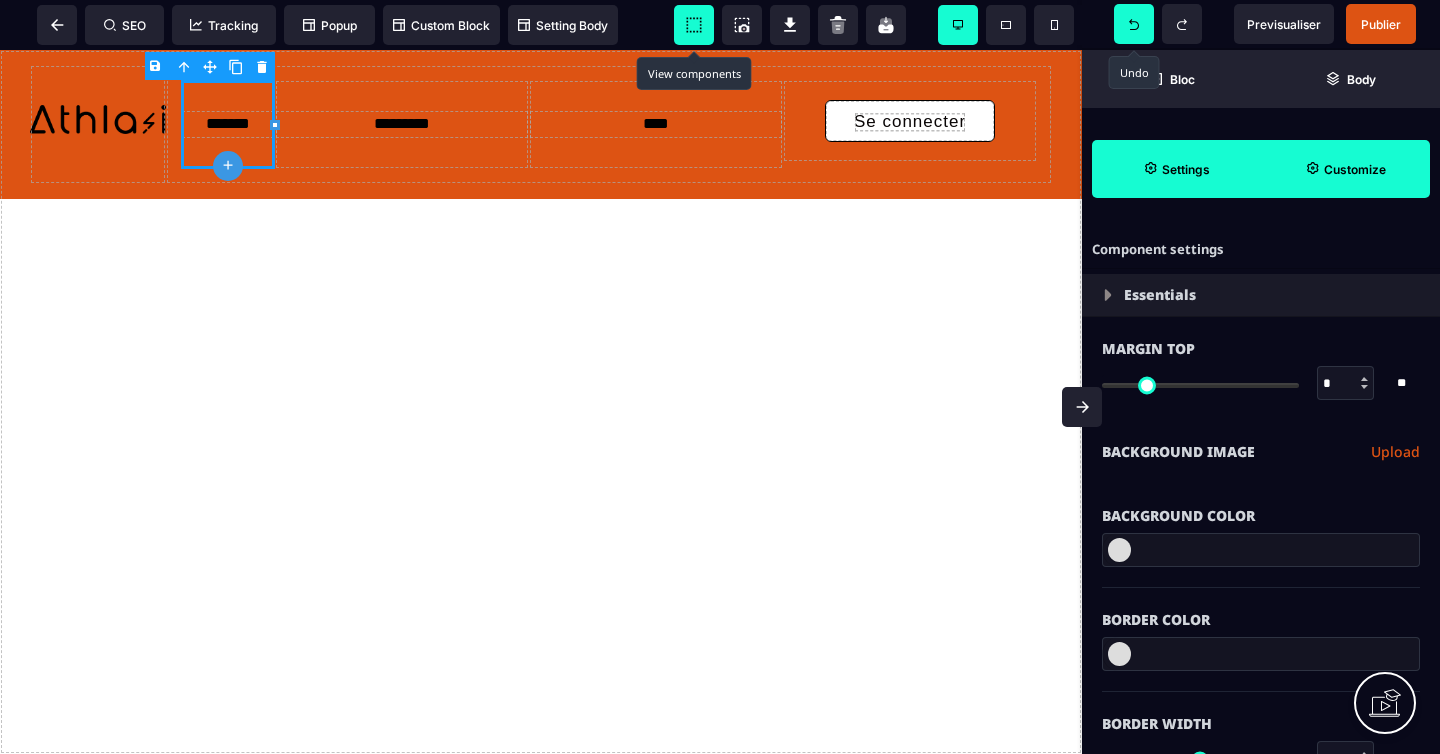 click on "B I U S
A *******
plus
Text" at bounding box center [541, 402] 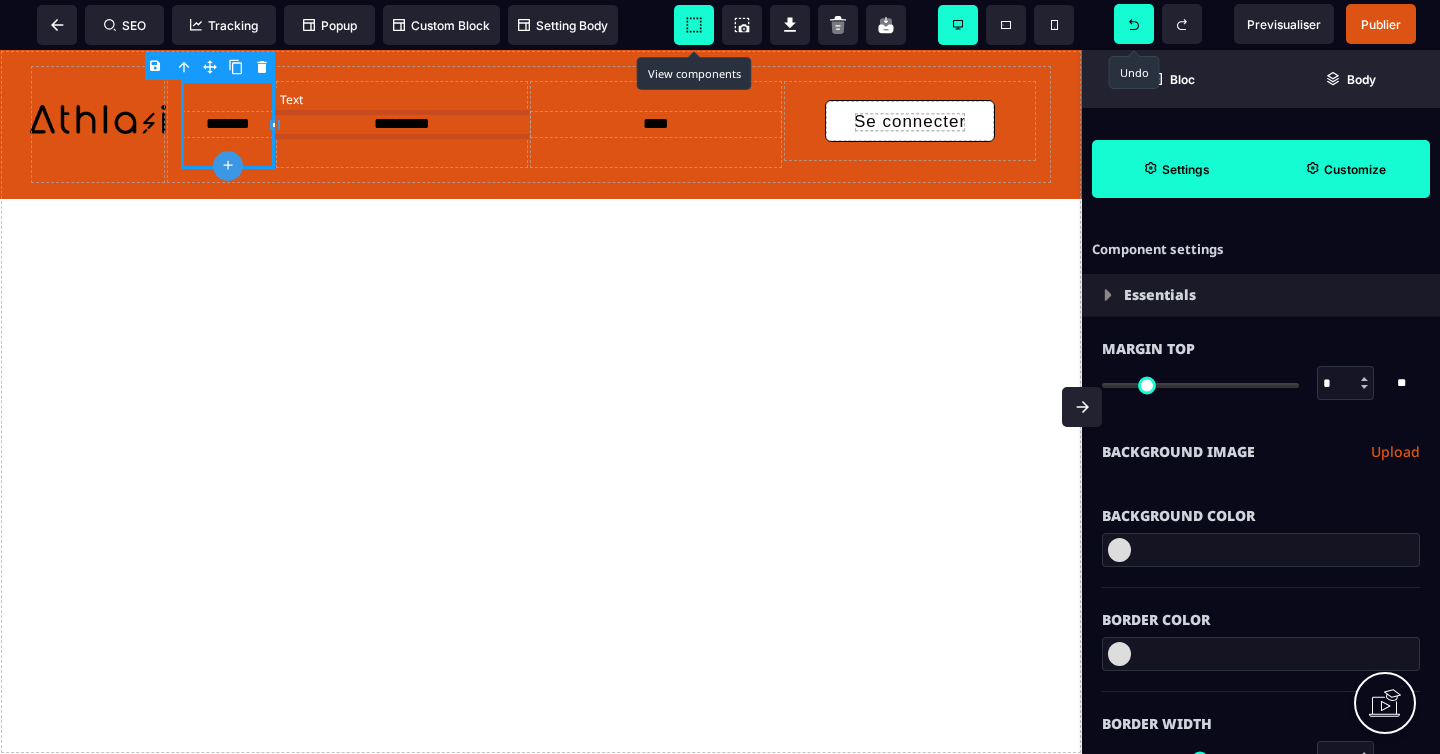 click on "*********" at bounding box center [402, 124] 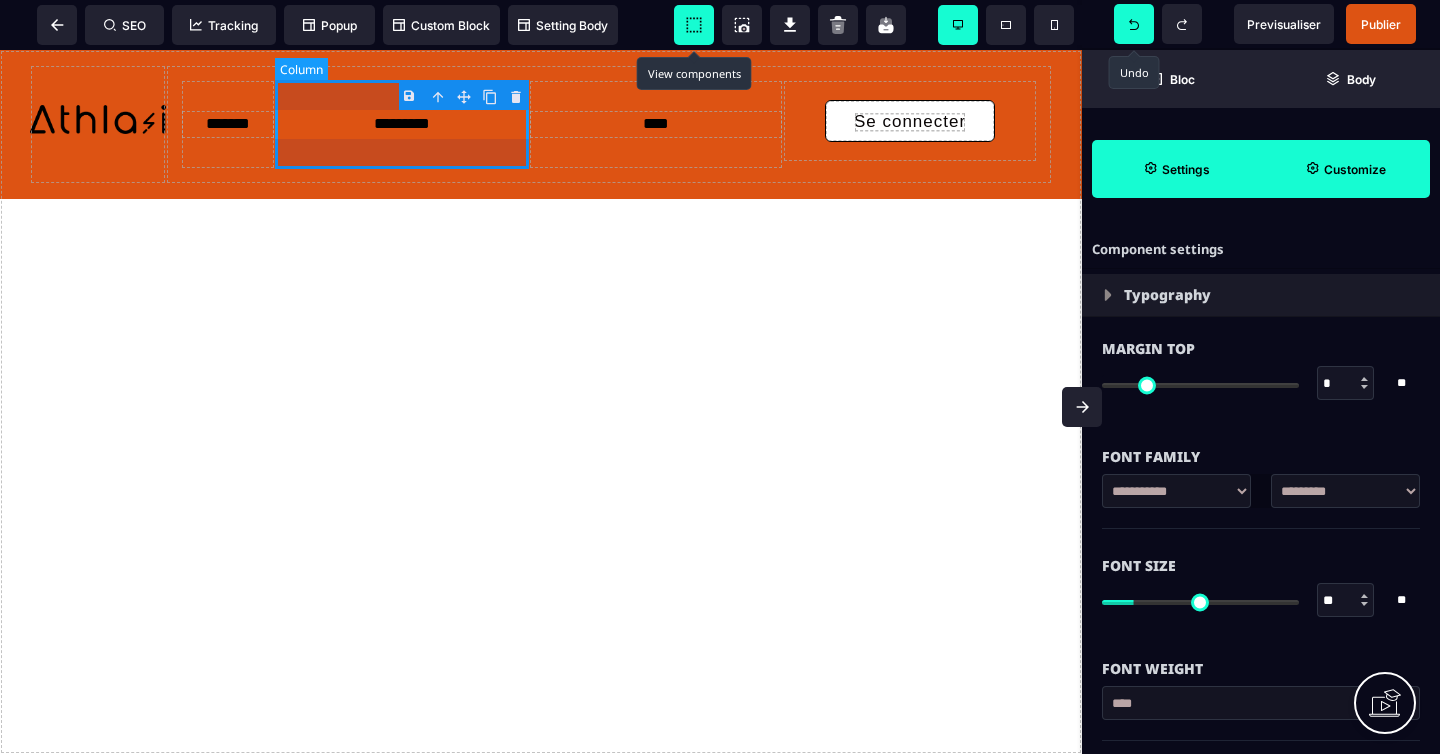 click on "*********" at bounding box center [402, 124] 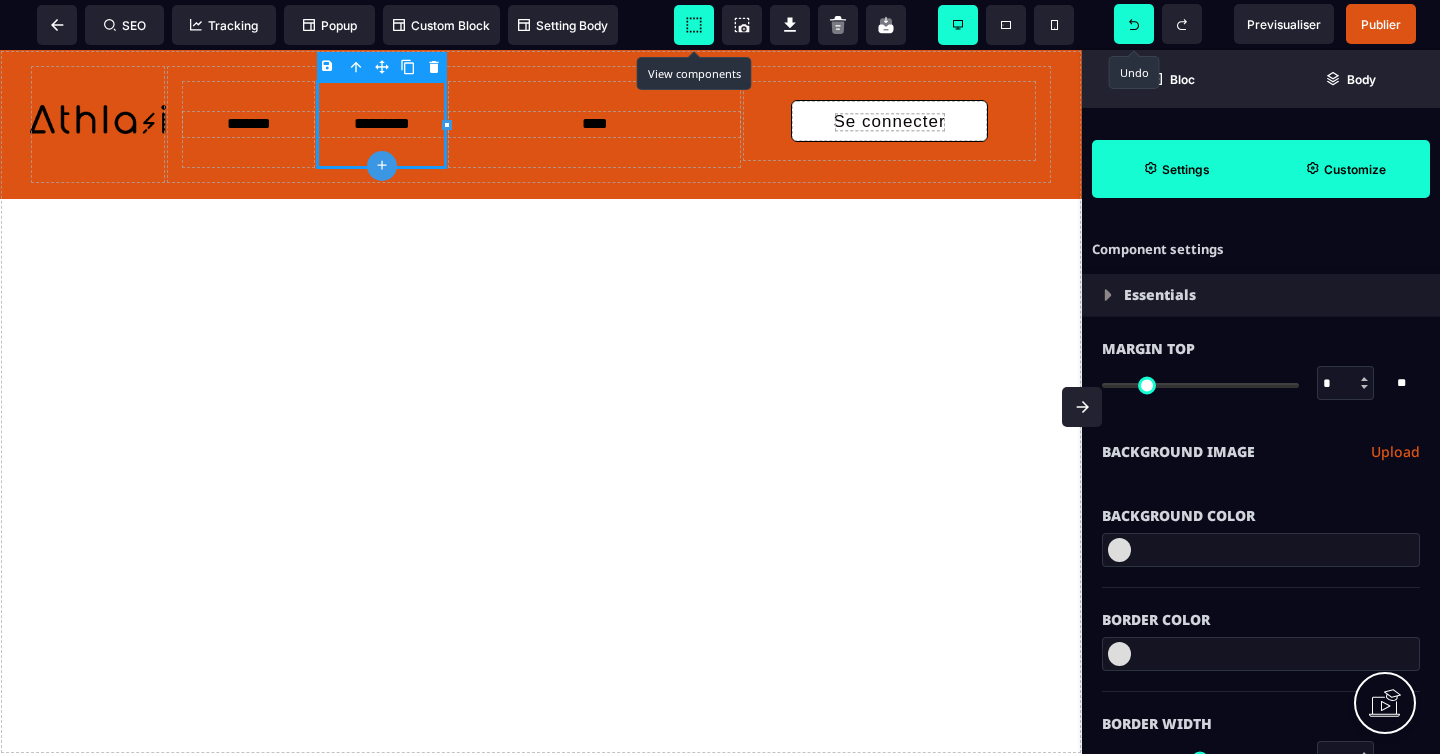 click on "B I U S
A *******
plus
Text" at bounding box center (541, 402) 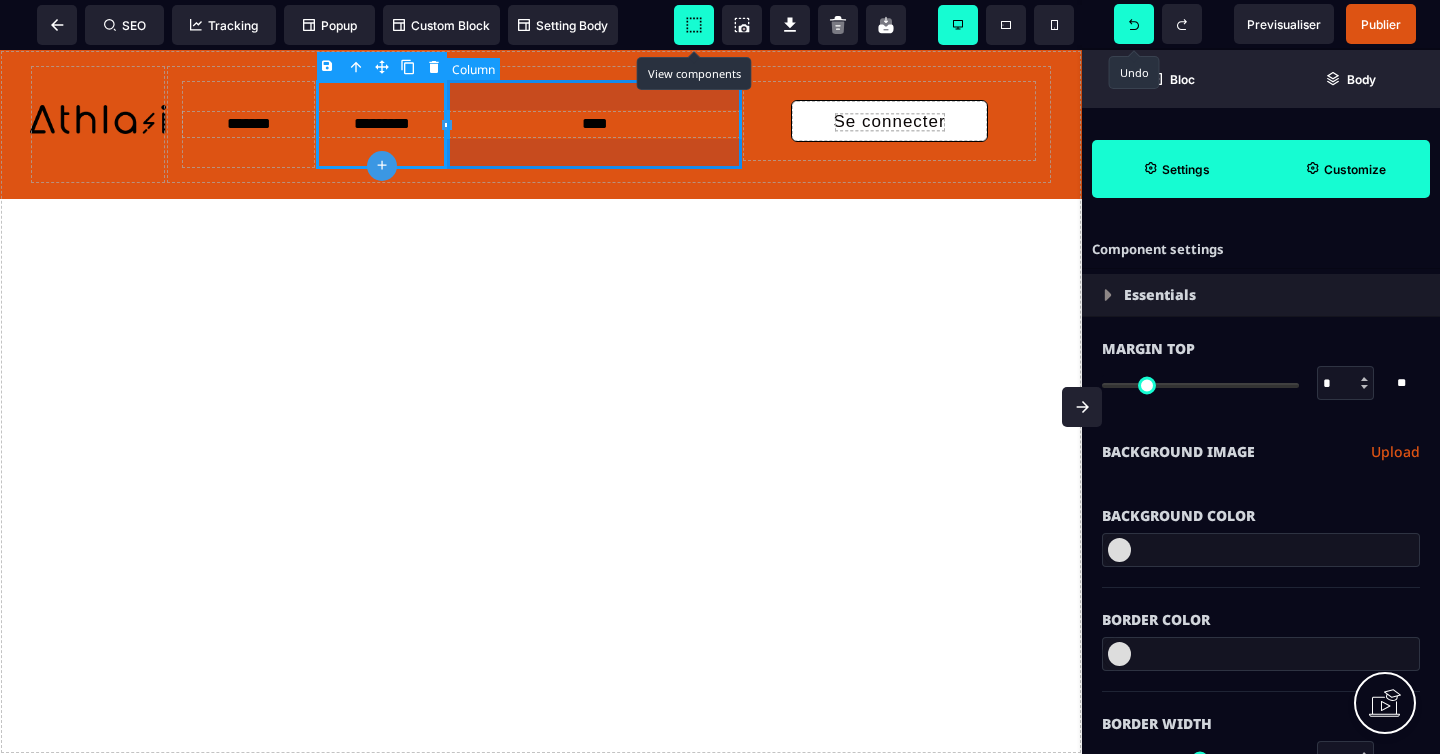 click on "****" at bounding box center (594, 124) 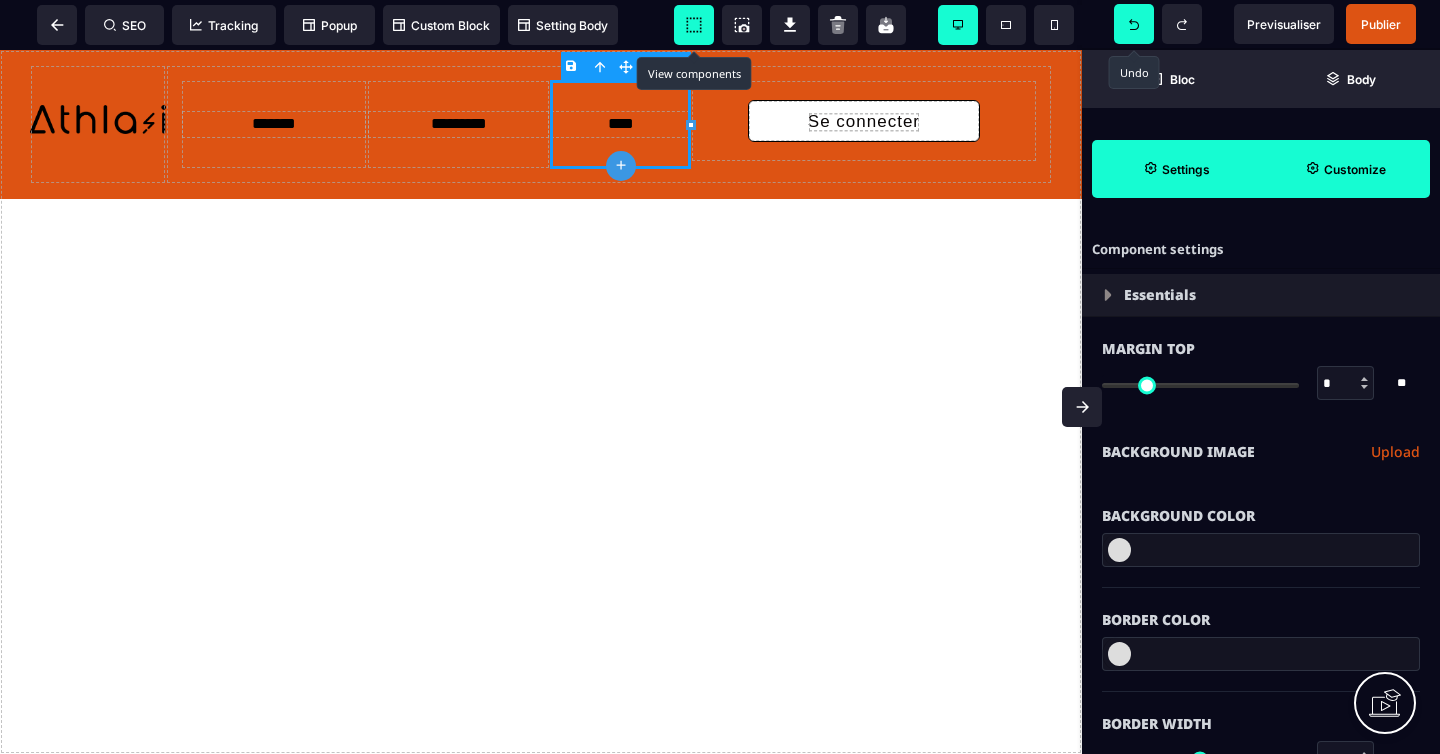 click on "B I U S
A *******
plus
Text" at bounding box center [541, 402] 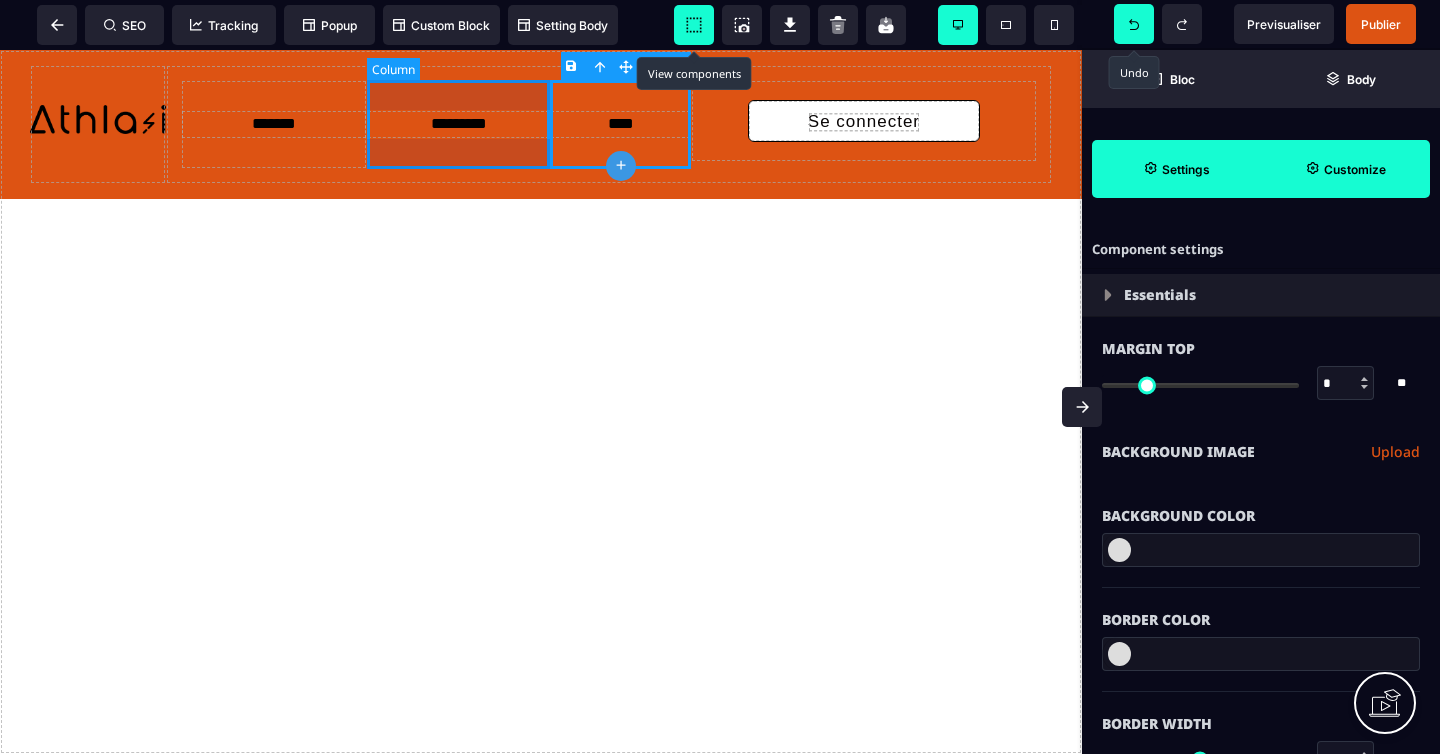click on "*********" at bounding box center (458, 124) 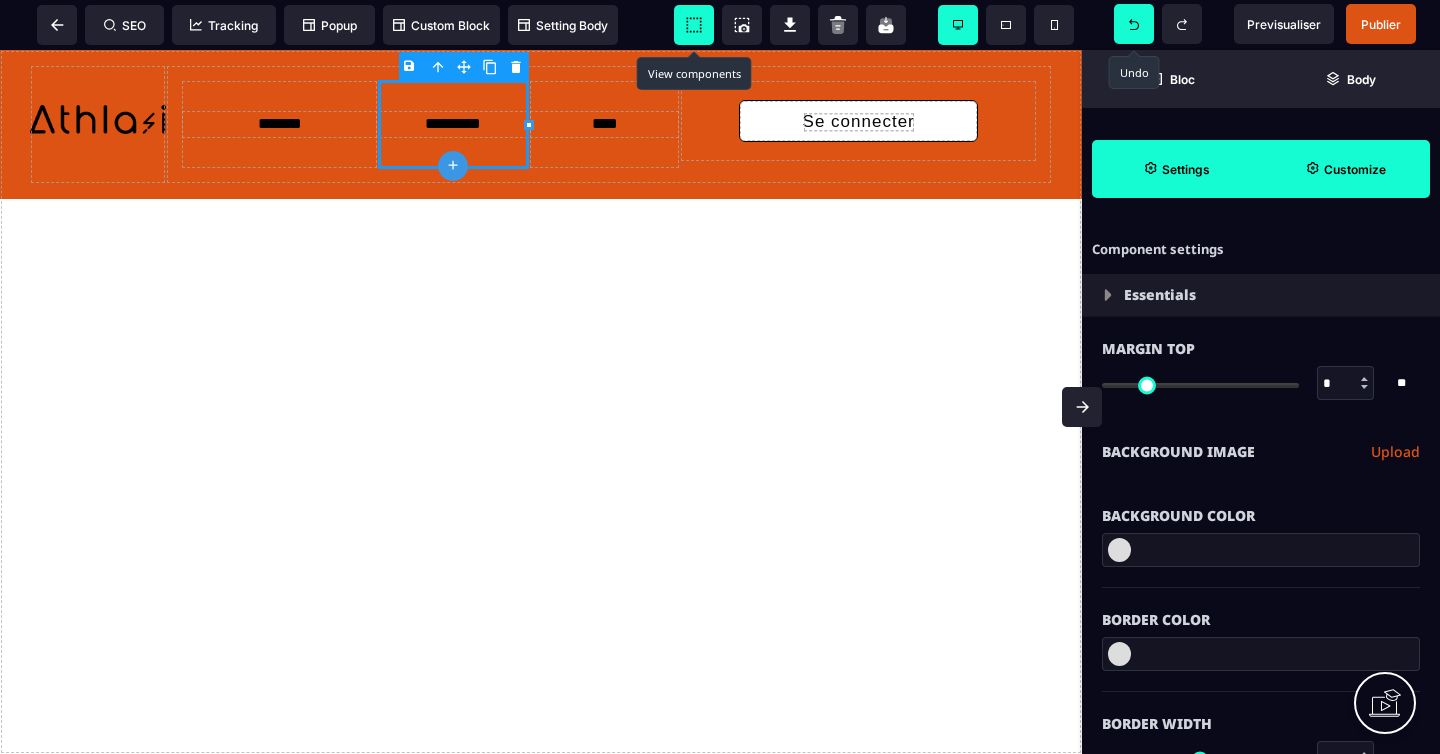 click at bounding box center (529, 125) 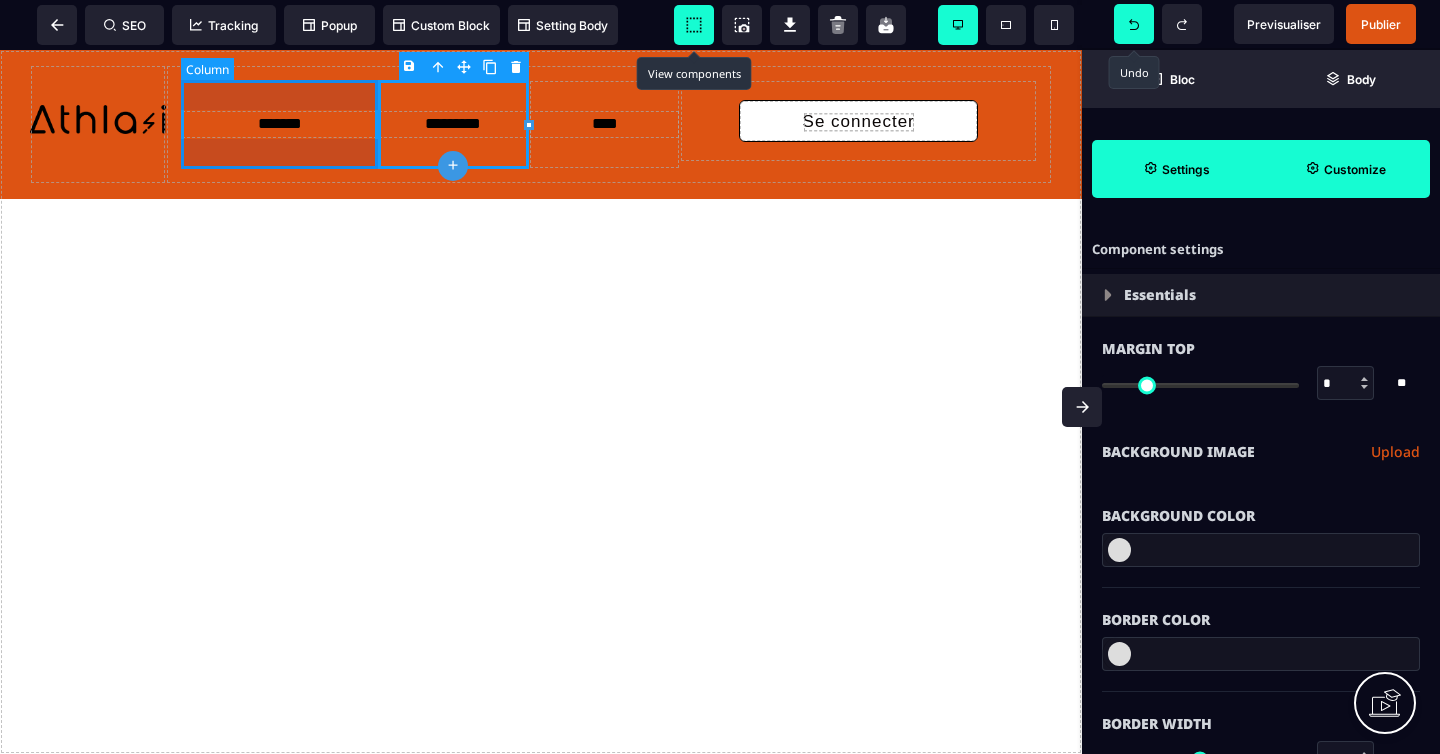 click on "*******" at bounding box center [279, 124] 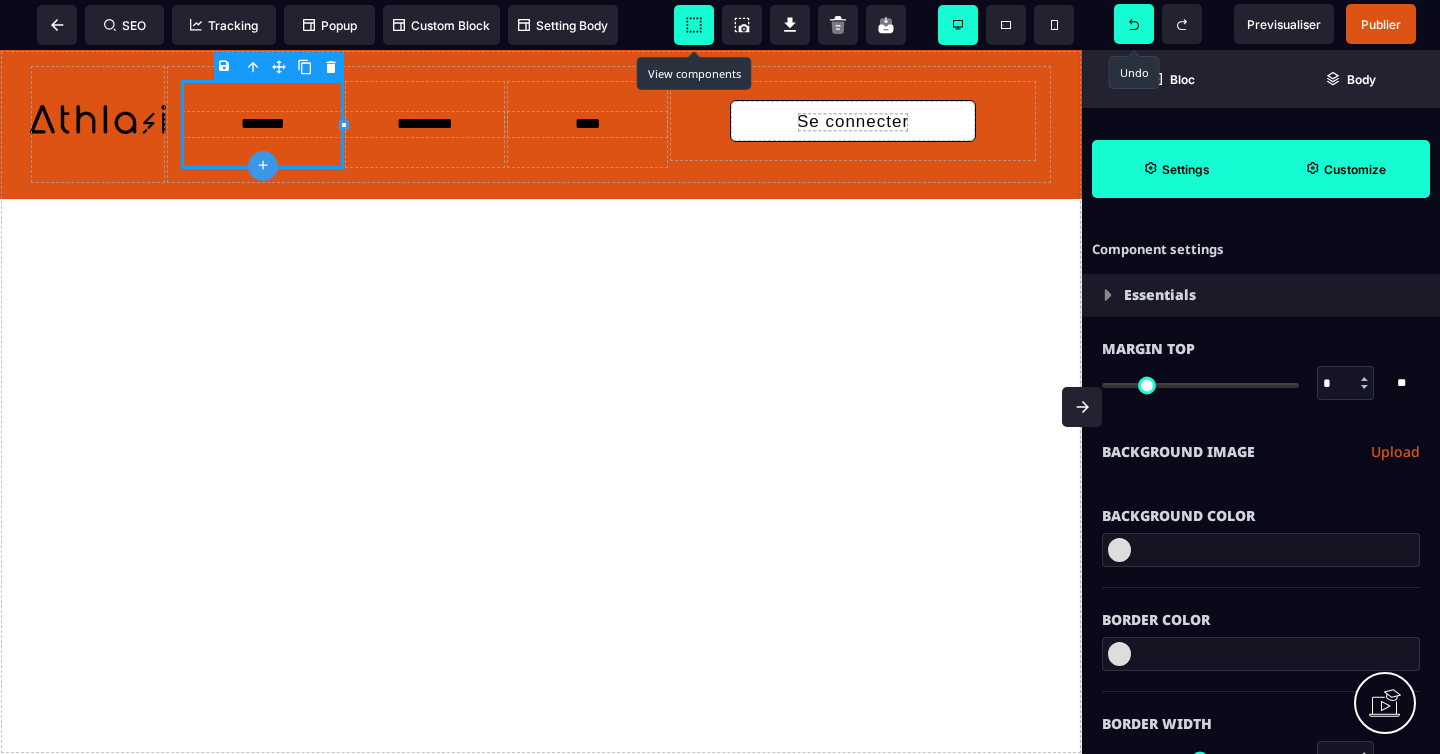 click on "B I U S
A *******
plus
Text" at bounding box center [541, 402] 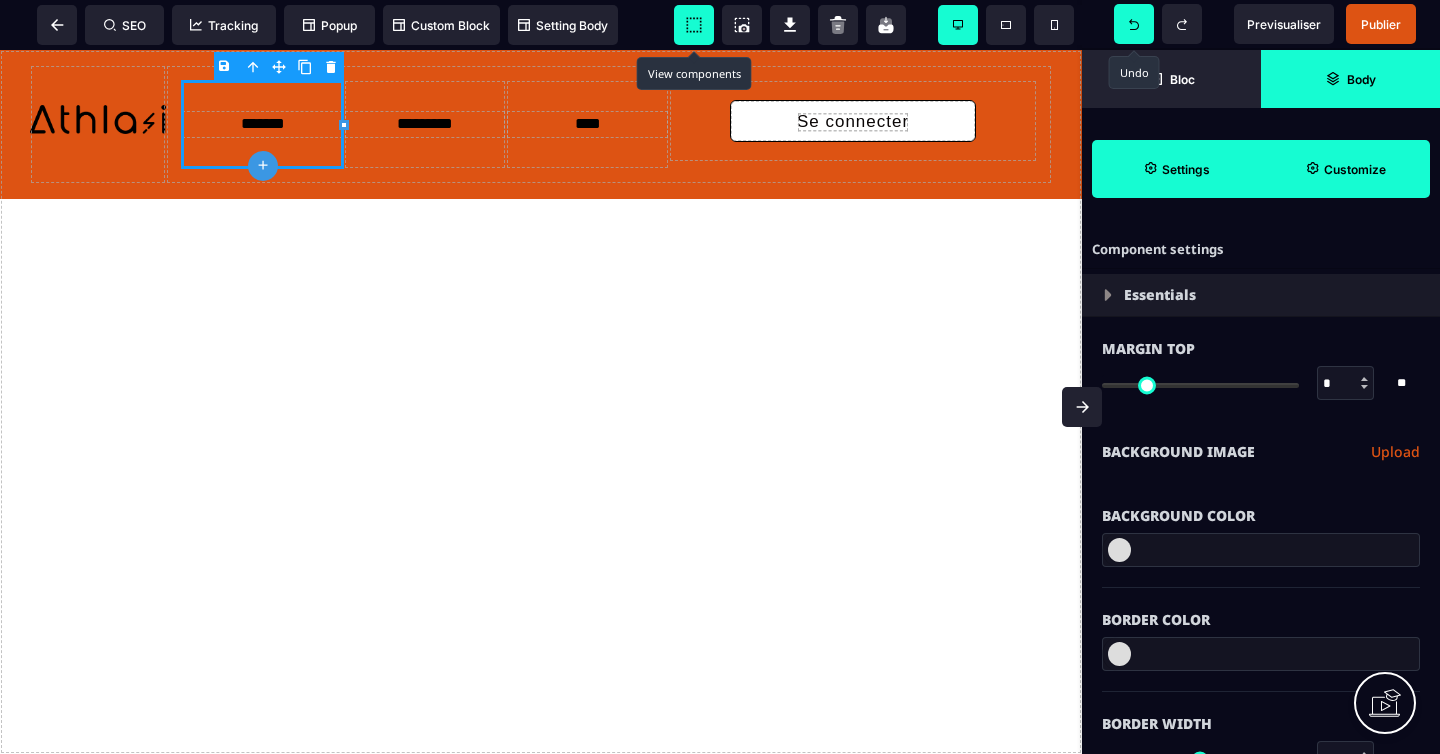 click on "Body" at bounding box center (1350, 79) 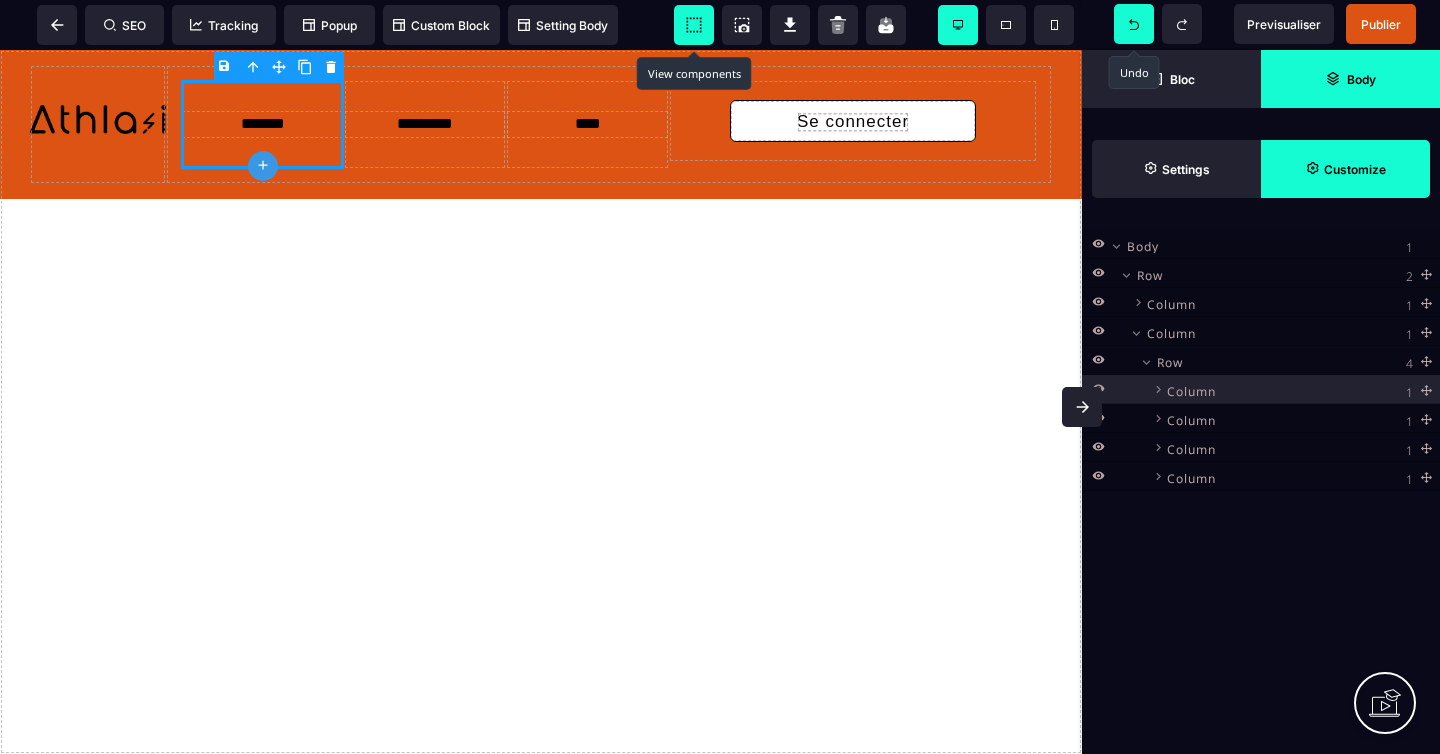 click on "Customize" at bounding box center (1345, 169) 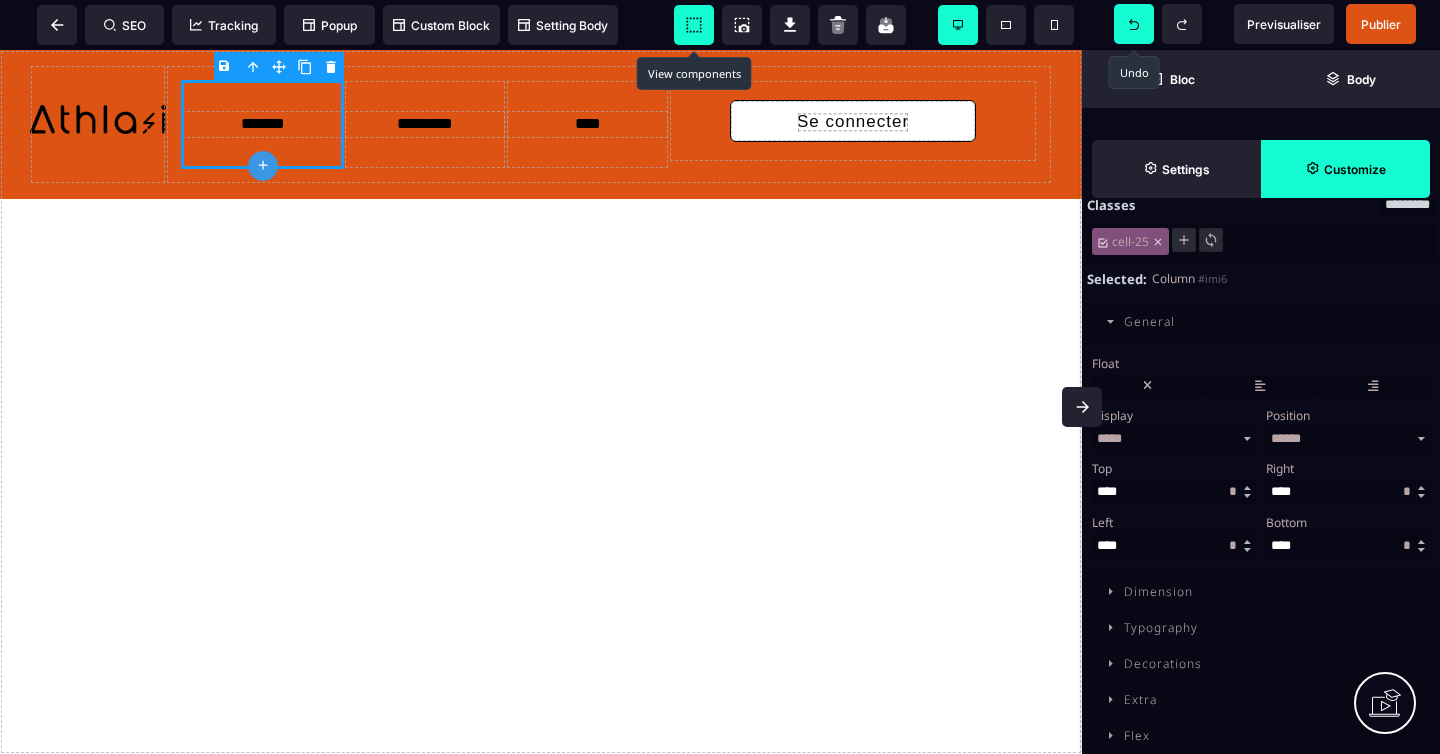 scroll, scrollTop: 125, scrollLeft: 0, axis: vertical 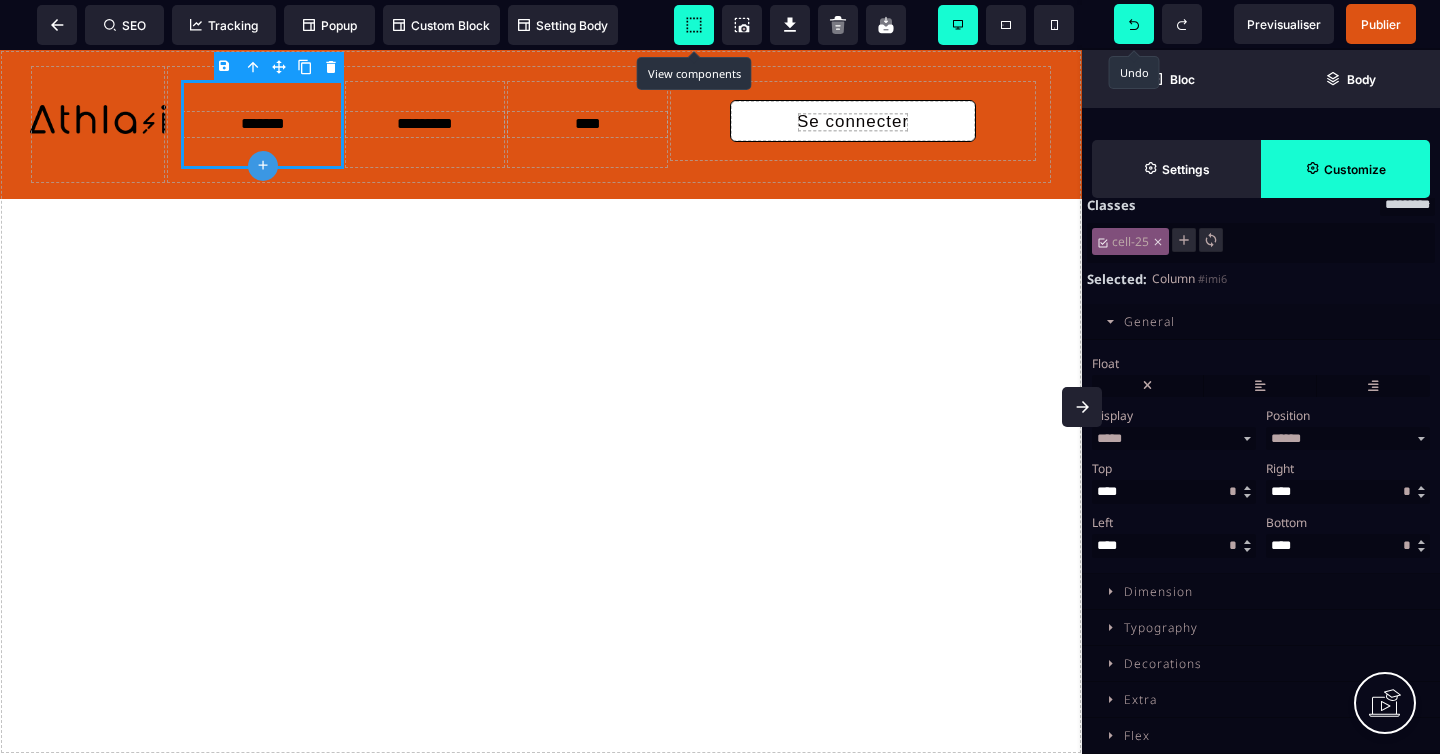 click 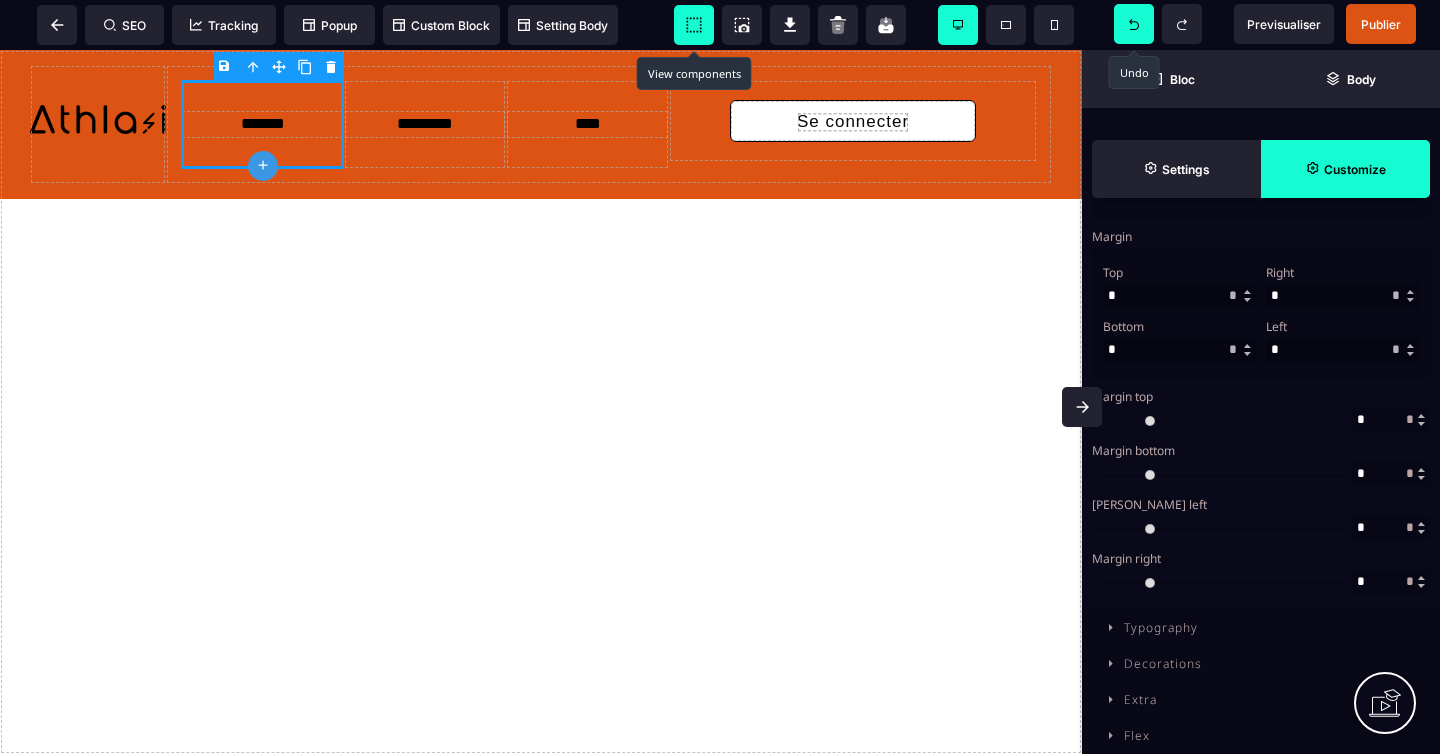 scroll, scrollTop: 824, scrollLeft: 0, axis: vertical 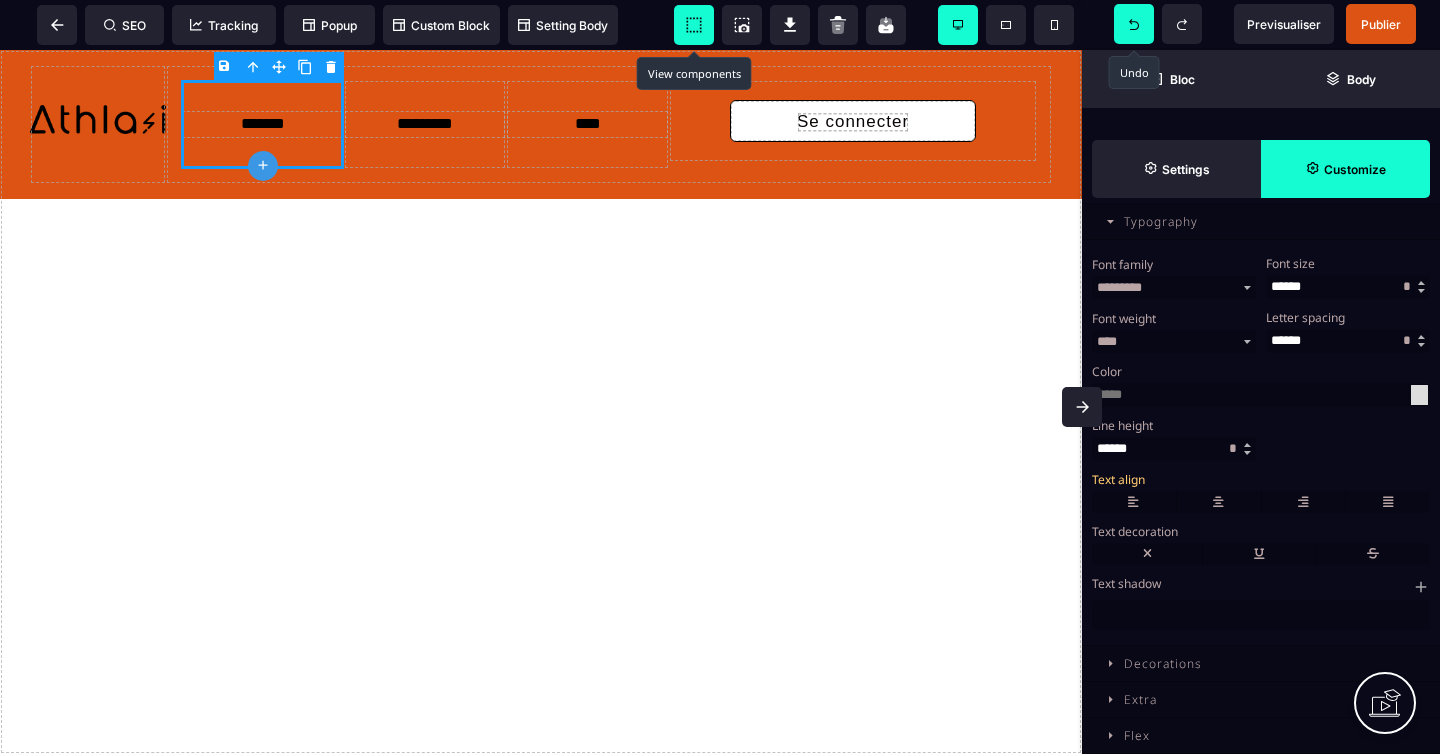 click 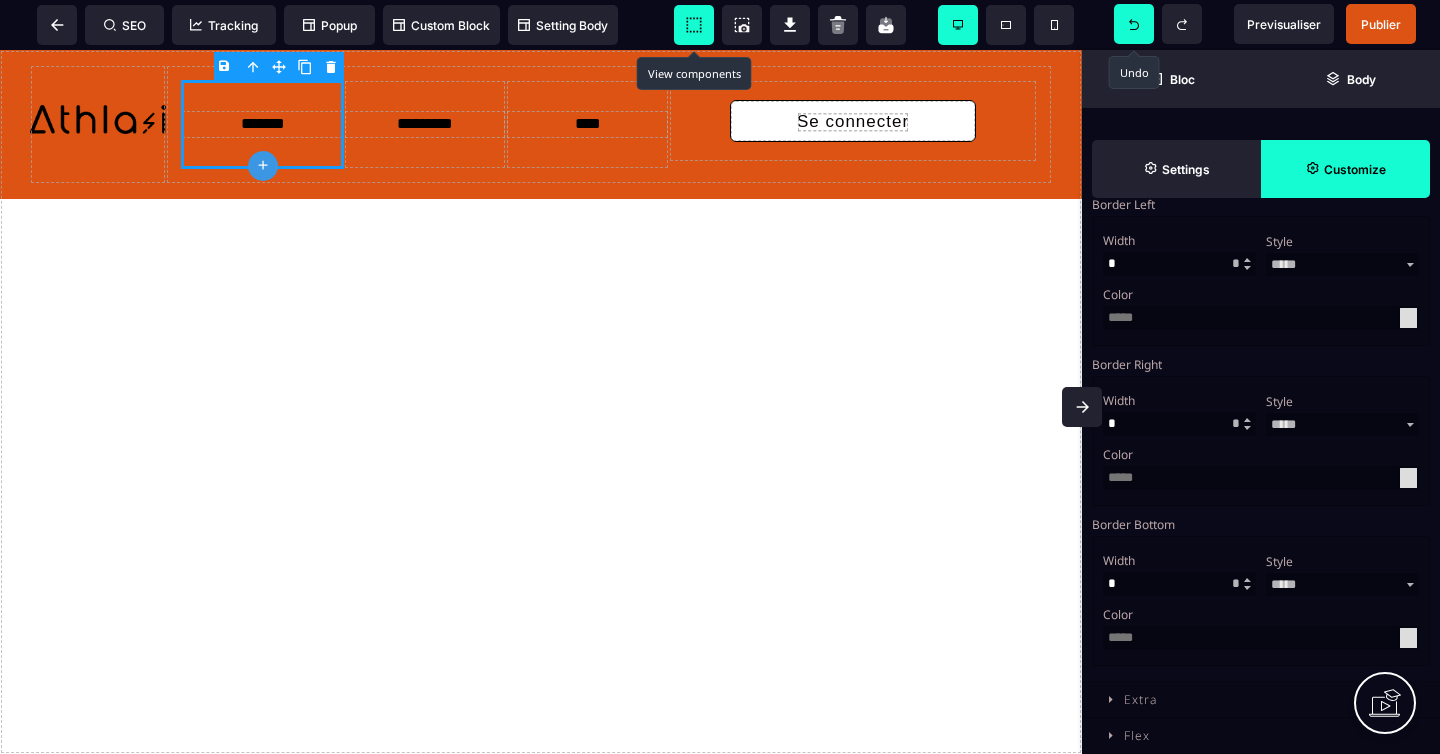 scroll, scrollTop: 2237, scrollLeft: 0, axis: vertical 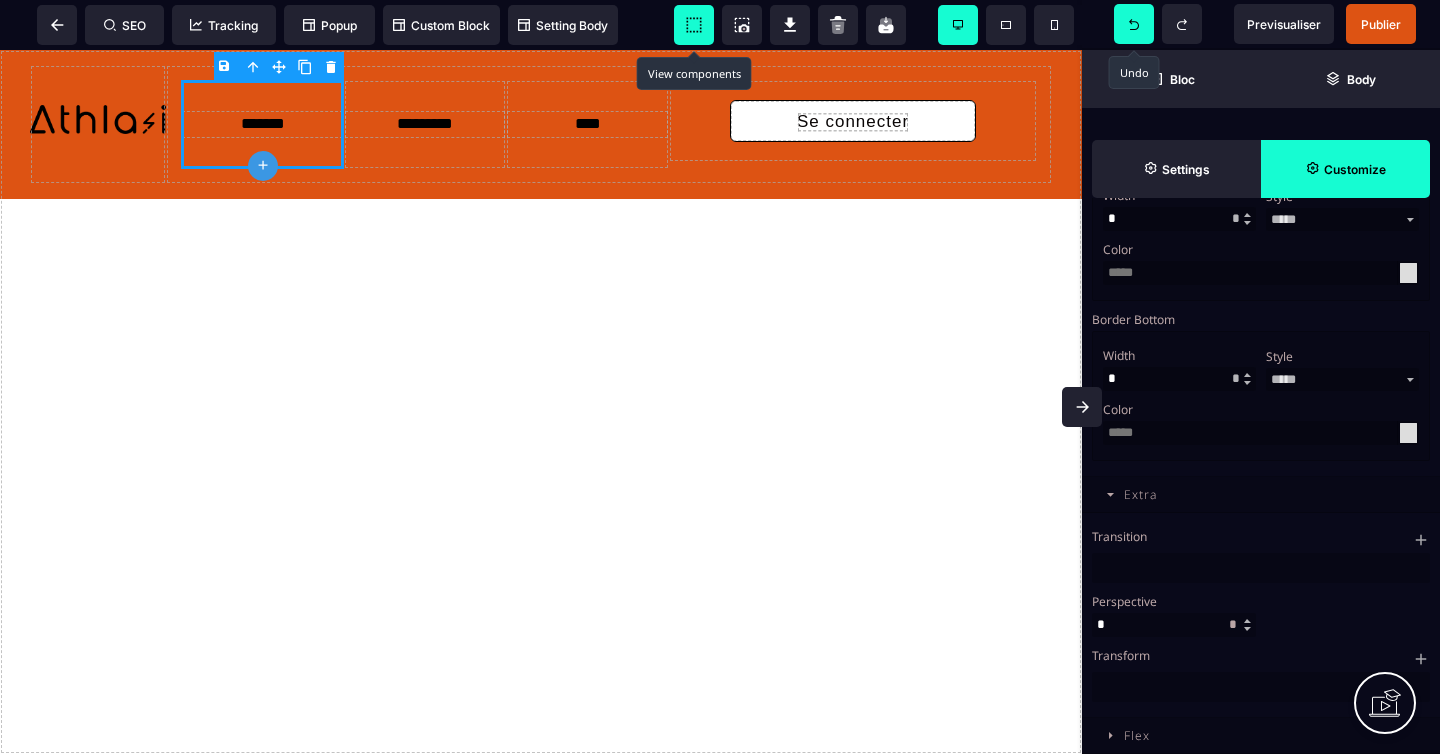 click 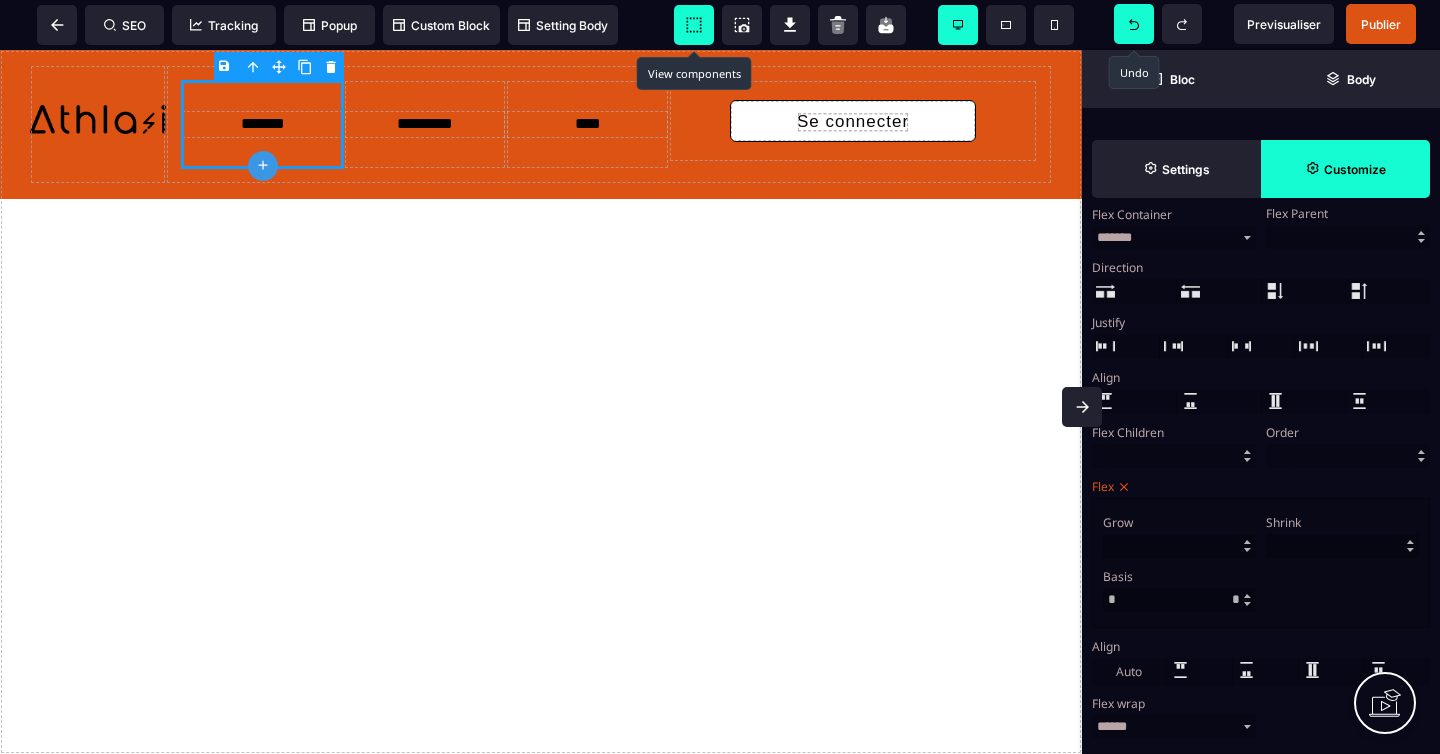 scroll, scrollTop: 3021, scrollLeft: 0, axis: vertical 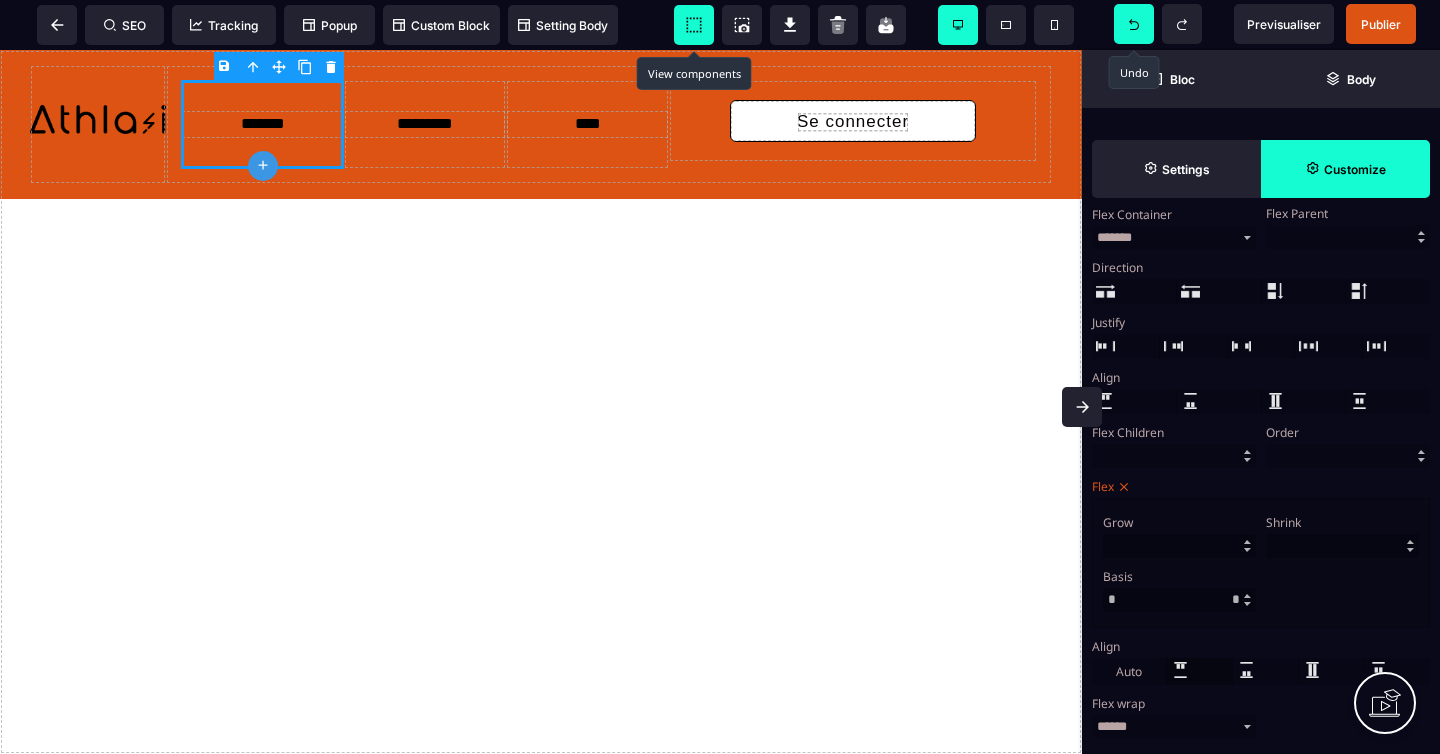 click at bounding box center (1180, 670) 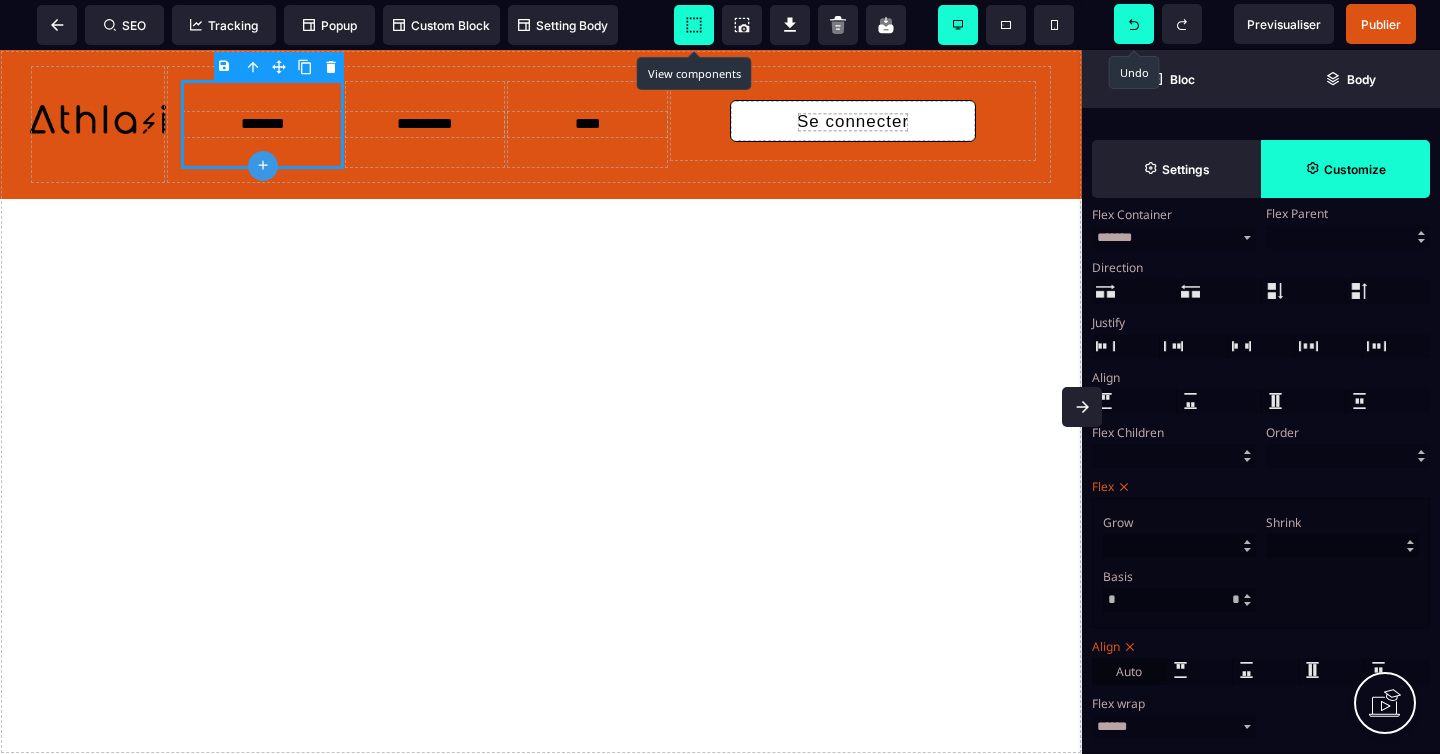click on "Auto" at bounding box center (1129, 671) 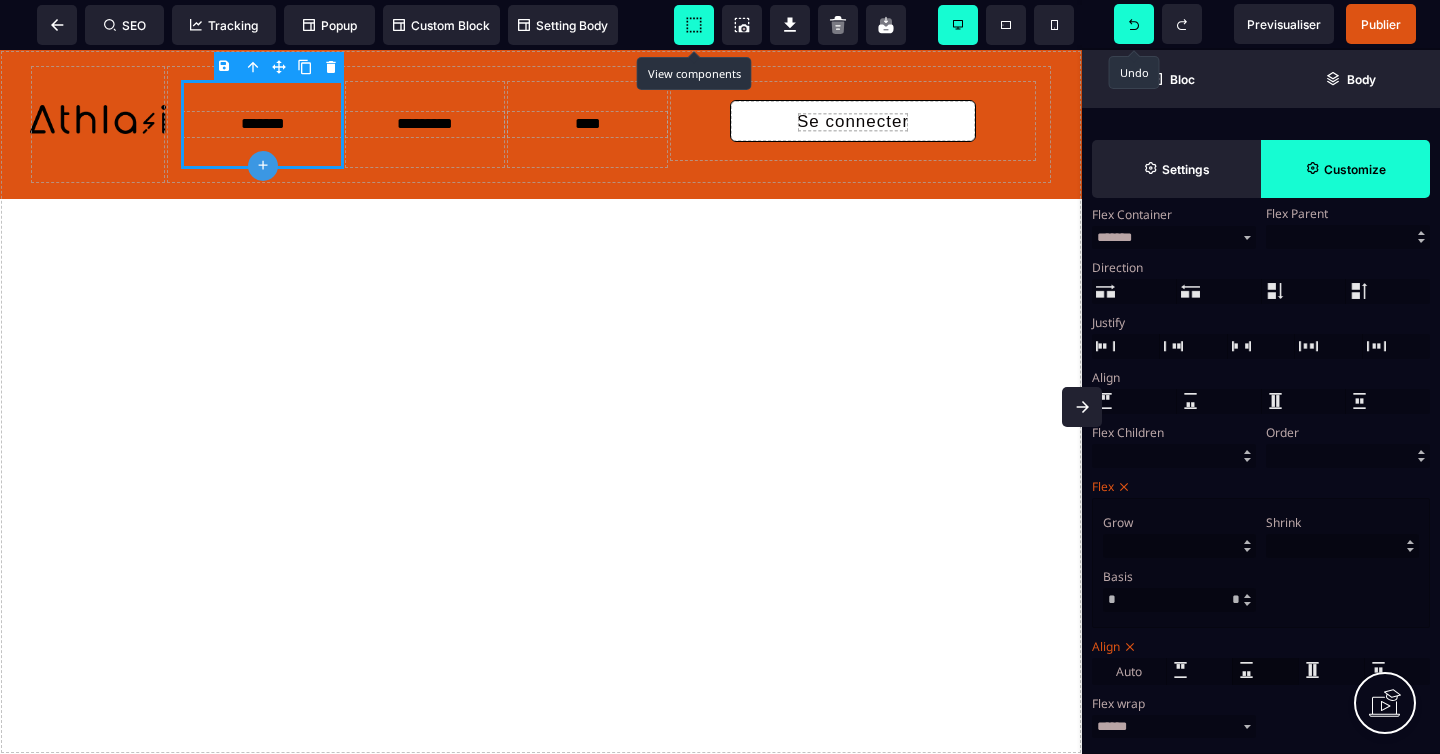 click at bounding box center (1246, 670) 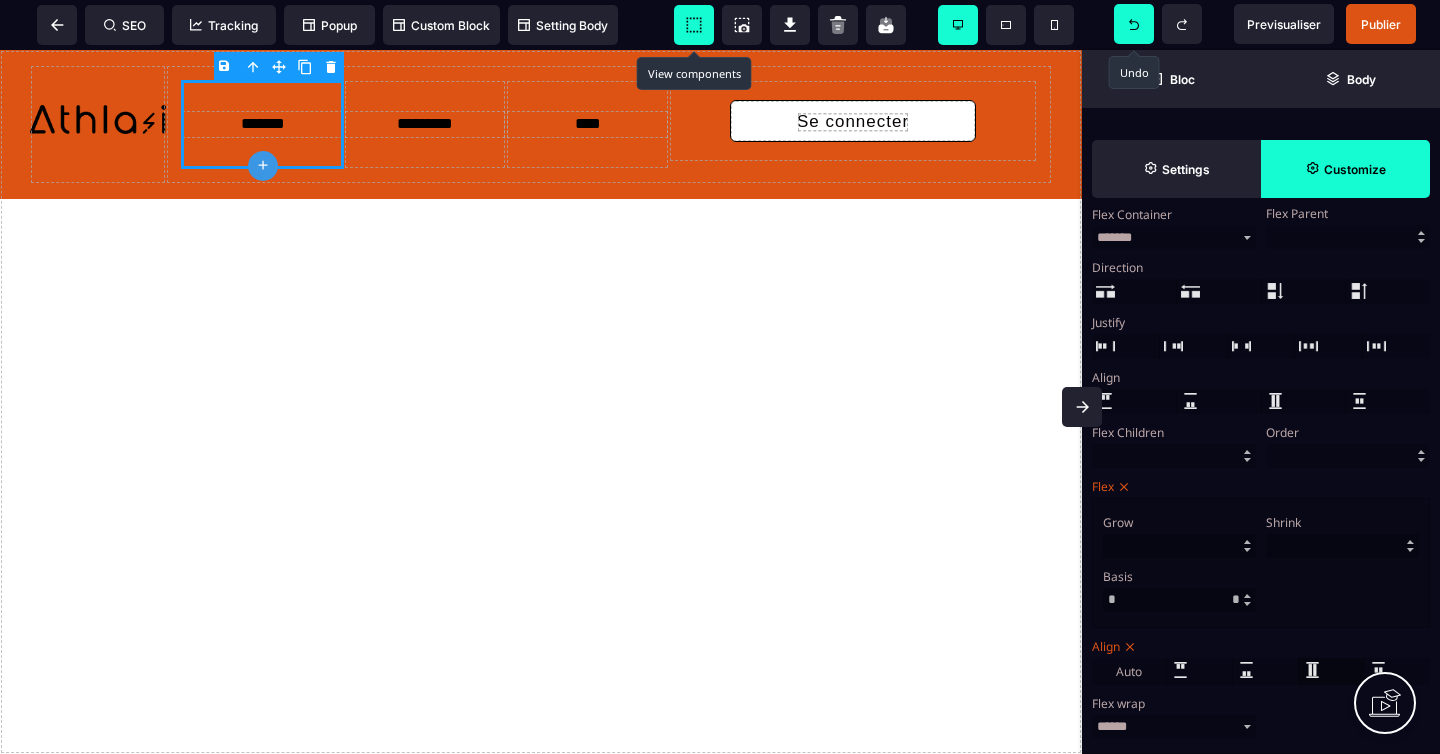 click at bounding box center [1312, 670] 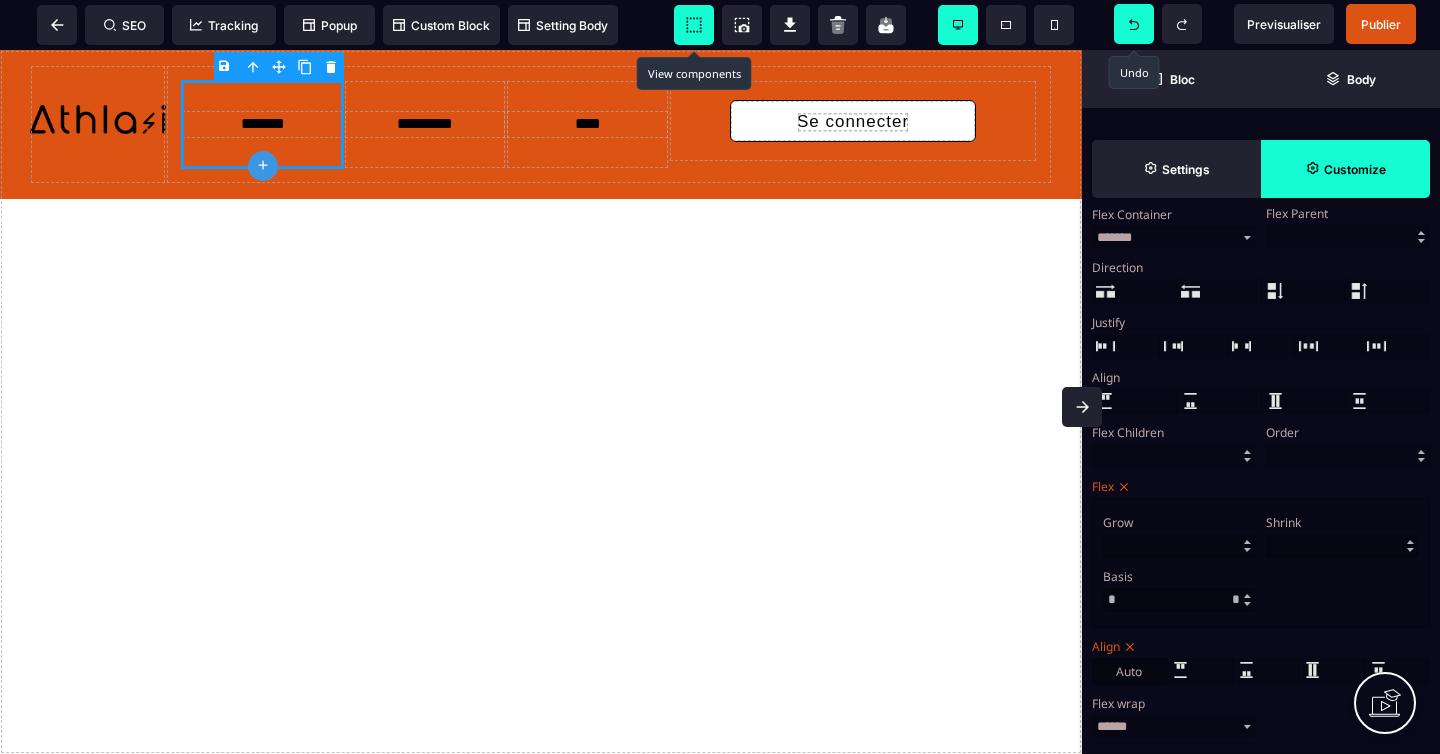 click on "Auto" at bounding box center (1129, 671) 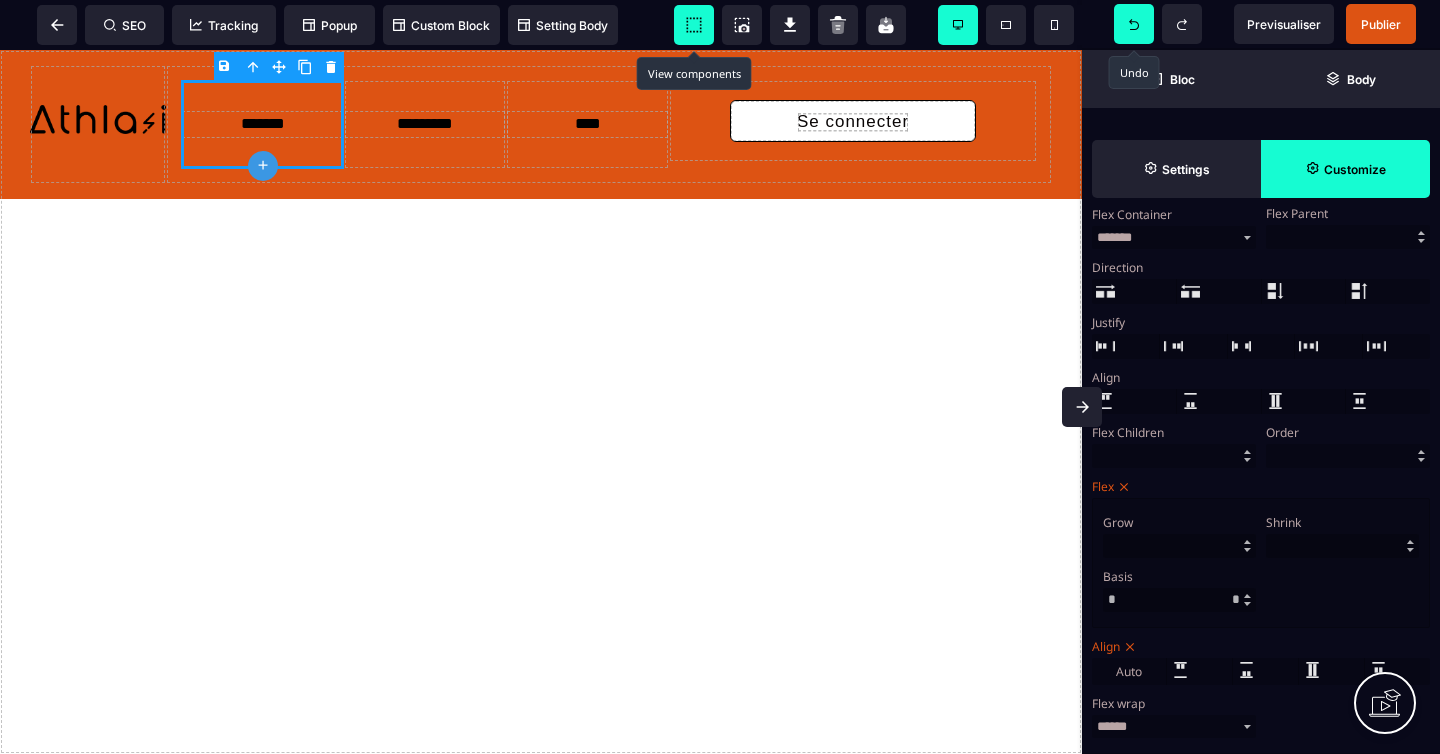 click on "Flex wrap" at bounding box center (1118, 703) 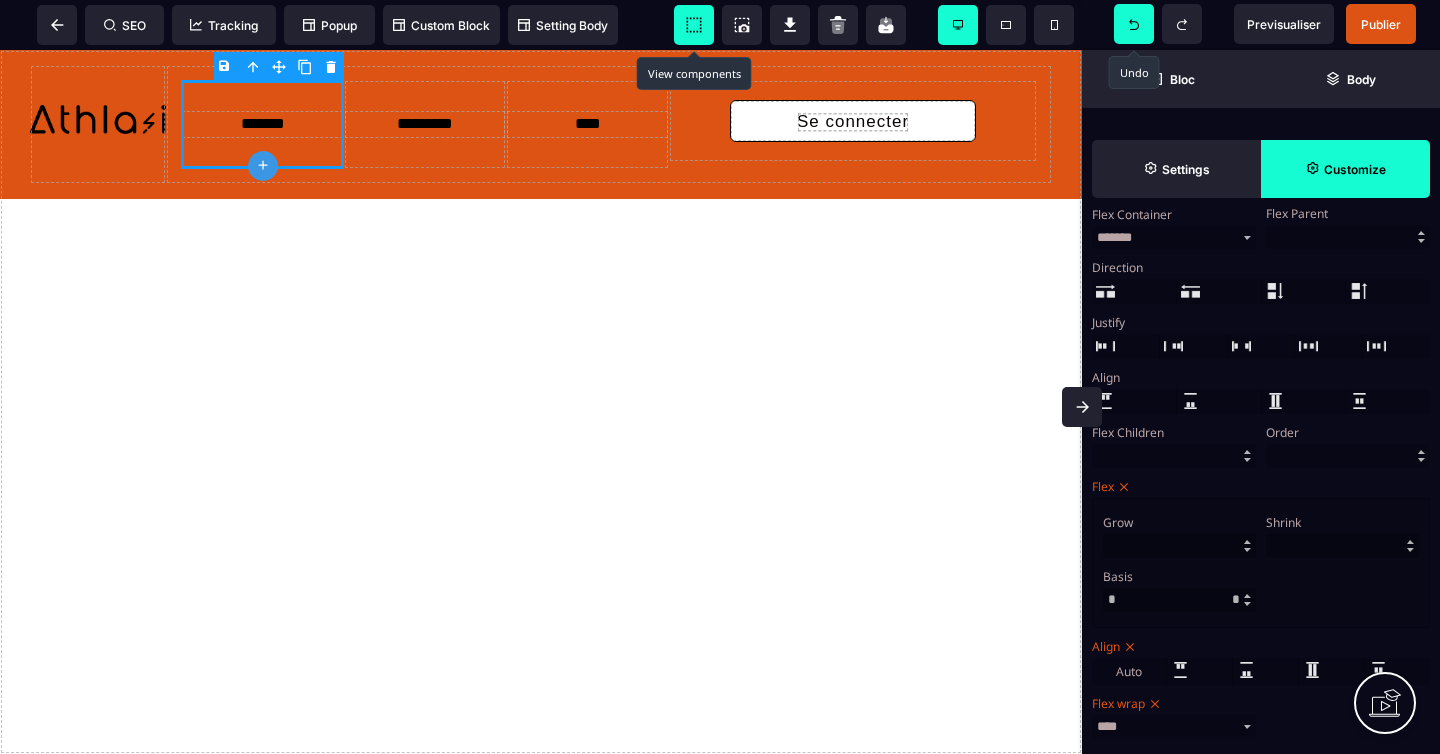 click 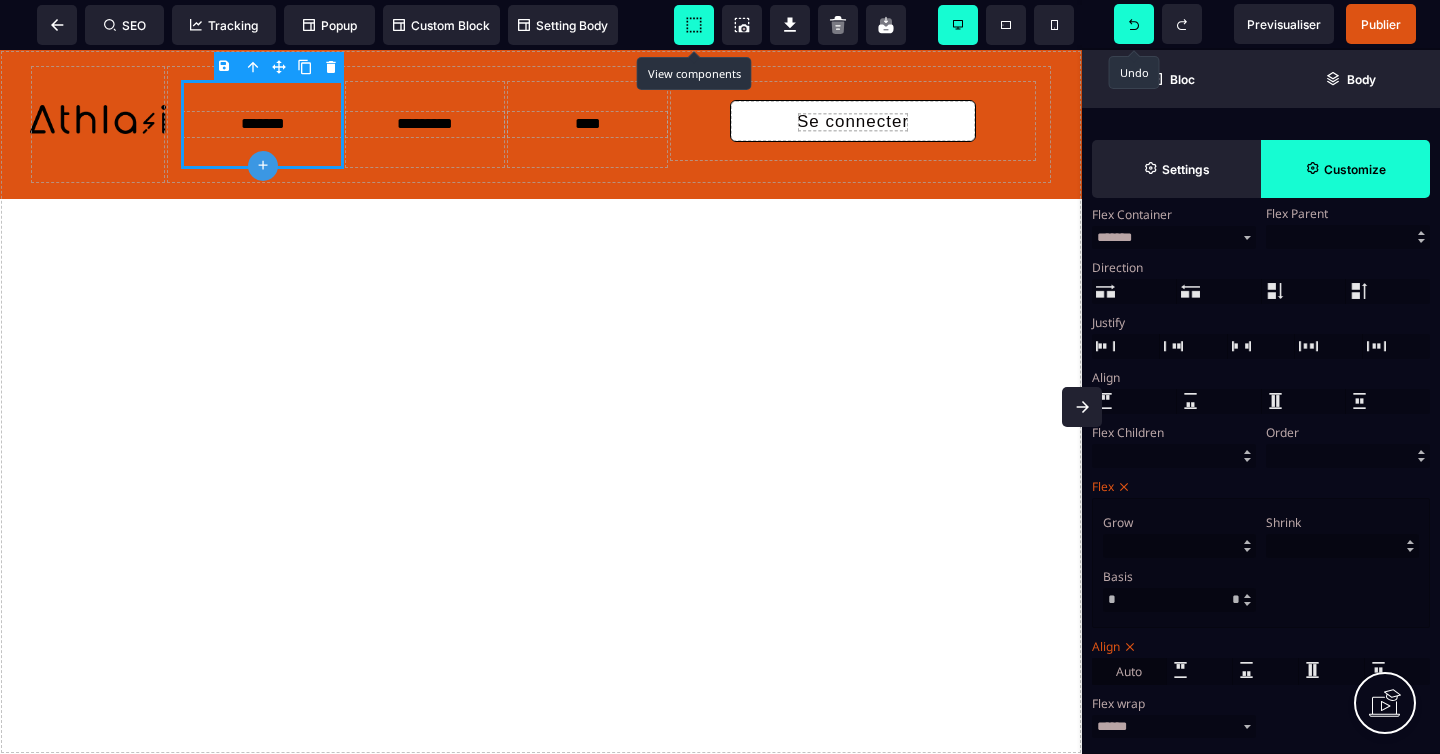 click on "Auto" at bounding box center (1129, 671) 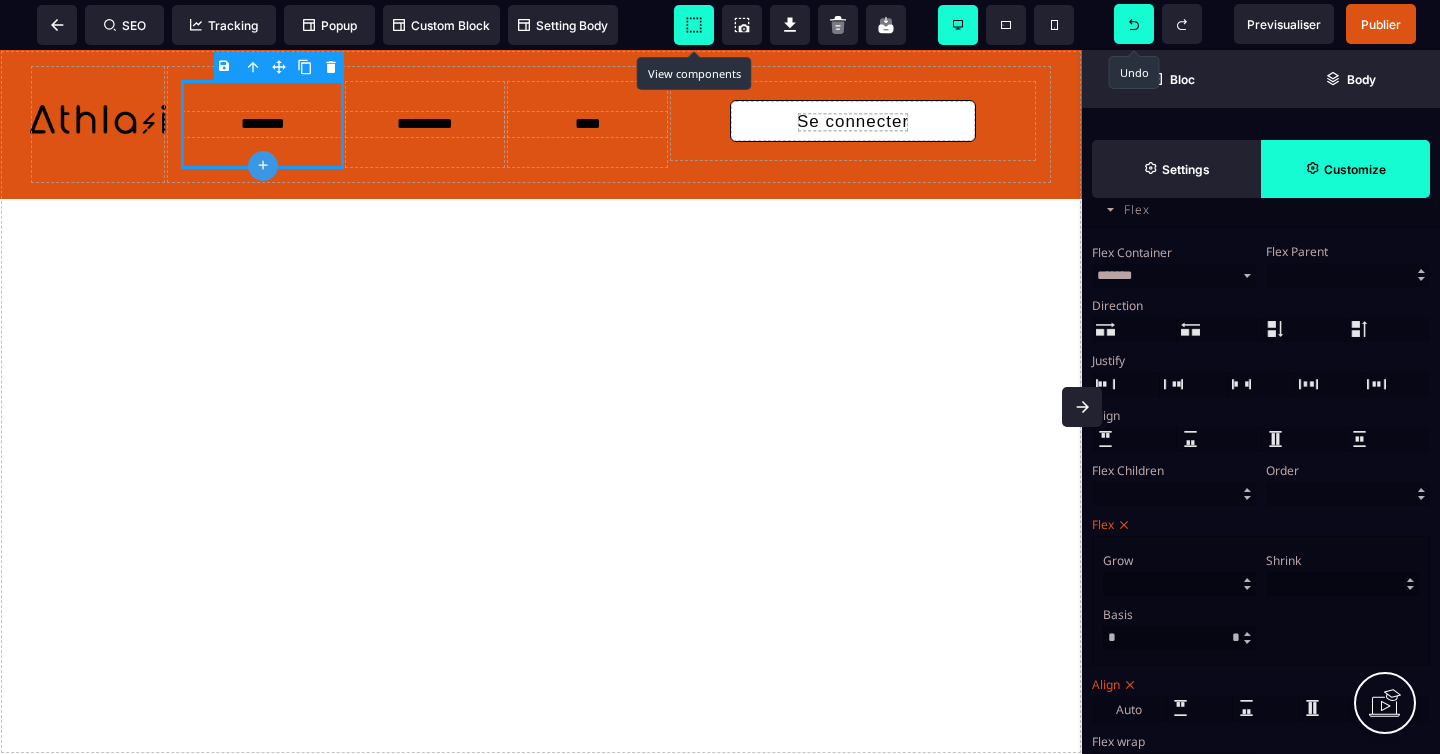 scroll, scrollTop: 2873, scrollLeft: 0, axis: vertical 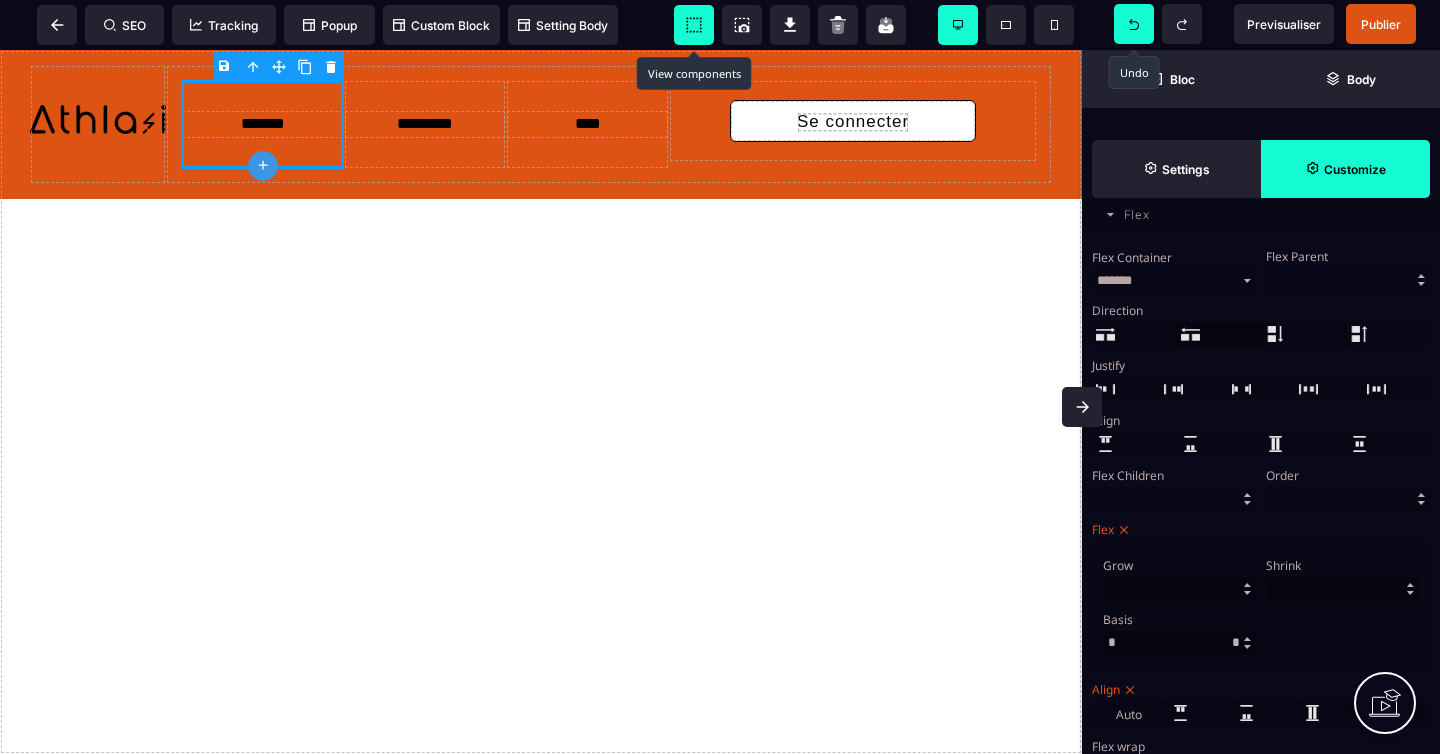 click at bounding box center (1190, 334) 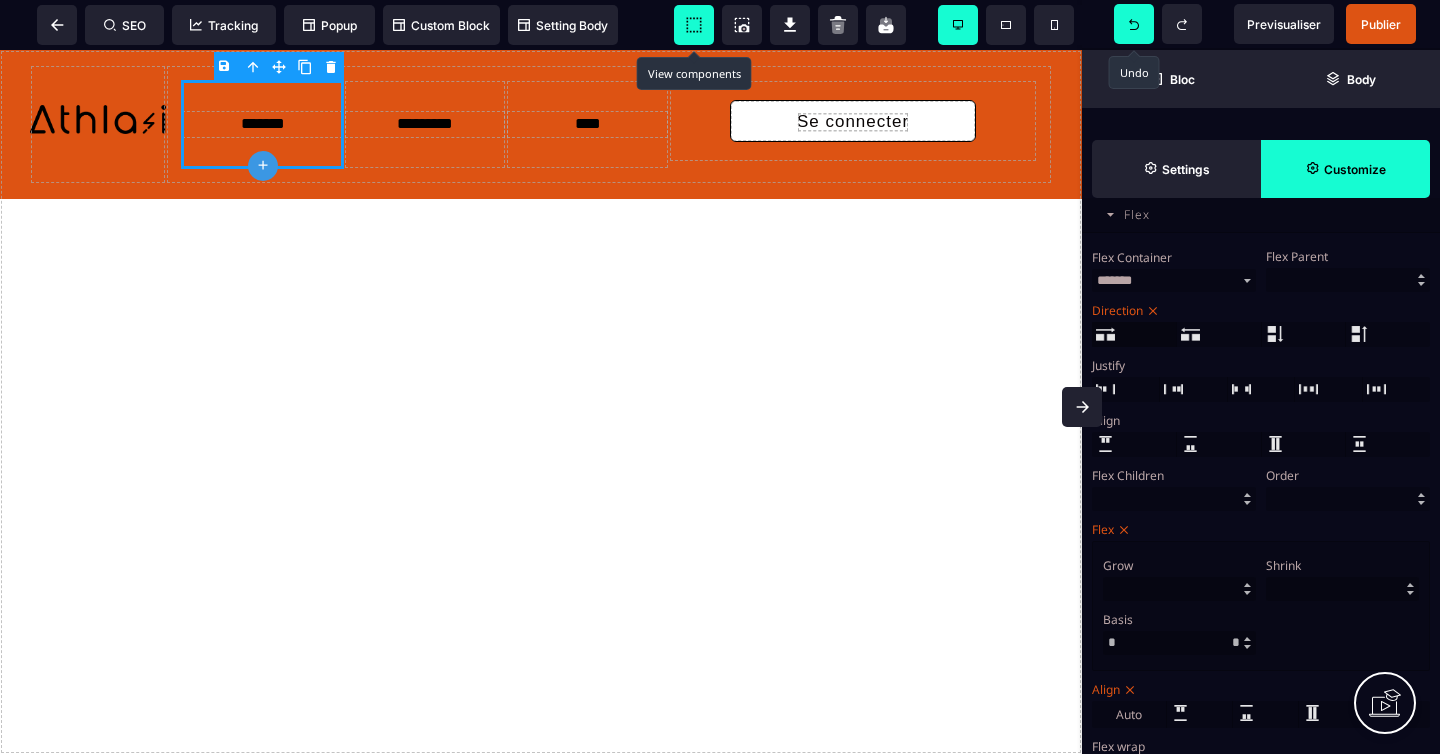 click at bounding box center (1105, 334) 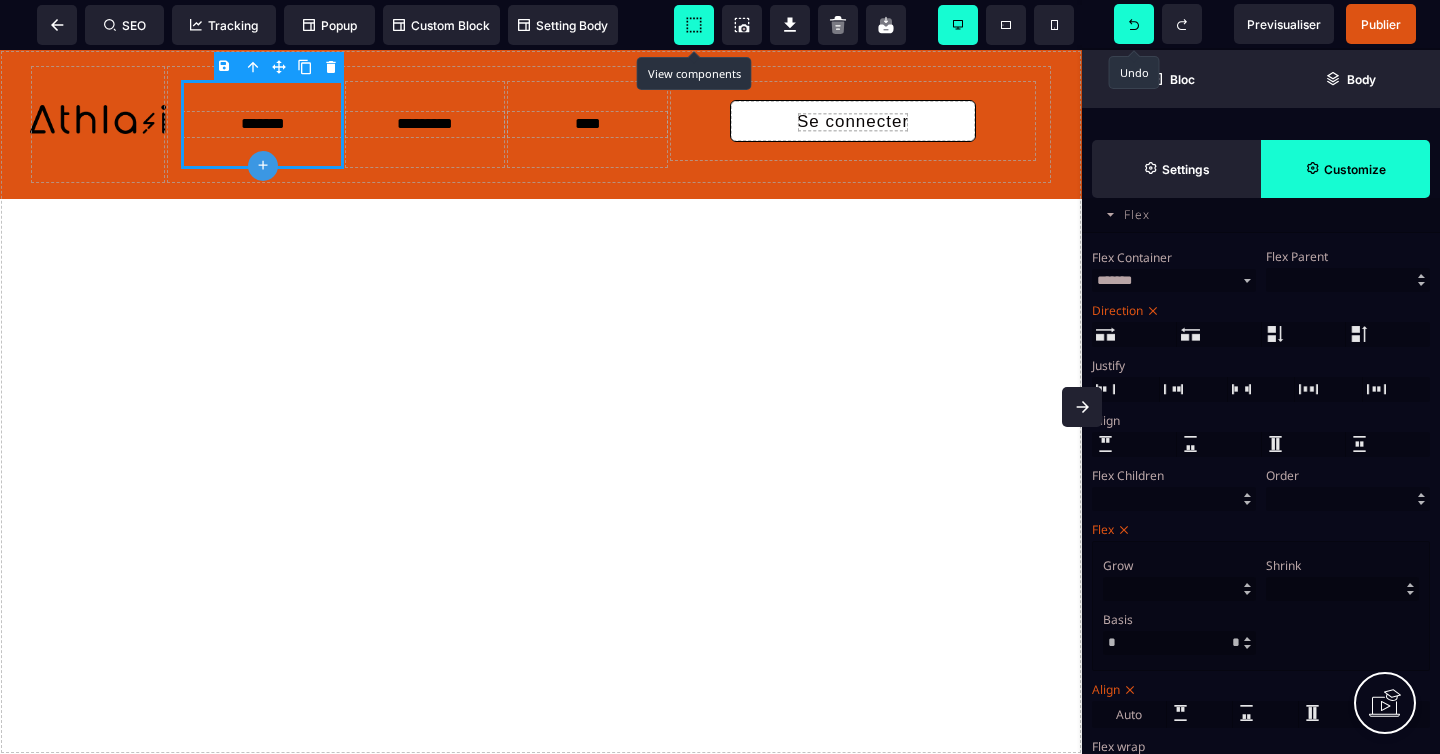 click 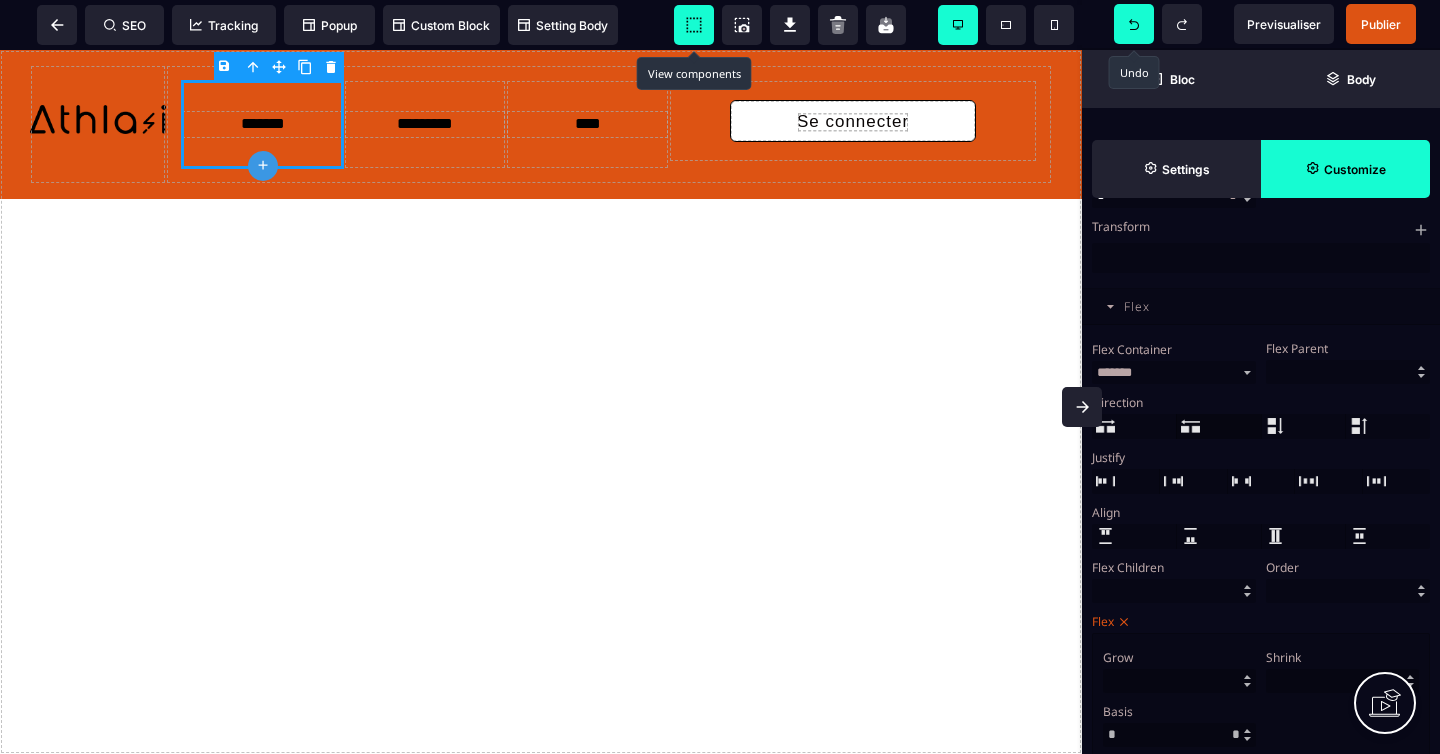 scroll, scrollTop: 2778, scrollLeft: 0, axis: vertical 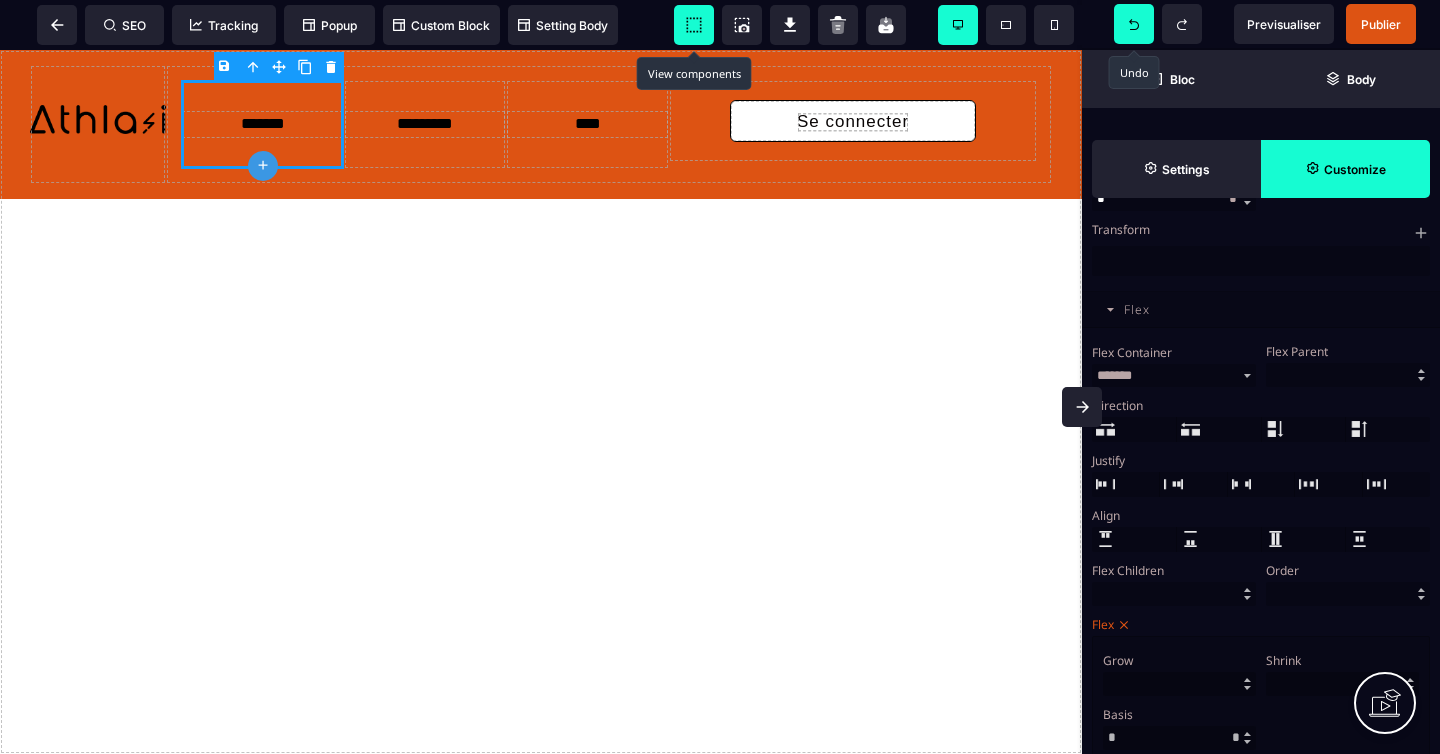 click on "Flex Container" at bounding box center [1132, 352] 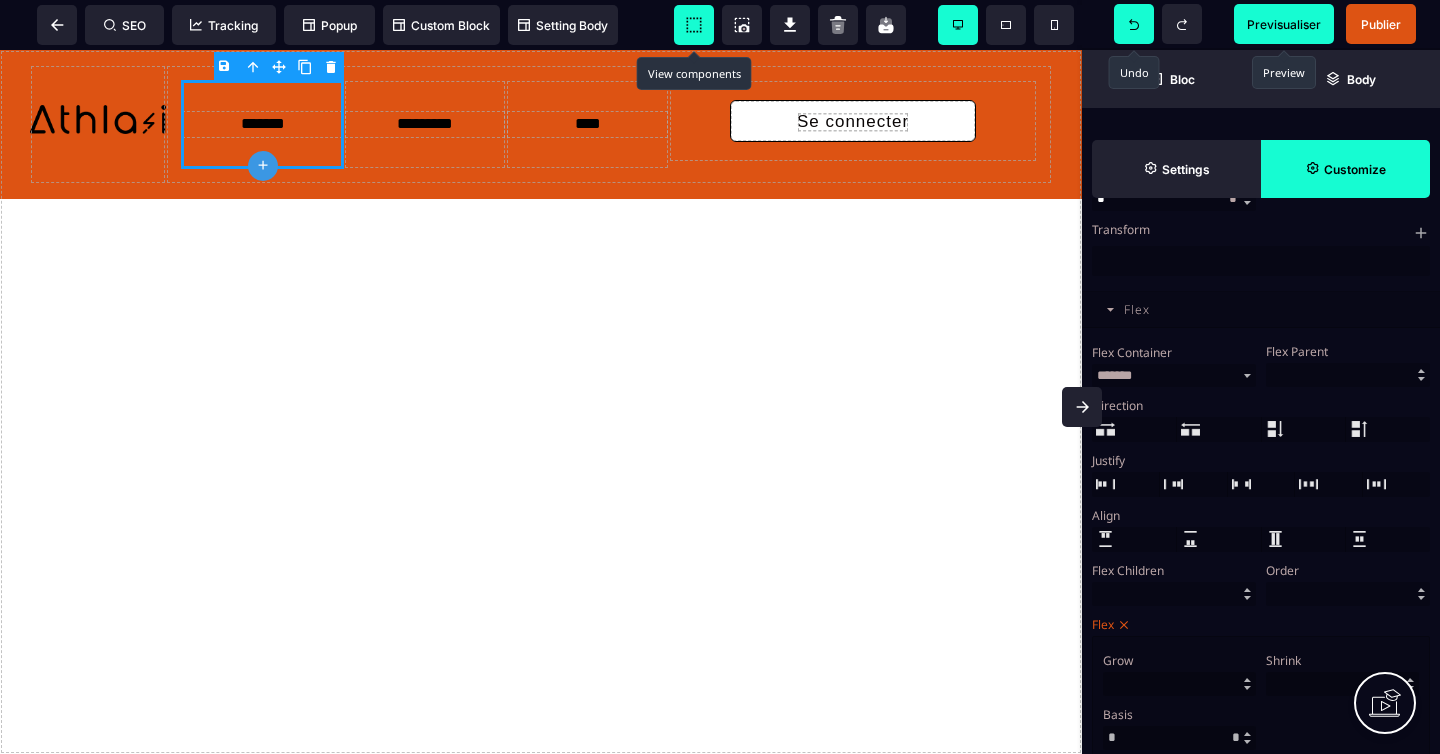 click on "Previsualiser" at bounding box center [1284, 24] 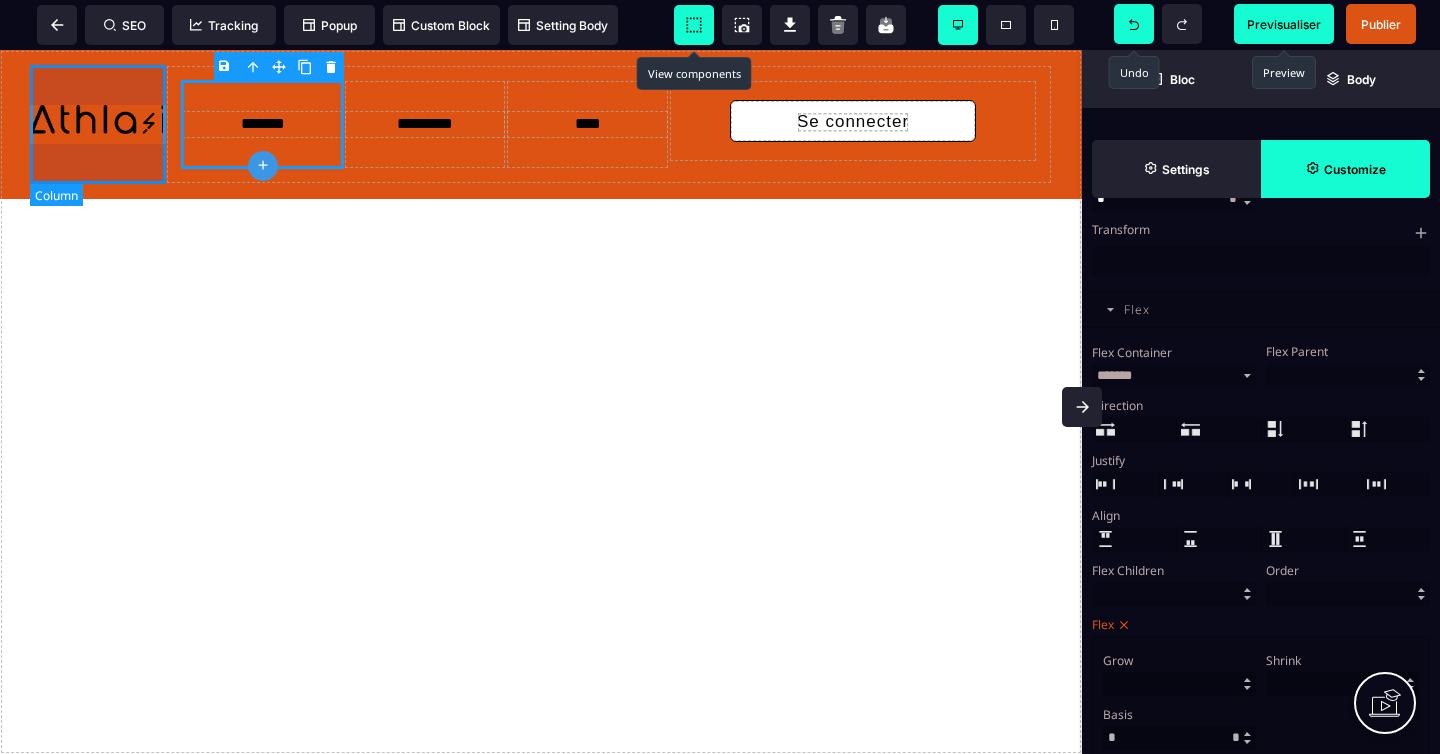 click at bounding box center [98, 124] 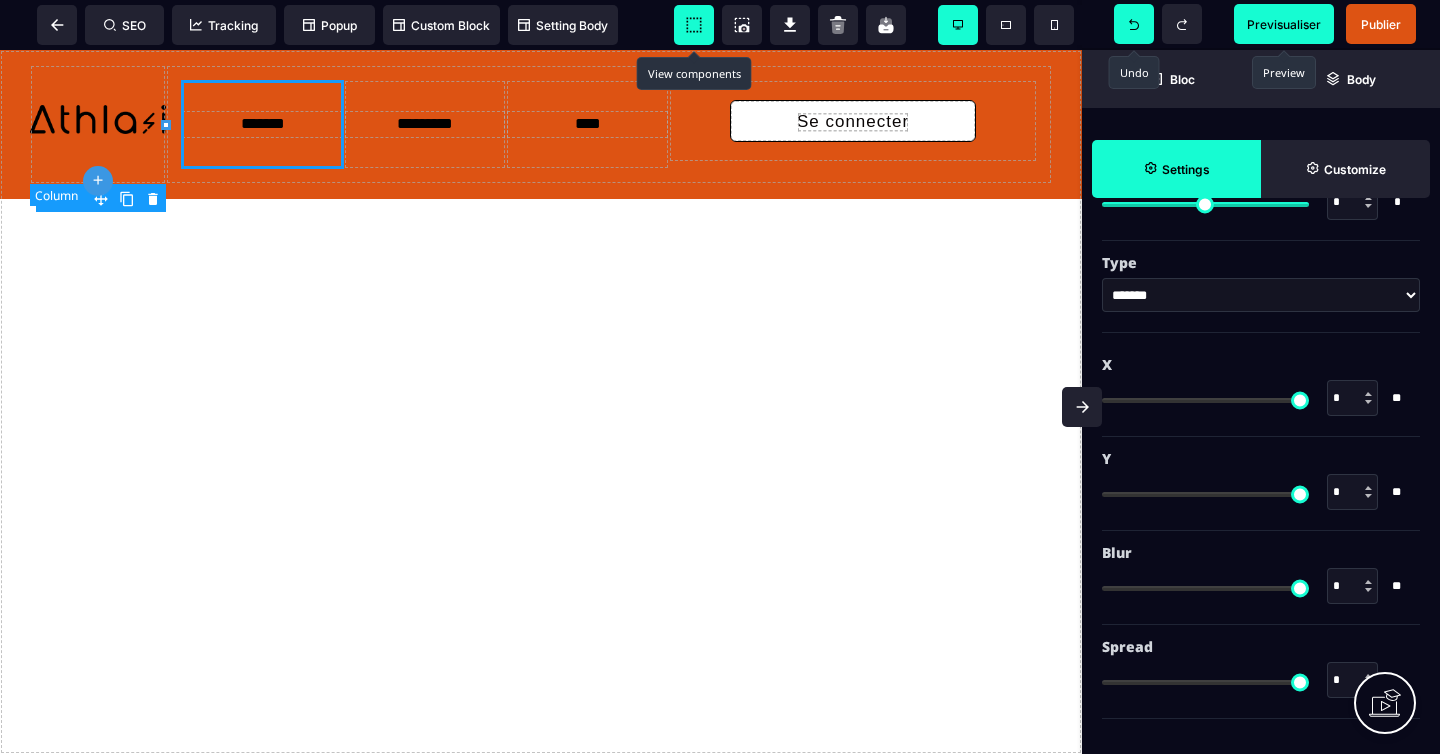 scroll, scrollTop: 0, scrollLeft: 0, axis: both 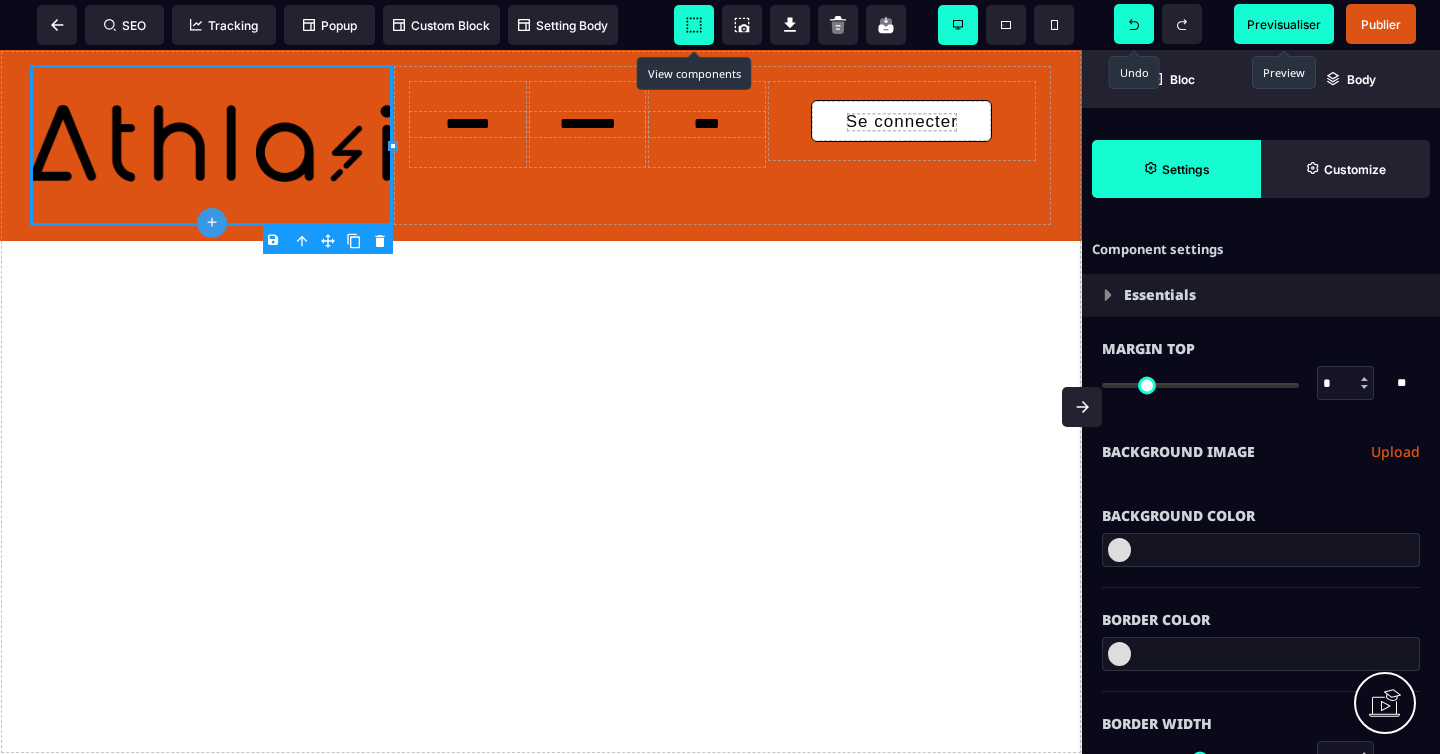click on "B I U S
A *******
plus
Row" at bounding box center [541, 402] 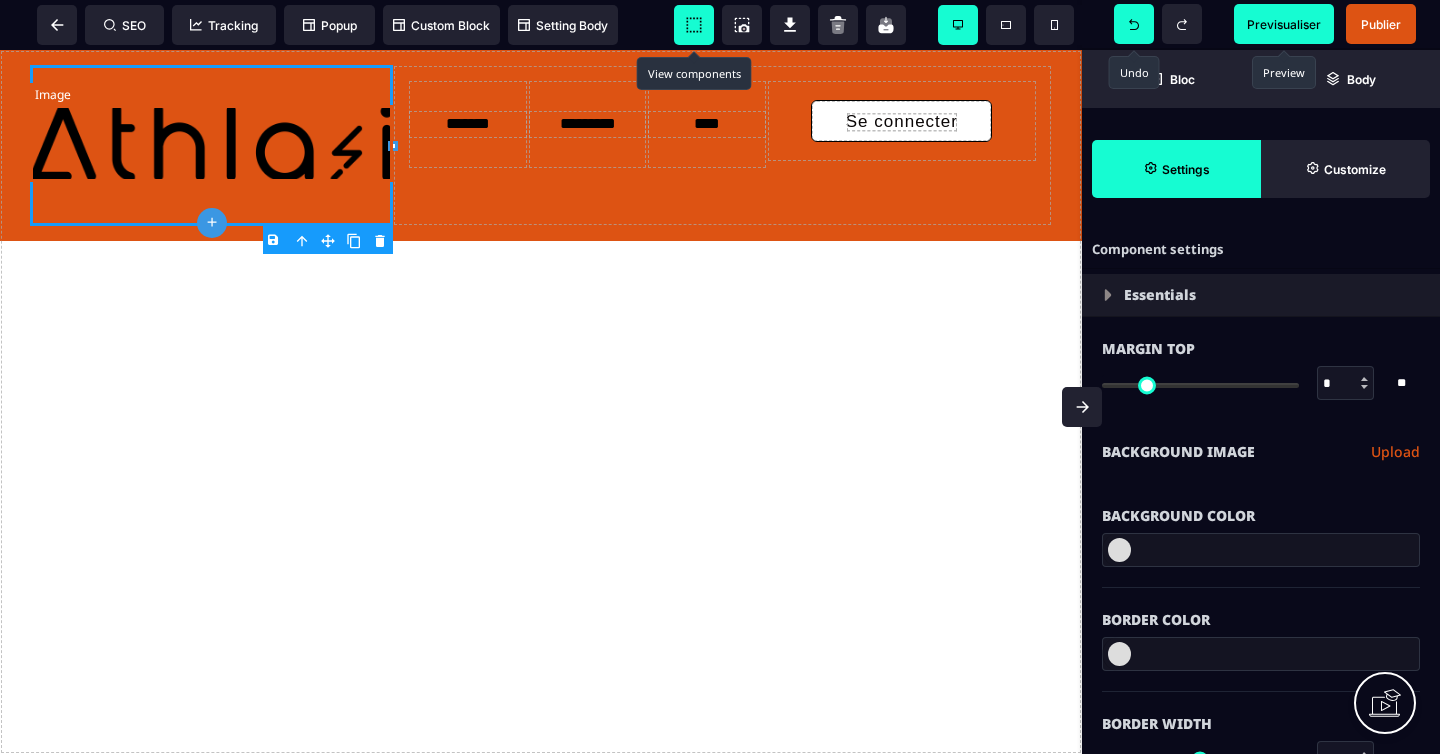click at bounding box center (211, 143) 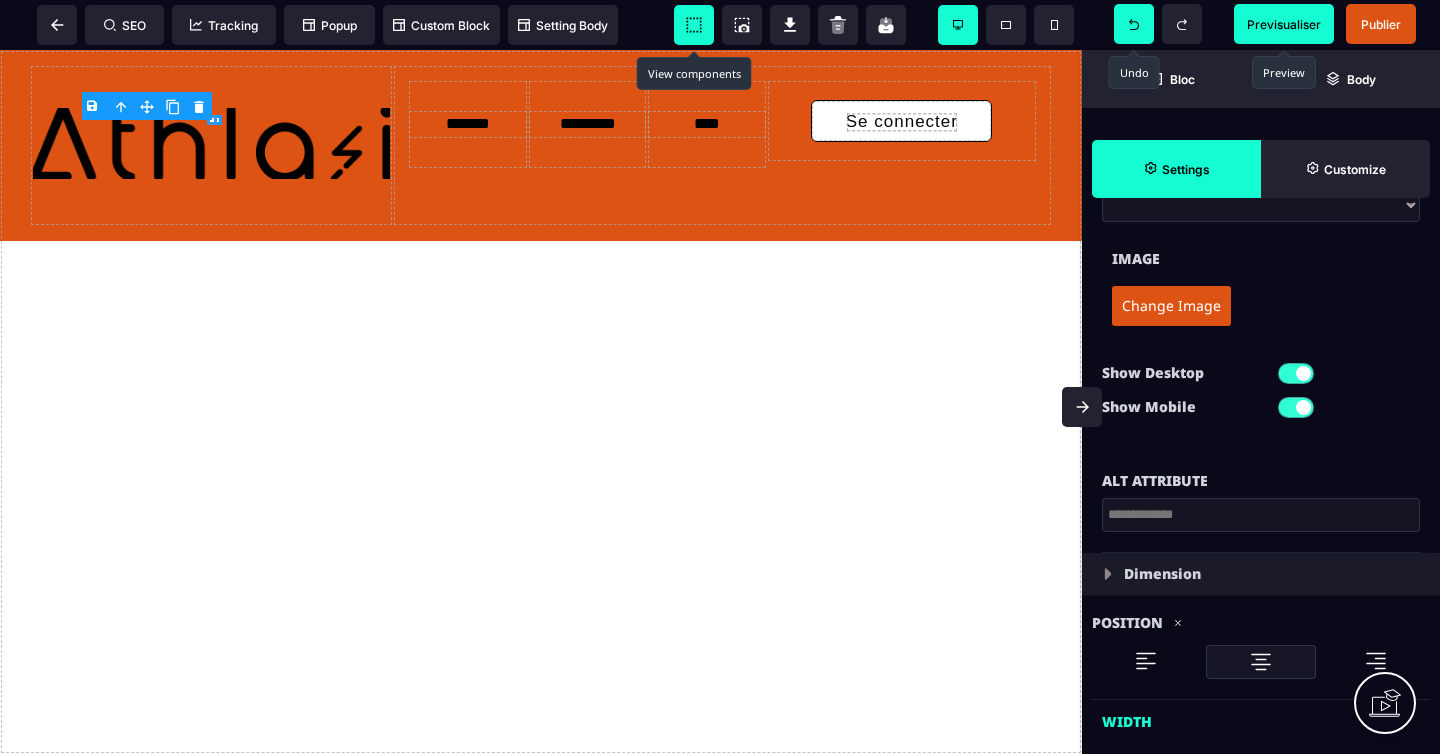 scroll, scrollTop: 295, scrollLeft: 0, axis: vertical 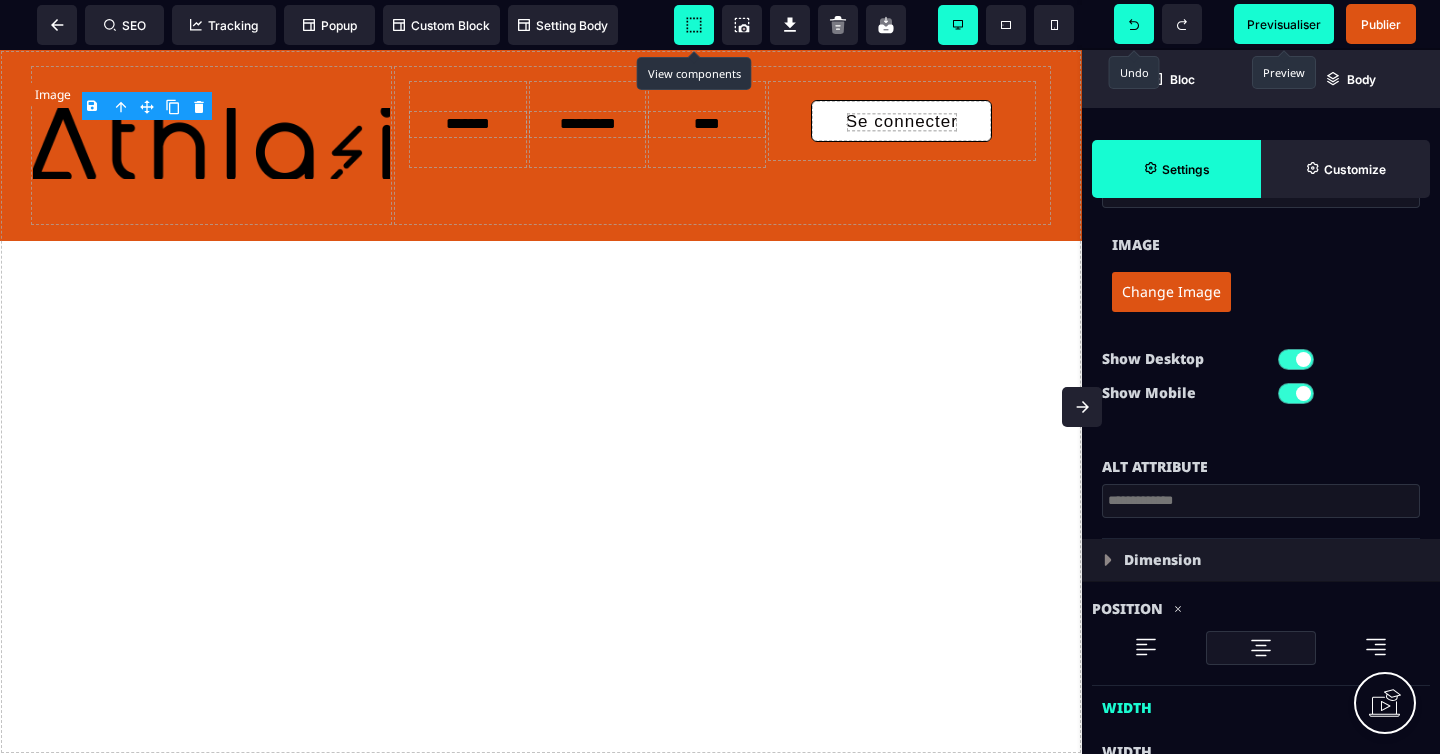 click at bounding box center [211, 143] 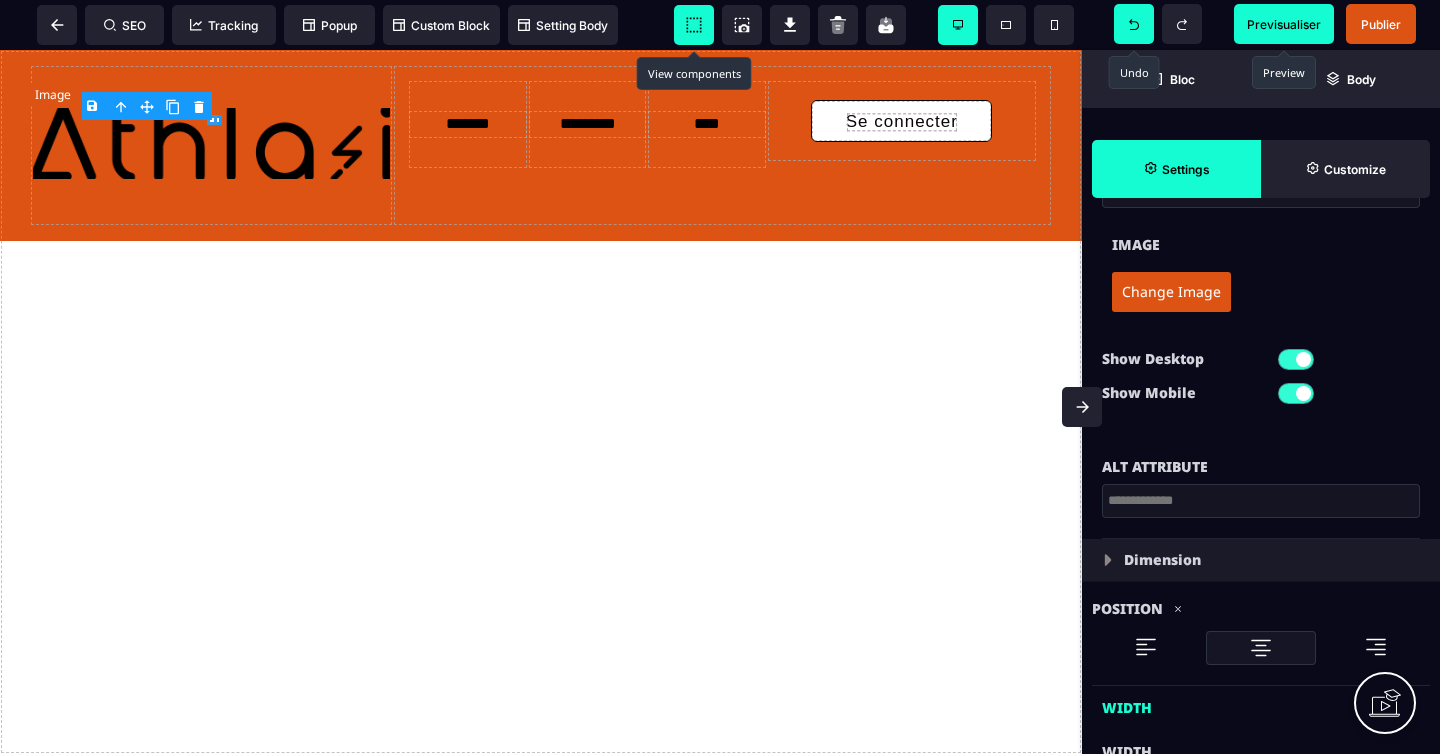 click at bounding box center [211, 143] 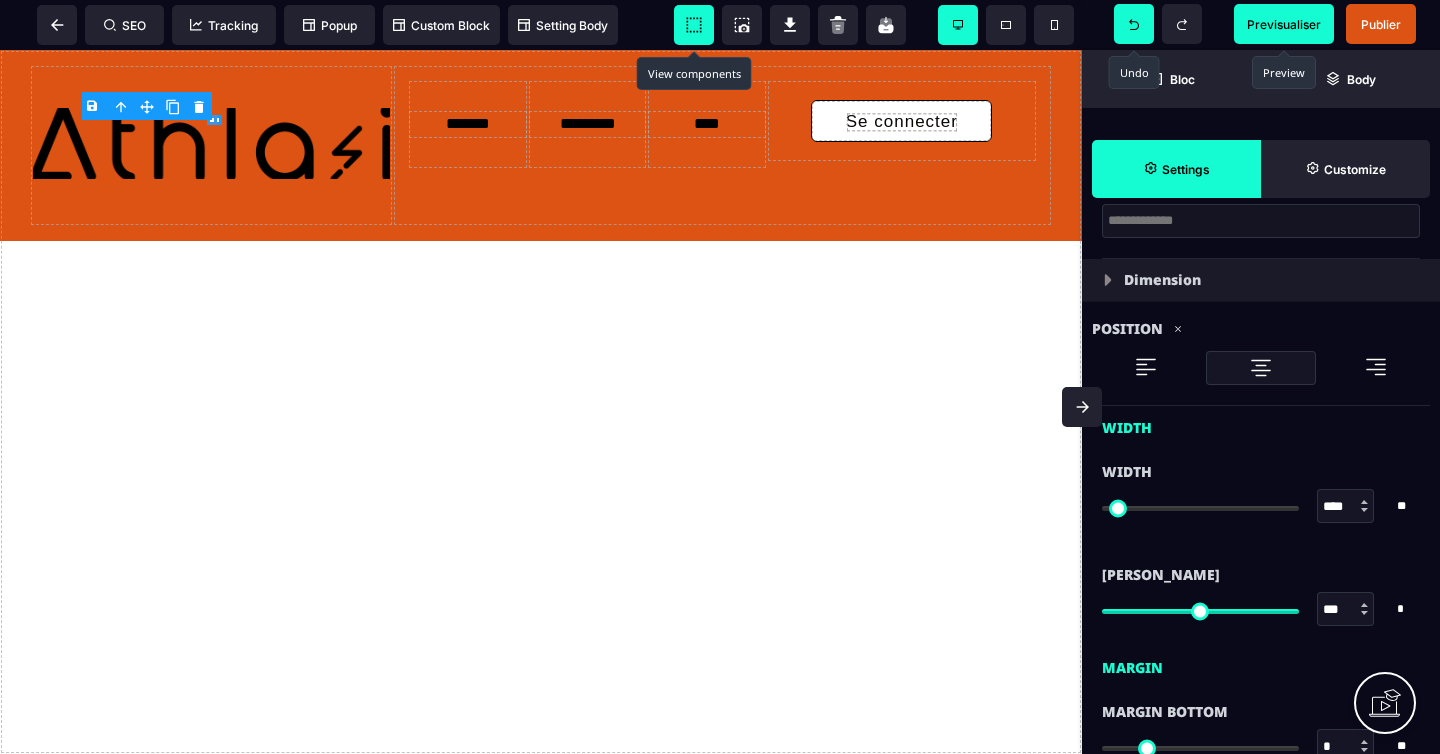 scroll, scrollTop: 577, scrollLeft: 0, axis: vertical 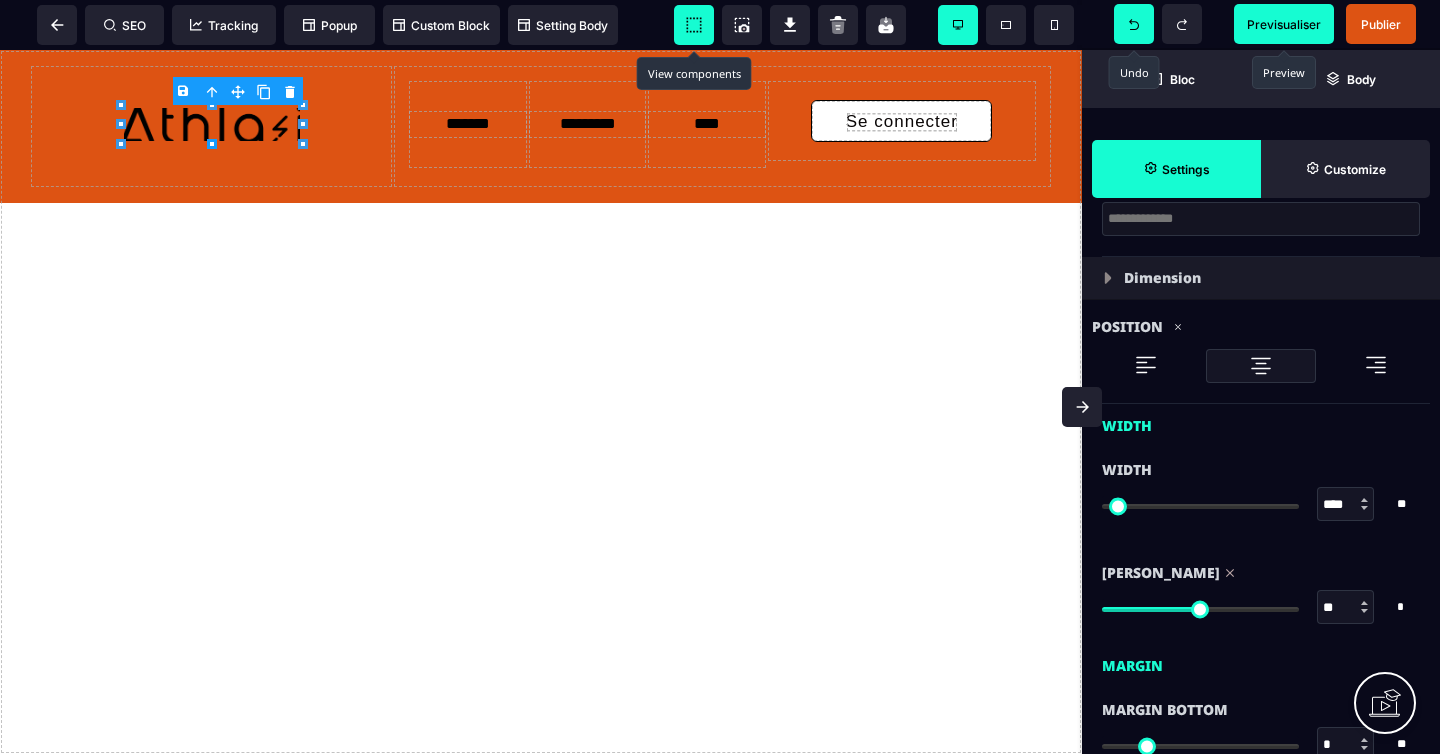 drag, startPoint x: 1285, startPoint y: 613, endPoint x: 1201, endPoint y: 612, distance: 84.00595 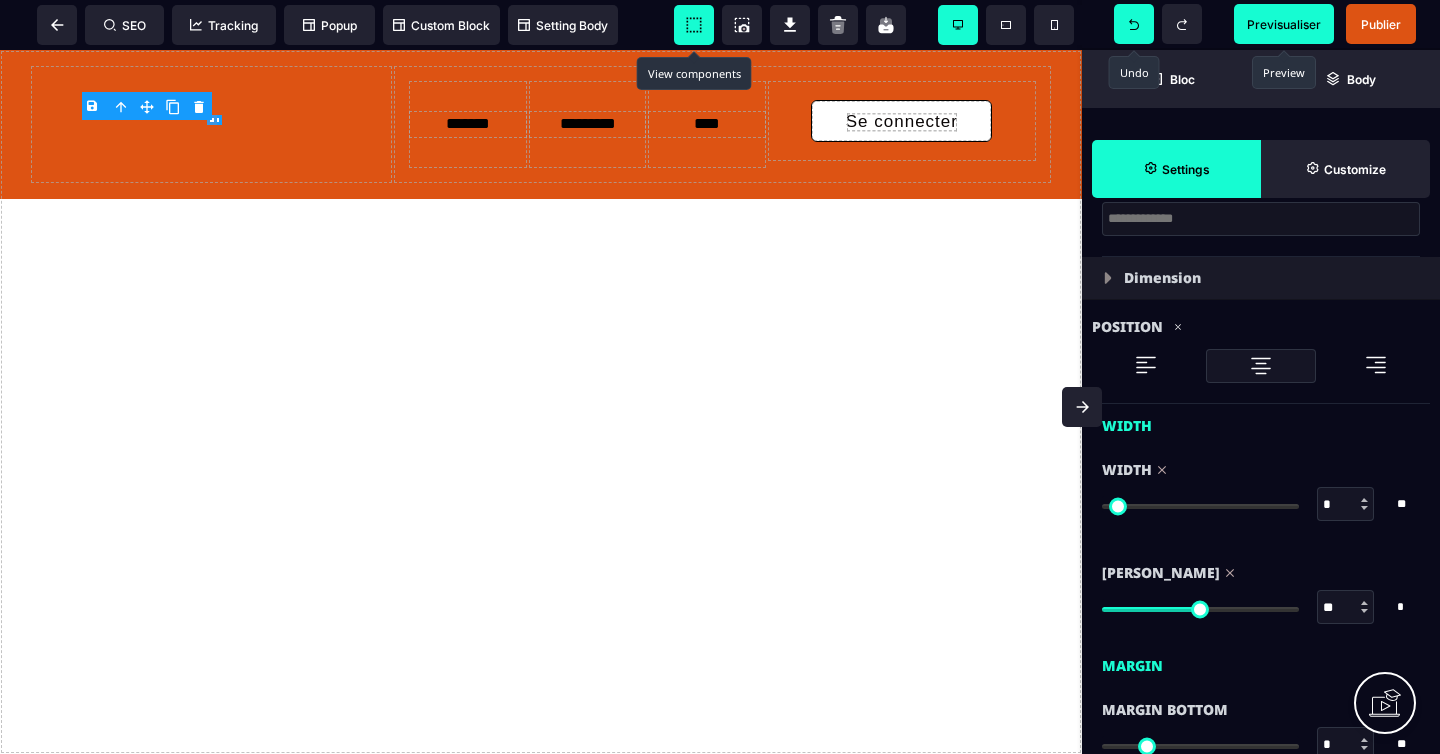drag, startPoint x: 1113, startPoint y: 557, endPoint x: 1068, endPoint y: 551, distance: 45.39824 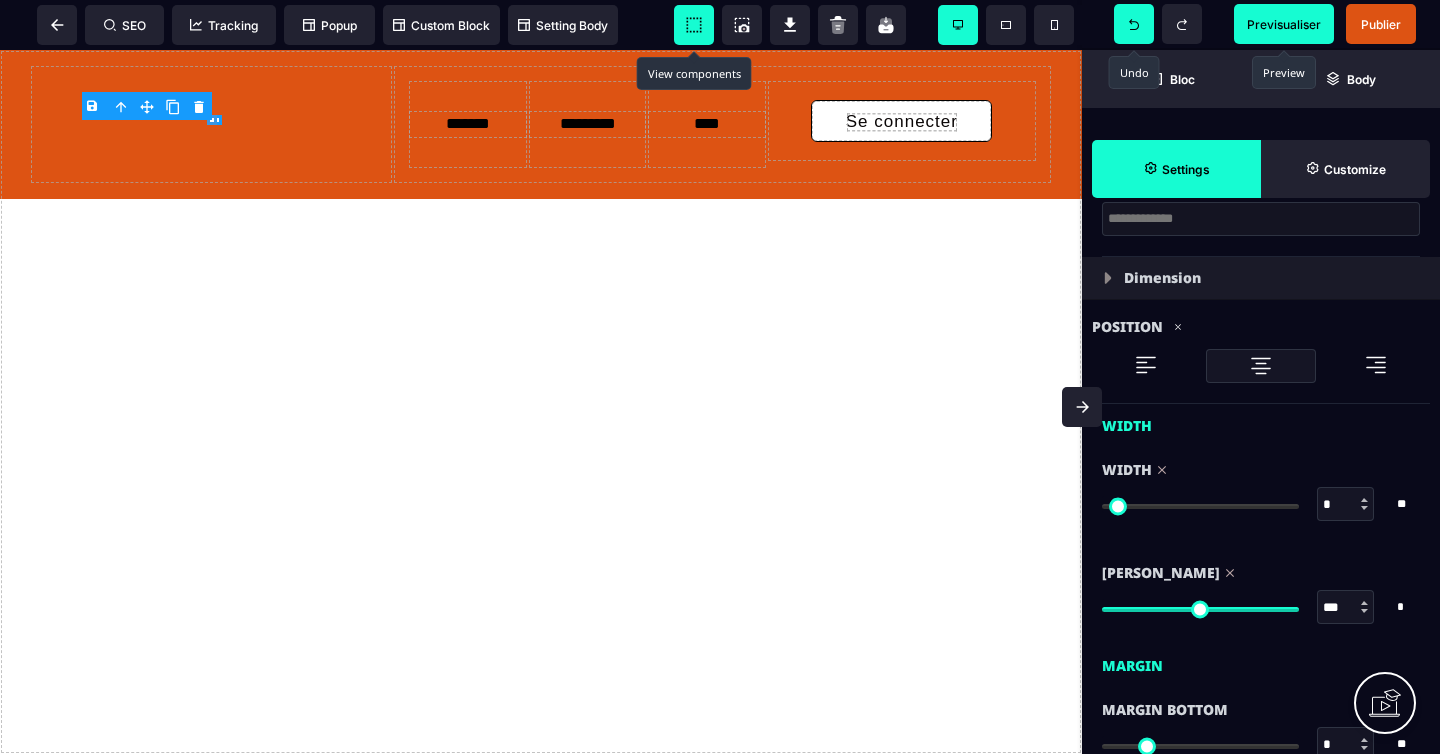 drag, startPoint x: 1198, startPoint y: 614, endPoint x: 1299, endPoint y: 614, distance: 101 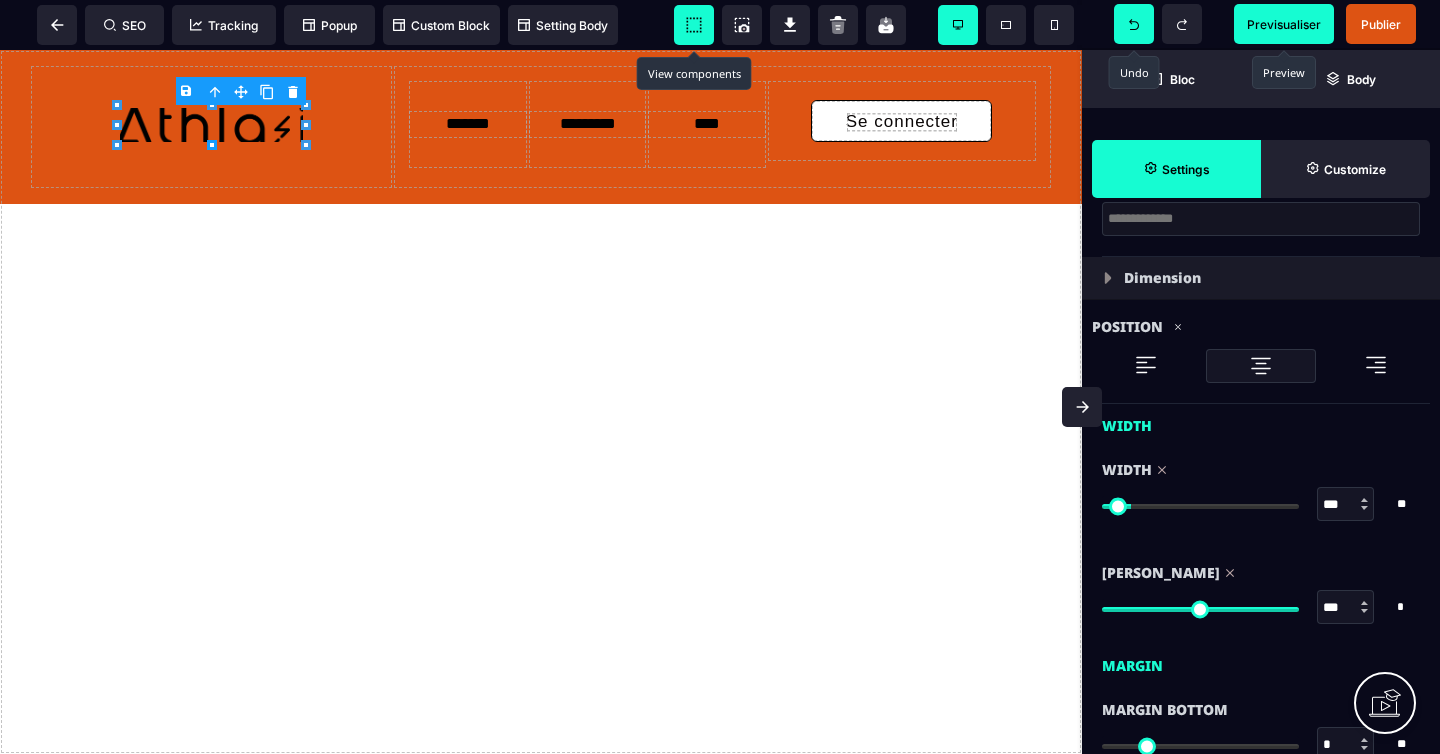 drag, startPoint x: 1112, startPoint y: 504, endPoint x: 1137, endPoint y: 504, distance: 25 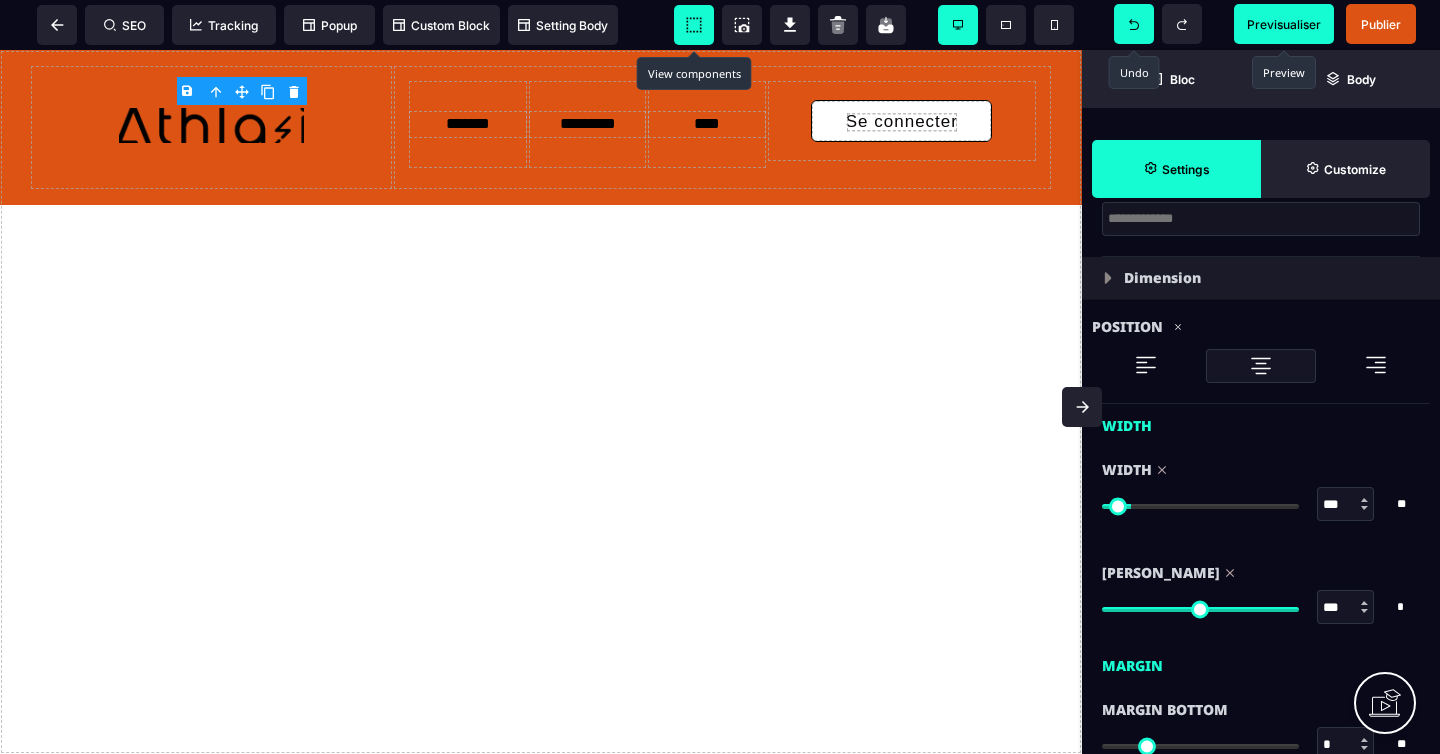 click on "******* ********* **** Se connecter" at bounding box center [541, 402] 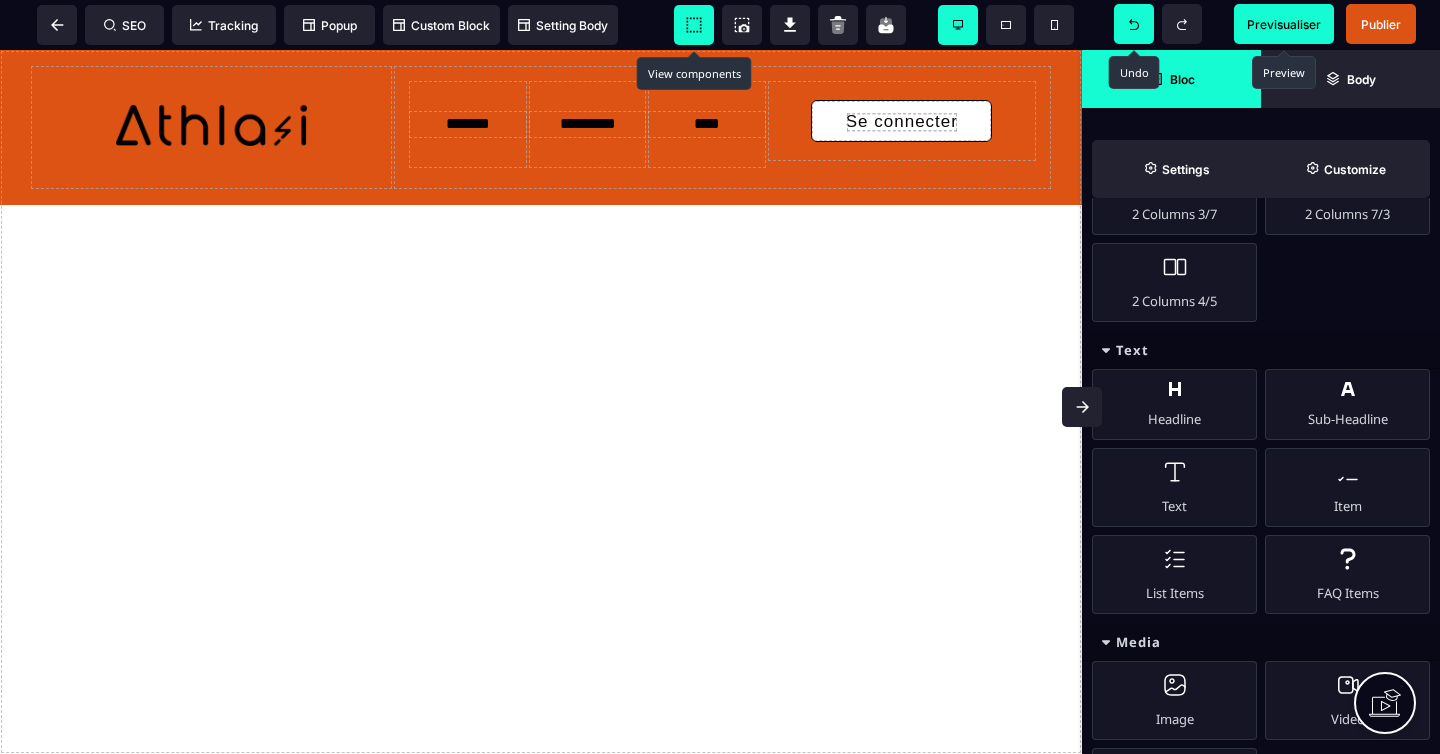 scroll, scrollTop: 1525, scrollLeft: 0, axis: vertical 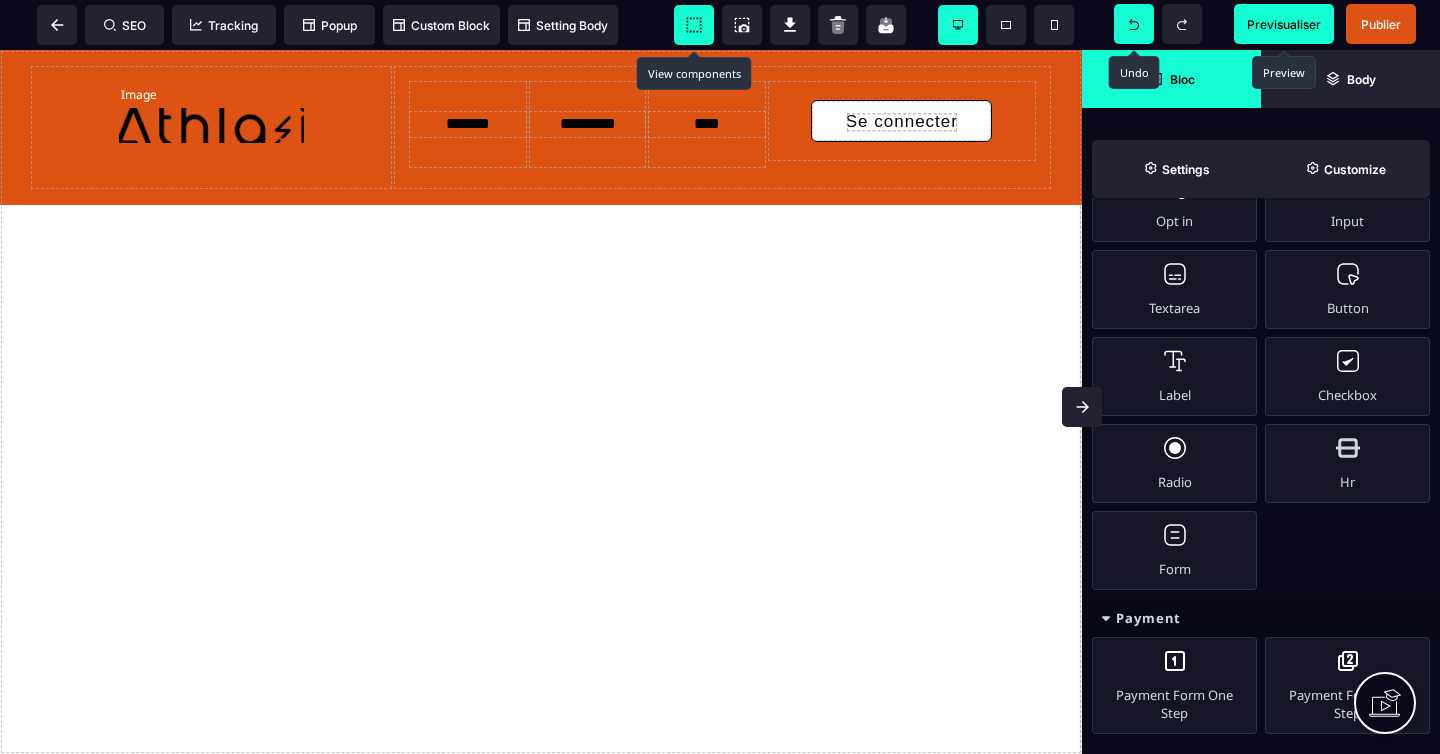 click at bounding box center (211, 125) 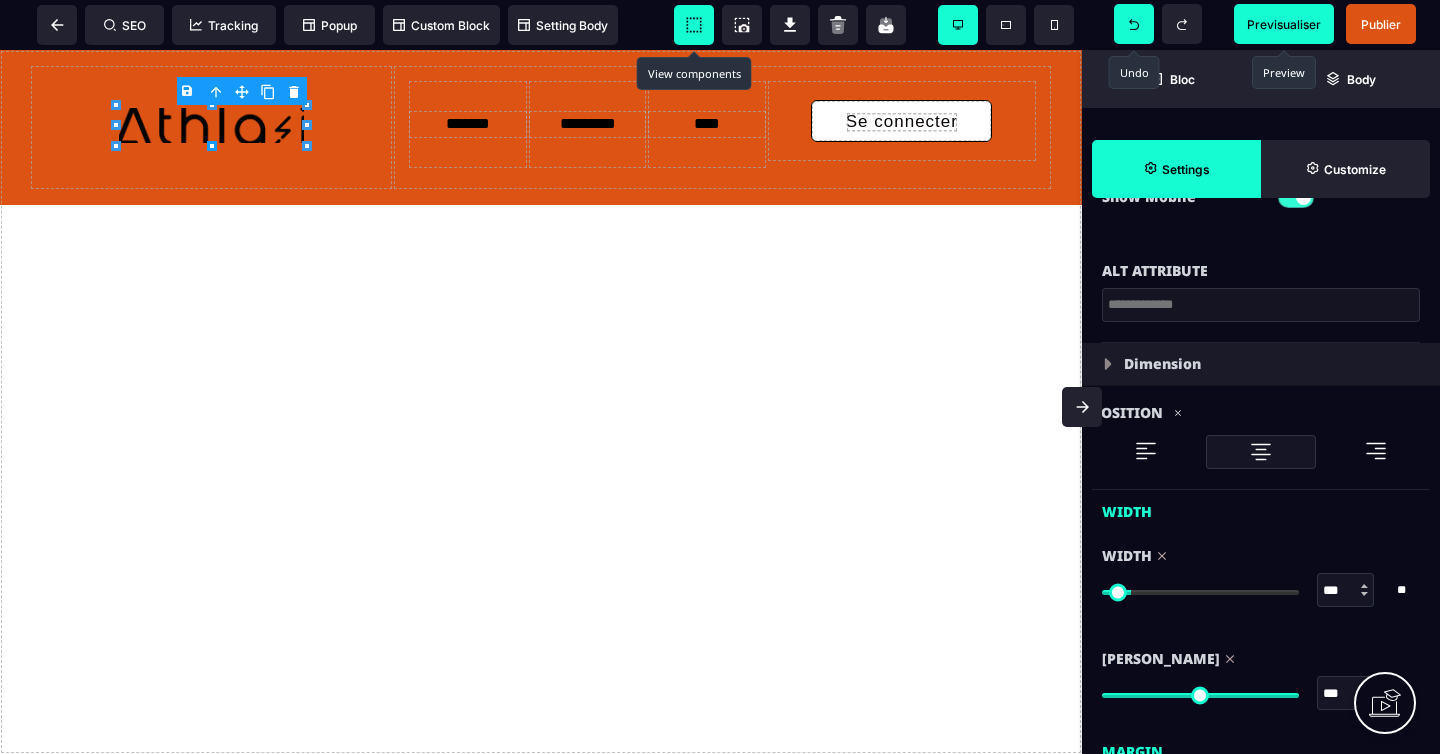 scroll, scrollTop: 525, scrollLeft: 0, axis: vertical 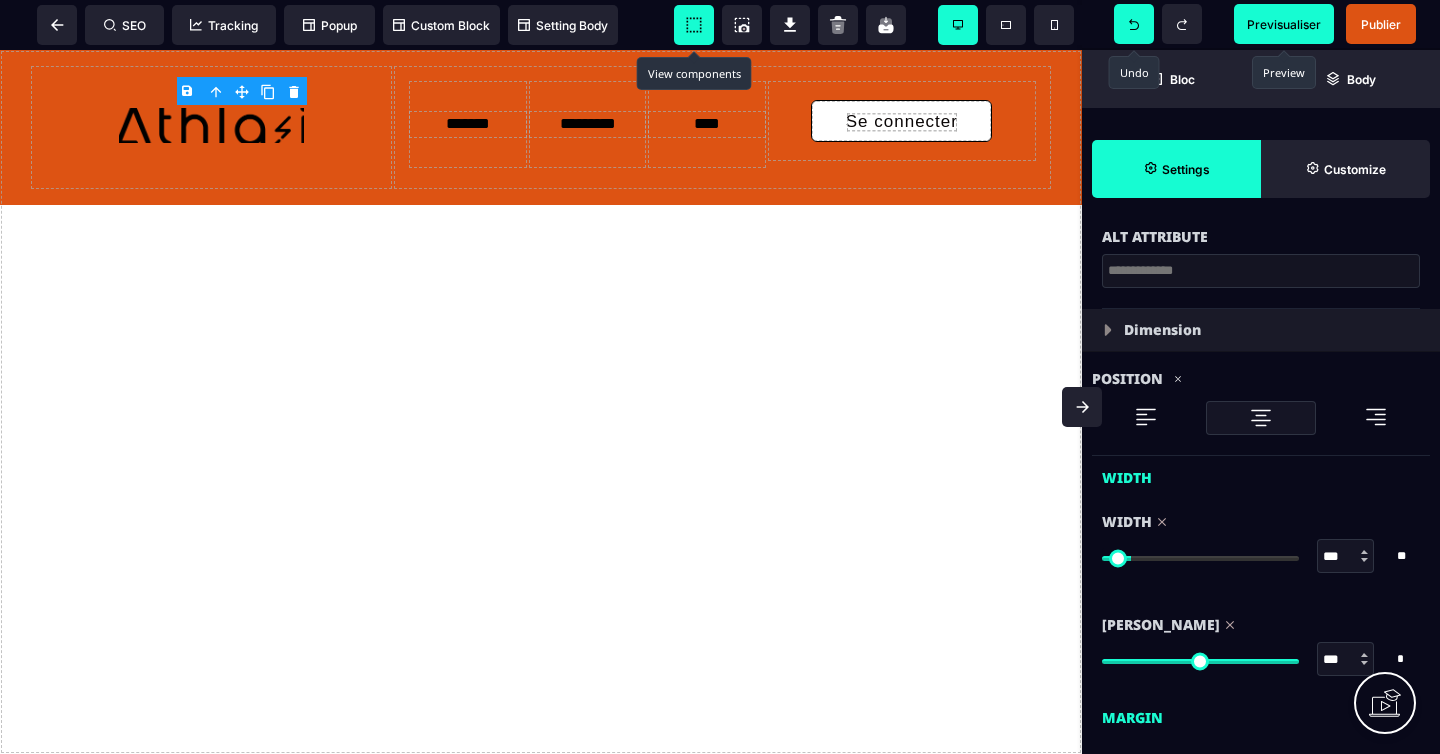 click at bounding box center (1146, 417) 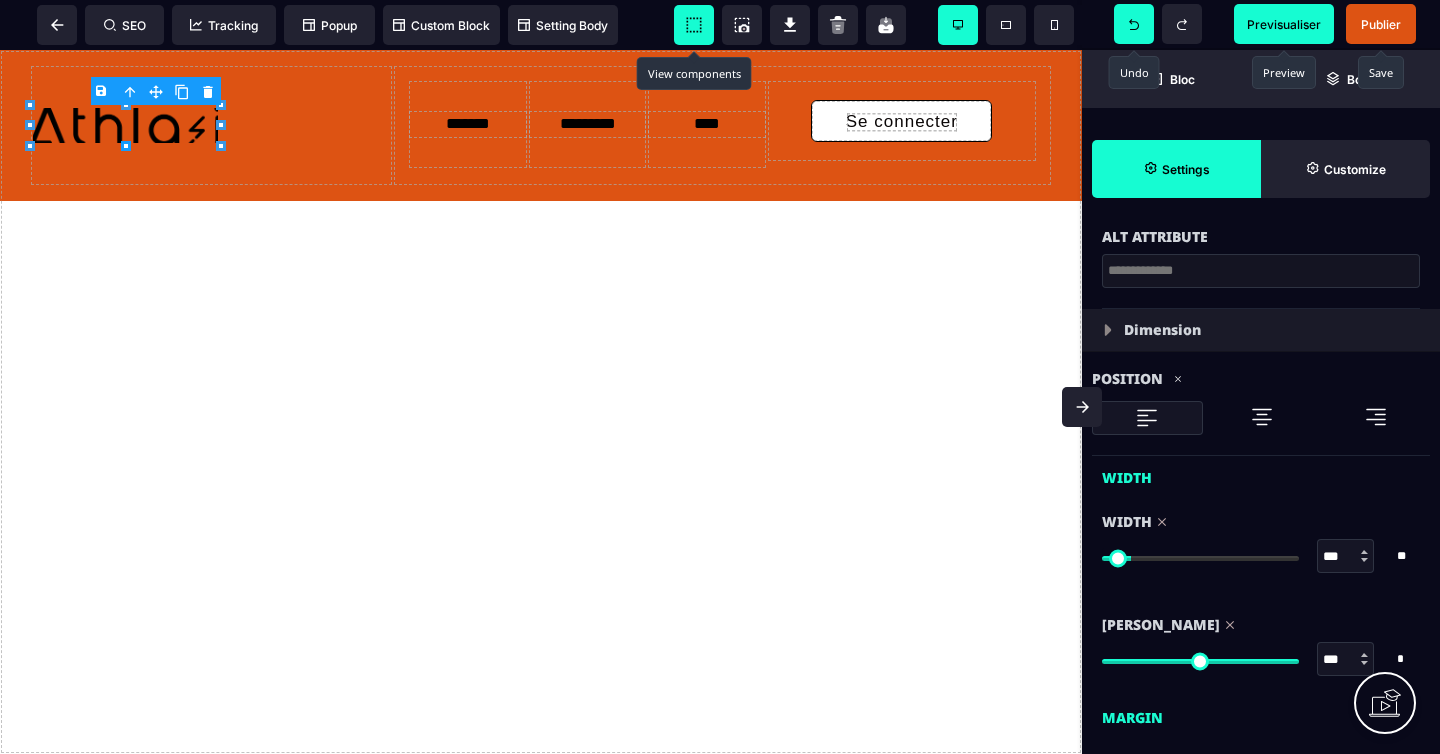click on "Publier" at bounding box center [1381, 24] 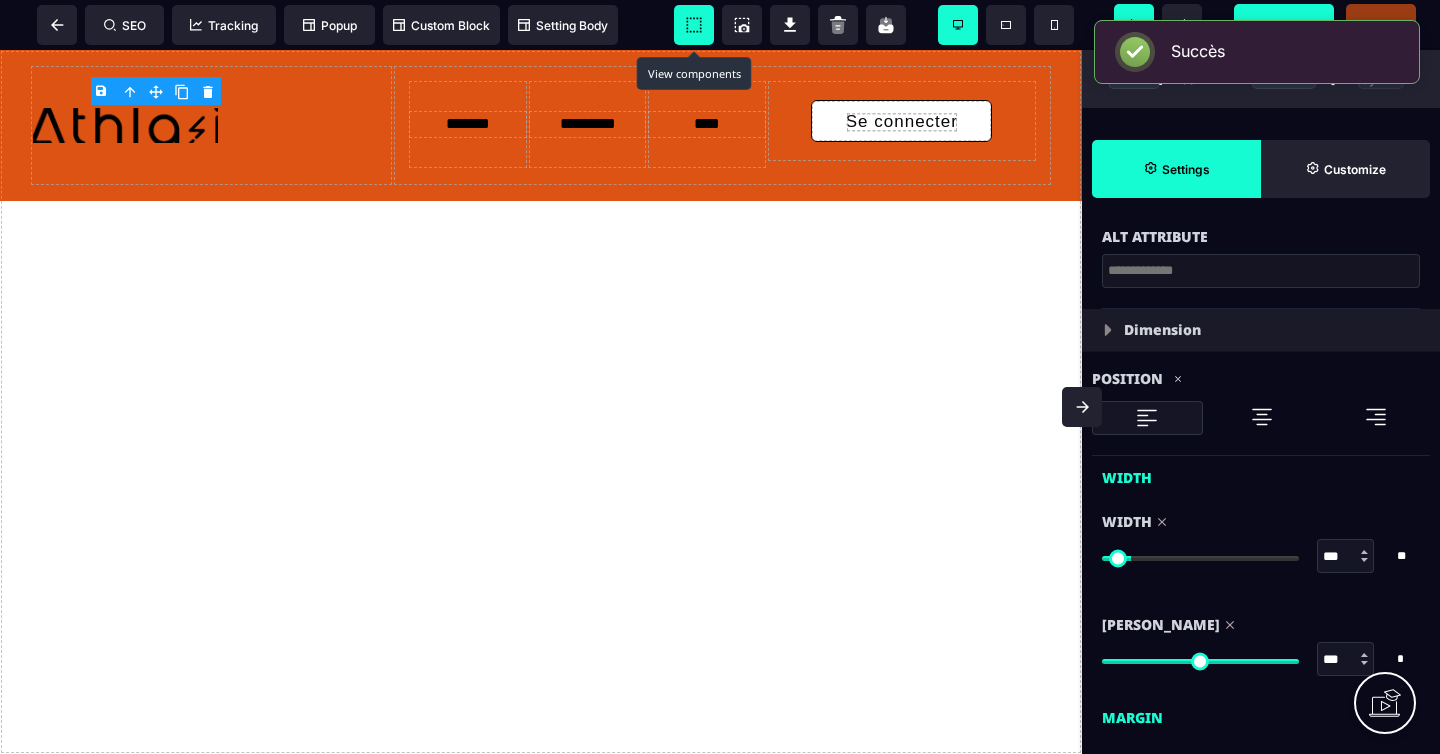 click on "Succès  ×" at bounding box center [1257, 52] 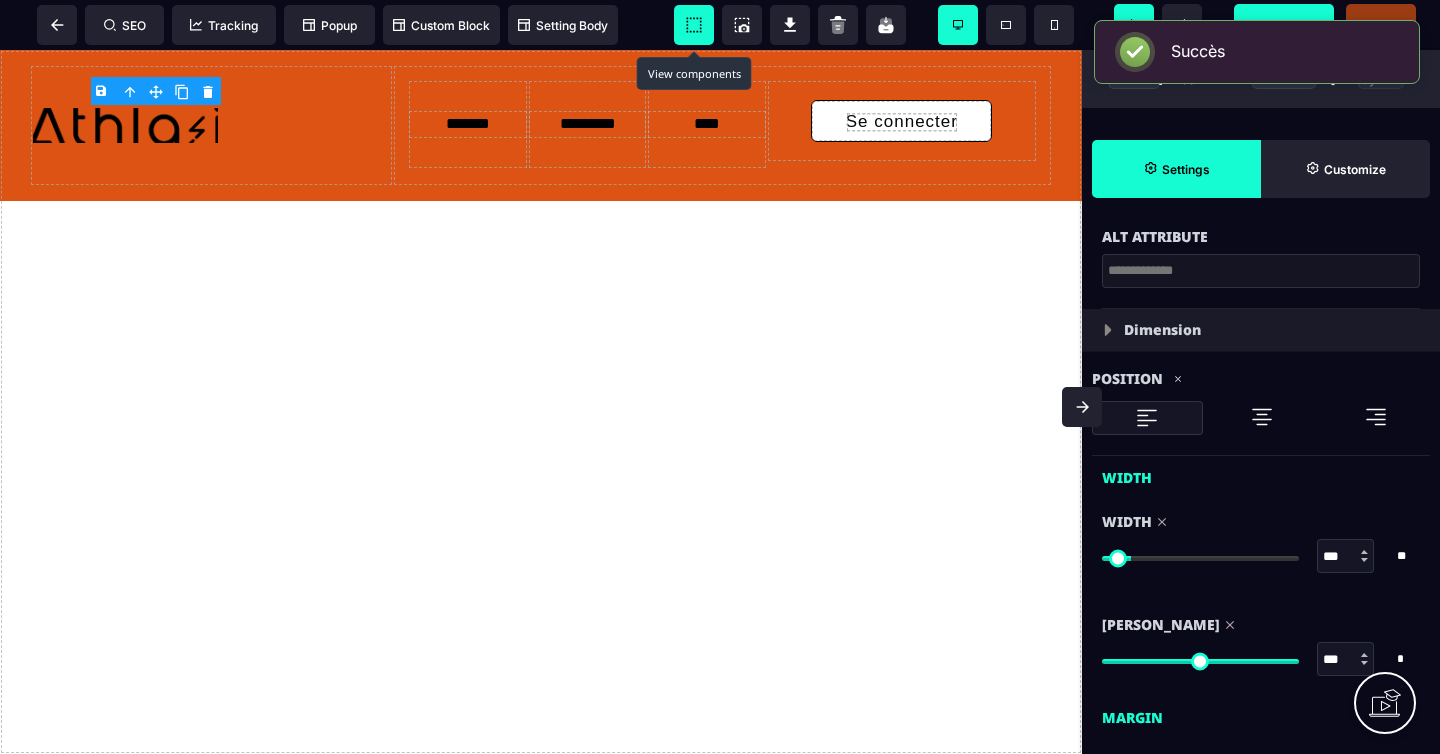 click on "Previsualiser" at bounding box center (1284, 24) 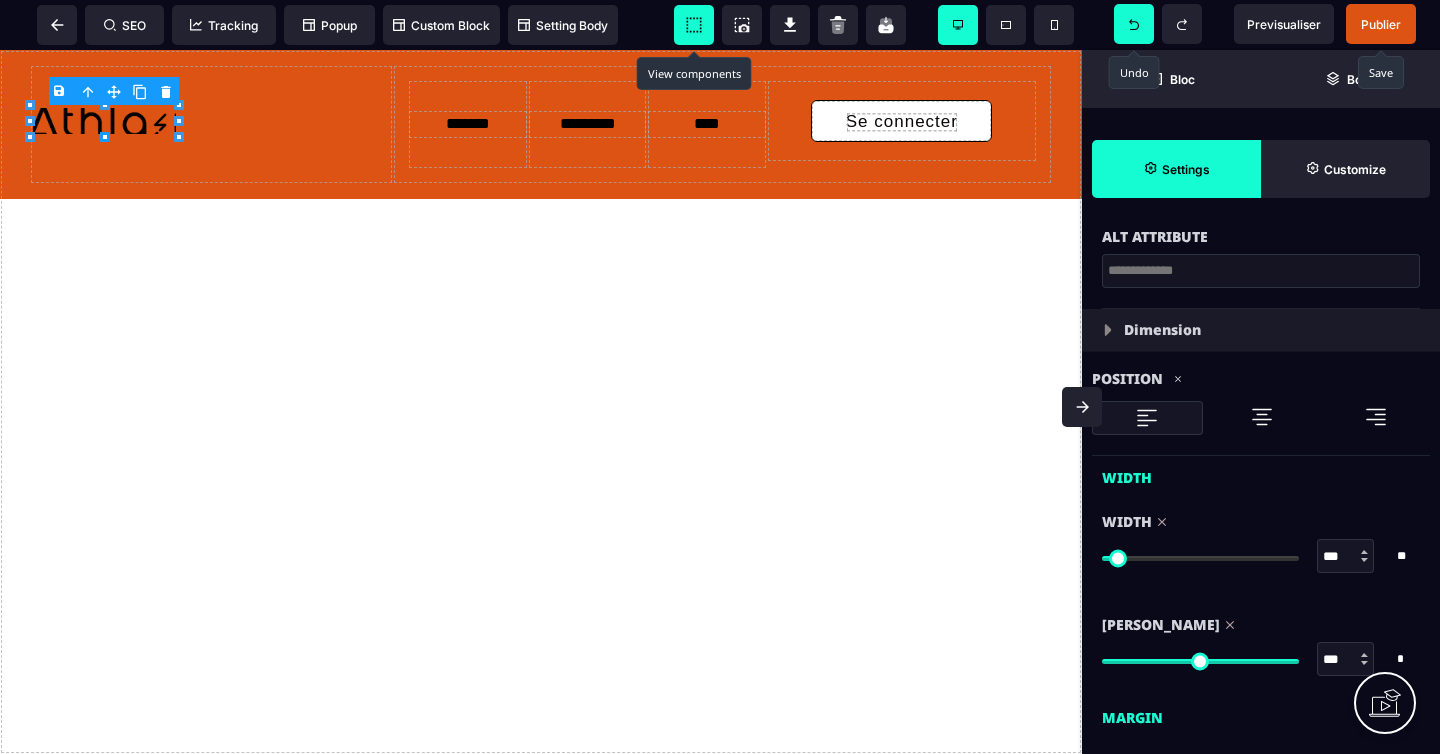 click at bounding box center [1200, 558] 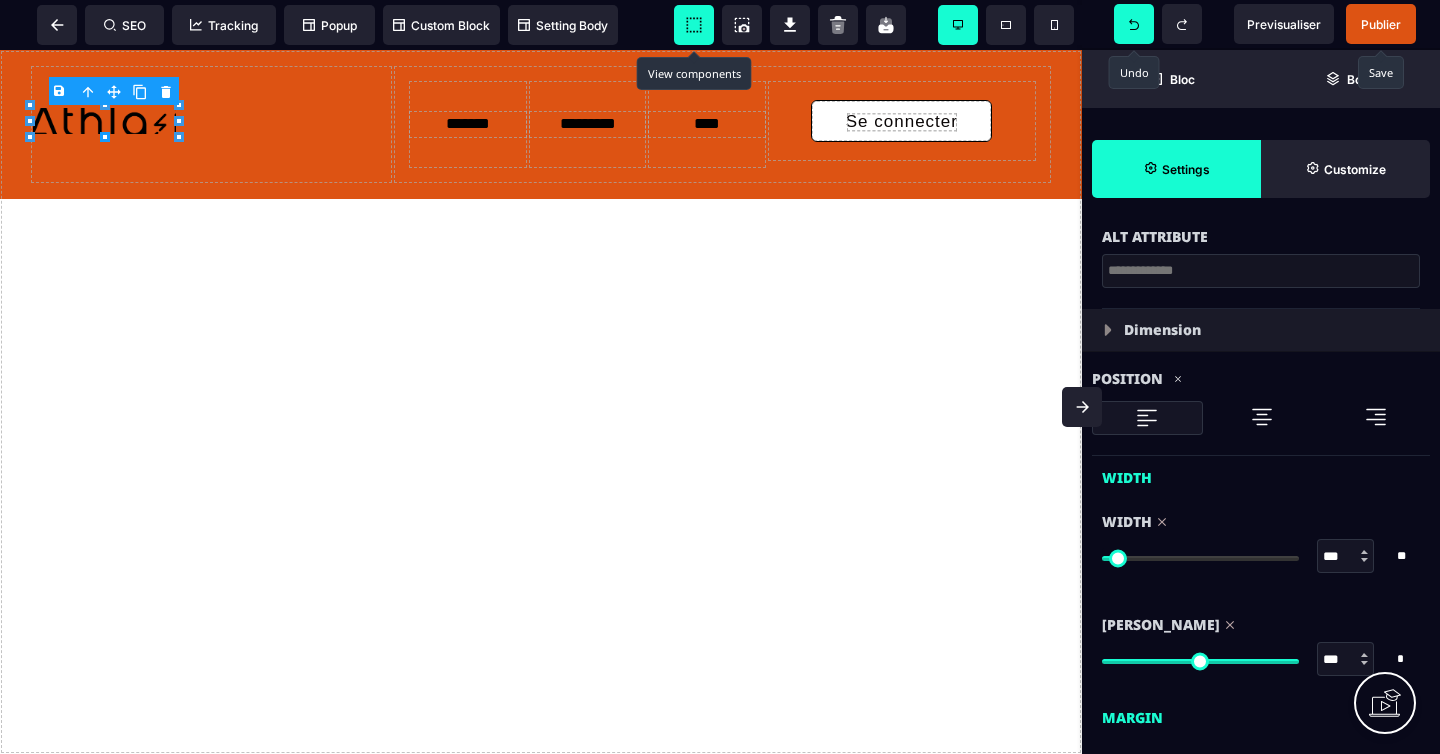 click on "Publier" at bounding box center [1381, 24] 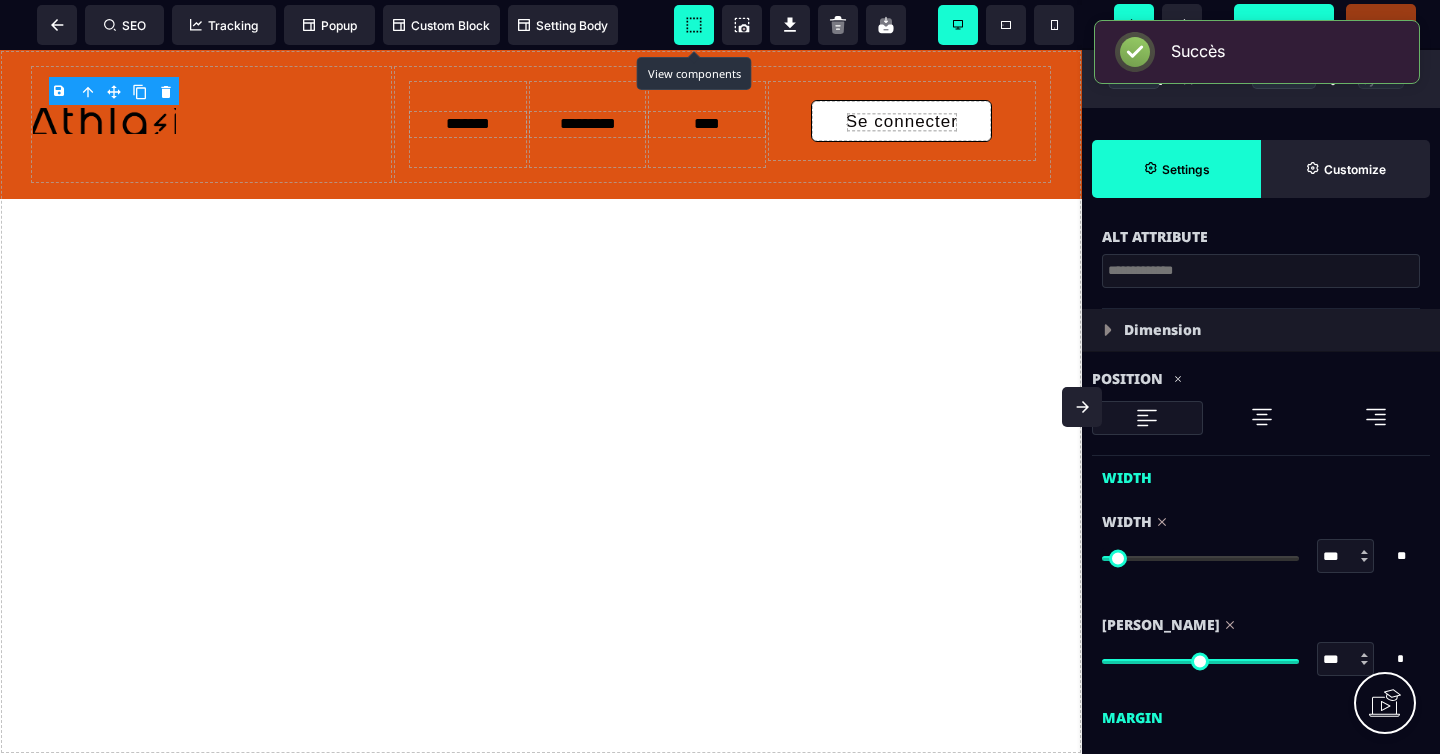 click on "B I U S
A *******
Row
SEO
Tracking
Popup
Custom Block
Setting Body
Publier" at bounding box center (720, 377) 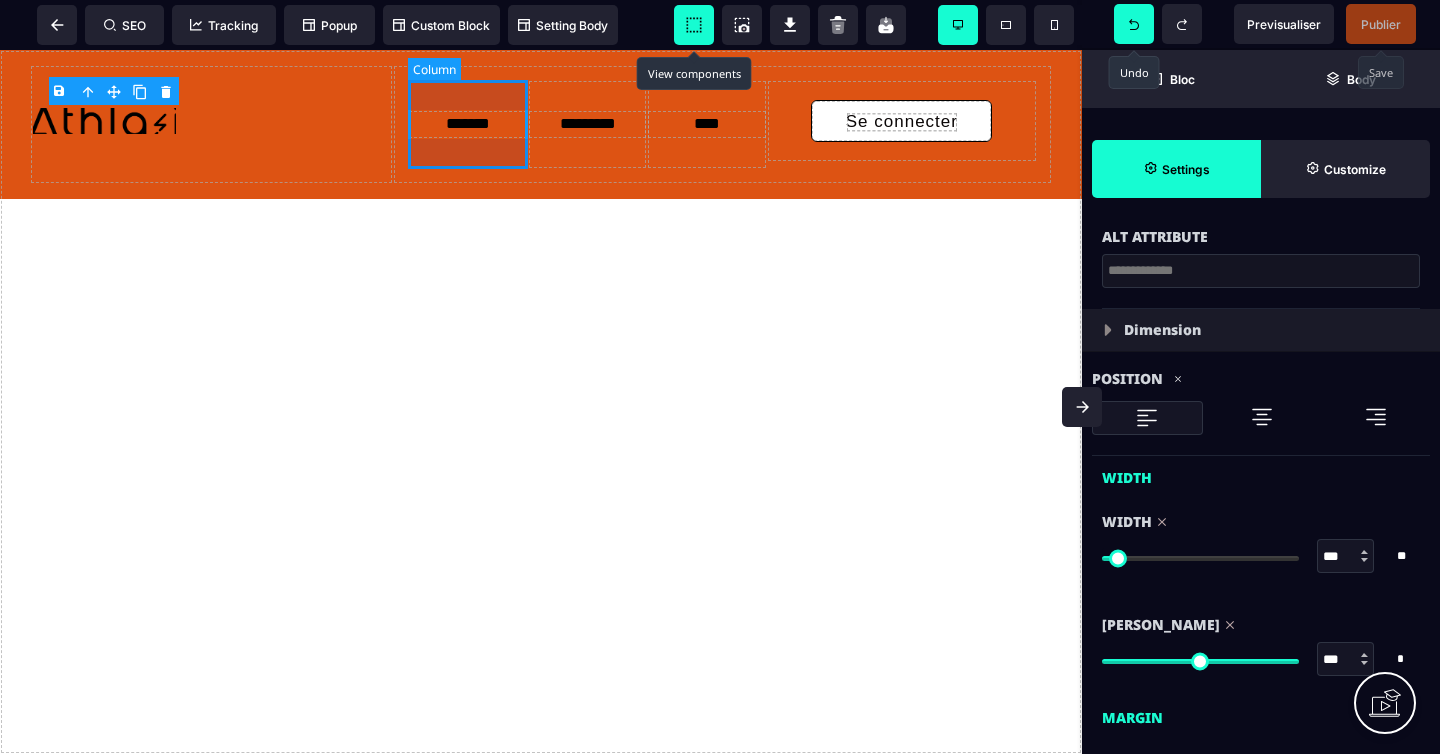 click on "*******" at bounding box center (467, 124) 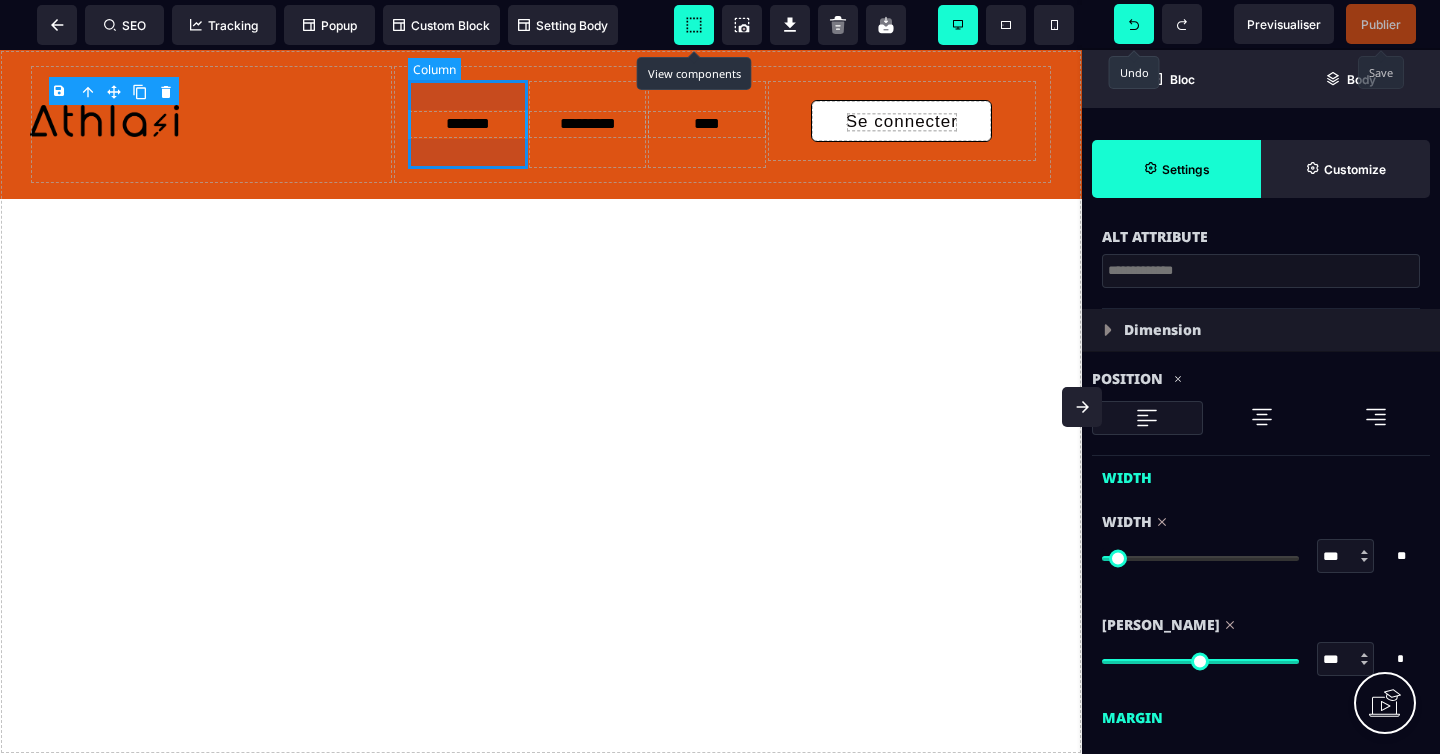 scroll, scrollTop: 0, scrollLeft: 0, axis: both 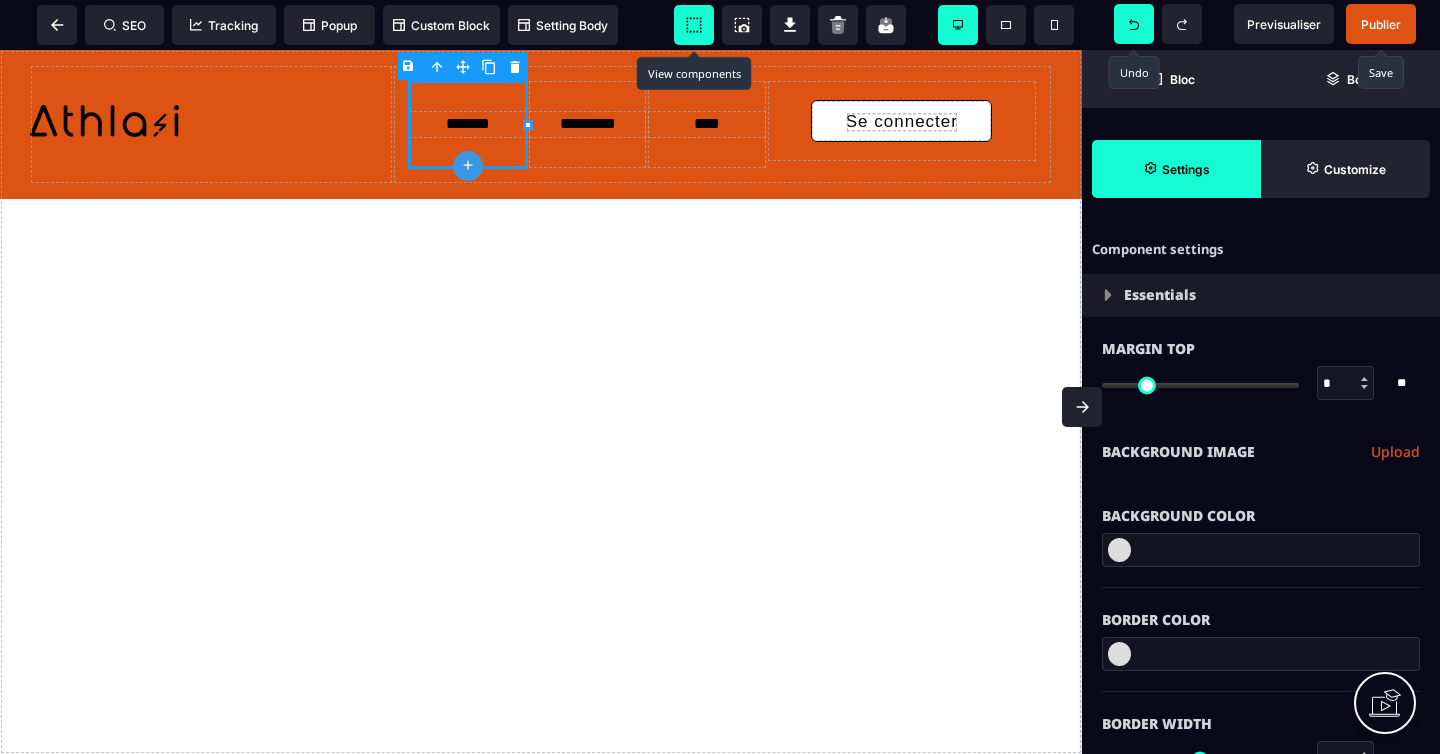 click on "B I U S
A *******
plus
Text" at bounding box center (541, 402) 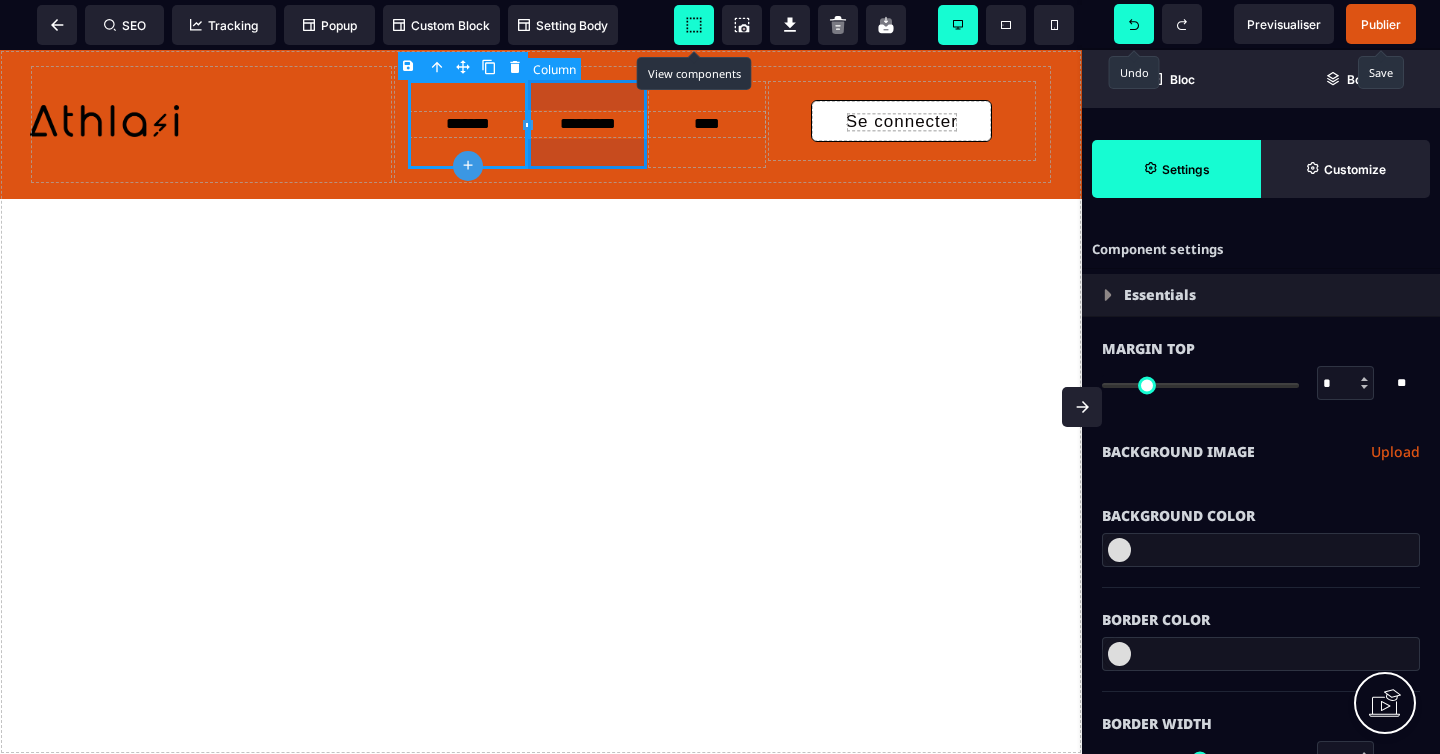 click on "*********" at bounding box center (587, 124) 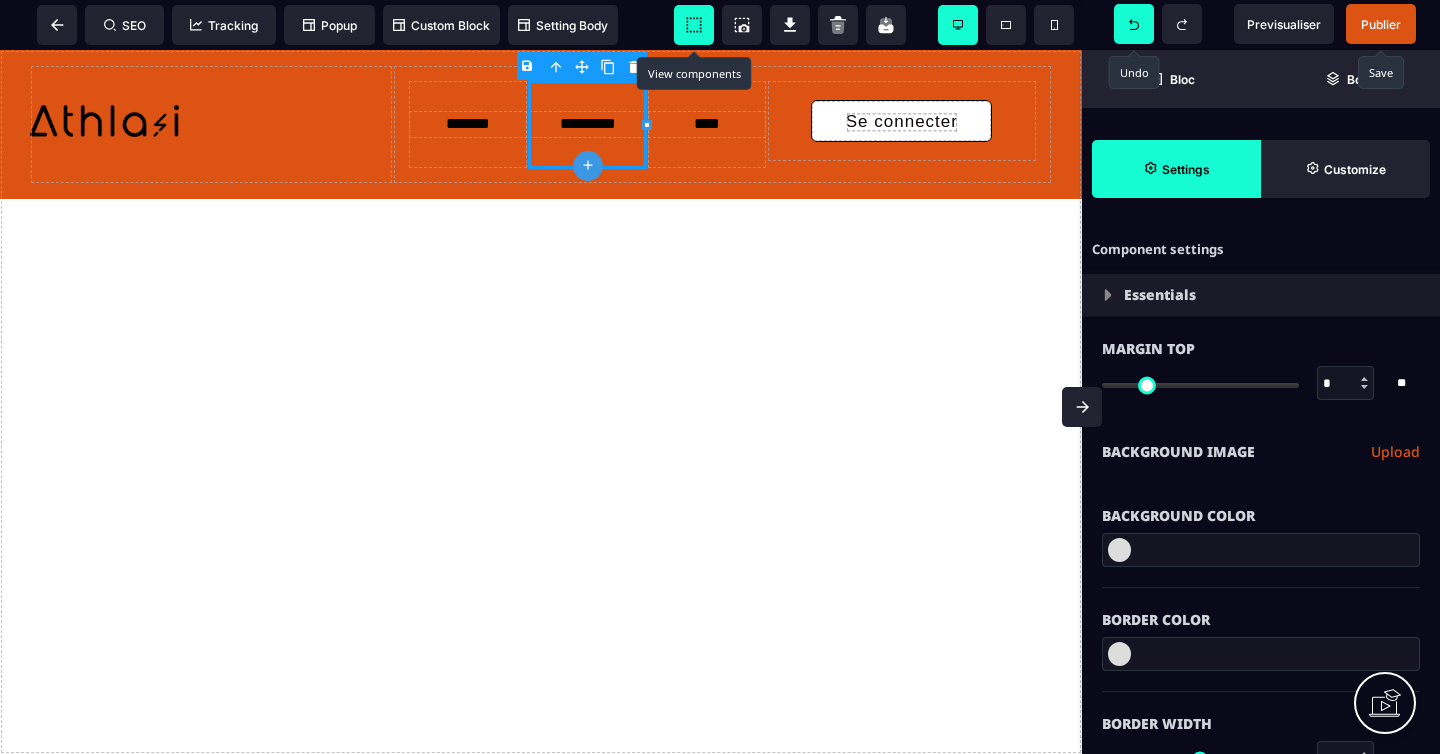 click on "B I U S
A *******
plus
Text" at bounding box center (541, 402) 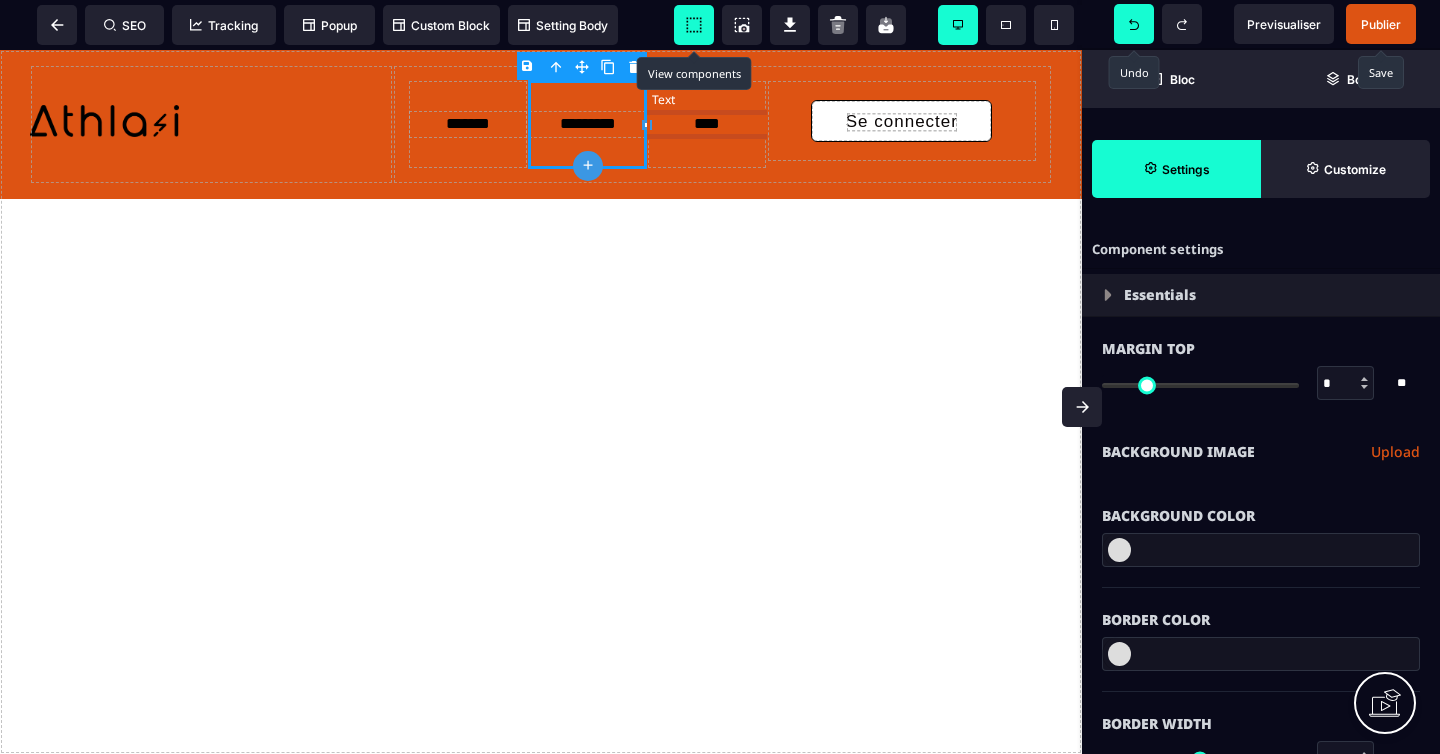 click on "****" at bounding box center (706, 124) 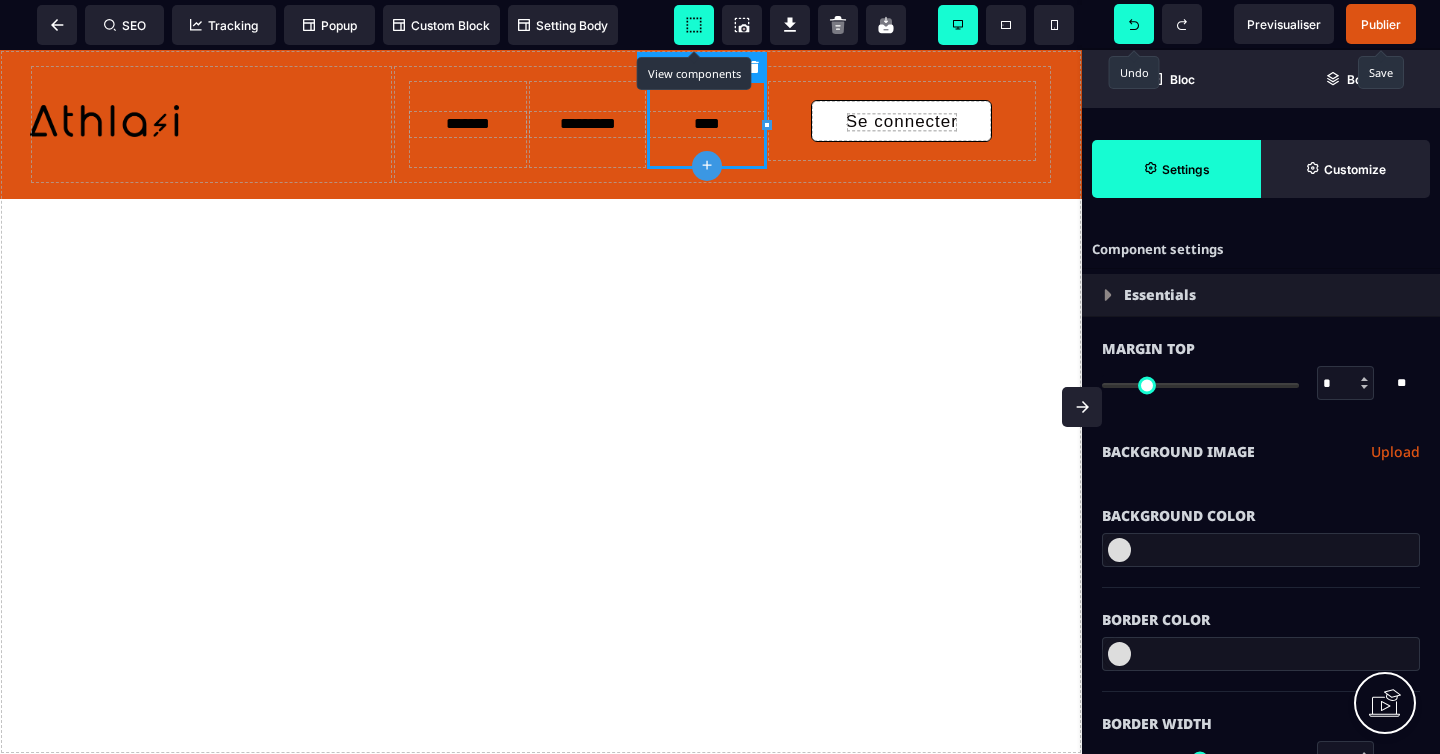 click on "B I U S
A *******
plus
Text" at bounding box center (541, 402) 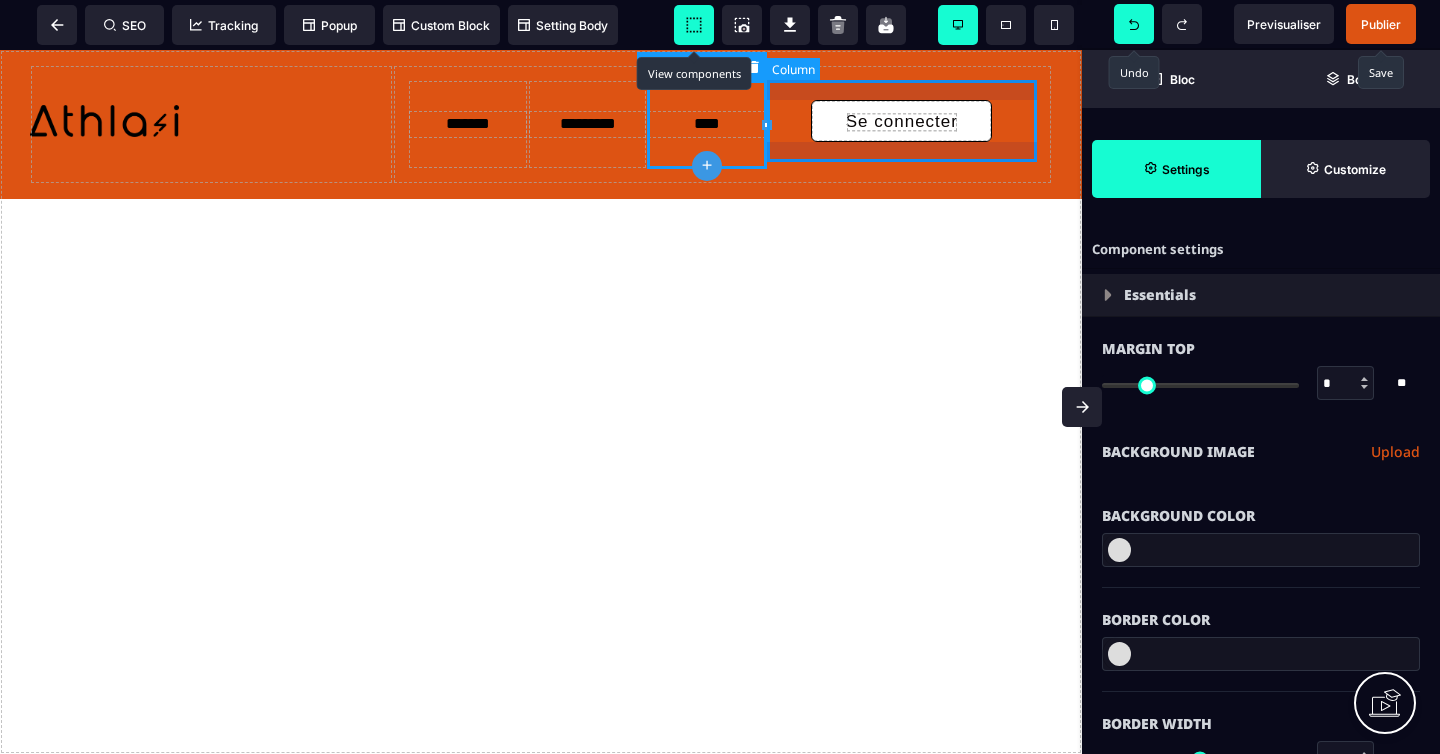 click on "Se connecter" at bounding box center (902, 121) 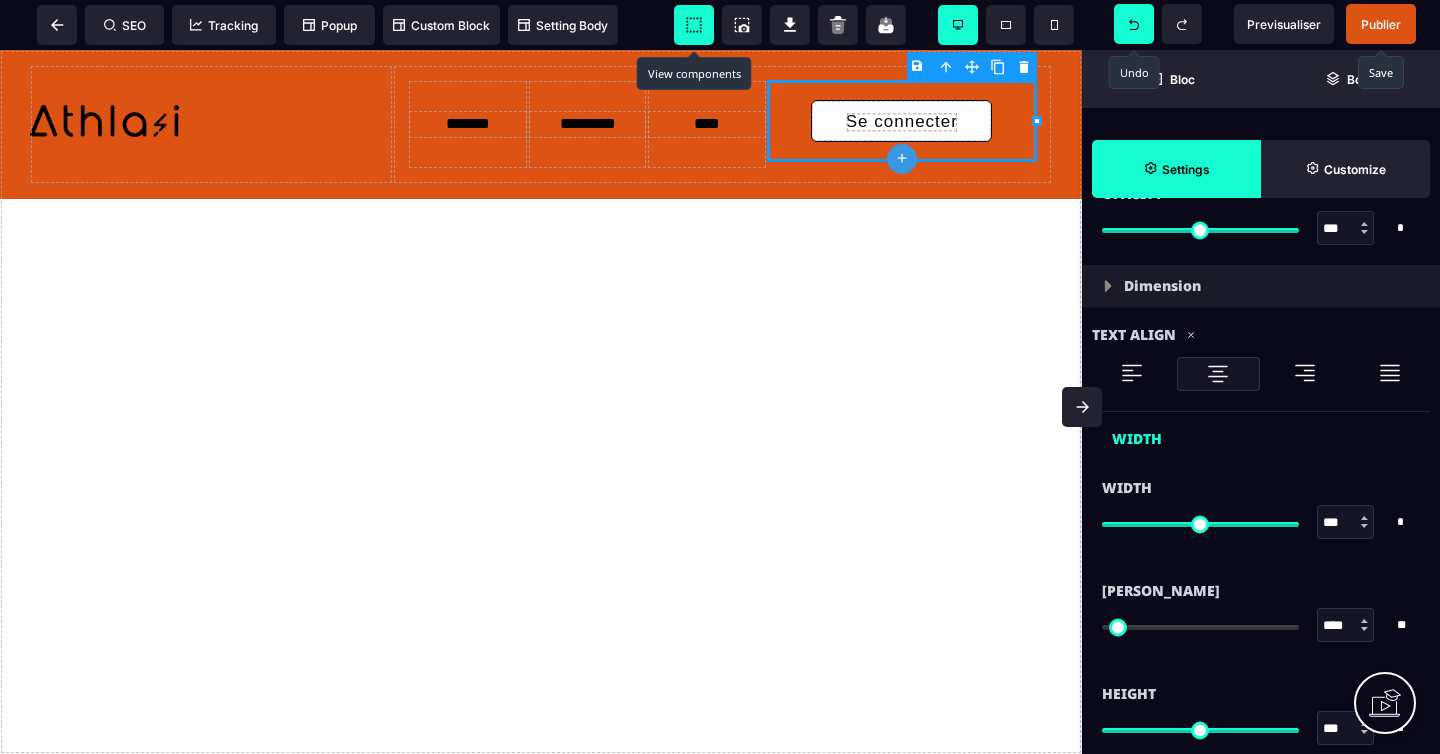 scroll, scrollTop: 907, scrollLeft: 0, axis: vertical 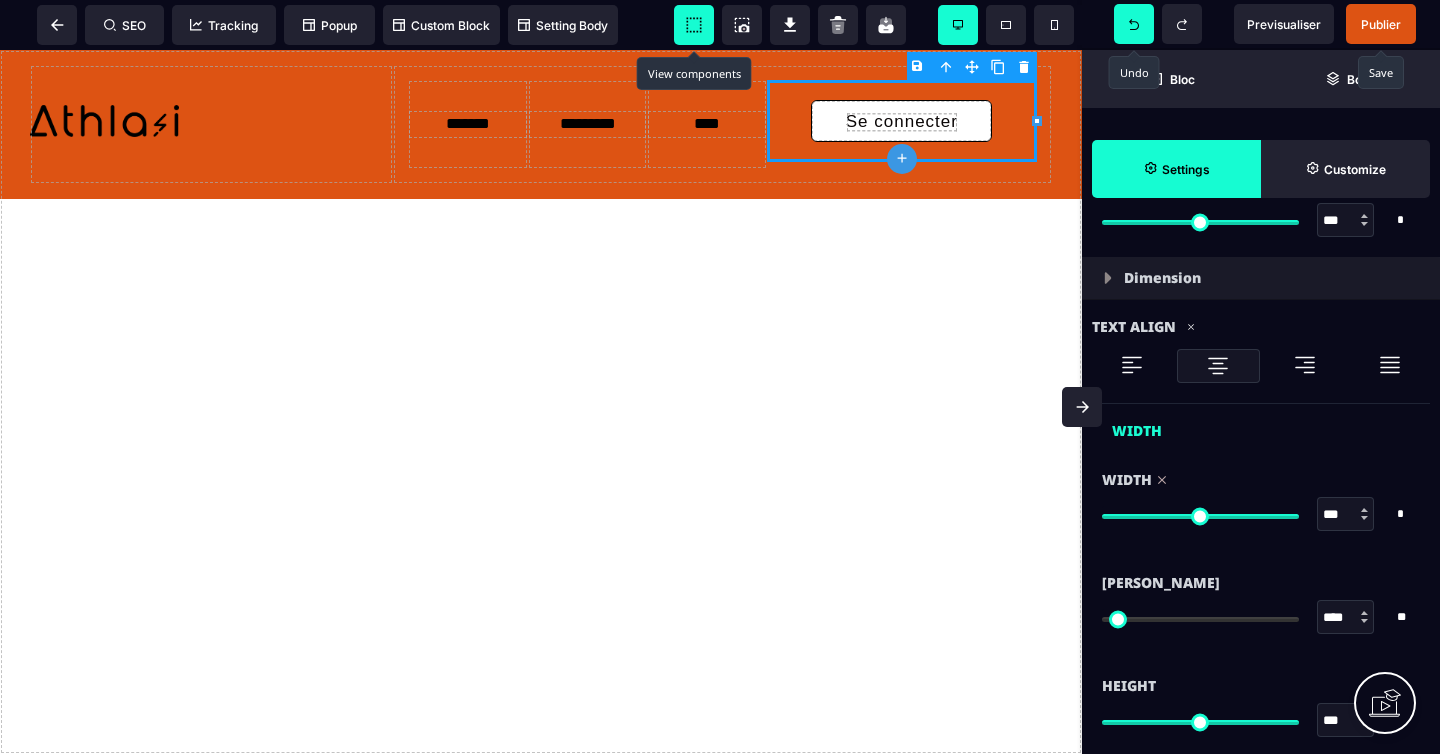 drag, startPoint x: 1287, startPoint y: 516, endPoint x: 1331, endPoint y: 537, distance: 48.754486 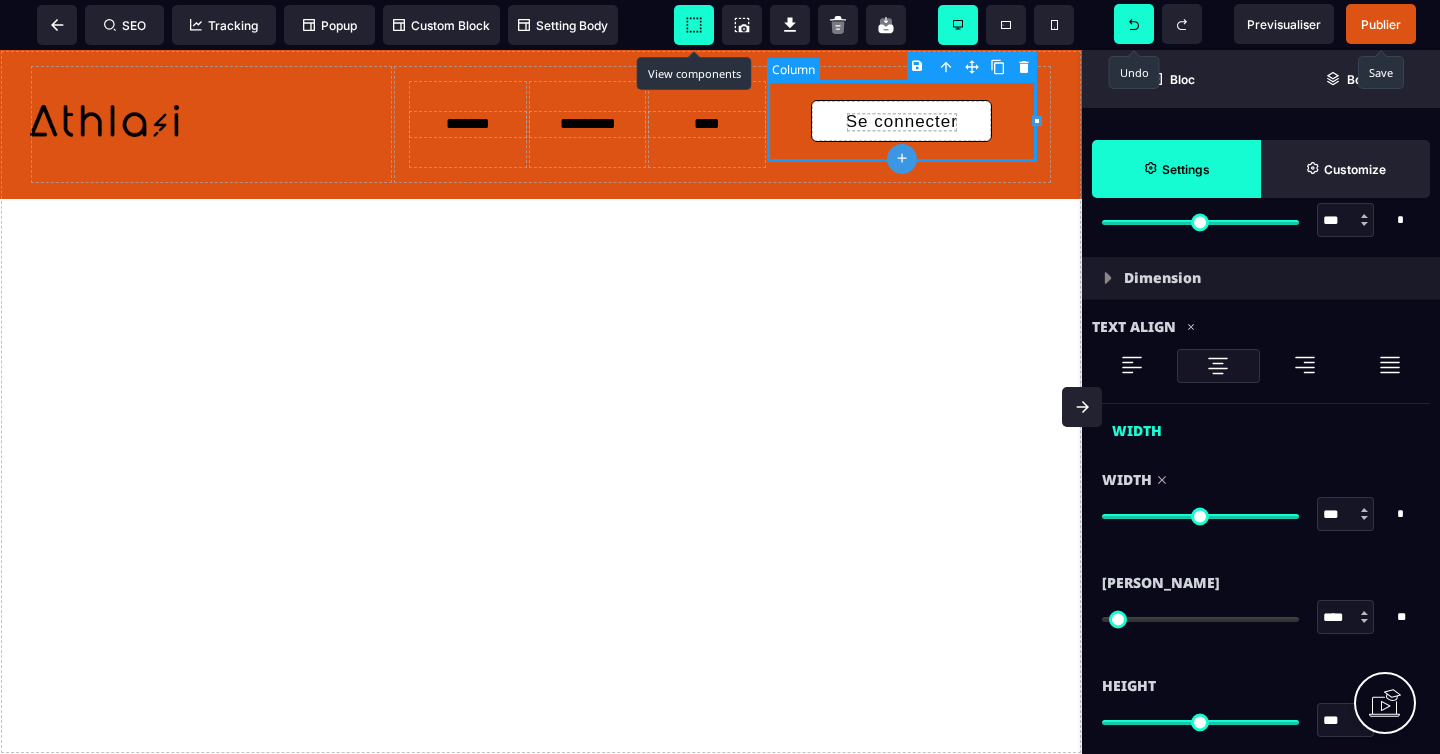 click on "Se connecter" at bounding box center (902, 121) 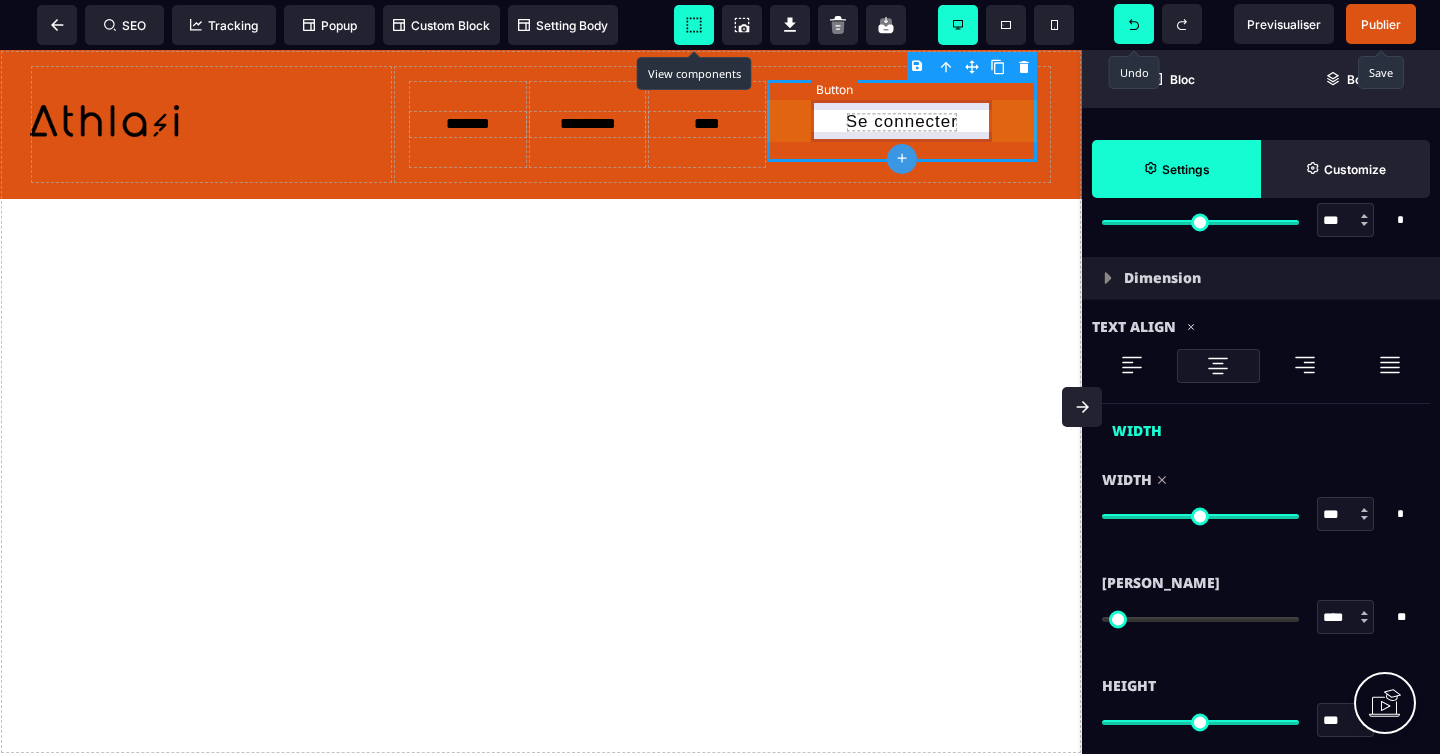 click on "Se connecter" at bounding box center (902, 122) 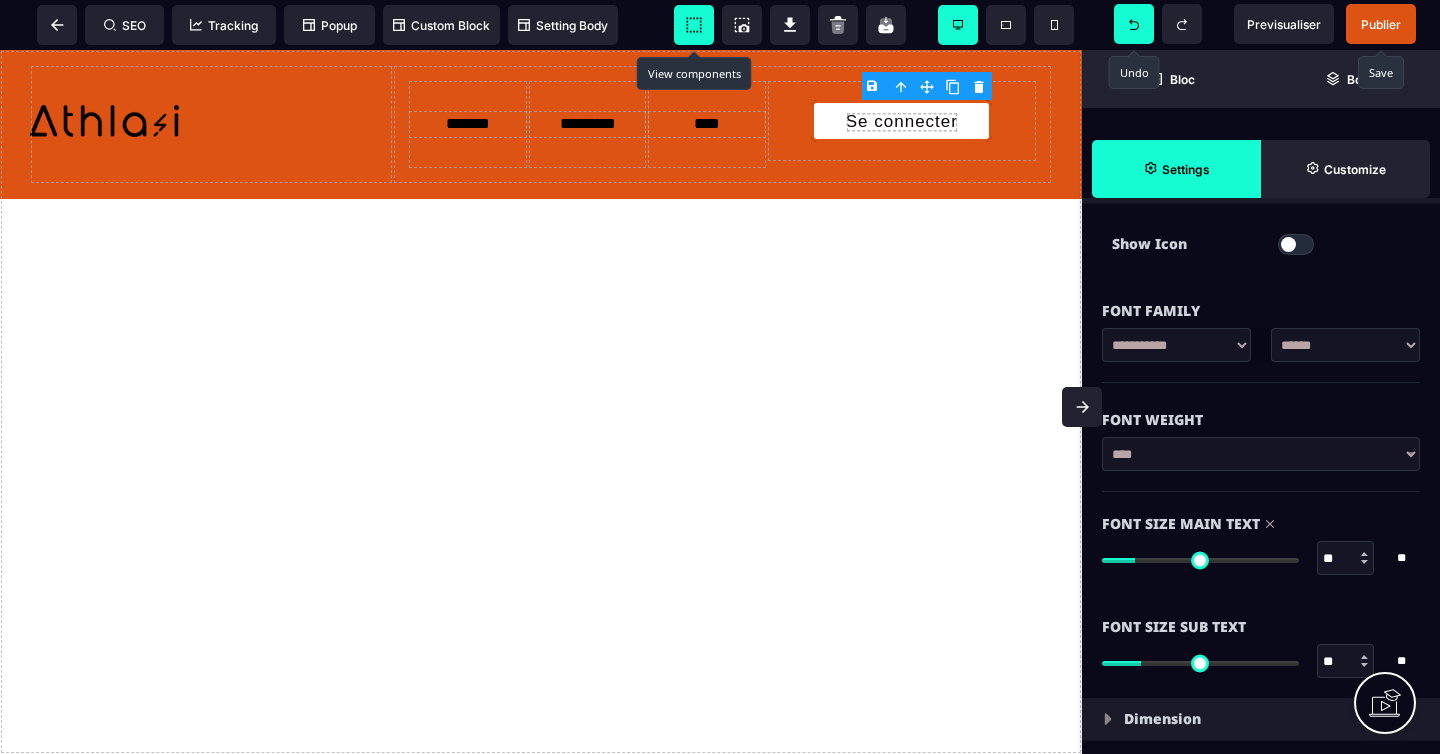 scroll, scrollTop: 1119, scrollLeft: 0, axis: vertical 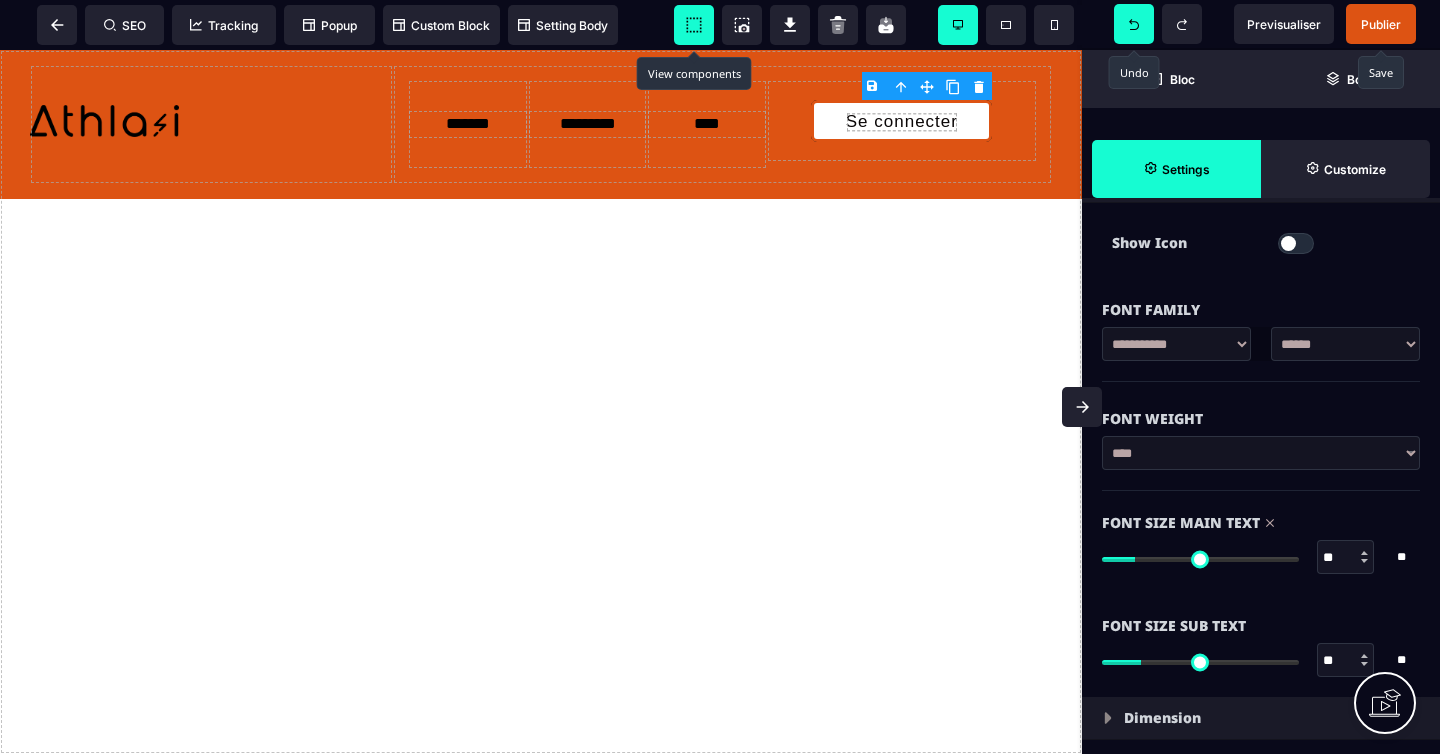 click at bounding box center (1200, 559) 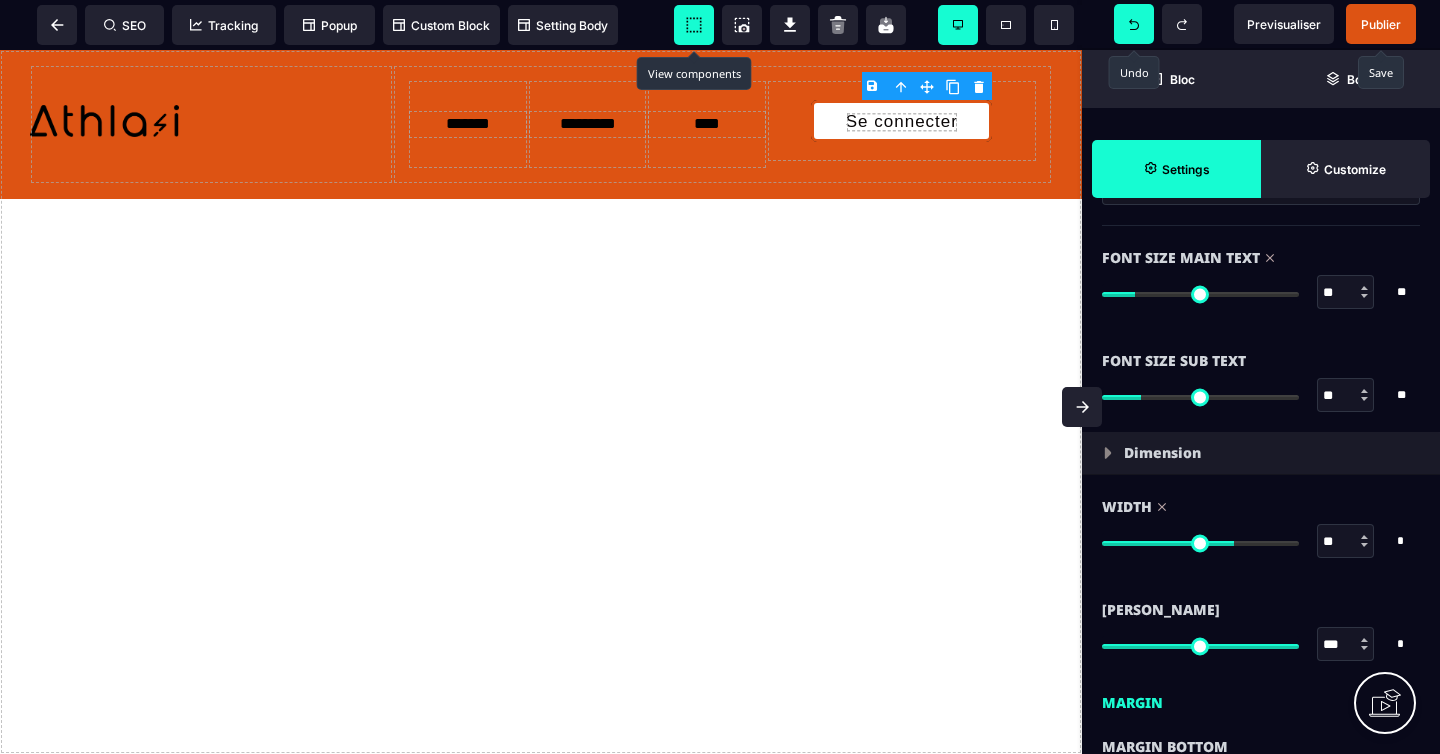 scroll, scrollTop: 1401, scrollLeft: 0, axis: vertical 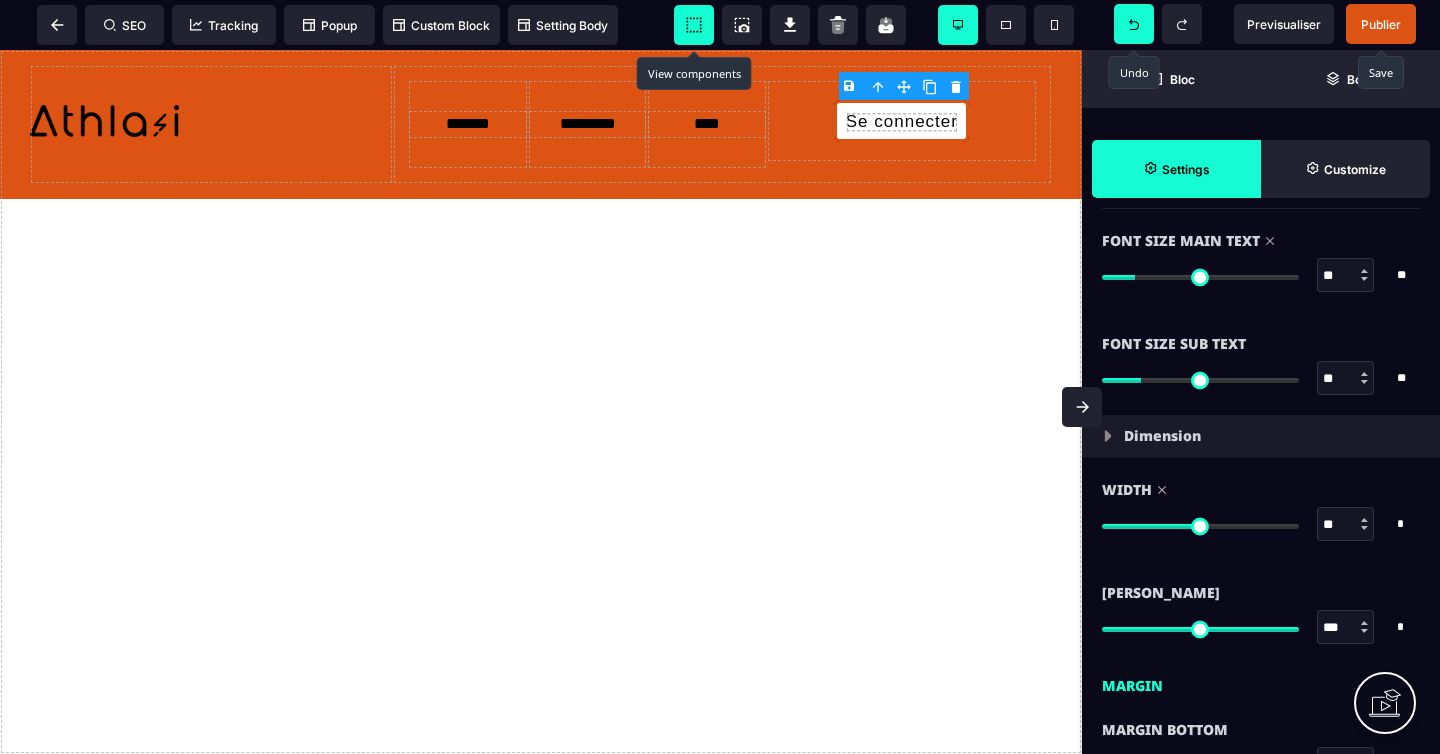 drag, startPoint x: 1234, startPoint y: 526, endPoint x: 1199, endPoint y: 524, distance: 35.057095 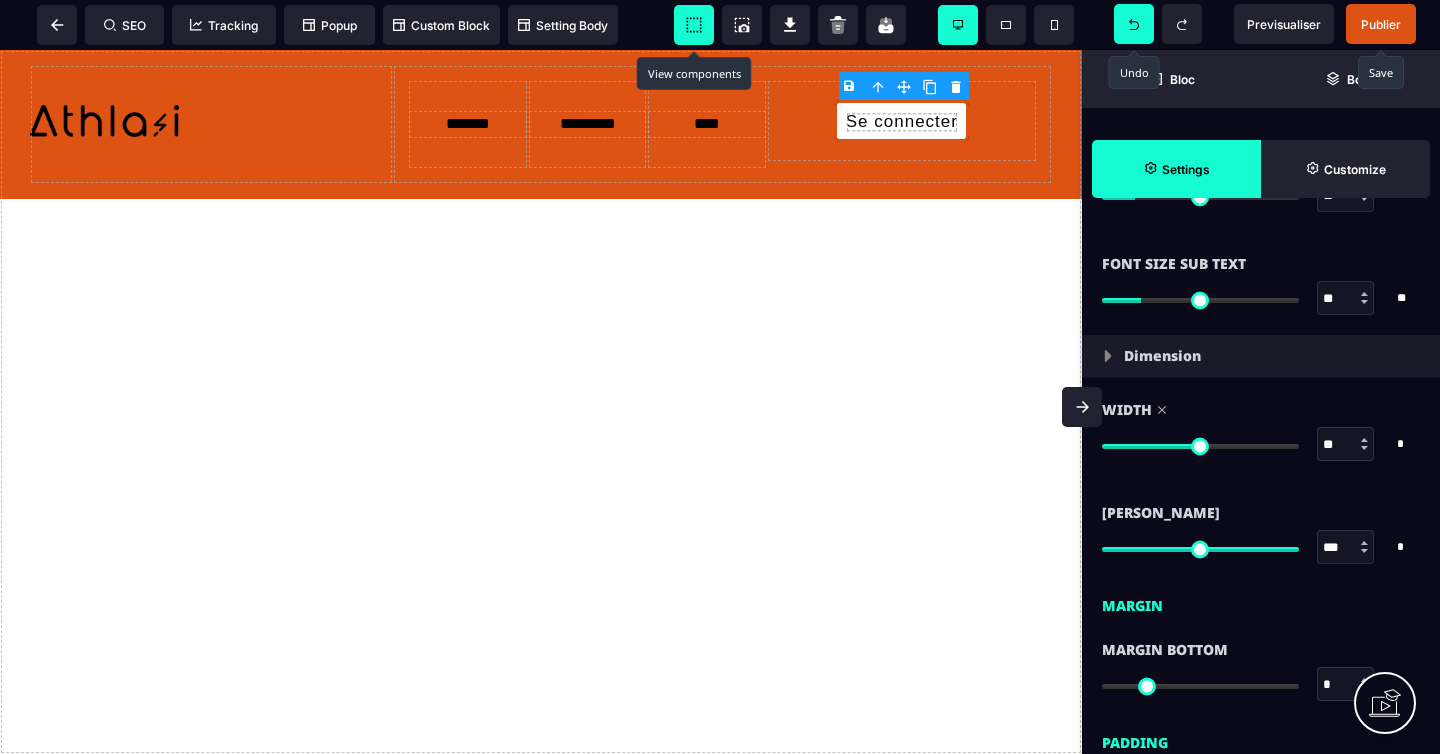 scroll, scrollTop: 1499, scrollLeft: 0, axis: vertical 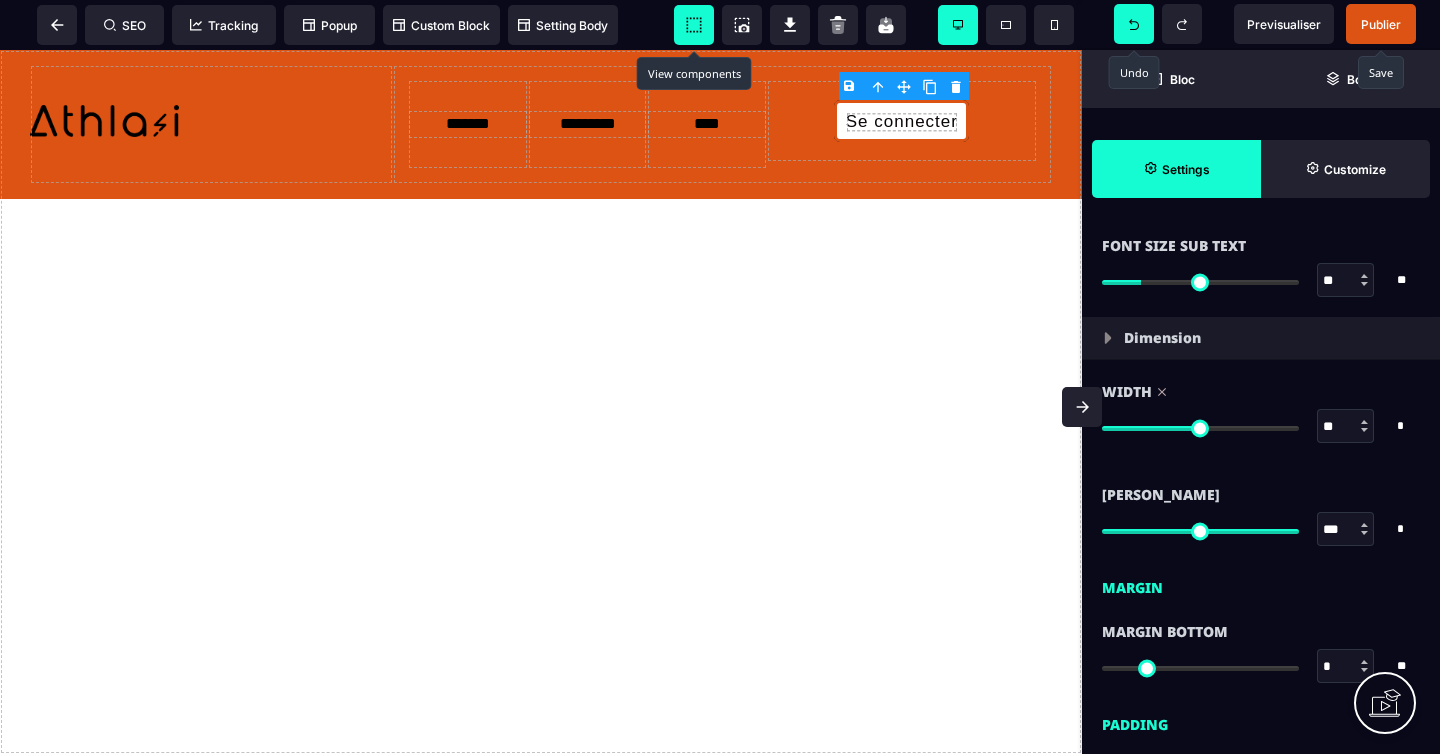click on "Publier" at bounding box center [1381, 24] 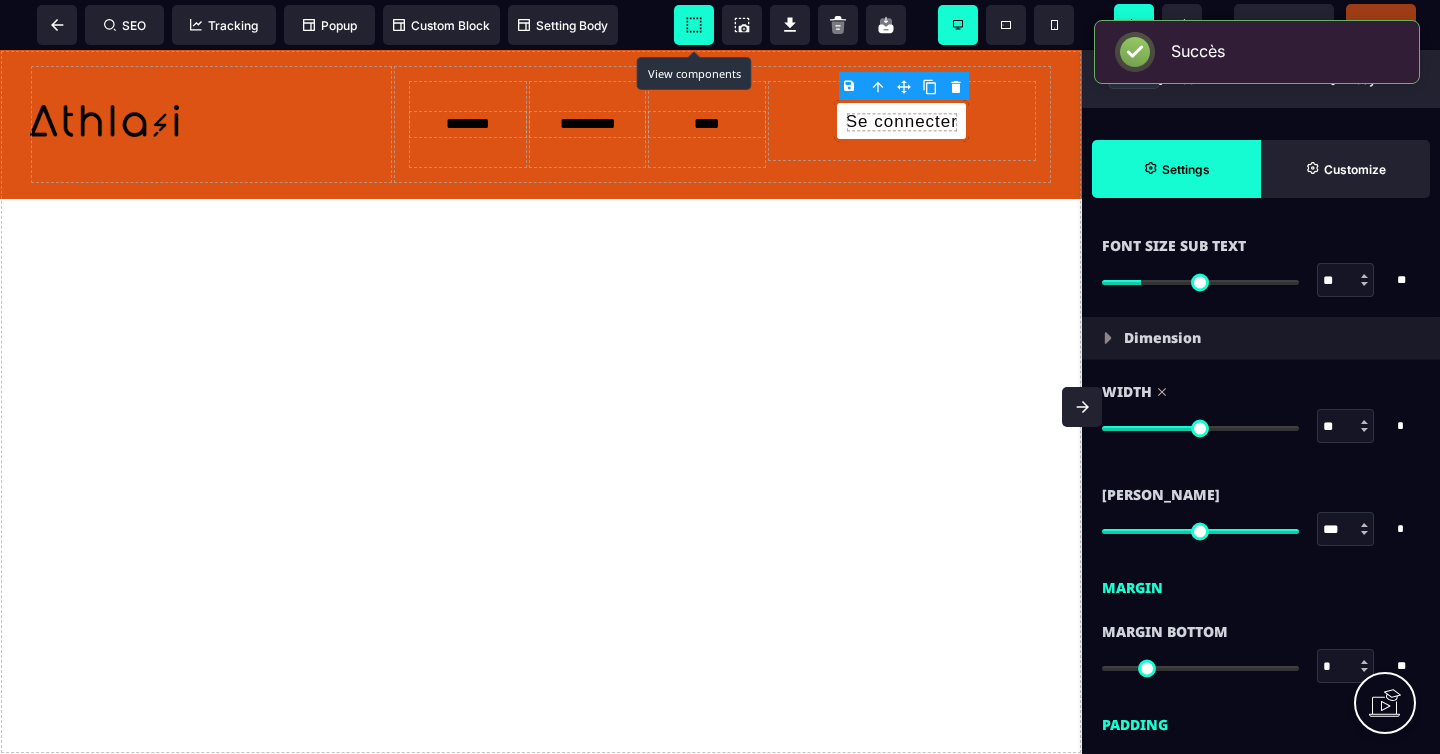 click on "Succès  ×" at bounding box center [1257, 52] 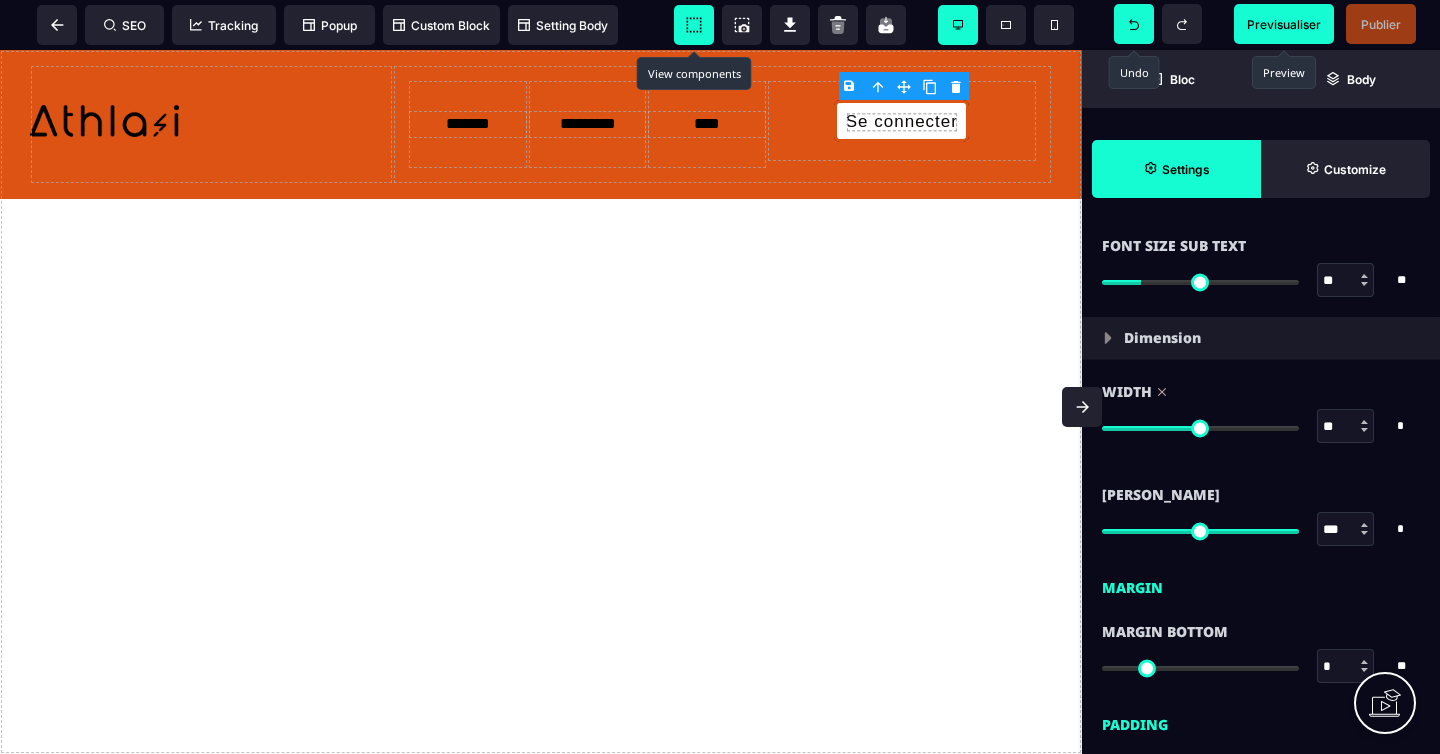 click on "Previsualiser" at bounding box center [1284, 24] 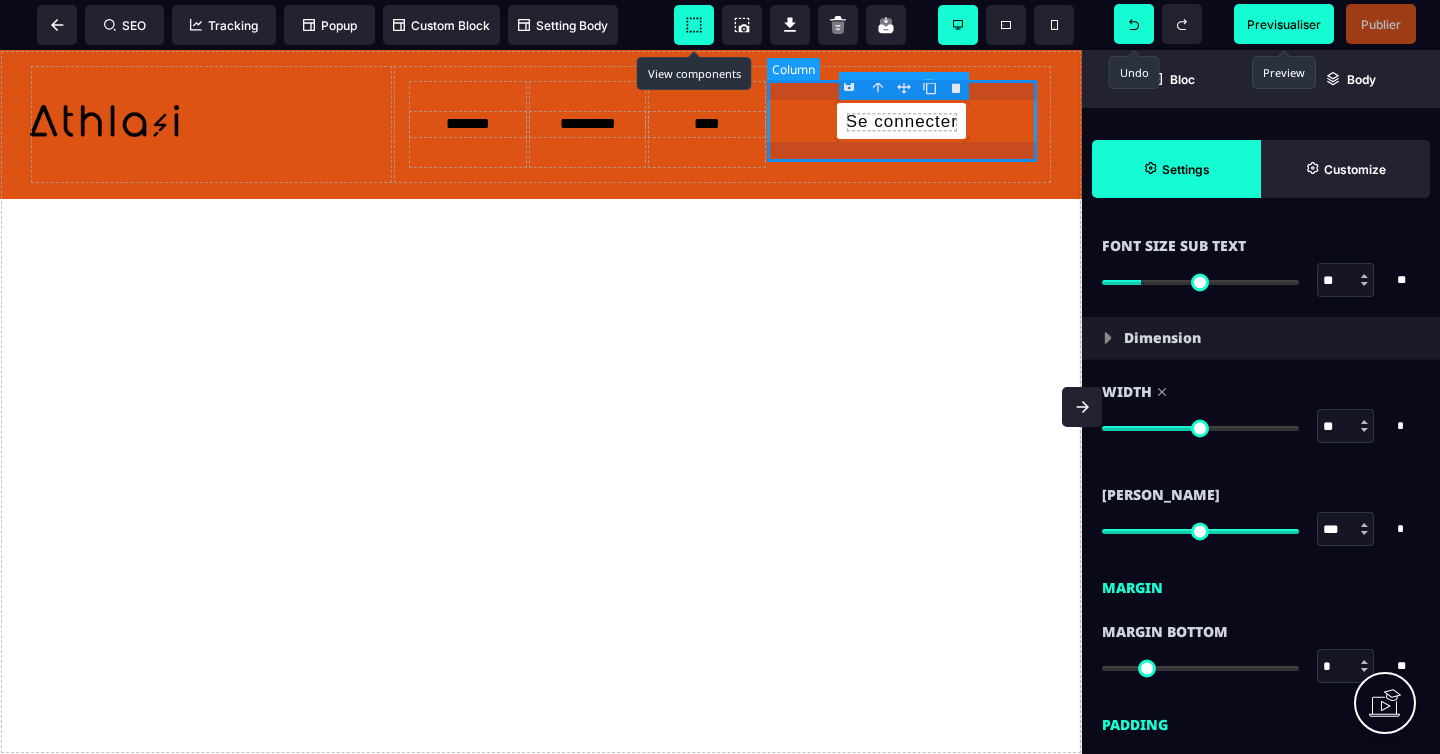 click on "Se connecter" at bounding box center (902, 121) 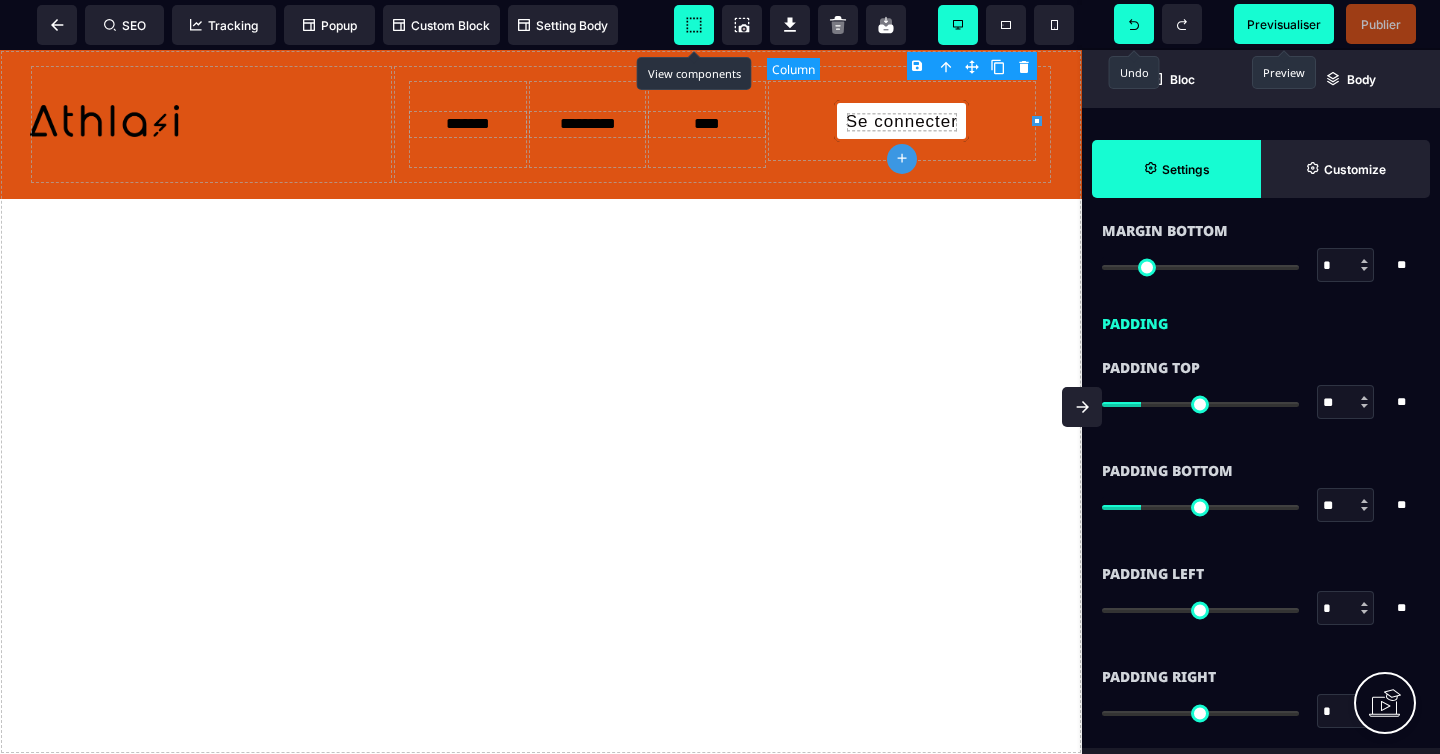 scroll, scrollTop: 0, scrollLeft: 0, axis: both 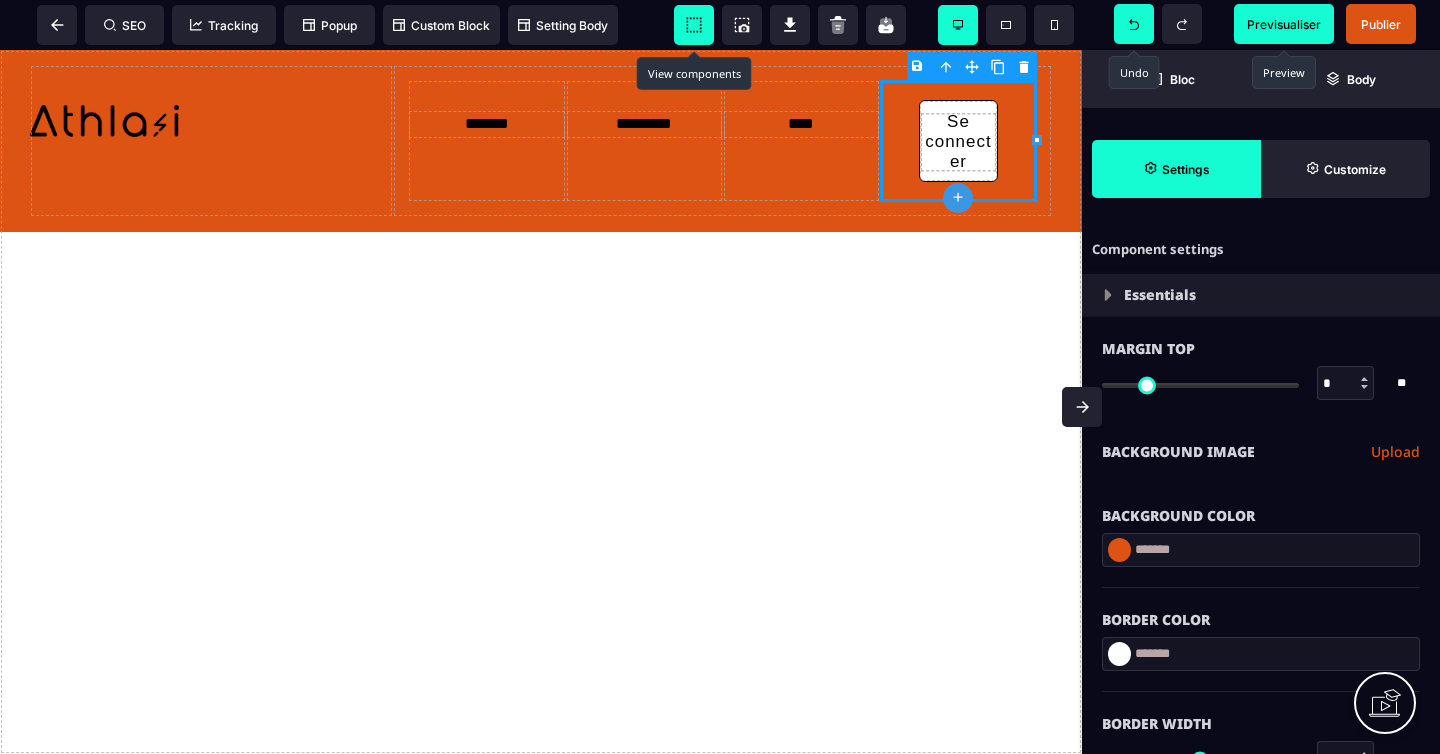 click on "B I U S
A *******
plus
Column" at bounding box center [541, 402] 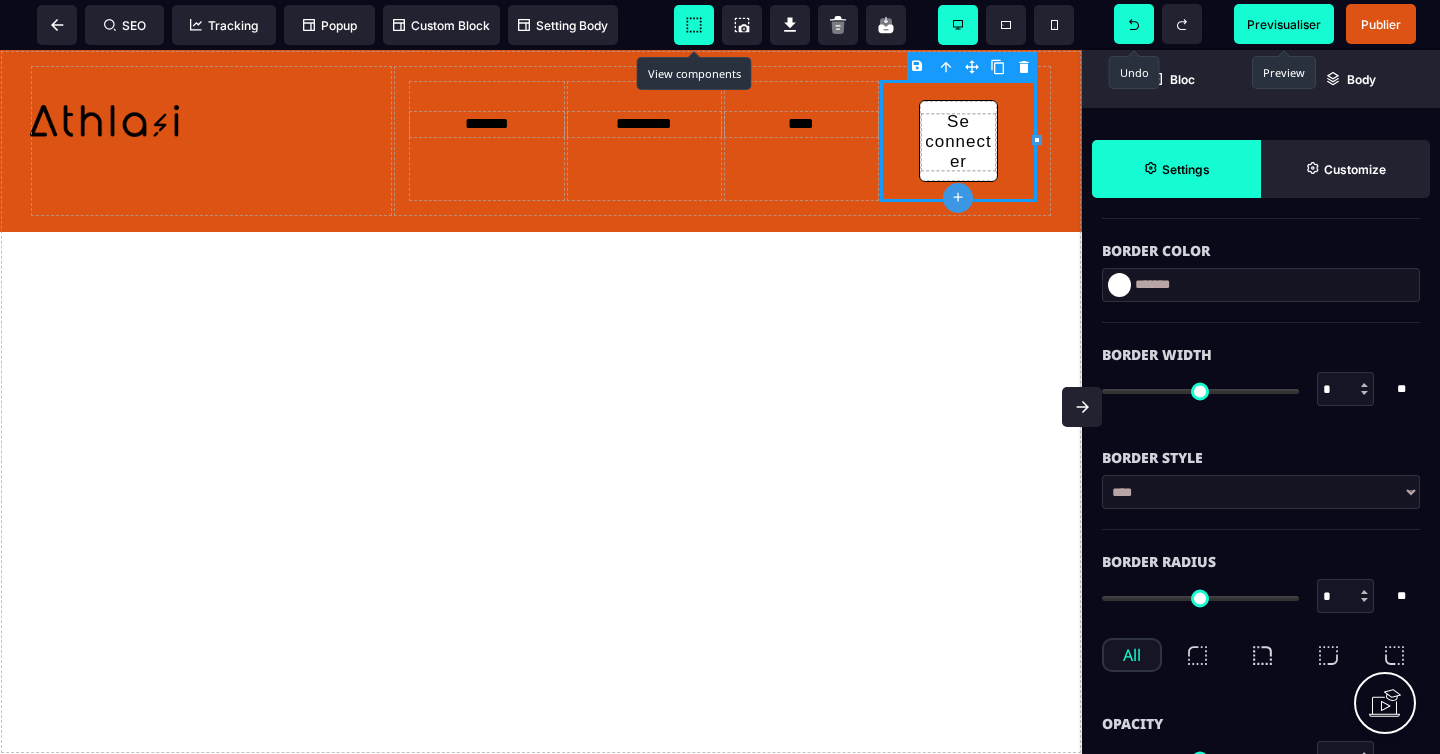 scroll, scrollTop: 396, scrollLeft: 0, axis: vertical 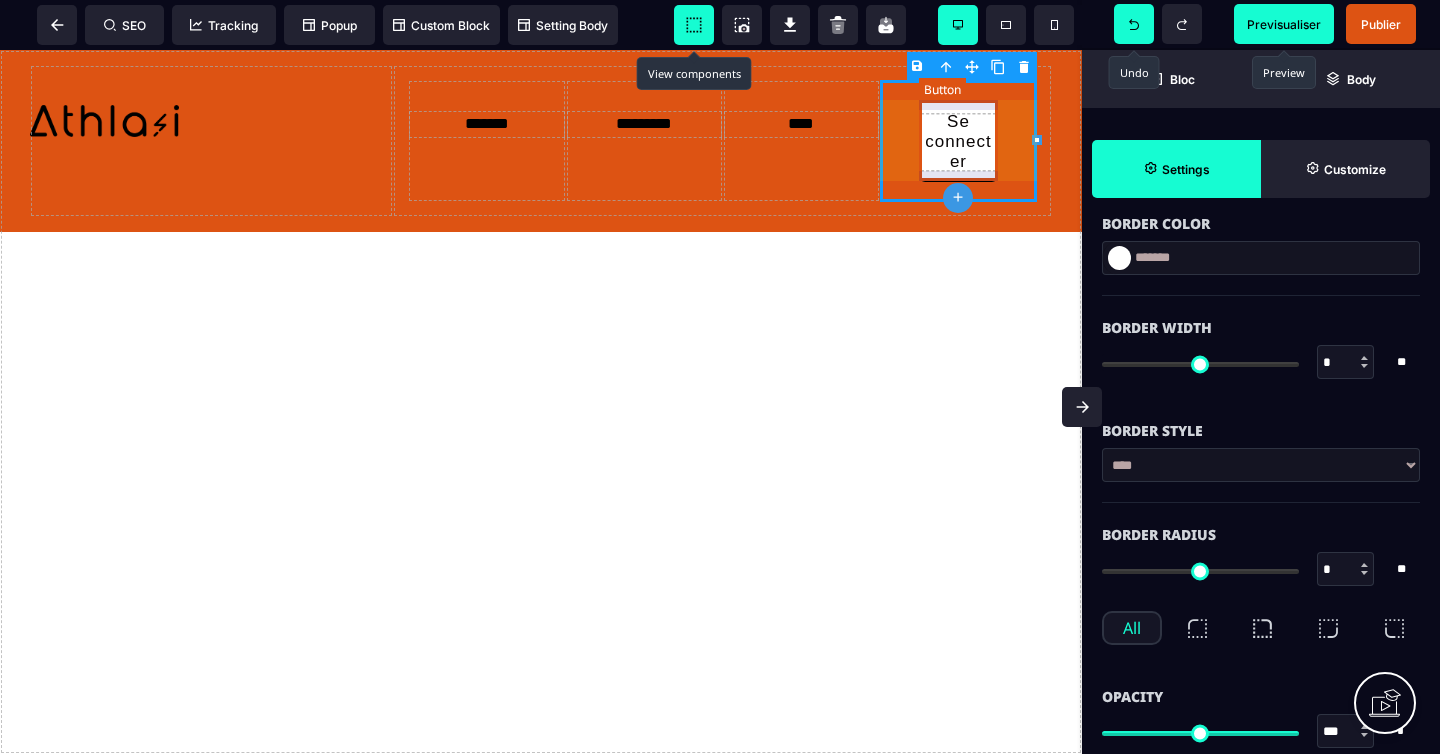 click on "Se connecter" at bounding box center [958, 142] 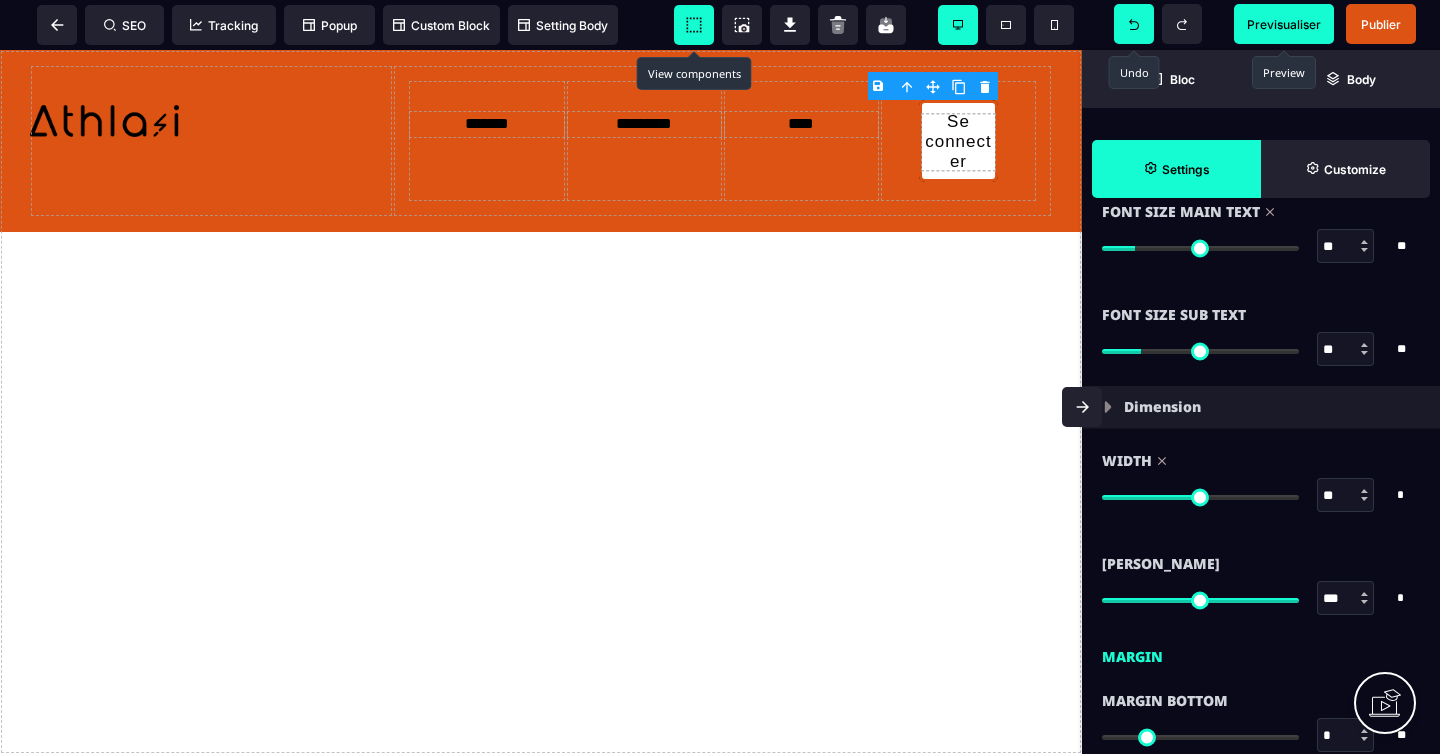 scroll, scrollTop: 1438, scrollLeft: 0, axis: vertical 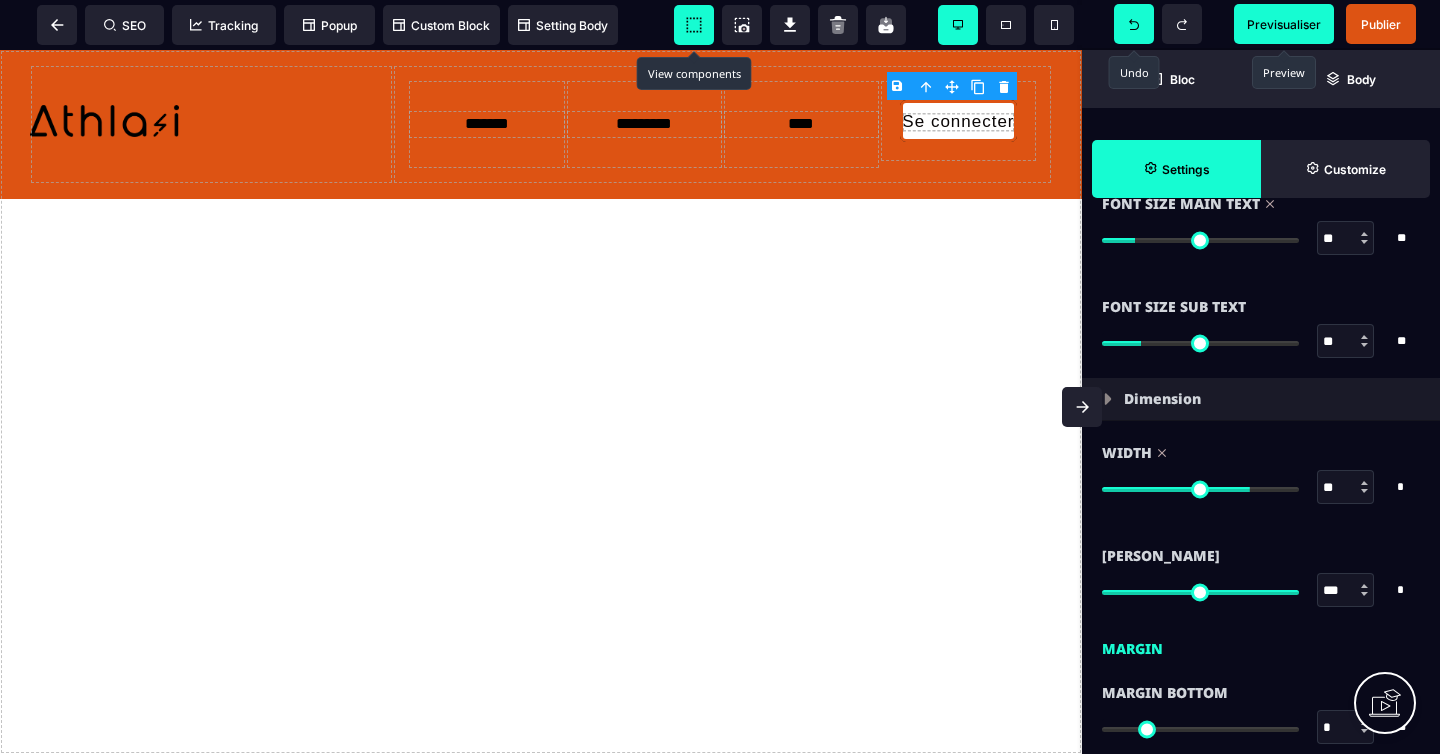 drag, startPoint x: 1205, startPoint y: 491, endPoint x: 1245, endPoint y: 488, distance: 40.112343 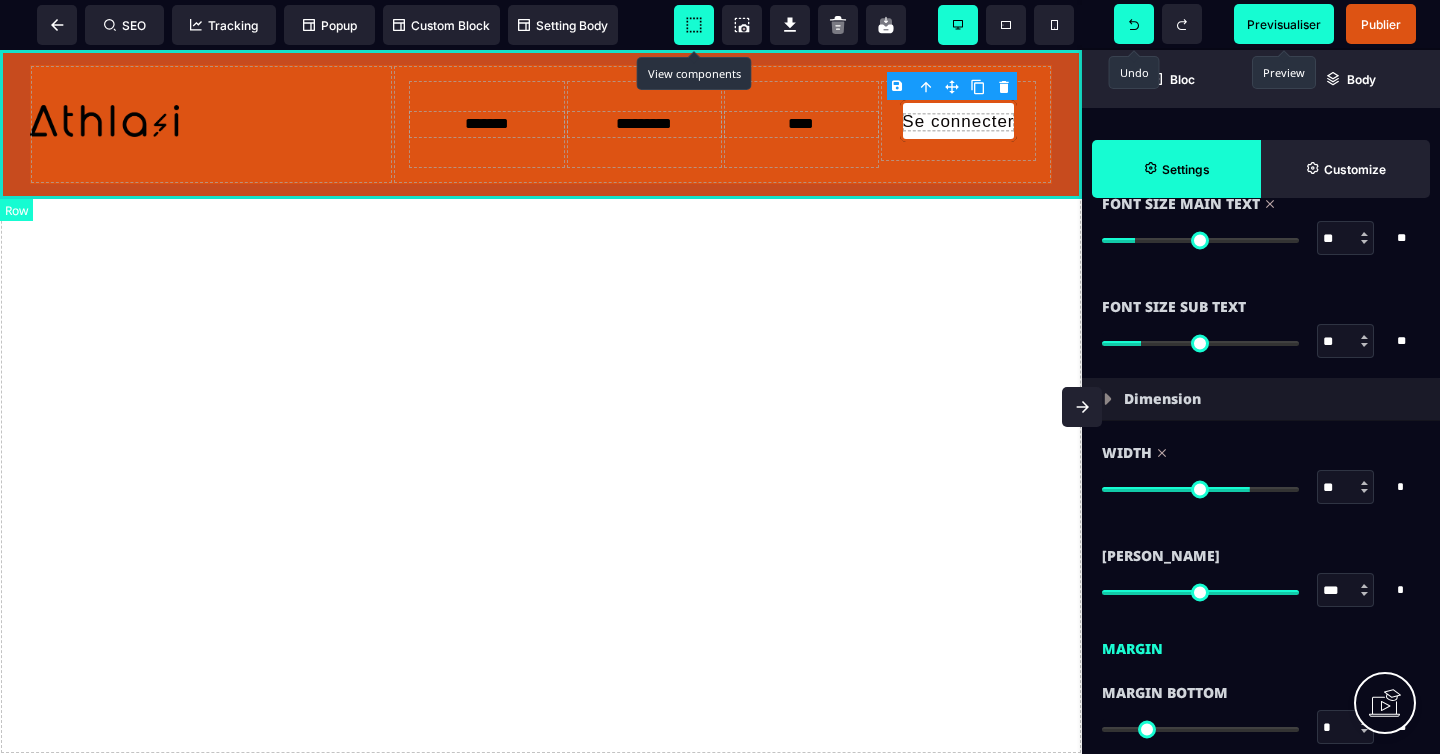 click on "******* ********* **** Se connecter" at bounding box center (541, 124) 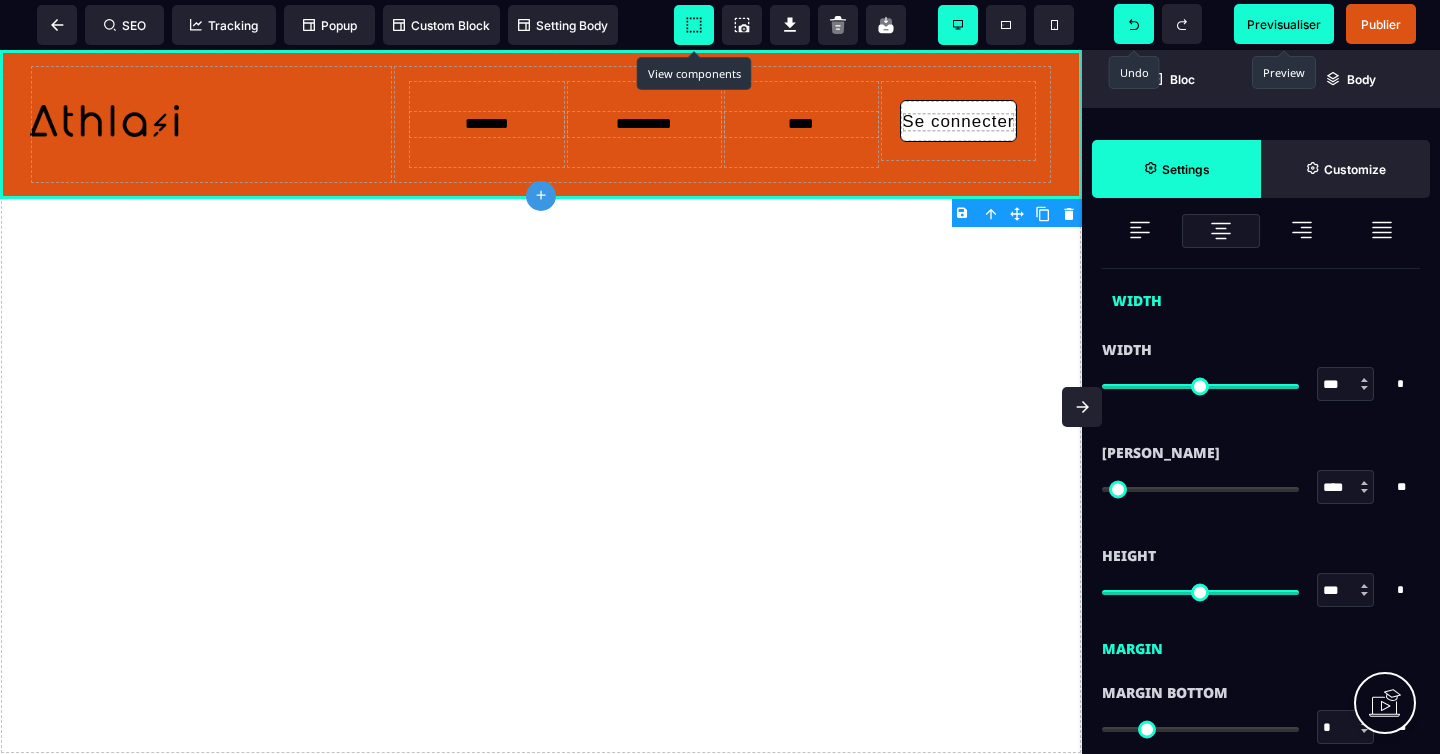 scroll, scrollTop: 1166, scrollLeft: 0, axis: vertical 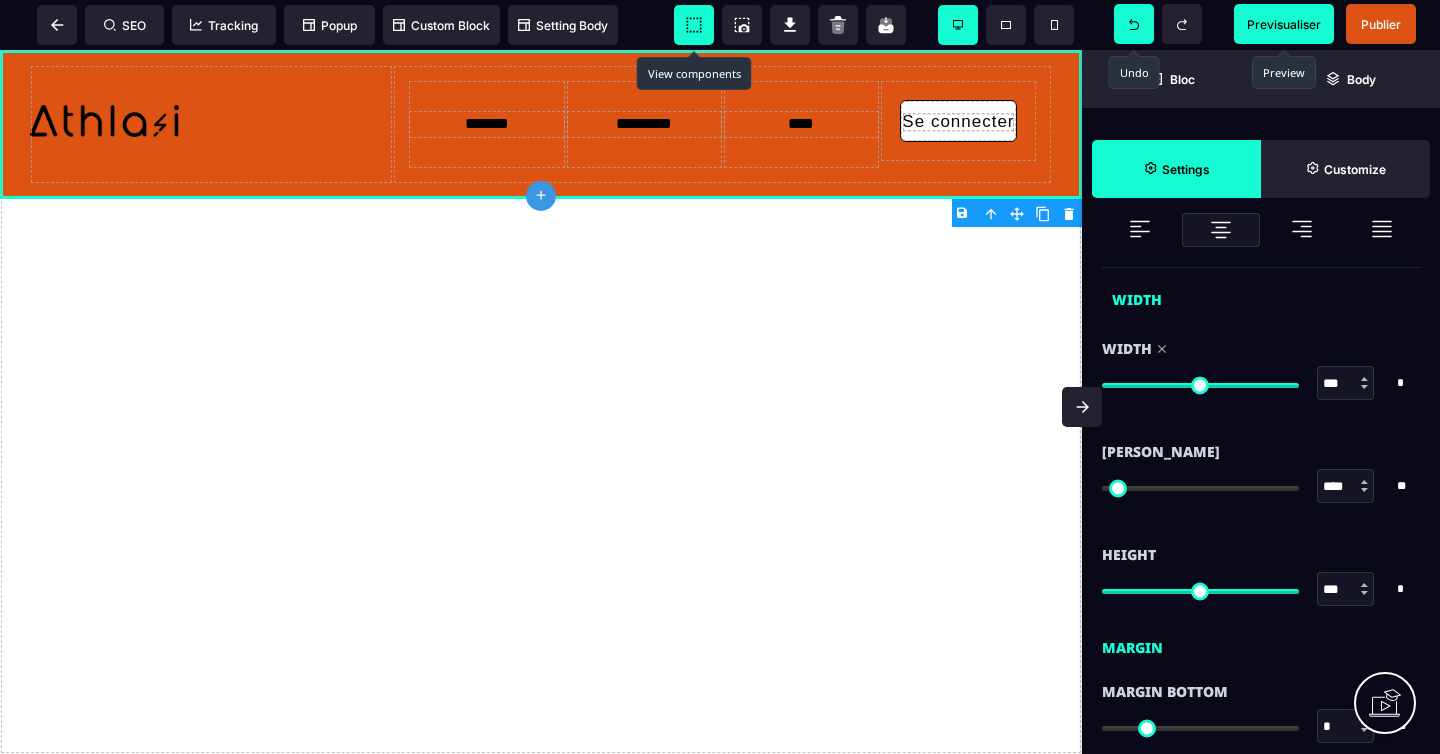 drag, startPoint x: 1287, startPoint y: 384, endPoint x: 1313, endPoint y: 380, distance: 26.305893 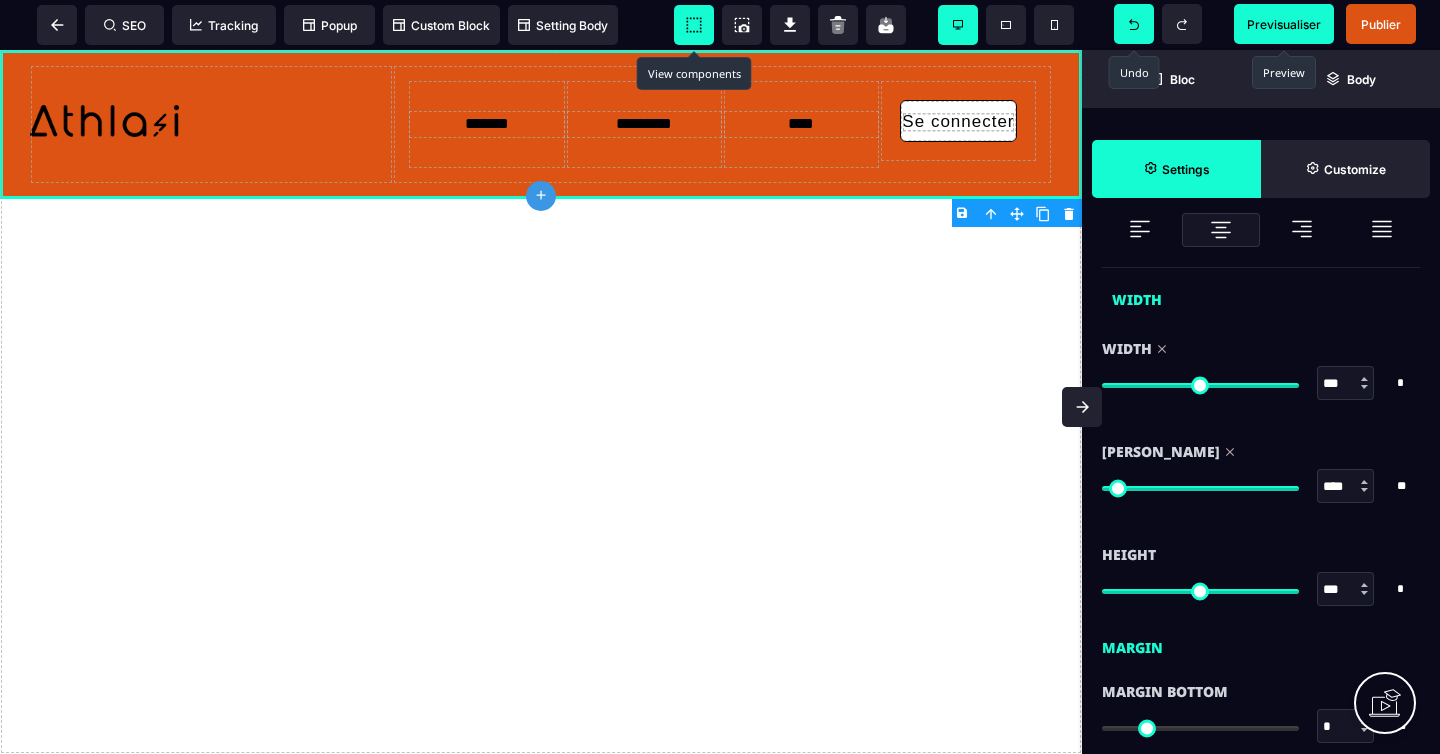 drag, startPoint x: 1112, startPoint y: 492, endPoint x: 1343, endPoint y: 480, distance: 231.31148 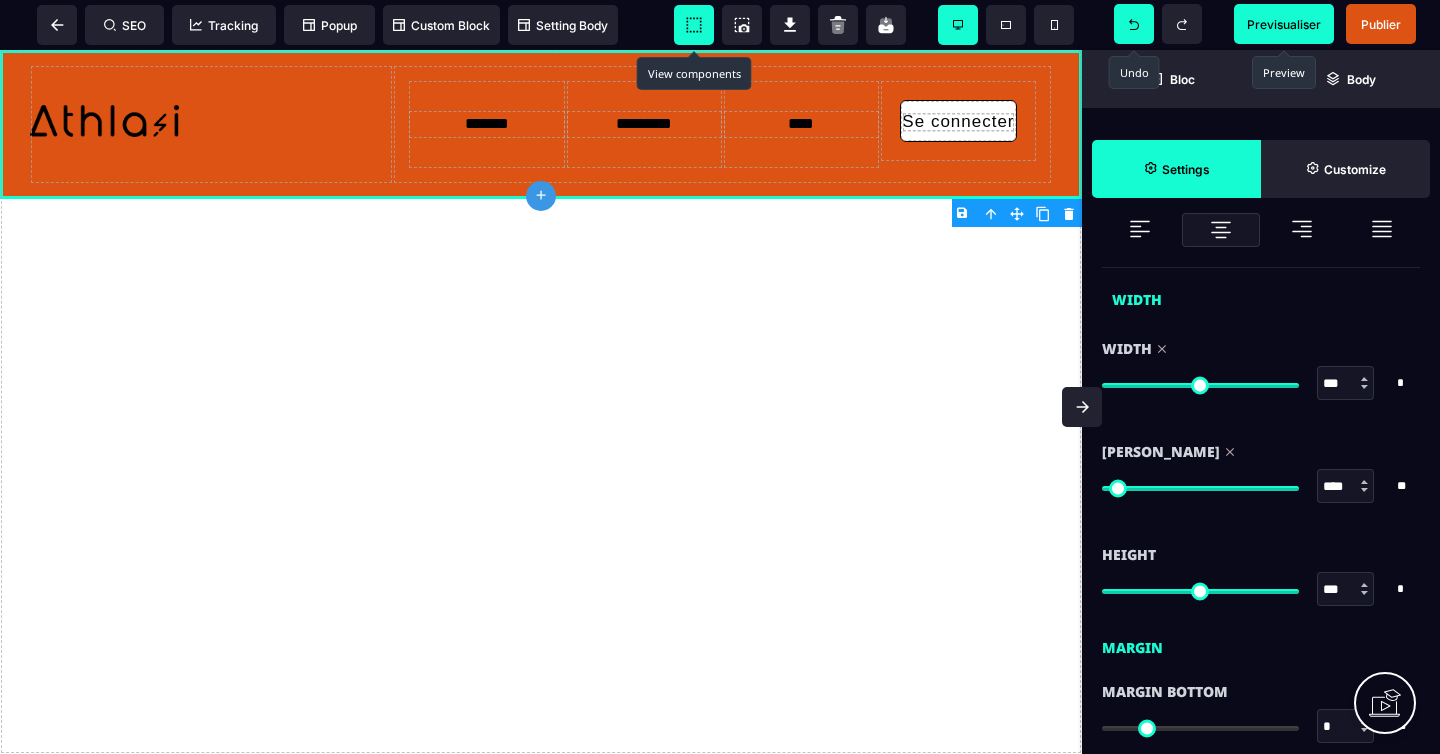 click at bounding box center [1134, 24] 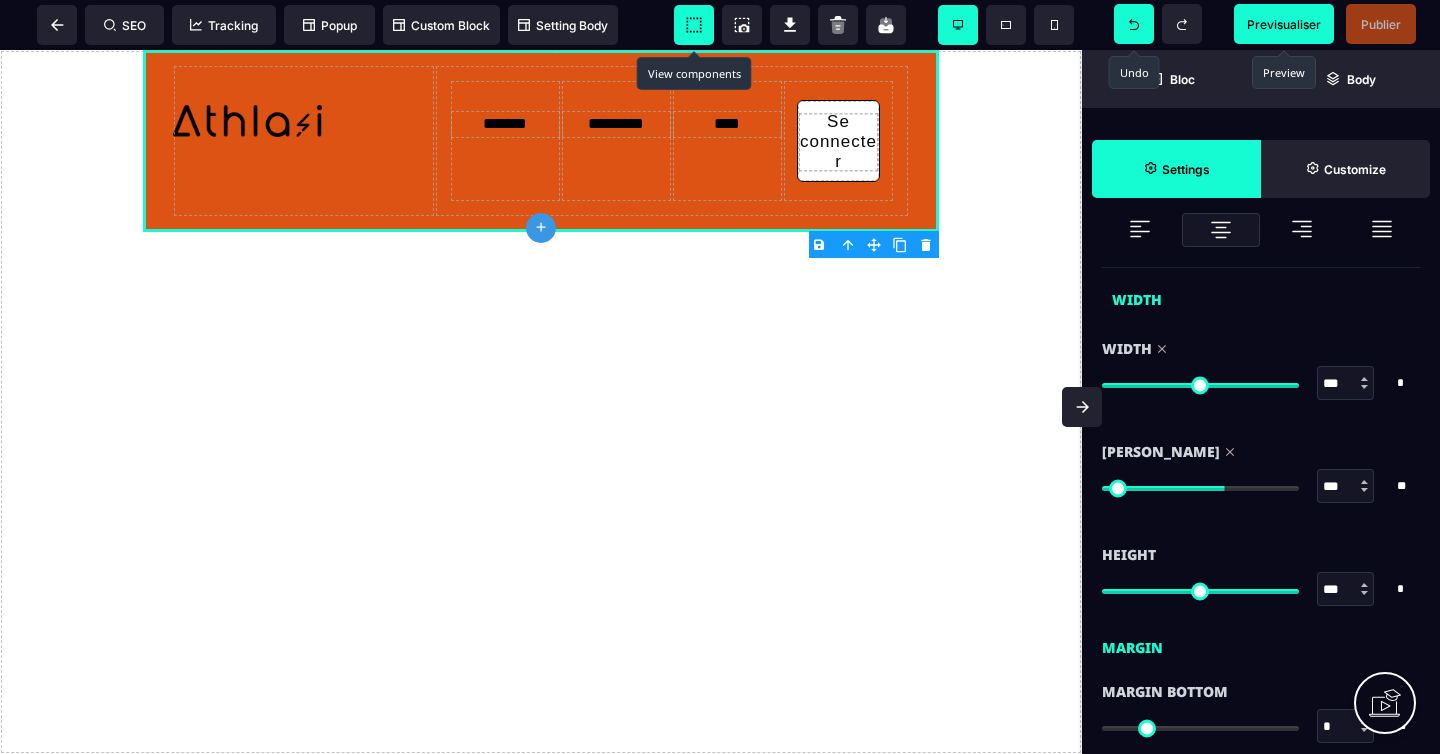 click at bounding box center [1134, 24] 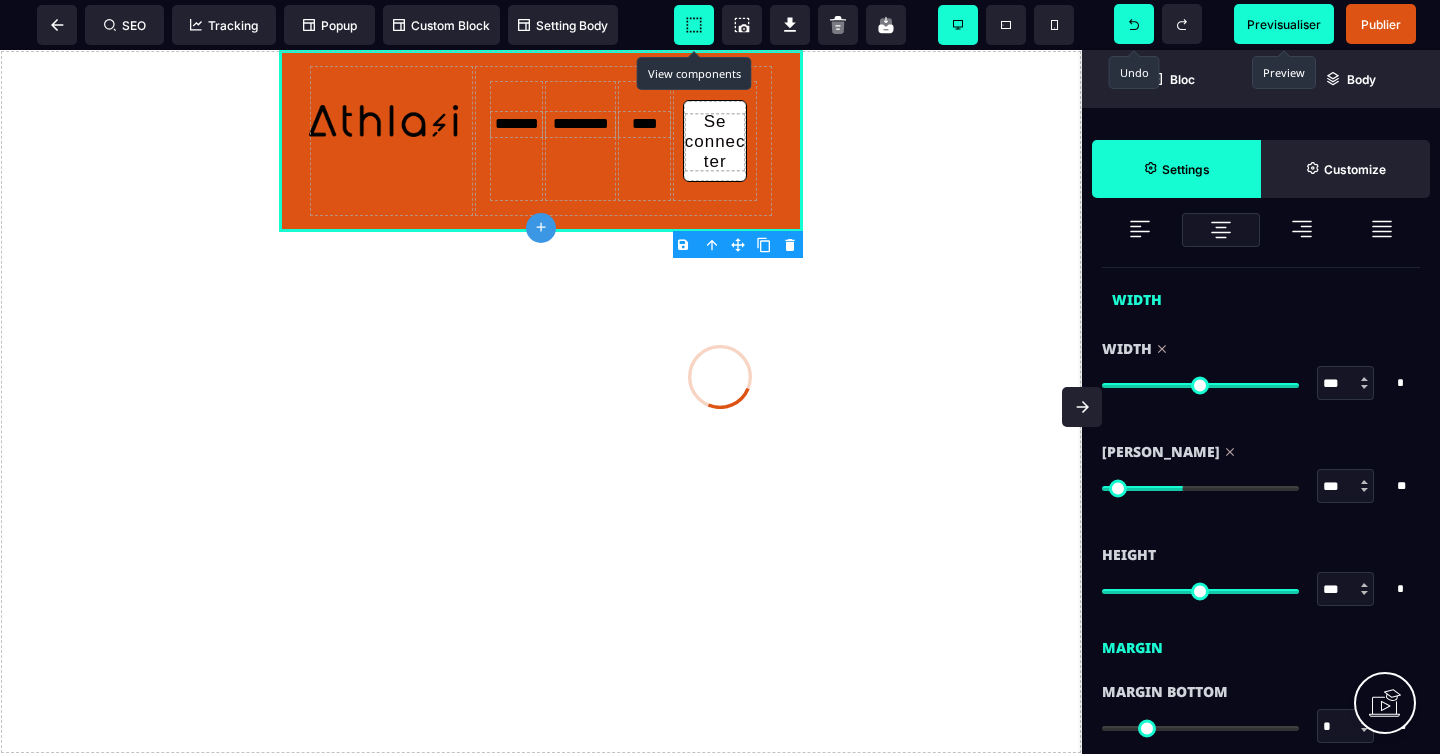 click 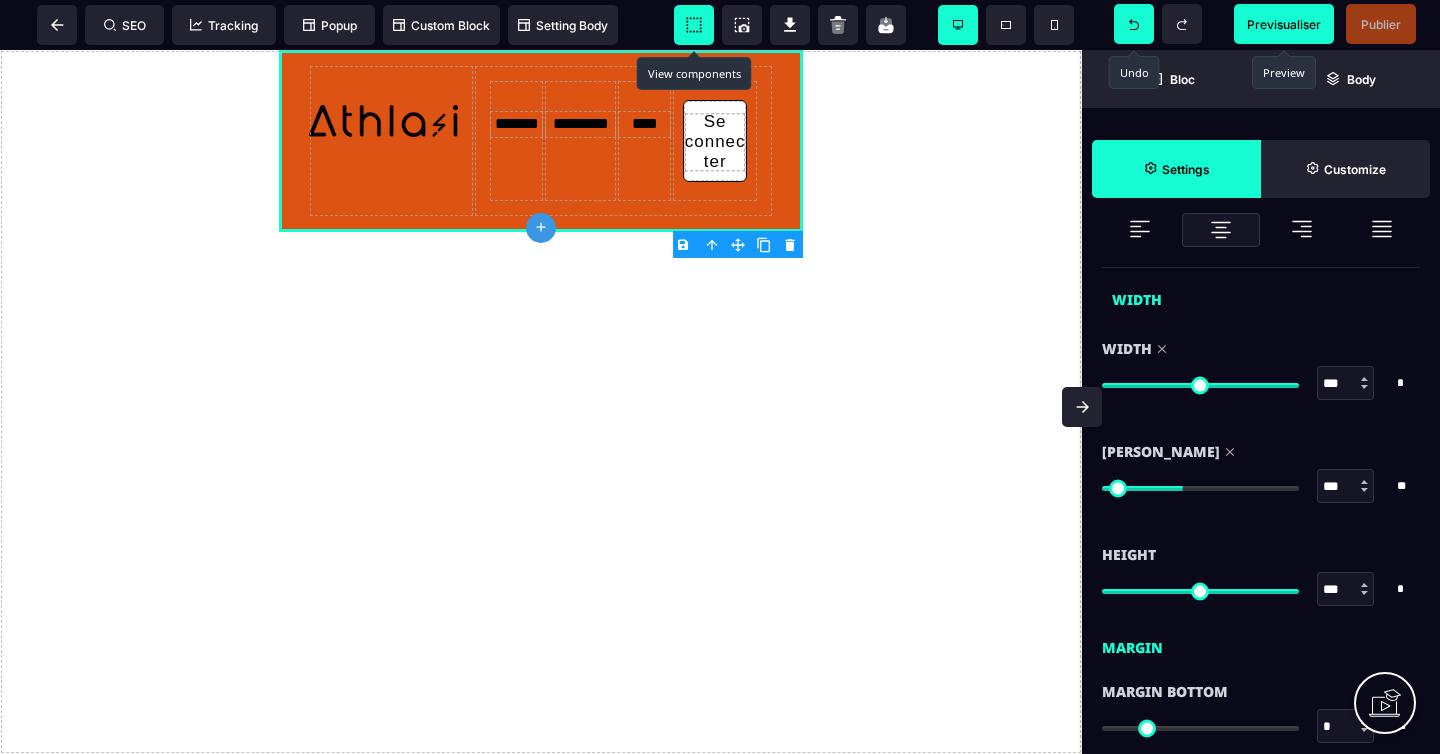 click at bounding box center (1134, 24) 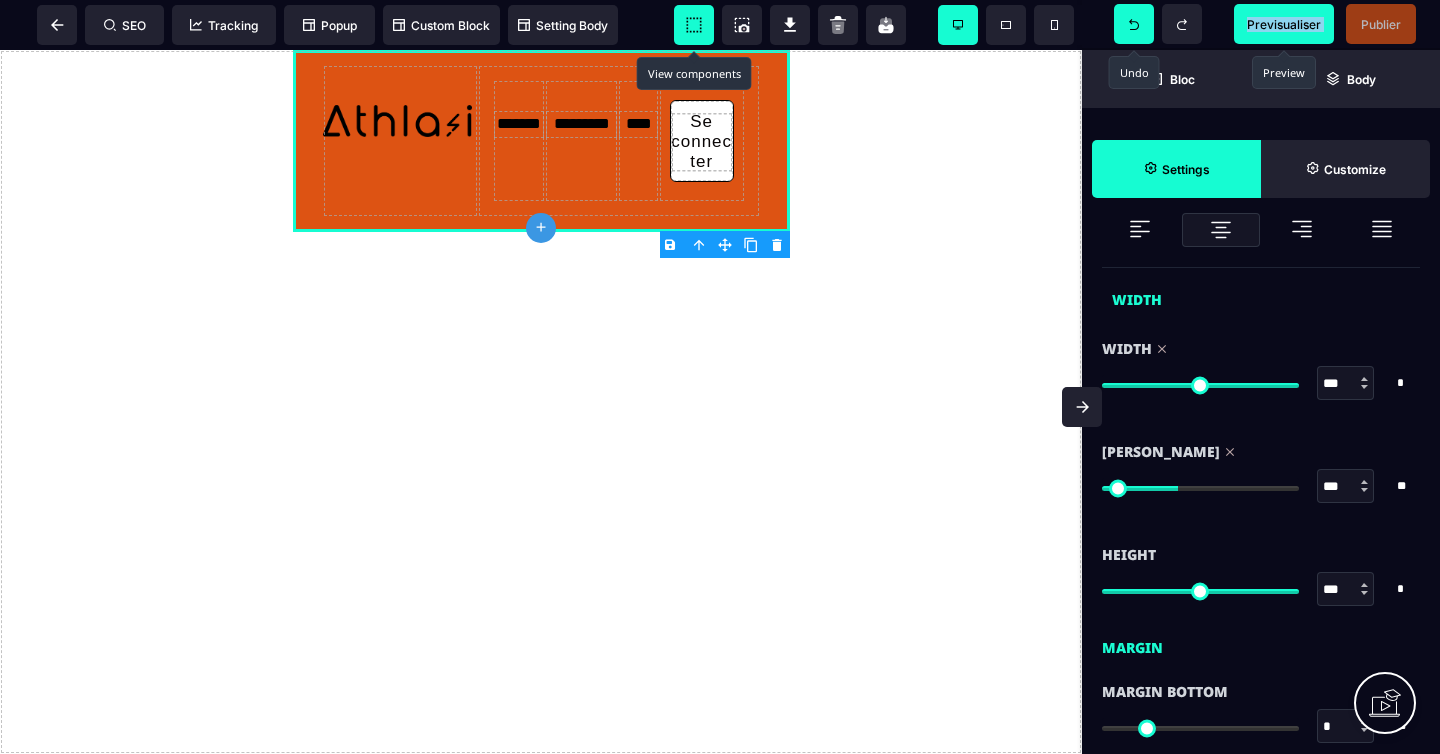 click at bounding box center (1134, 24) 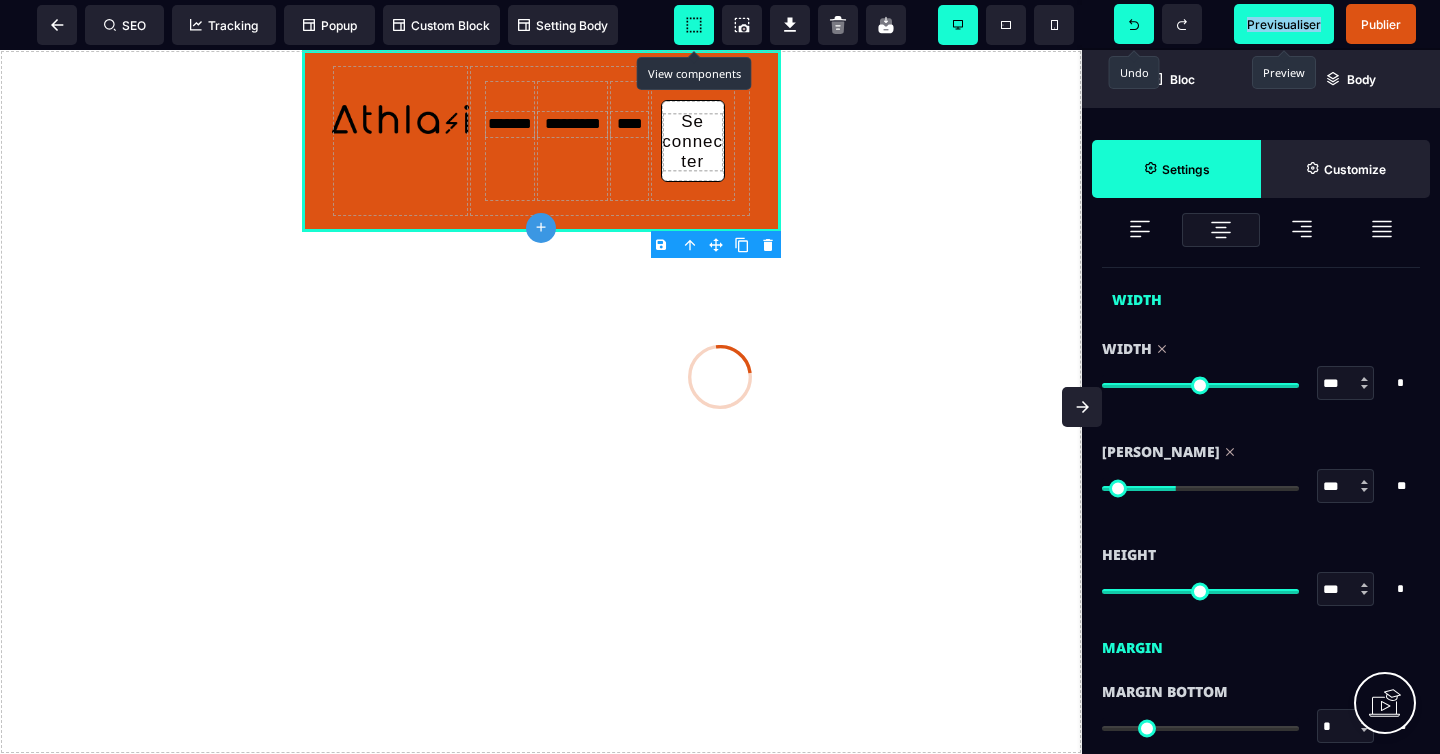 click 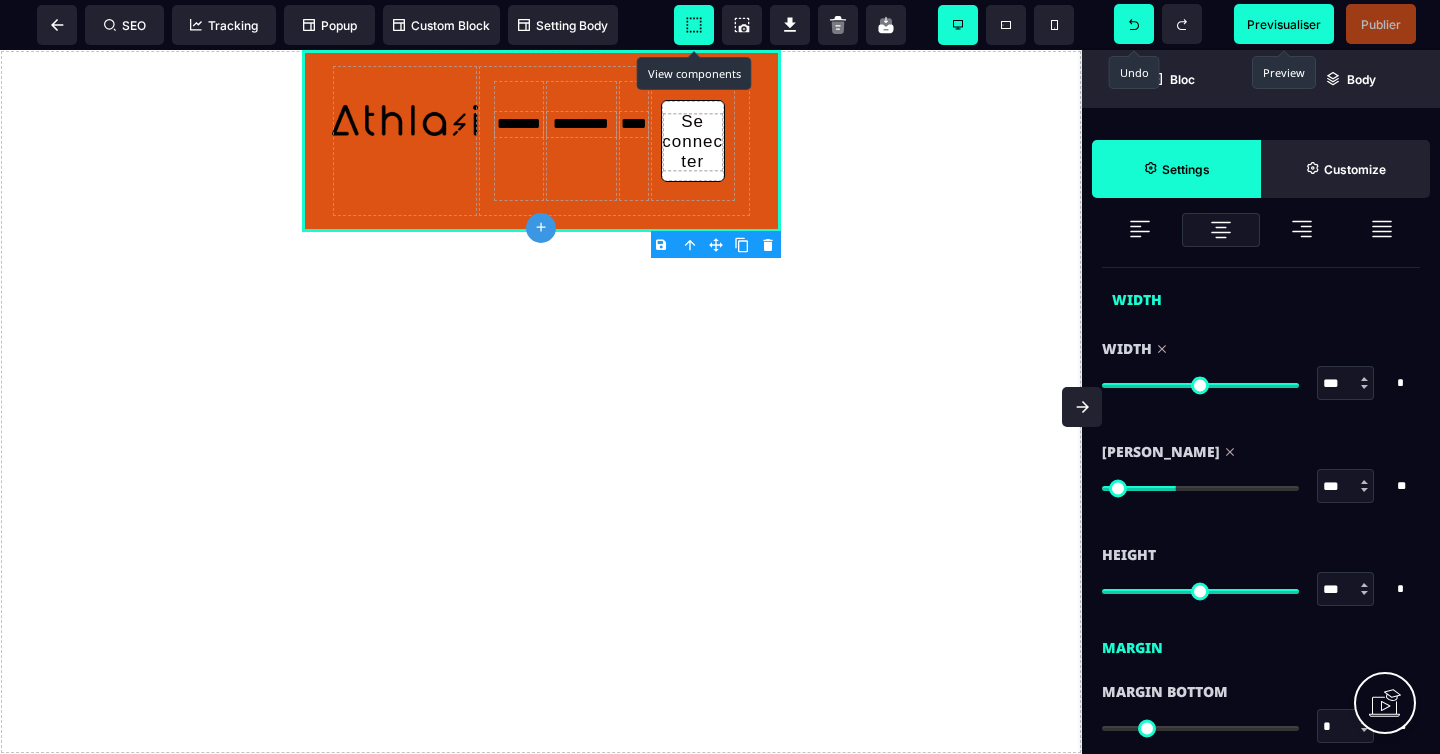 click at bounding box center [1134, 24] 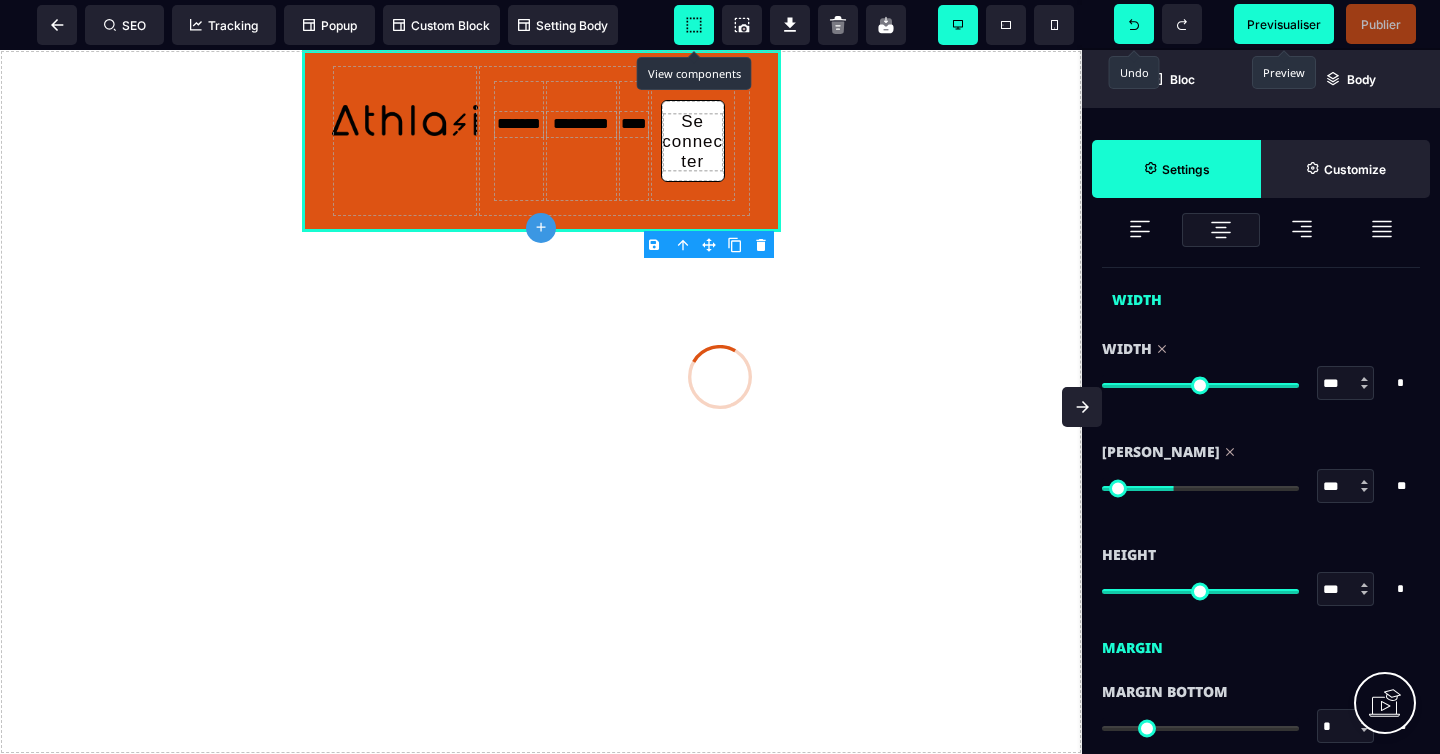 click 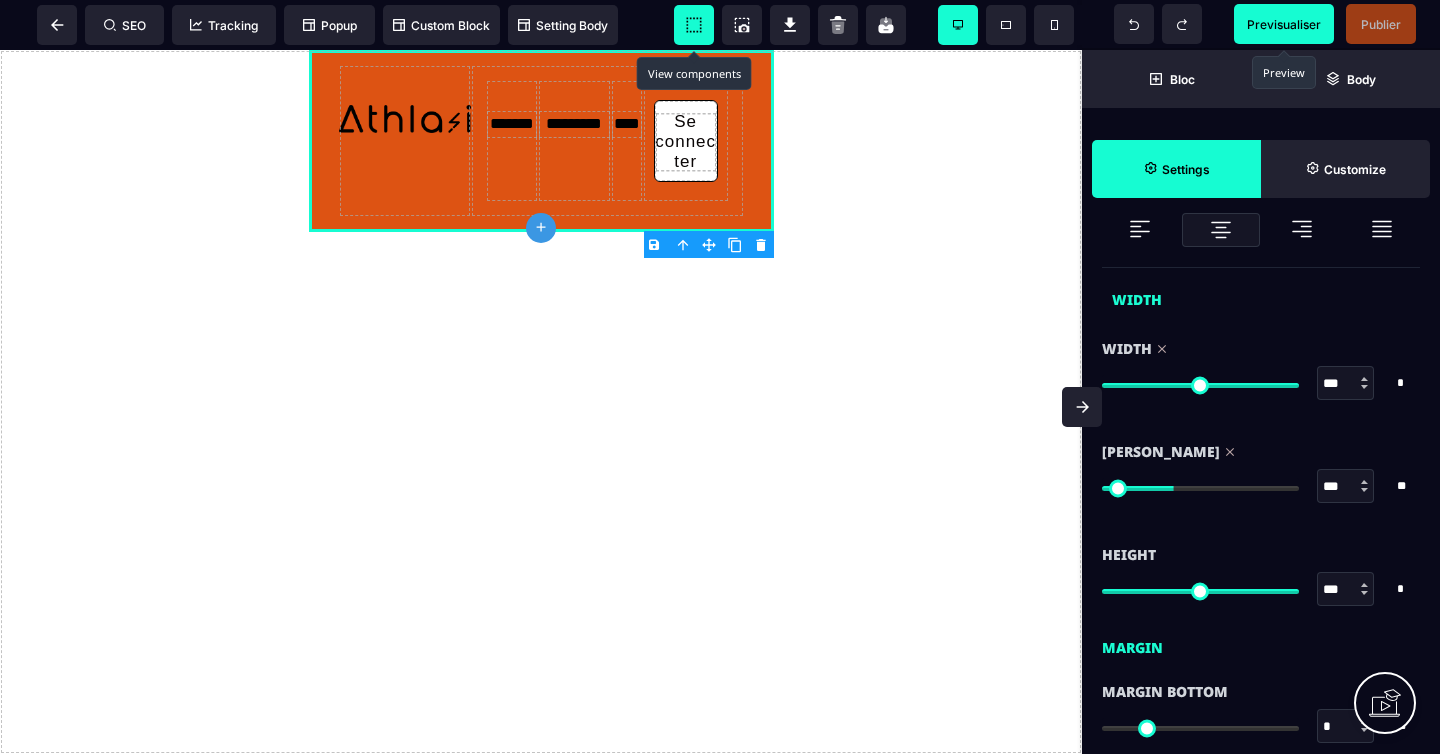 click on "***" at bounding box center (1346, 487) 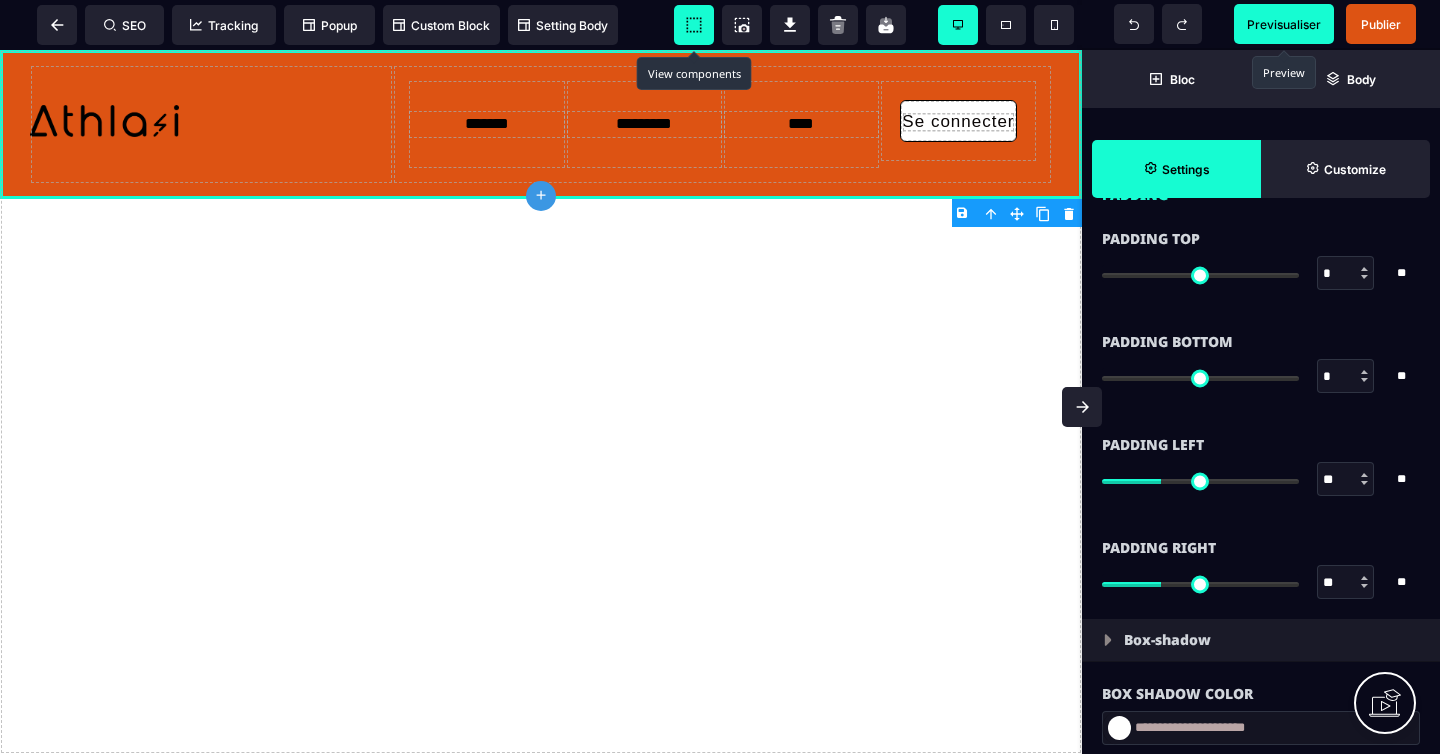 scroll, scrollTop: 1757, scrollLeft: 0, axis: vertical 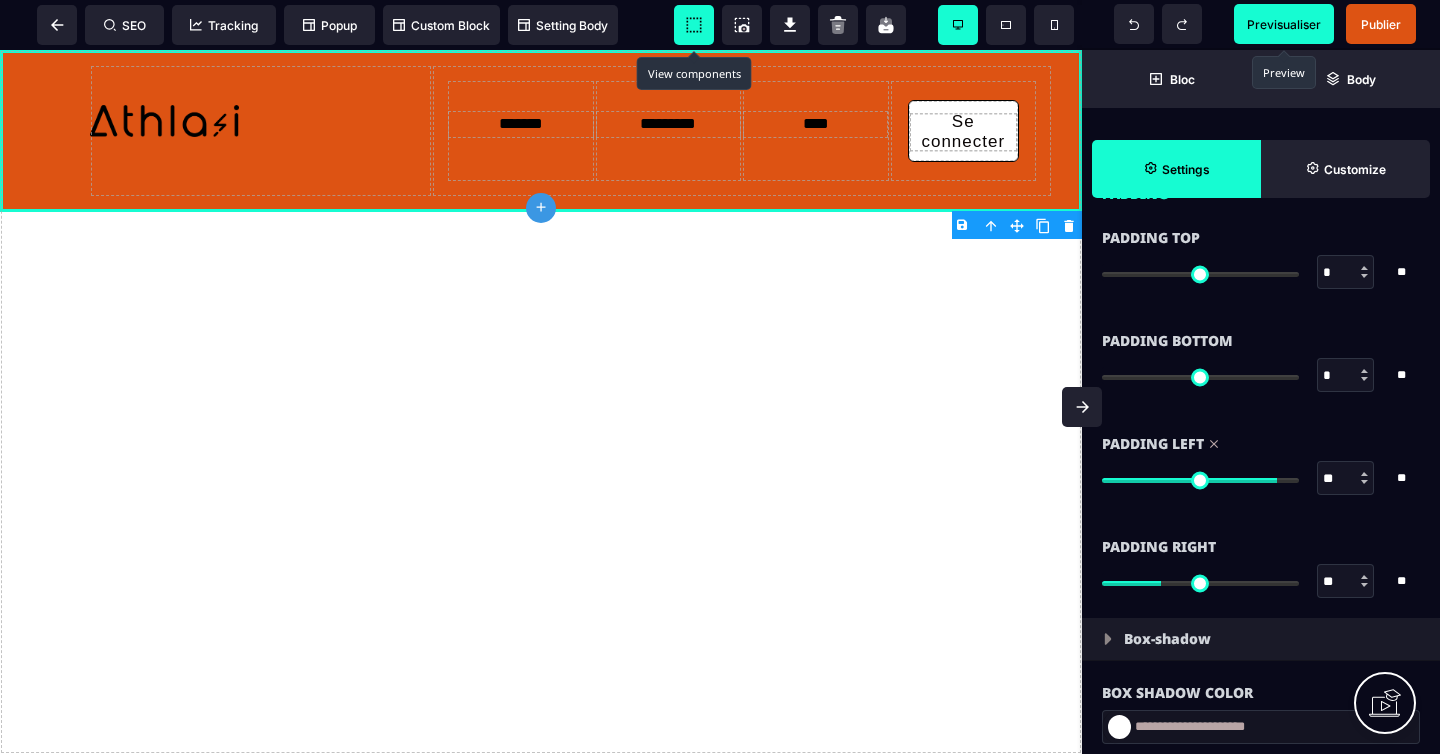 drag, startPoint x: 1162, startPoint y: 484, endPoint x: 1248, endPoint y: 477, distance: 86.28442 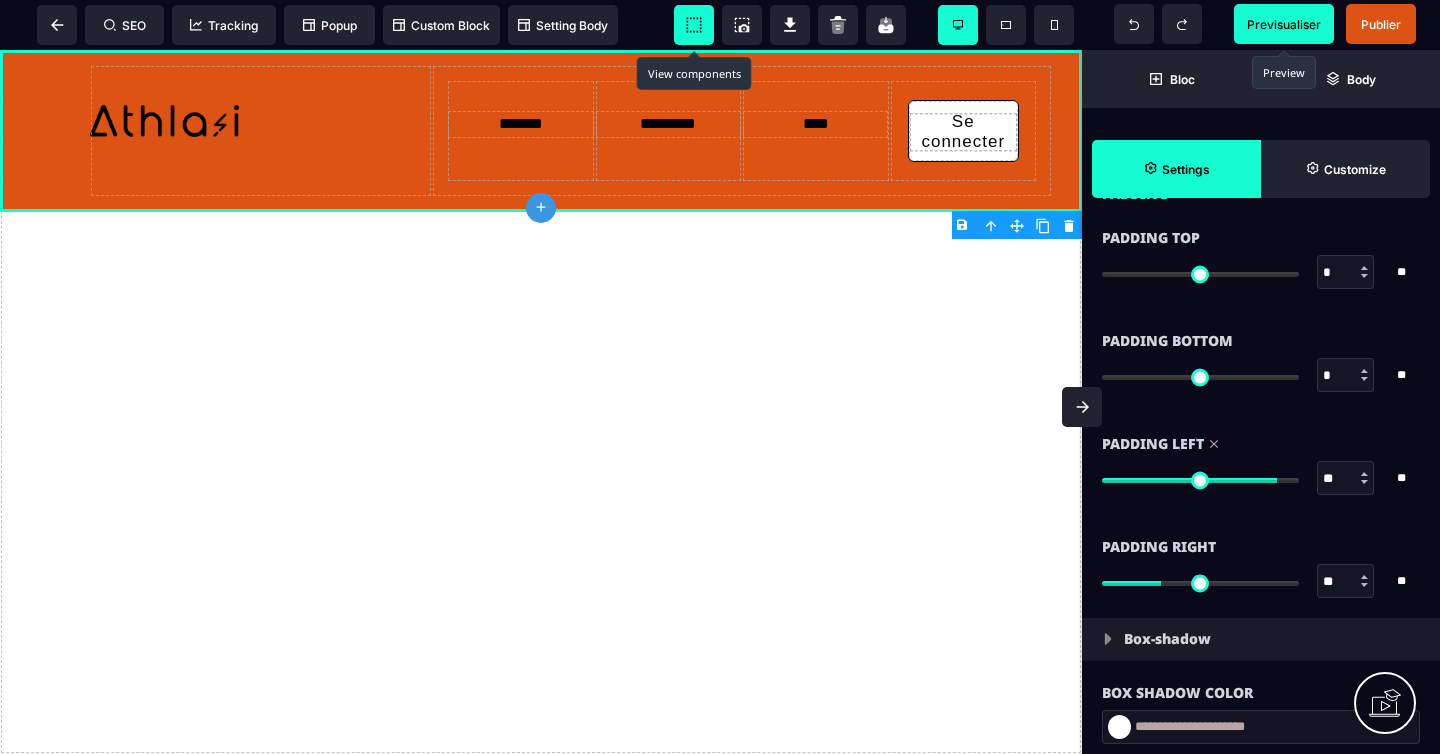 click at bounding box center [1200, 480] 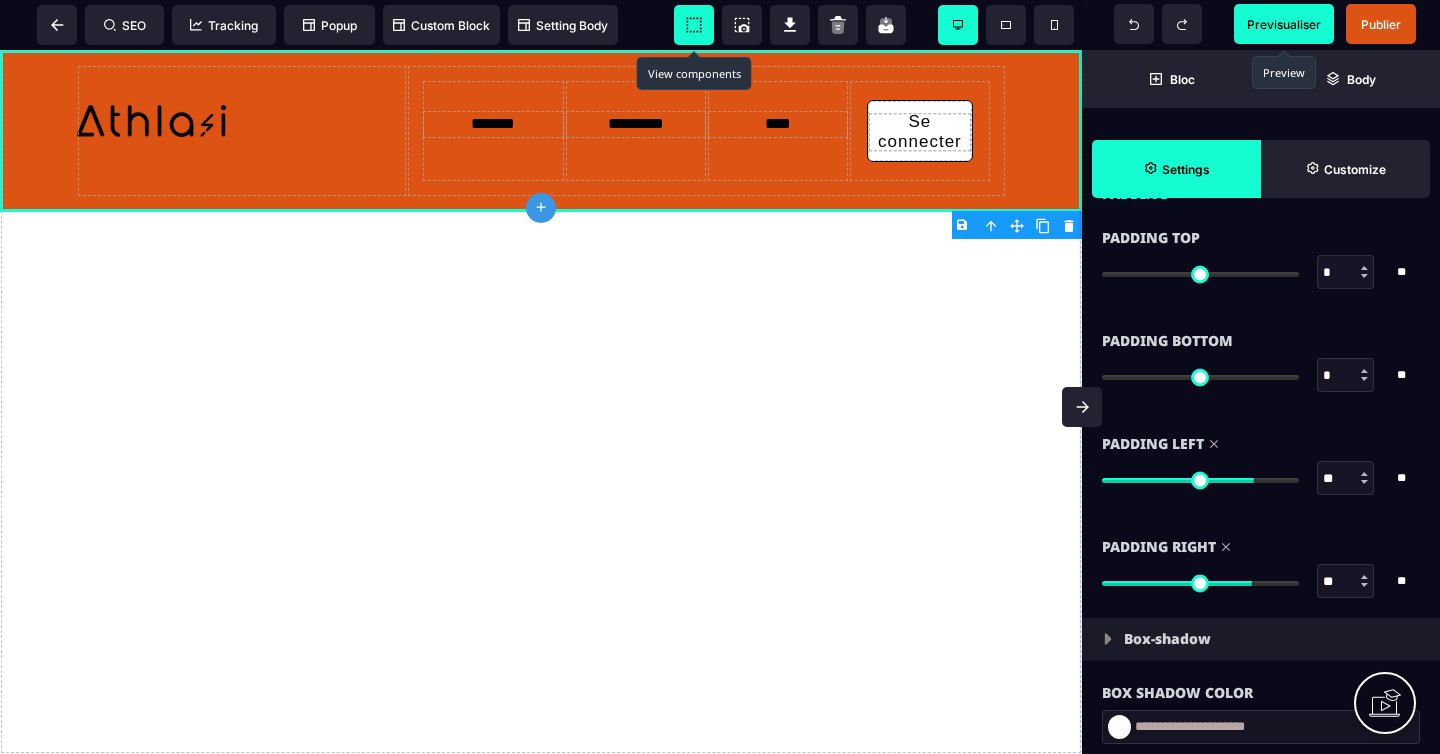 drag, startPoint x: 1165, startPoint y: 584, endPoint x: 1247, endPoint y: 577, distance: 82.29824 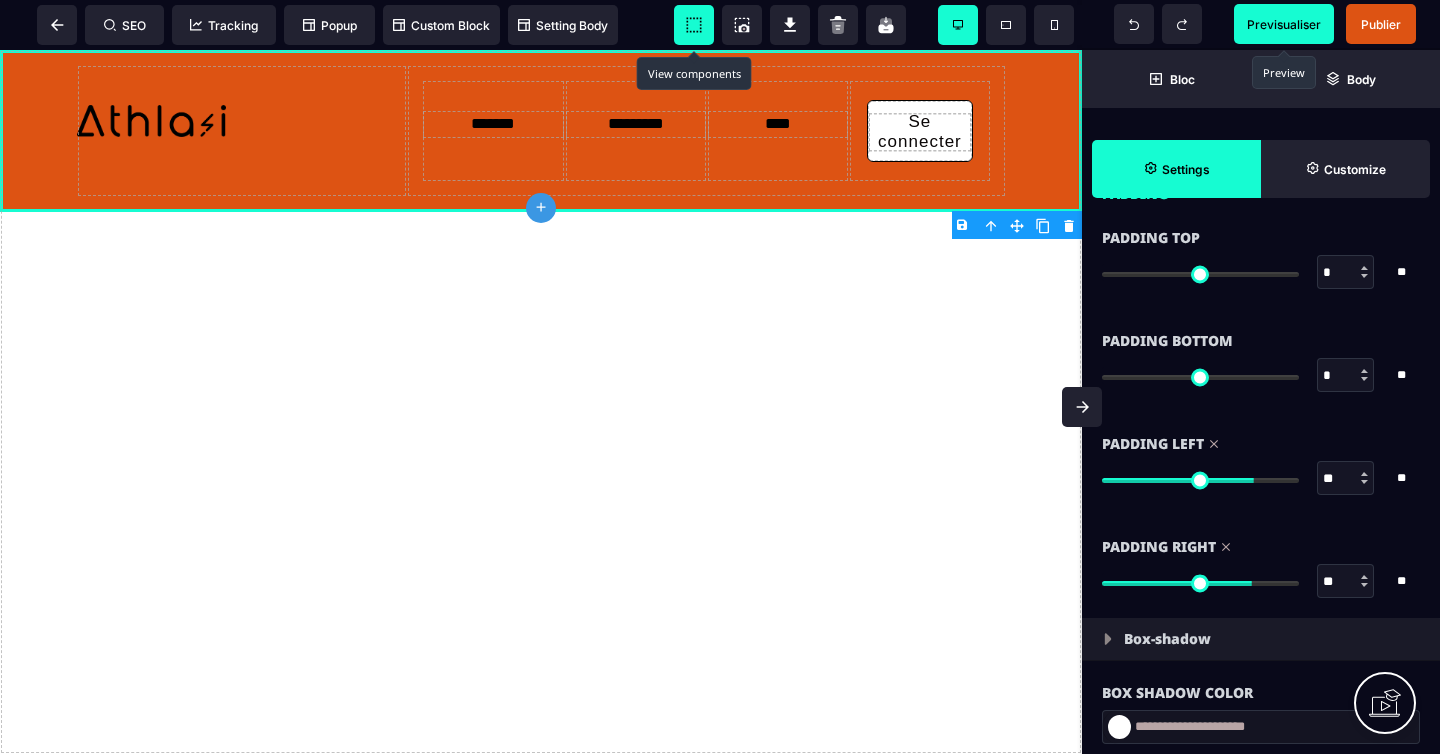 click at bounding box center [1200, 583] 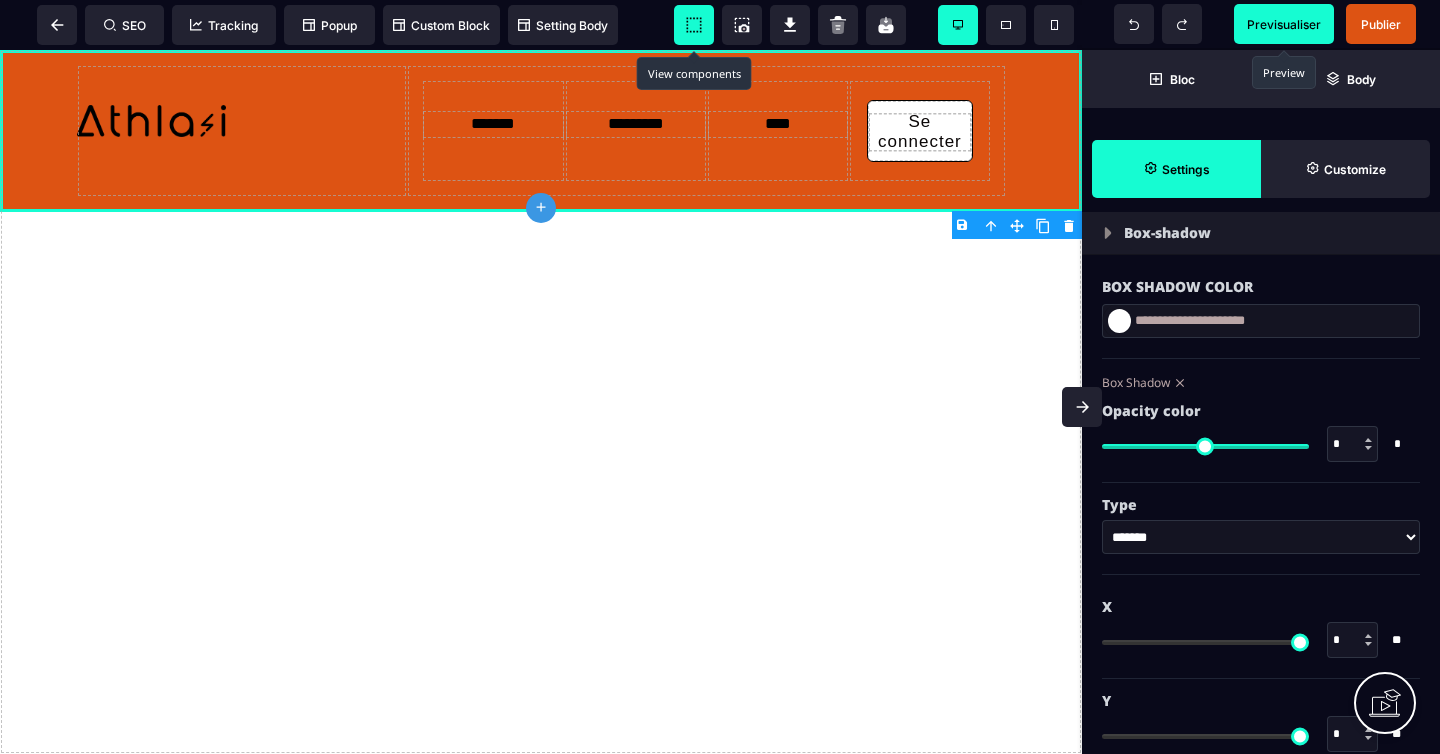 scroll, scrollTop: 2404, scrollLeft: 0, axis: vertical 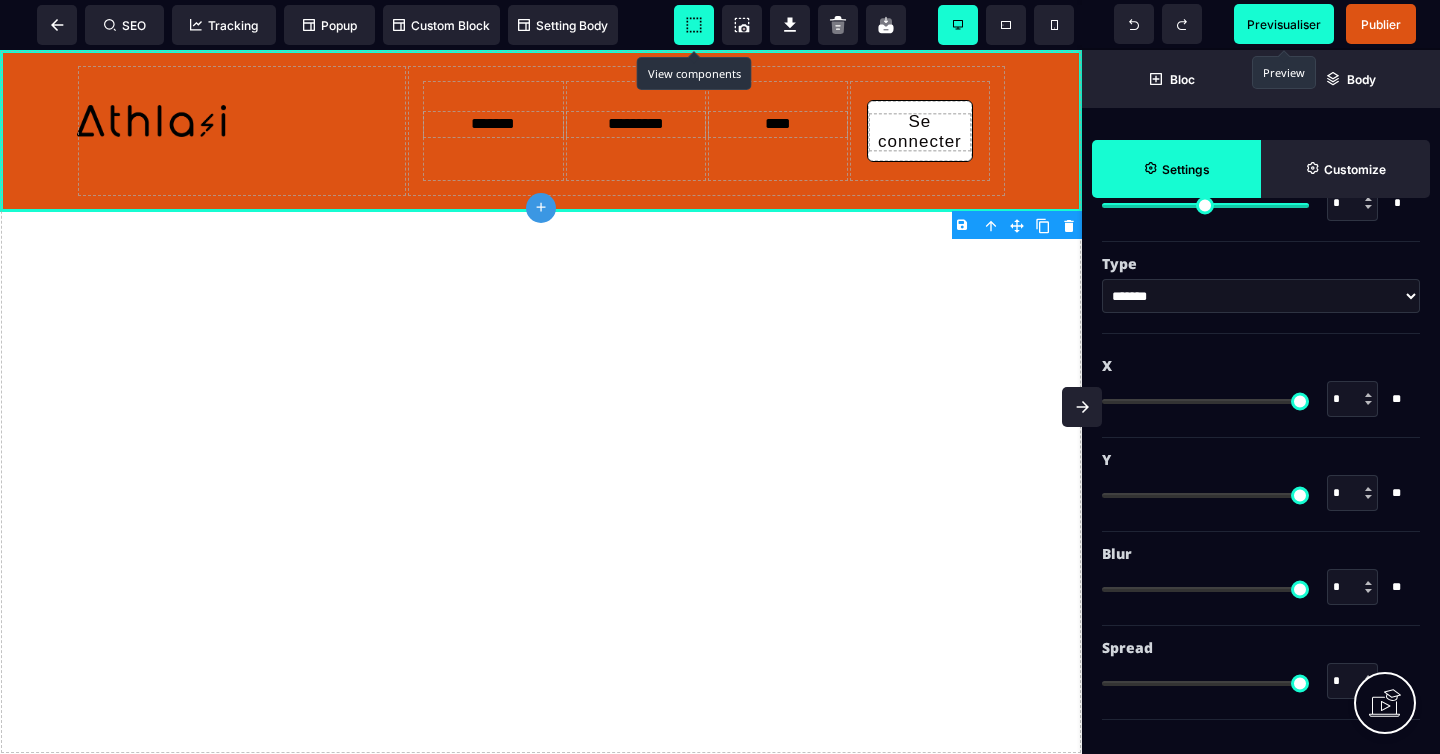 click on "Previsualiser" at bounding box center (1284, 24) 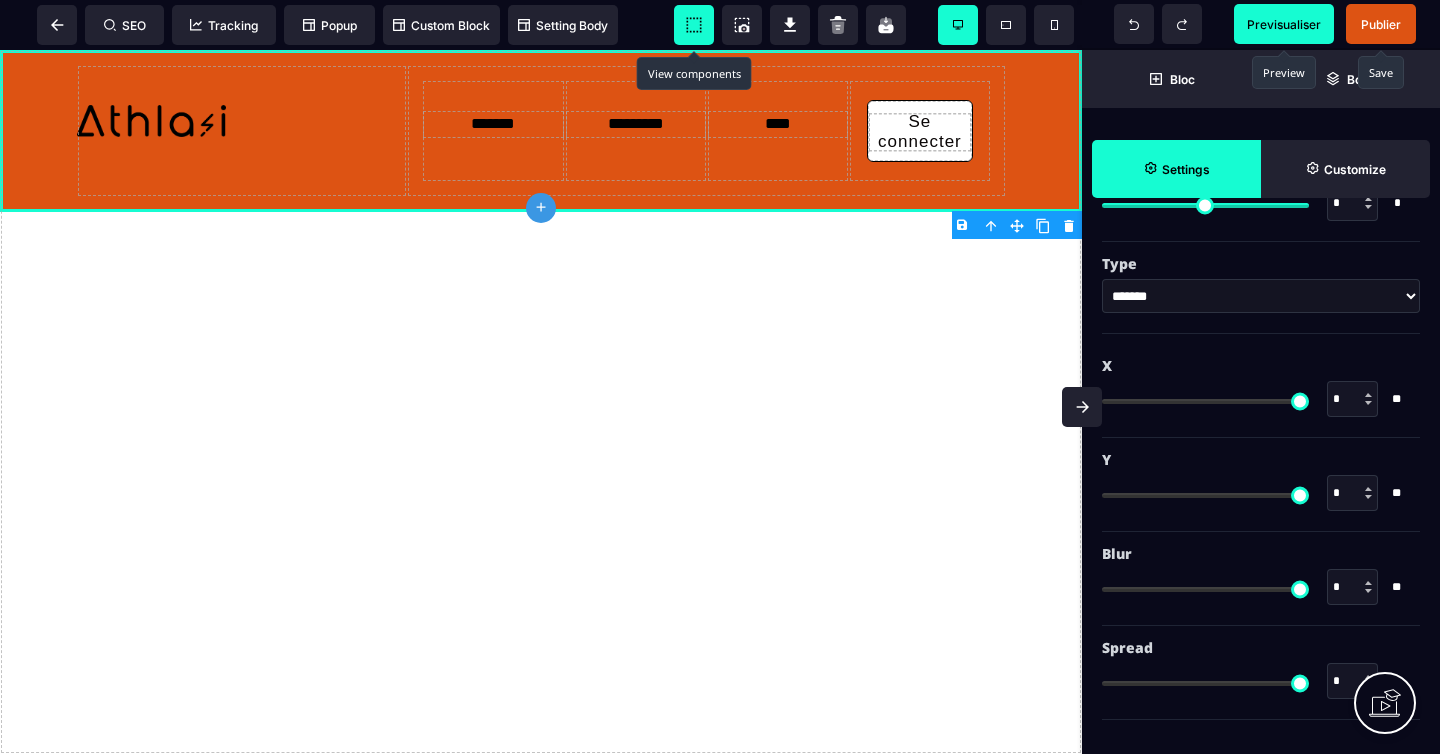 click on "Publier" at bounding box center [1381, 24] 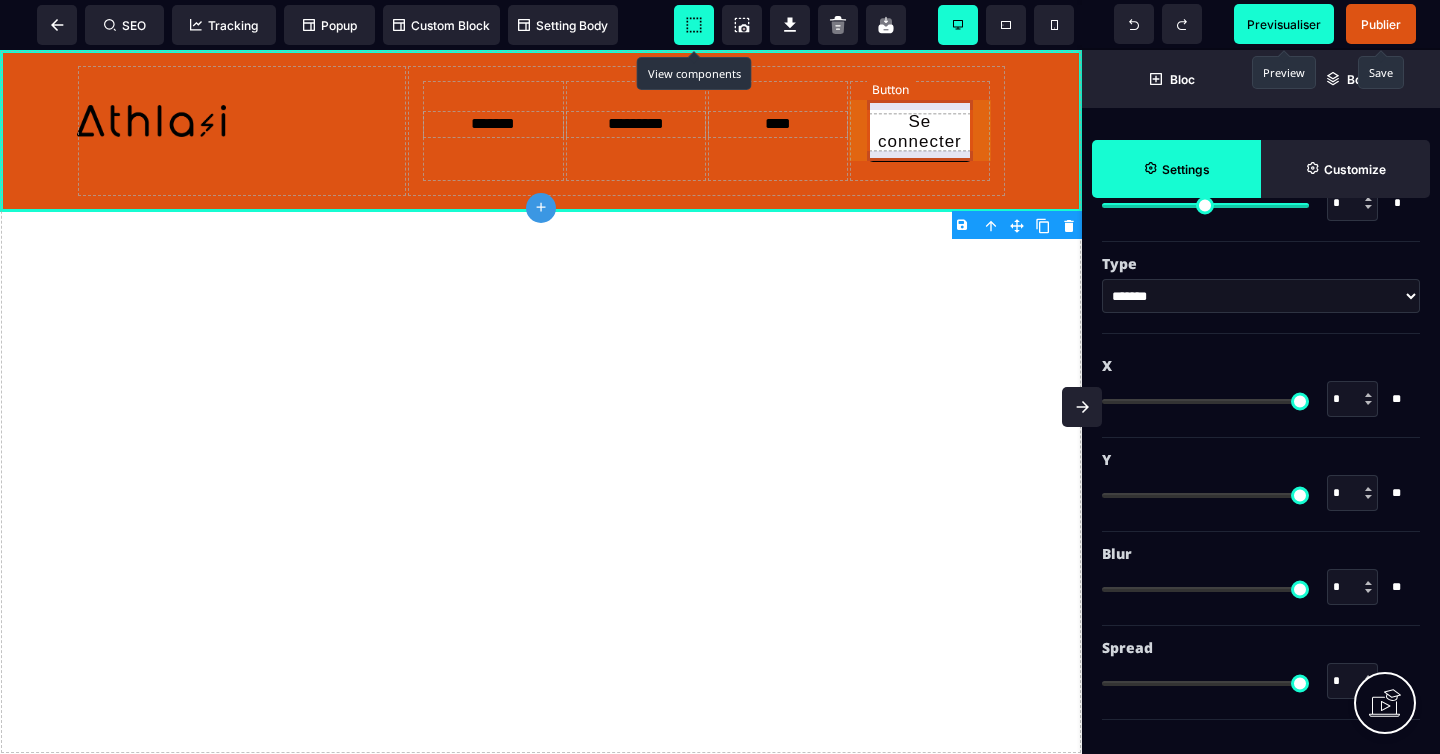 click on "******* ********* **** Se connecter" at bounding box center (706, 131) 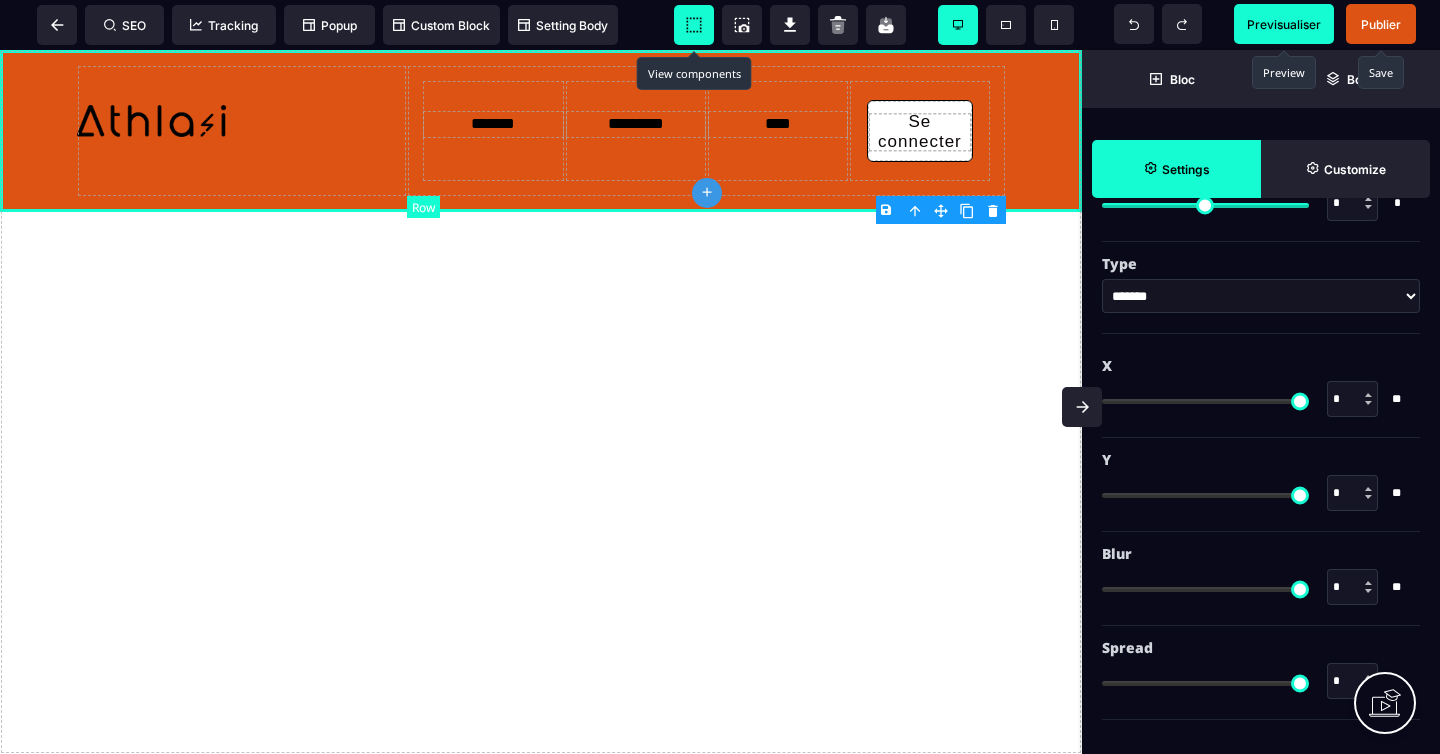 scroll, scrollTop: 0, scrollLeft: 0, axis: both 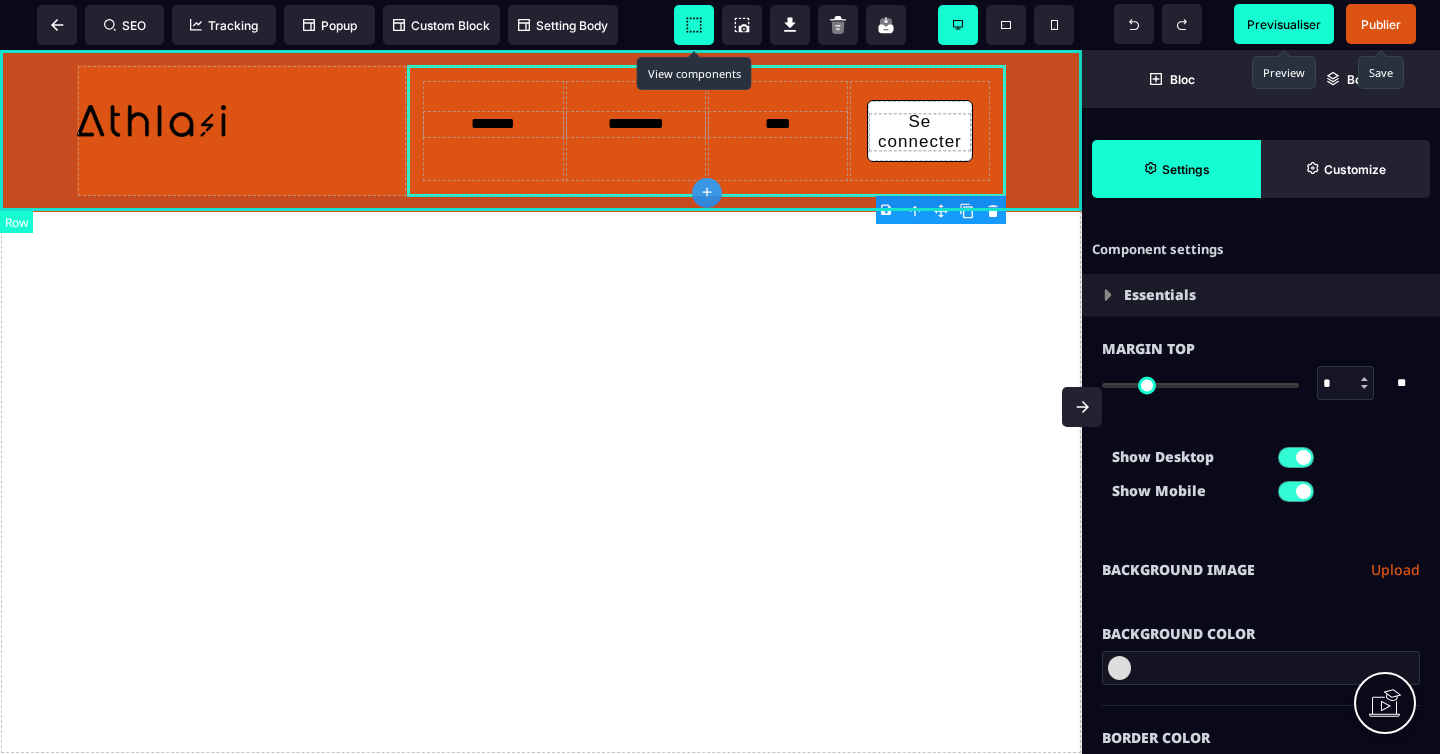 click on "******* ********* **** Se connecter" at bounding box center [541, 131] 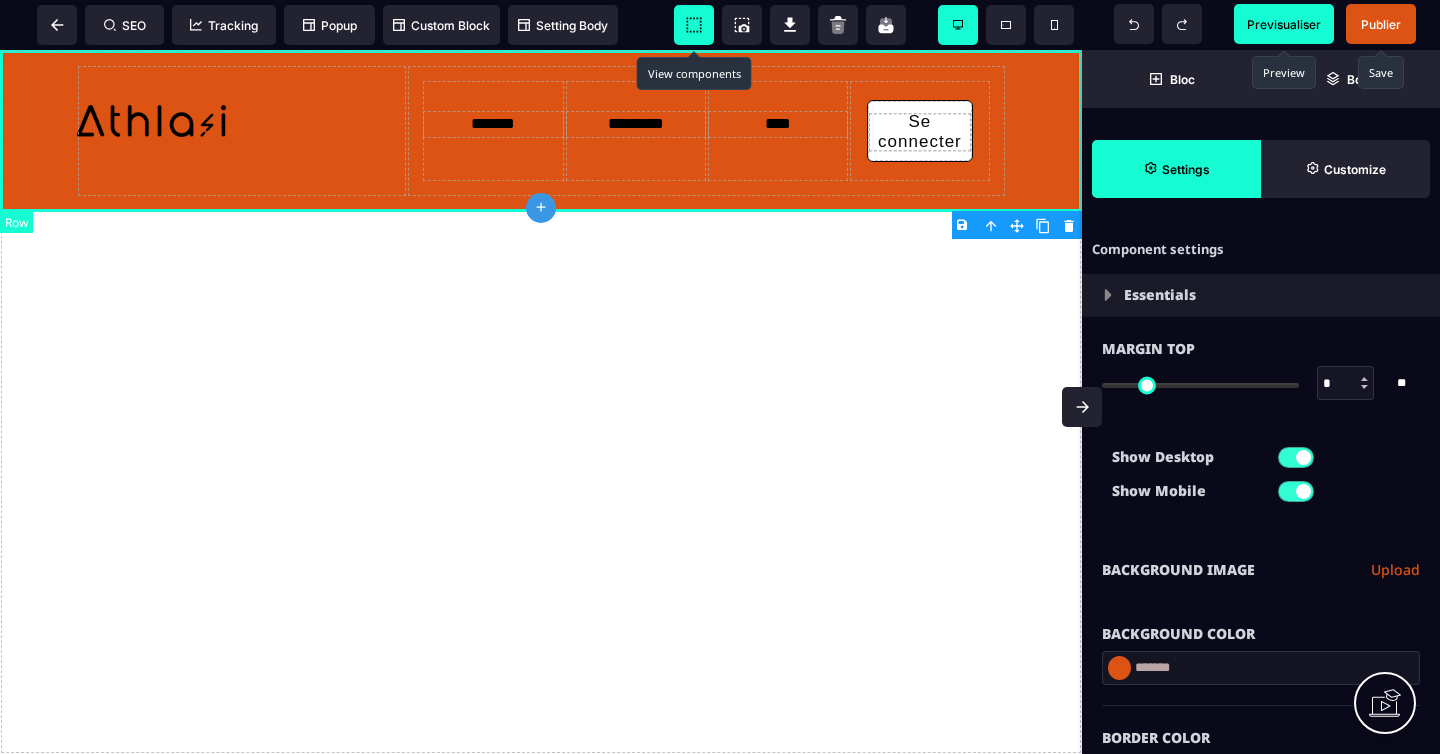click on "******* ********* **** Se connecter" at bounding box center [541, 131] 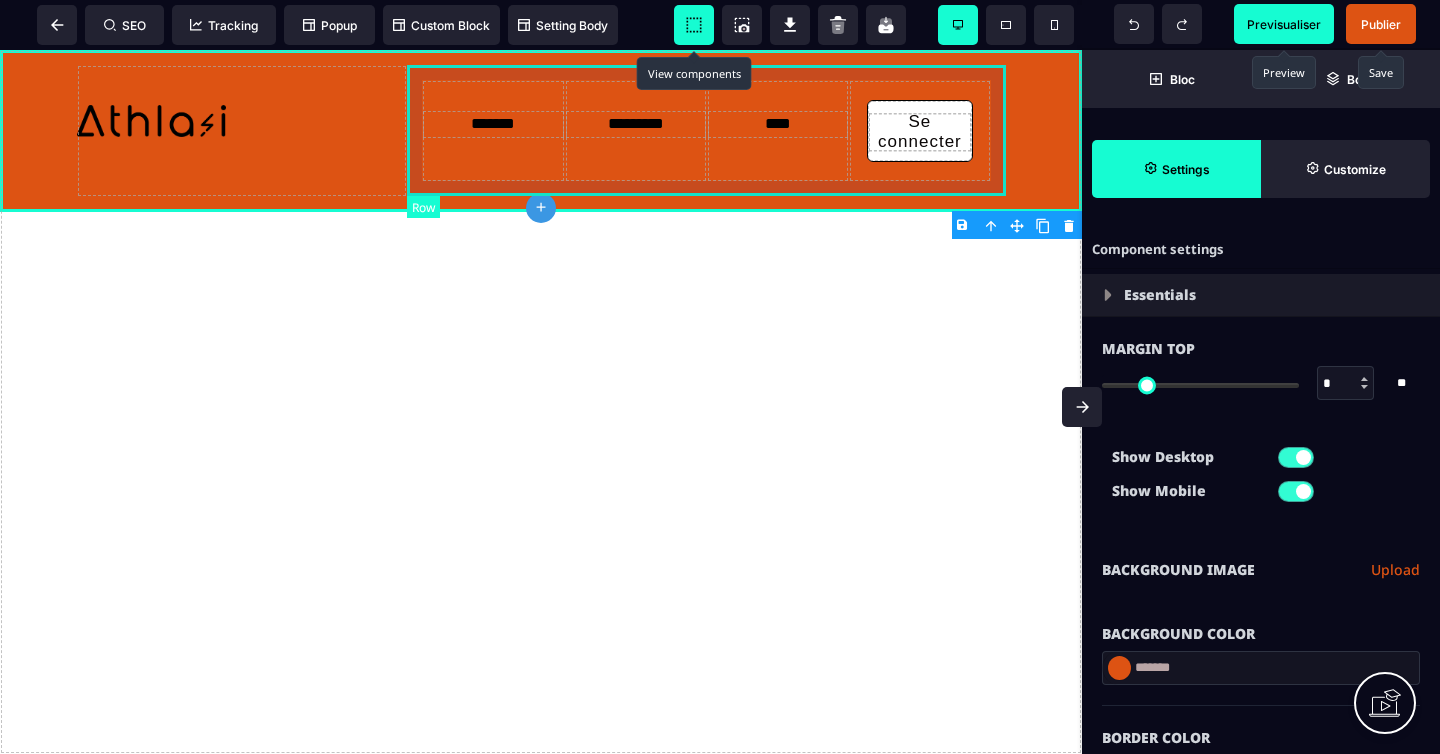 click on "******* ********* **** Se connecter" at bounding box center [706, 131] 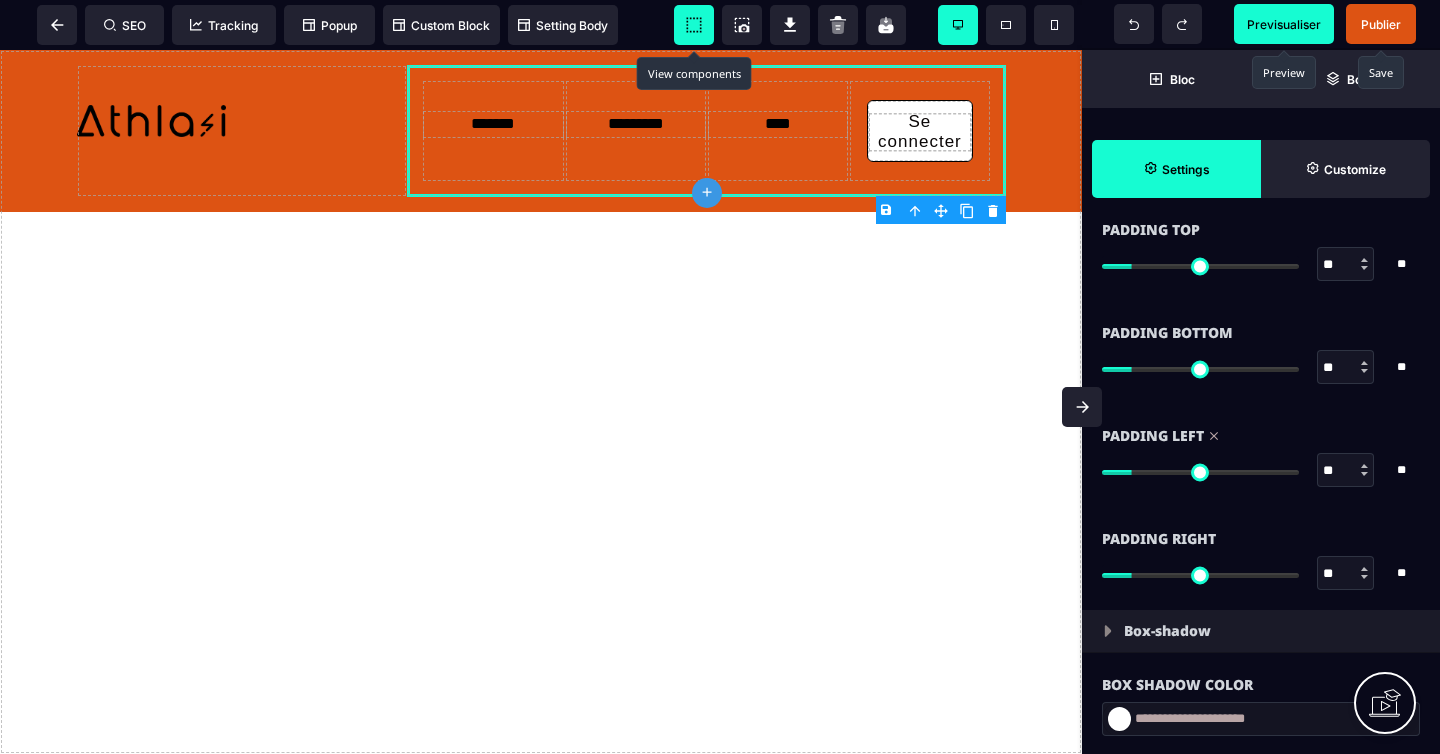 scroll, scrollTop: 1768, scrollLeft: 0, axis: vertical 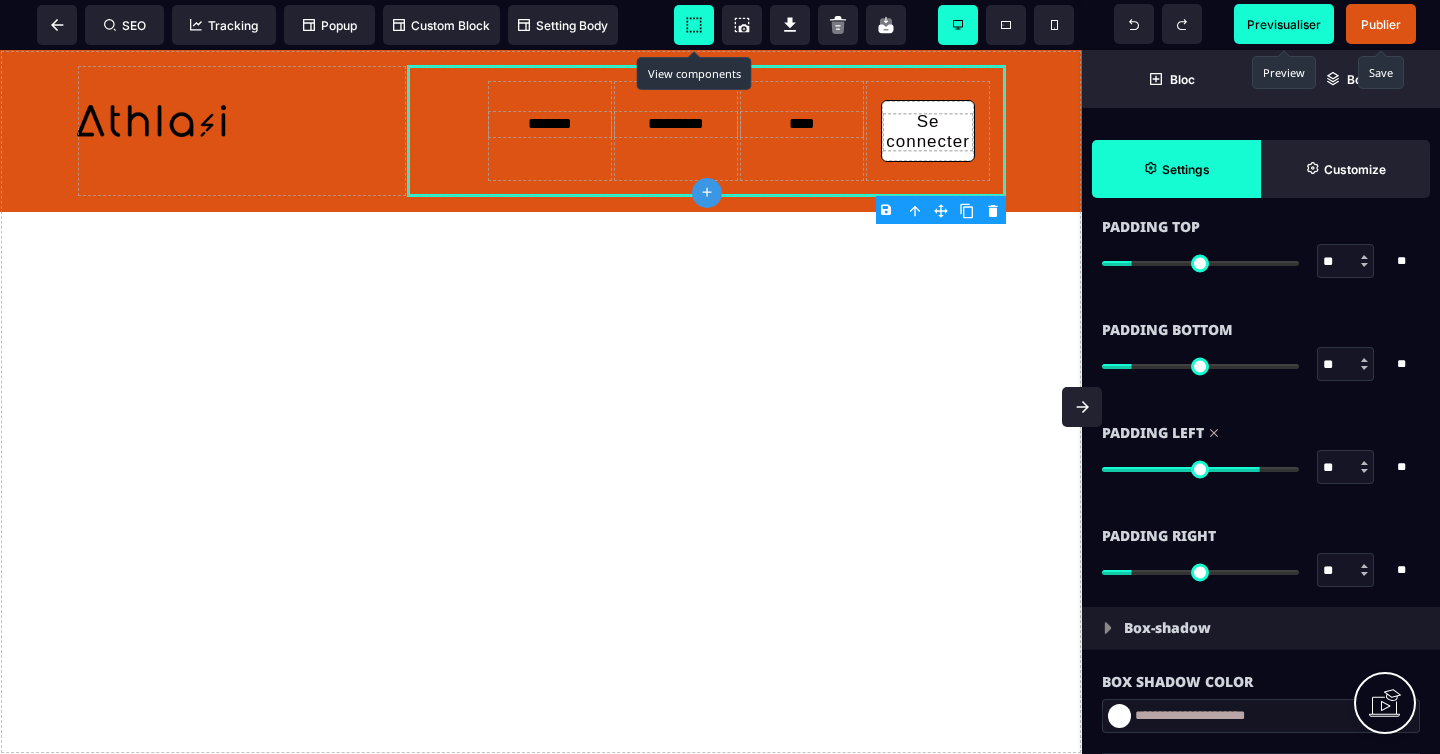 drag, startPoint x: 1136, startPoint y: 470, endPoint x: 1253, endPoint y: 473, distance: 117.03845 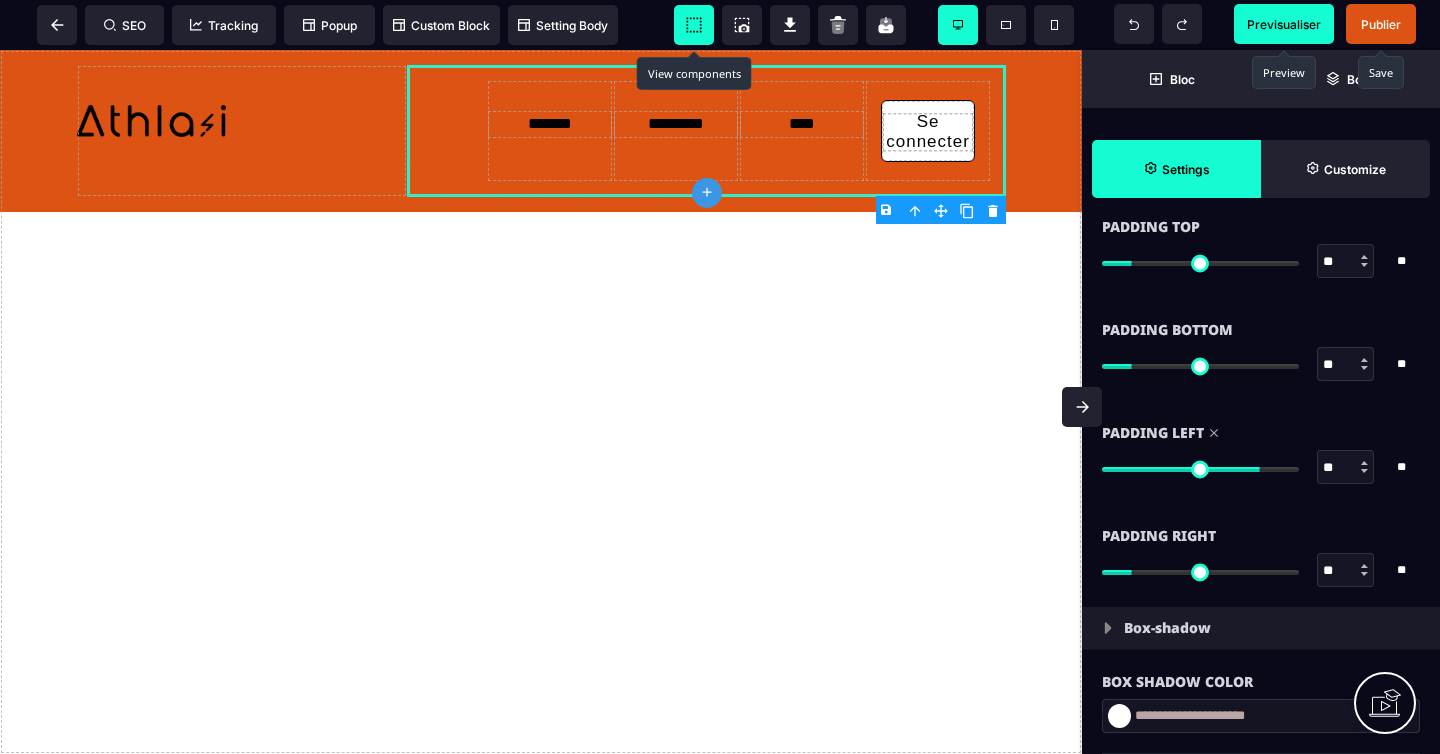 click at bounding box center [1200, 469] 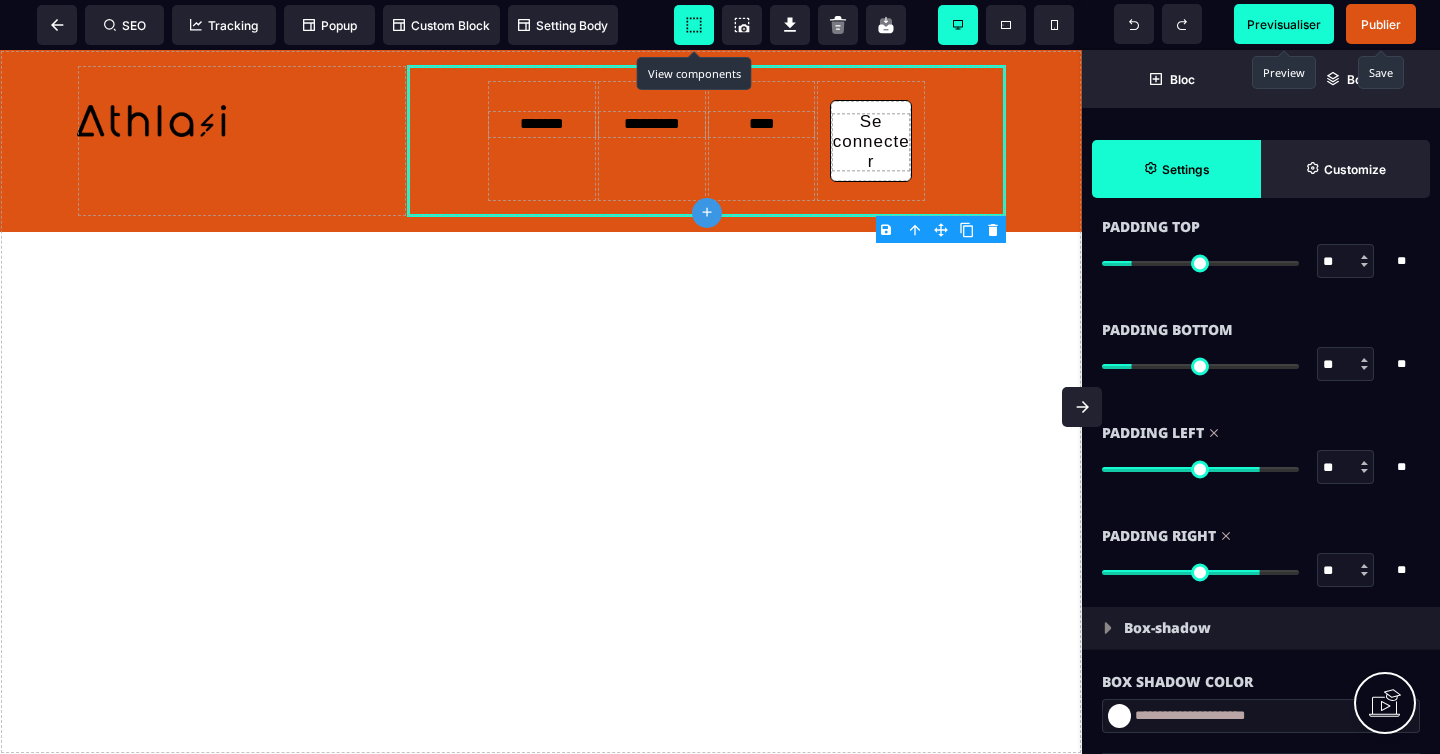 drag, startPoint x: 1135, startPoint y: 575, endPoint x: 1254, endPoint y: 569, distance: 119.15116 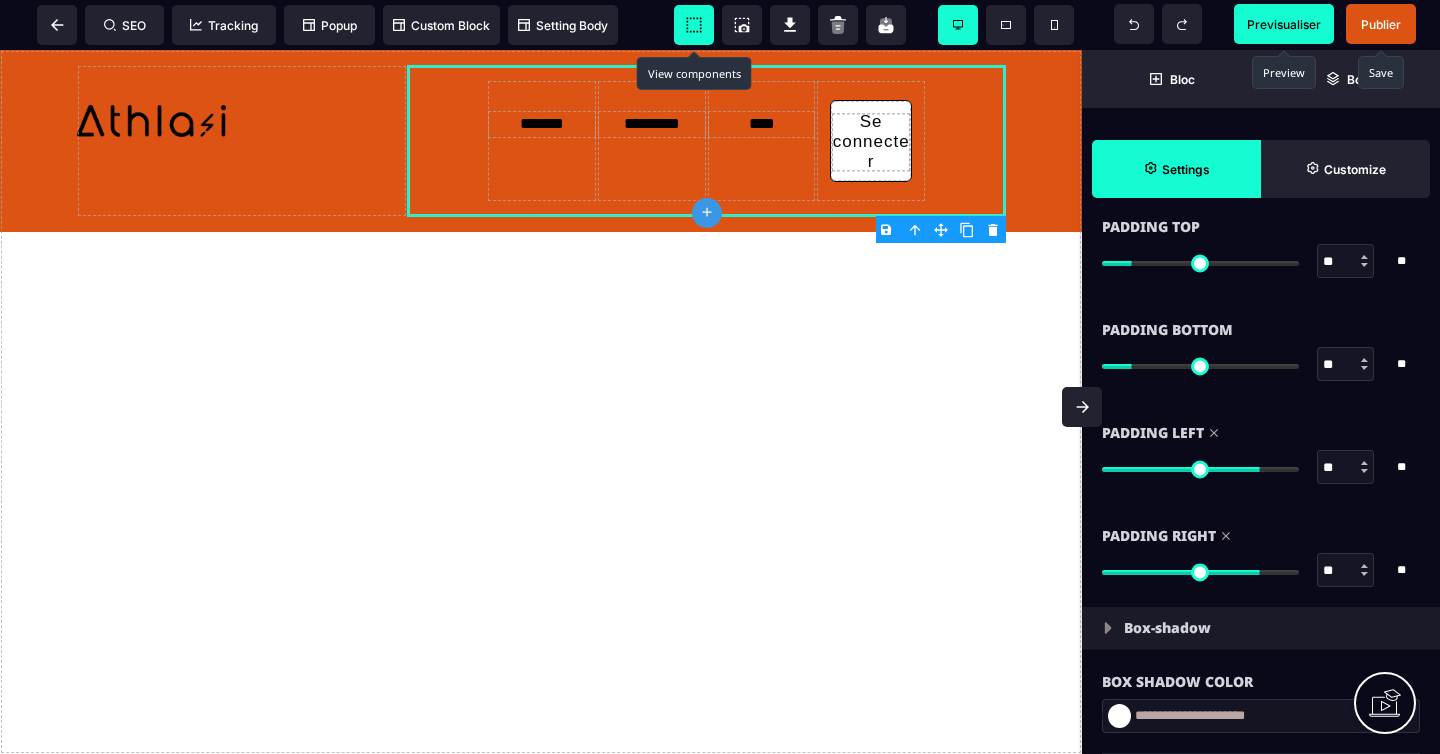 click at bounding box center [1200, 572] 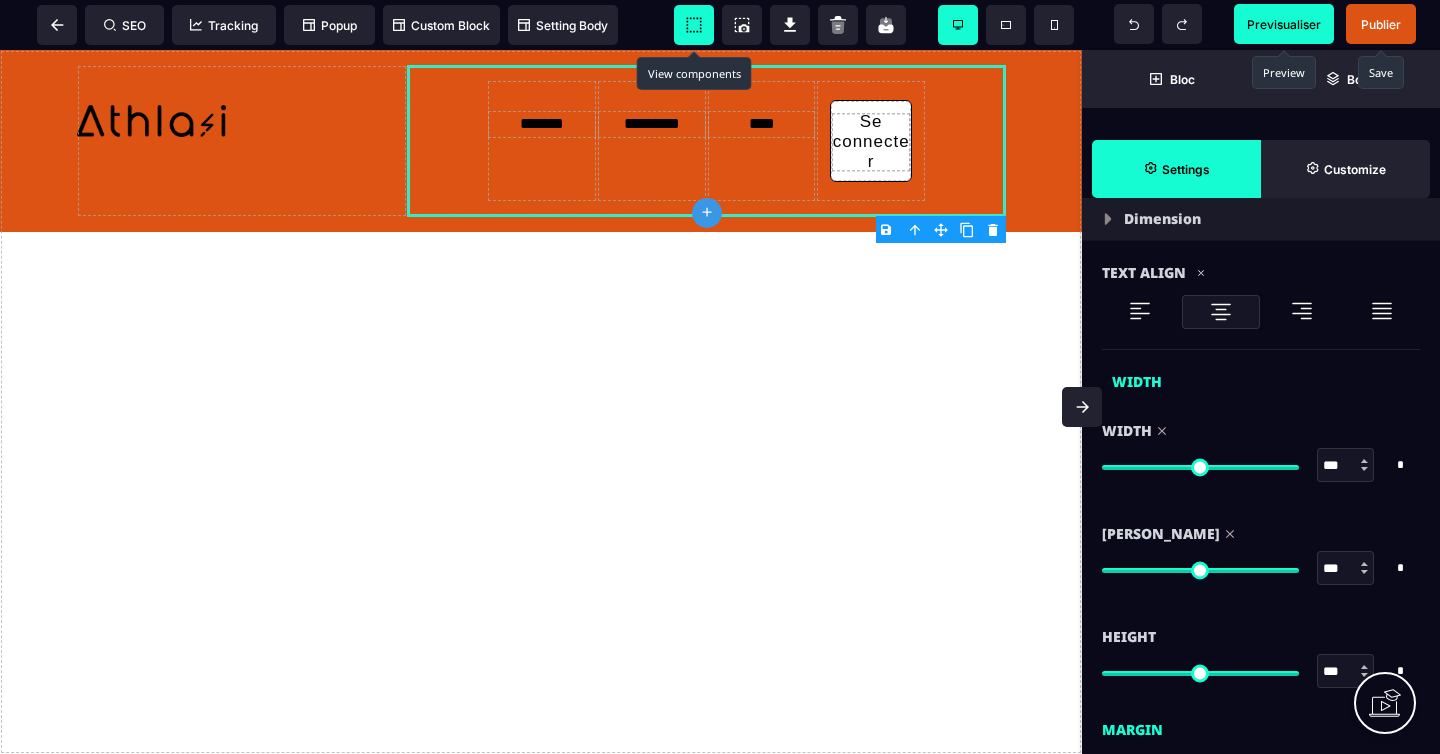 scroll, scrollTop: 836, scrollLeft: 0, axis: vertical 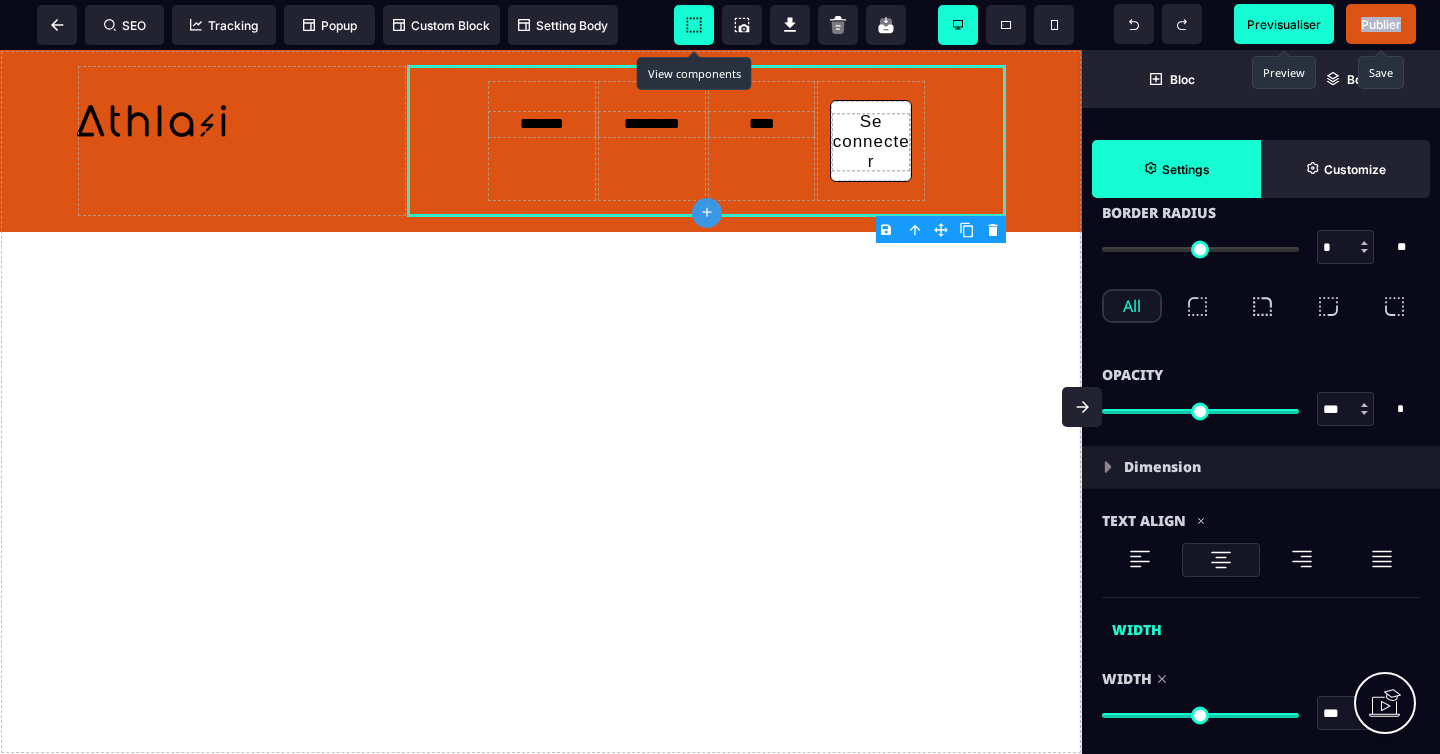 click on "Publier" at bounding box center [1381, 24] 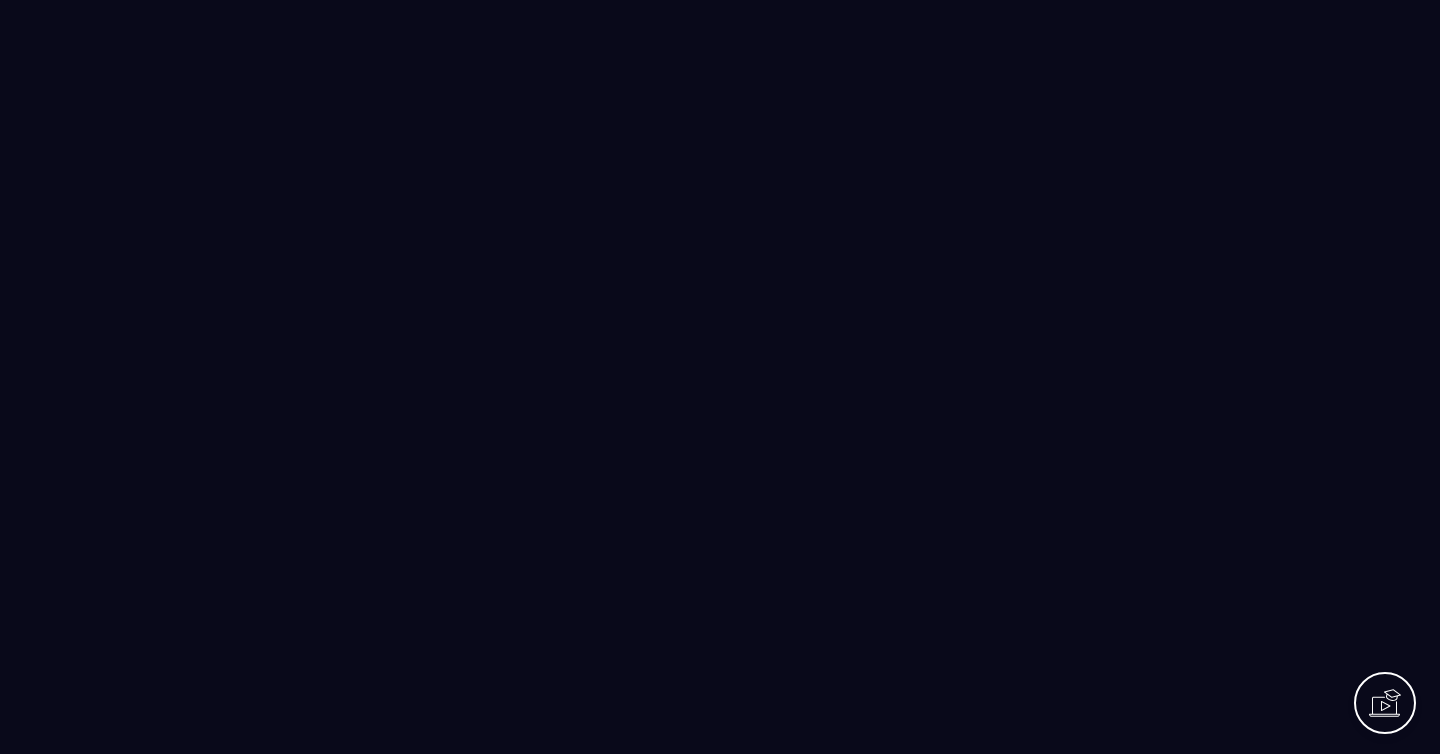 scroll, scrollTop: 0, scrollLeft: 0, axis: both 